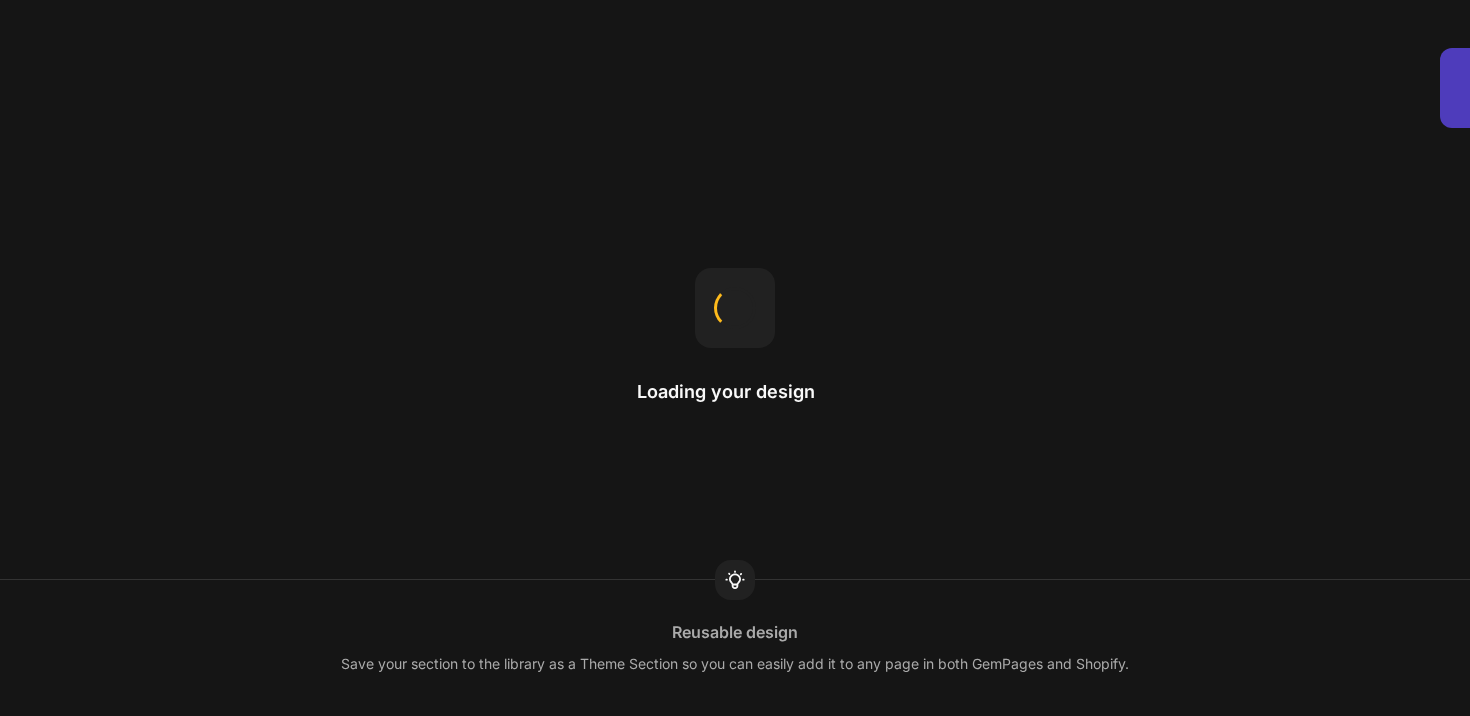 scroll, scrollTop: 0, scrollLeft: 0, axis: both 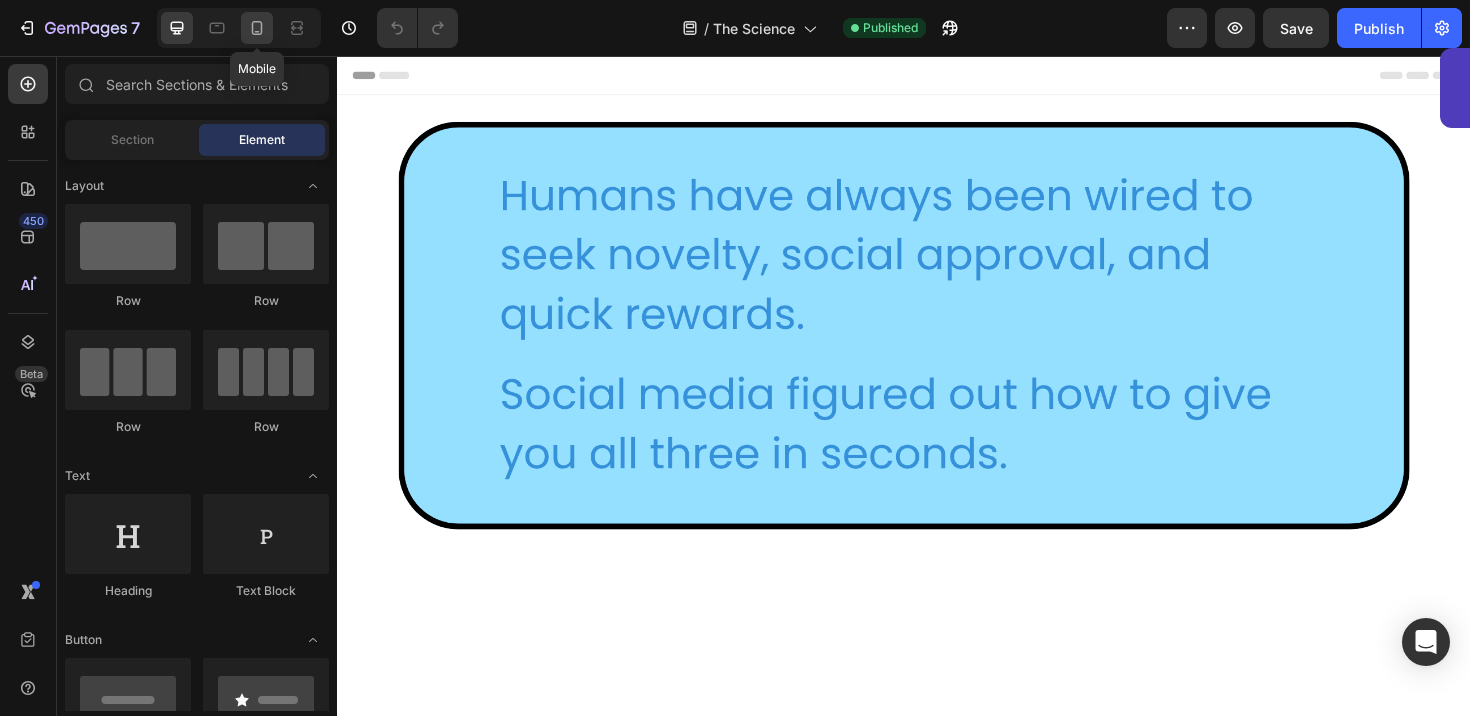 click 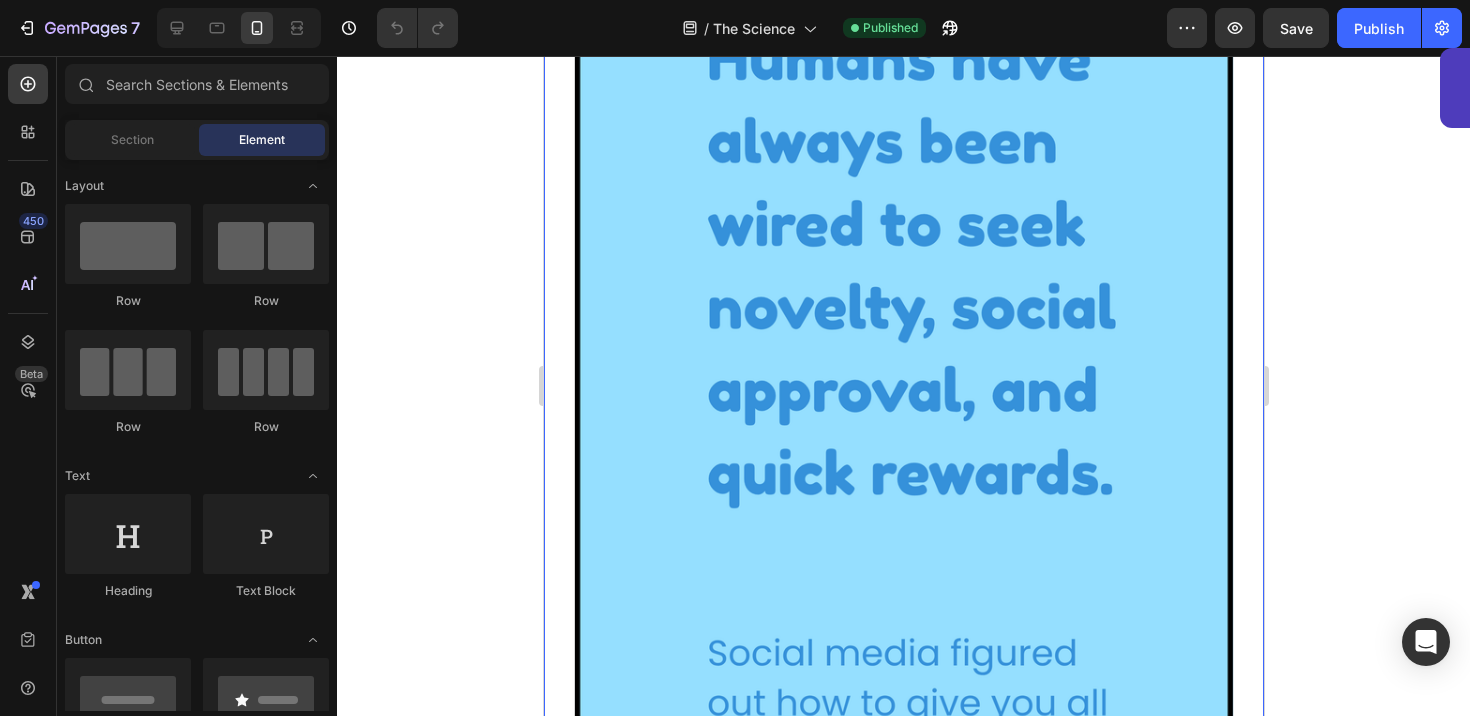scroll, scrollTop: 271, scrollLeft: 0, axis: vertical 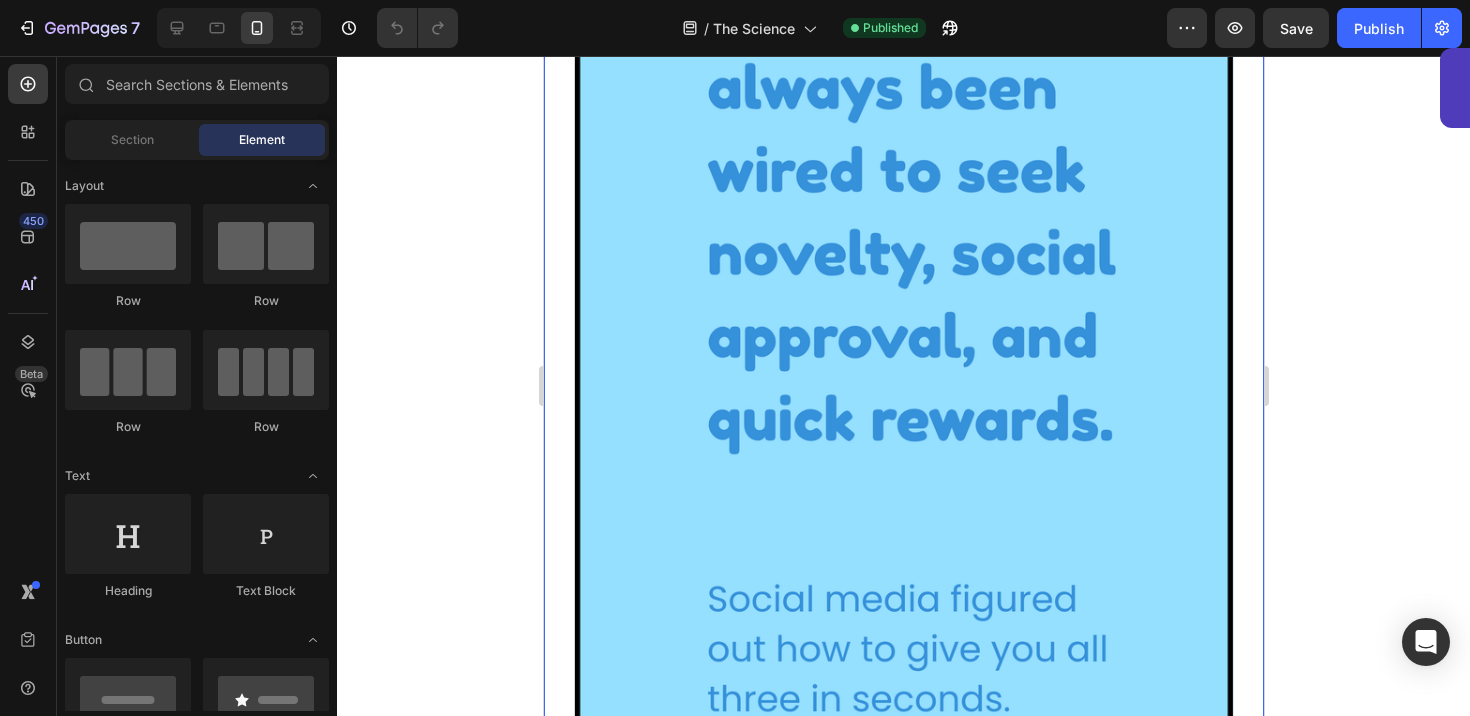 click at bounding box center [903, 361] 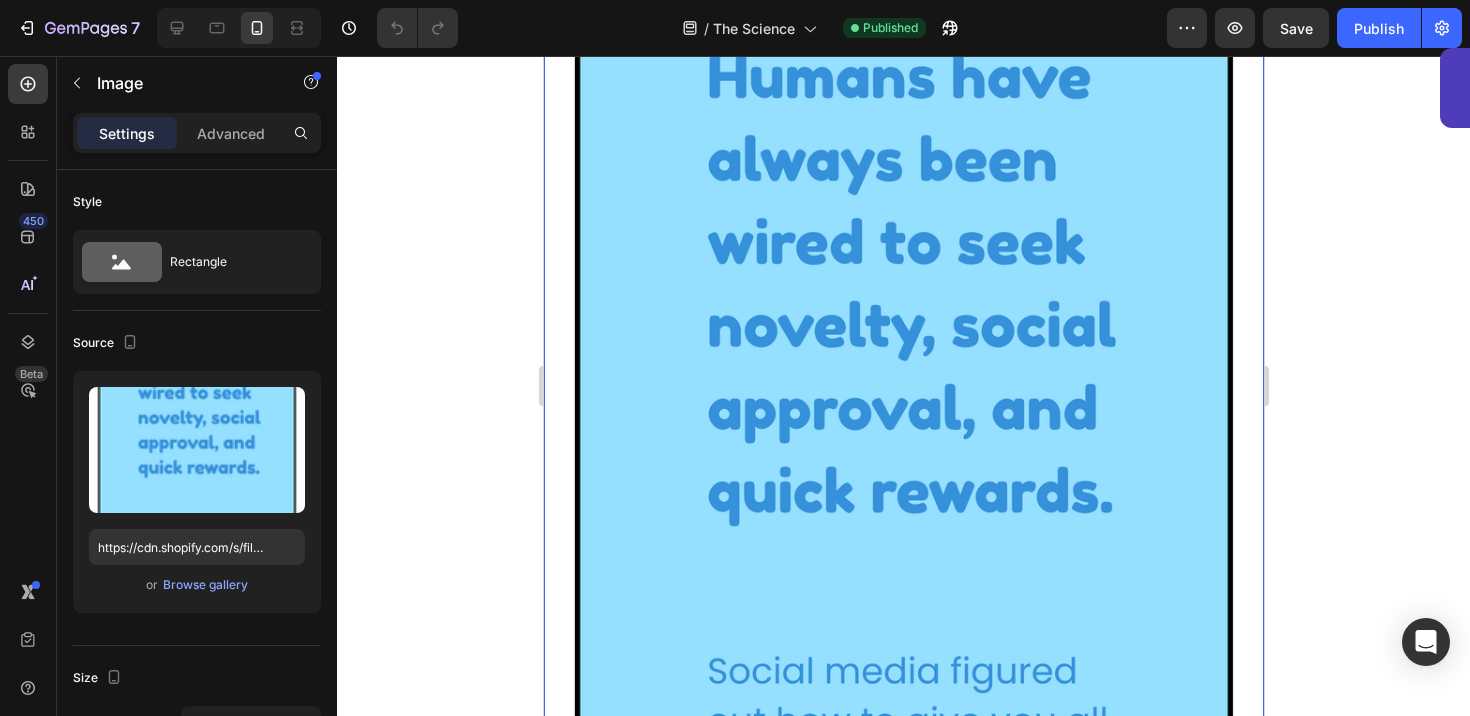 scroll, scrollTop: 173, scrollLeft: 0, axis: vertical 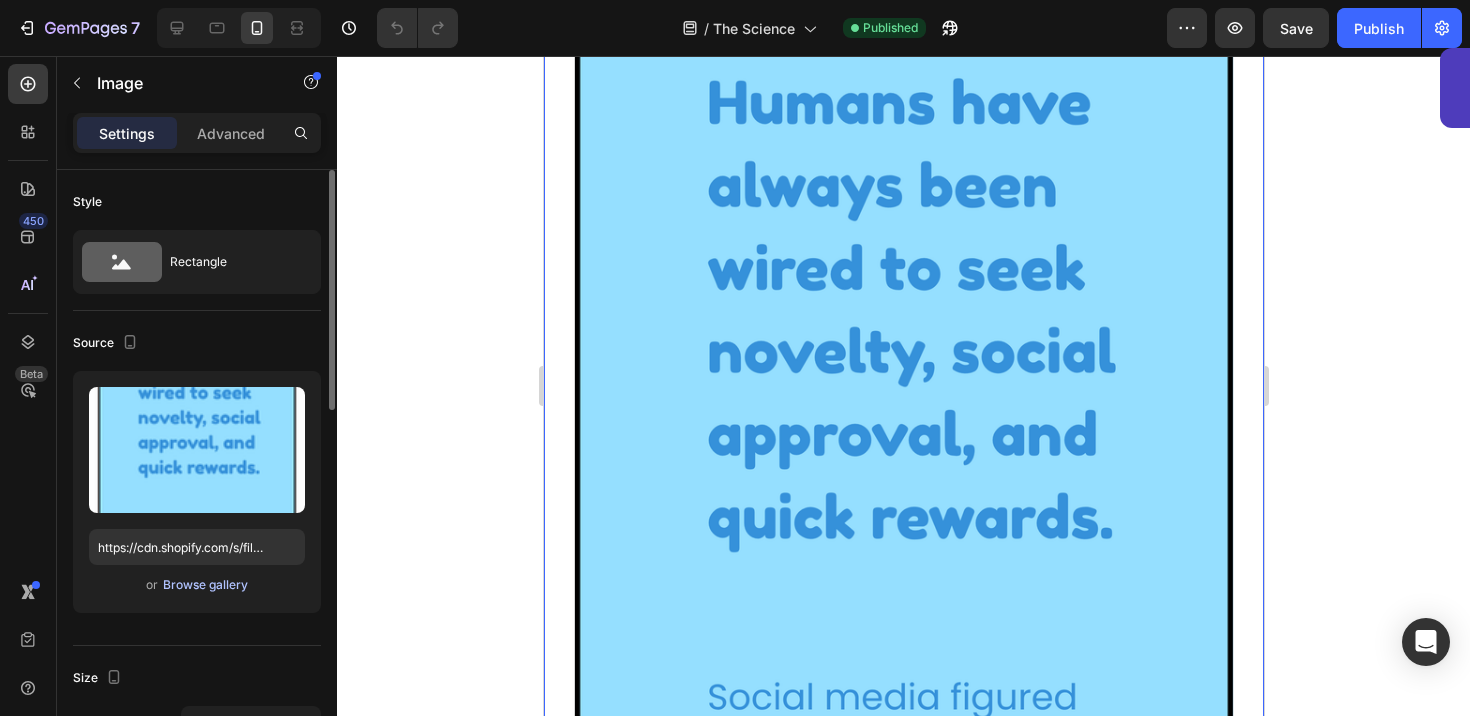 click on "Browse gallery" at bounding box center (205, 585) 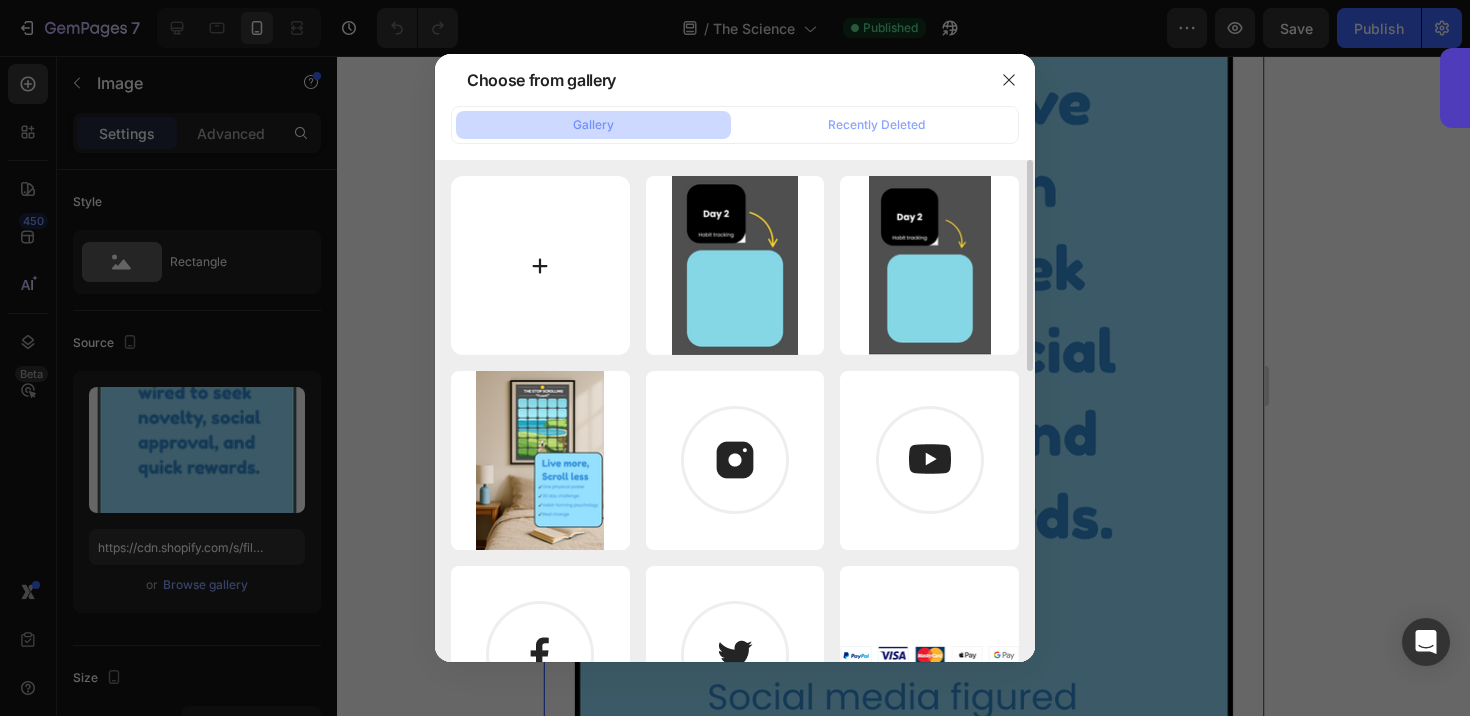 click at bounding box center (540, 265) 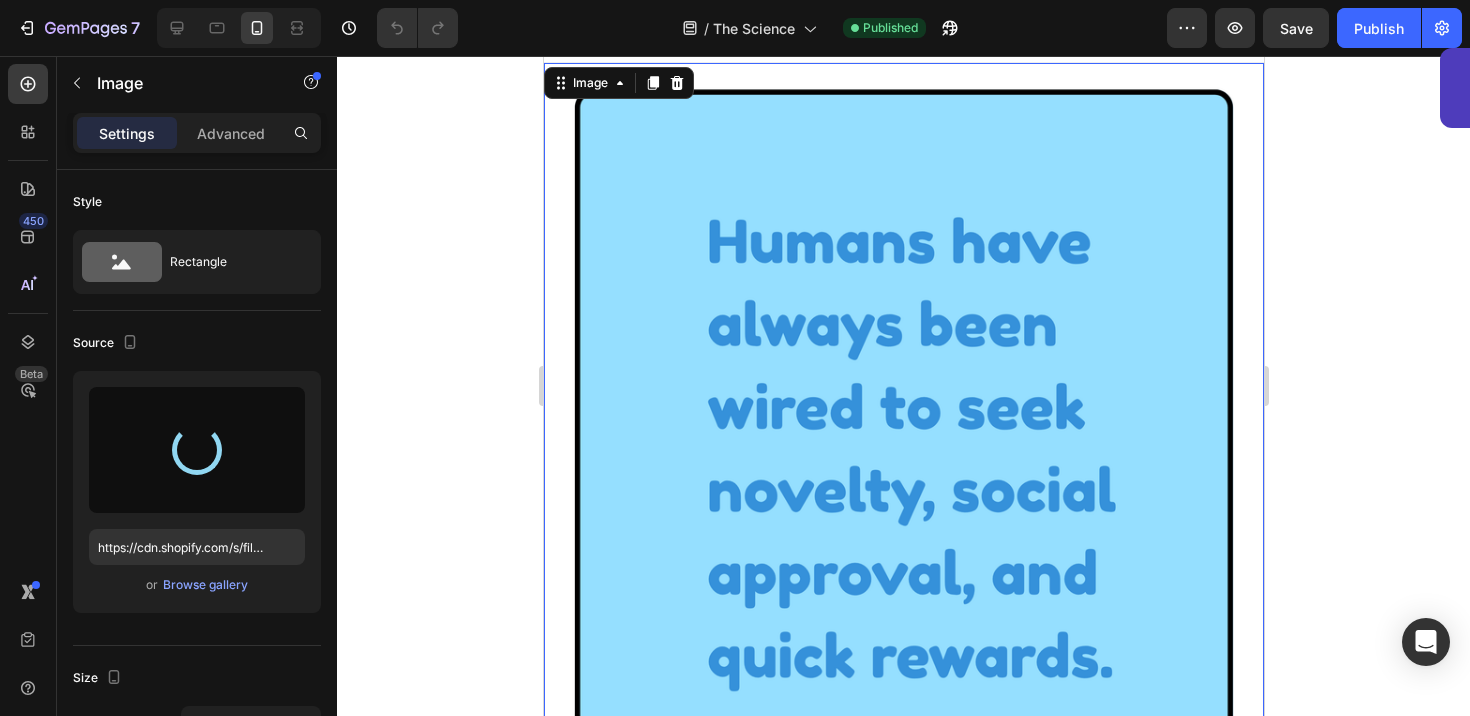 type on "https://cdn.shopify.com/s/files/1/0916/6857/8684/files/gempages_570851522548597575-255798f0-88f3-45ca-a368-091ae244928b.png" 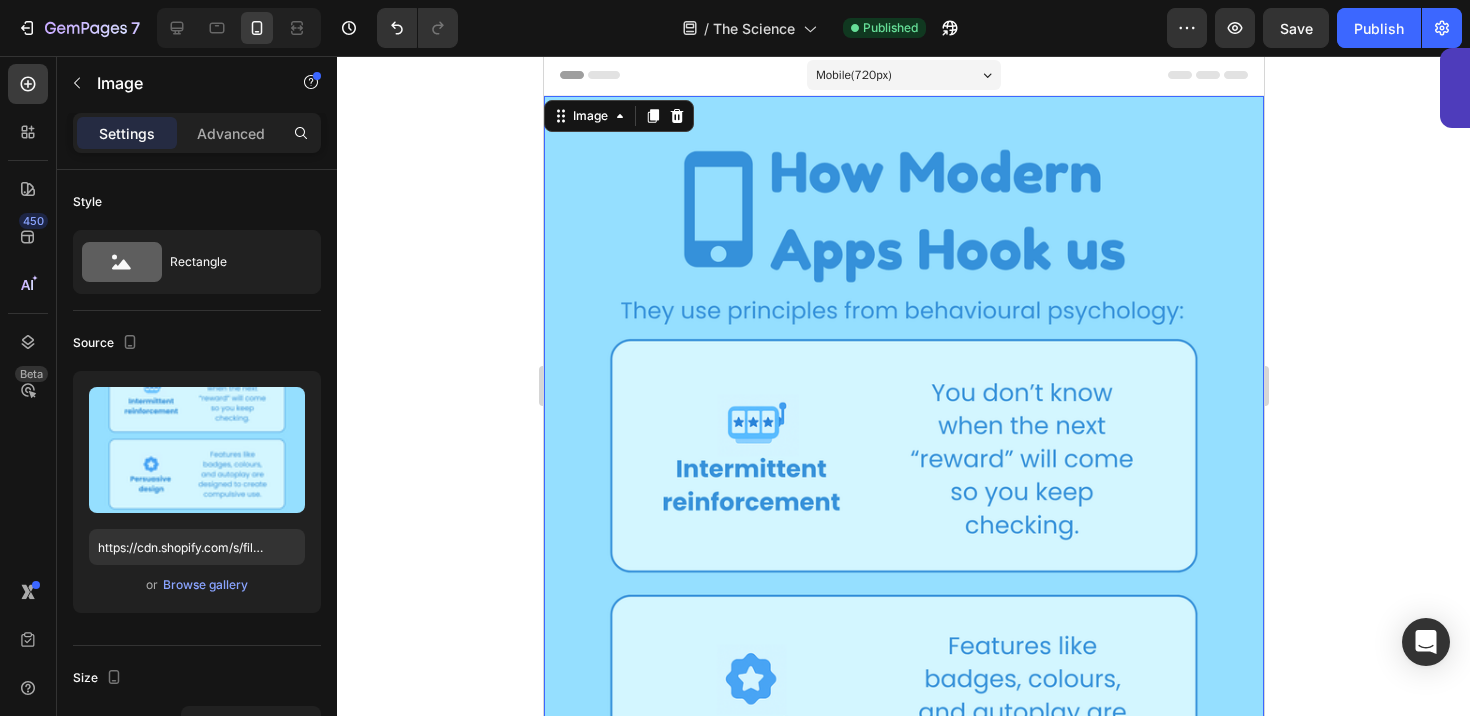 scroll, scrollTop: 0, scrollLeft: 0, axis: both 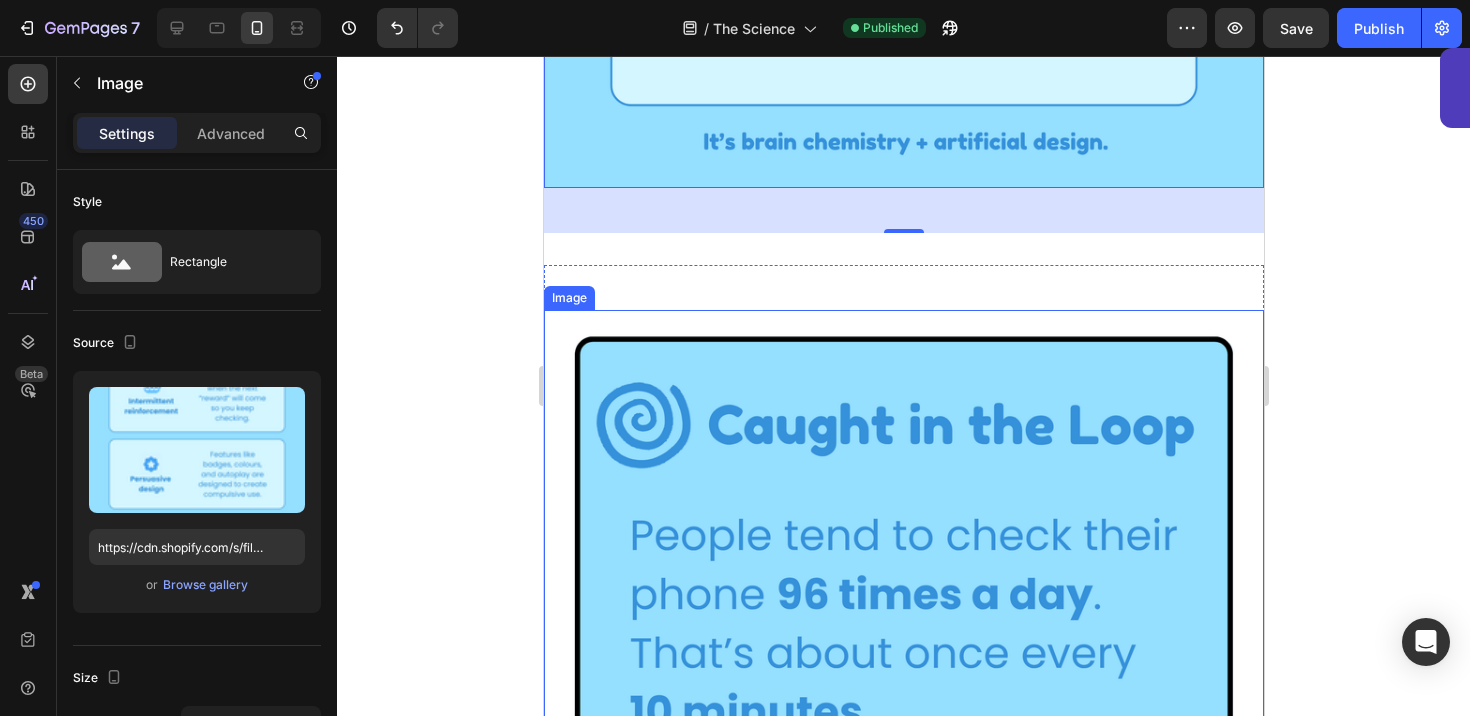 click at bounding box center [903, 845] 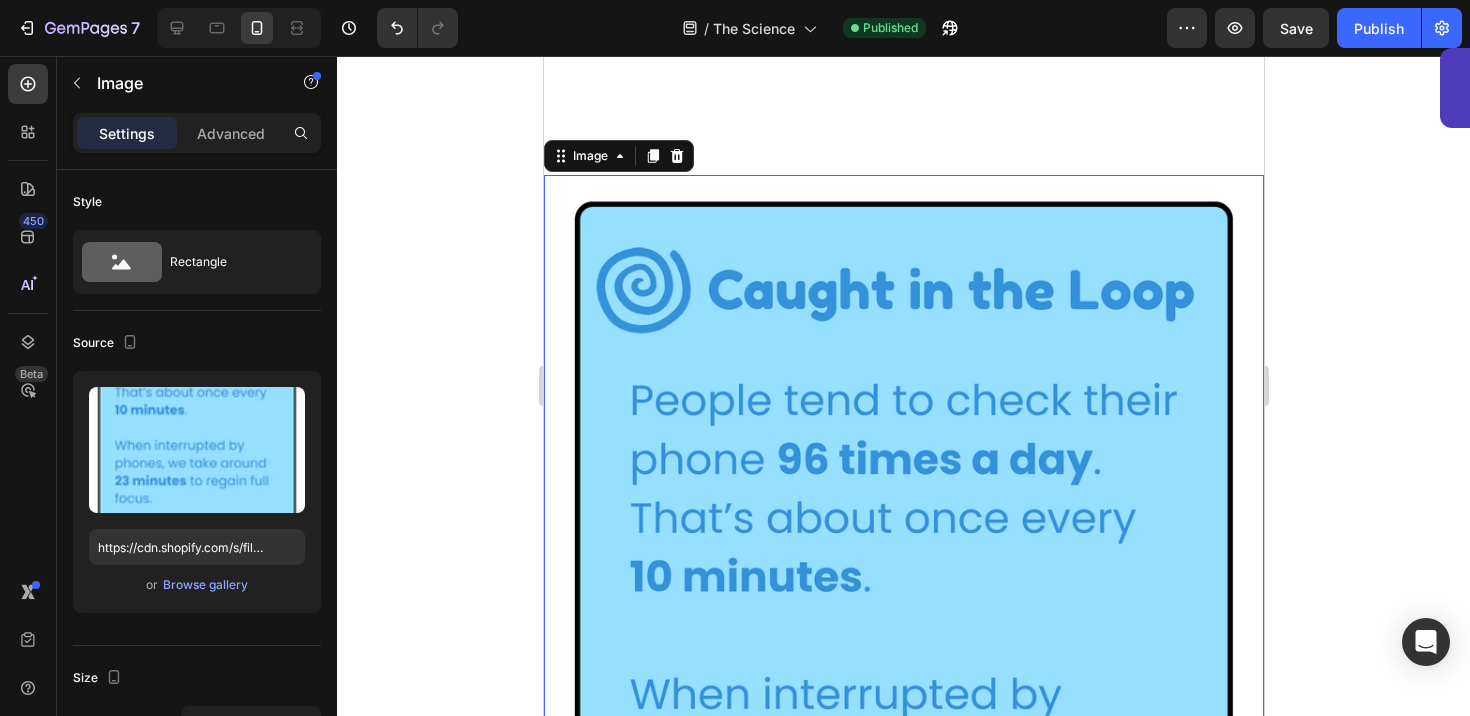 scroll, scrollTop: 1171, scrollLeft: 0, axis: vertical 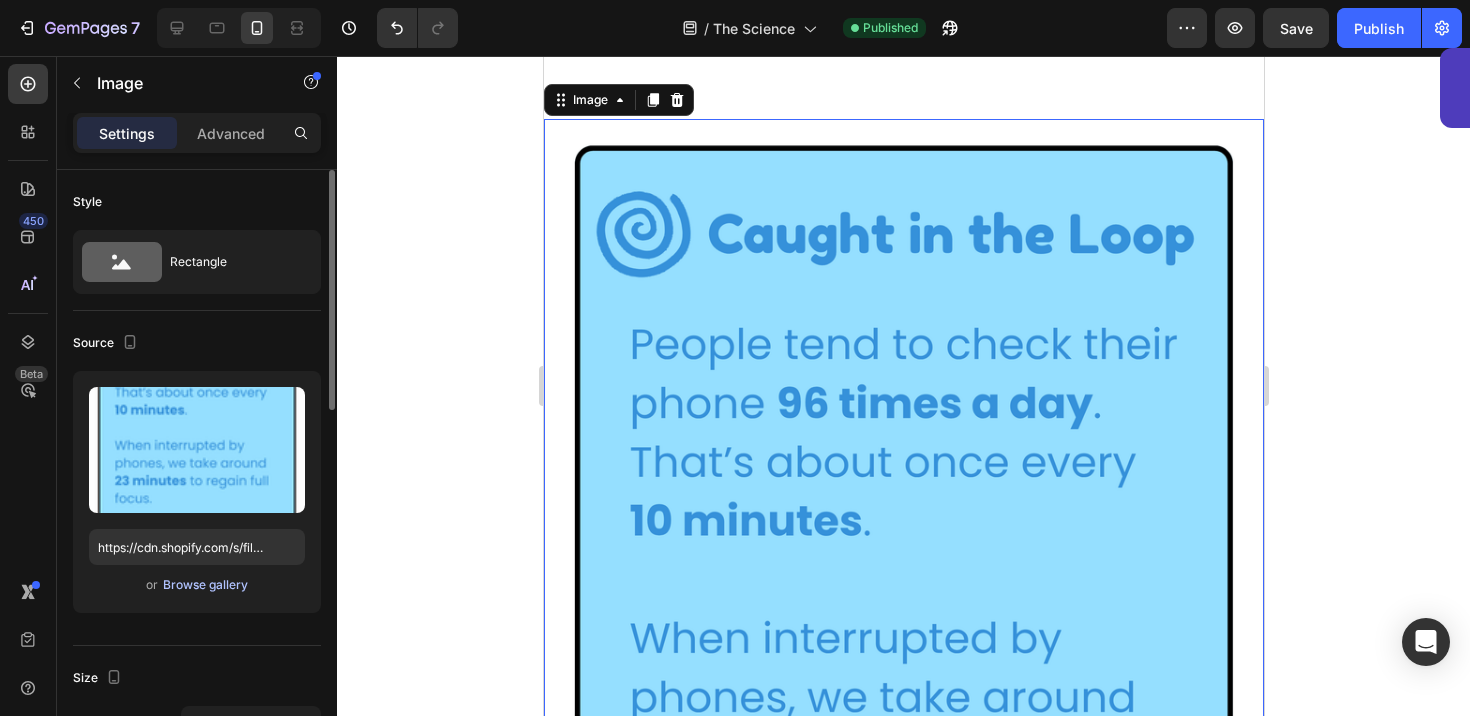 click on "Browse gallery" at bounding box center [205, 585] 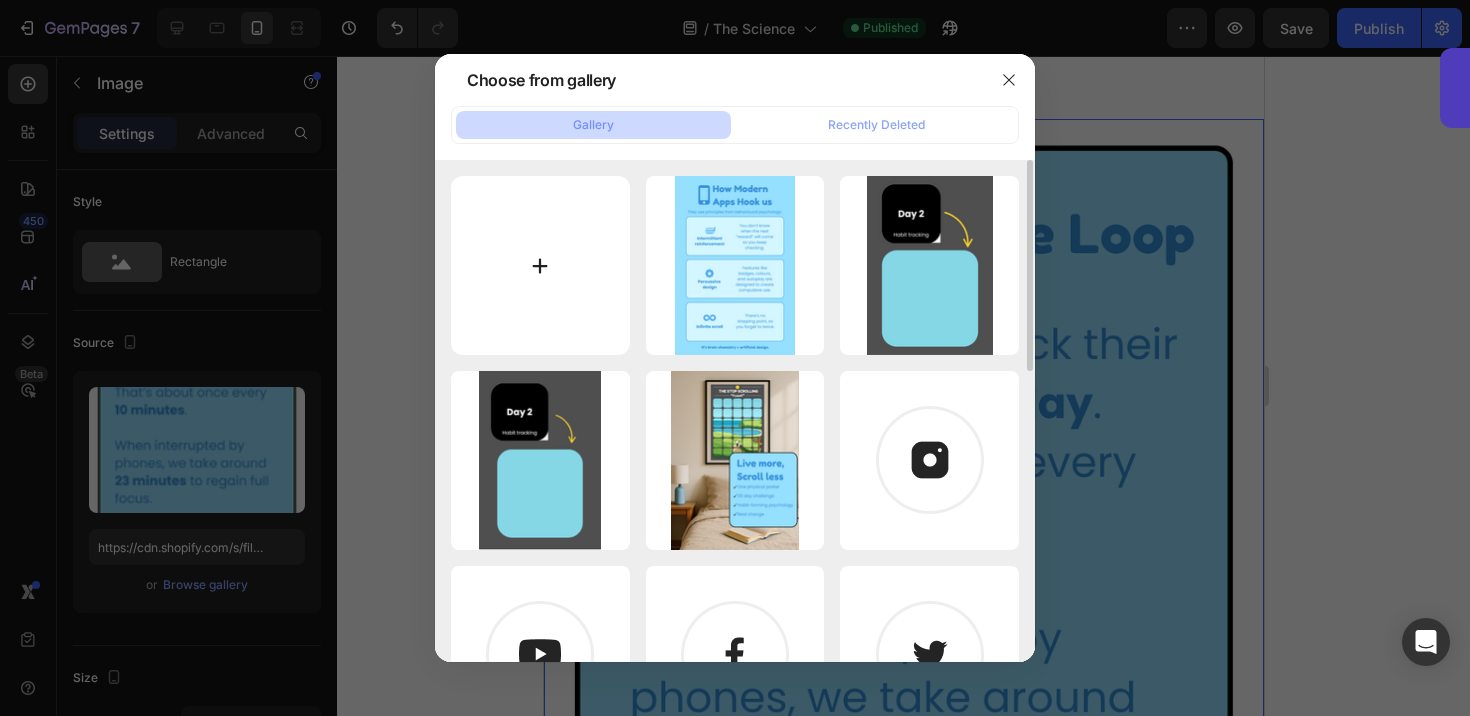 click at bounding box center [540, 265] 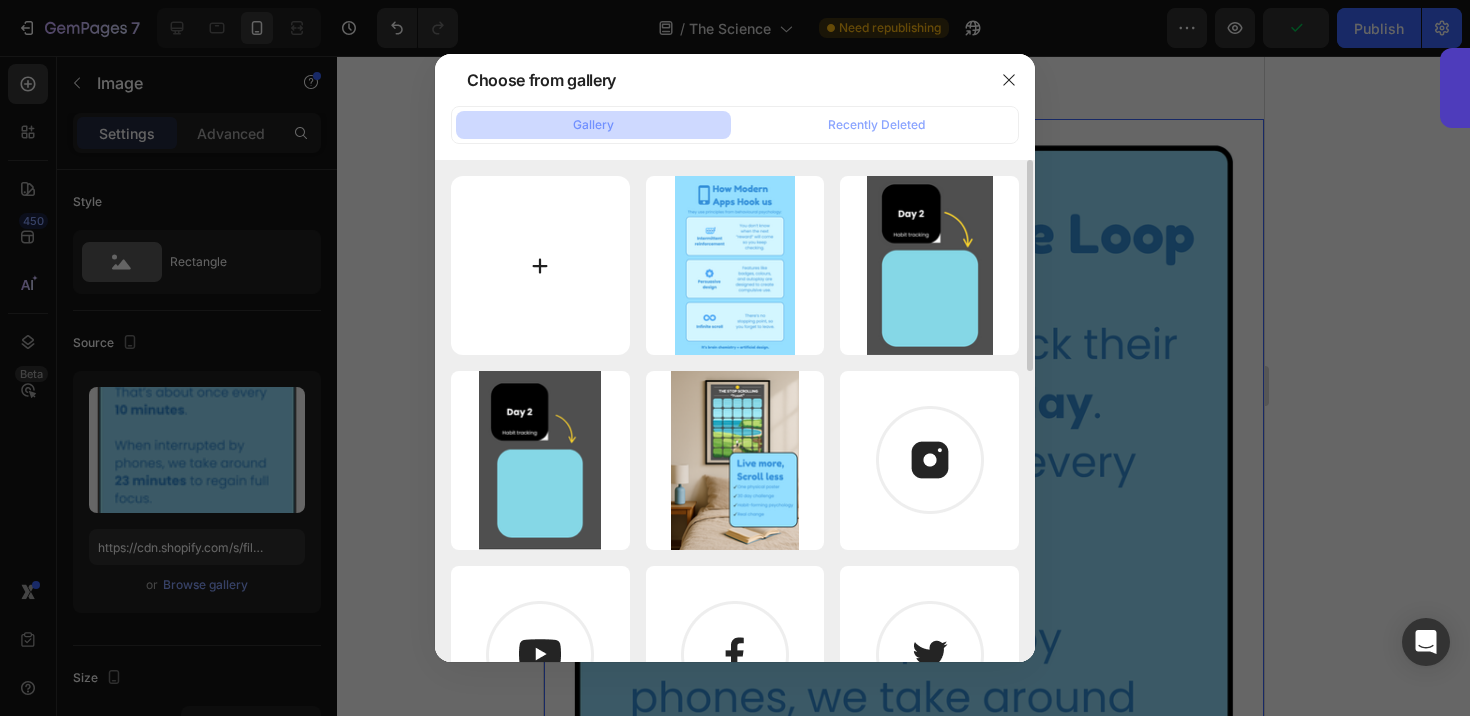 type on "C:\fakepath\62.png" 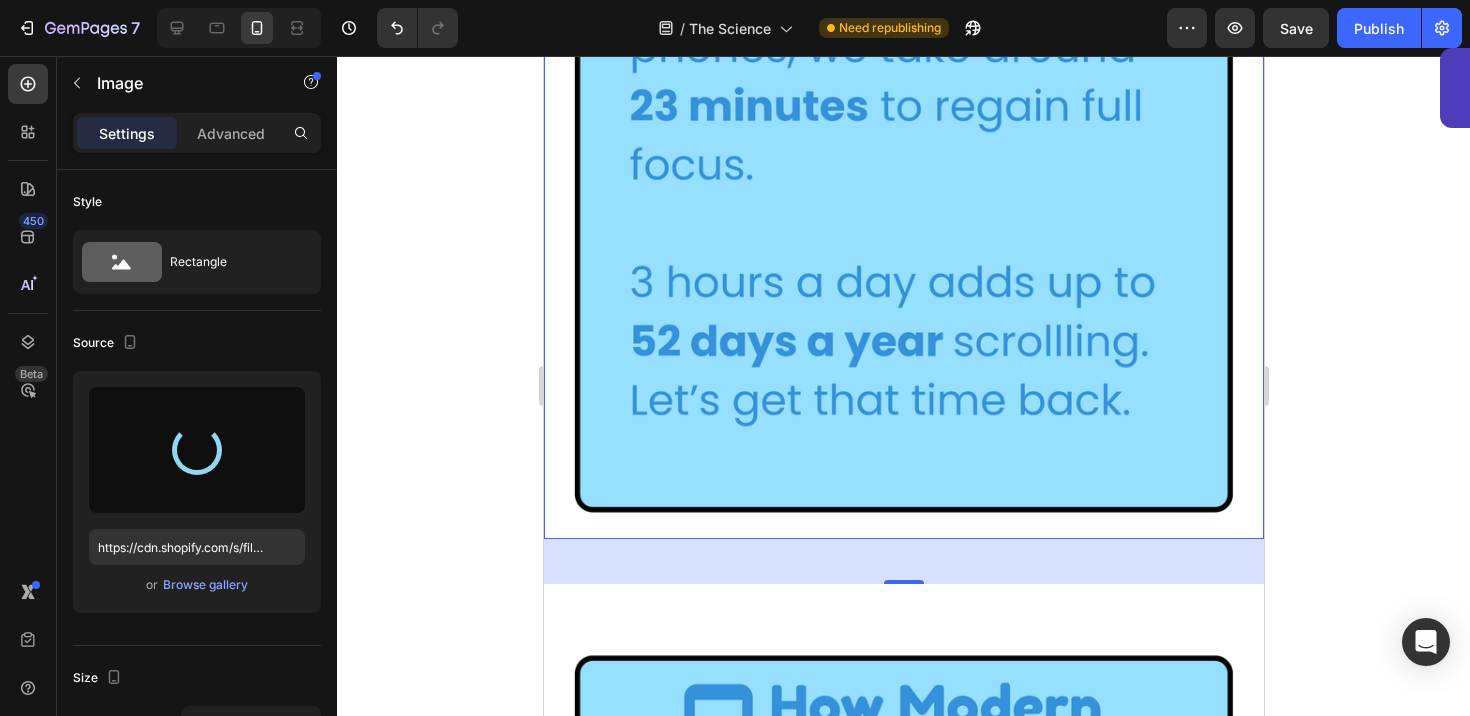 scroll, scrollTop: 1820, scrollLeft: 0, axis: vertical 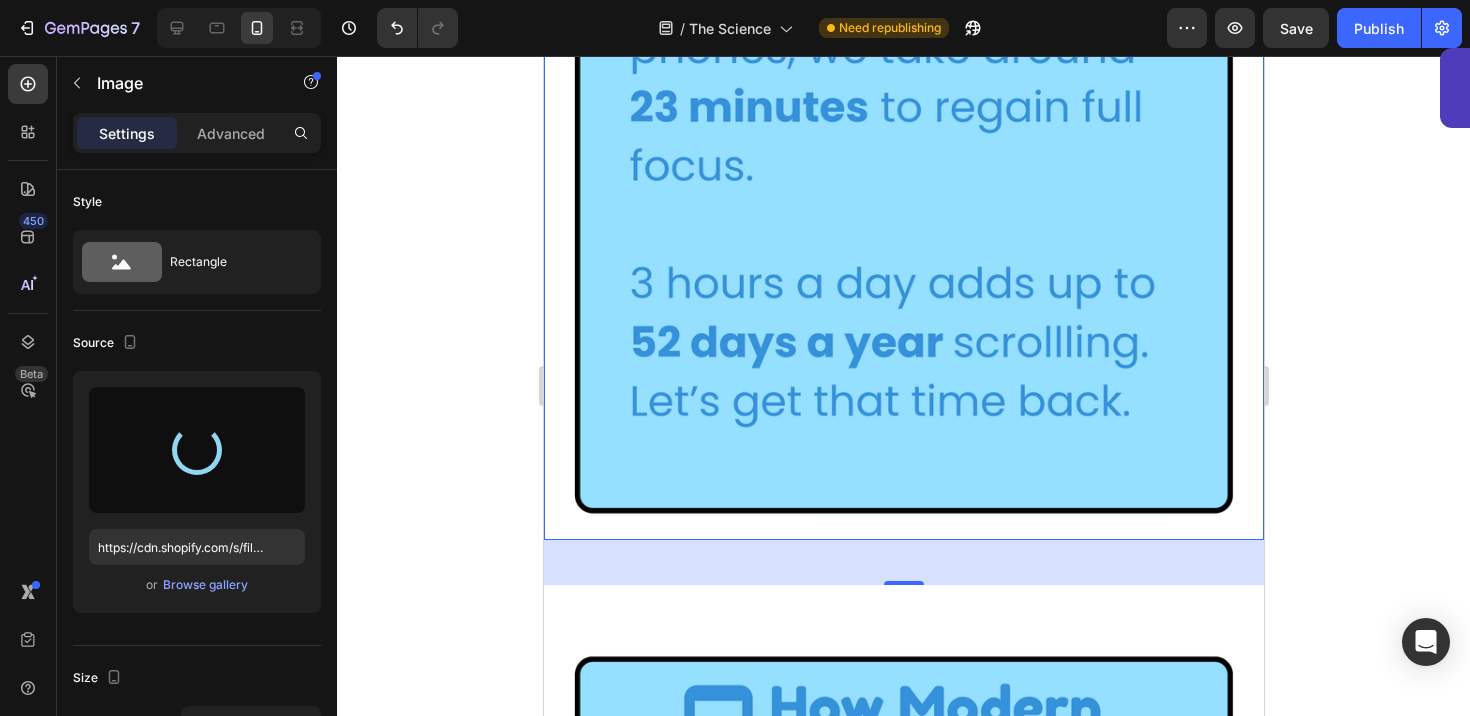 type on "https://cdn.shopify.com/s/files/1/0916/6857/8684/files/gempages_570851522548597575-f149a07b-cc9a-4231-b3be-958157dc702a.png" 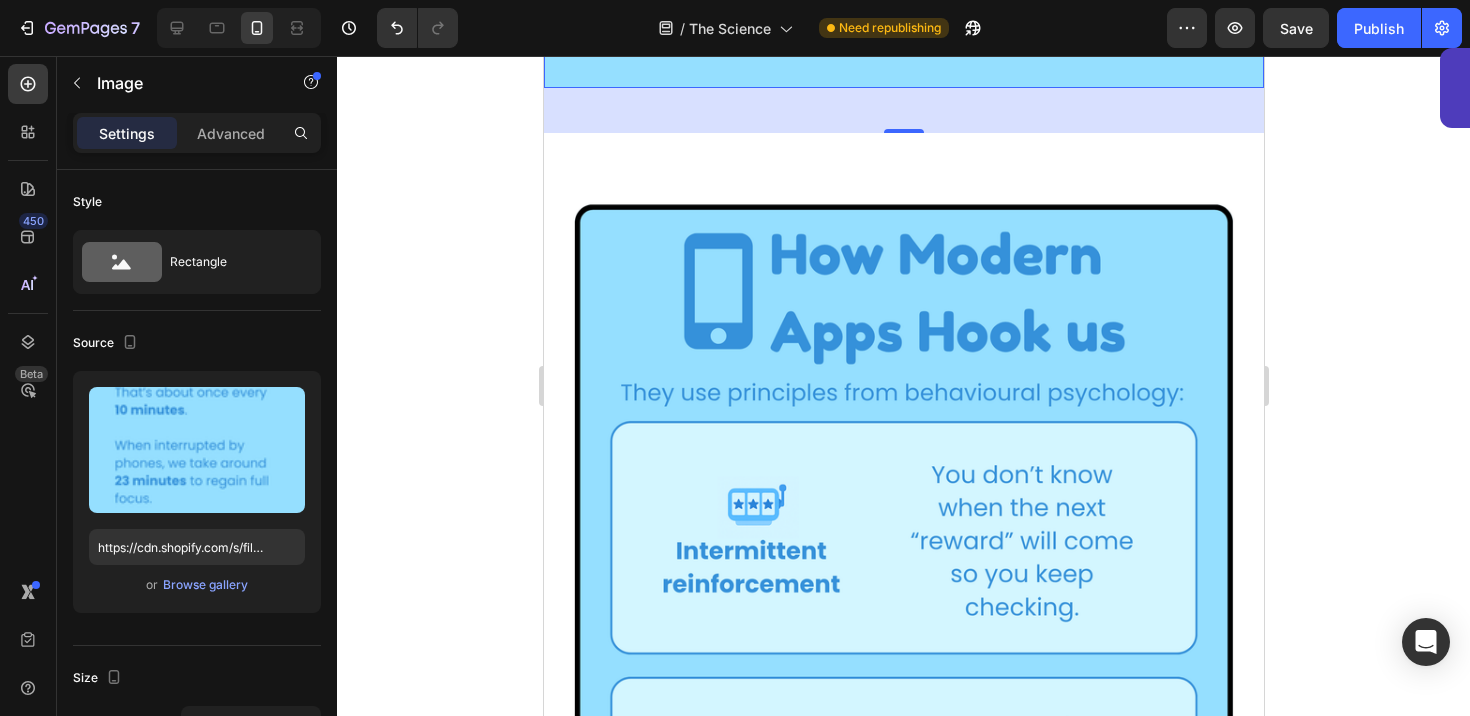 scroll, scrollTop: 2297, scrollLeft: 0, axis: vertical 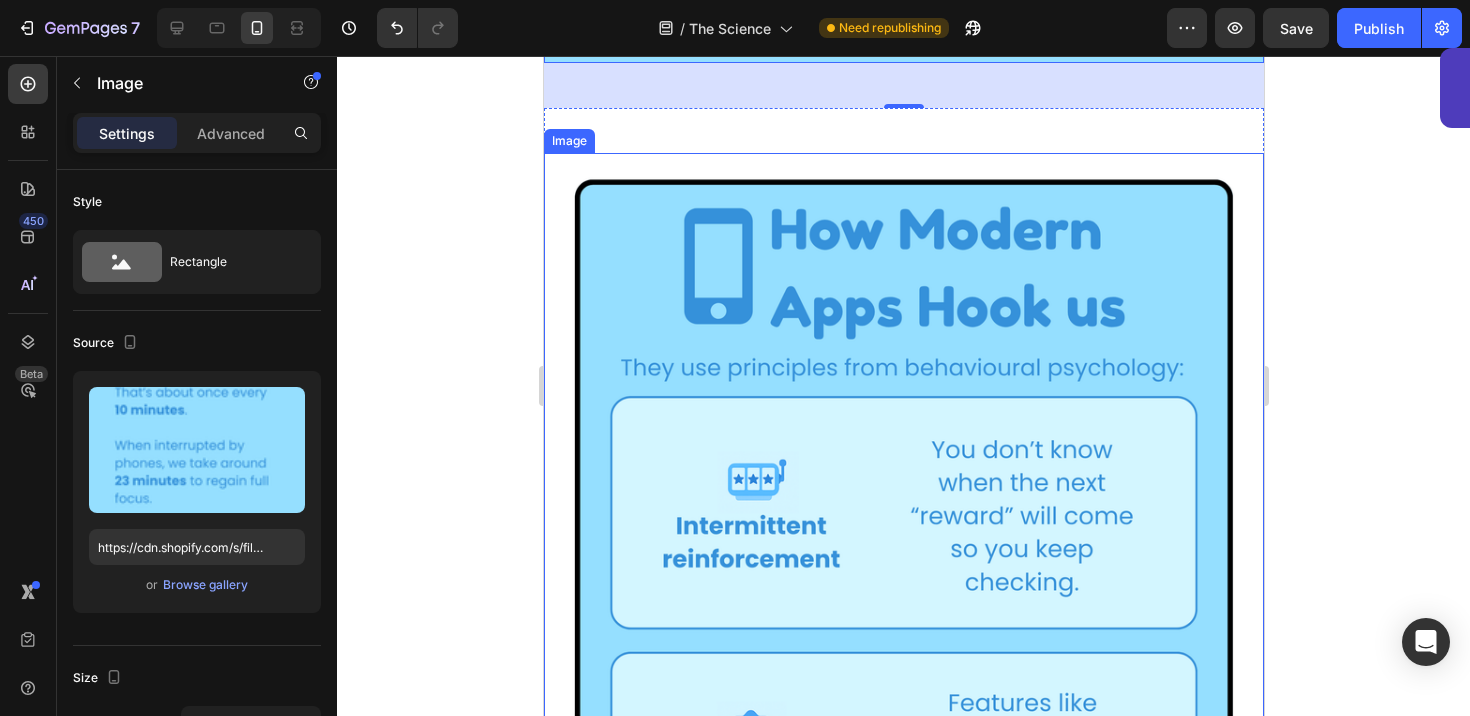 click at bounding box center (903, 688) 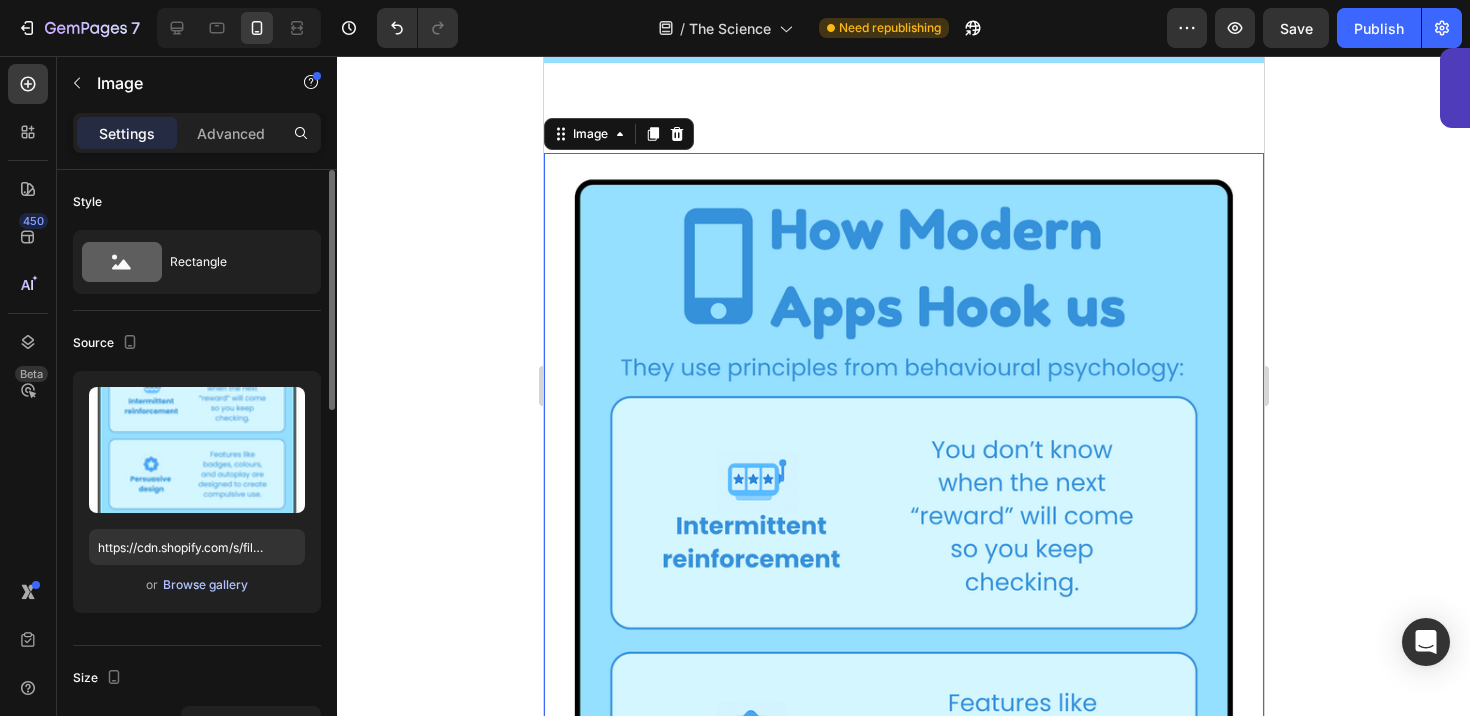 click on "Browse gallery" at bounding box center [205, 585] 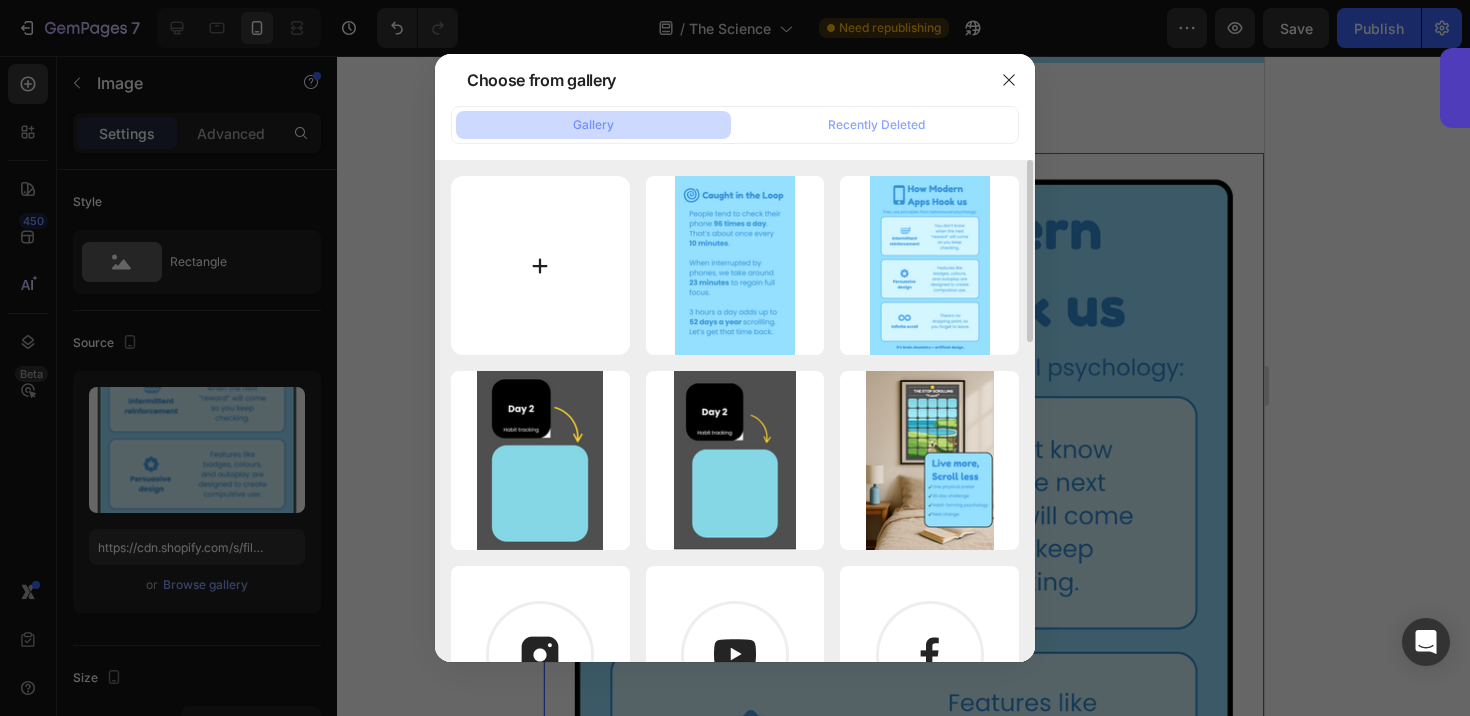 click at bounding box center [540, 265] 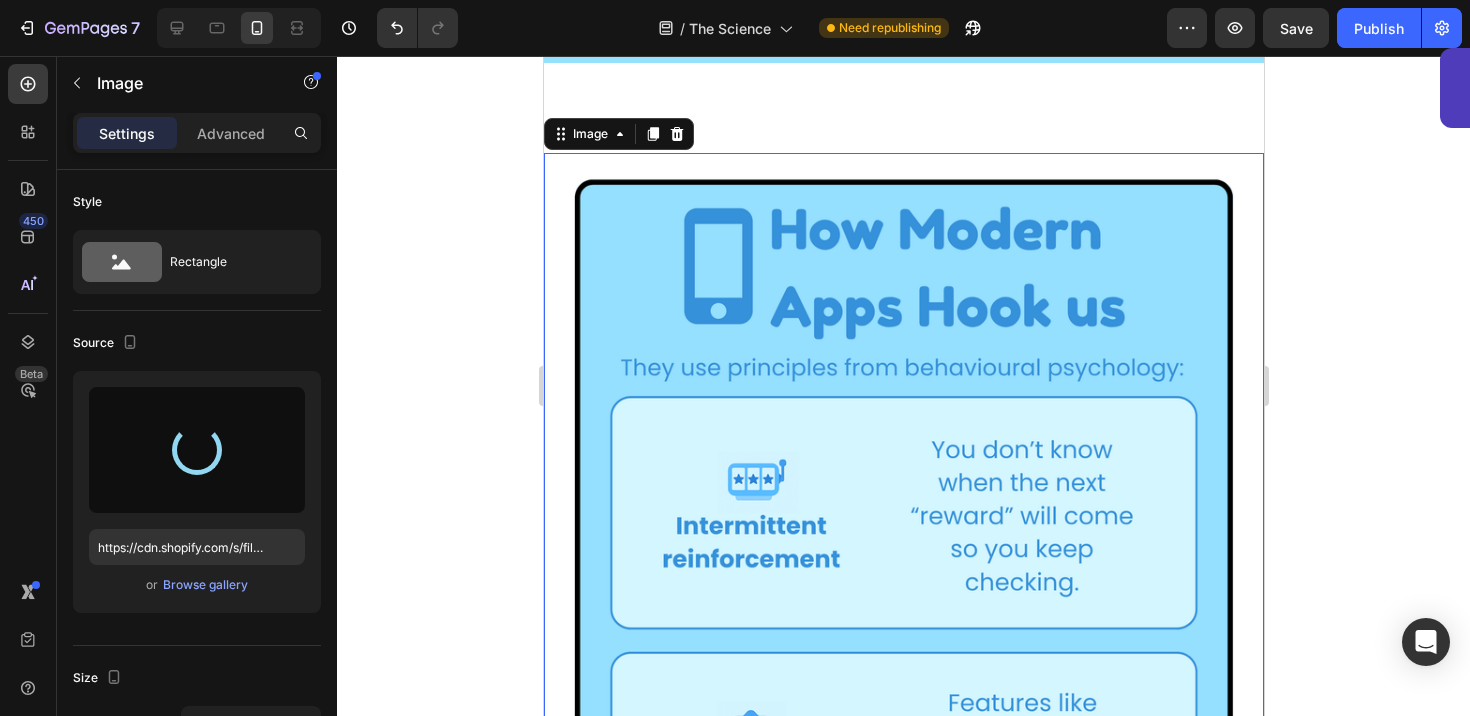 type on "https://cdn.shopify.com/s/files/1/0916/6857/8684/files/gempages_570851522548597575-cbe3a224-eb9c-4d13-aac8-8531255163a9.png" 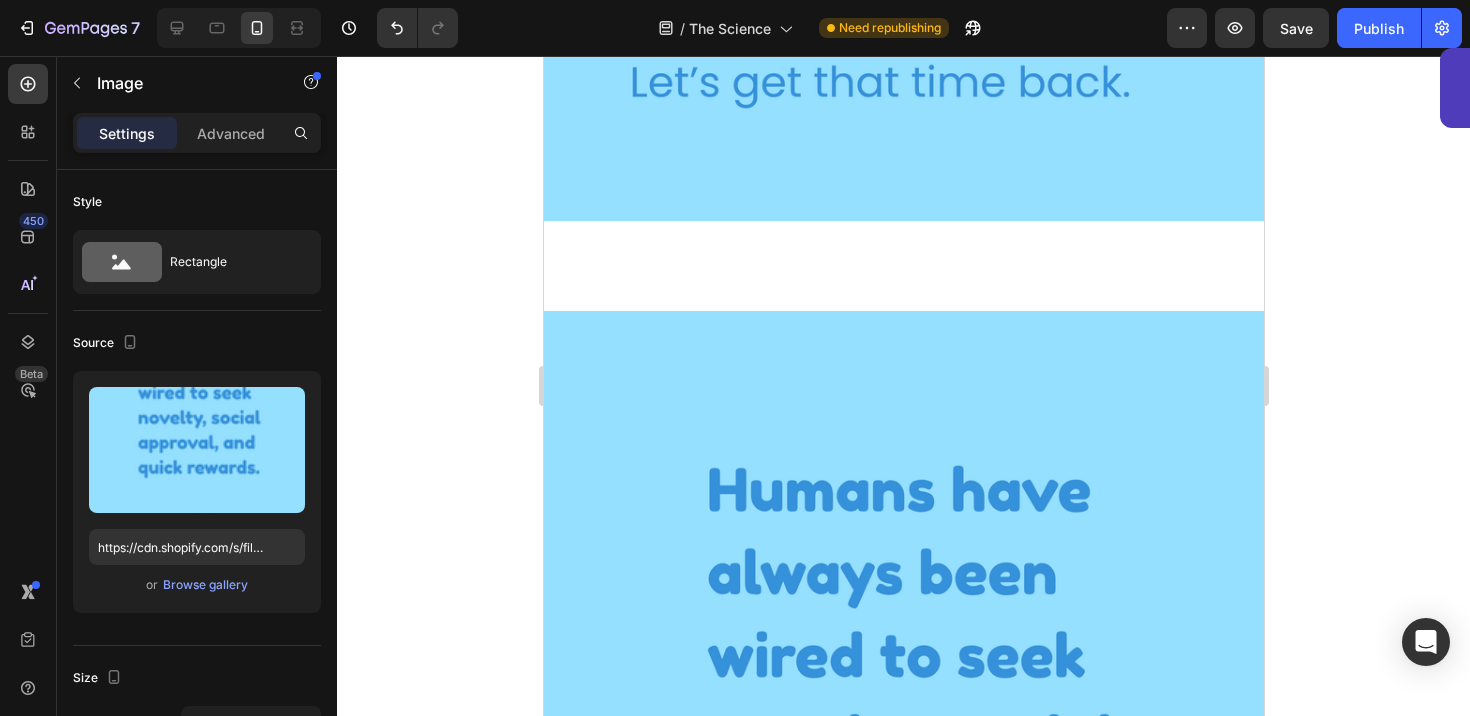 scroll, scrollTop: 2136, scrollLeft: 0, axis: vertical 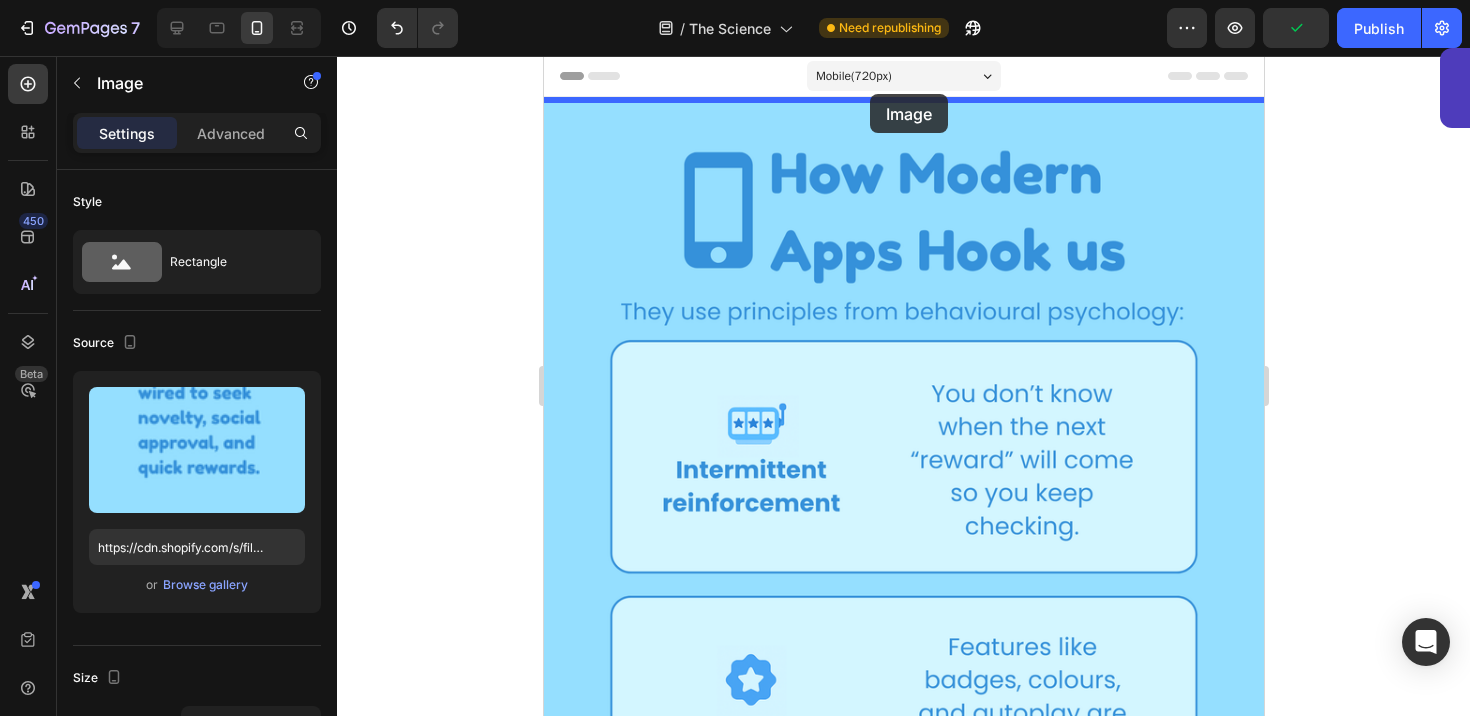 drag, startPoint x: 881, startPoint y: 491, endPoint x: 869, endPoint y: 94, distance: 397.1813 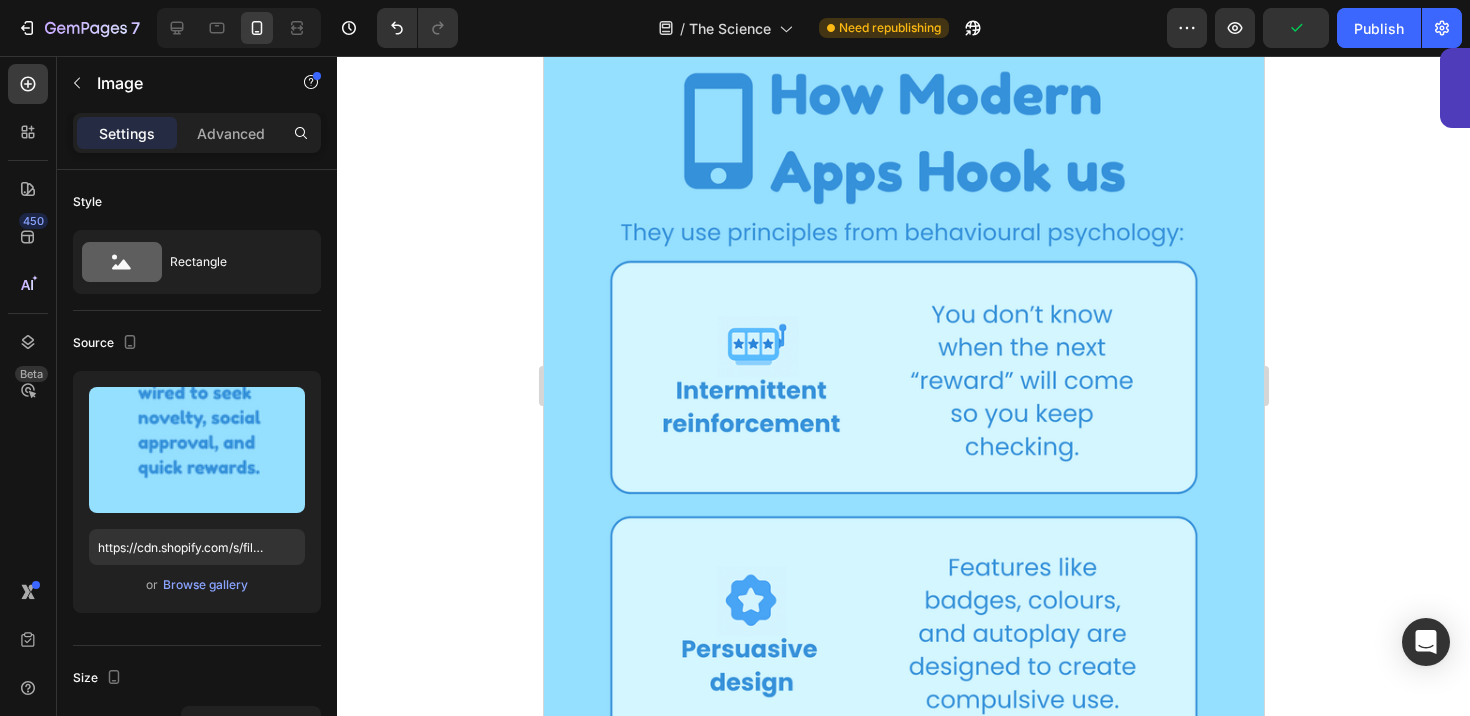 scroll, scrollTop: 1406, scrollLeft: 0, axis: vertical 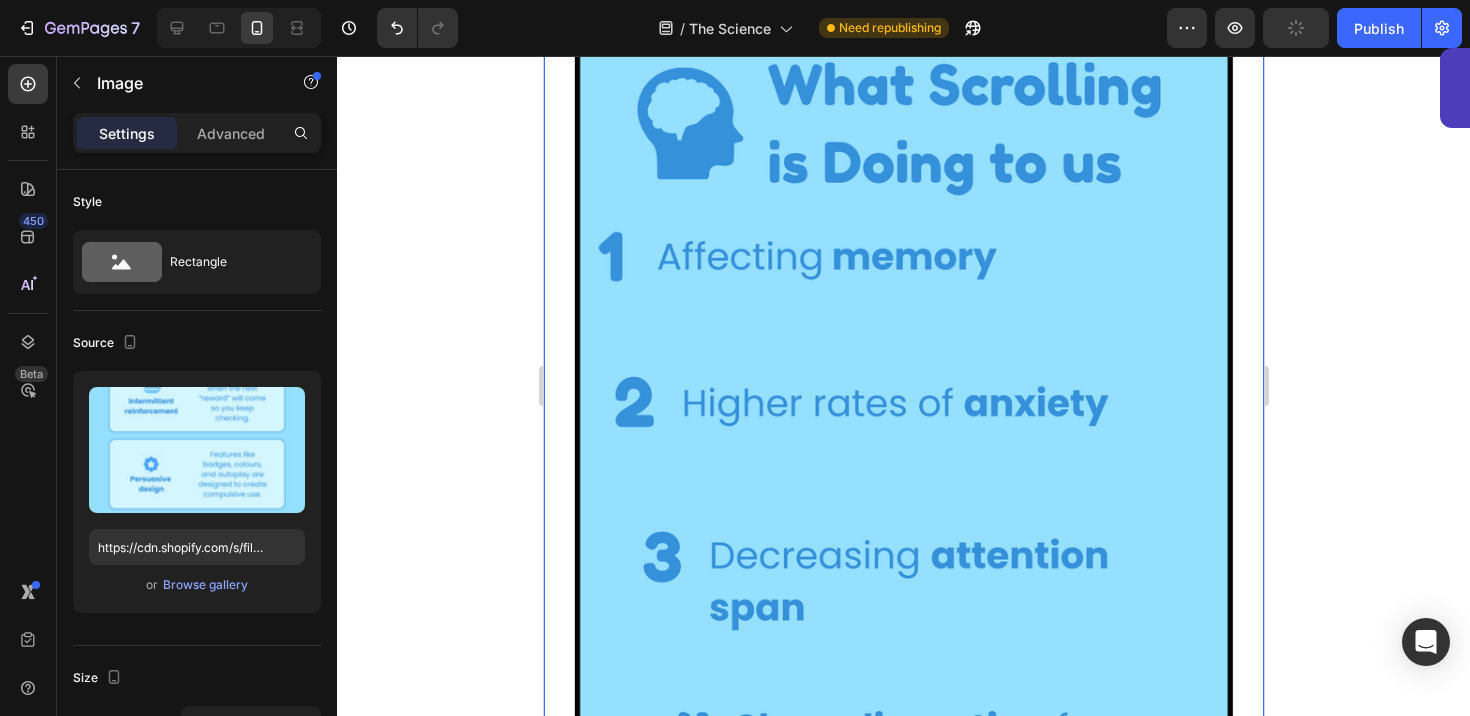 click at bounding box center [903, 536] 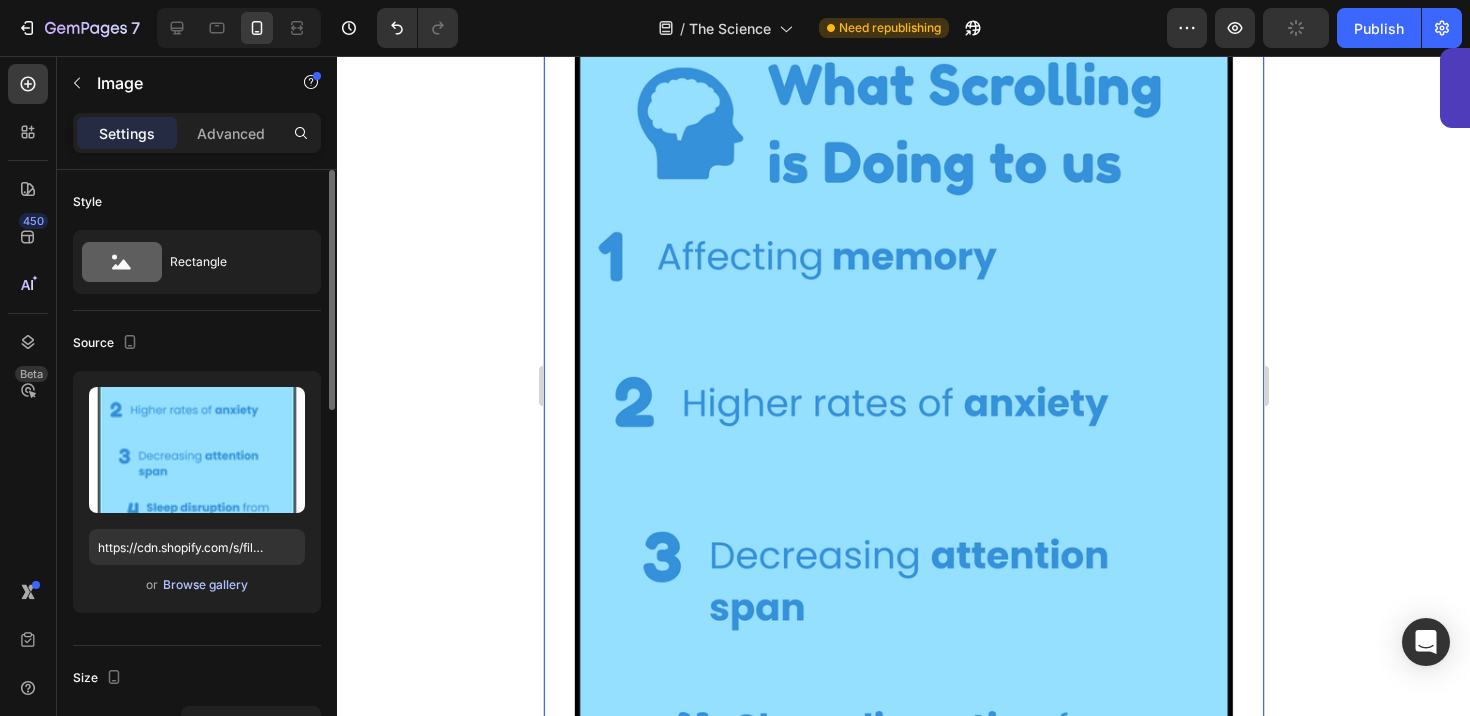 click on "Browse gallery" at bounding box center [205, 585] 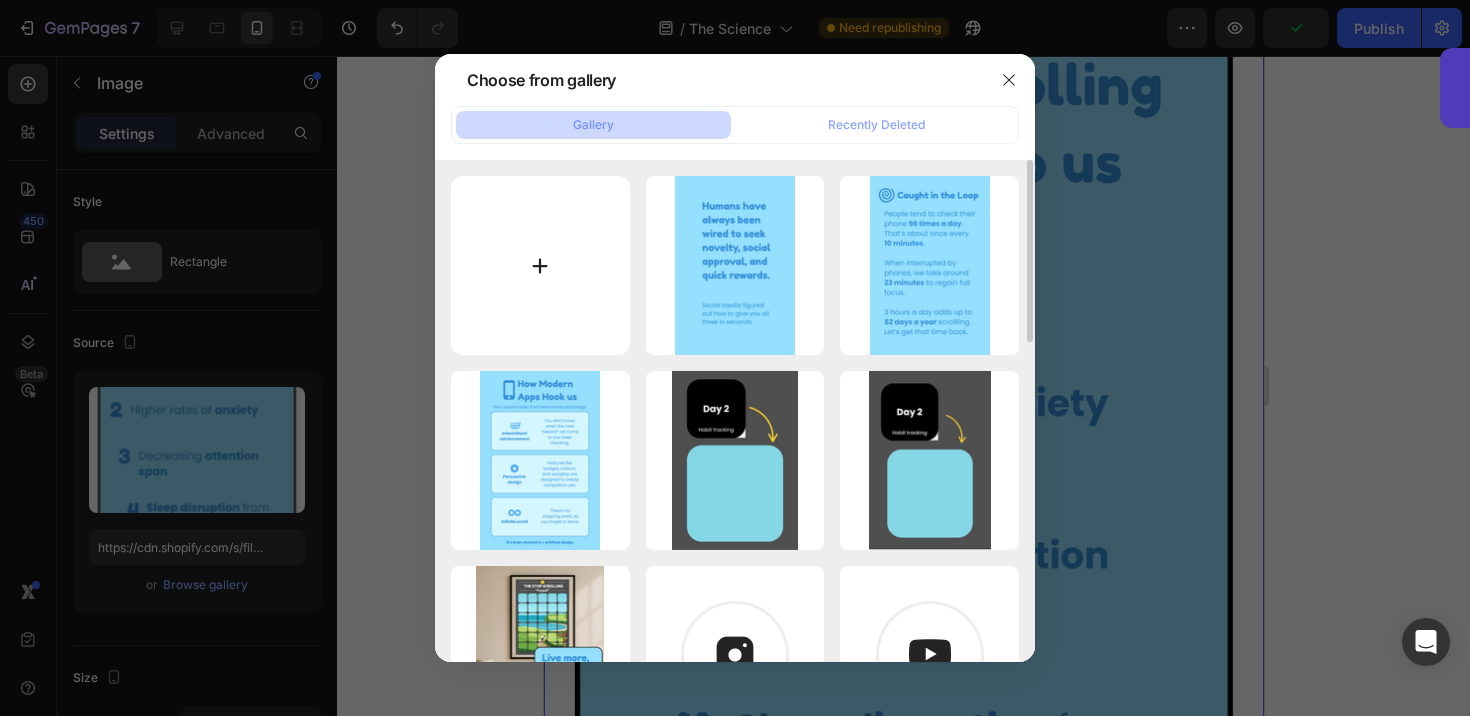 click at bounding box center (540, 265) 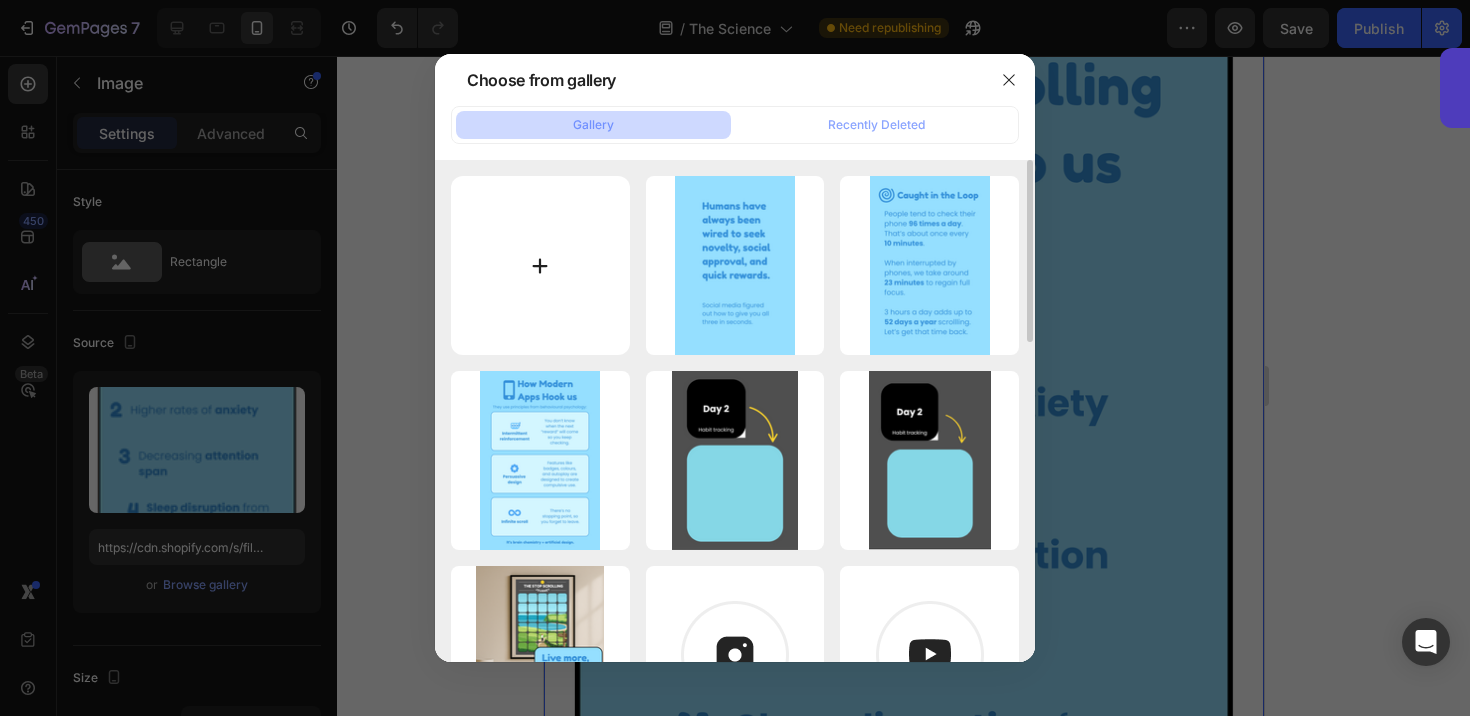 type on "C:\fakepath\64.png" 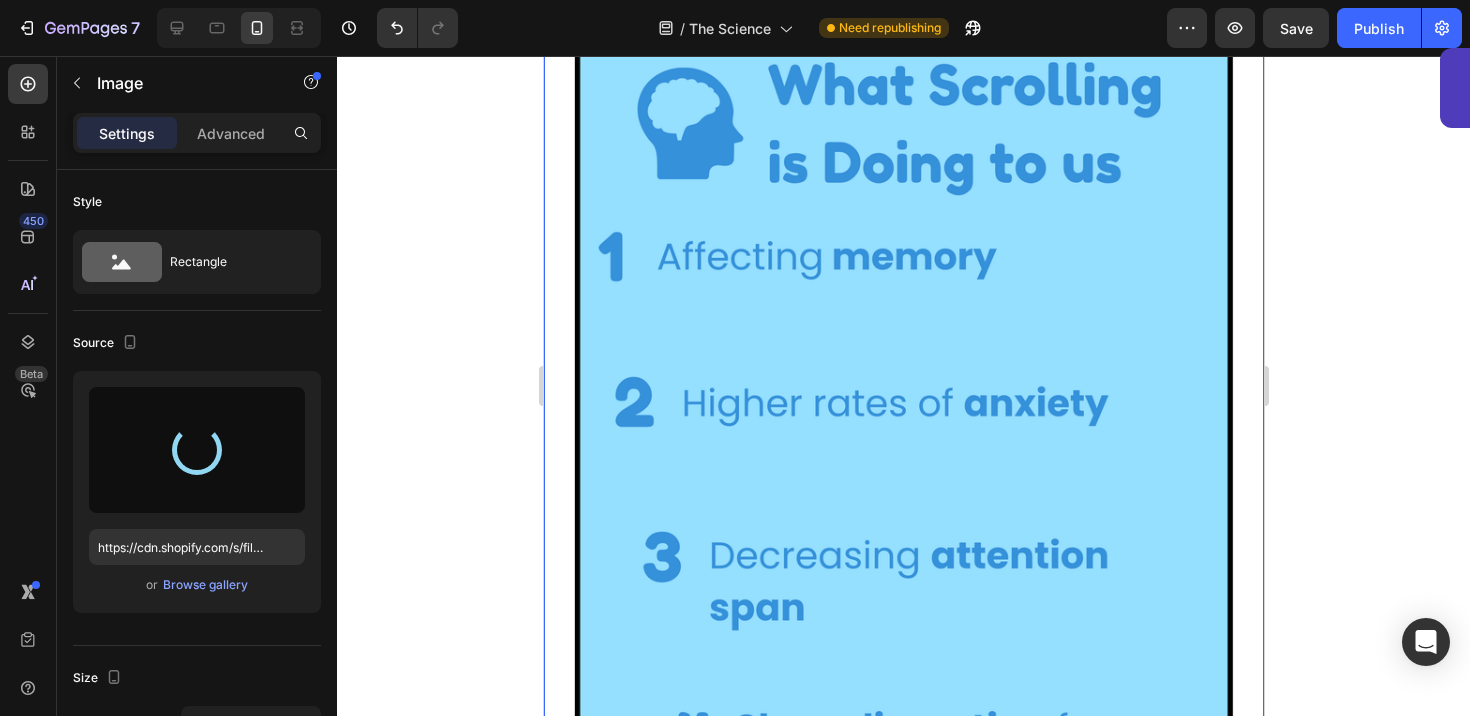 type on "https://cdn.shopify.com/s/files/1/0916/6857/8684/files/gempages_570851522548597575-6045cf46-b8b8-4bc8-9467-c475a8d0b3d4.png" 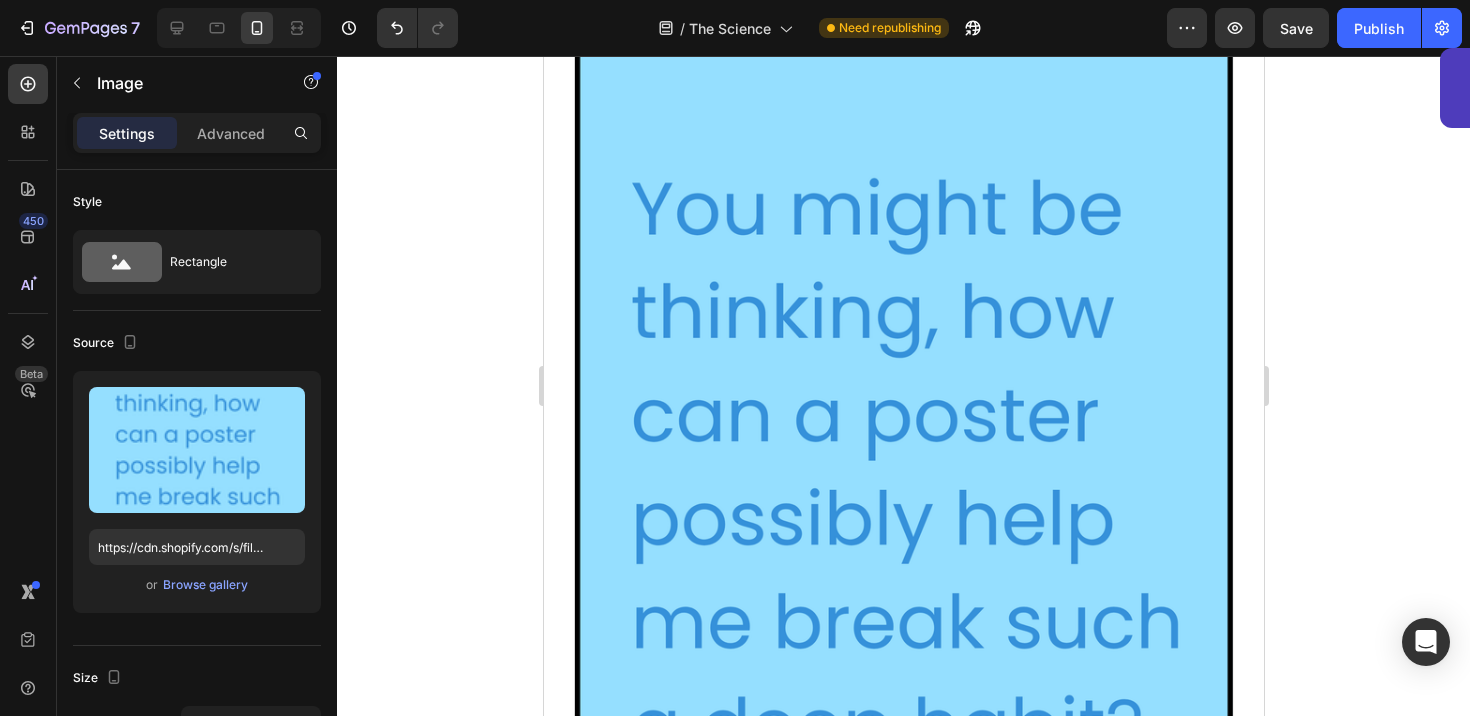 scroll, scrollTop: 6056, scrollLeft: 0, axis: vertical 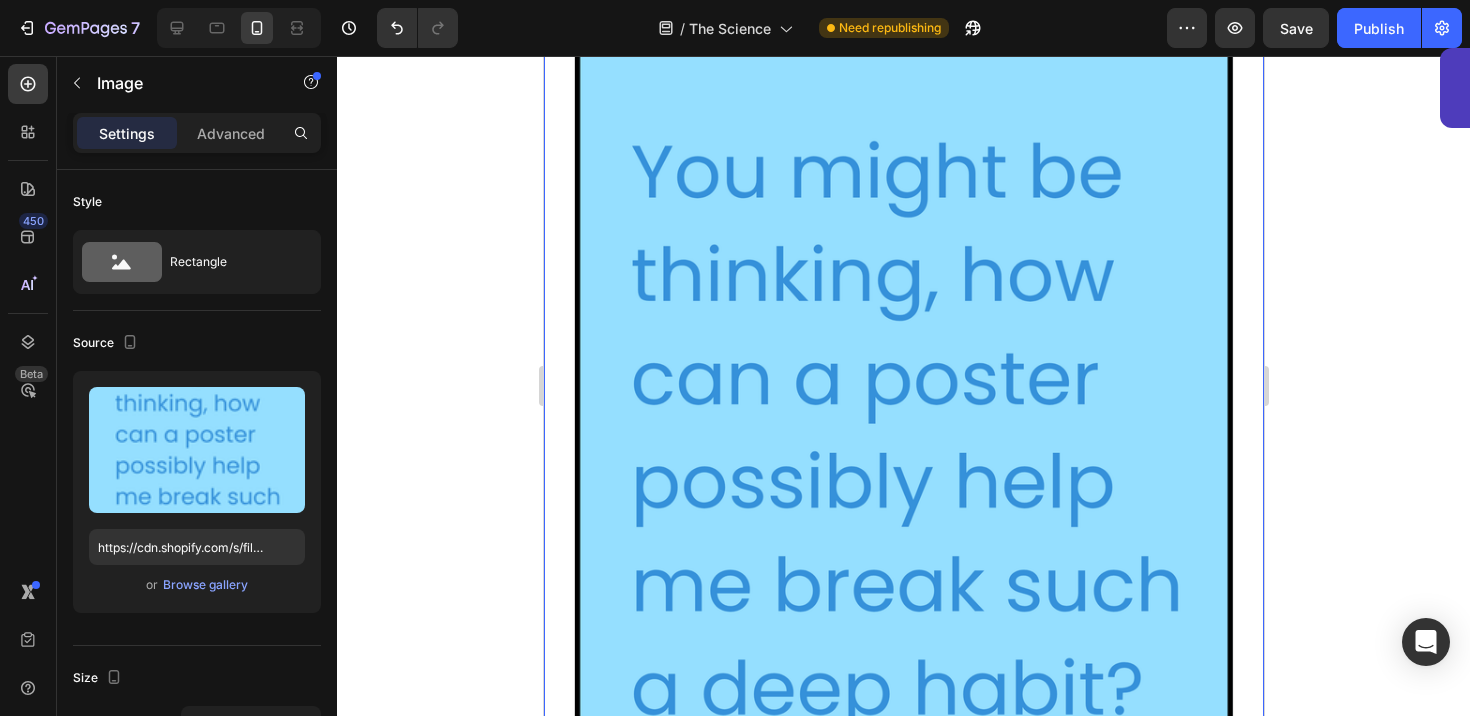 click at bounding box center [903, 430] 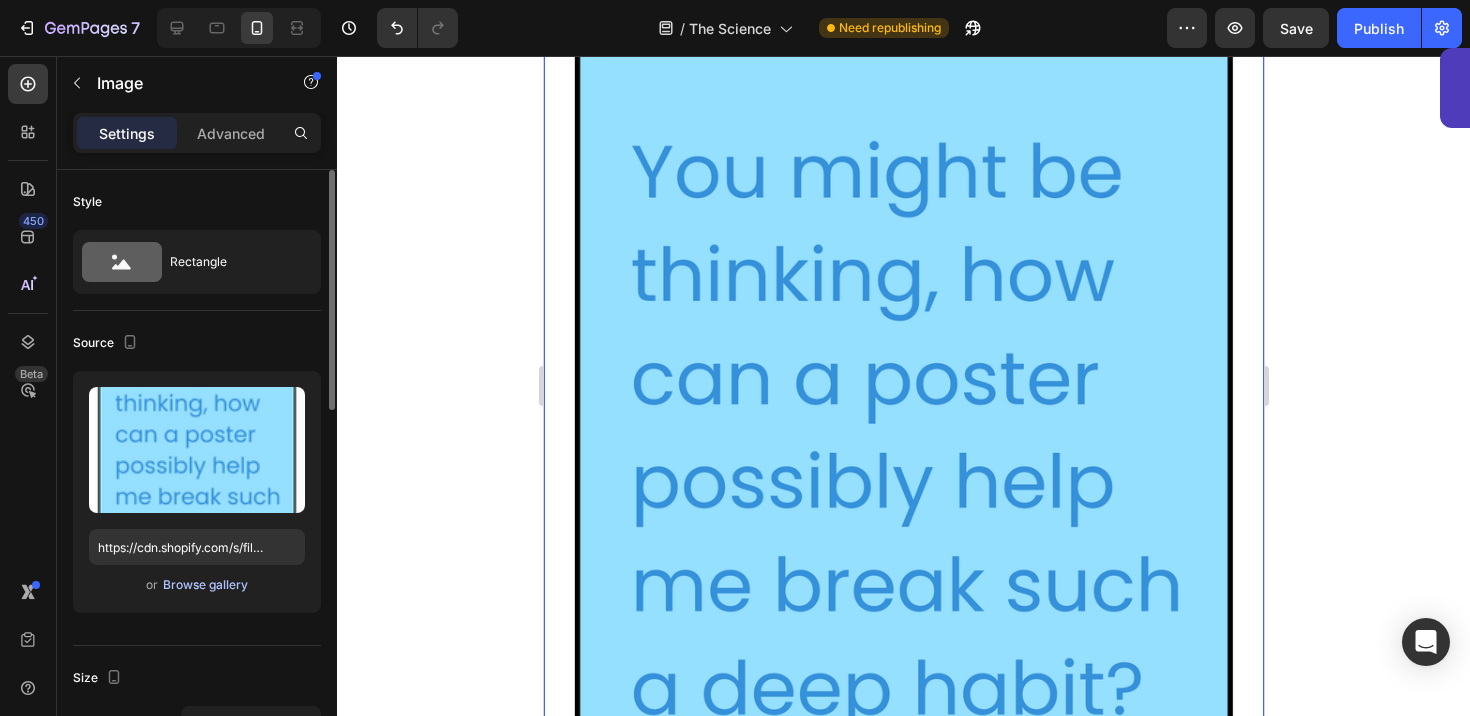 click on "Browse gallery" at bounding box center (205, 585) 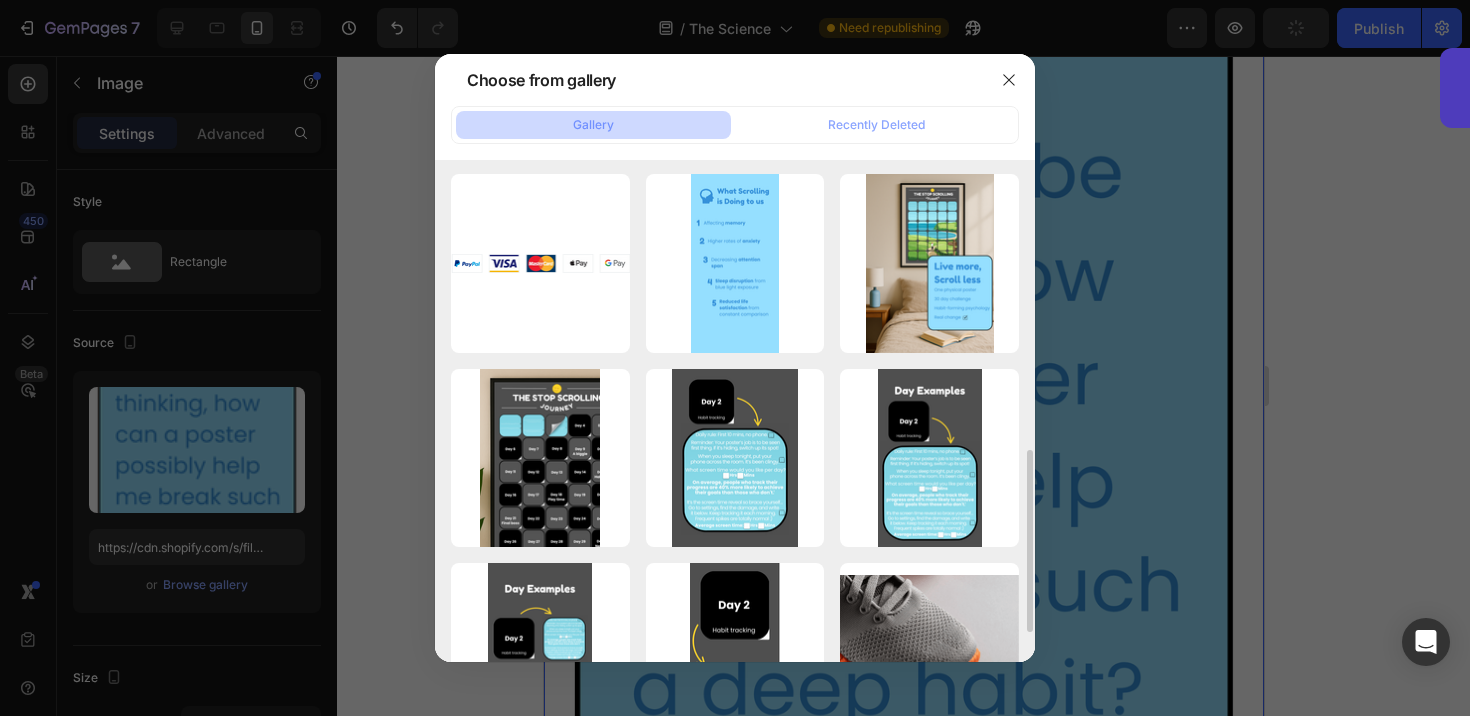 scroll, scrollTop: 729, scrollLeft: 0, axis: vertical 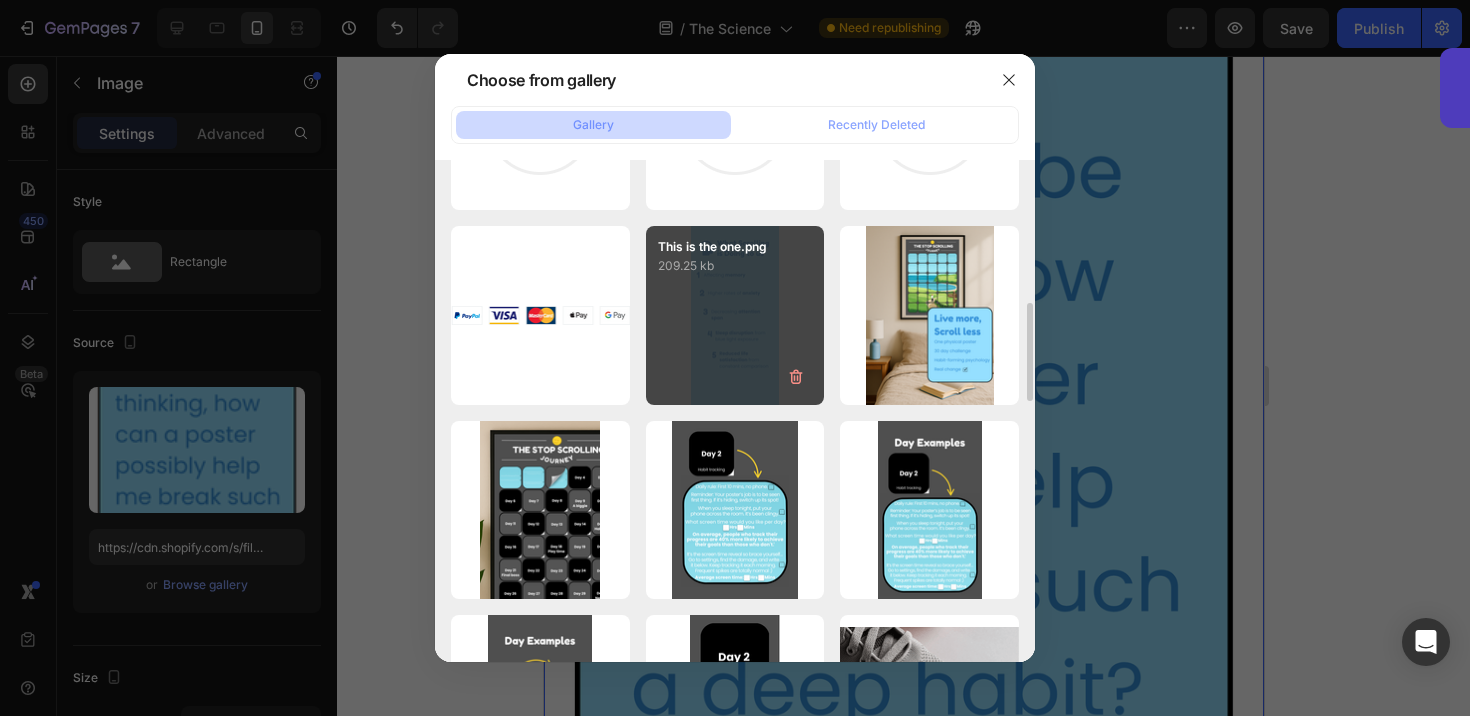 click on "This is the one.png 209.25 kb" at bounding box center [735, 315] 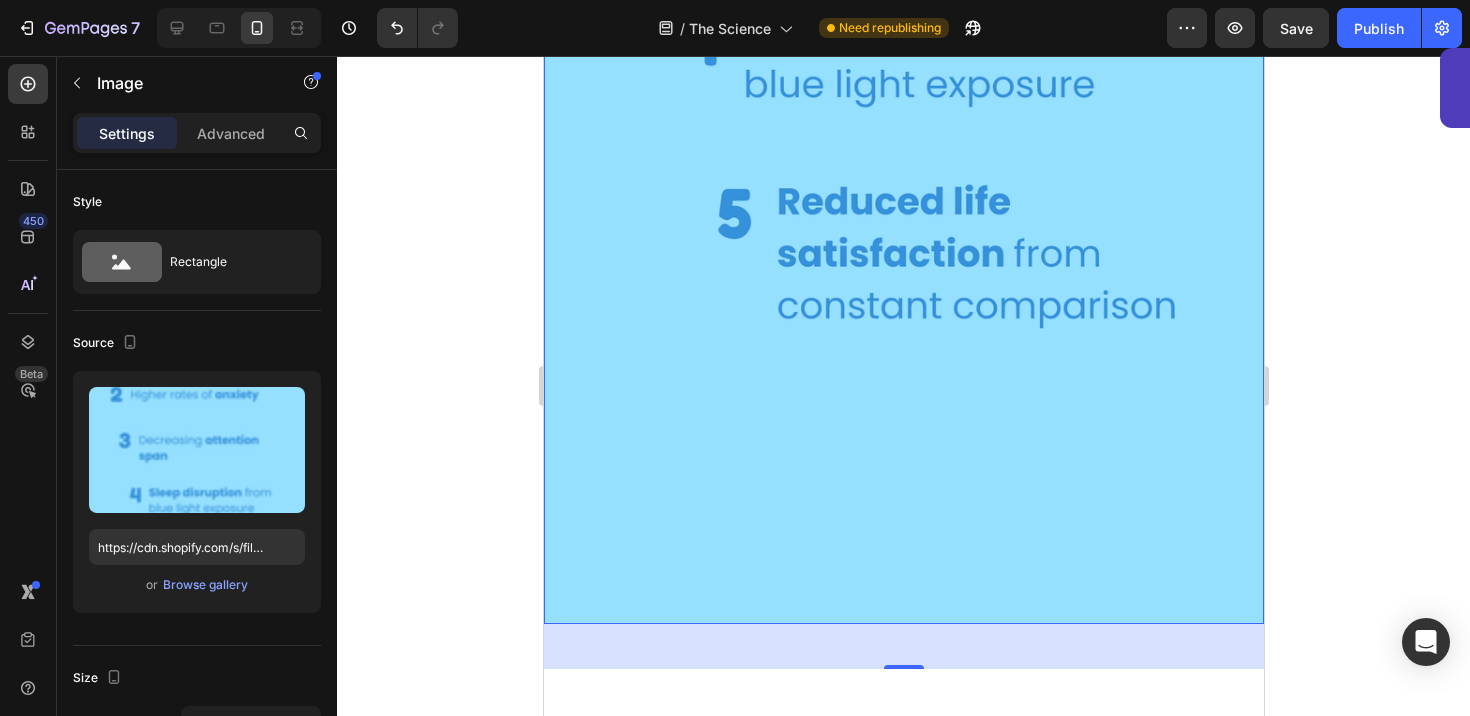 scroll, scrollTop: 6691, scrollLeft: 0, axis: vertical 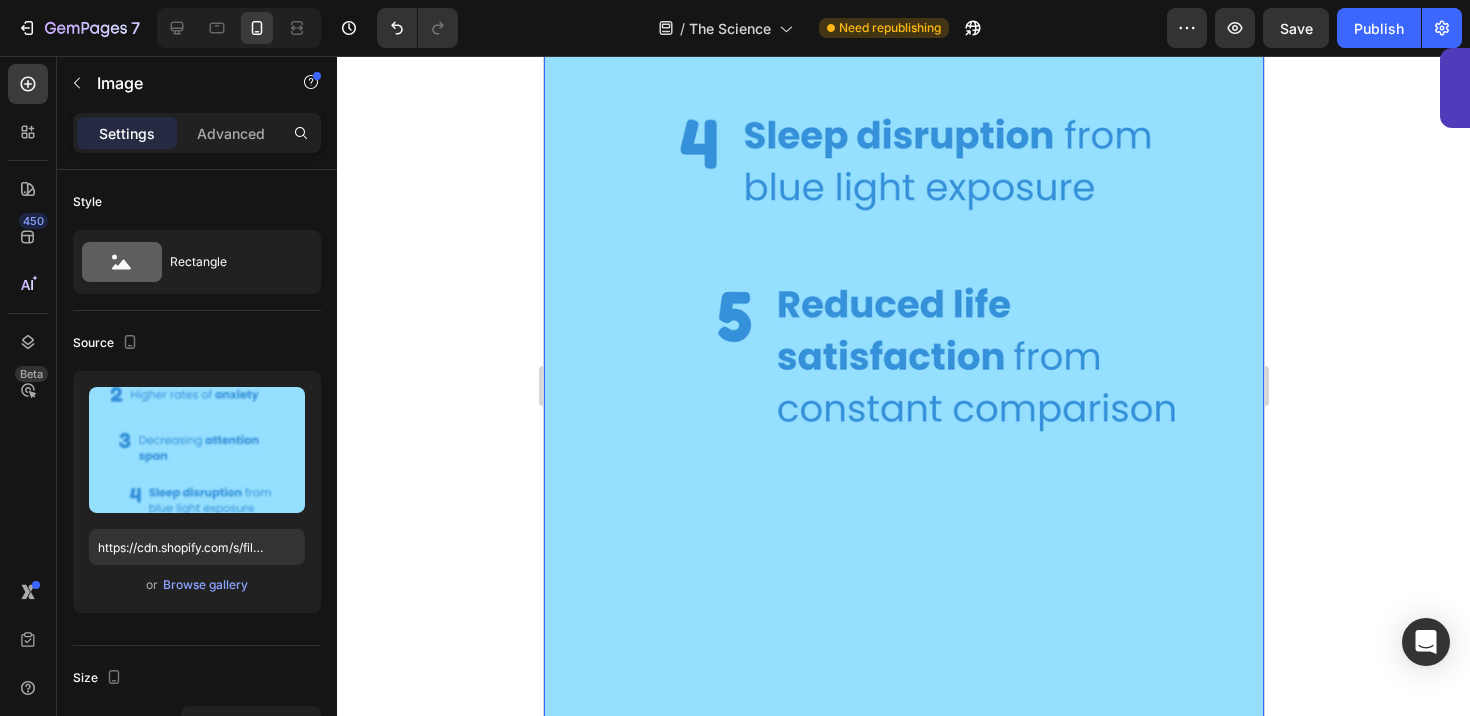 click at bounding box center [903, -7] 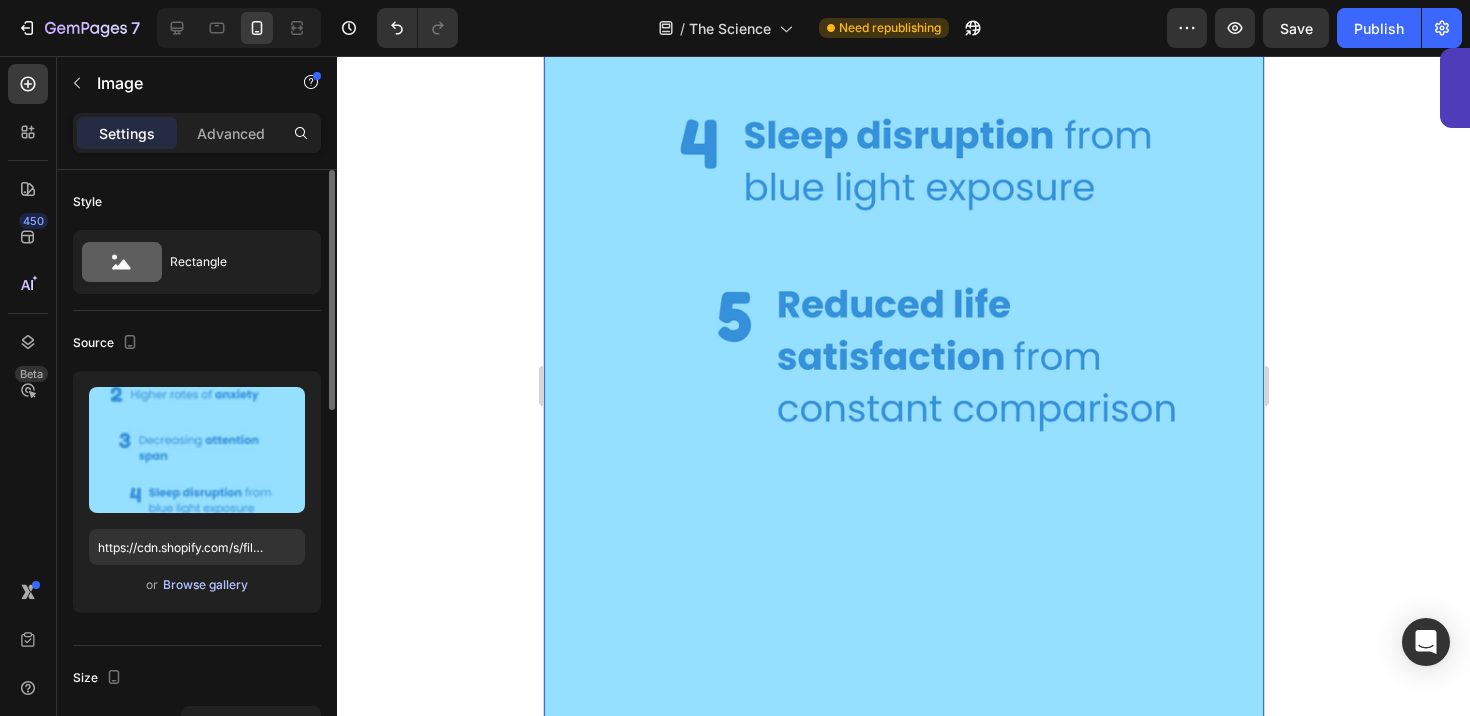 click on "Browse gallery" at bounding box center [205, 585] 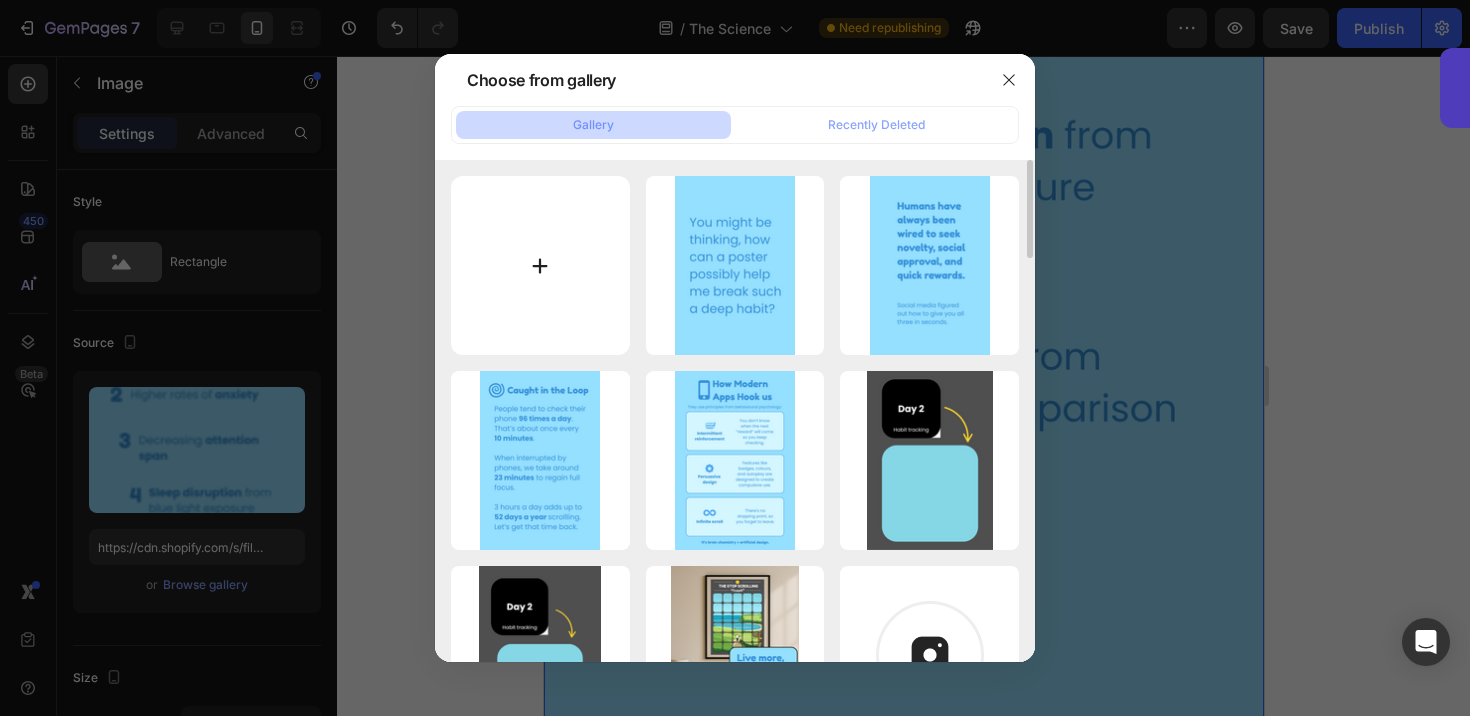 click at bounding box center (540, 265) 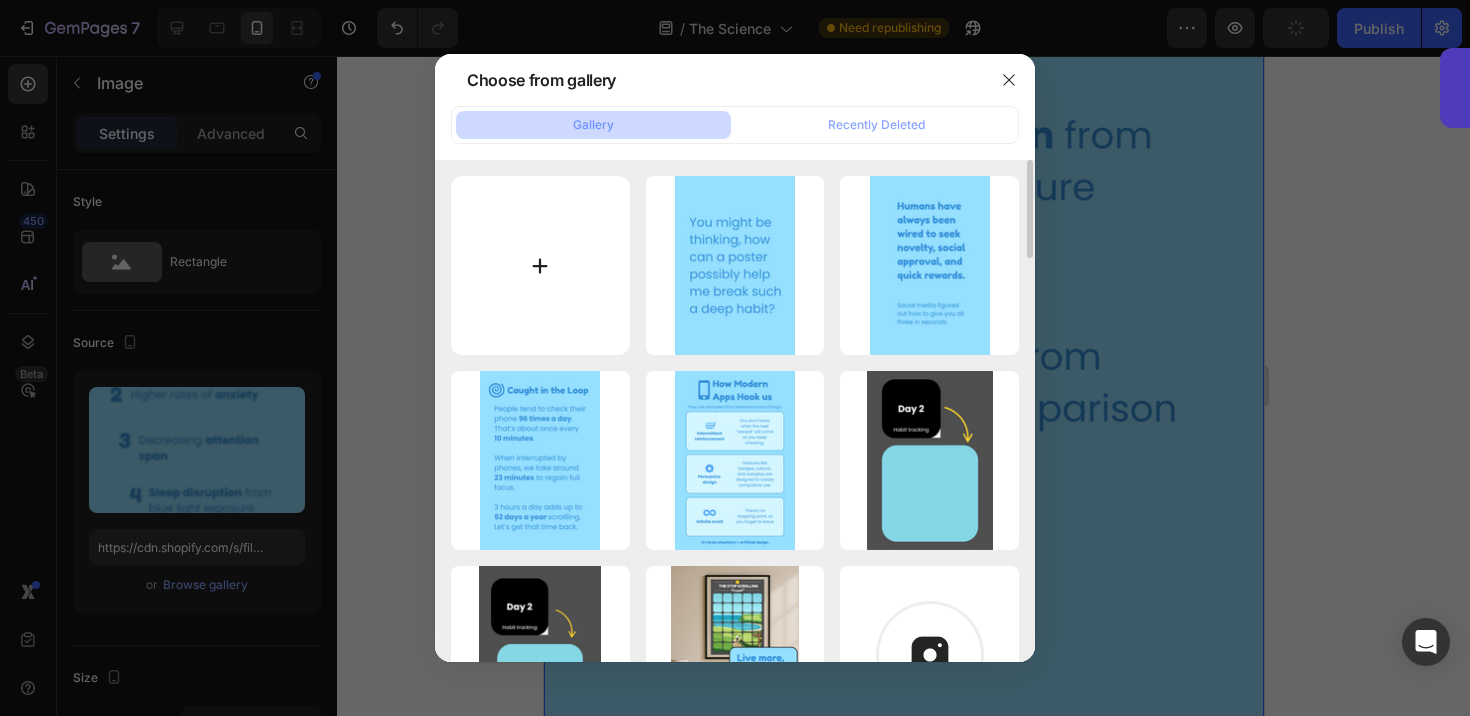 type on "C:\fakepath\66.png" 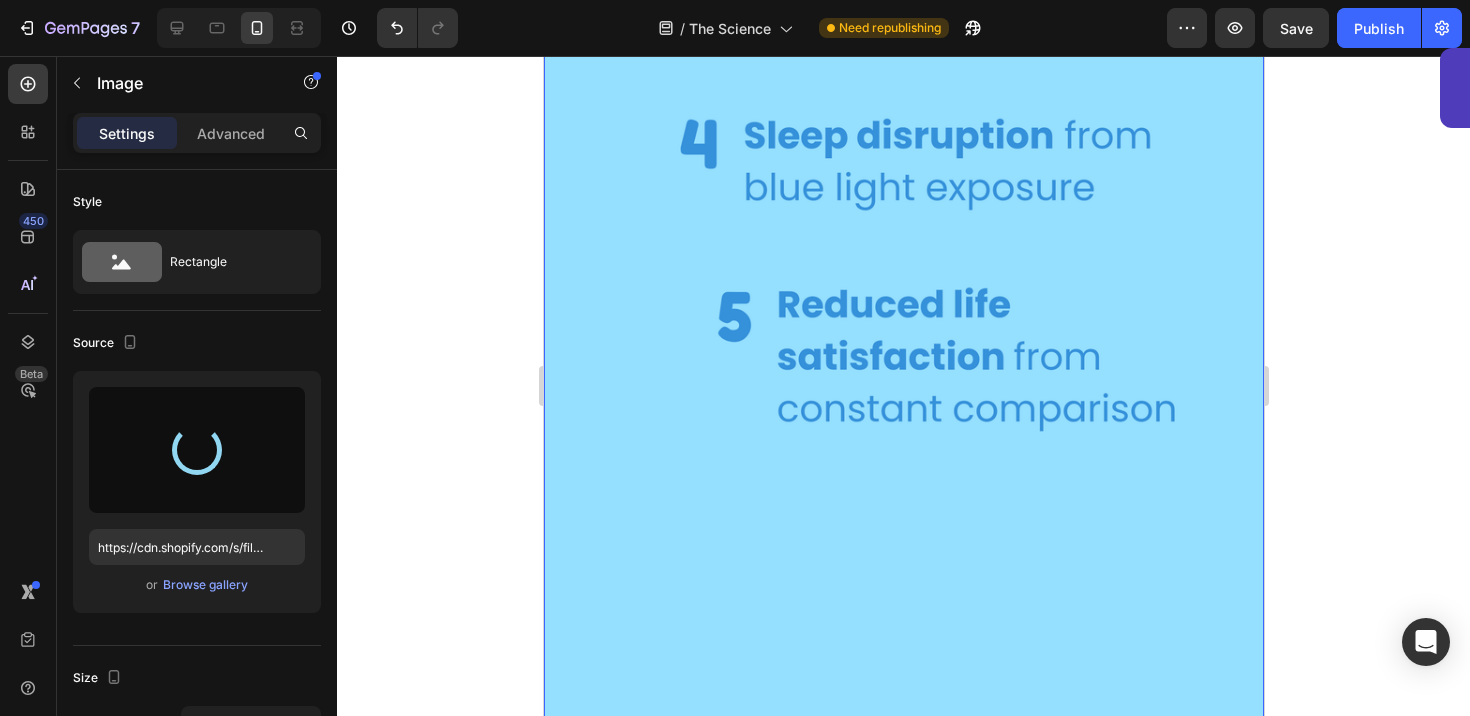 type on "https://cdn.shopify.com/s/files/1/0916/6857/8684/files/gempages_570851522548597575-93b32d73-327a-4b6b-b442-bcaf6a78a0b5.png" 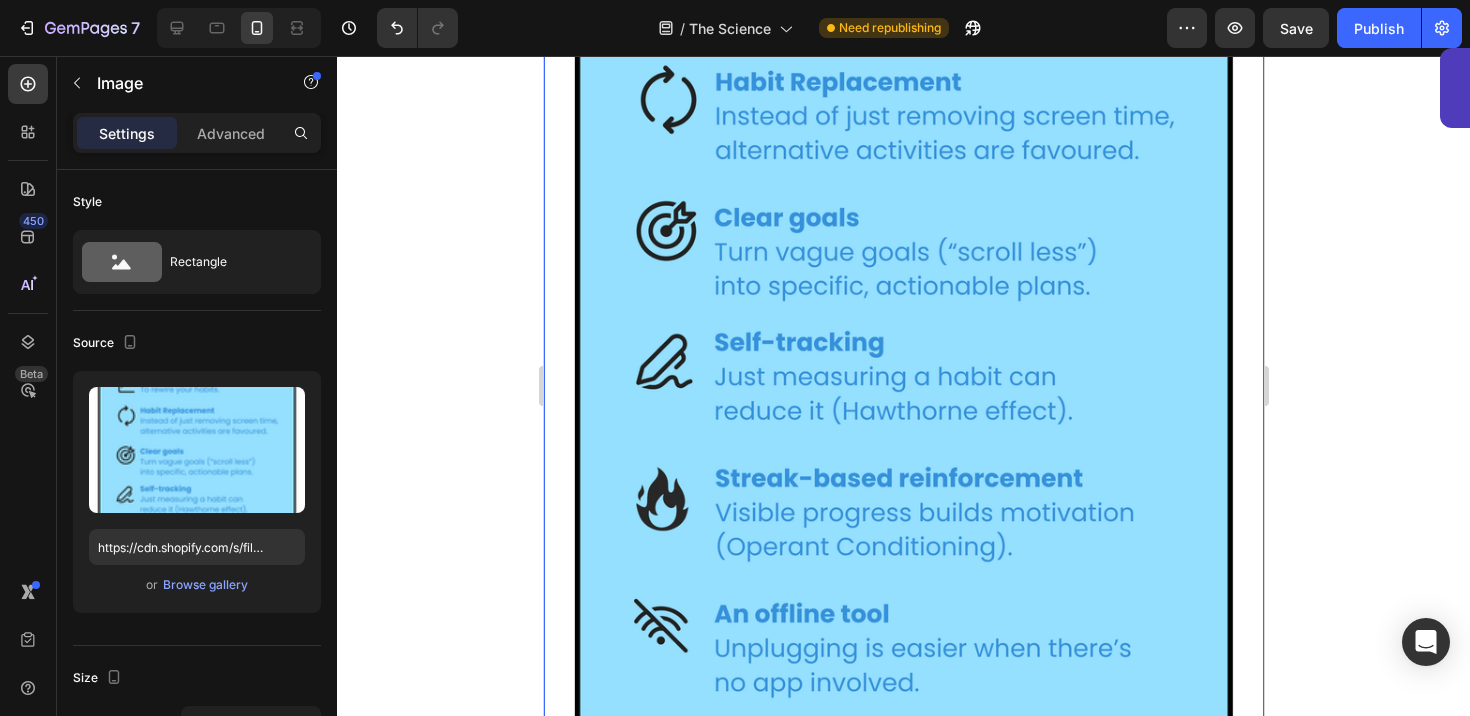 scroll, scrollTop: 6276, scrollLeft: 0, axis: vertical 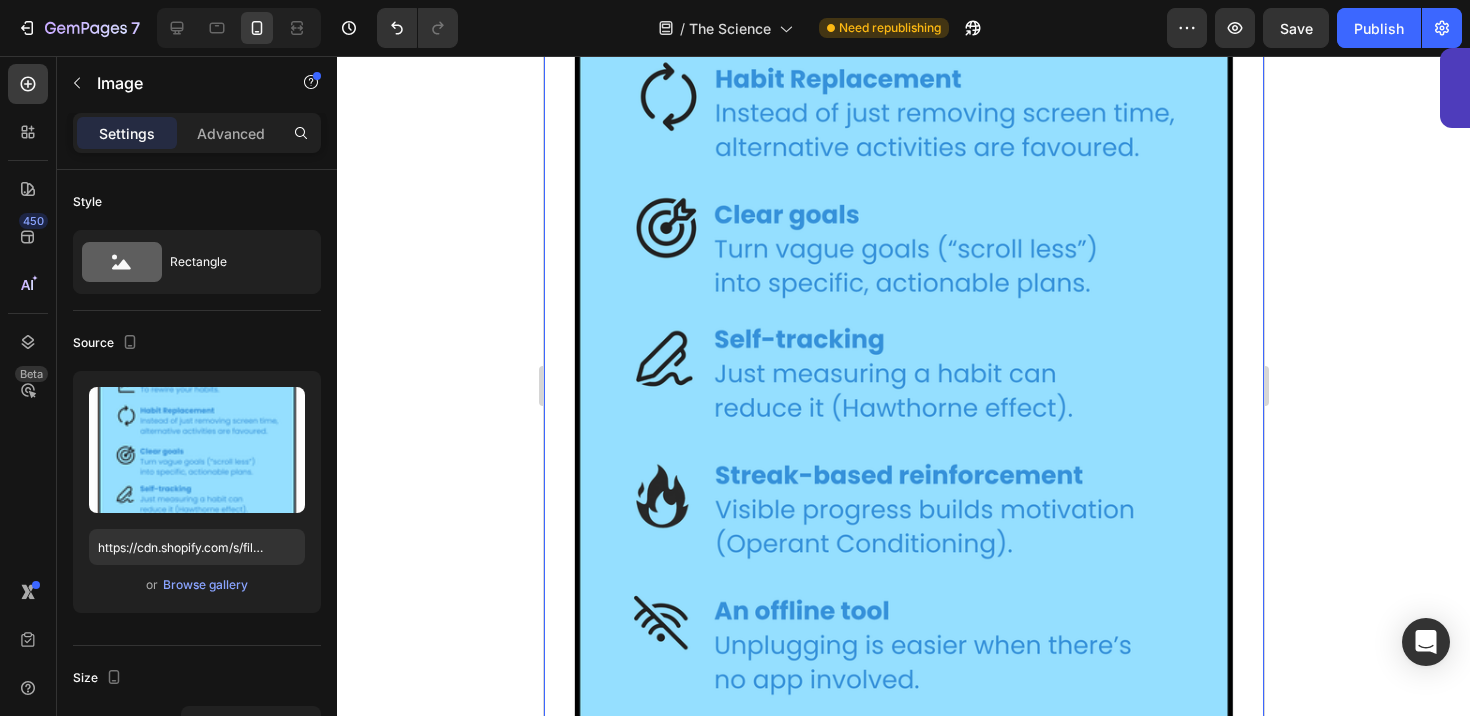 click at bounding box center [903, 210] 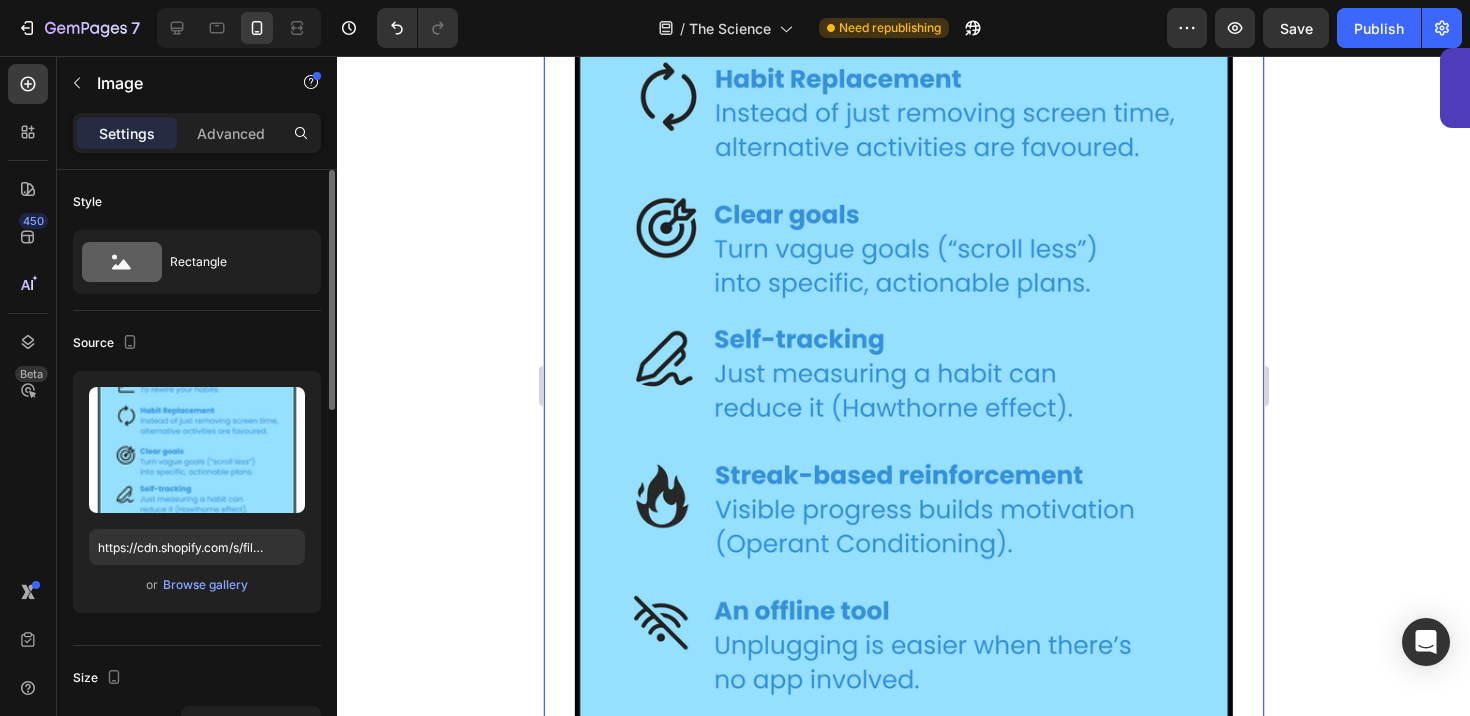 click on "Upload Image https://cdn.shopify.com/s/files/1/0916/6857/8684/files/gempages_570851522548597575-93b32d73-327a-4b6b-b442-bcaf6a78a0b5.png or  Browse gallery" at bounding box center (197, 492) 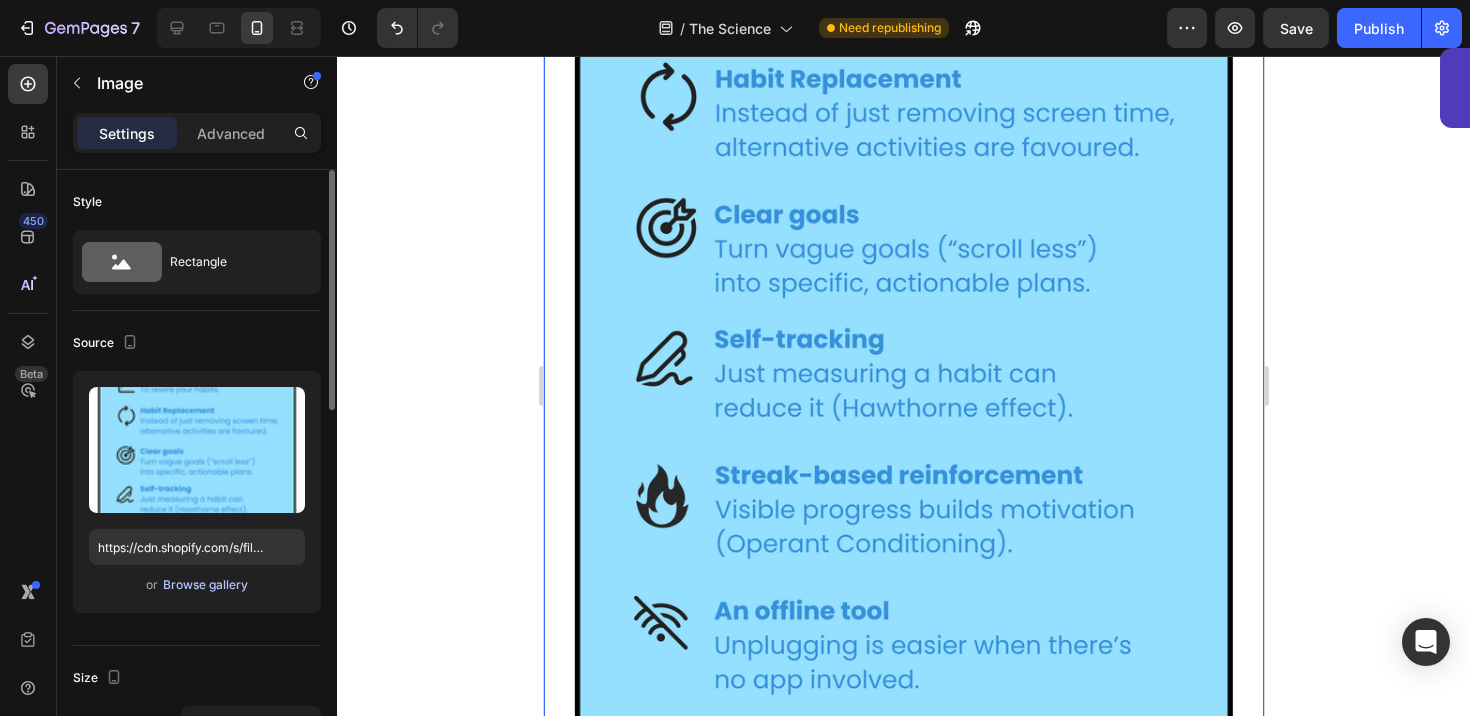click on "Browse gallery" at bounding box center [205, 585] 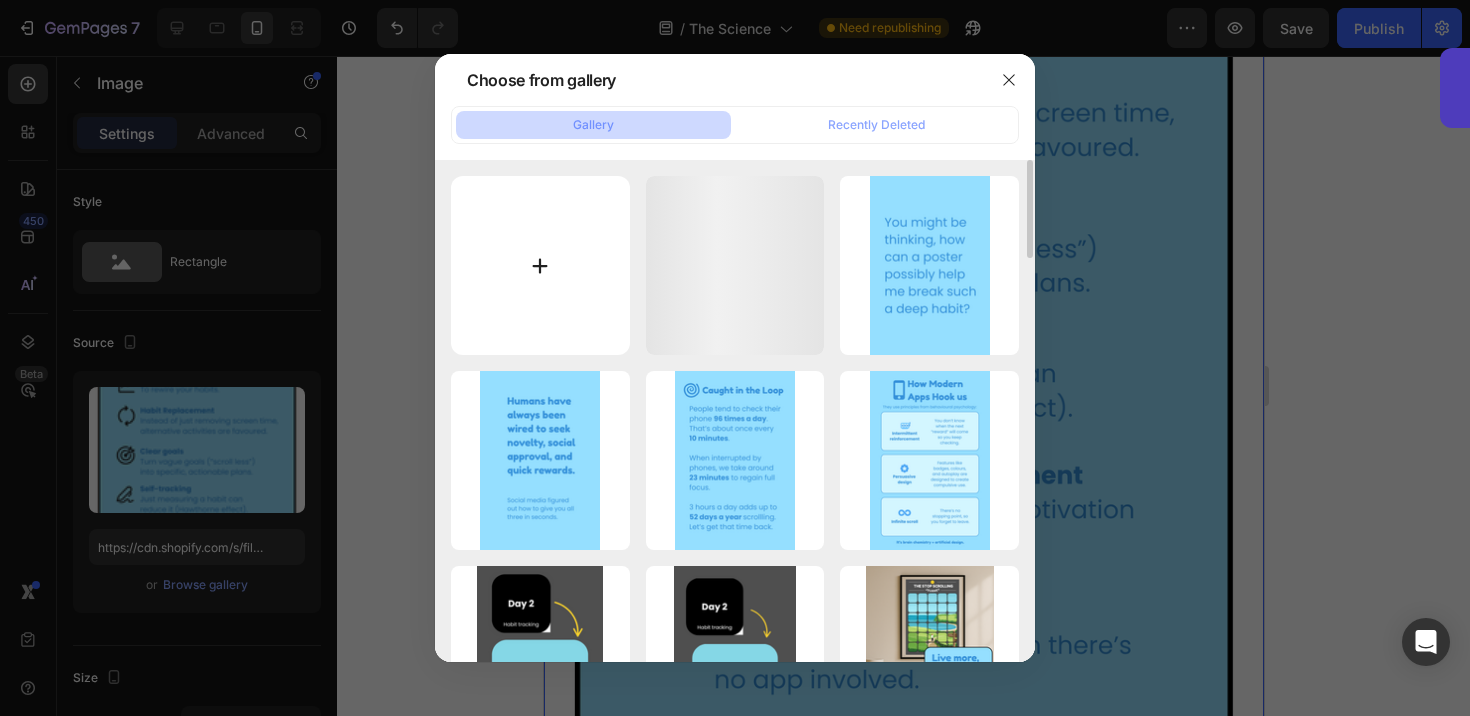 click at bounding box center (540, 265) 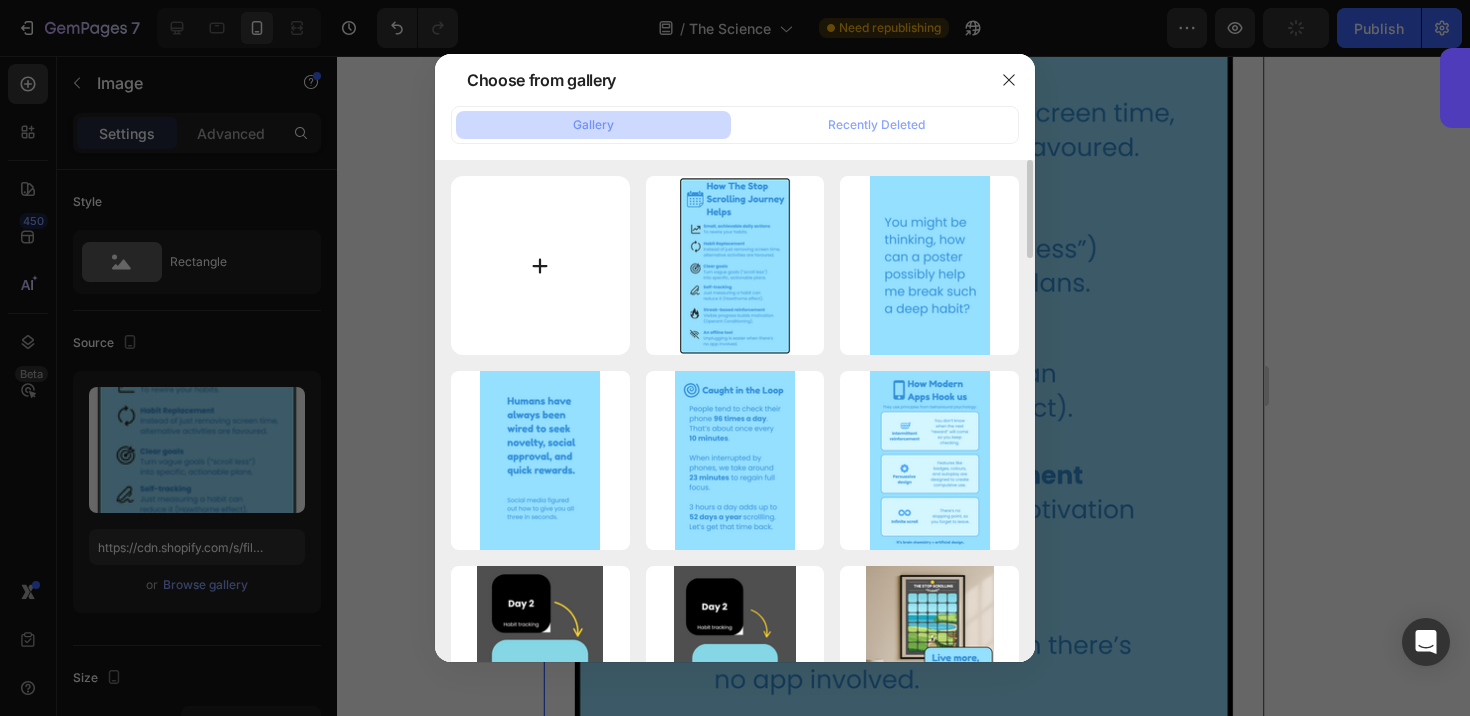 type on "C:\fakepath\65.png" 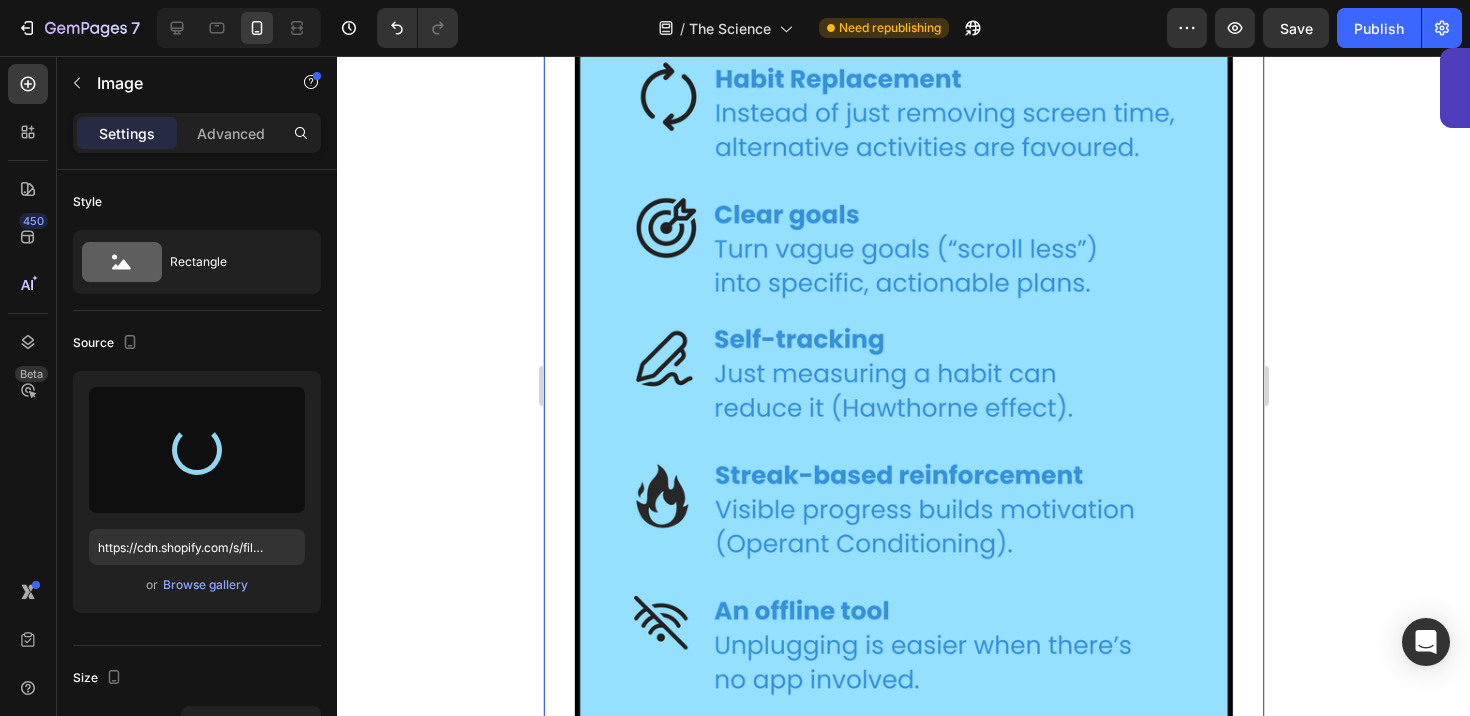 type on "https://cdn.shopify.com/s/files/1/0916/6857/8684/files/gempages_570851522548597575-720f5fb7-41ab-498d-8ecd-2d749e6d2dd5.png" 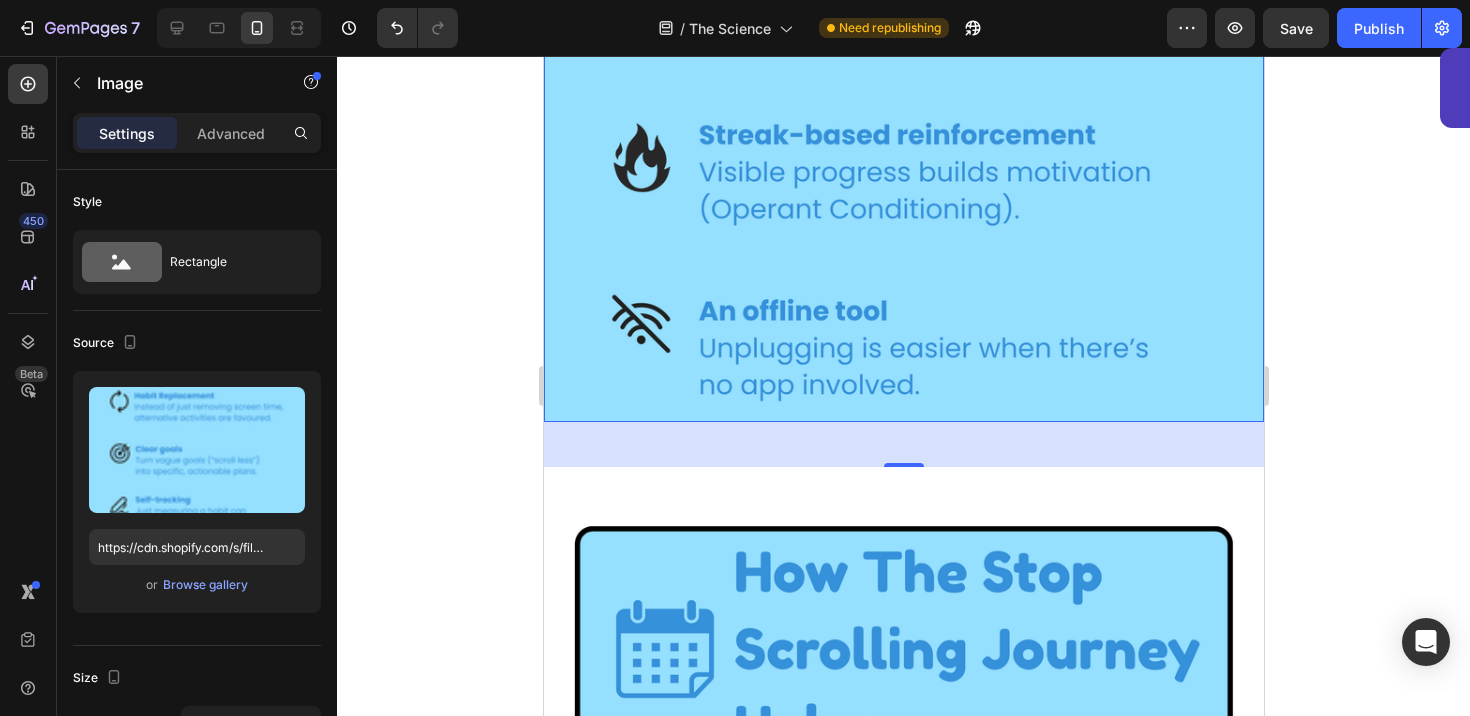 scroll, scrollTop: 6782, scrollLeft: 0, axis: vertical 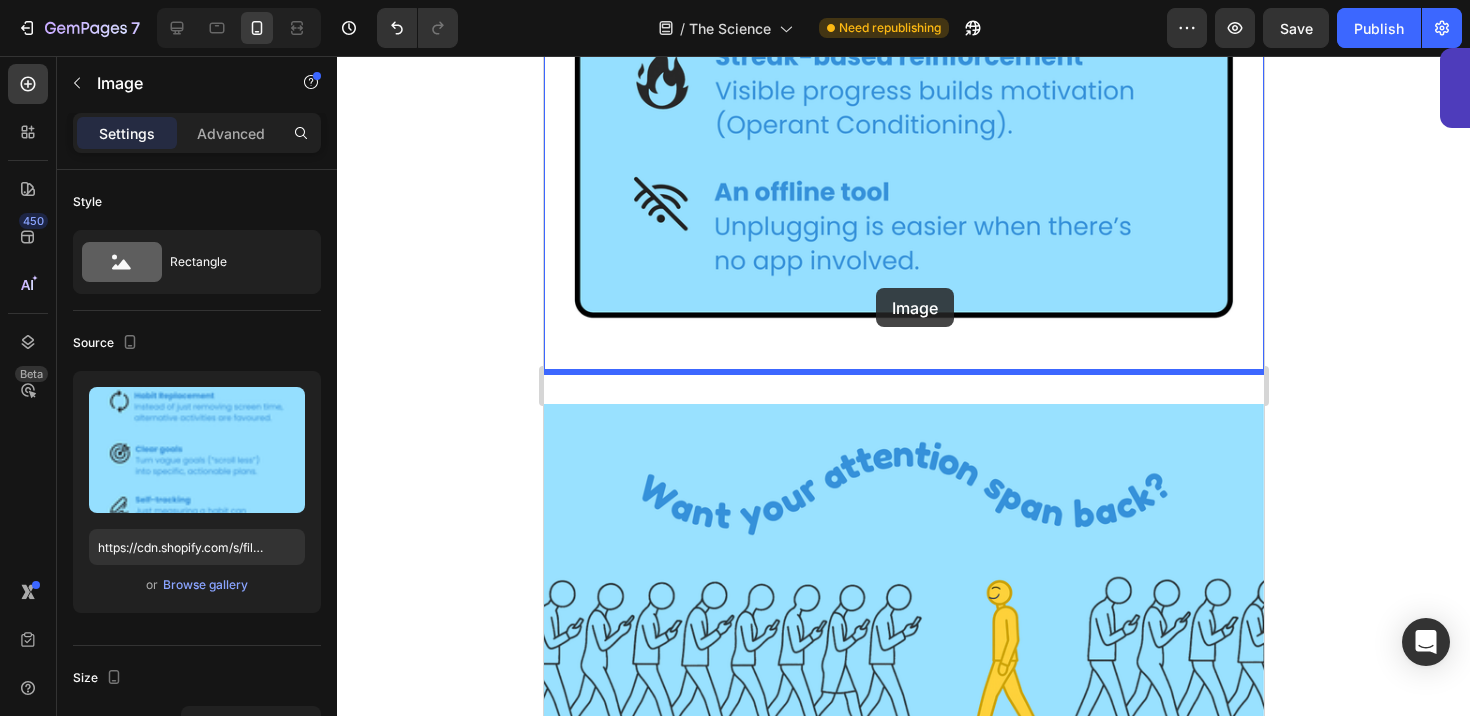 drag, startPoint x: 881, startPoint y: 349, endPoint x: 875, endPoint y: 288, distance: 61.294373 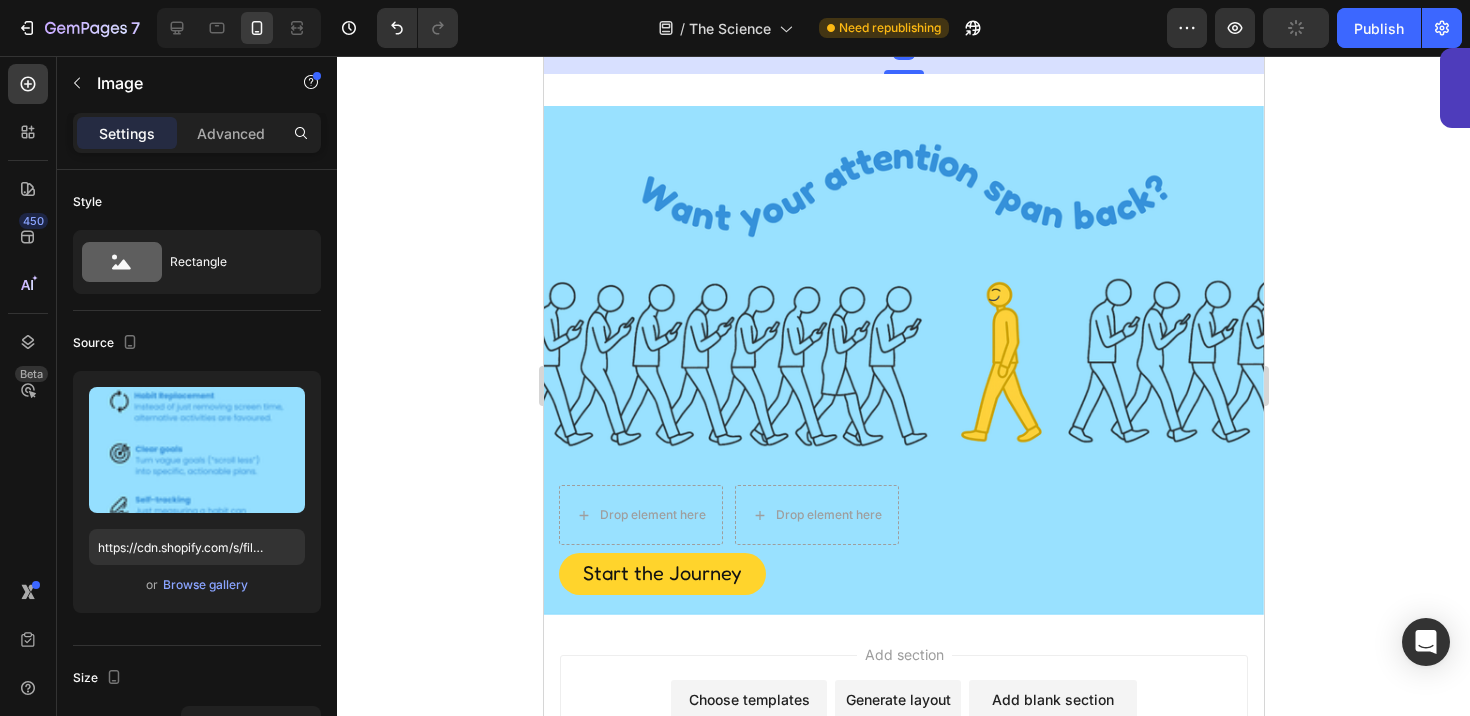 scroll, scrollTop: 8370, scrollLeft: 0, axis: vertical 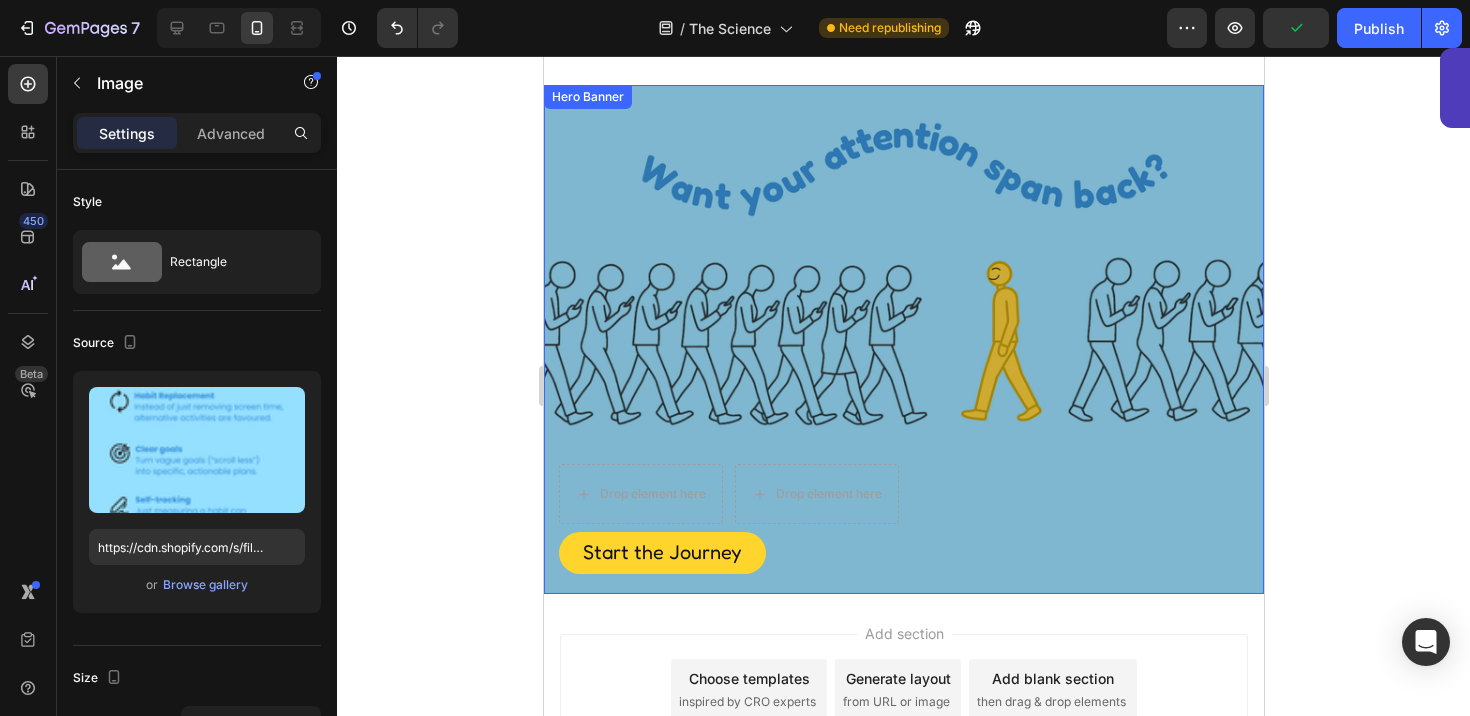 click at bounding box center (903, 339) 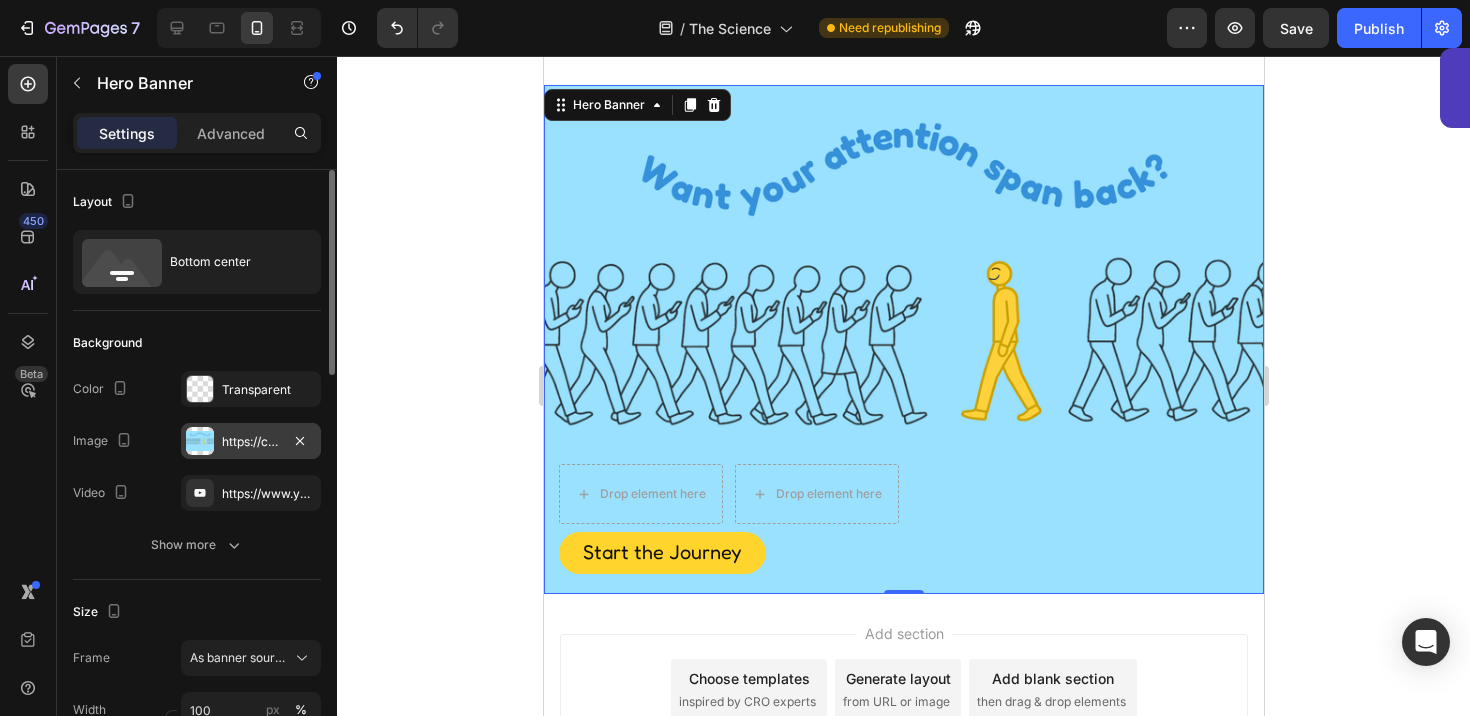 click on "https://cdn.shopify.com/s/files/1/0916/6857/8684/files/gempages_570851522548597575-12675dbe-6a5e-4166-8bc9-0ab05b6a7cda.png" at bounding box center (251, 441) 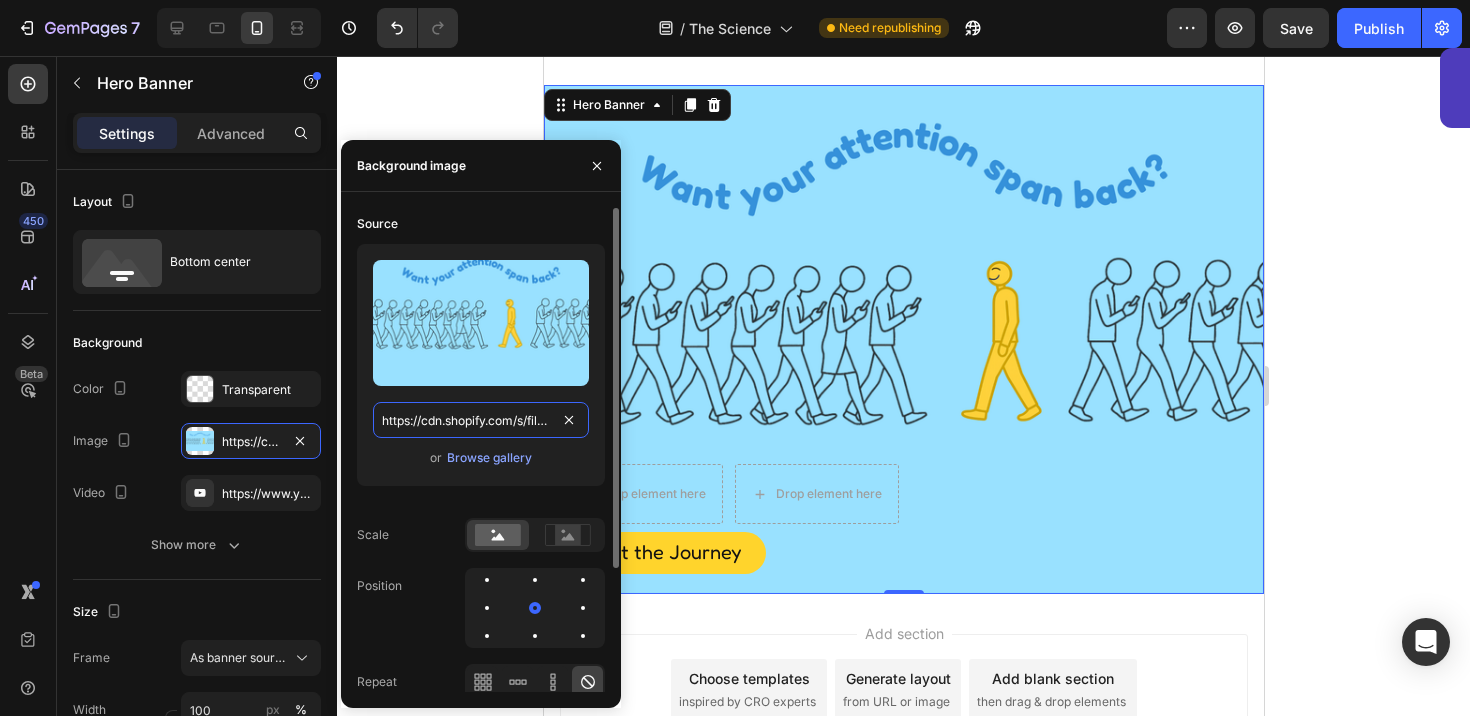 click on "https://cdn.shopify.com/s/files/1/0916/6857/8684/files/gempages_570851522548597575-12675dbe-6a5e-4166-8bc9-0ab05b6a7cda.png" at bounding box center [481, 420] 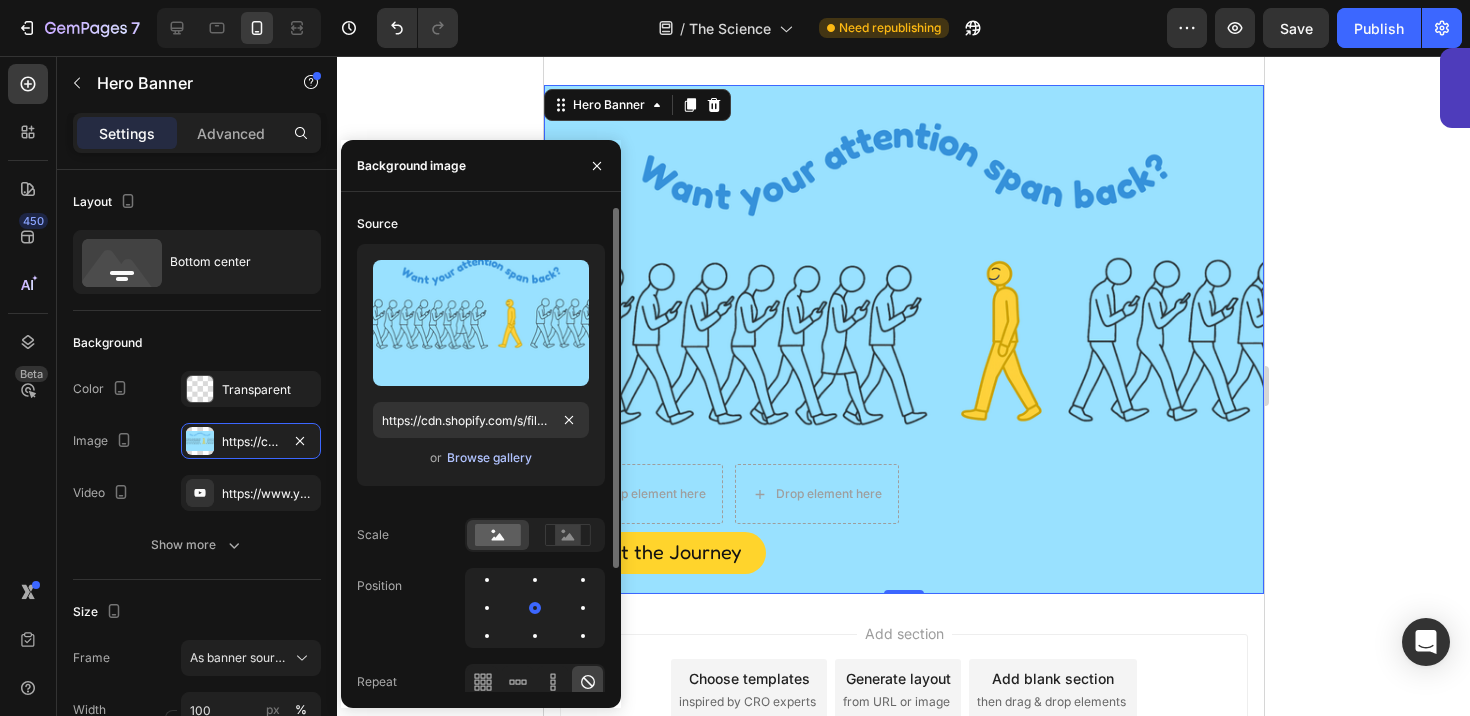 click on "Browse gallery" at bounding box center (489, 458) 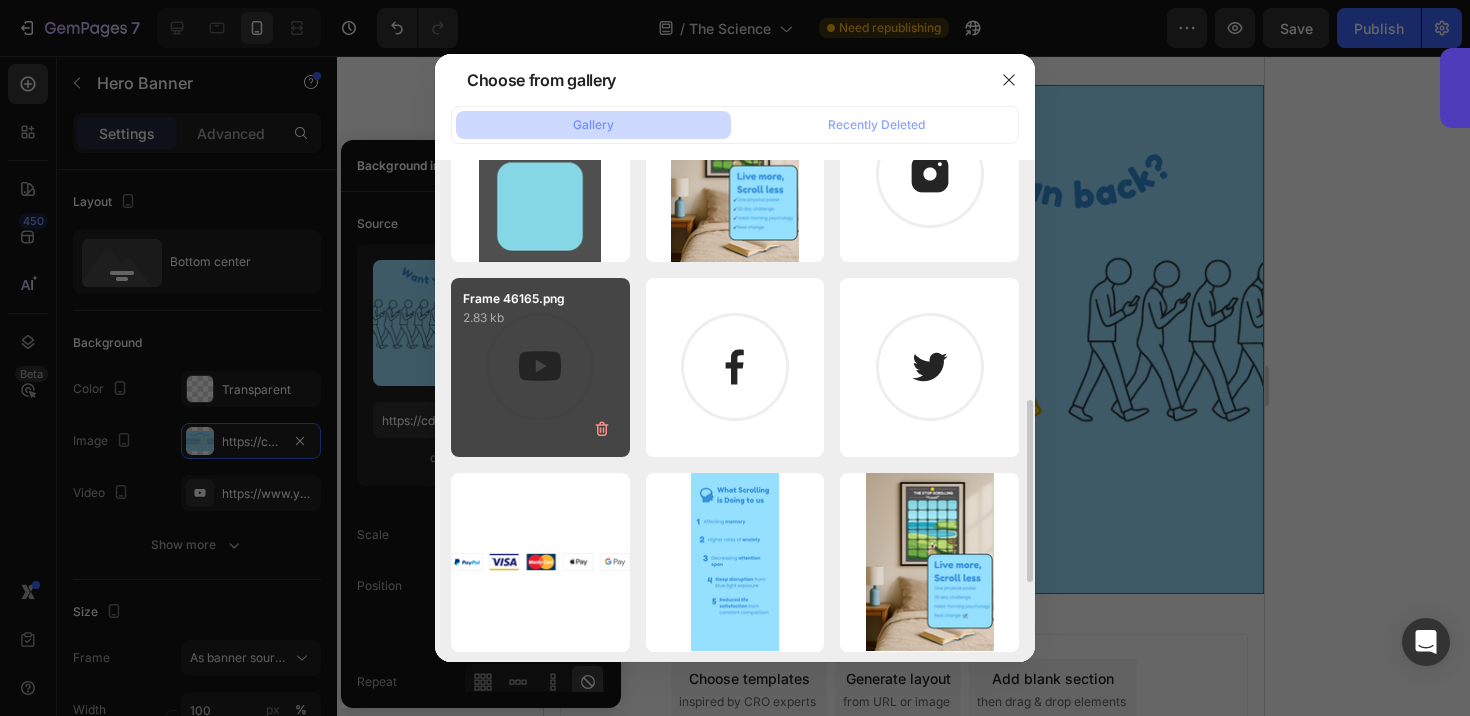 scroll, scrollTop: 530, scrollLeft: 0, axis: vertical 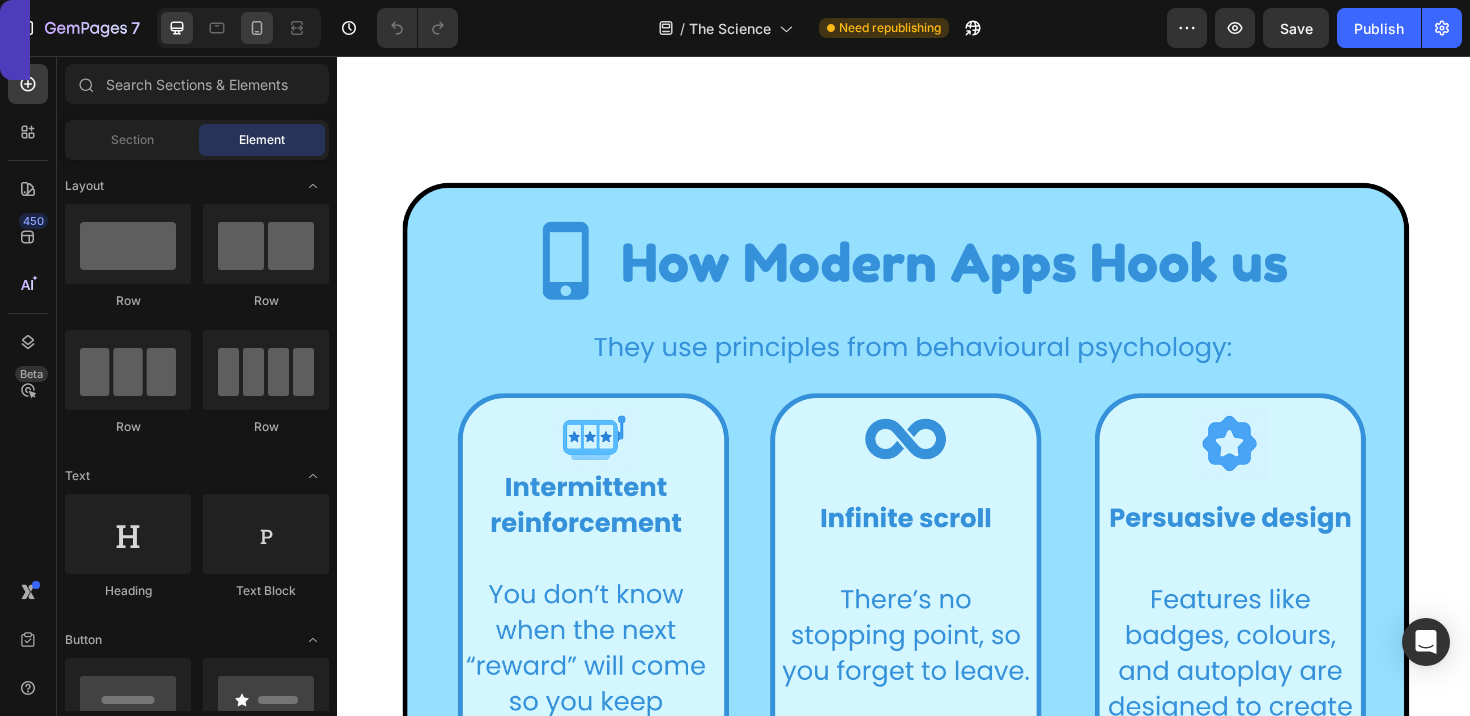 click 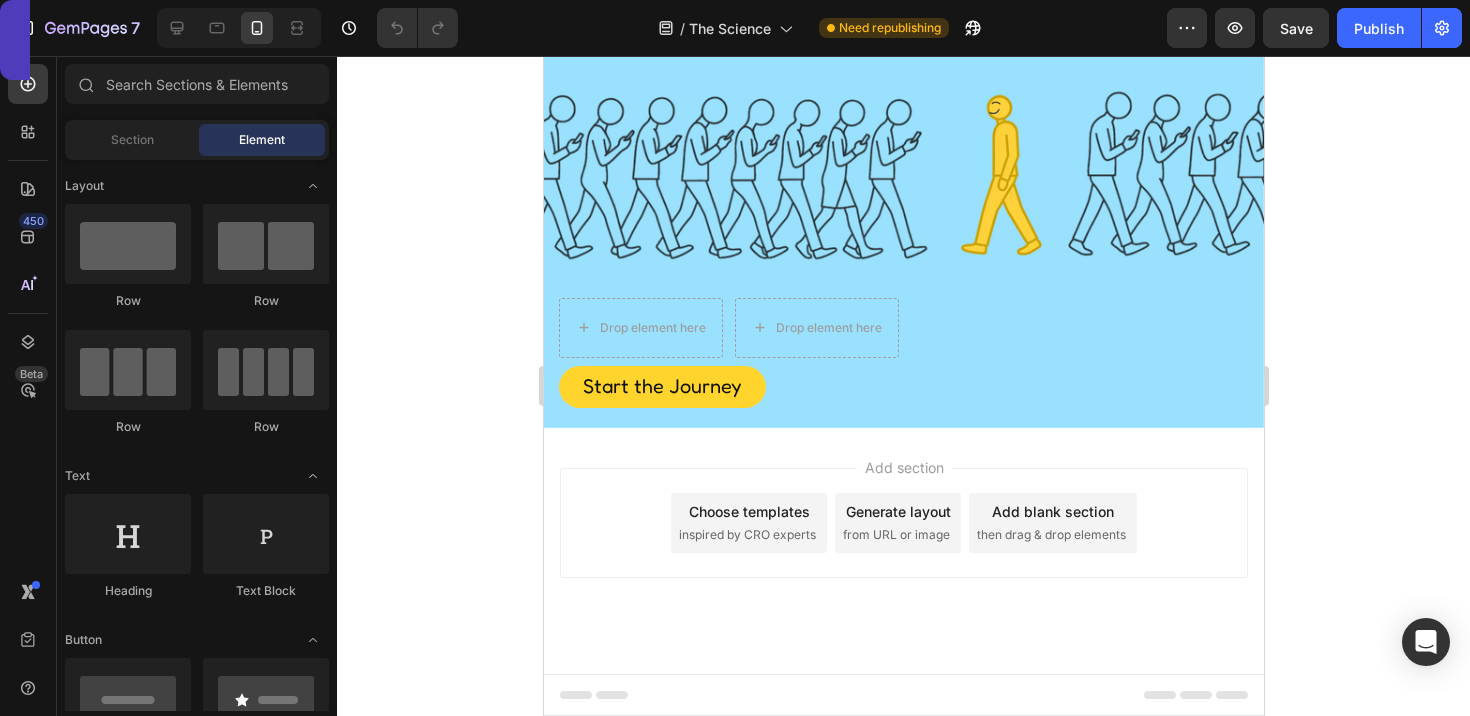 scroll, scrollTop: 7343, scrollLeft: 0, axis: vertical 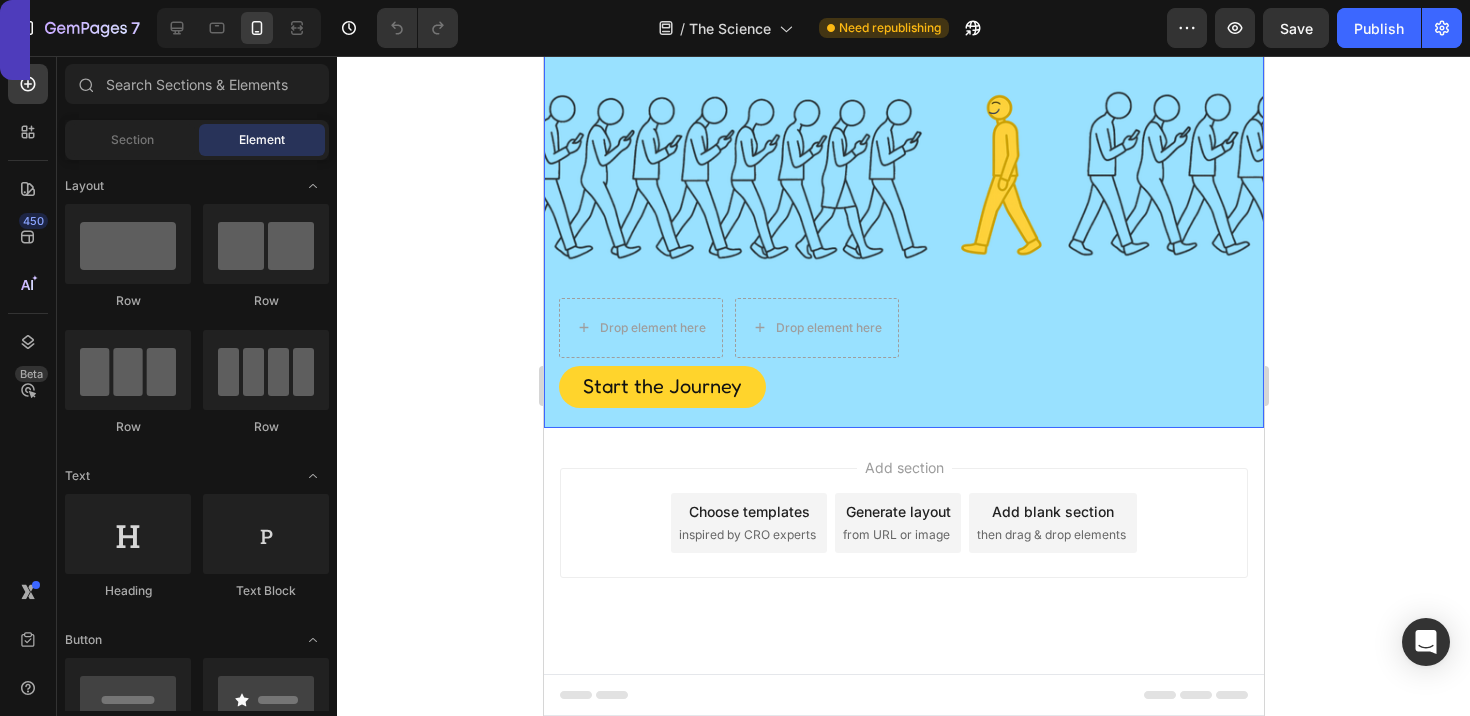 click on "Drop element here
Drop element here Row Start the Journey Button" at bounding box center (903, 355) 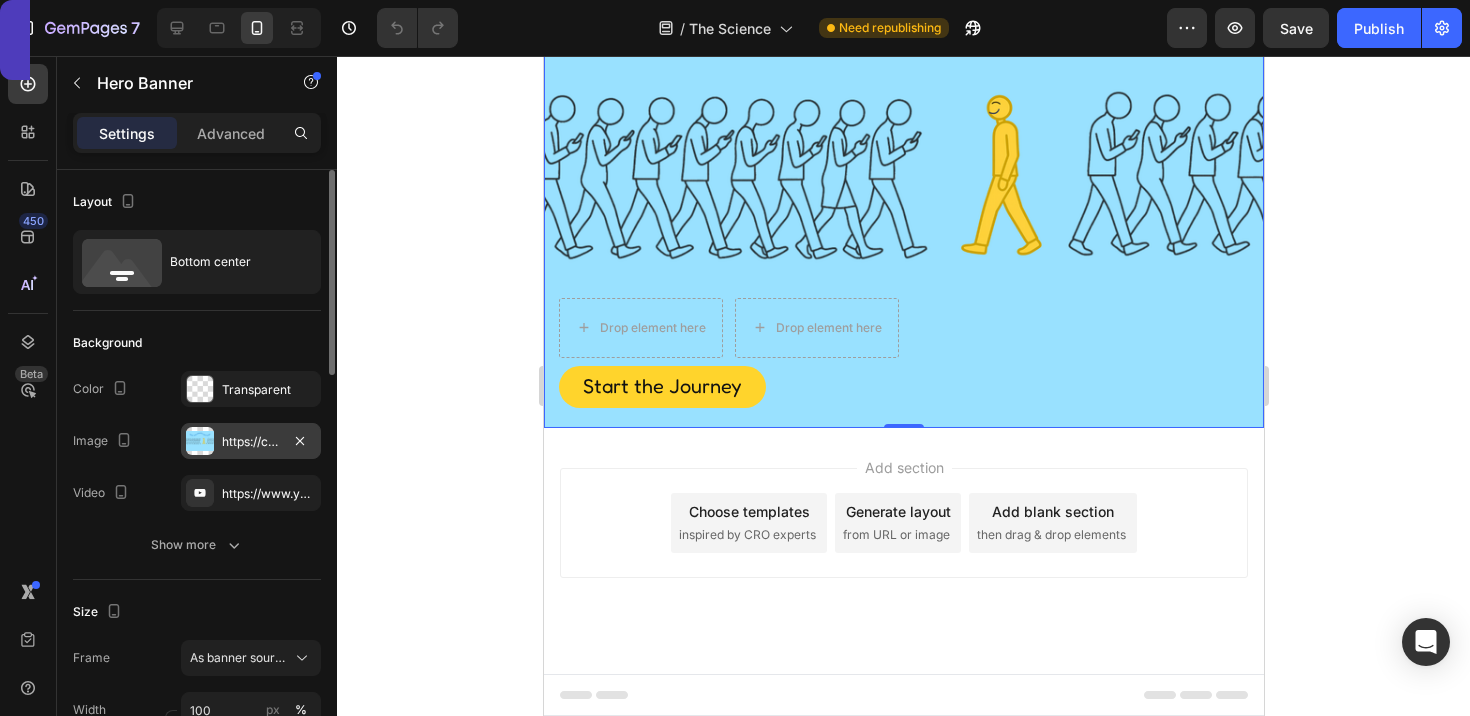 click on "https://cdn.shopify.com/s/files/1/0916/6857/8684/files/gempages_570851522548597575-12675dbe-6a5e-4166-8bc9-0ab05b6a7cda.png" at bounding box center [251, 442] 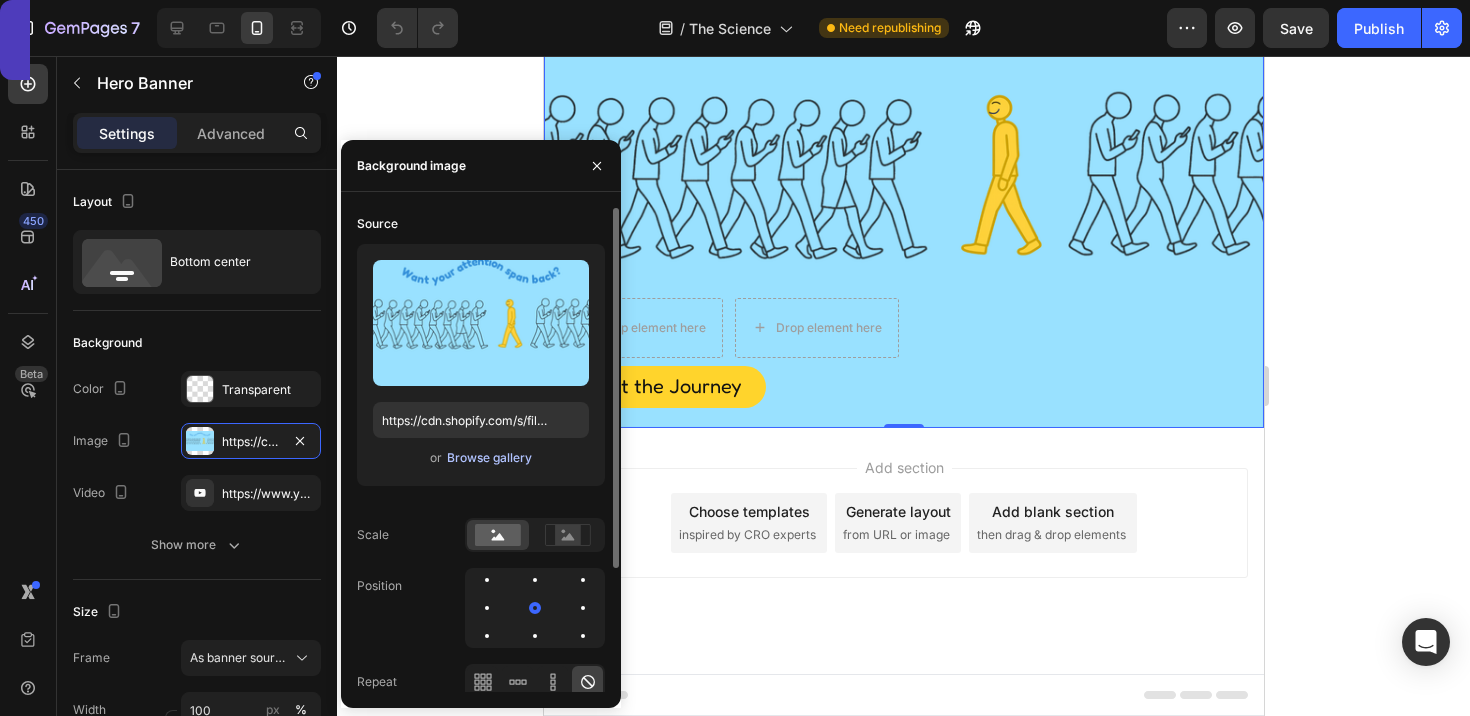 click on "Browse gallery" at bounding box center [489, 458] 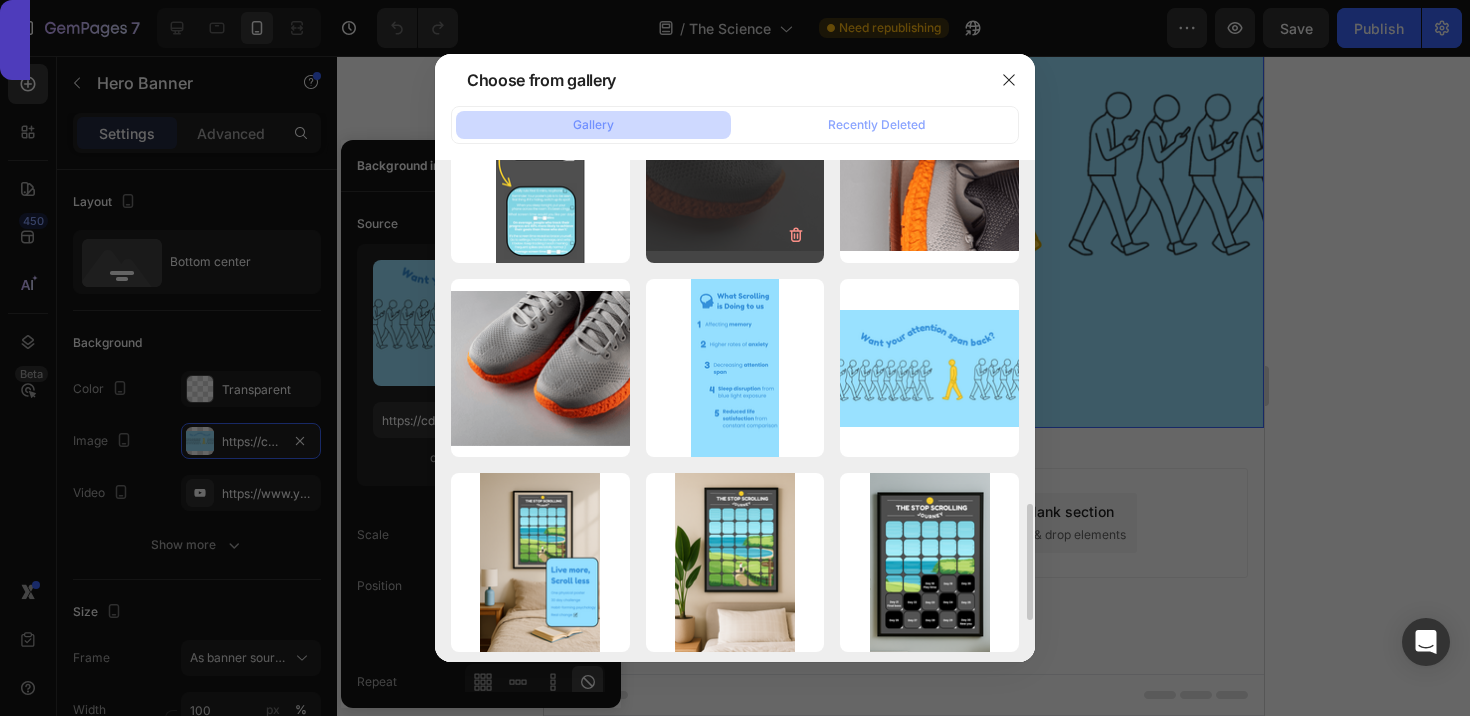 scroll, scrollTop: 1464, scrollLeft: 0, axis: vertical 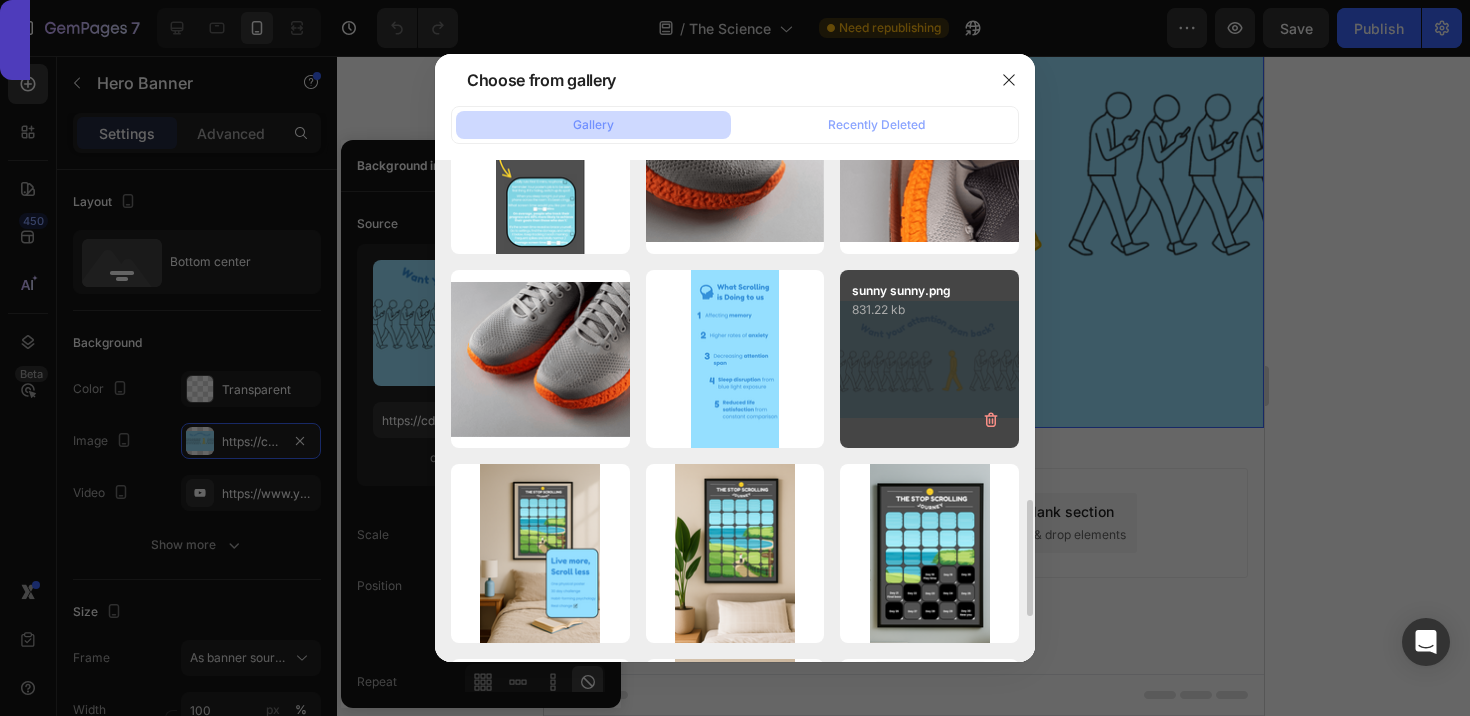 click on "sunny sunny.png 831.22 kb" at bounding box center (929, 359) 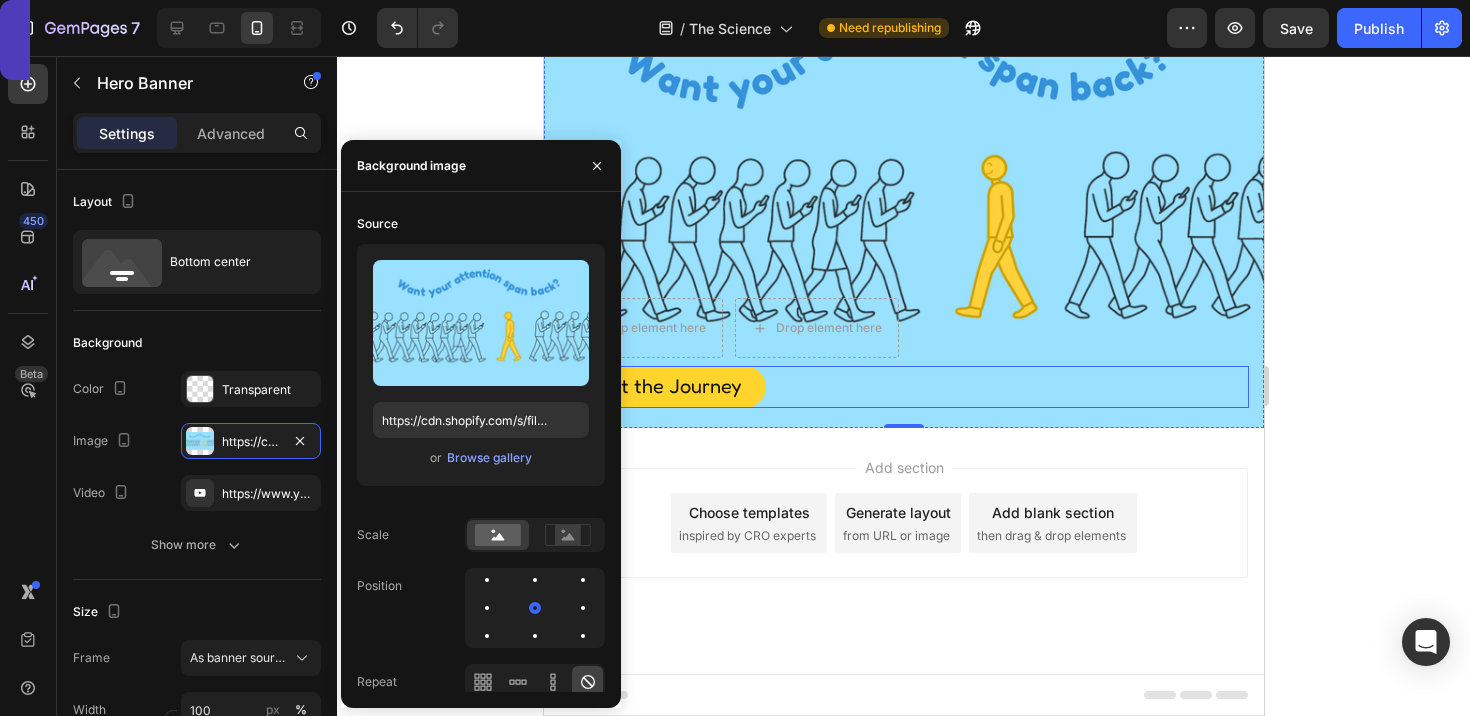 click on "Start the Journey Button" at bounding box center (903, 387) 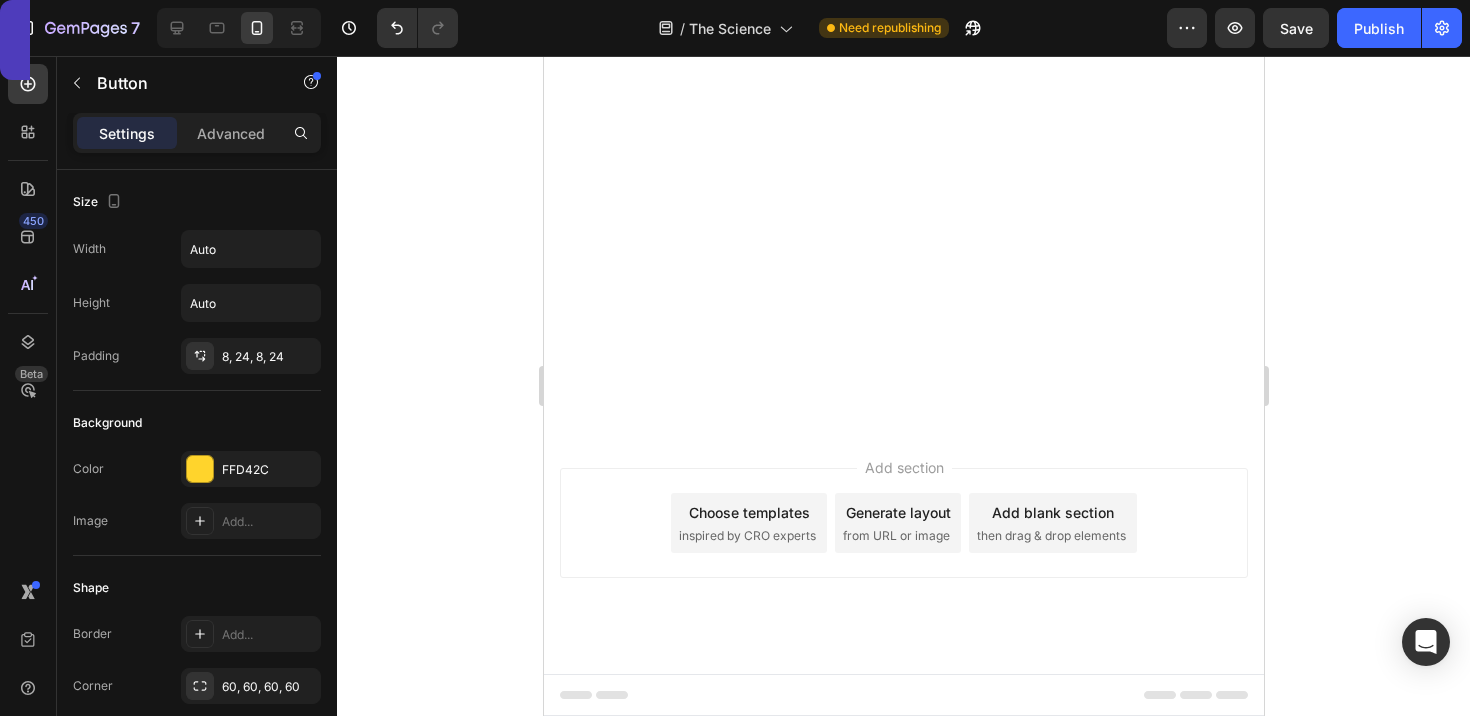 scroll, scrollTop: 6492, scrollLeft: 0, axis: vertical 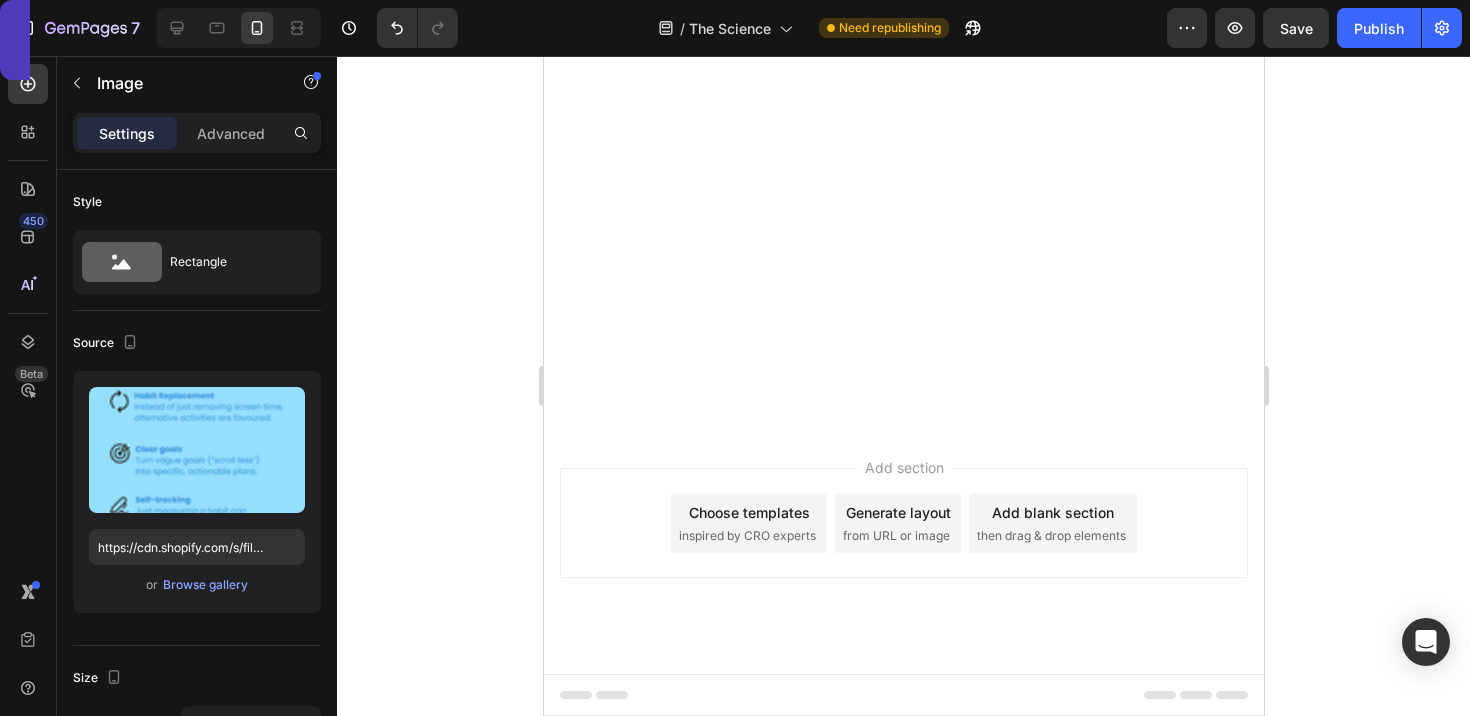 click on "Settings Advanced" at bounding box center [197, 141] 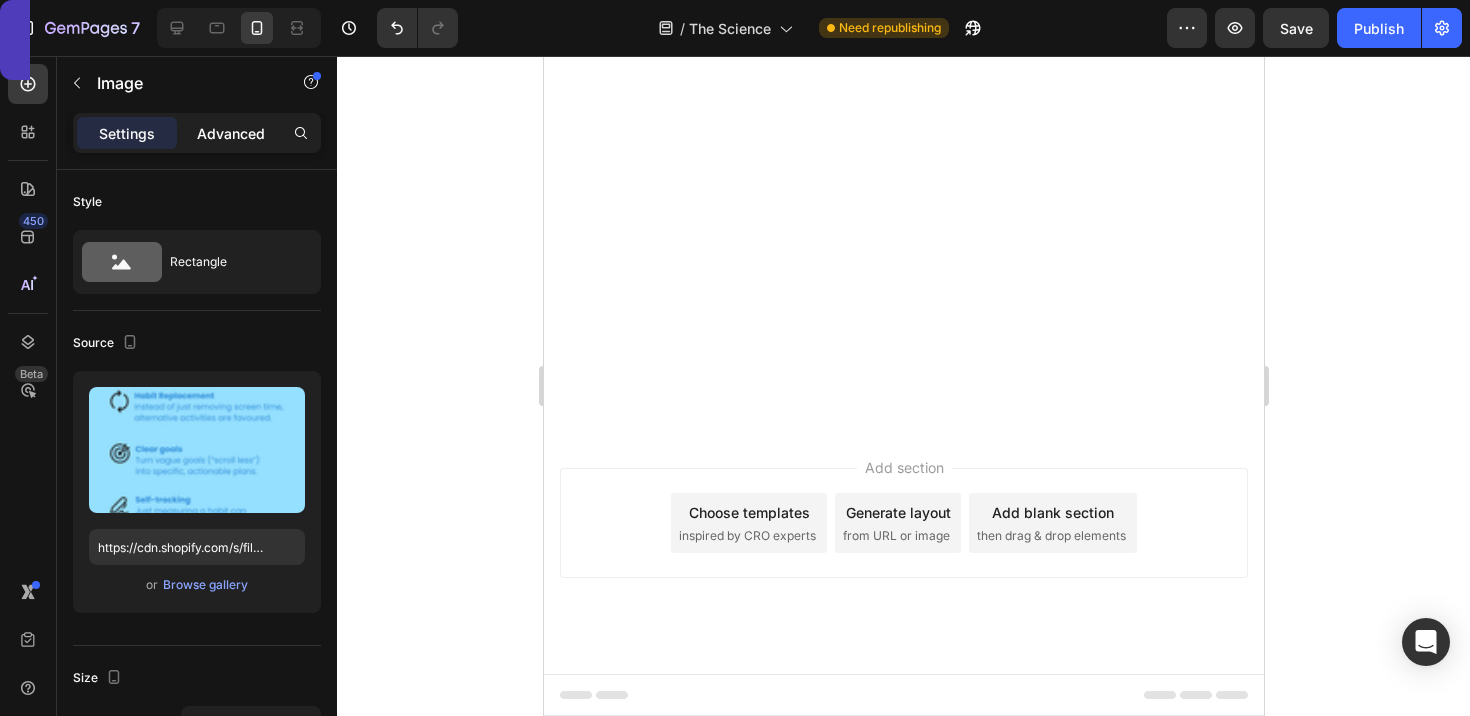 click on "Advanced" 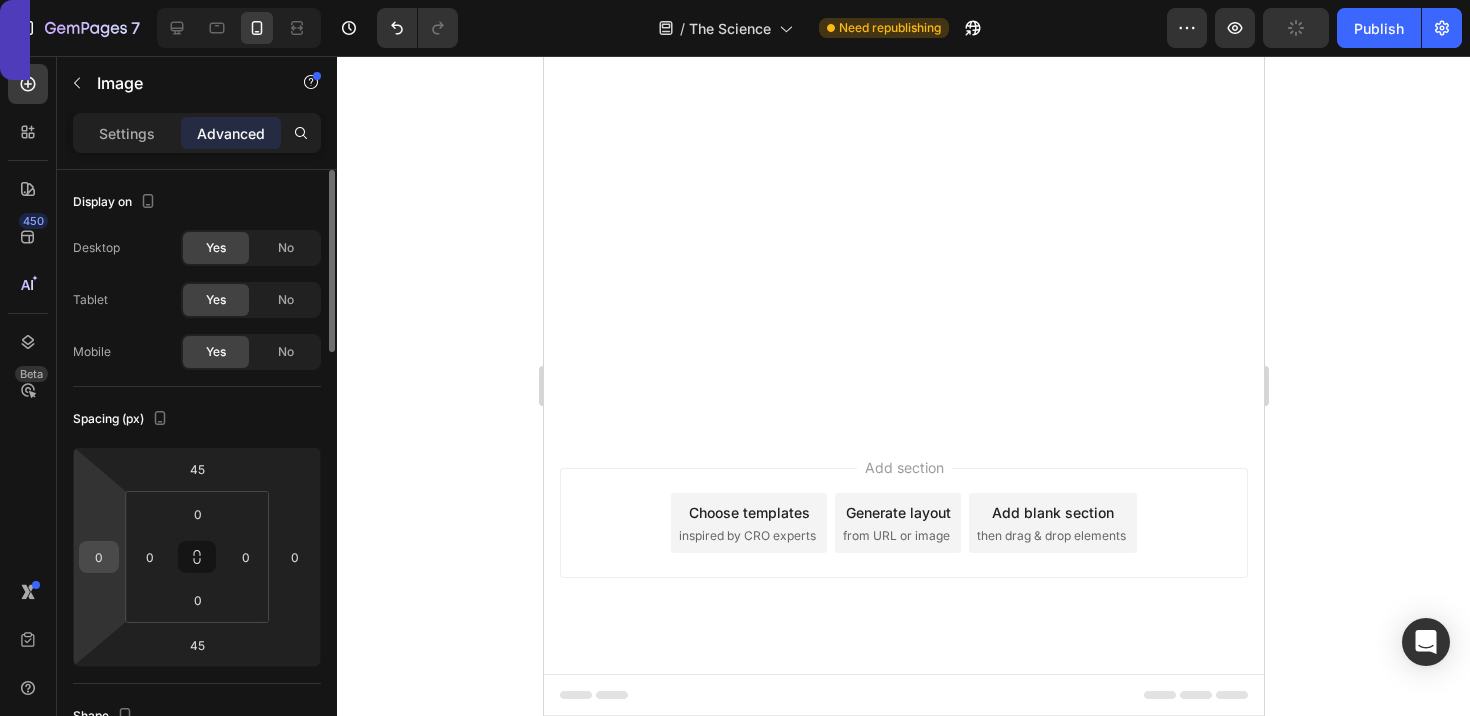 click on "0" at bounding box center (99, 557) 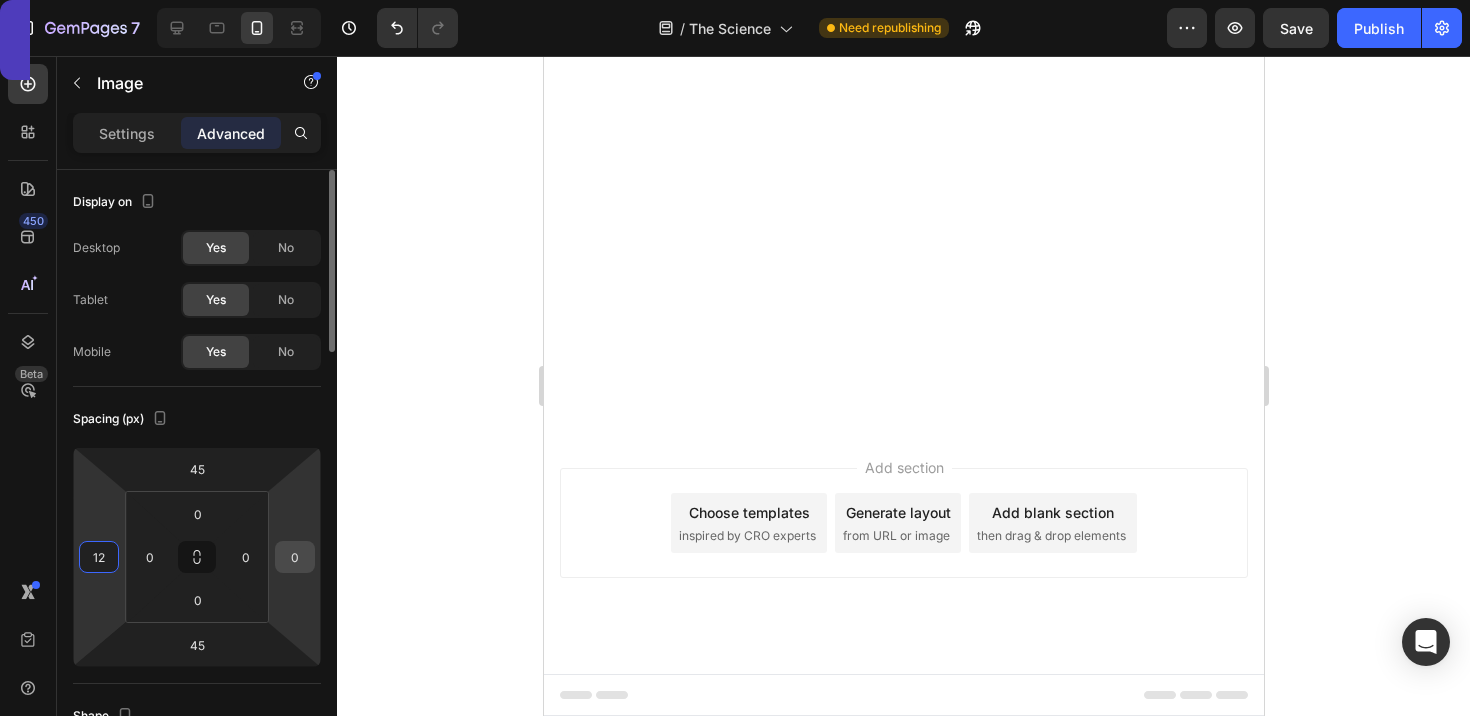 type on "12" 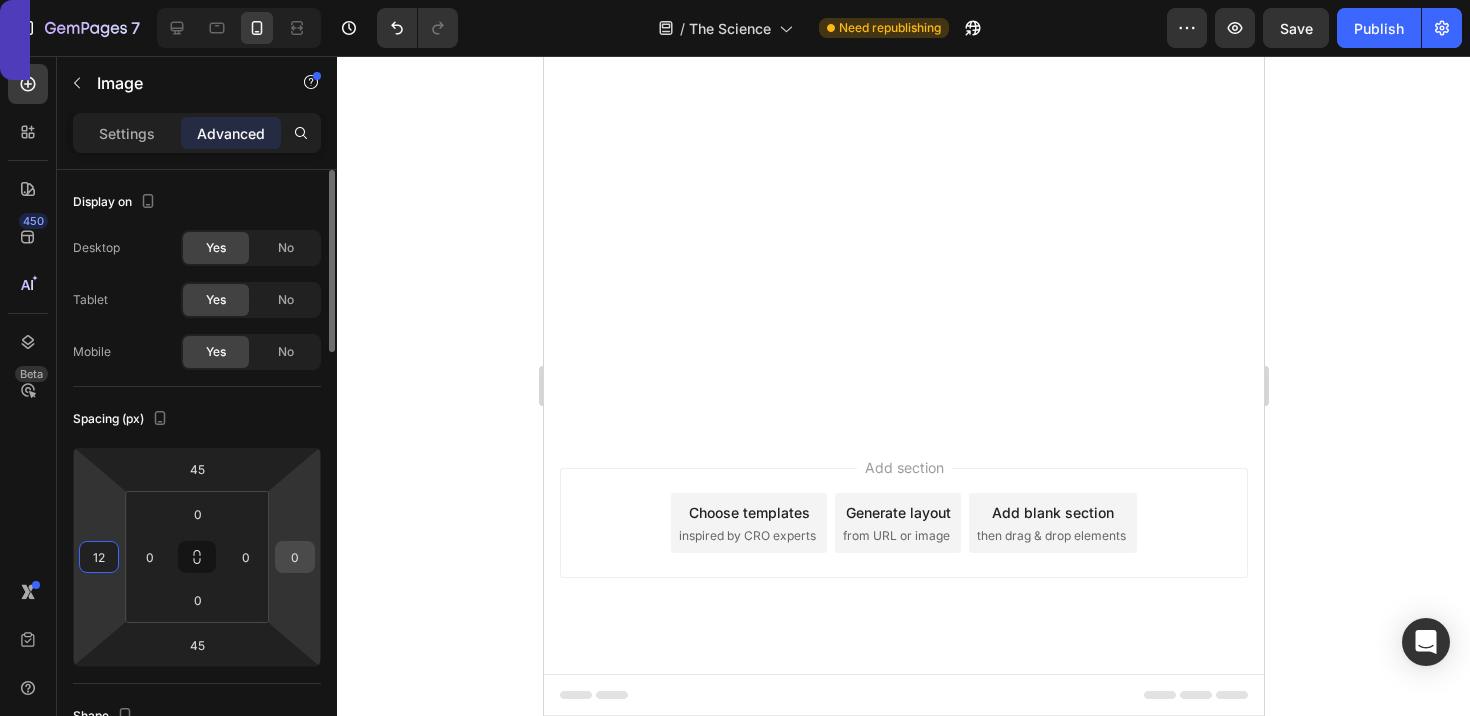 click on "0" at bounding box center [295, 557] 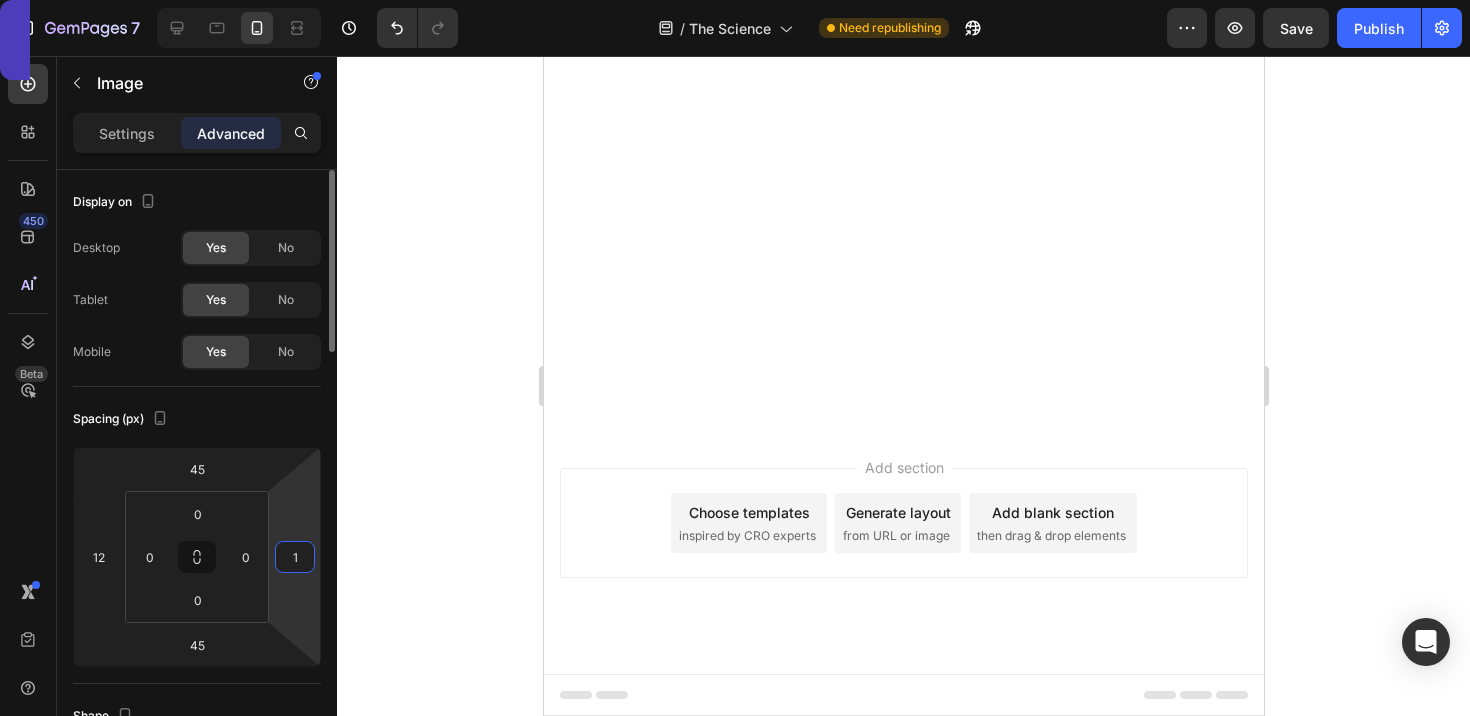 type on "12" 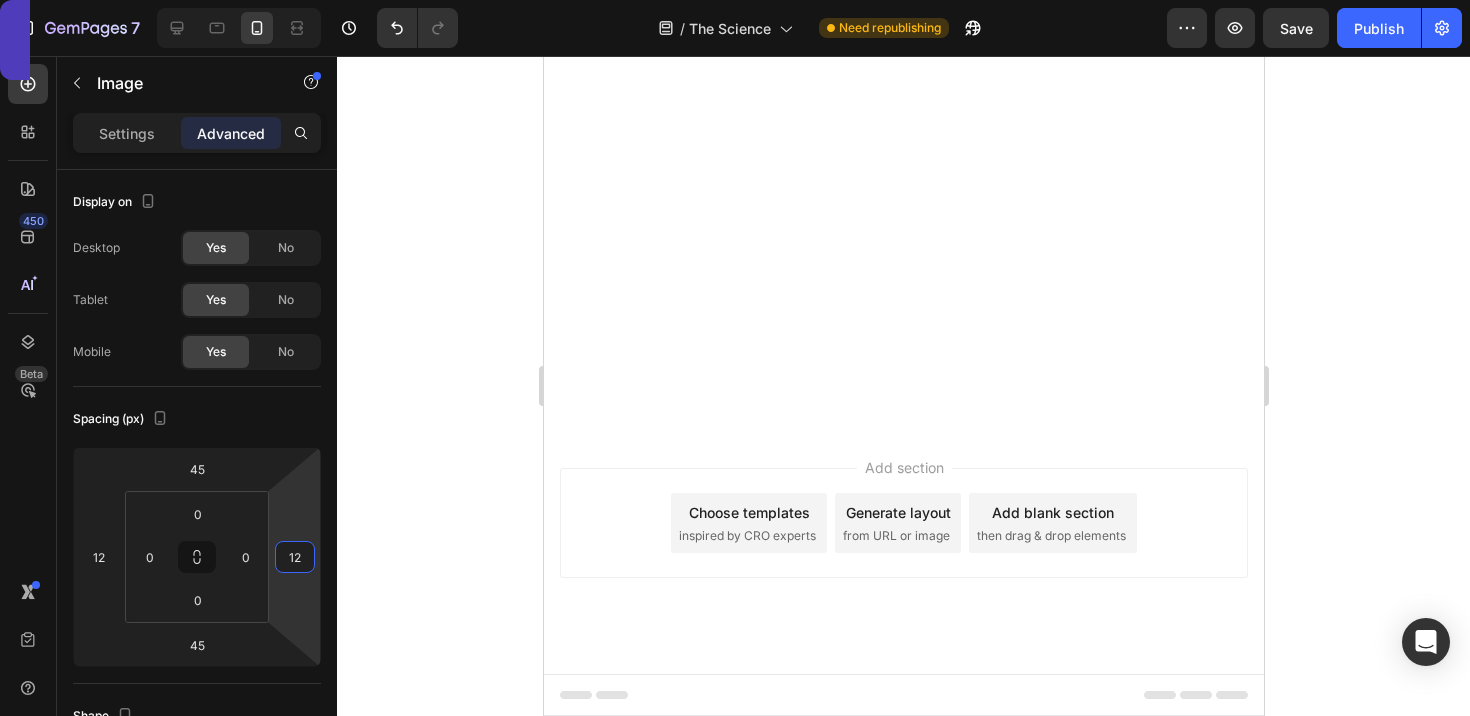 scroll, scrollTop: 6608, scrollLeft: 0, axis: vertical 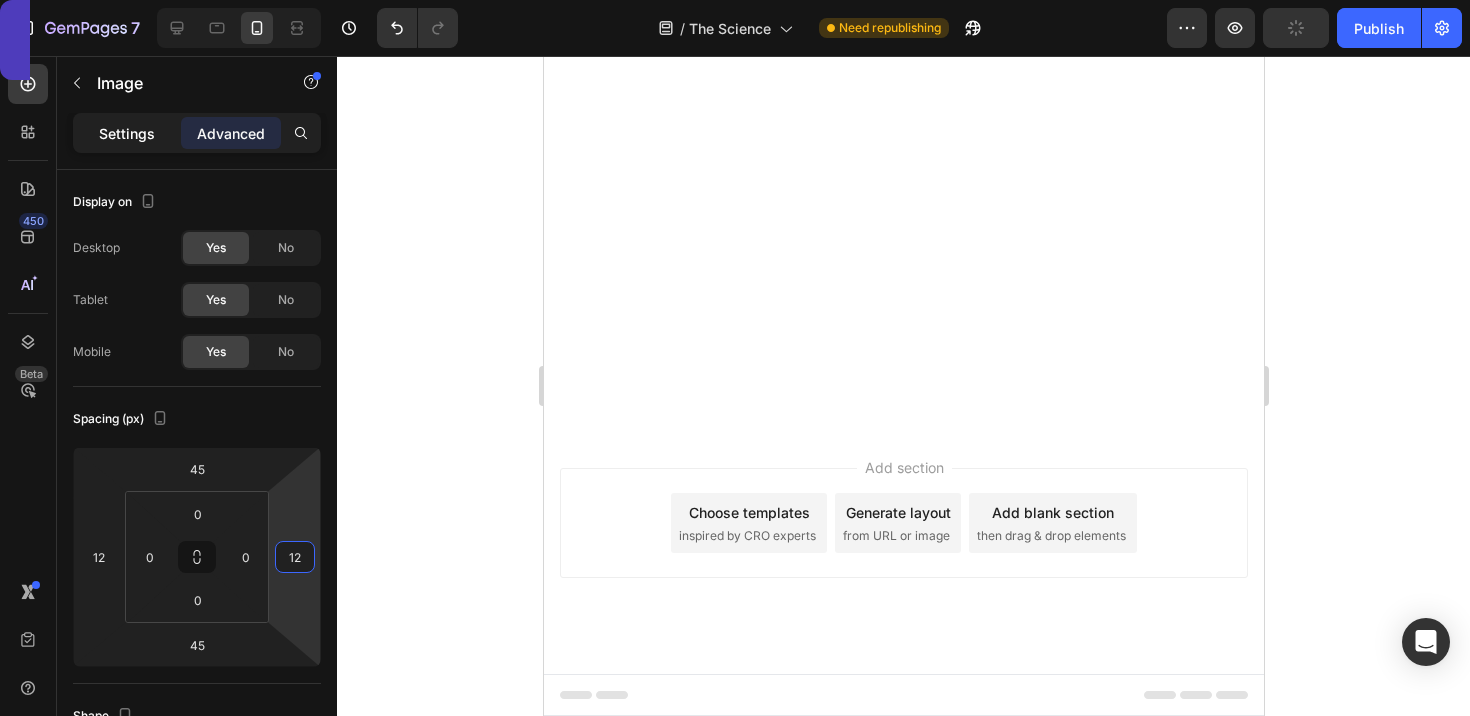 click on "Settings" at bounding box center (127, 133) 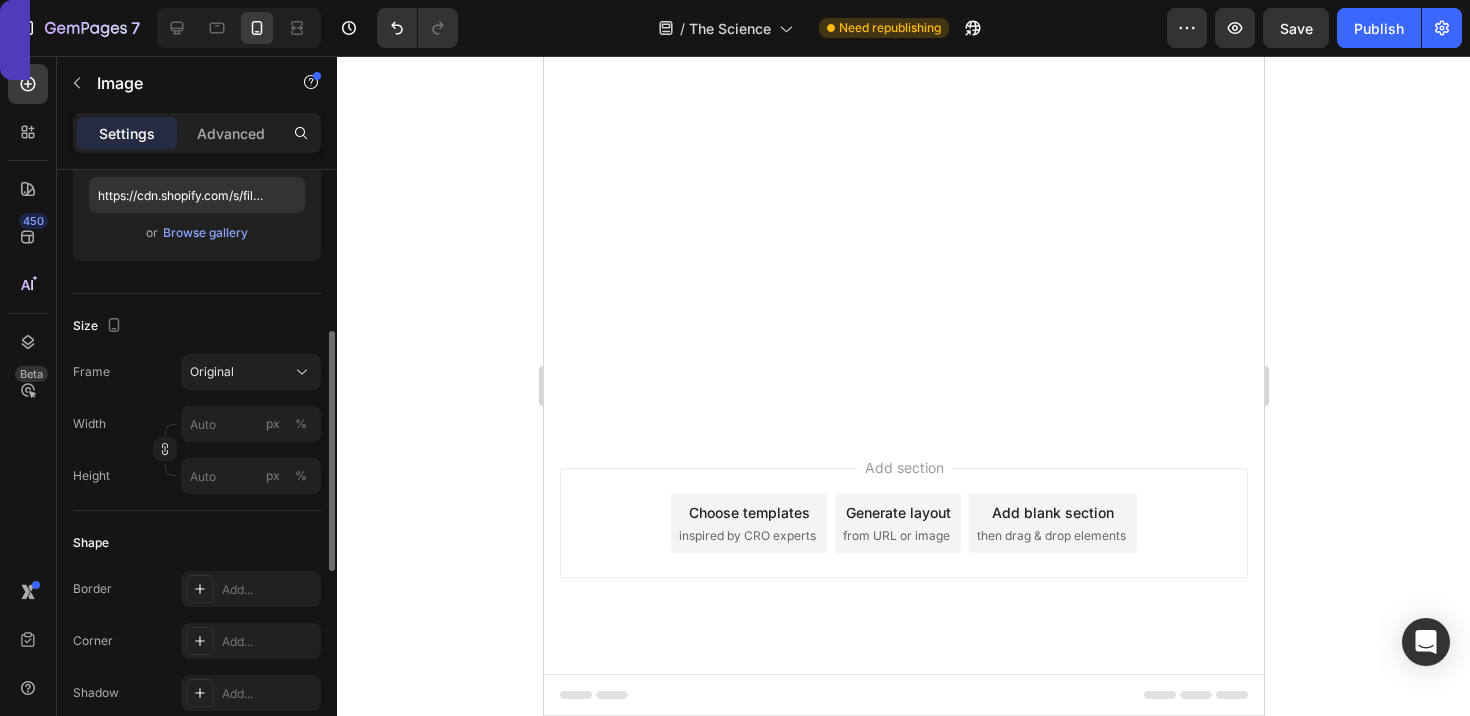 scroll, scrollTop: 449, scrollLeft: 0, axis: vertical 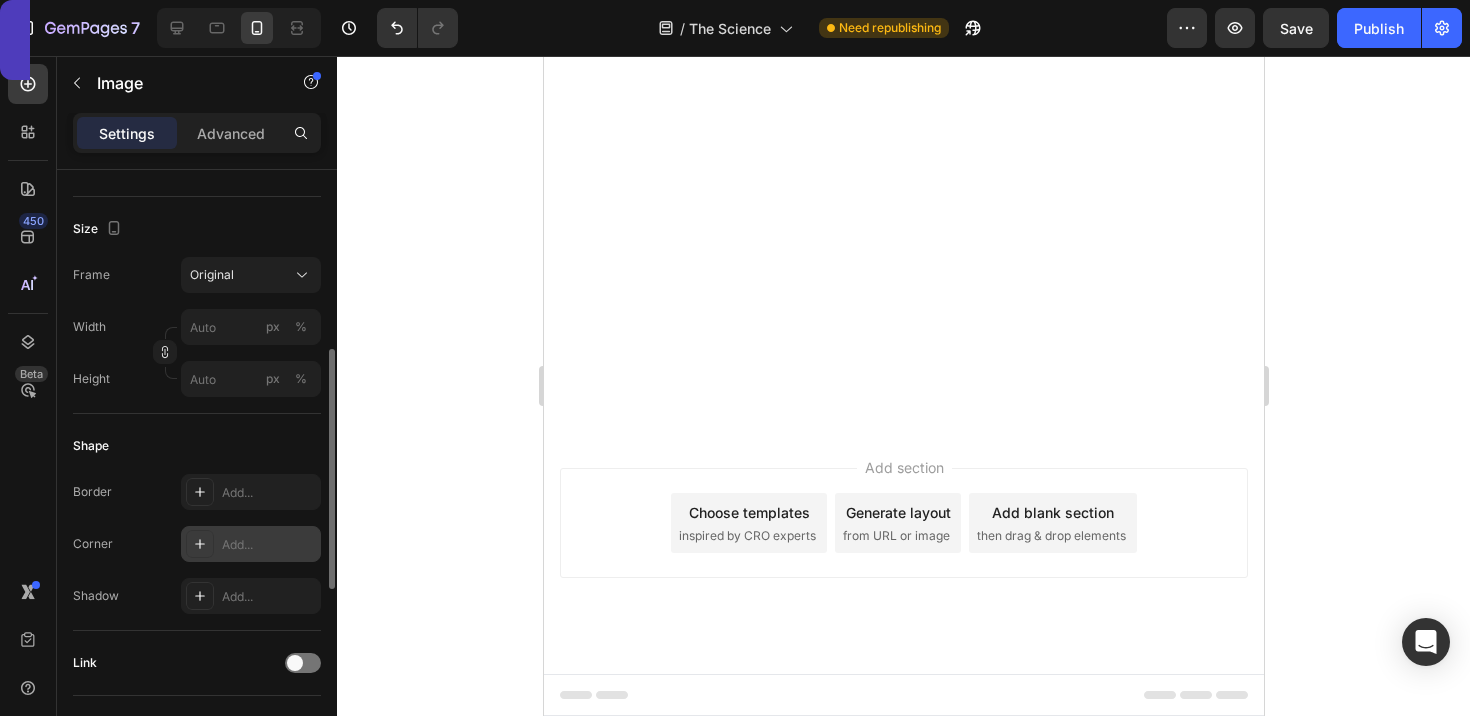 click on "Add..." at bounding box center [251, 544] 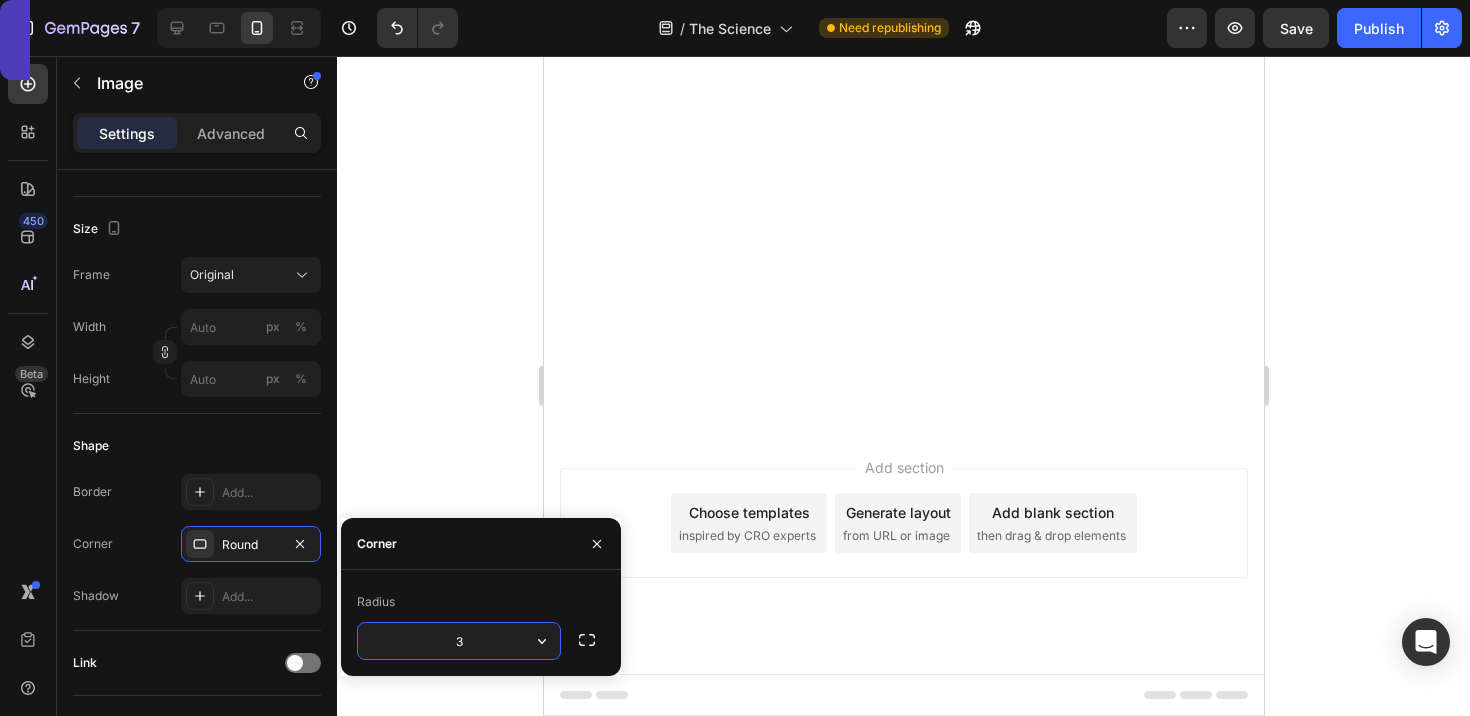 type on "30" 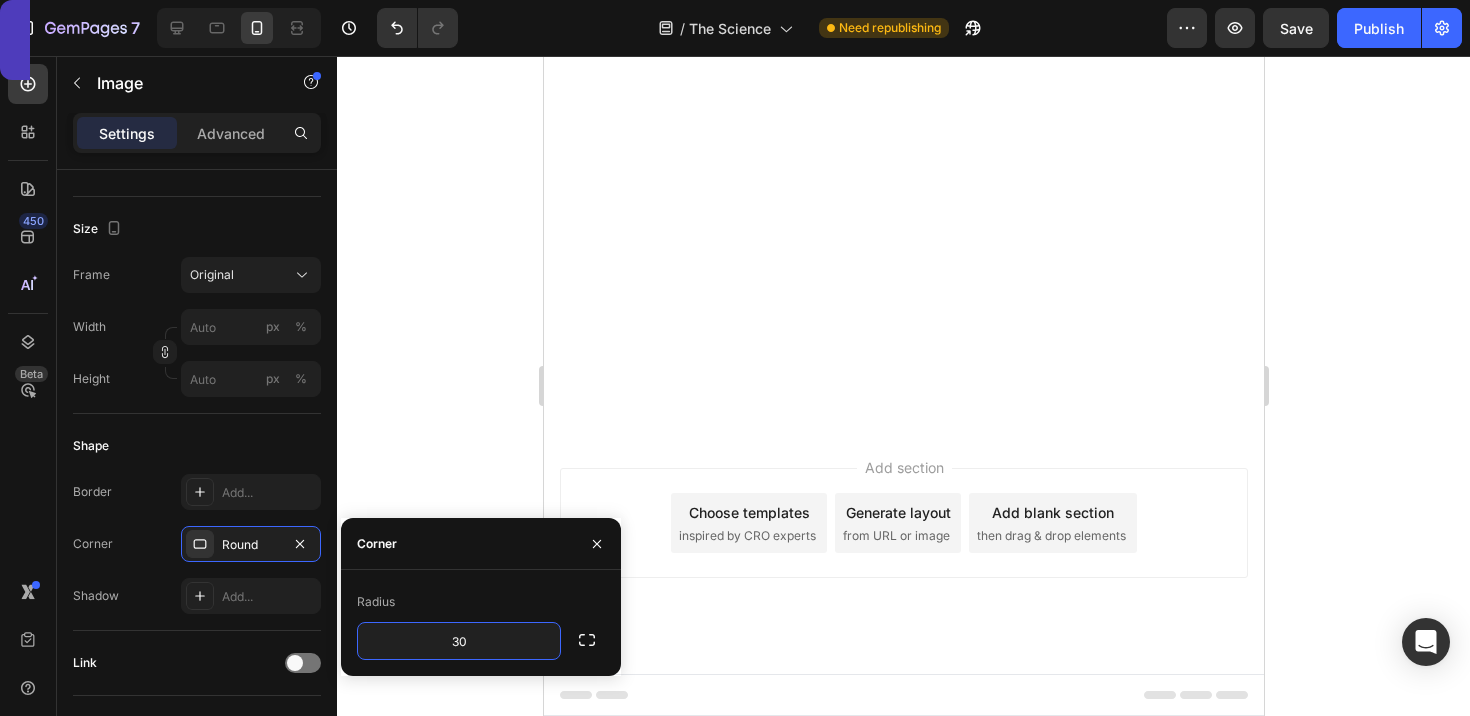 click 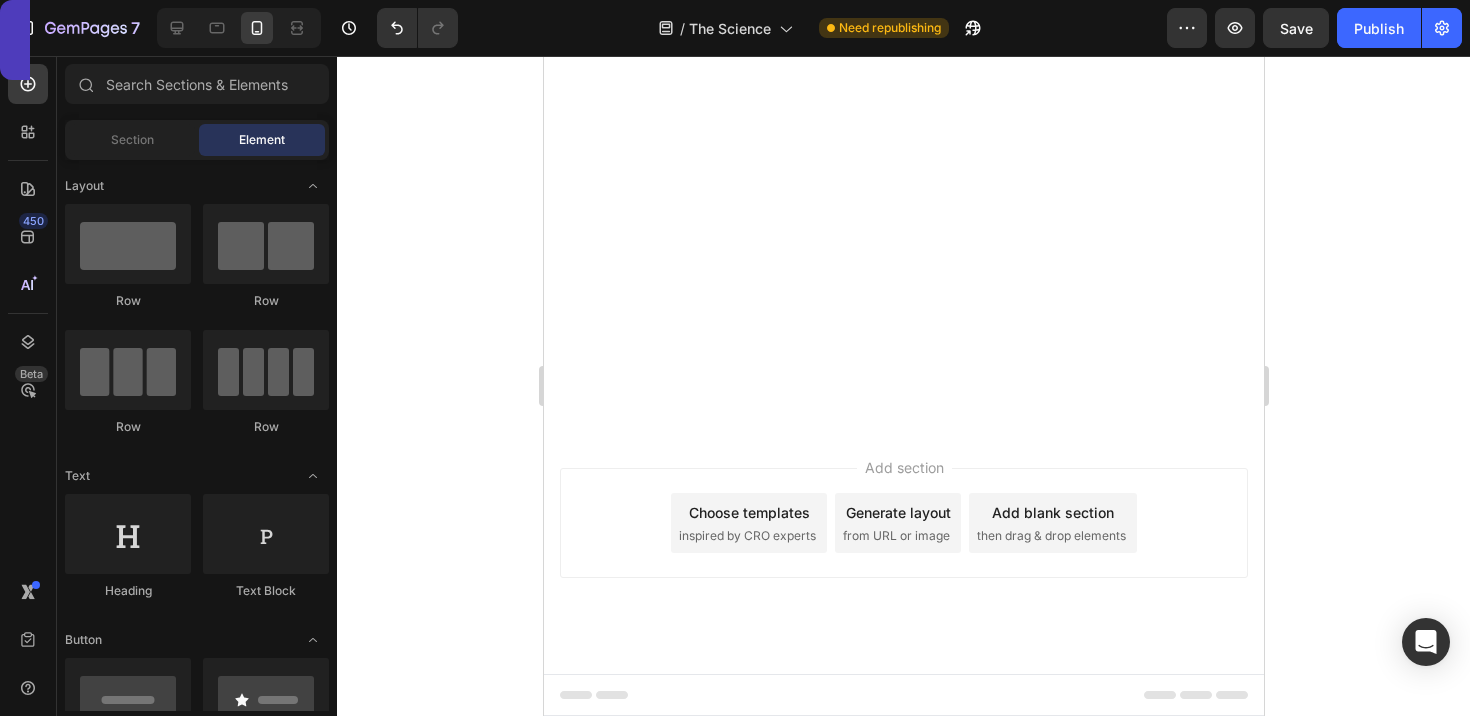 scroll, scrollTop: 4110, scrollLeft: 0, axis: vertical 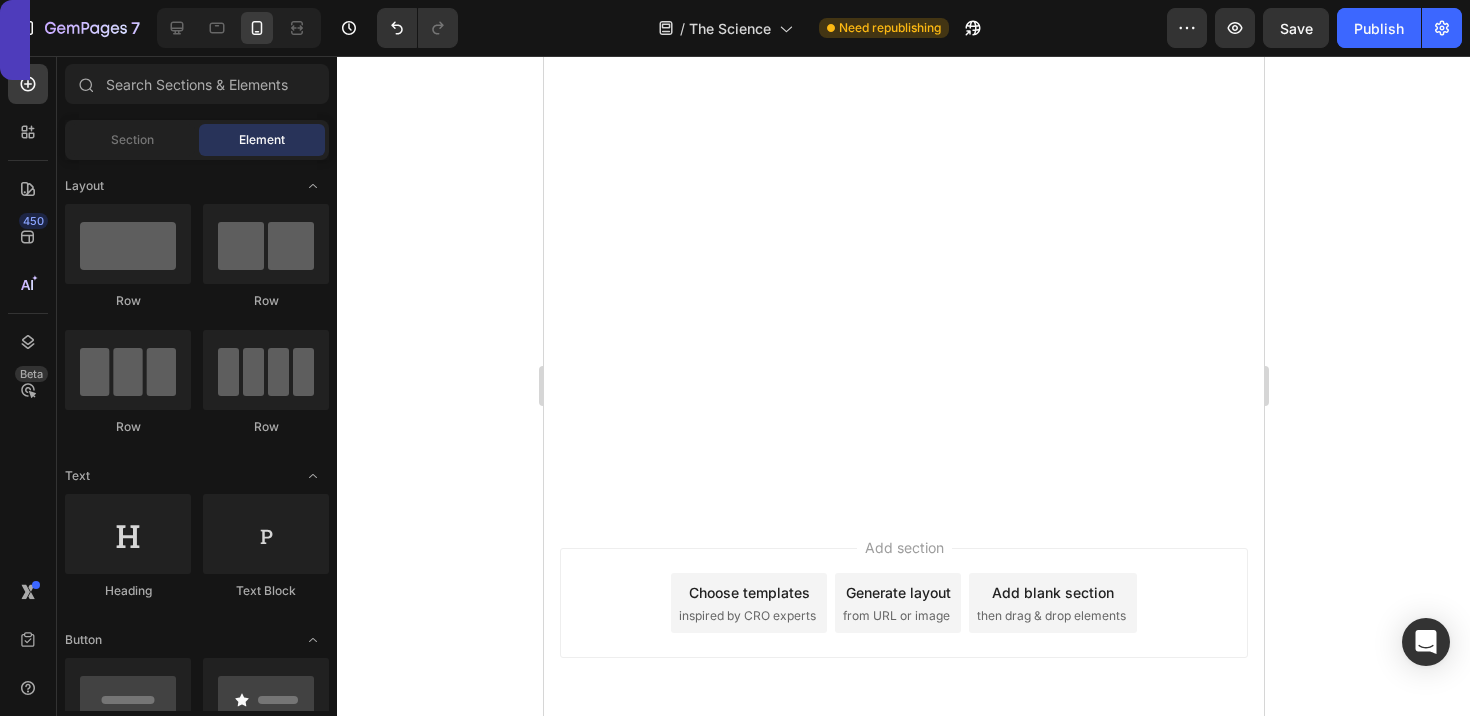 click at bounding box center (903, -2516) 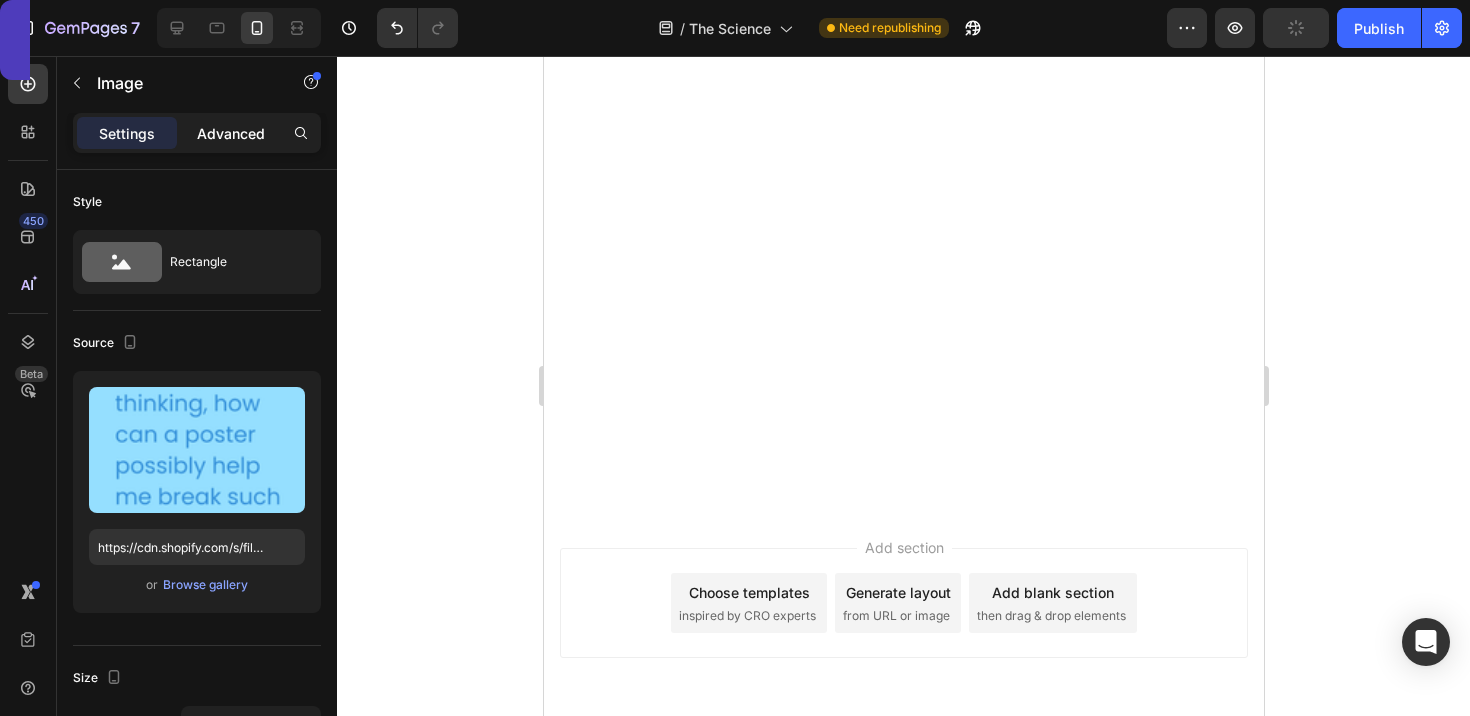 click on "Advanced" 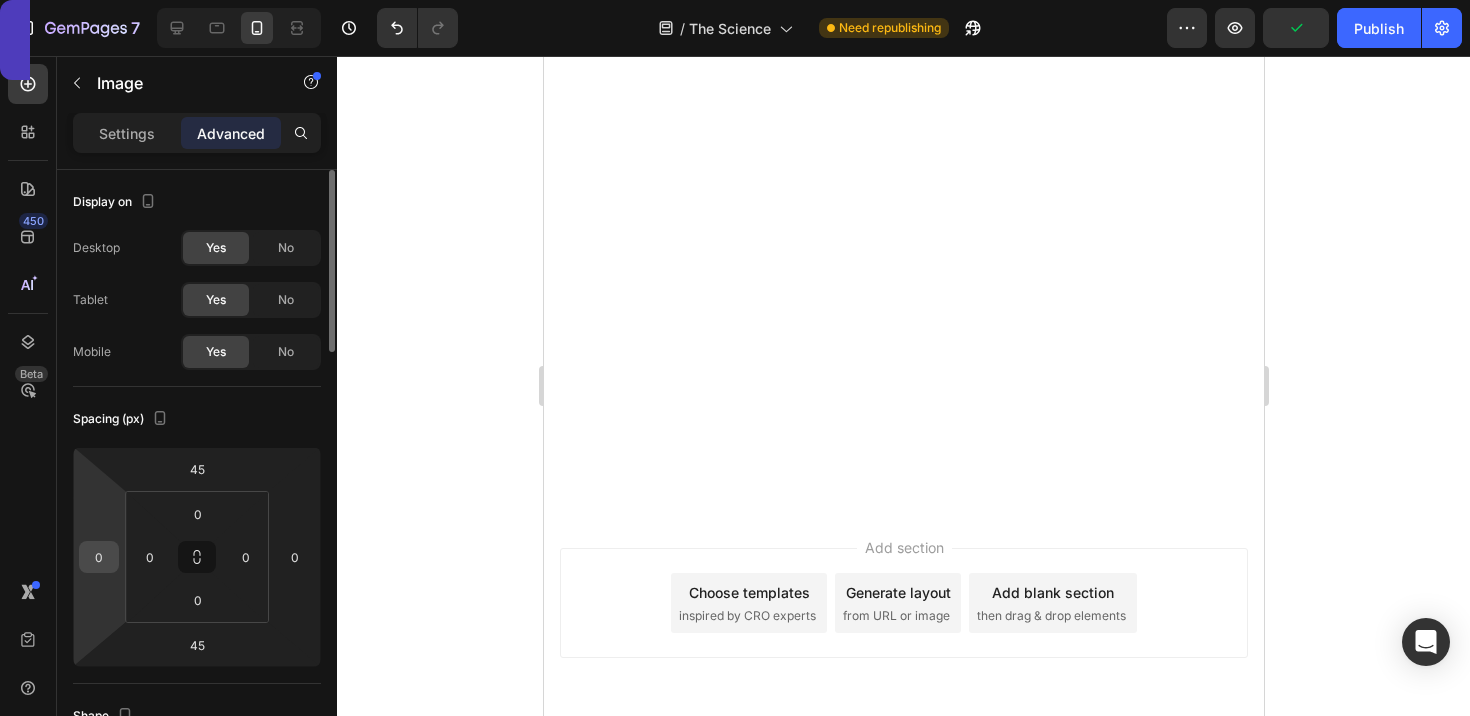 click on "0" at bounding box center (99, 557) 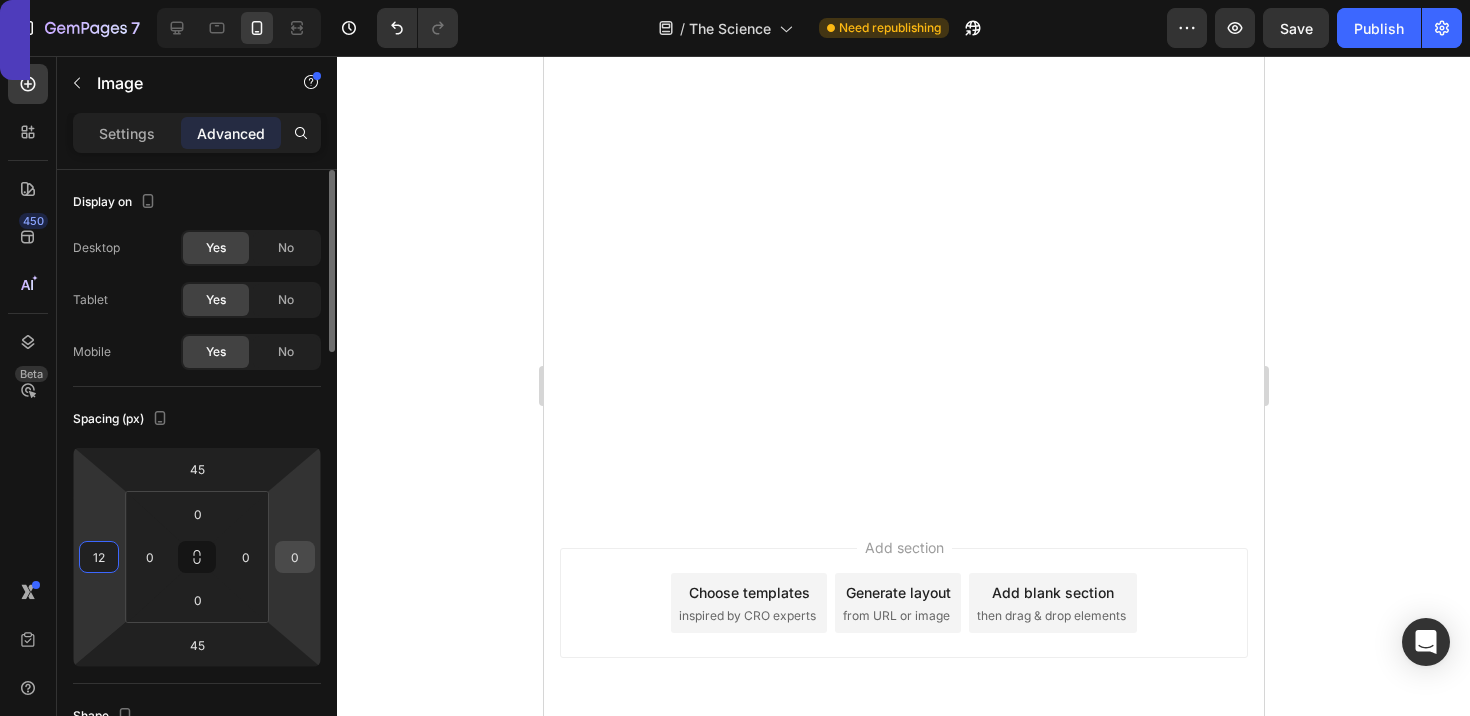 type on "12" 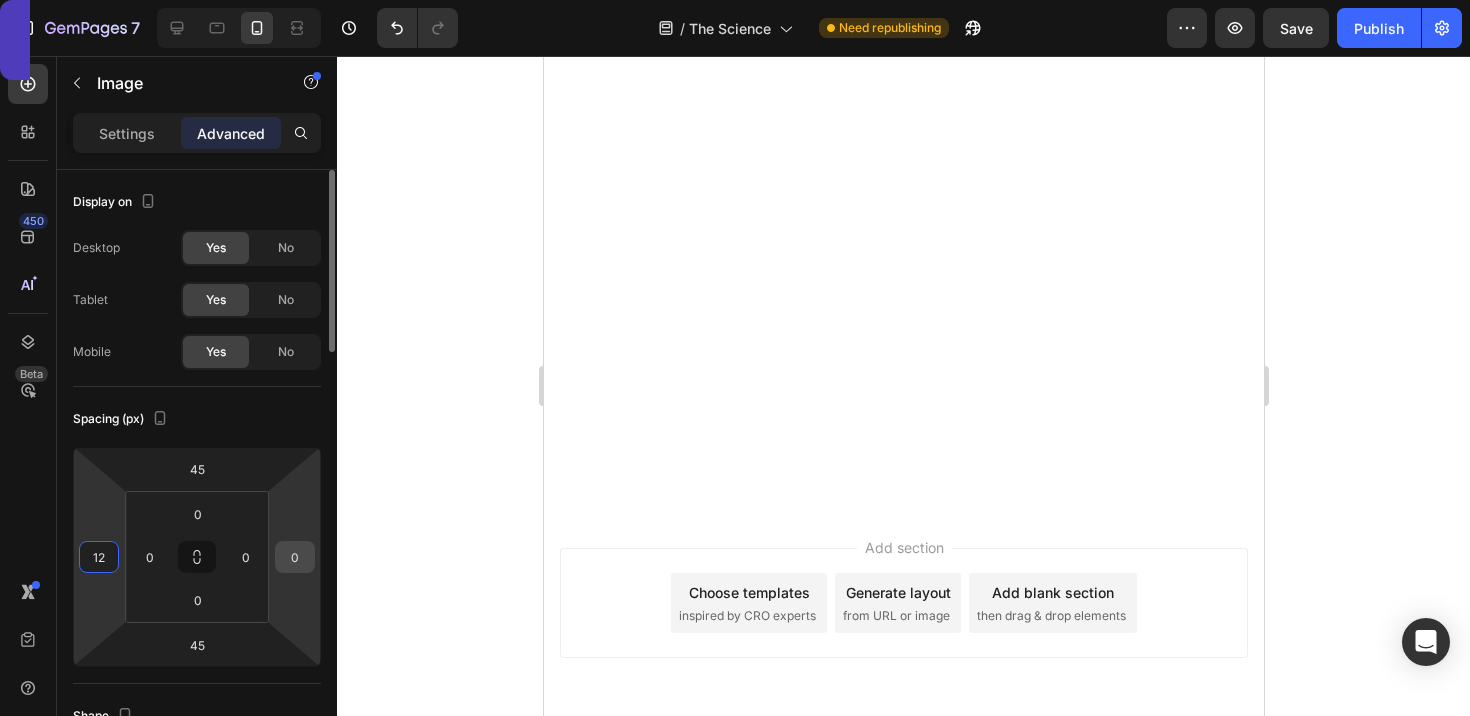 click on "0" at bounding box center [295, 557] 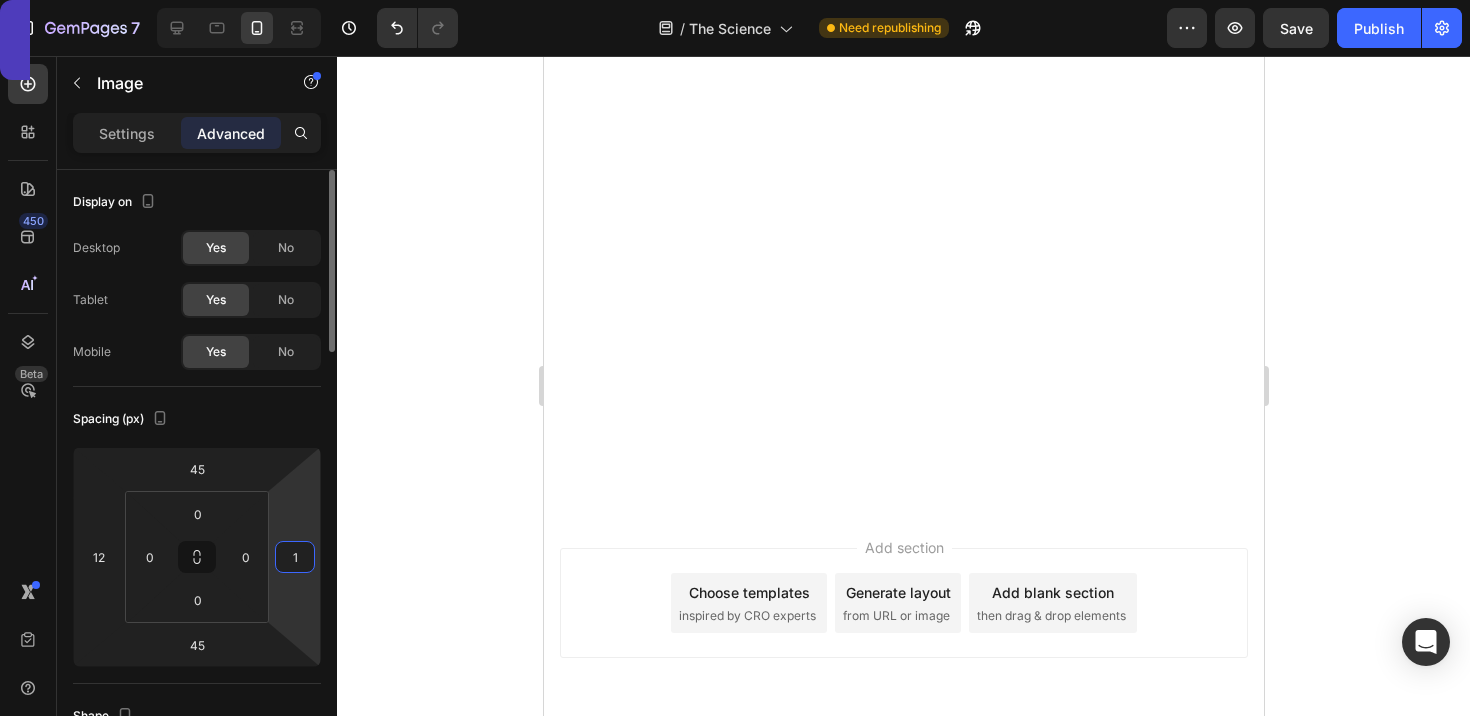 type on "12" 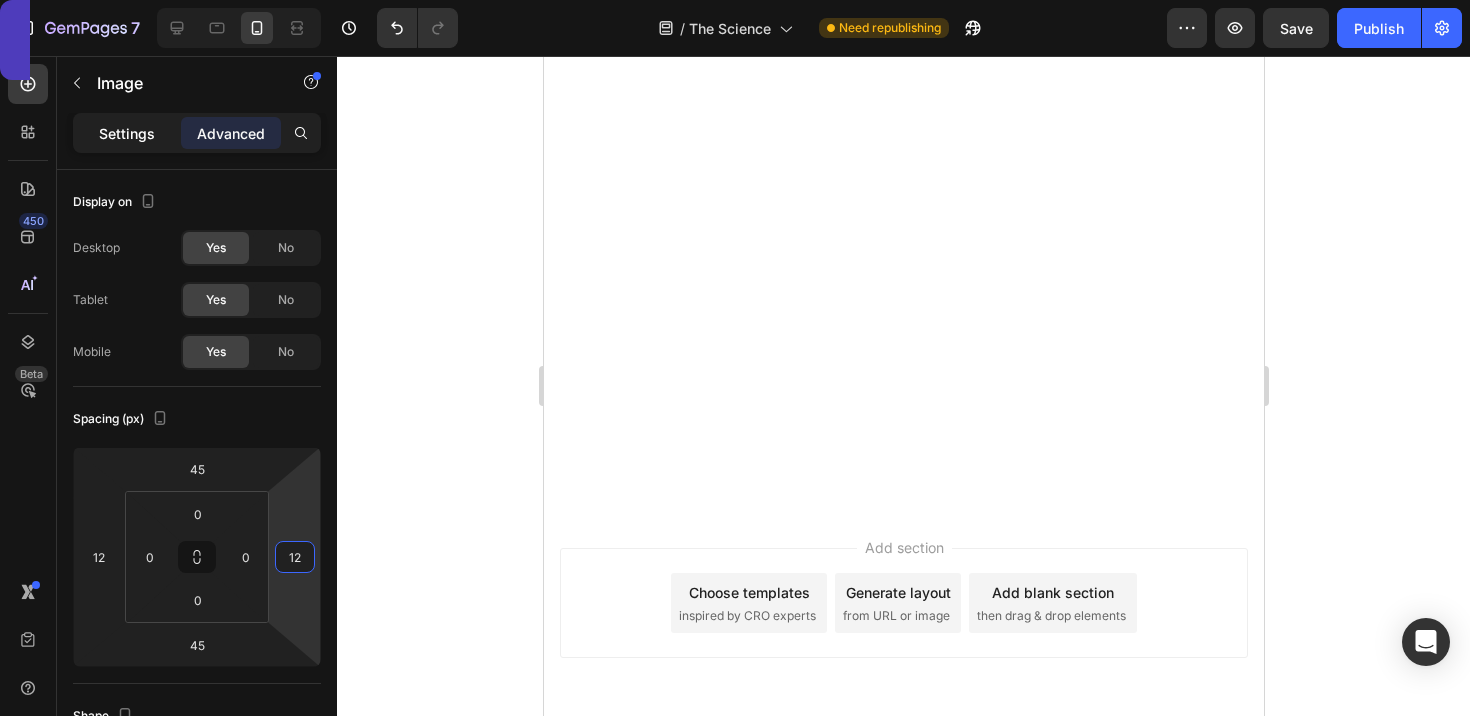 click on "Settings" at bounding box center [127, 133] 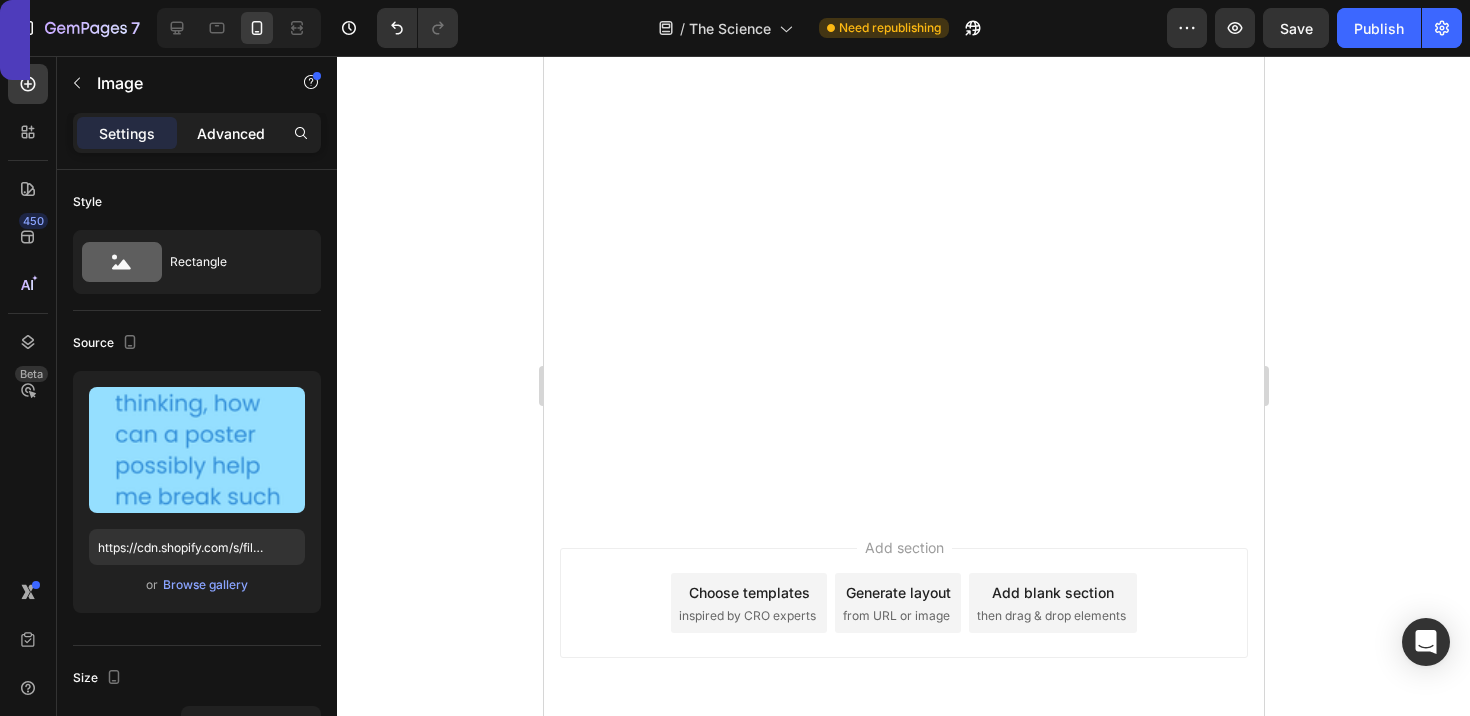 click on "Advanced" at bounding box center (231, 133) 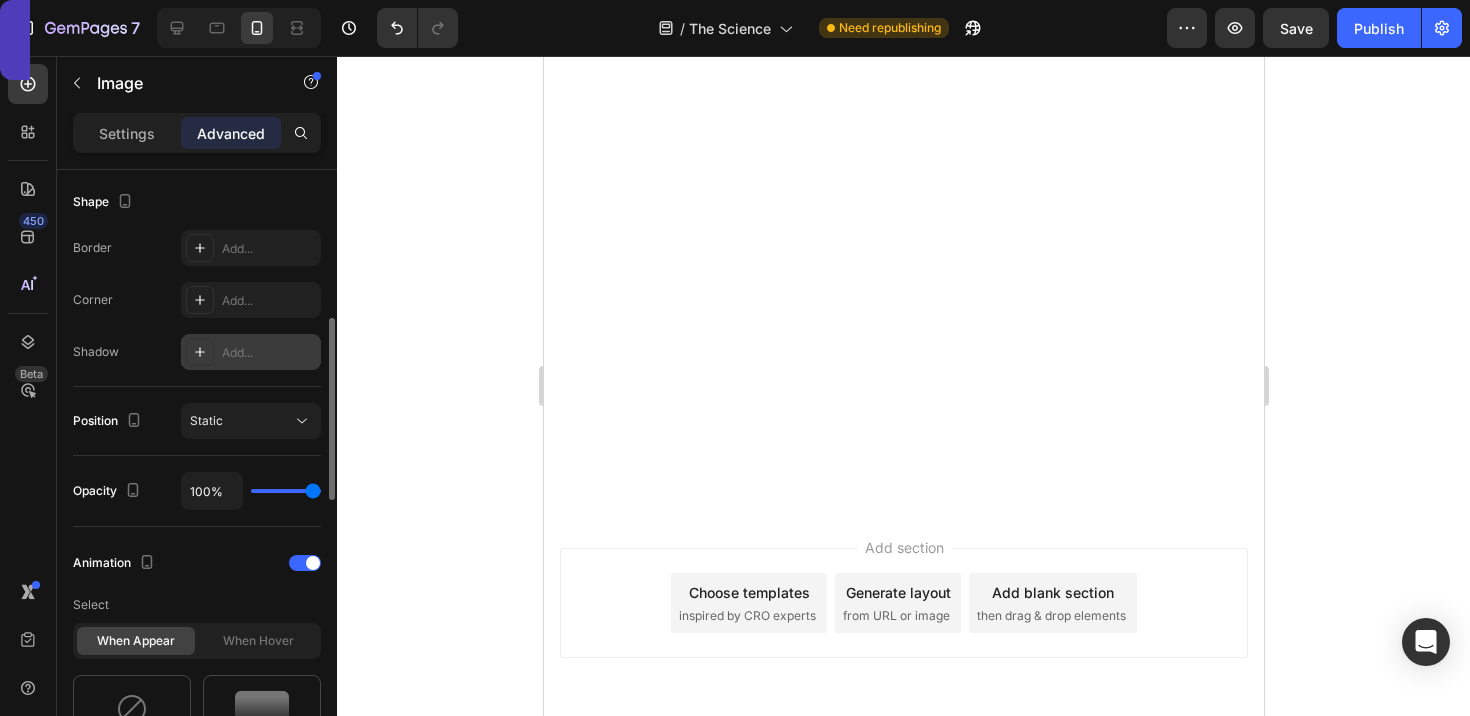 scroll, scrollTop: 467, scrollLeft: 0, axis: vertical 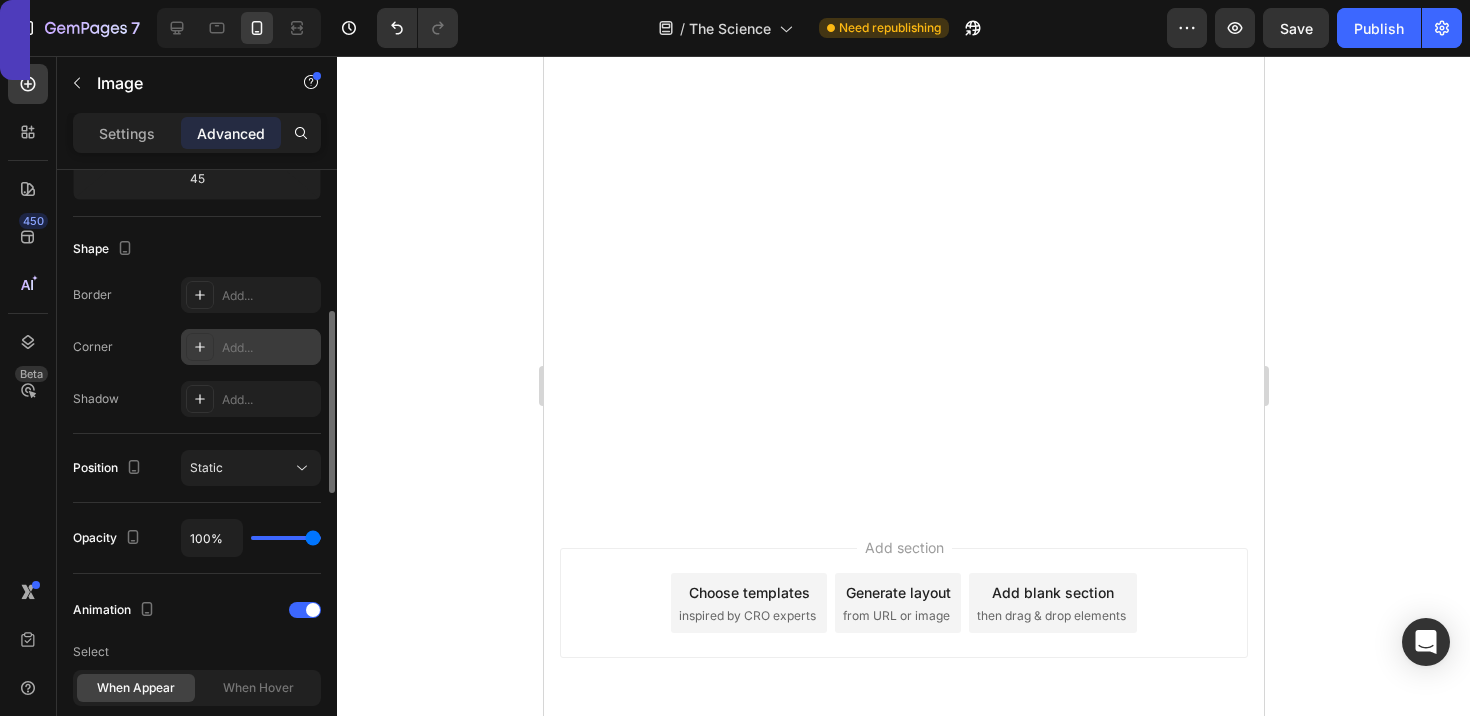 click on "Add..." at bounding box center (269, 348) 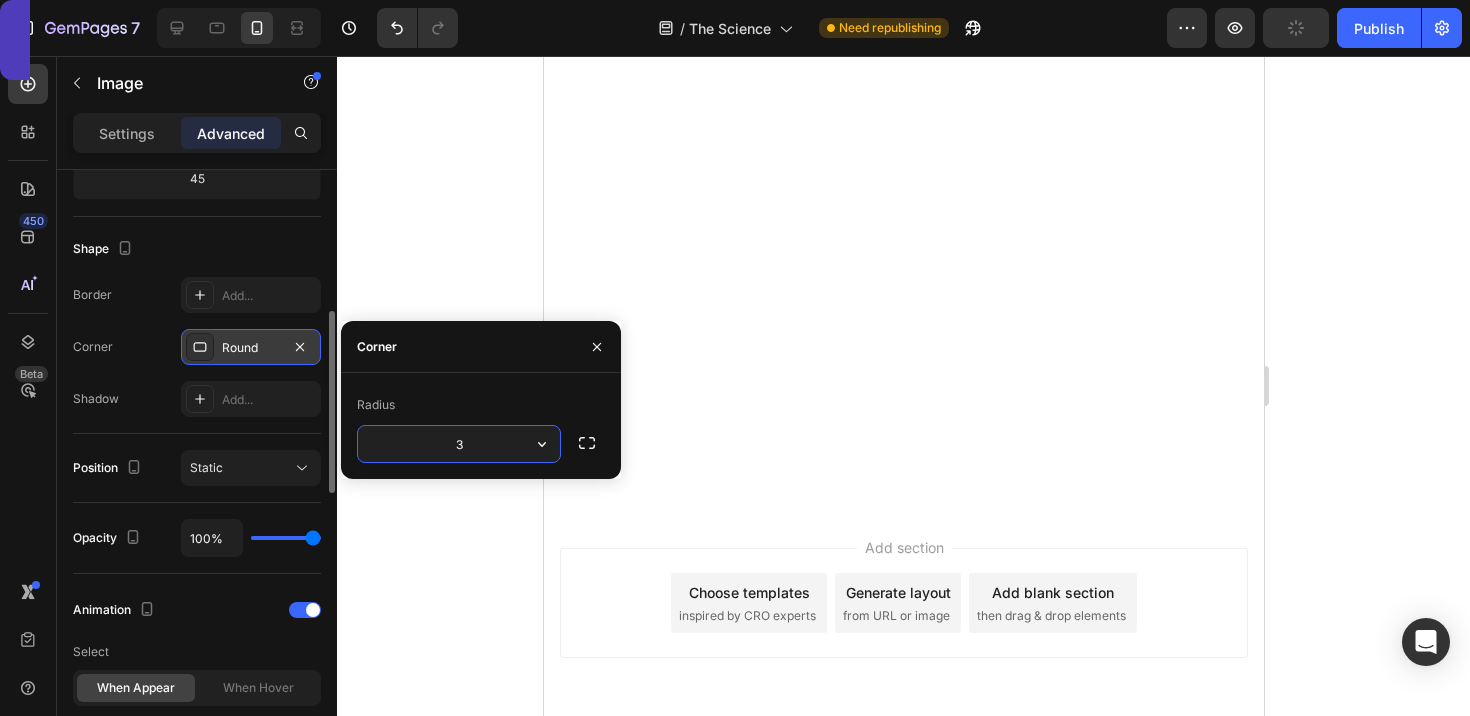 type on "30" 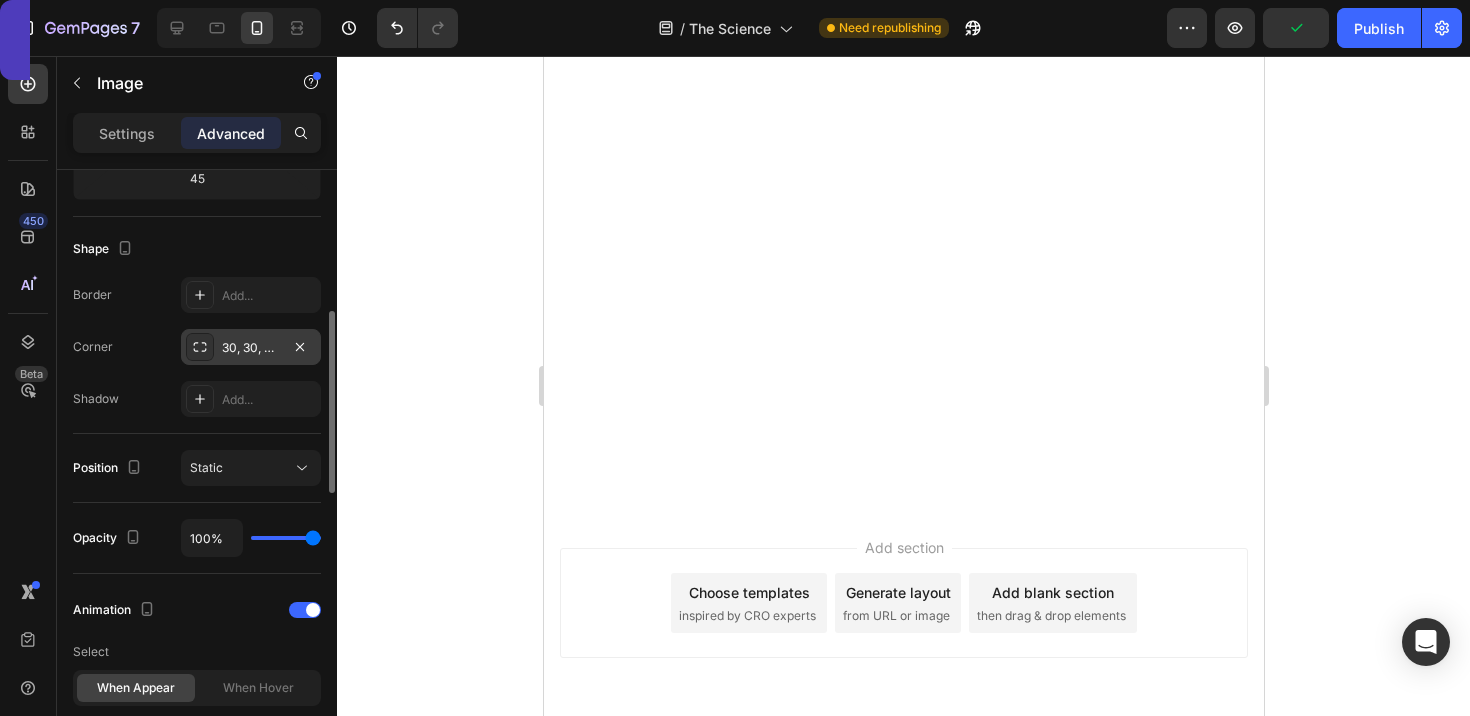 click 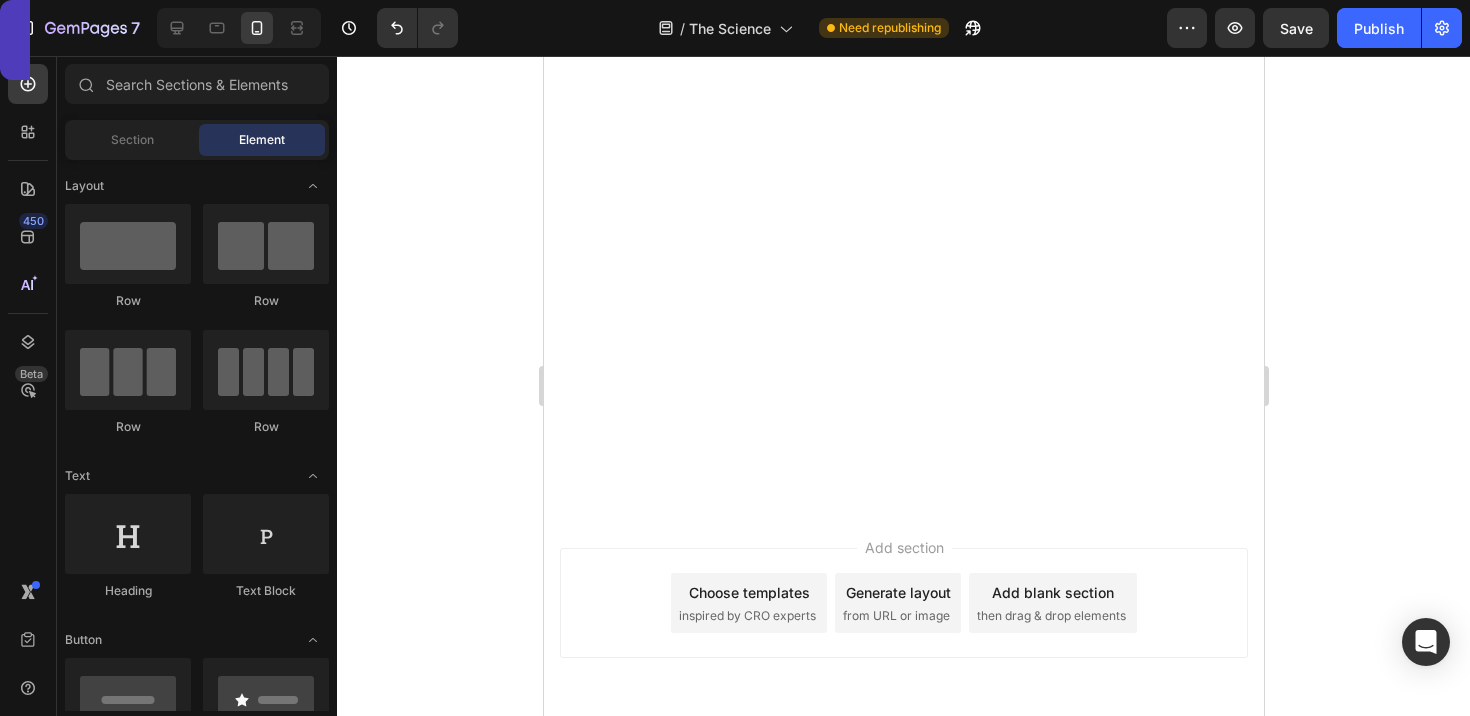 click at bounding box center (903, -2516) 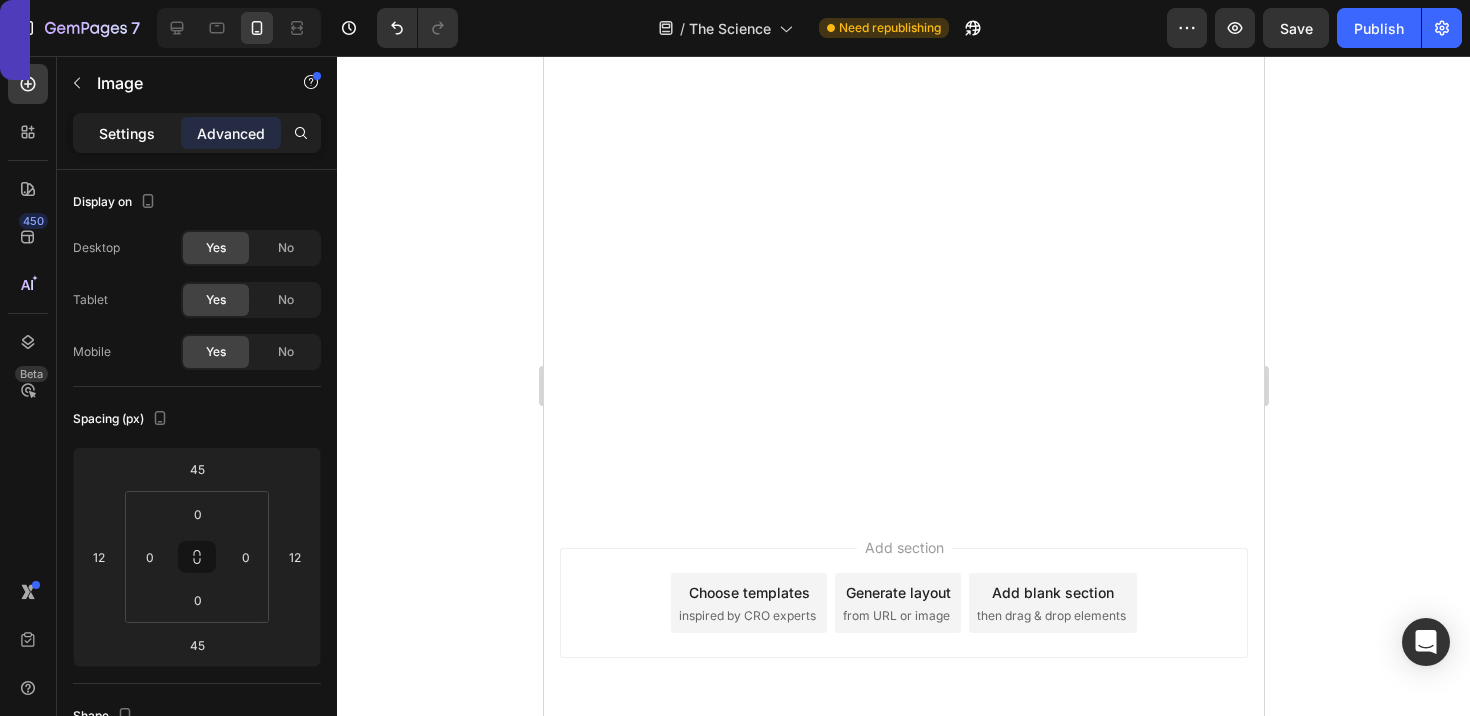 click on "Settings" 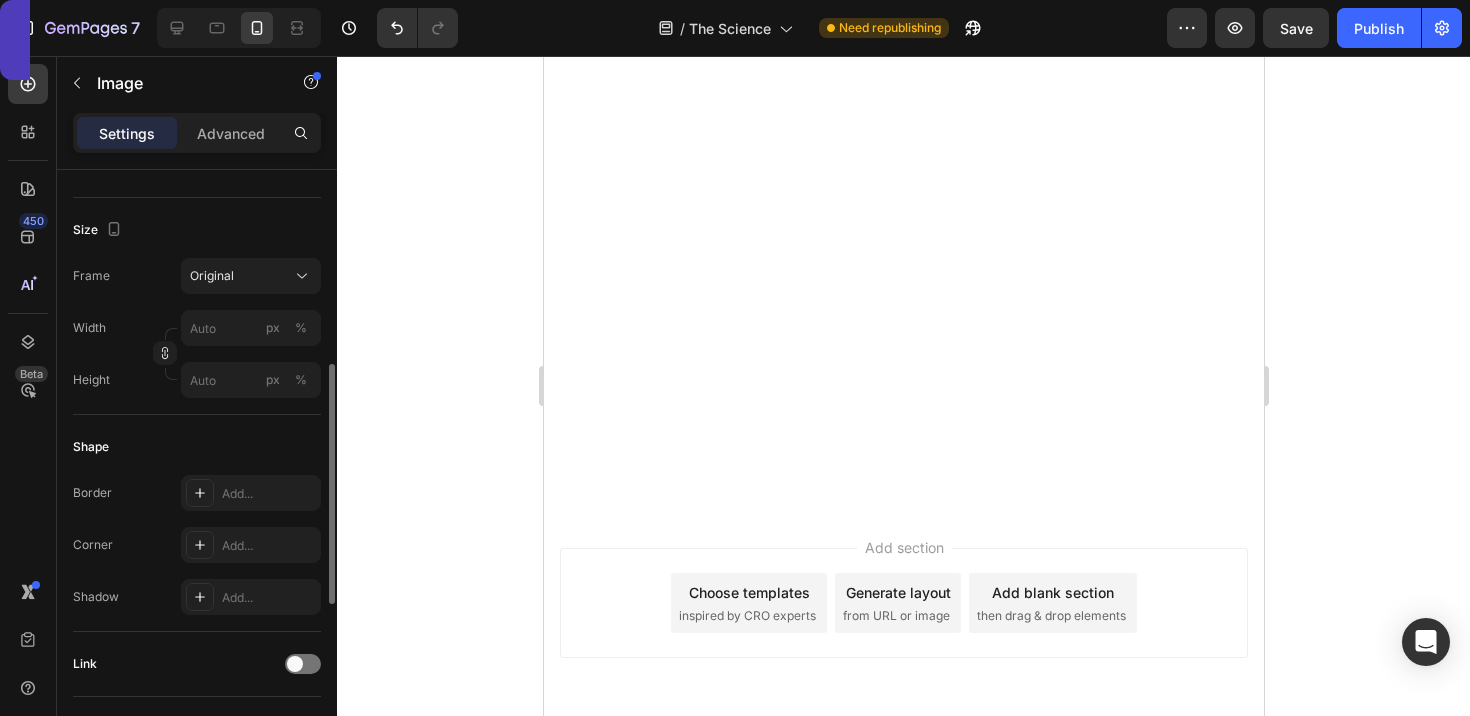 scroll, scrollTop: 463, scrollLeft: 0, axis: vertical 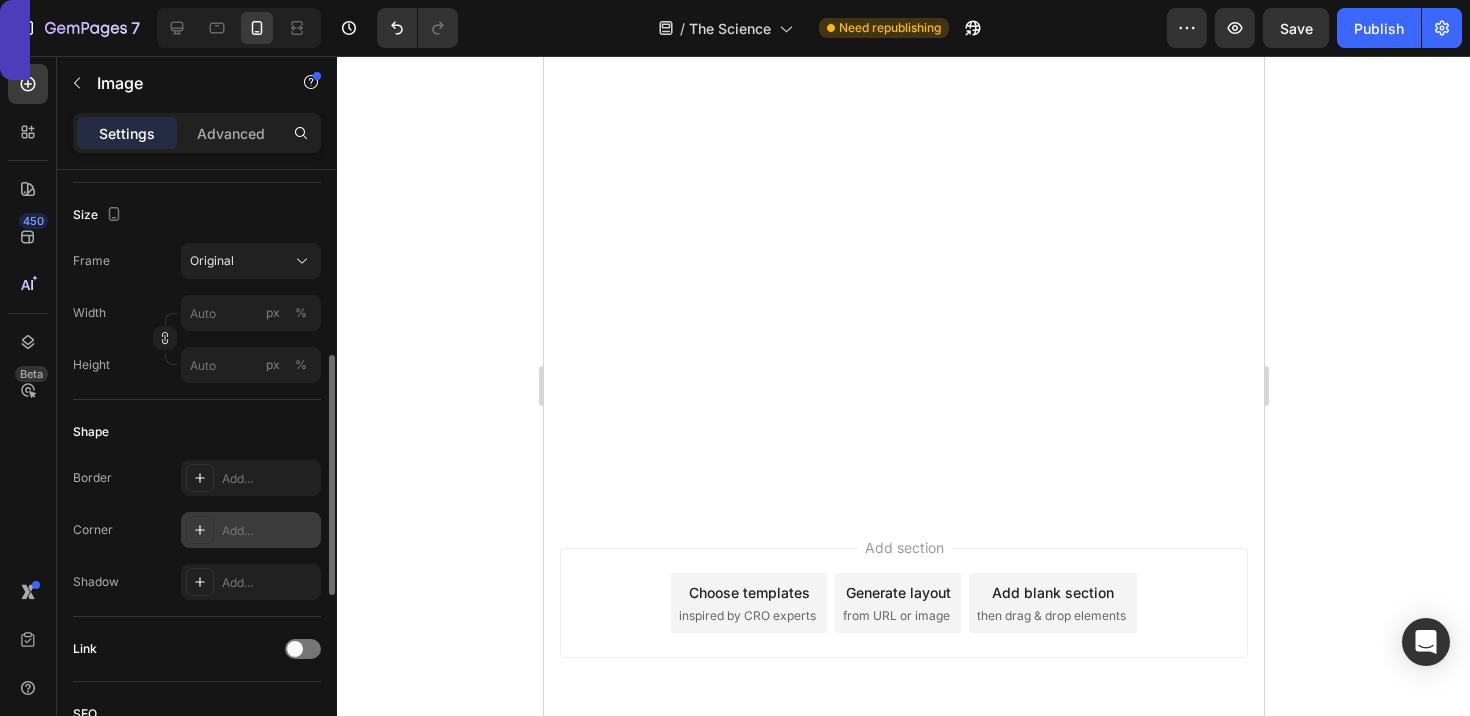 click on "Add..." at bounding box center [251, 530] 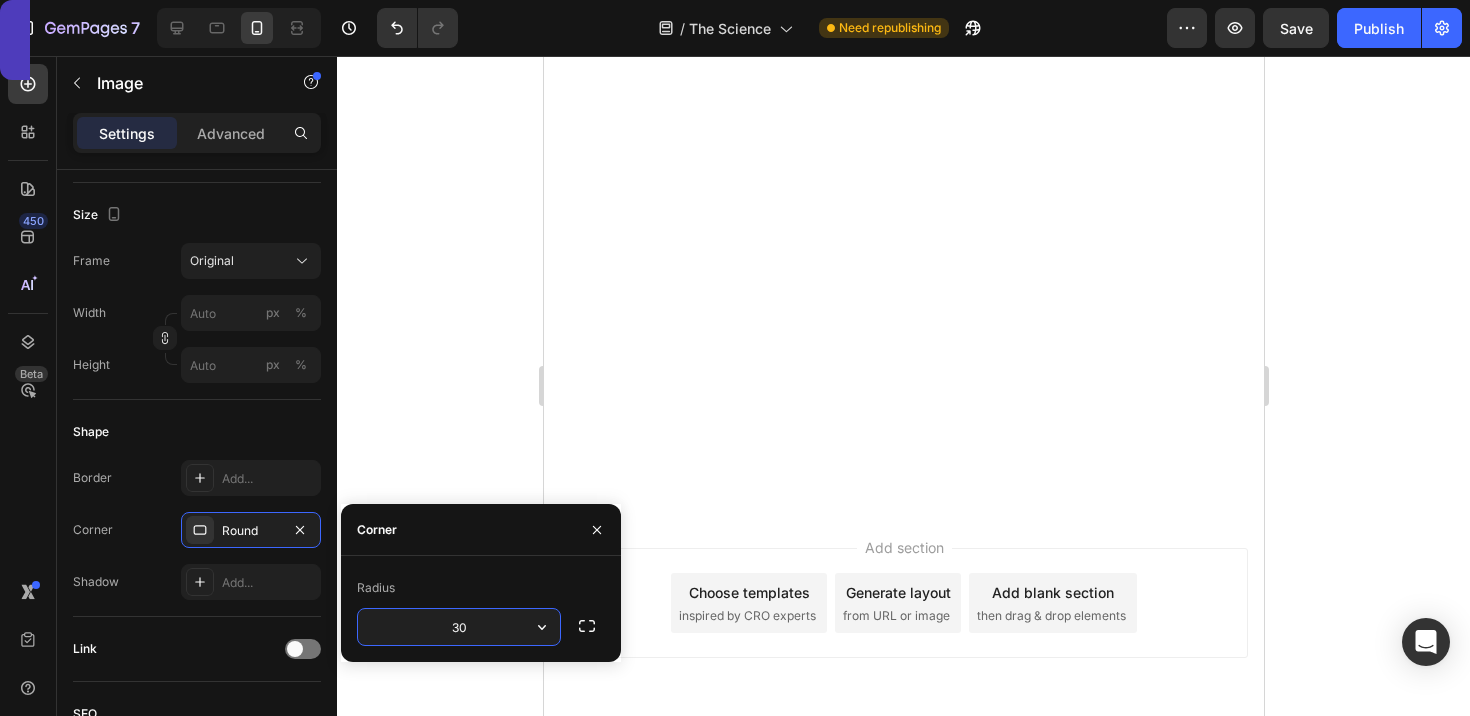 type on "30" 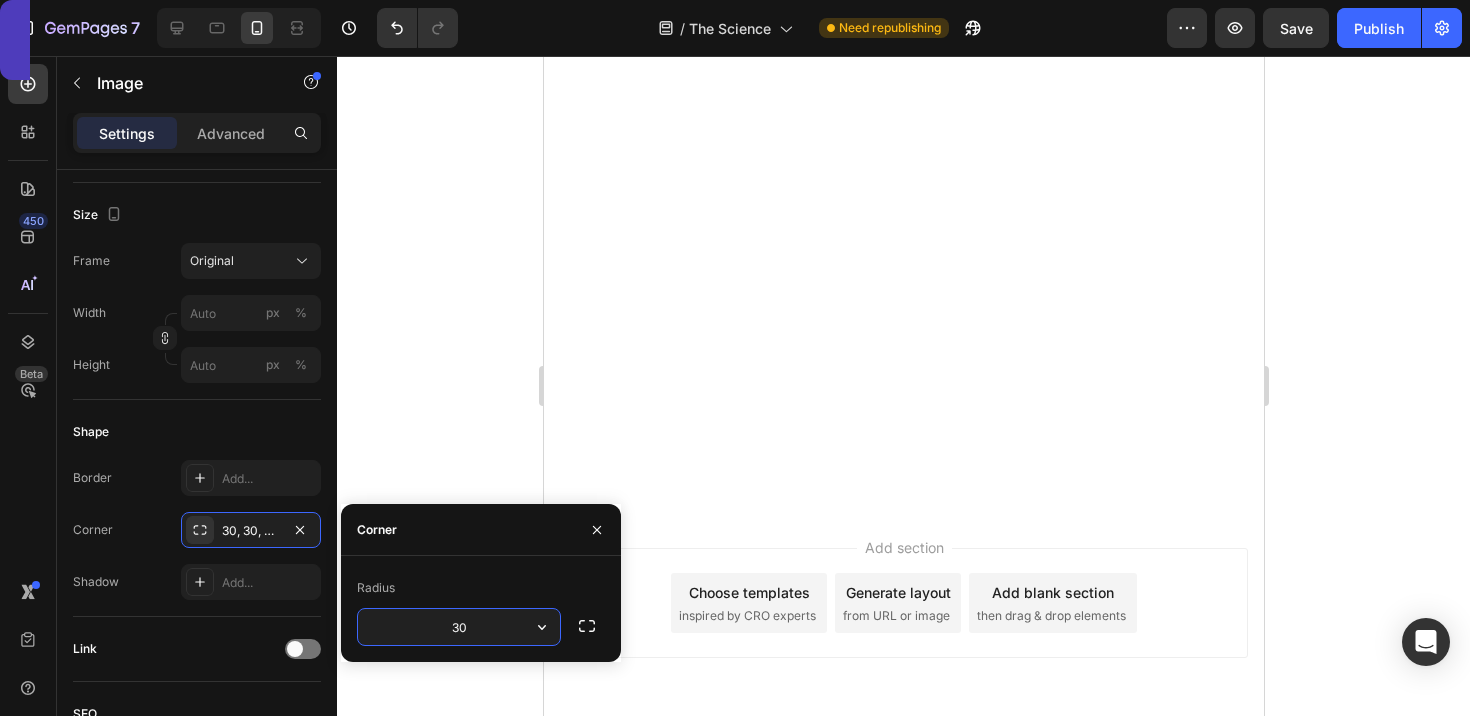 click at bounding box center [903, -2516] 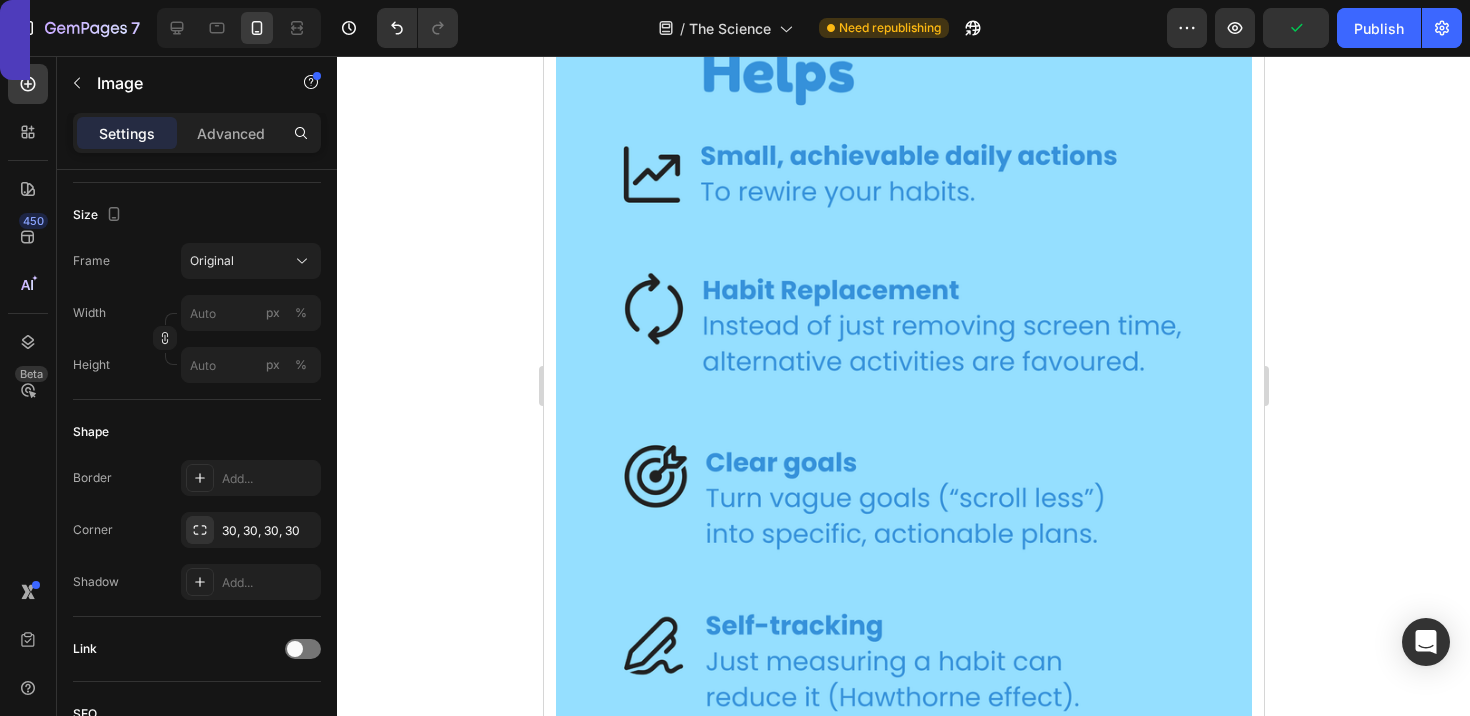 scroll, scrollTop: 2984, scrollLeft: 0, axis: vertical 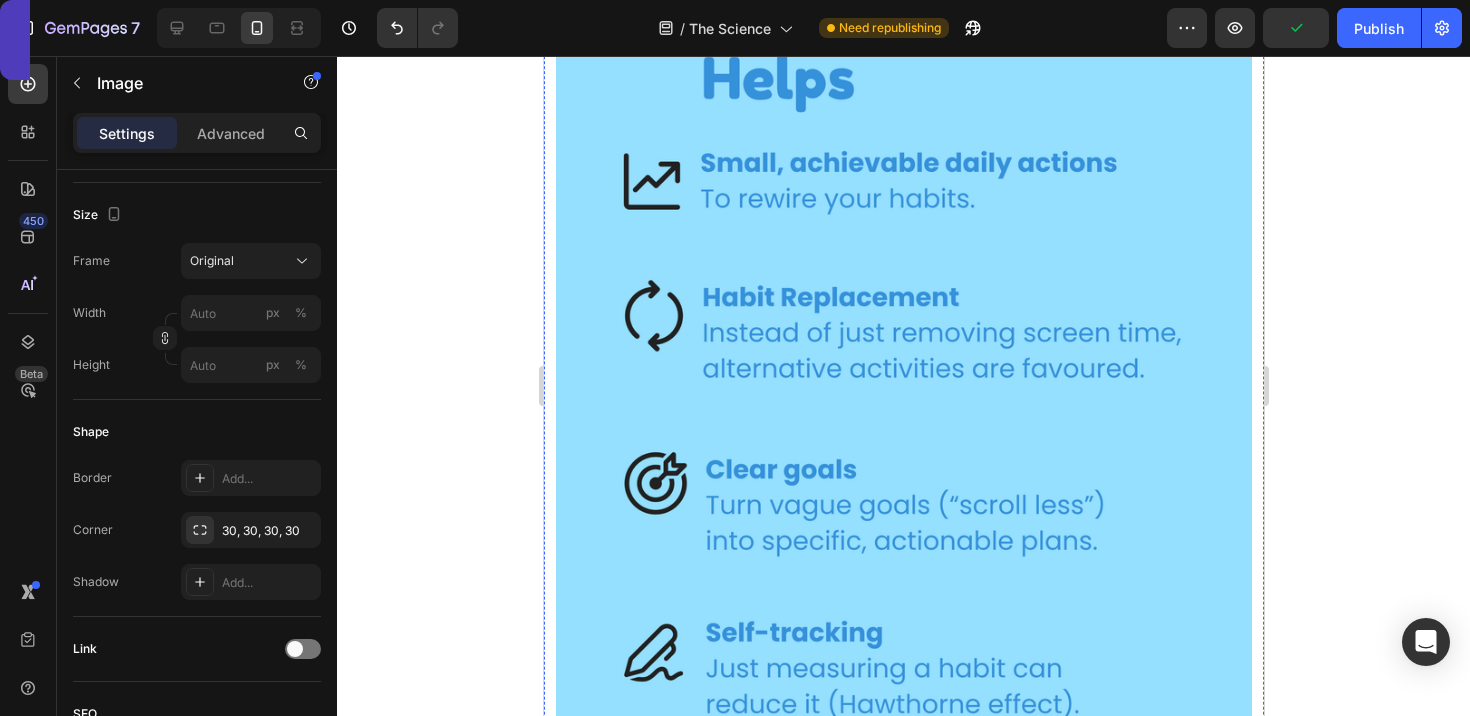click at bounding box center (903, -1480) 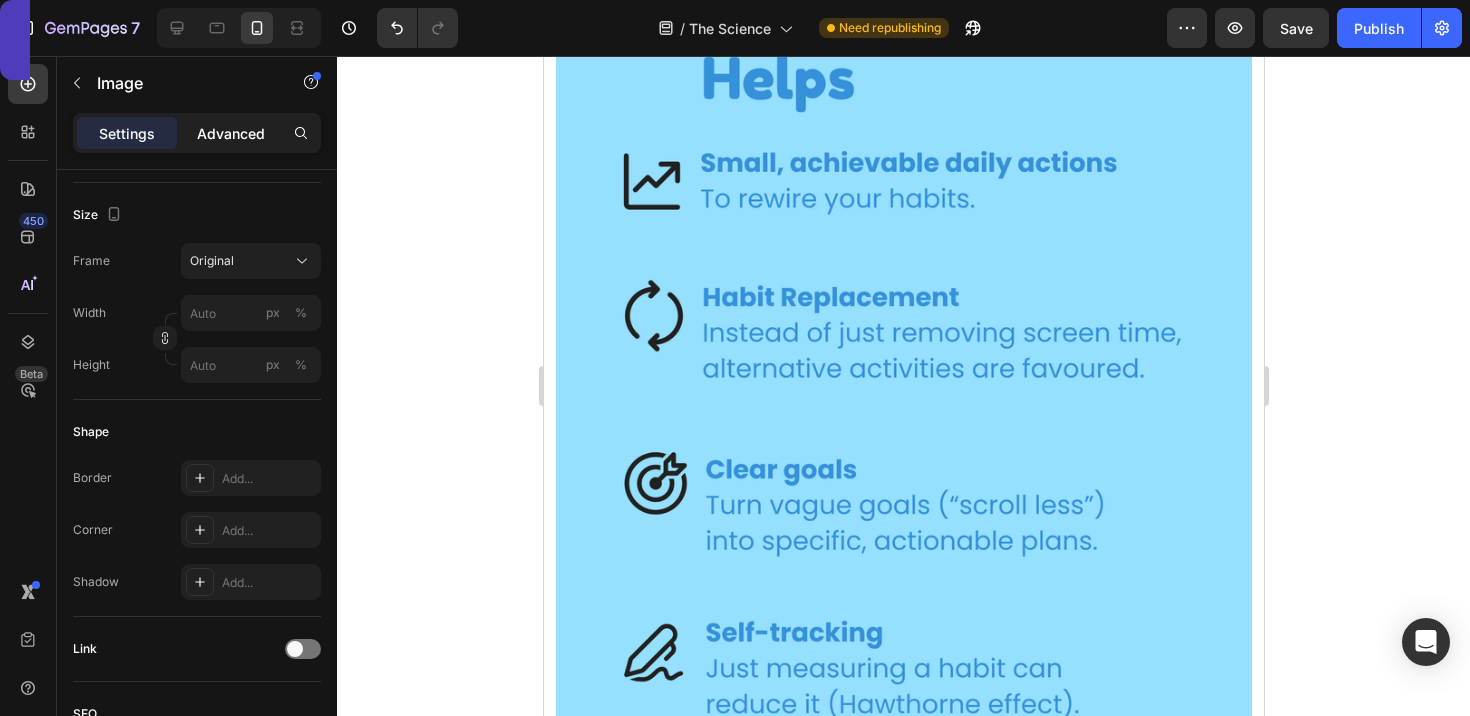click on "Advanced" 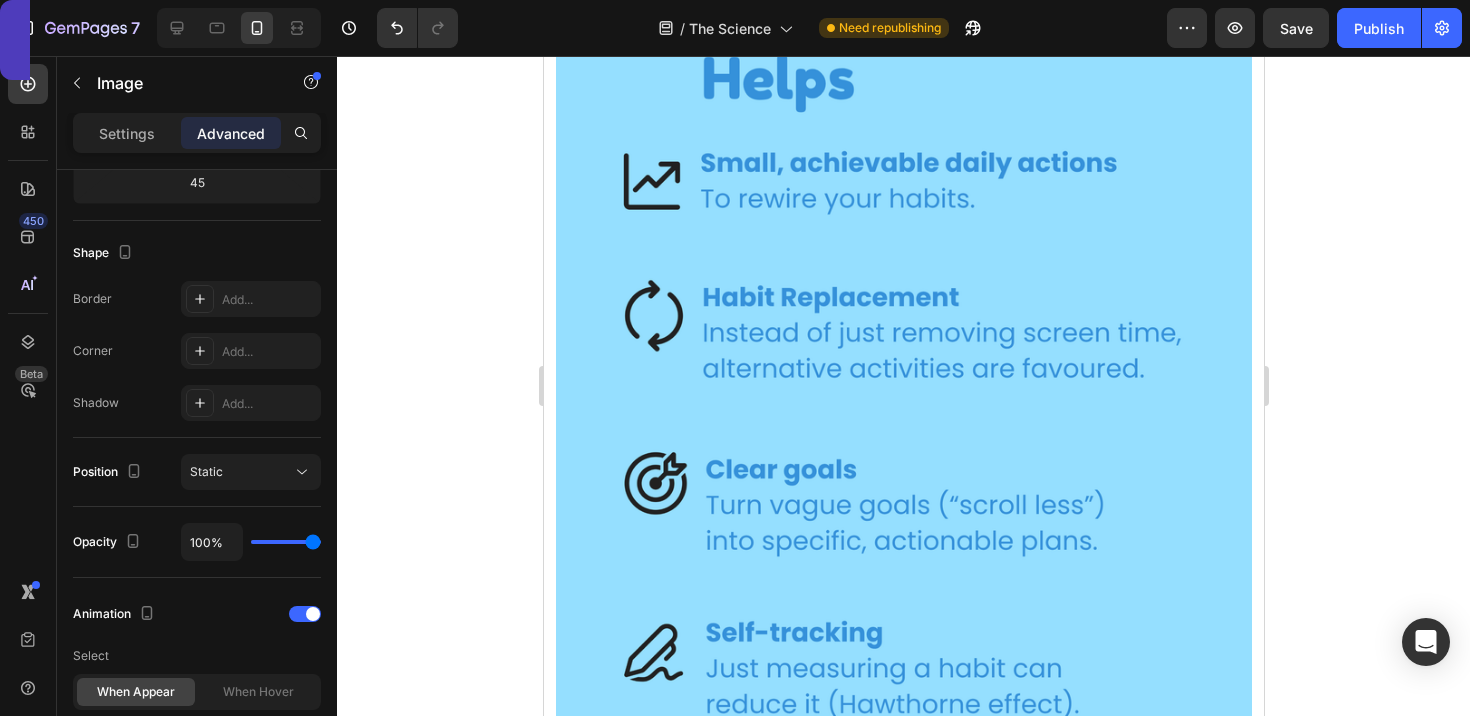 click on "Settings Advanced" at bounding box center (197, 141) 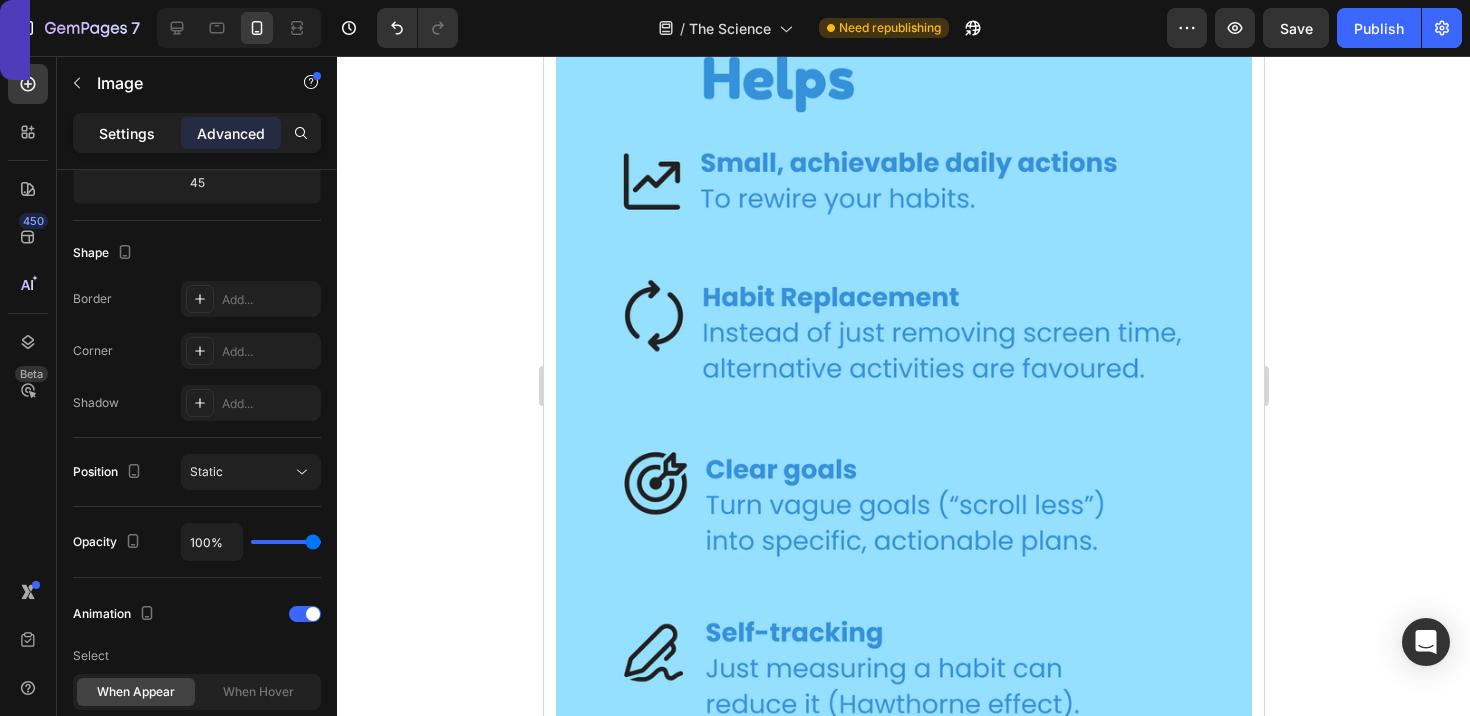 click on "Settings" at bounding box center [127, 133] 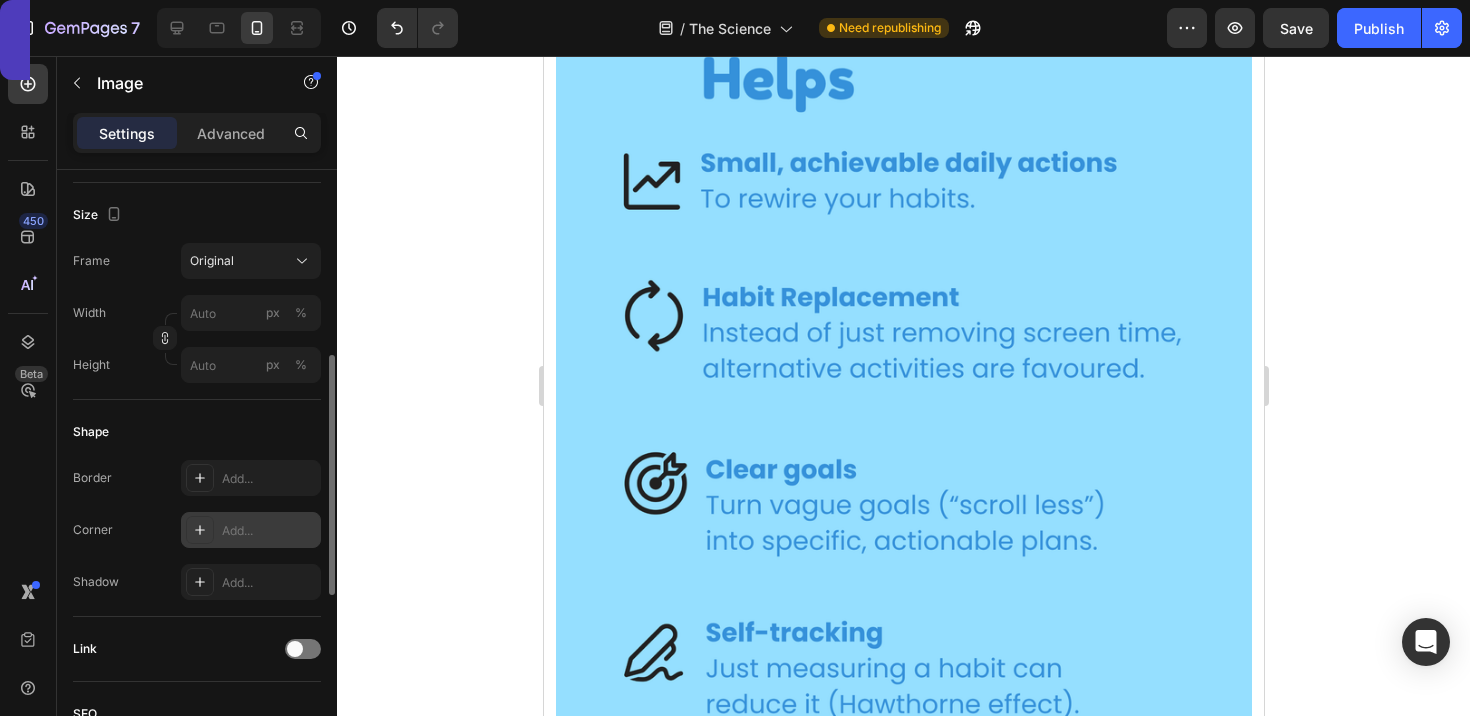 click 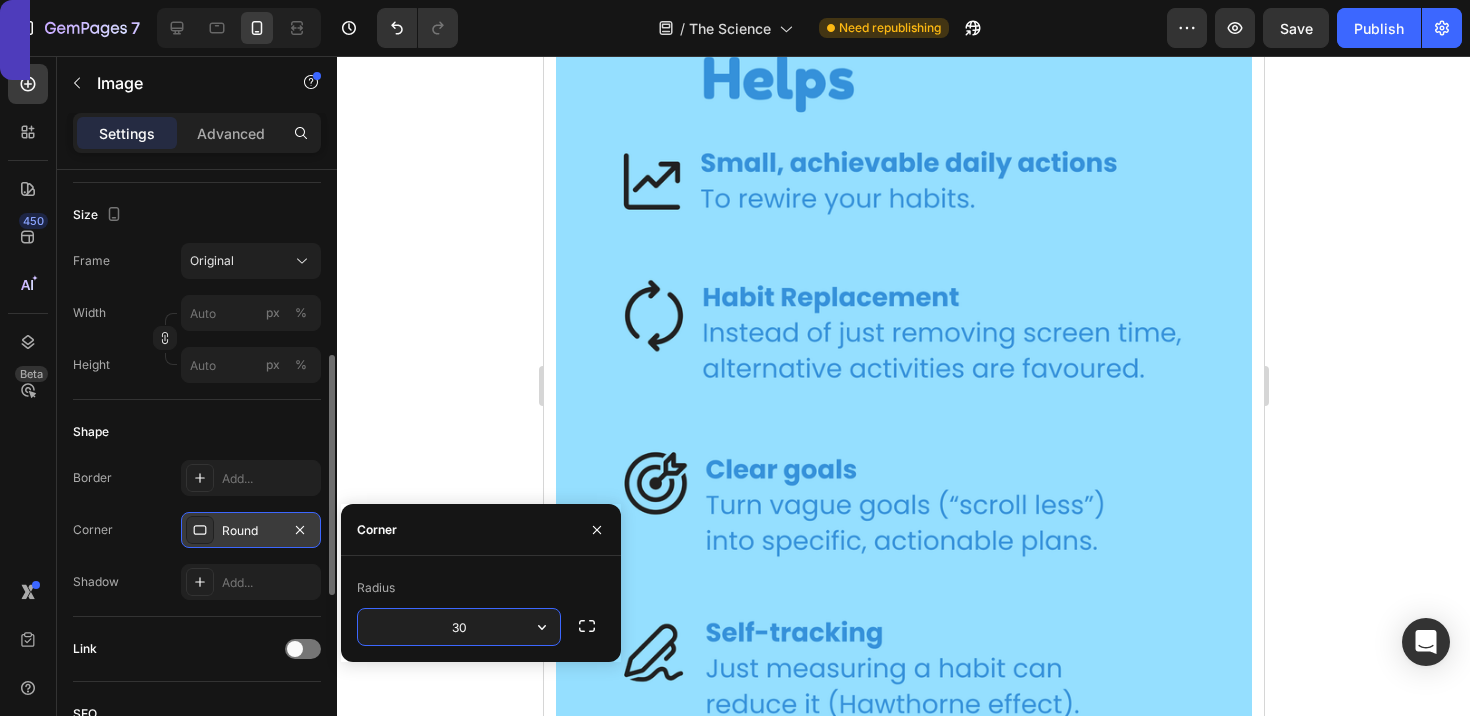 type on "30" 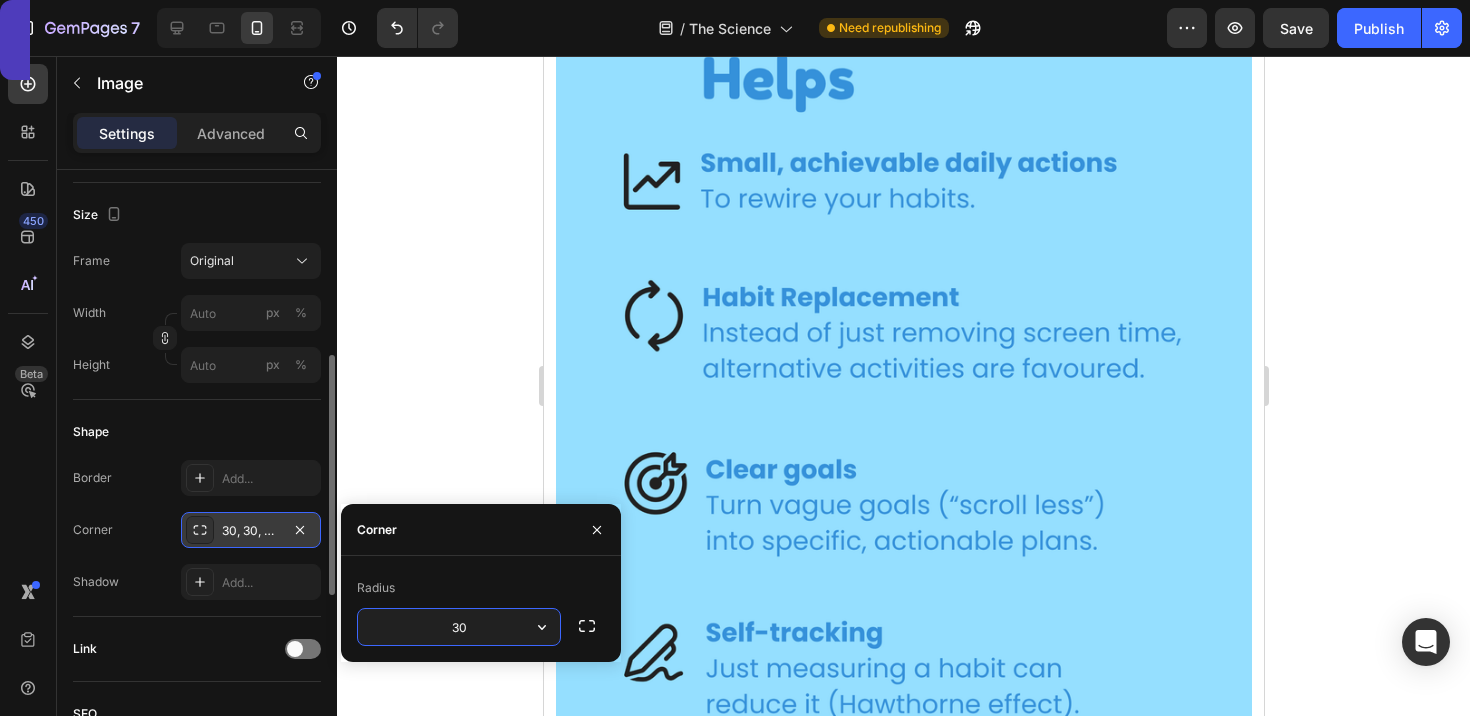 click 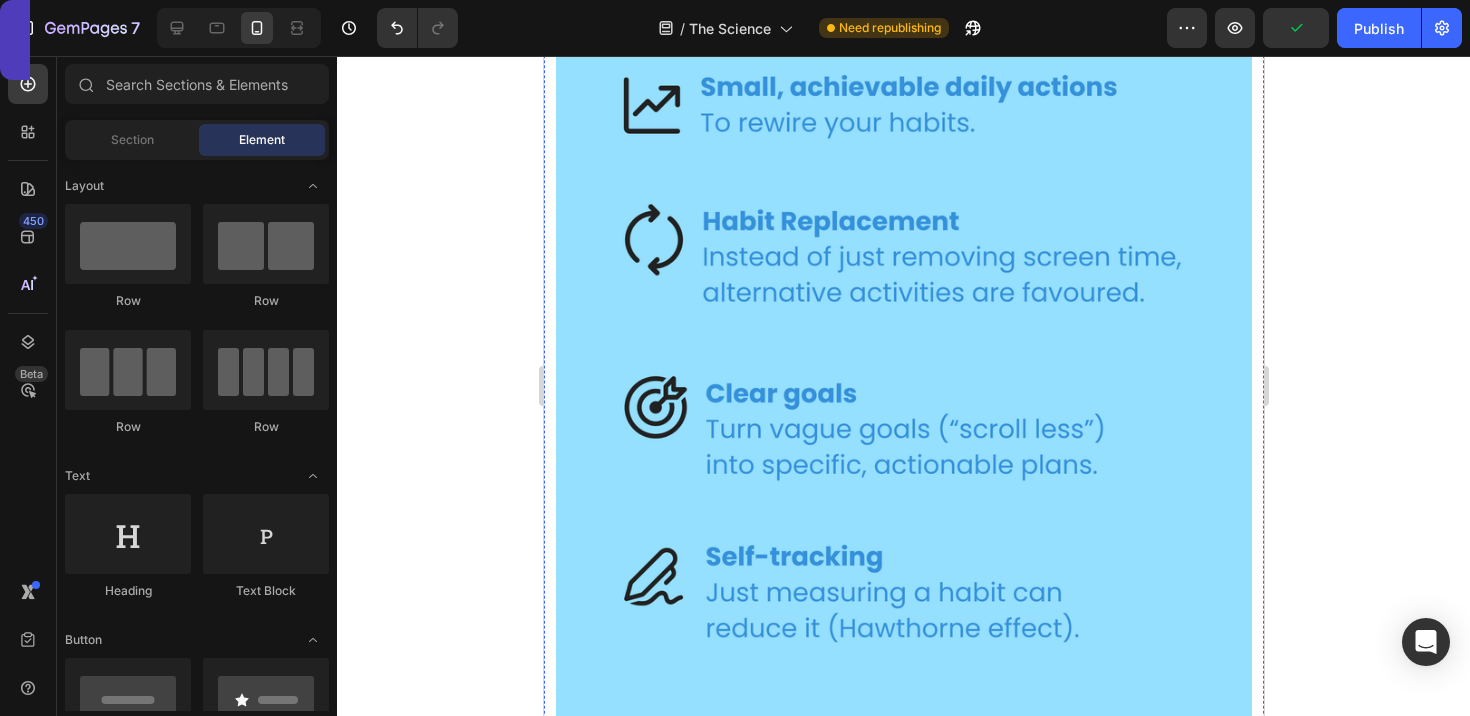 scroll, scrollTop: 3052, scrollLeft: 0, axis: vertical 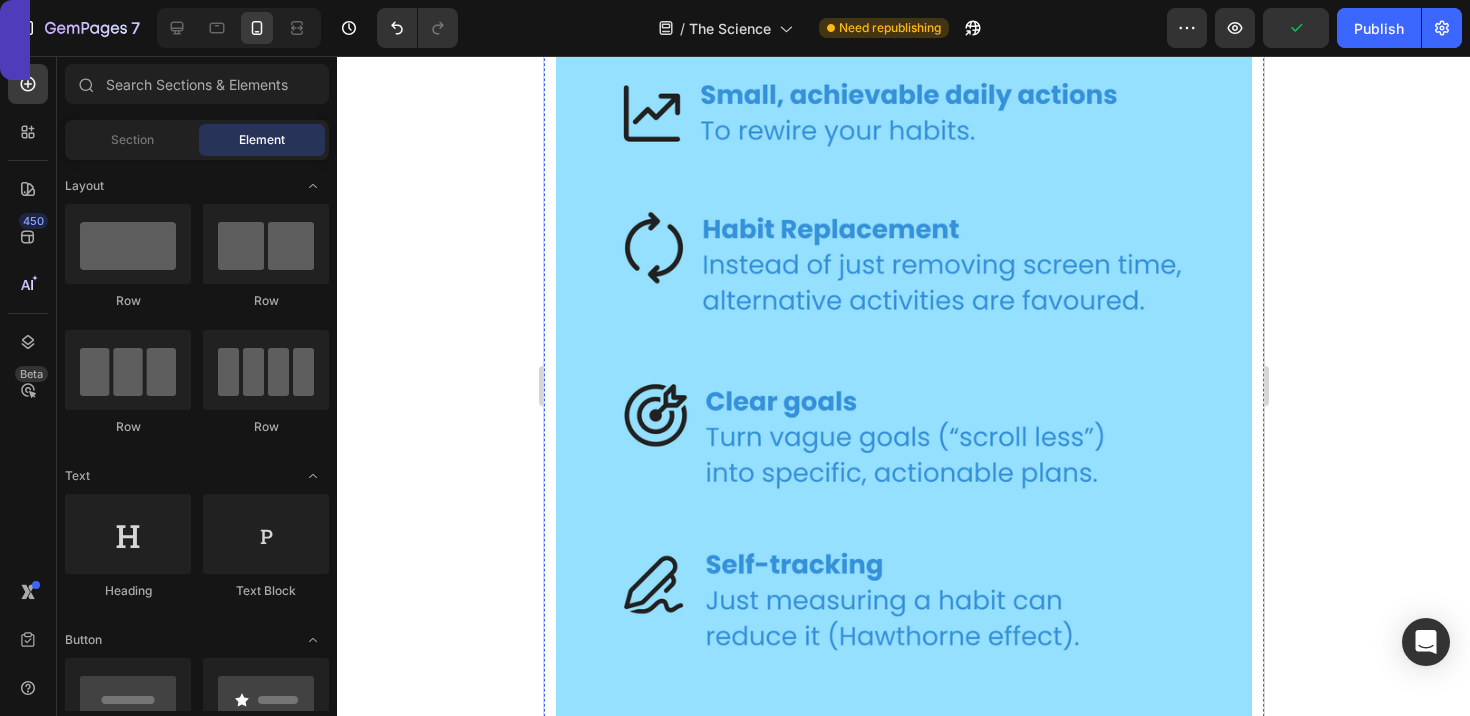 click at bounding box center [903, -1548] 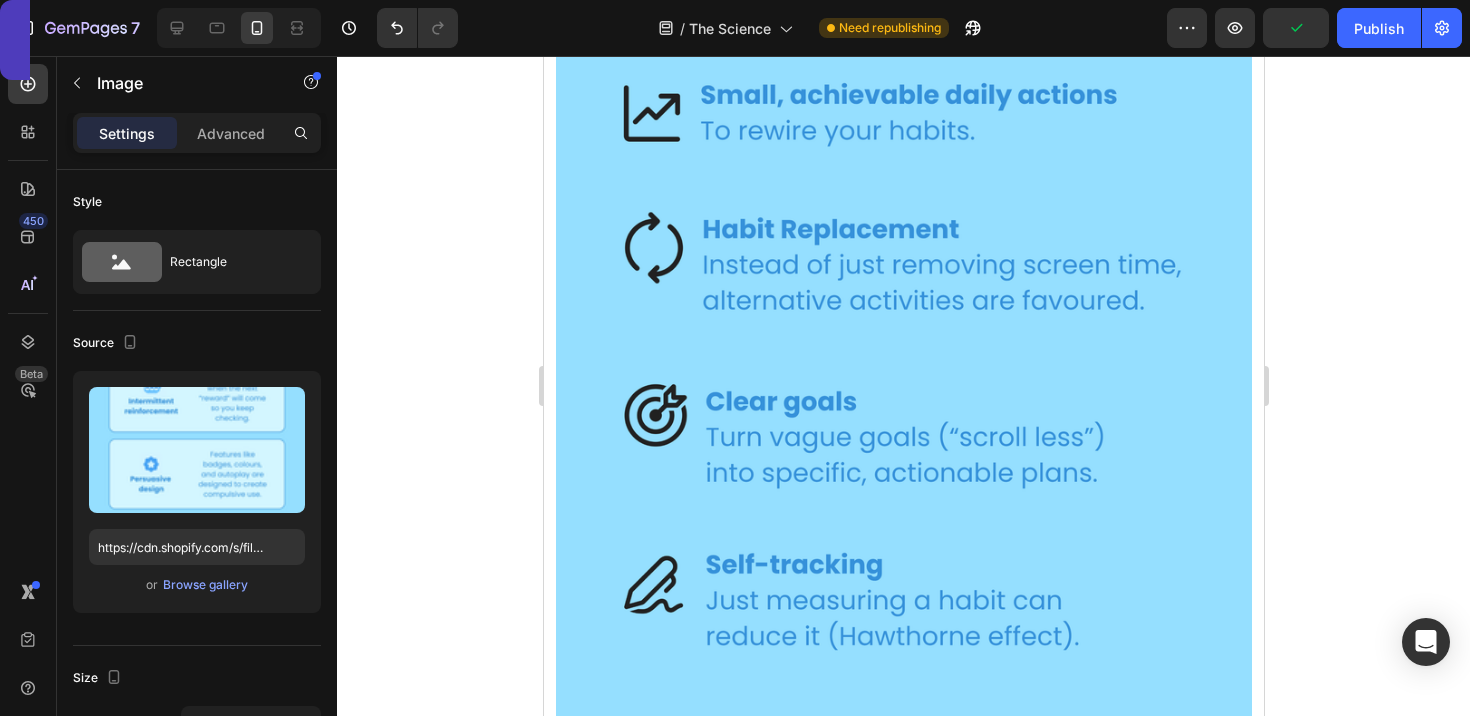 click on "Settings Advanced" at bounding box center [197, 133] 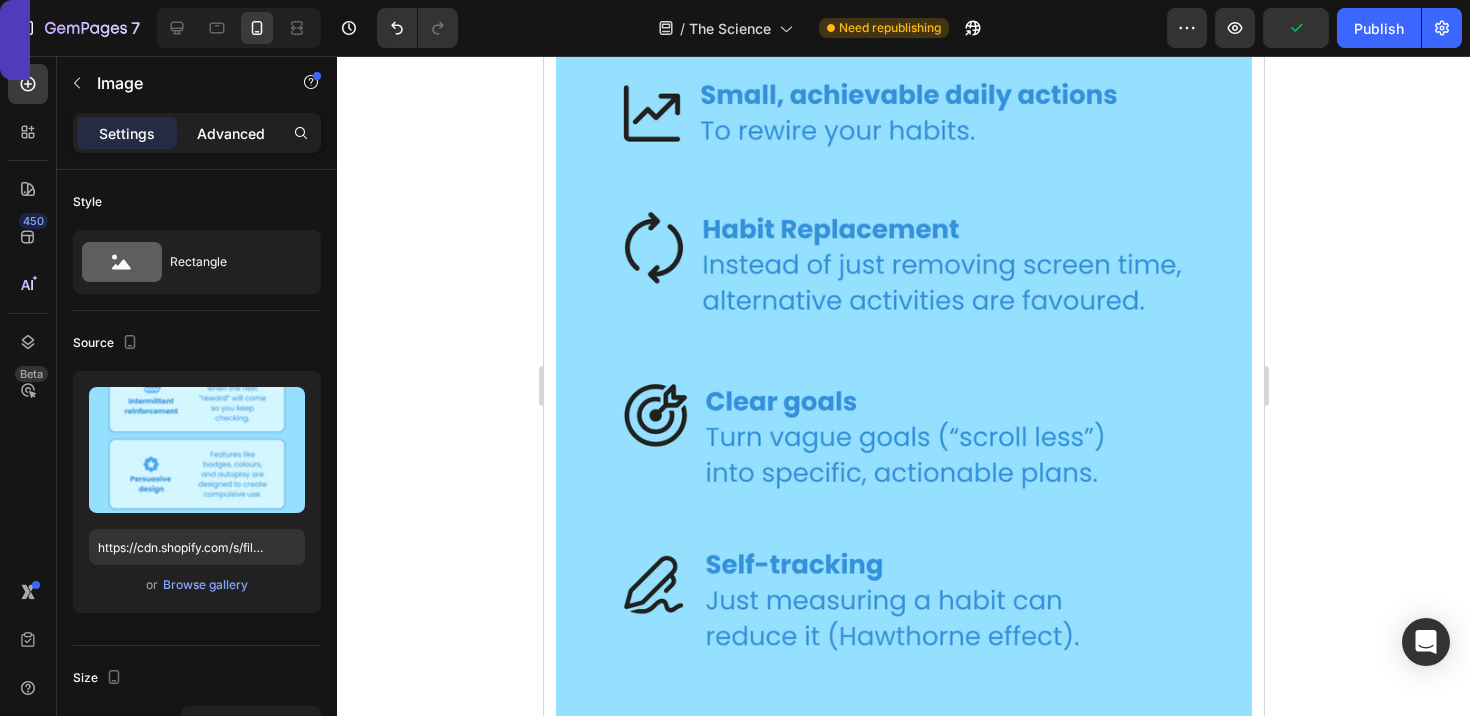 click on "Advanced" at bounding box center (231, 133) 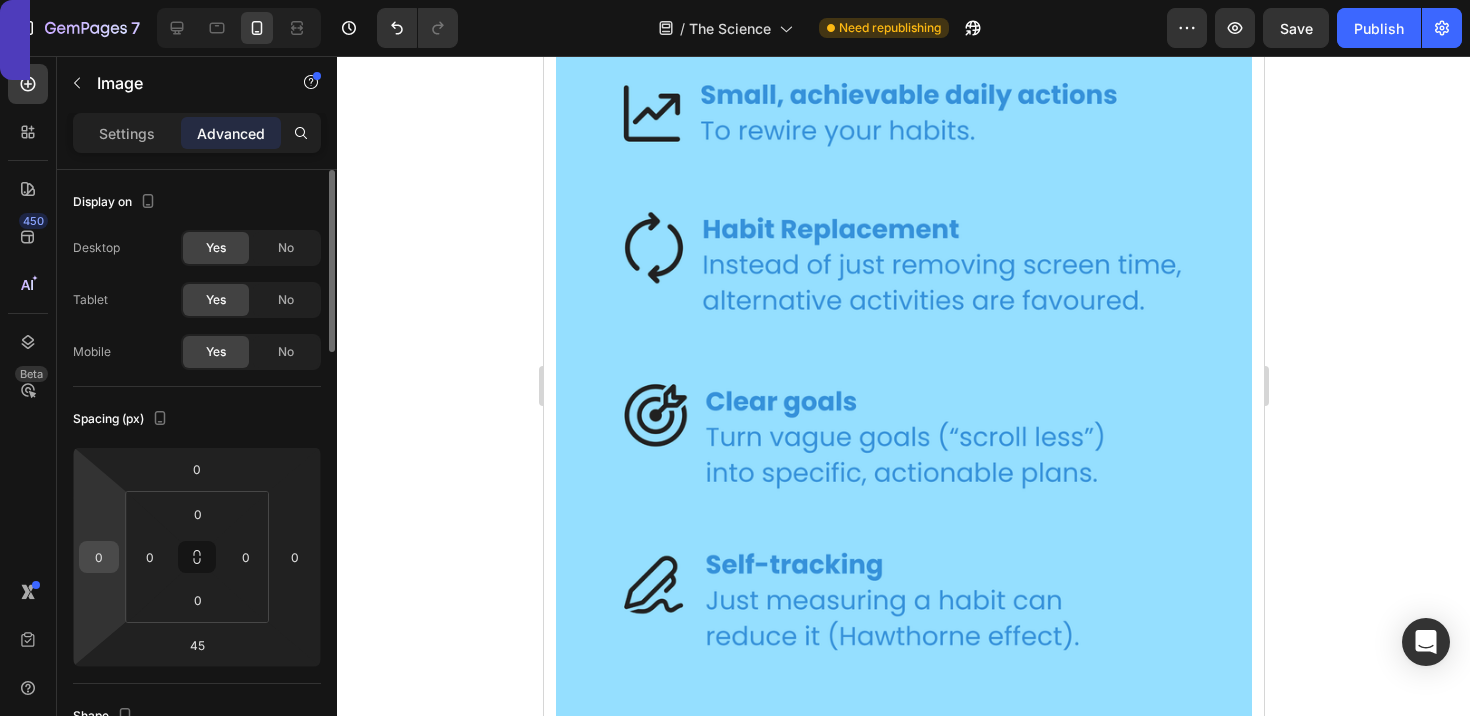 click on "0" at bounding box center (99, 557) 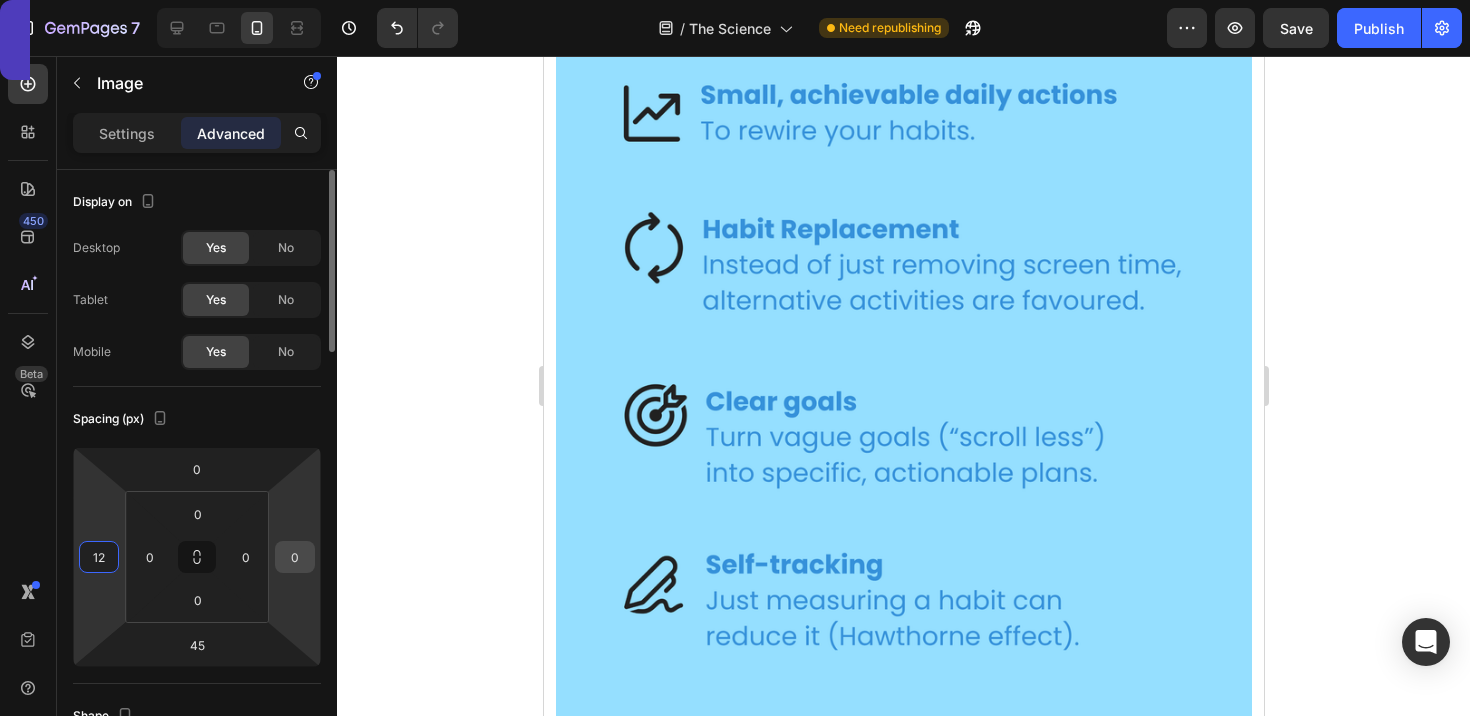 type on "12" 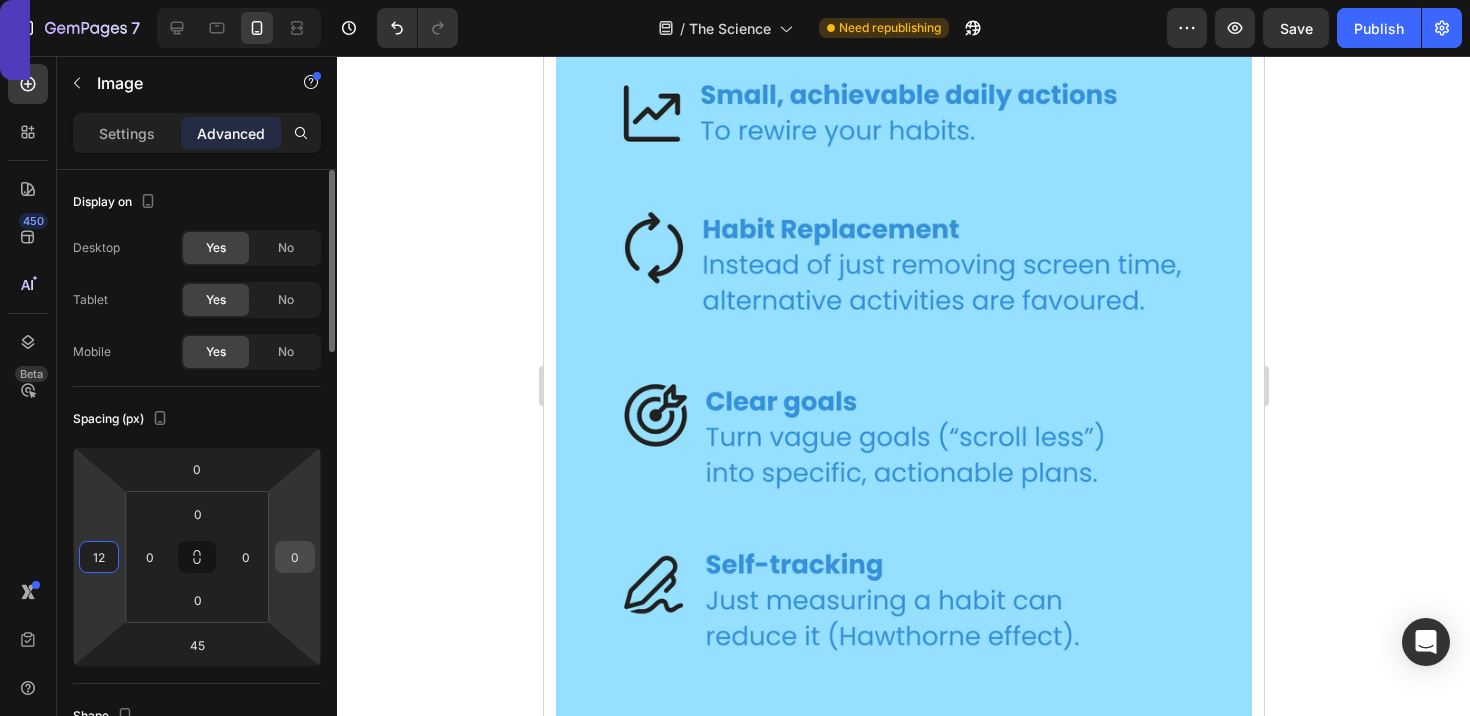 click on "0" at bounding box center [295, 557] 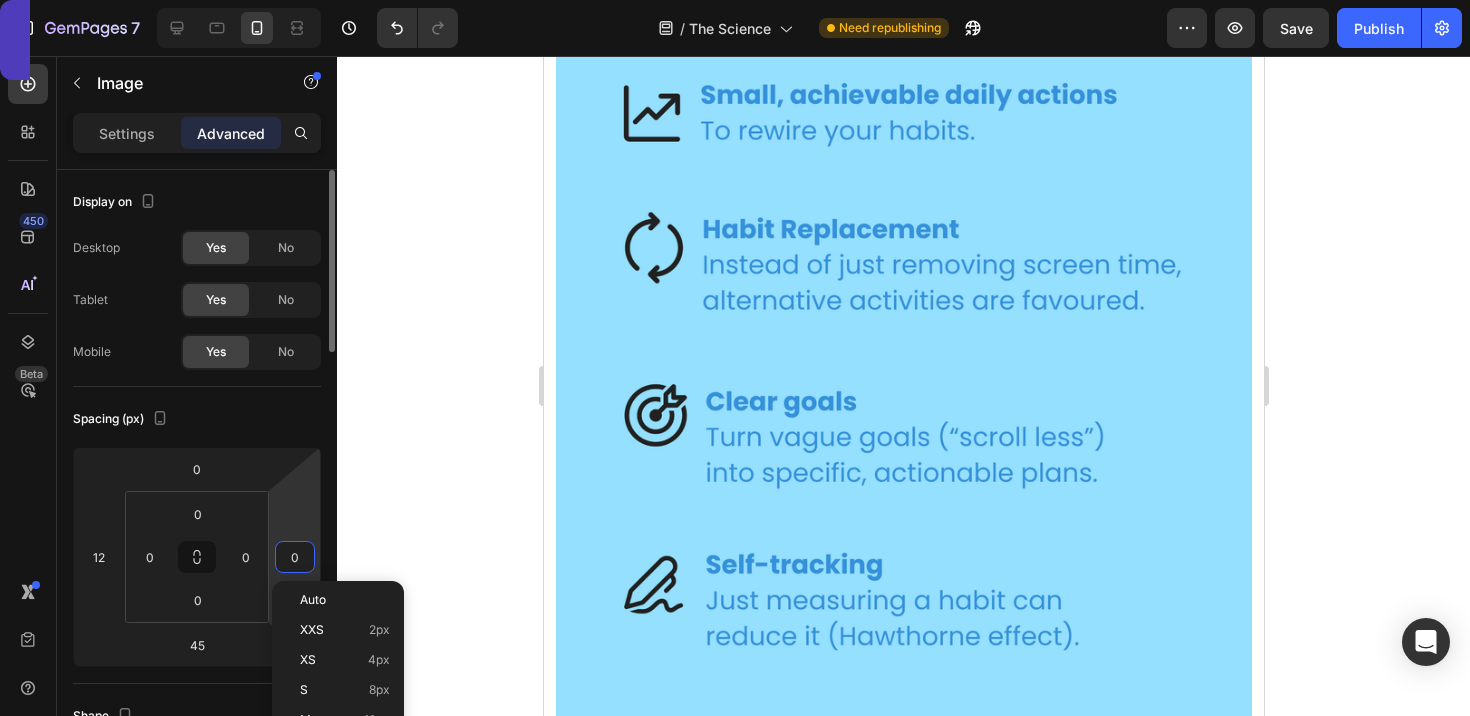 type on "1" 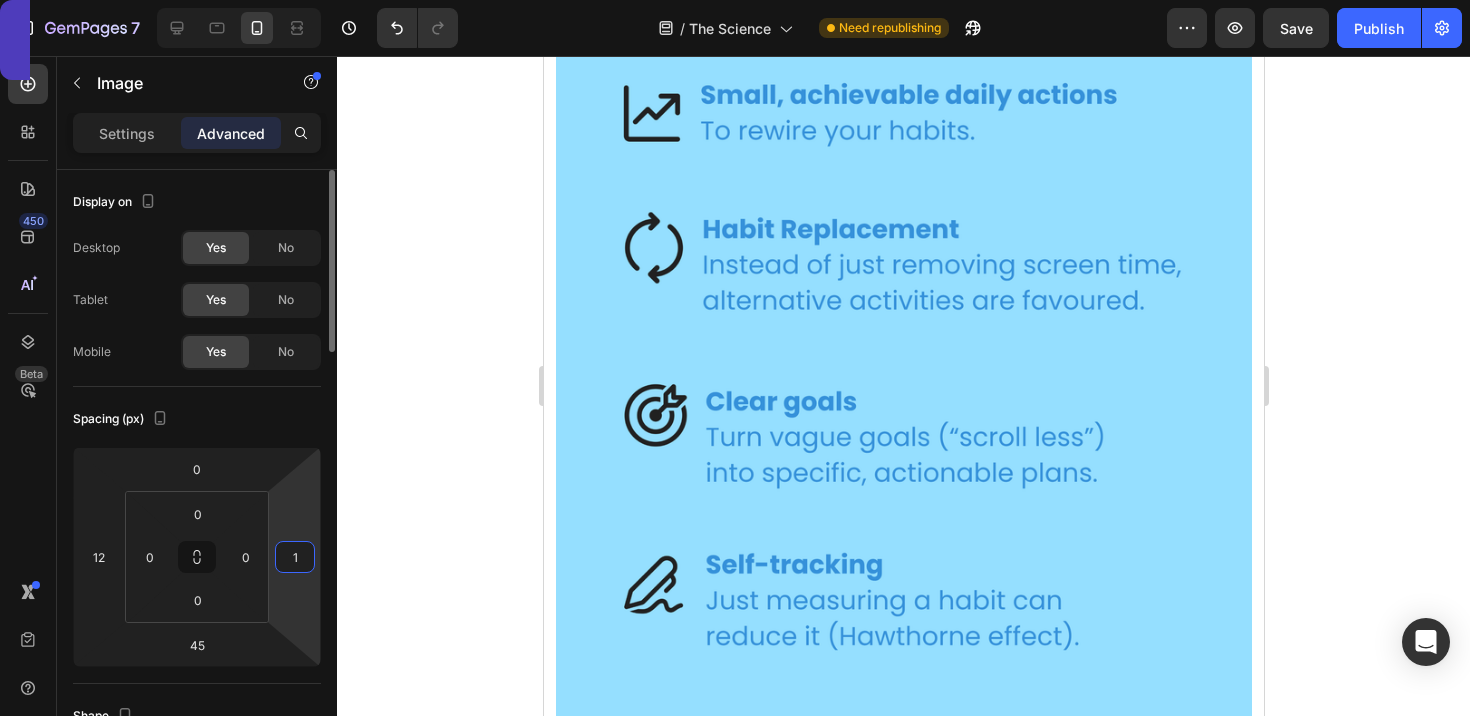 type on "12" 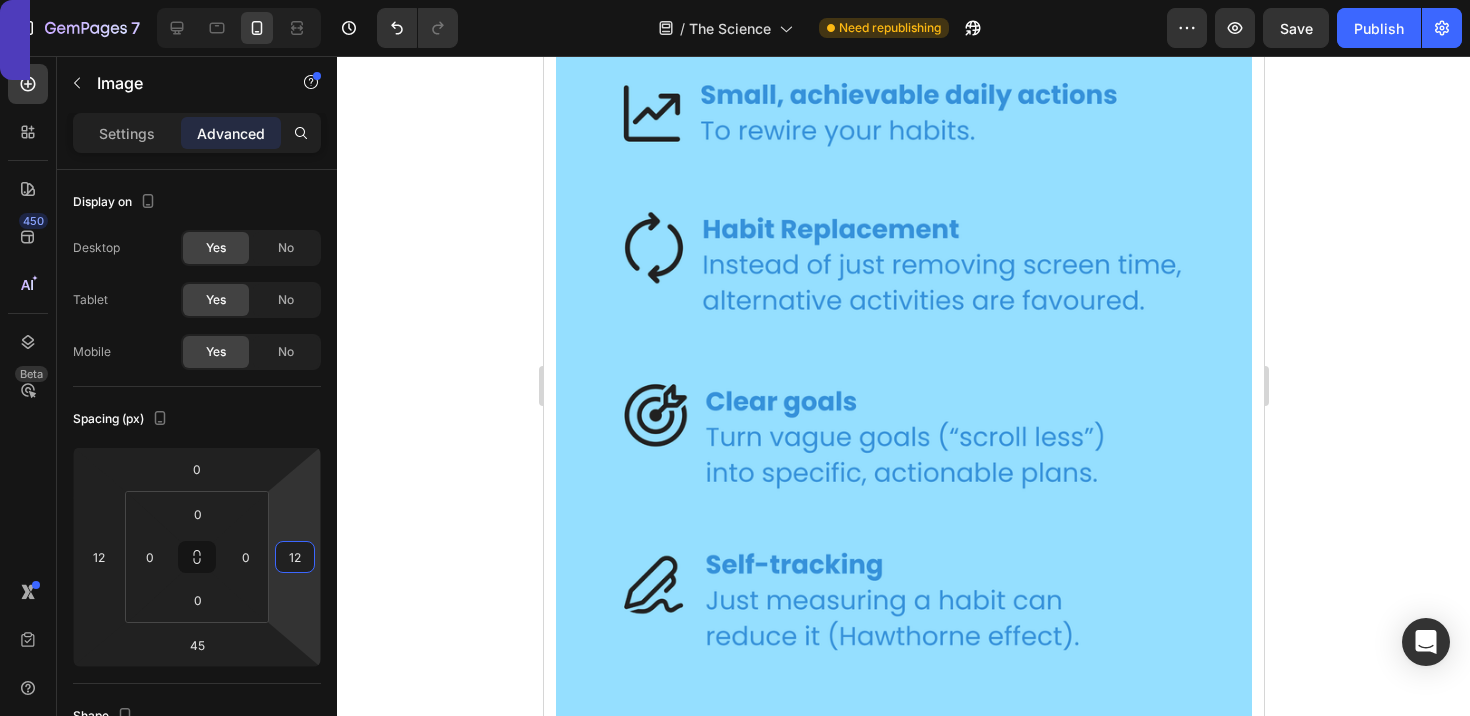 click 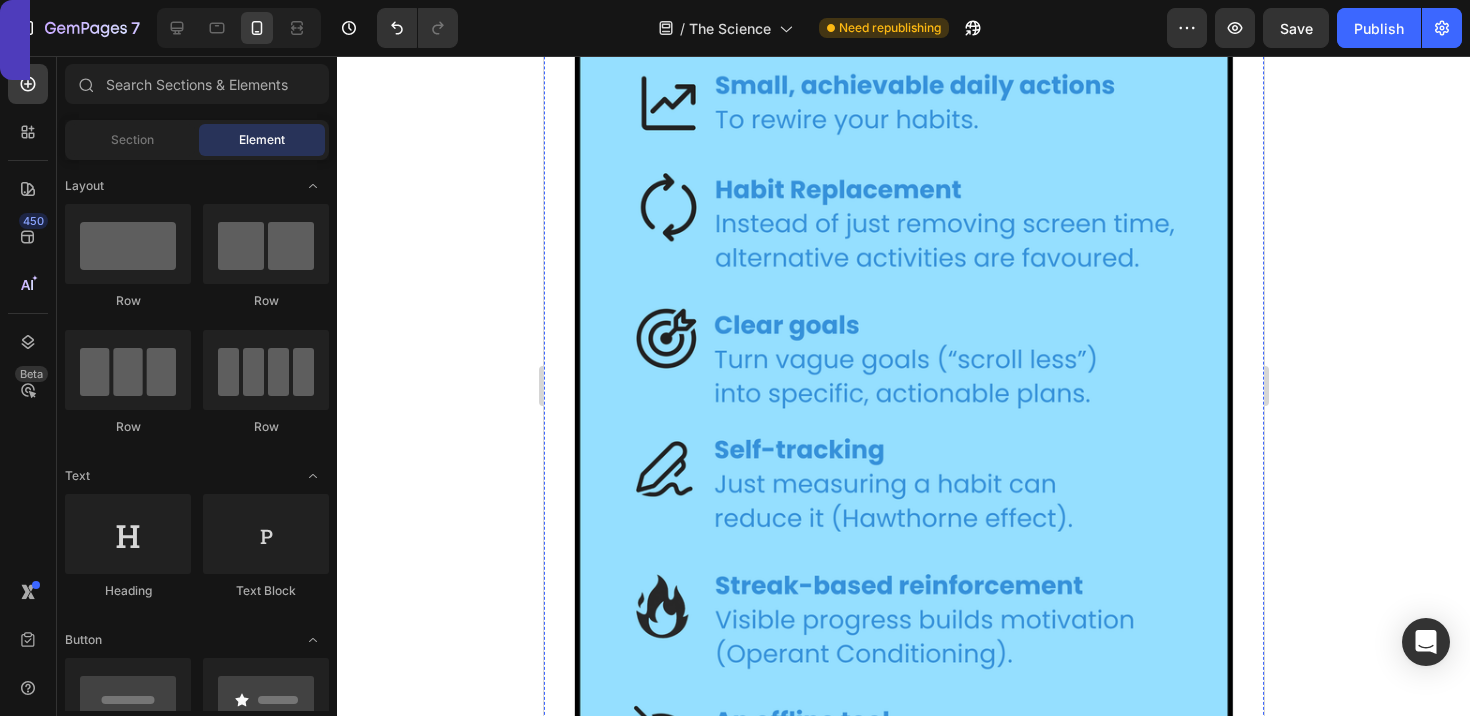 scroll, scrollTop: 1821, scrollLeft: 0, axis: vertical 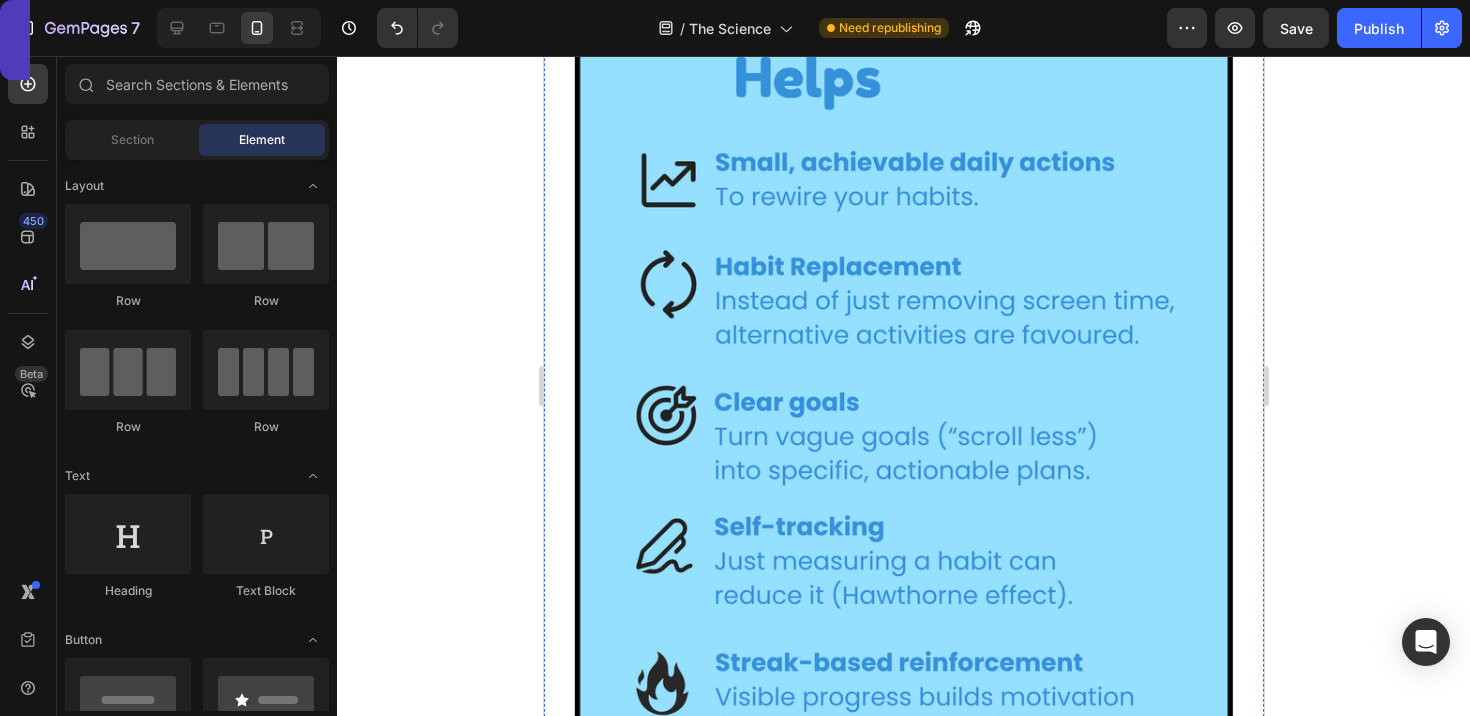 click at bounding box center (903, -362) 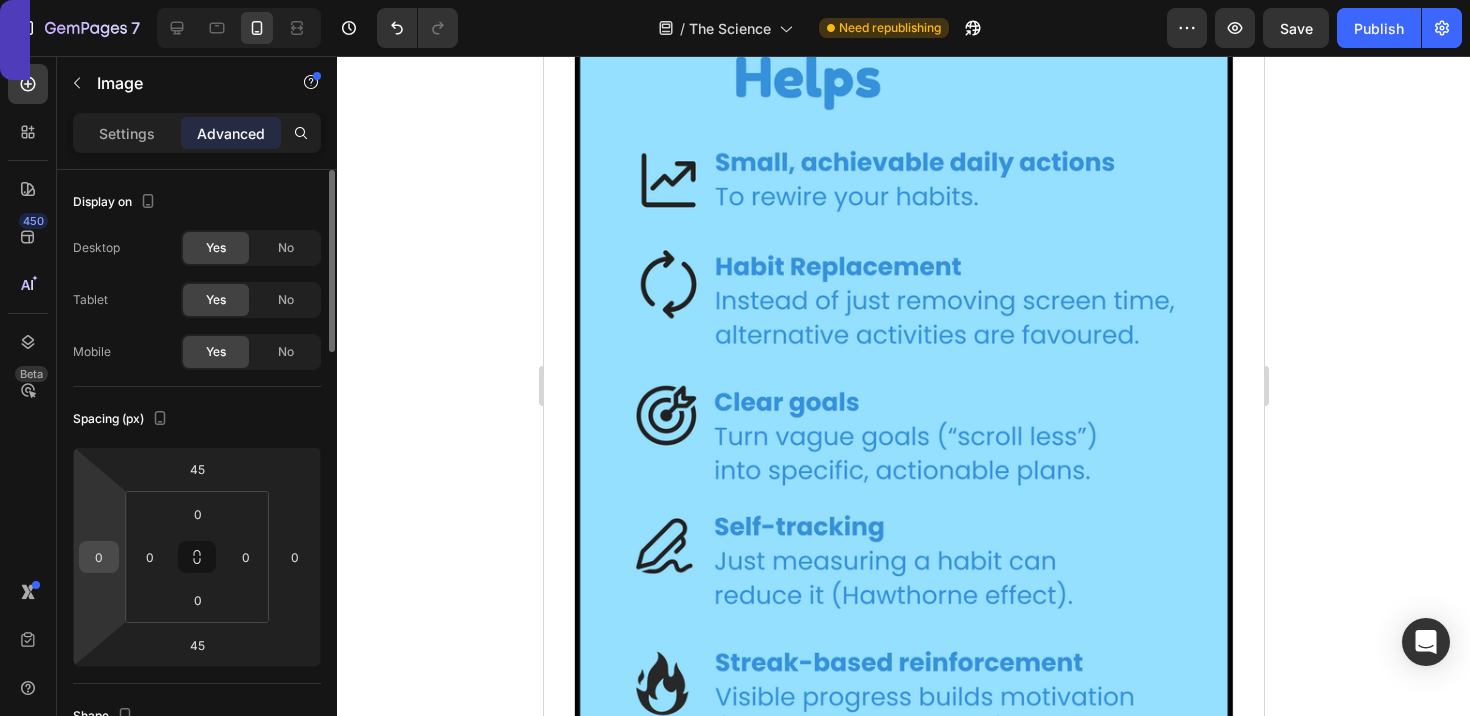 click on "0" at bounding box center (99, 557) 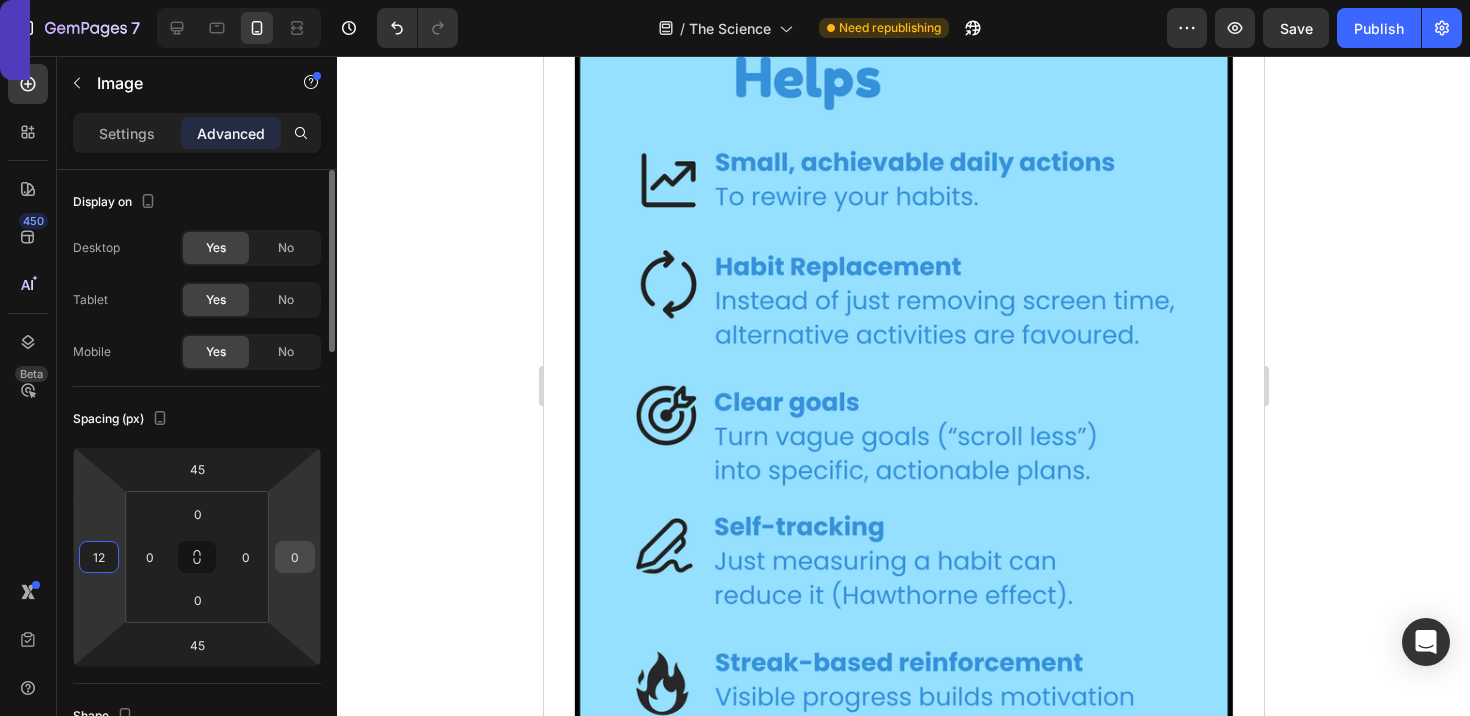 type on "12" 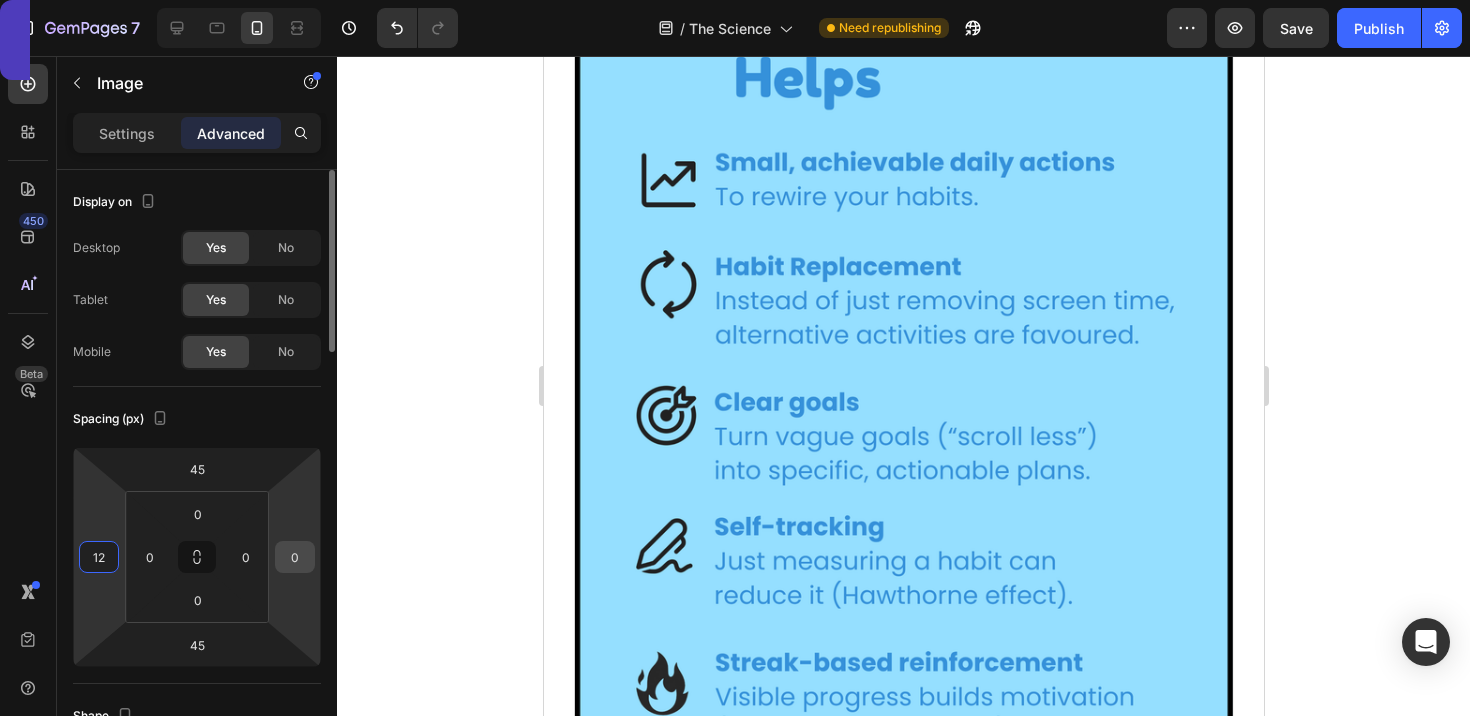 click on "0" at bounding box center [295, 557] 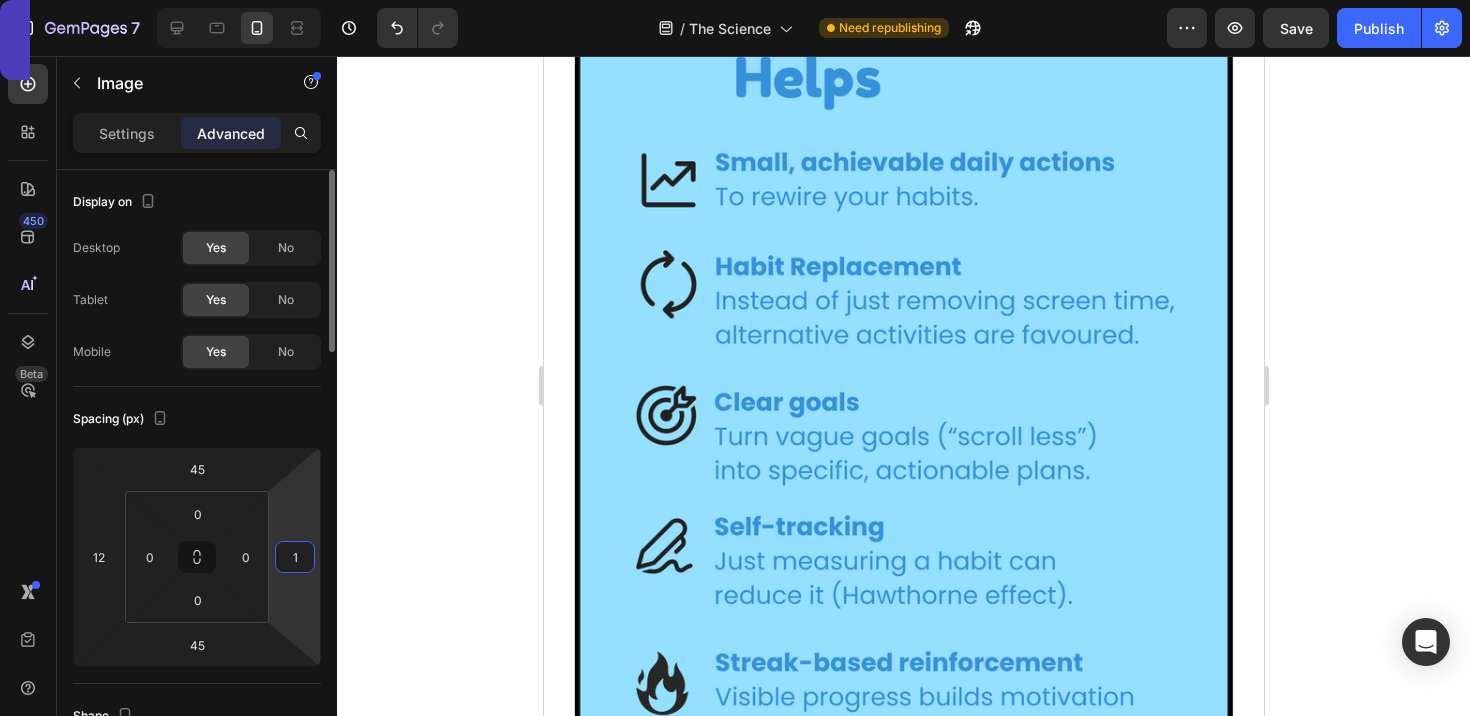 type on "12" 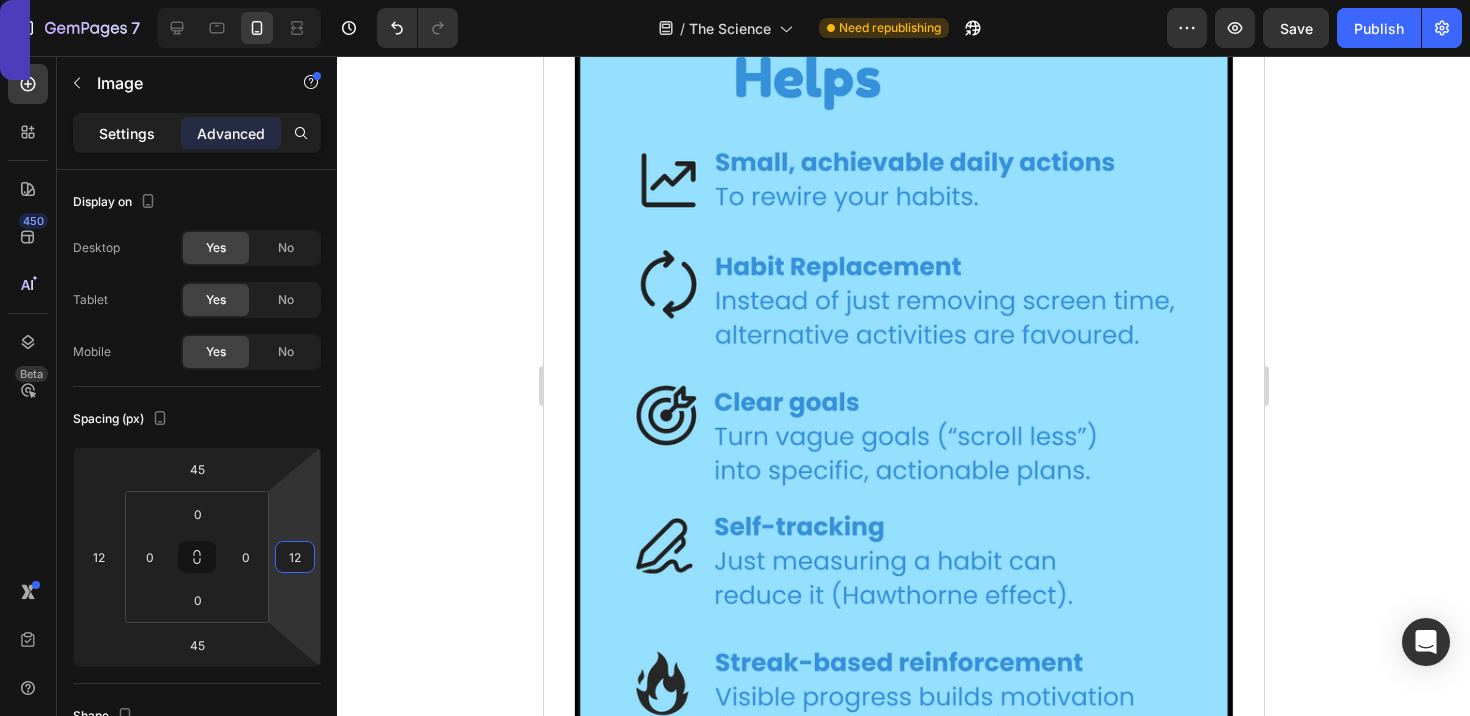 click on "Settings" at bounding box center [127, 133] 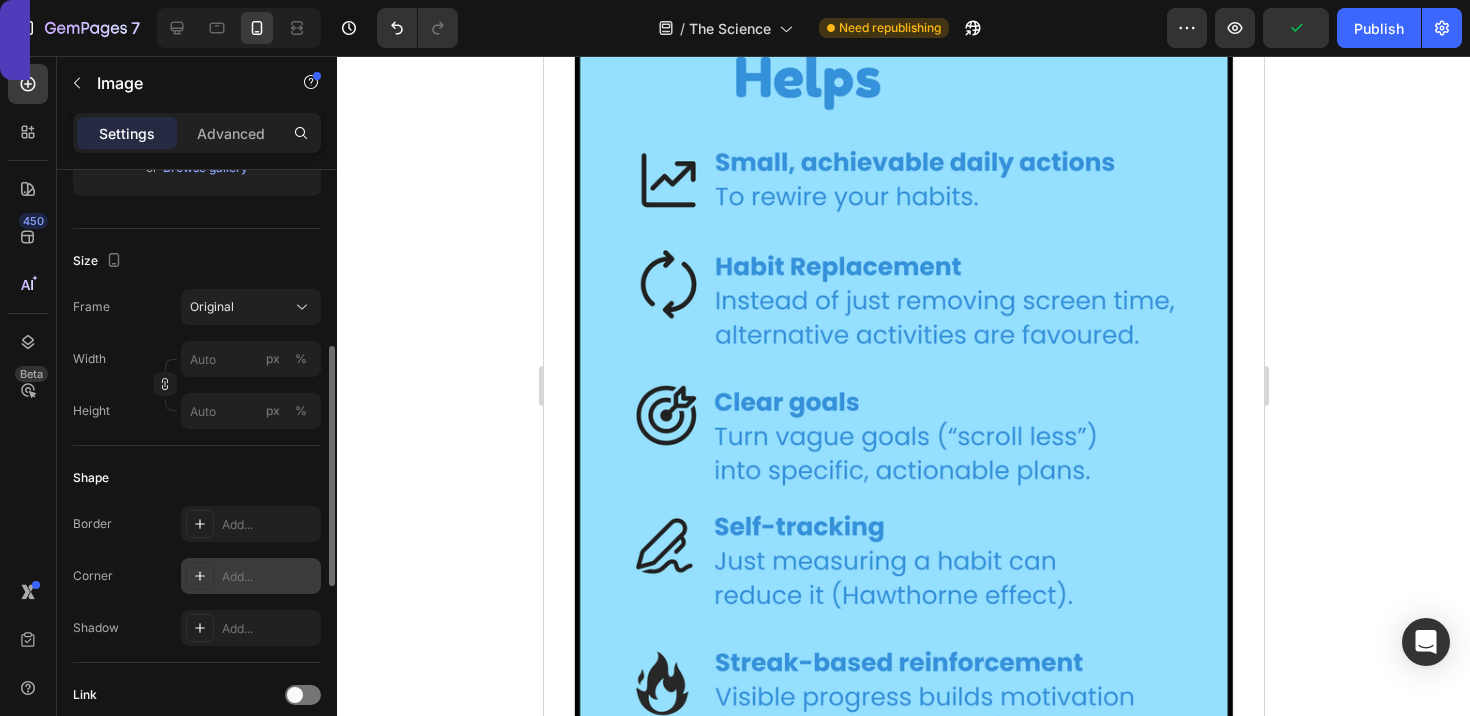 scroll, scrollTop: 424, scrollLeft: 0, axis: vertical 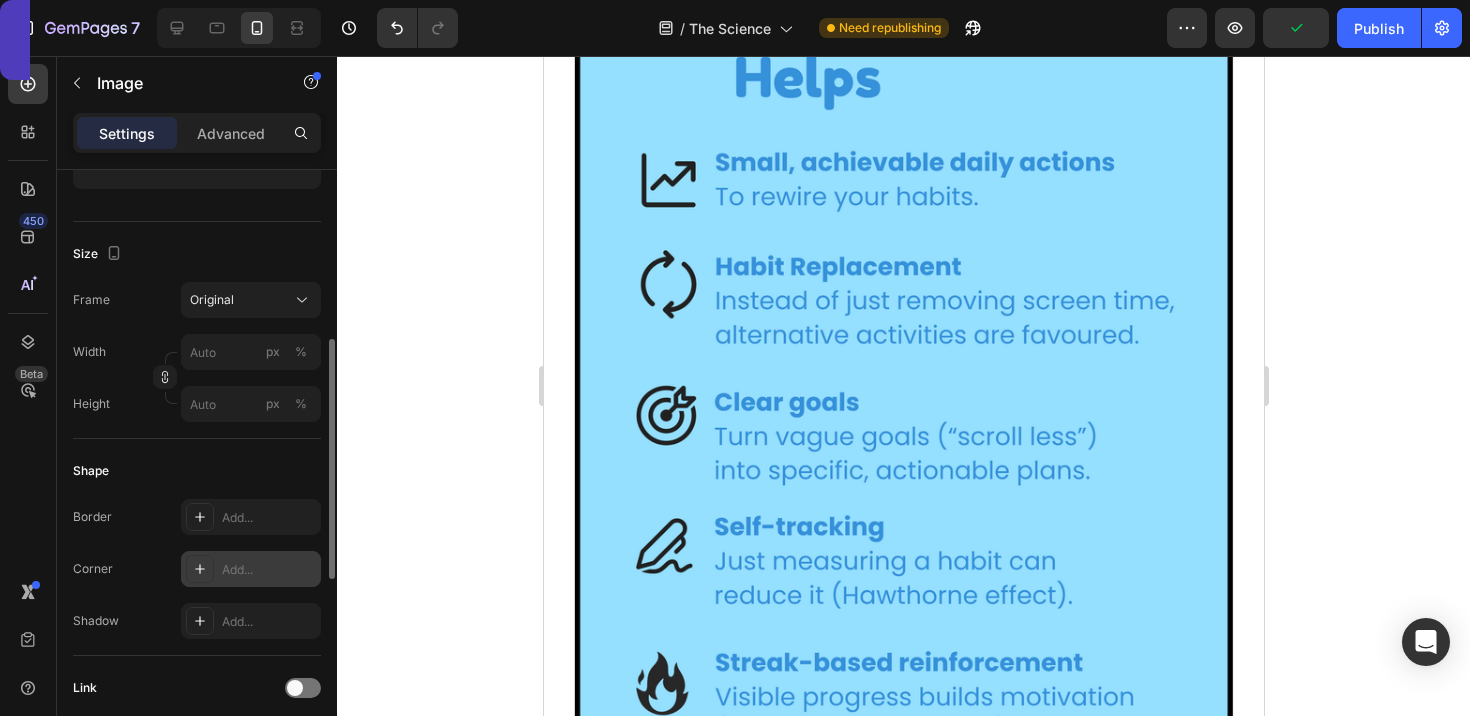 click 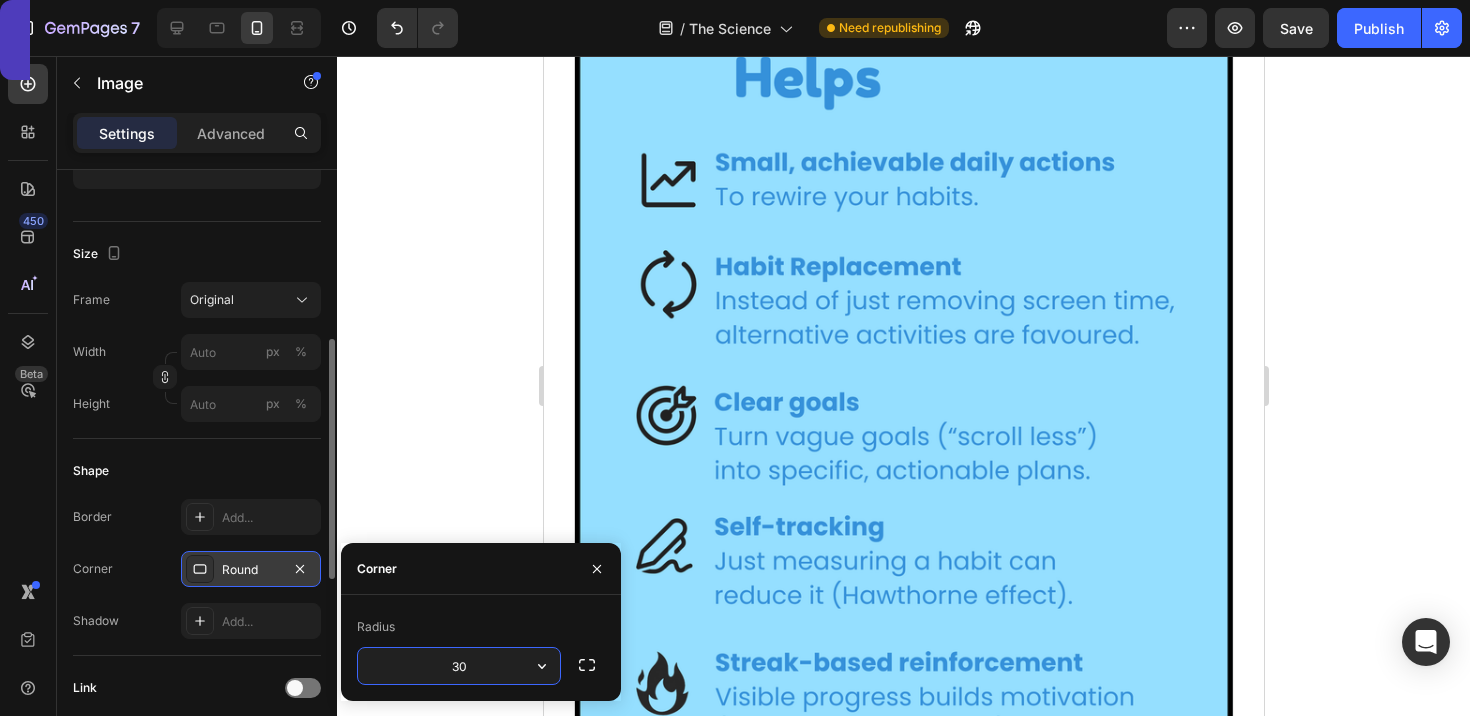 type on "30" 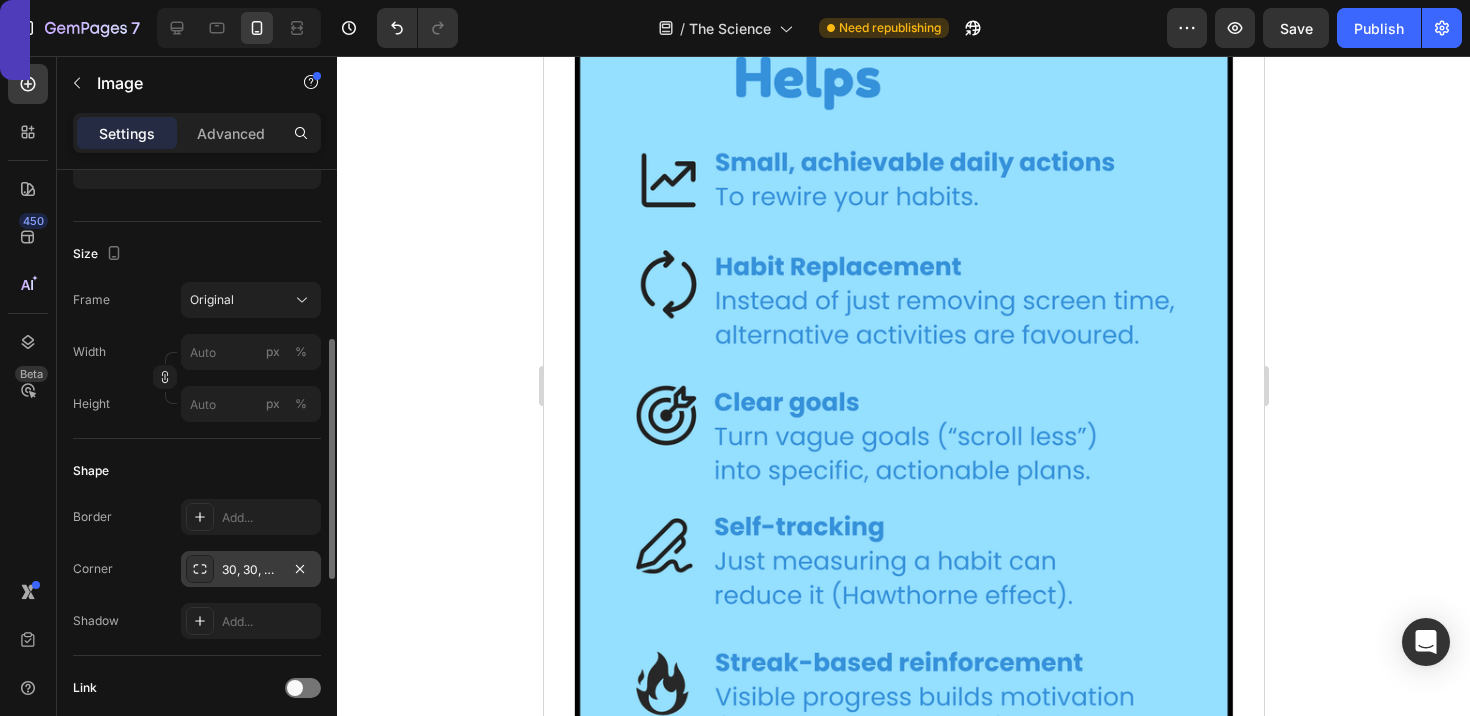 click 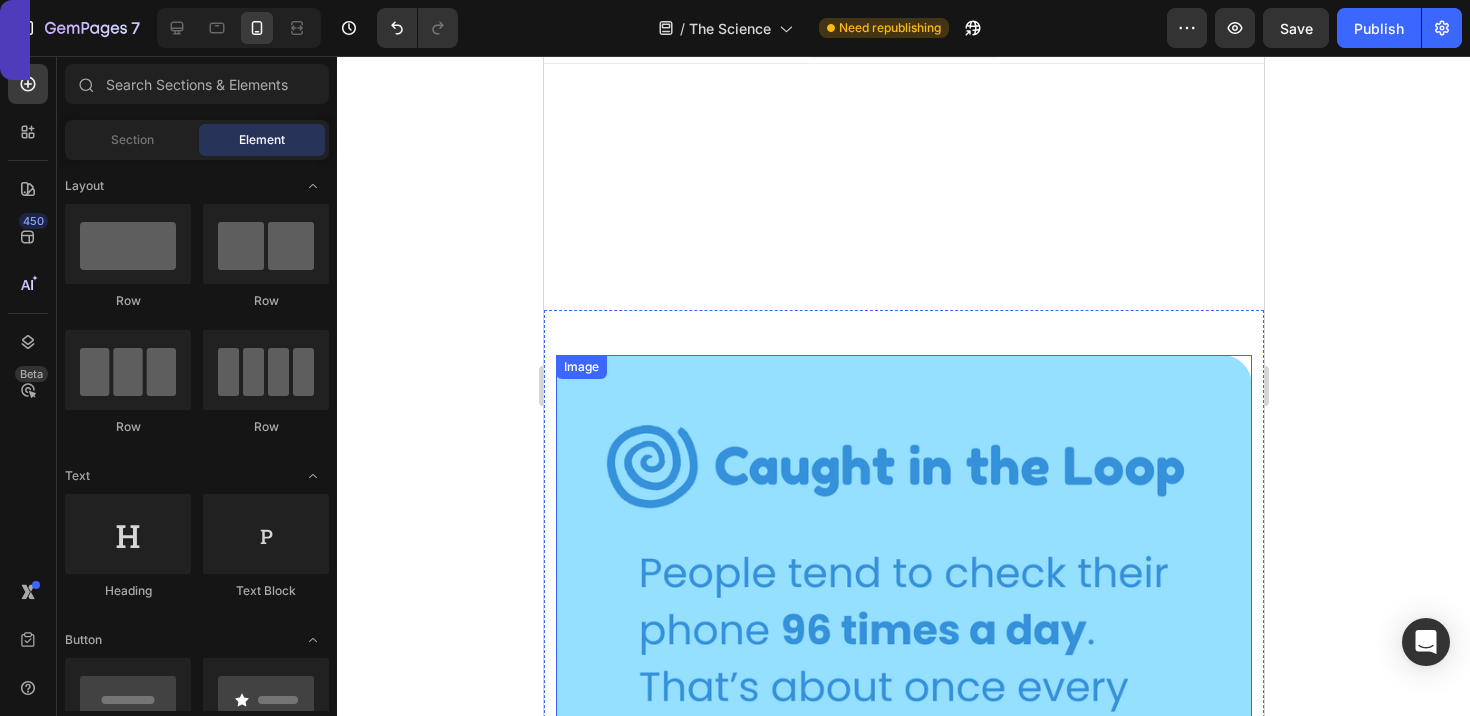 scroll, scrollTop: 0, scrollLeft: 0, axis: both 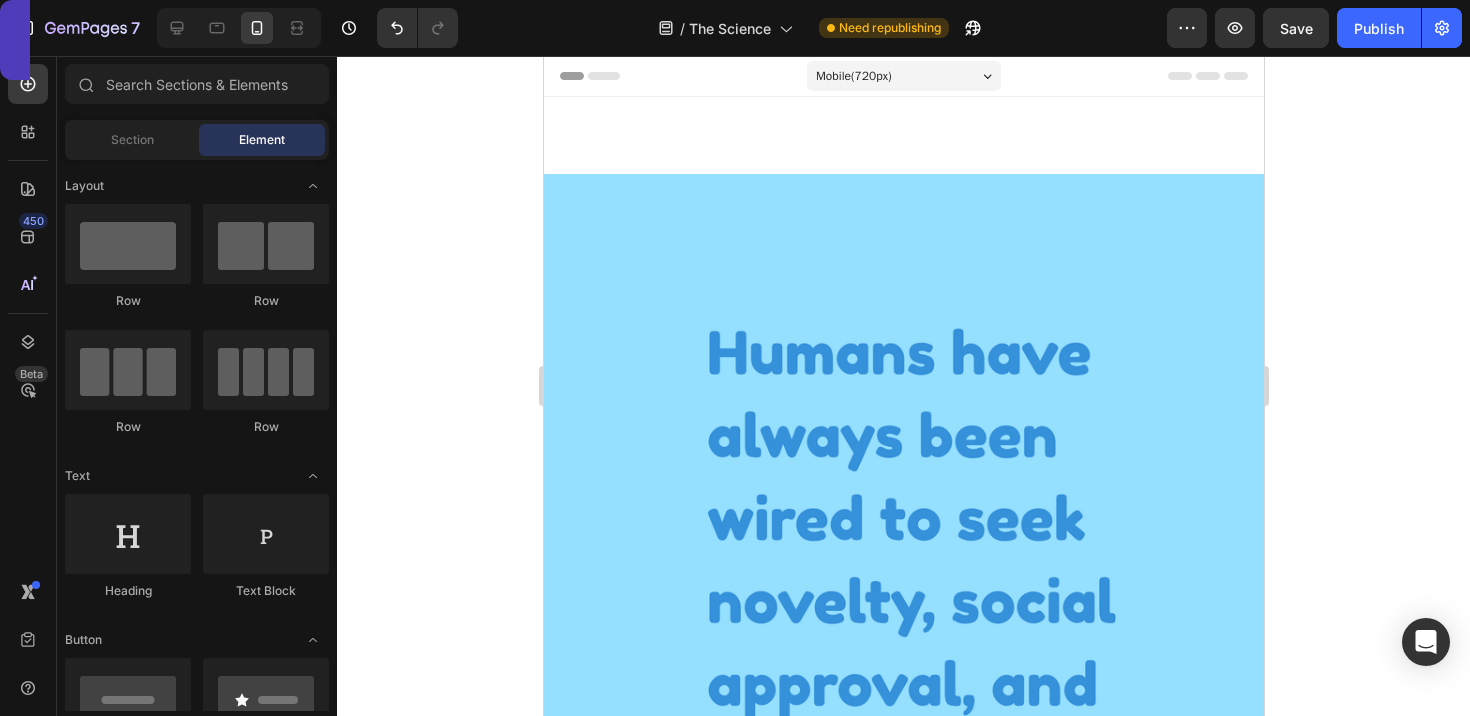 click at bounding box center [903, 709] 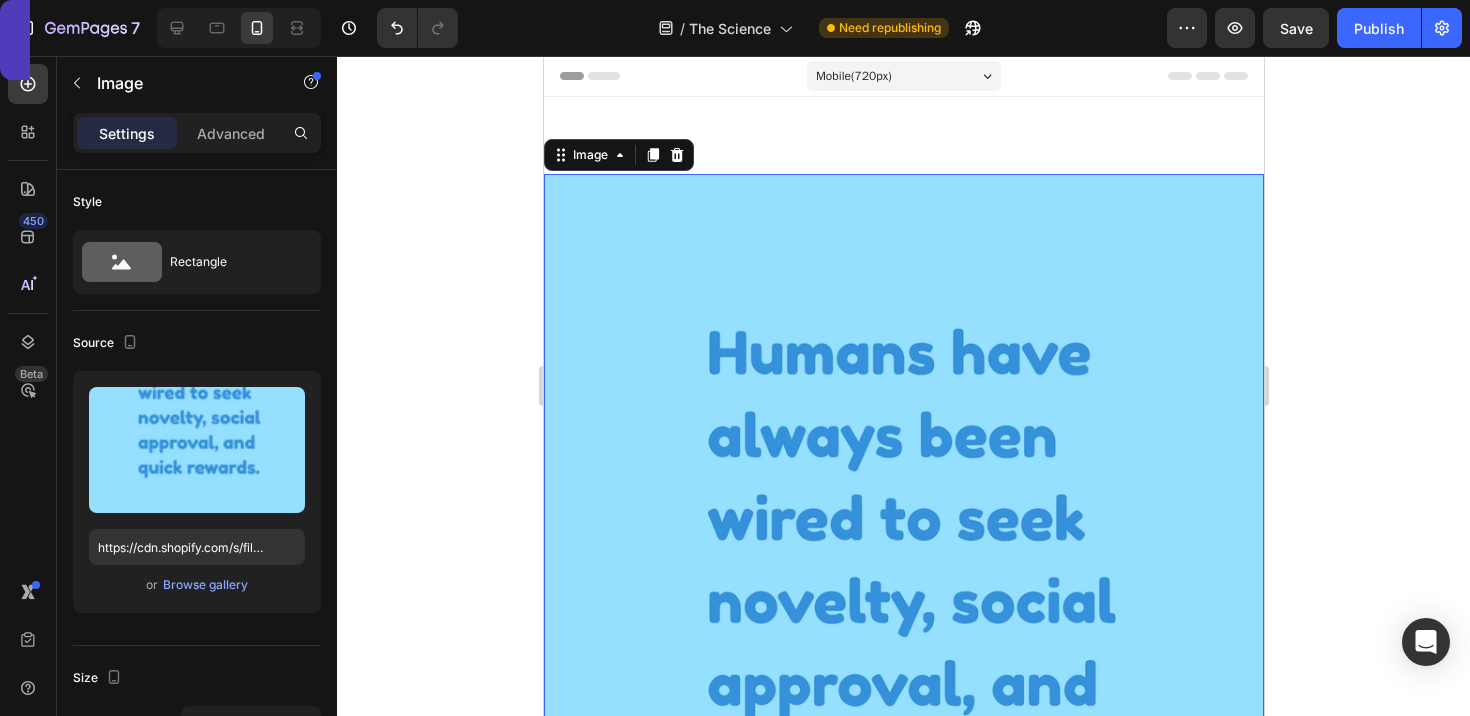 click on "Settings Advanced" at bounding box center (197, 133) 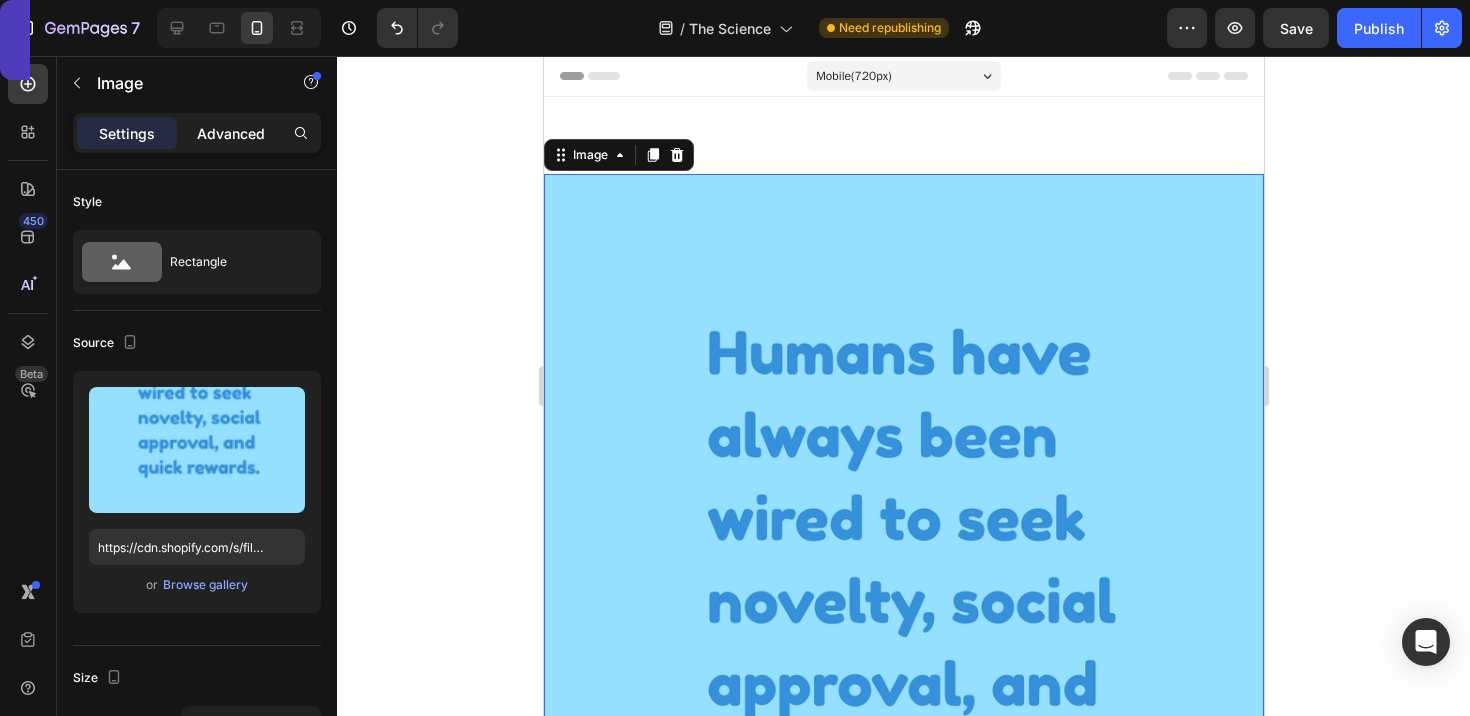 click on "Advanced" 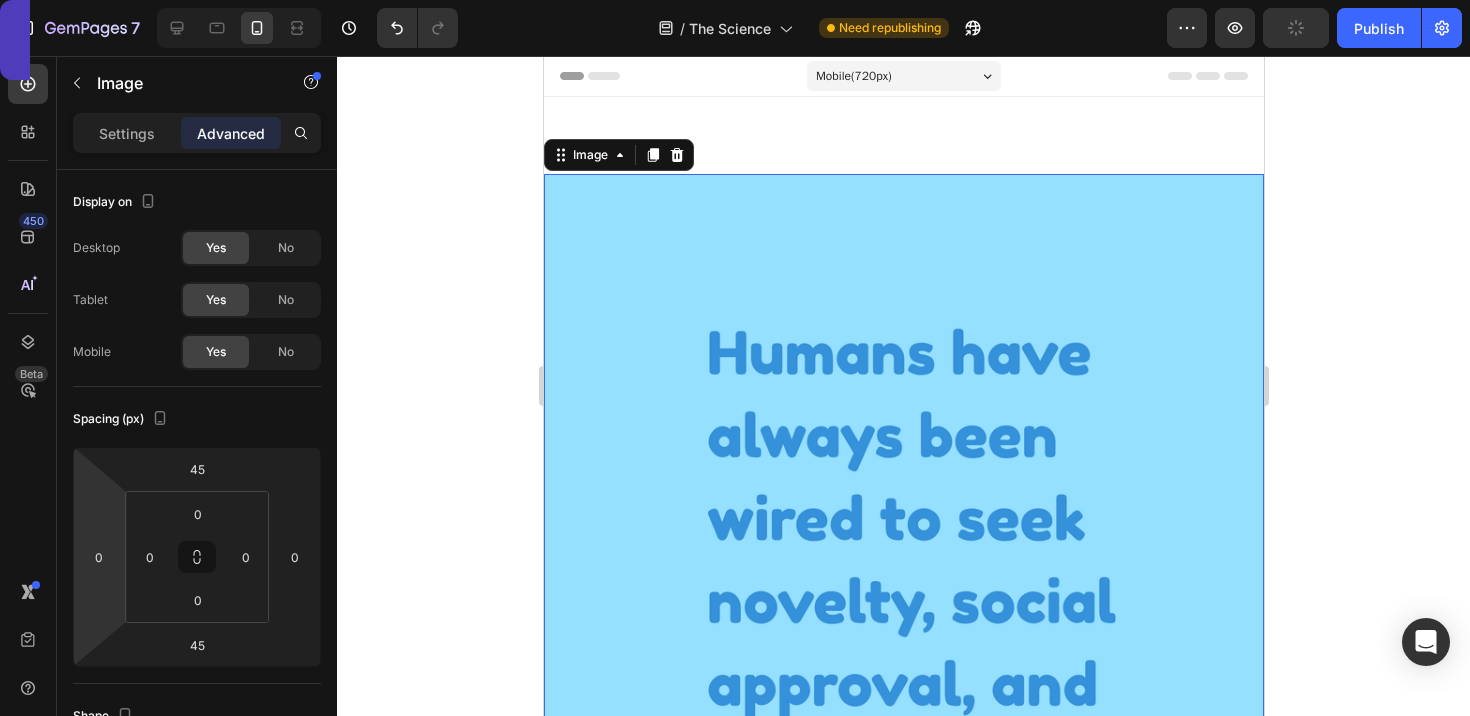 click on "7  Version history  /  The Science Need republishing Preview  Publish  450 Beta Sections(18) Elements(83) Section Element Hero Section Product Detail Brands Trusted Badges Guarantee Product Breakdown How to use Testimonials Compare Bundle FAQs Social Proof Brand Story Product List Collection Blog List Contact Sticky Add to Cart Custom Footer Browse Library 450 Layout
Row
Row
Row
Row Text
Heading
Text Block Button
Button
Button Media
Image
Image" at bounding box center [735, 0] 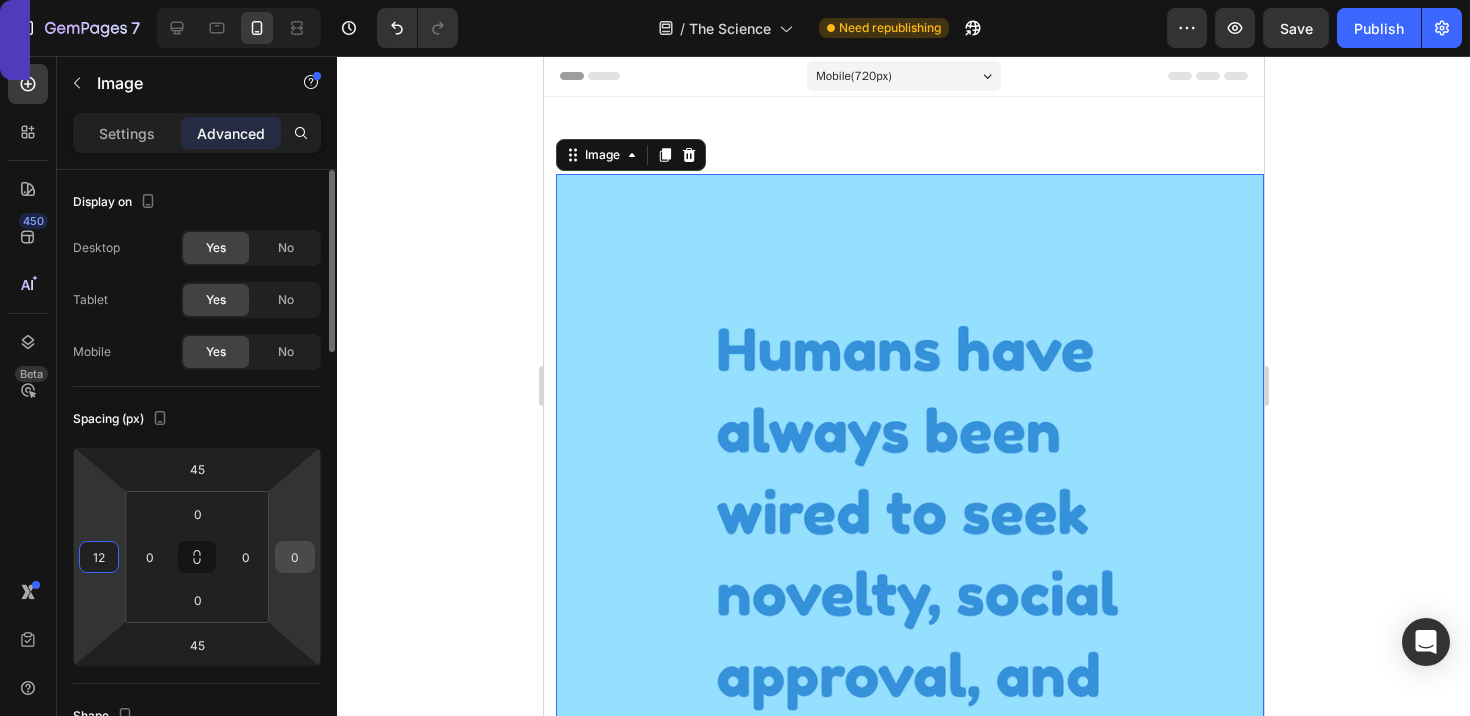 type on "12" 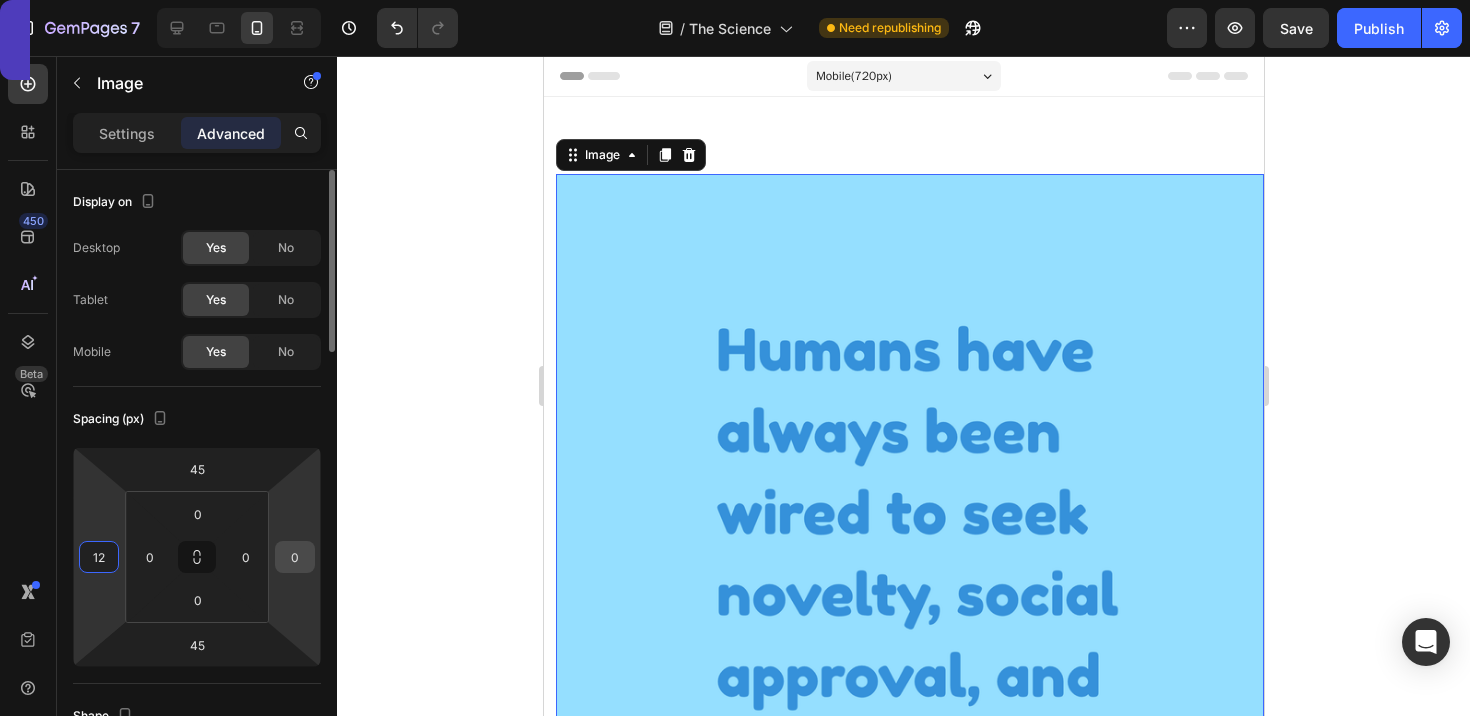 click on "0" at bounding box center [295, 557] 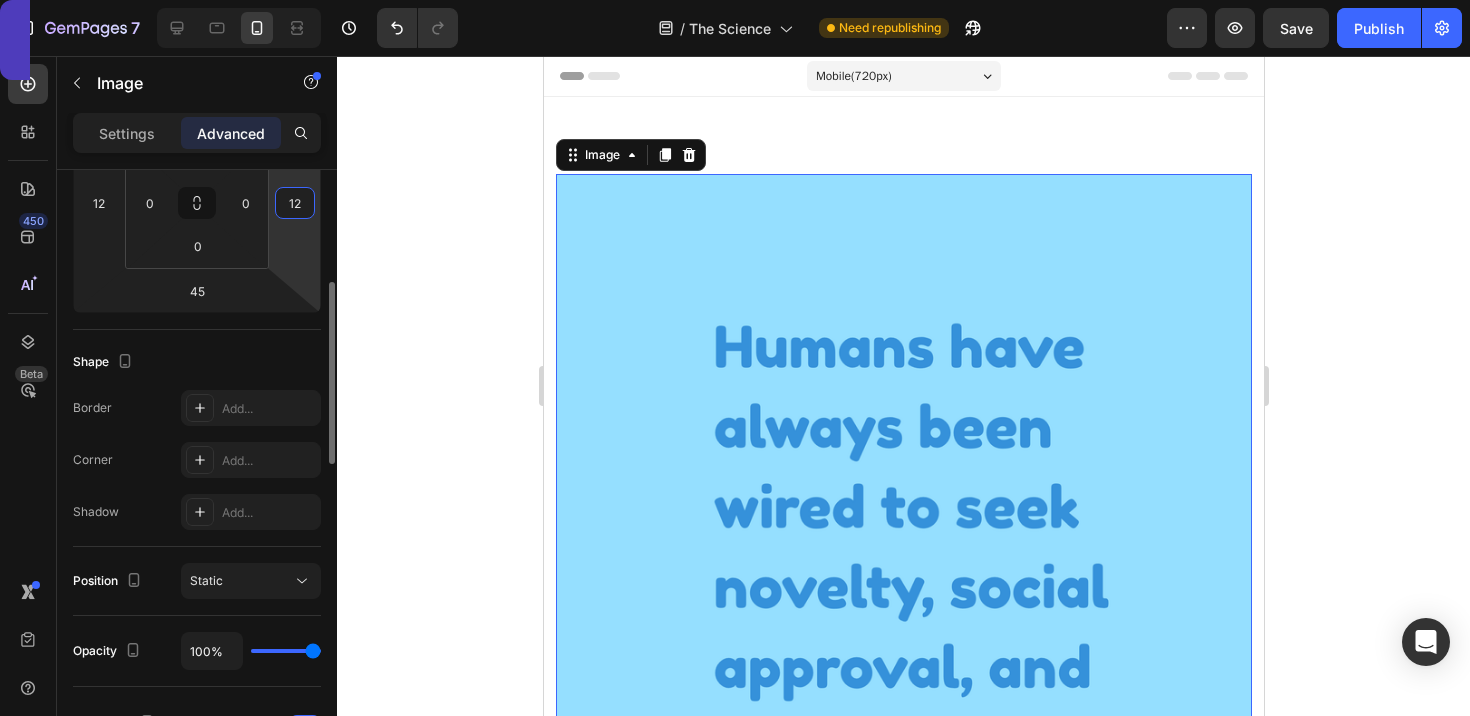 scroll, scrollTop: 358, scrollLeft: 0, axis: vertical 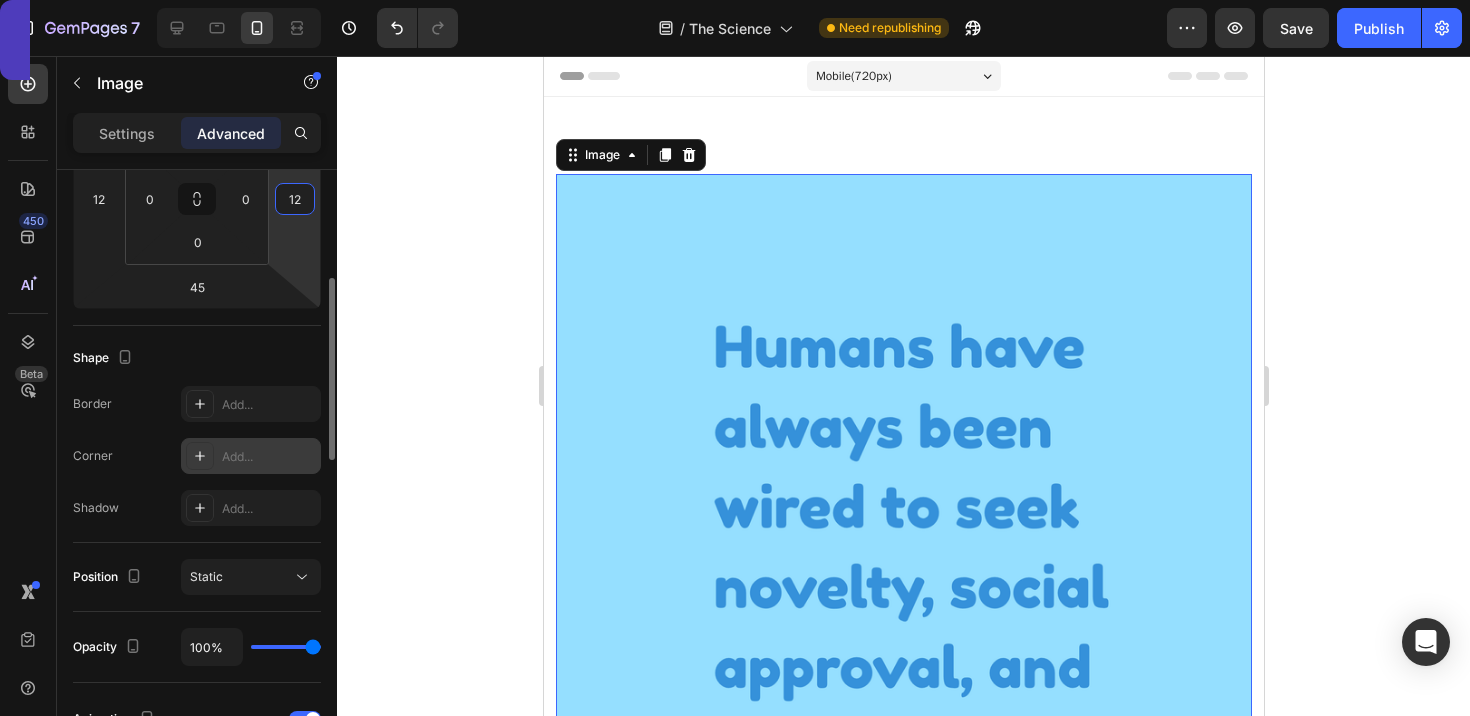 type on "12" 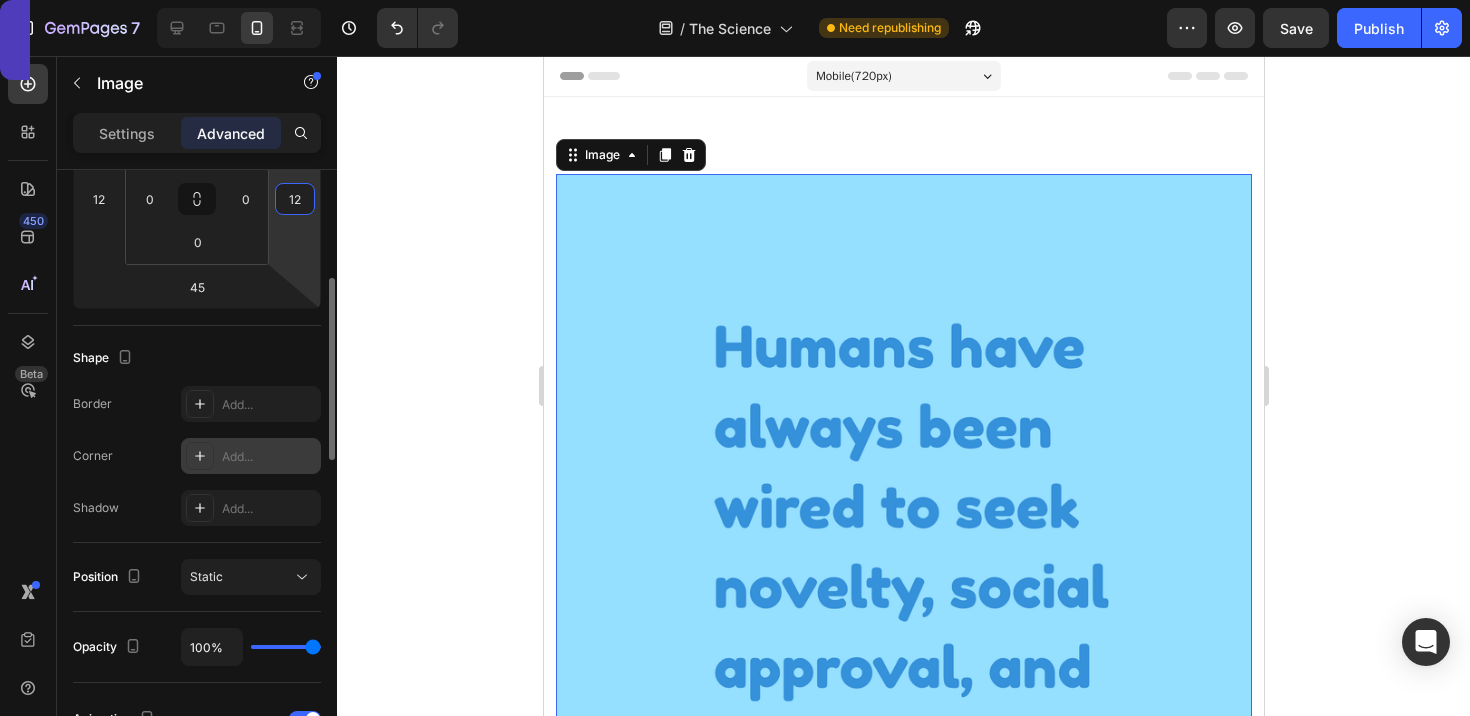 click on "Add..." at bounding box center [269, 457] 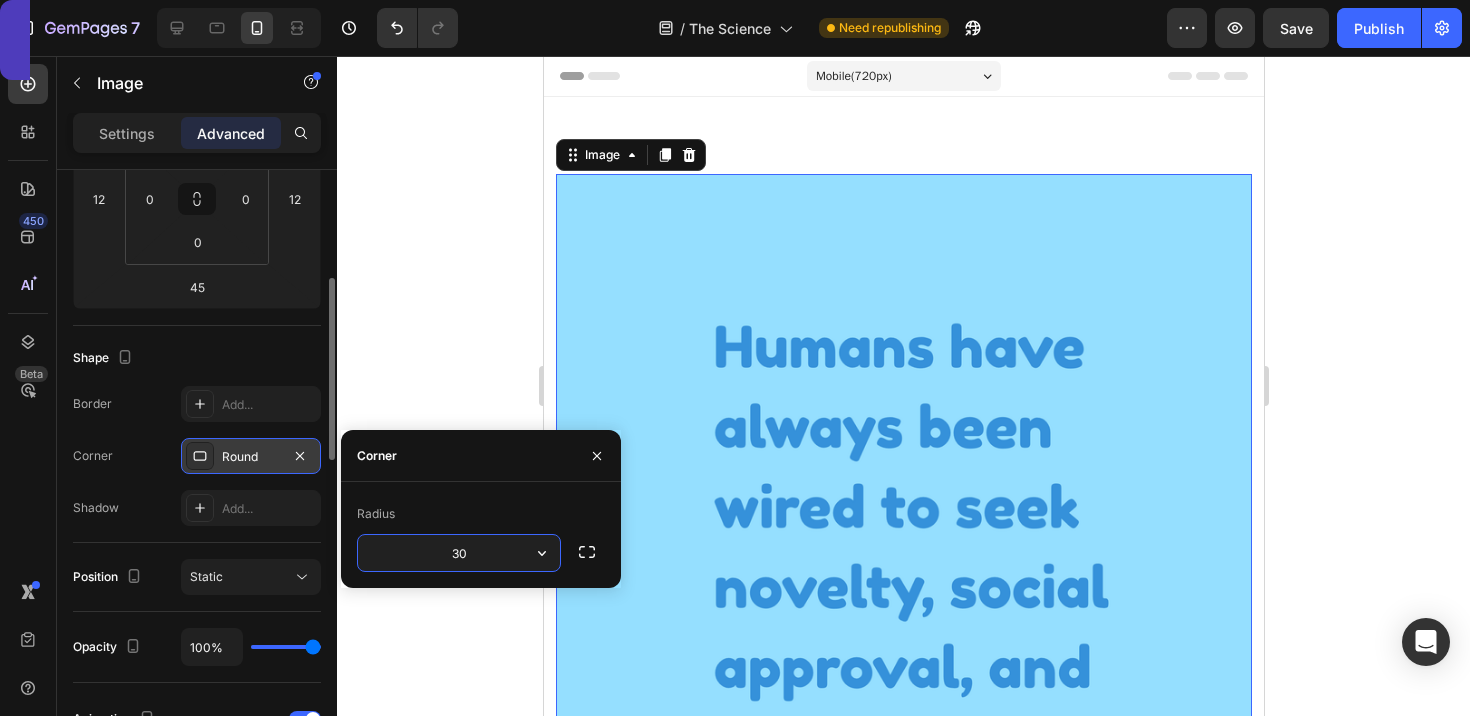 type on "30" 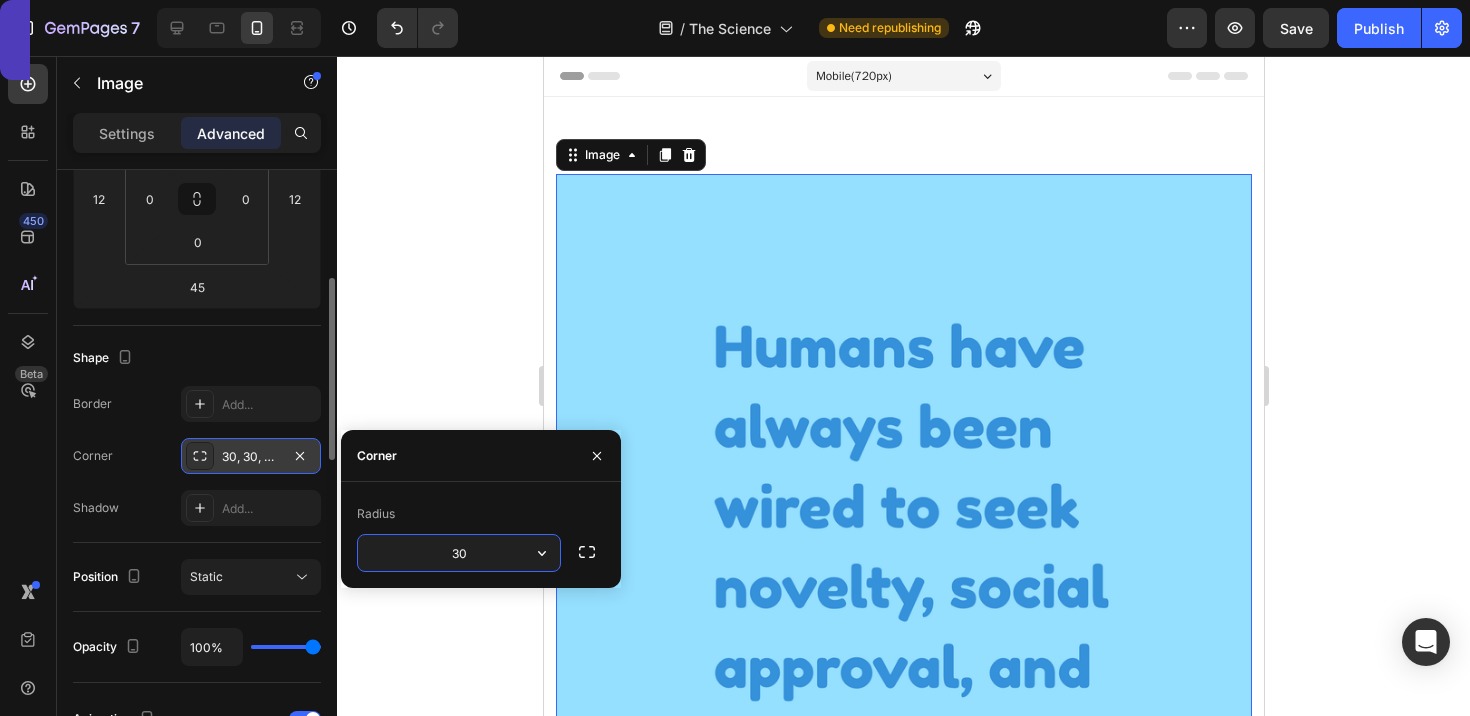click 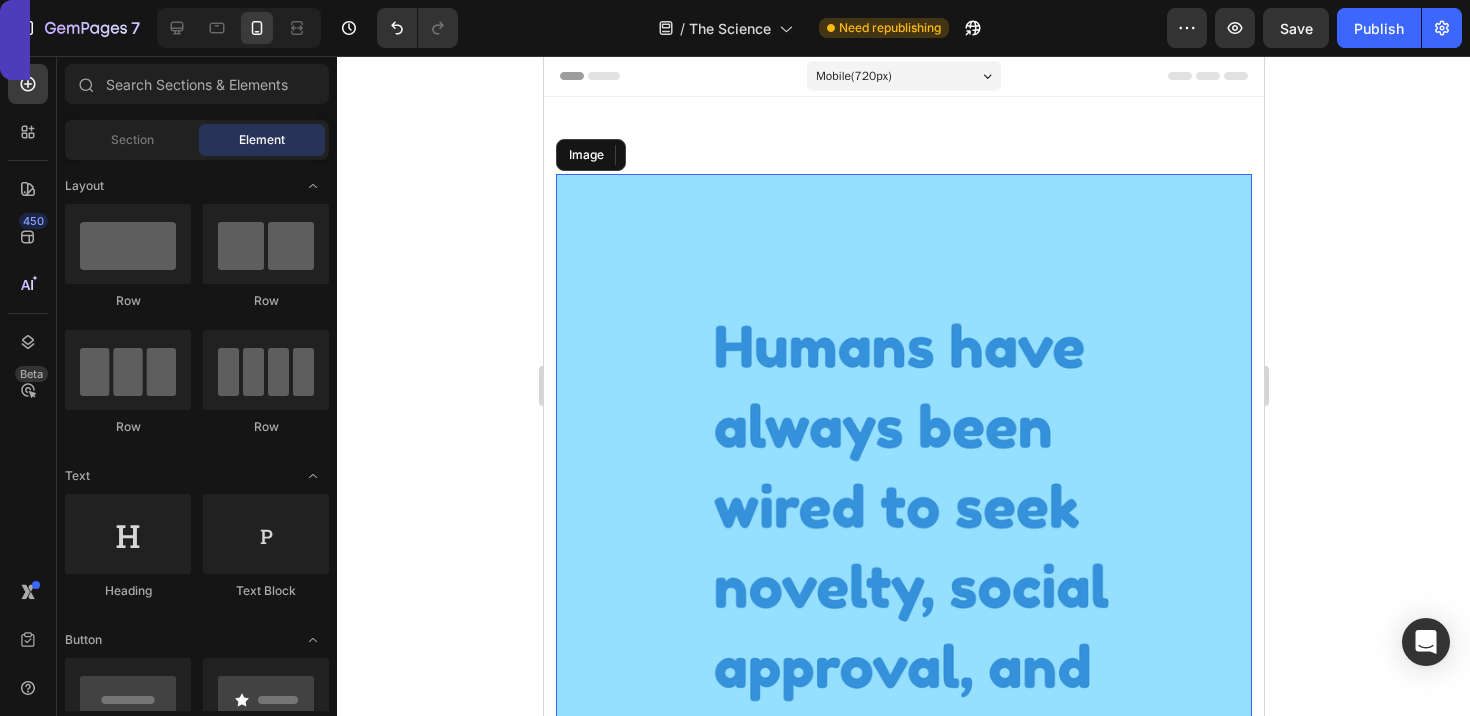 click at bounding box center (903, 691) 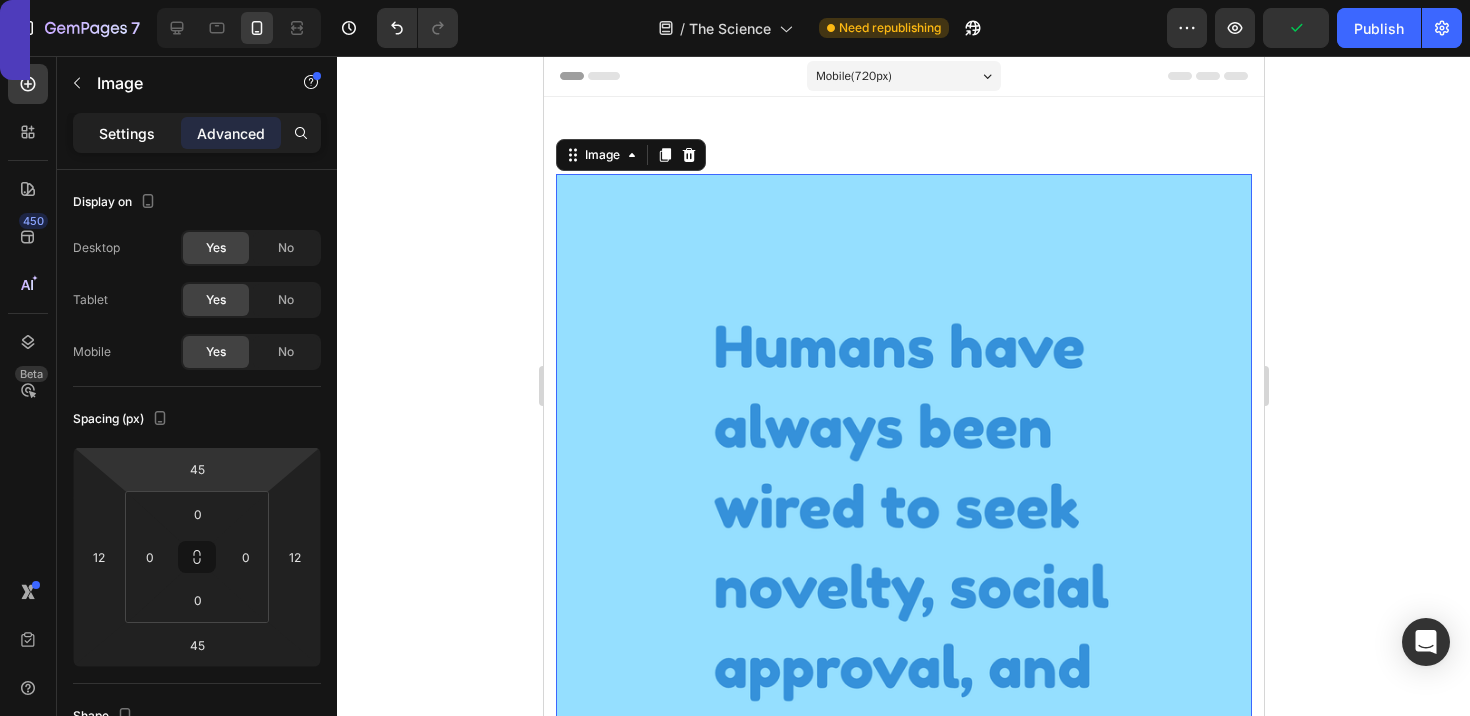 click on "Settings" at bounding box center (127, 133) 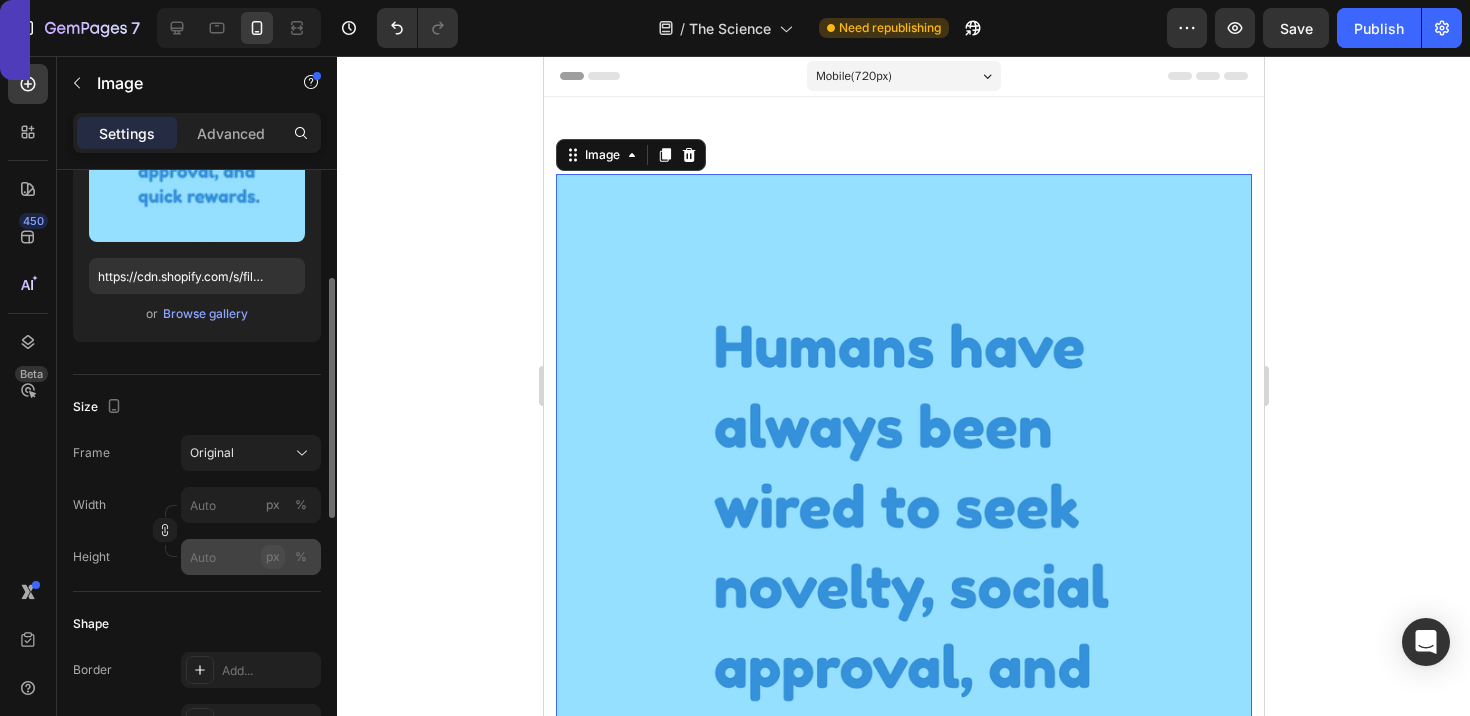 scroll, scrollTop: 371, scrollLeft: 0, axis: vertical 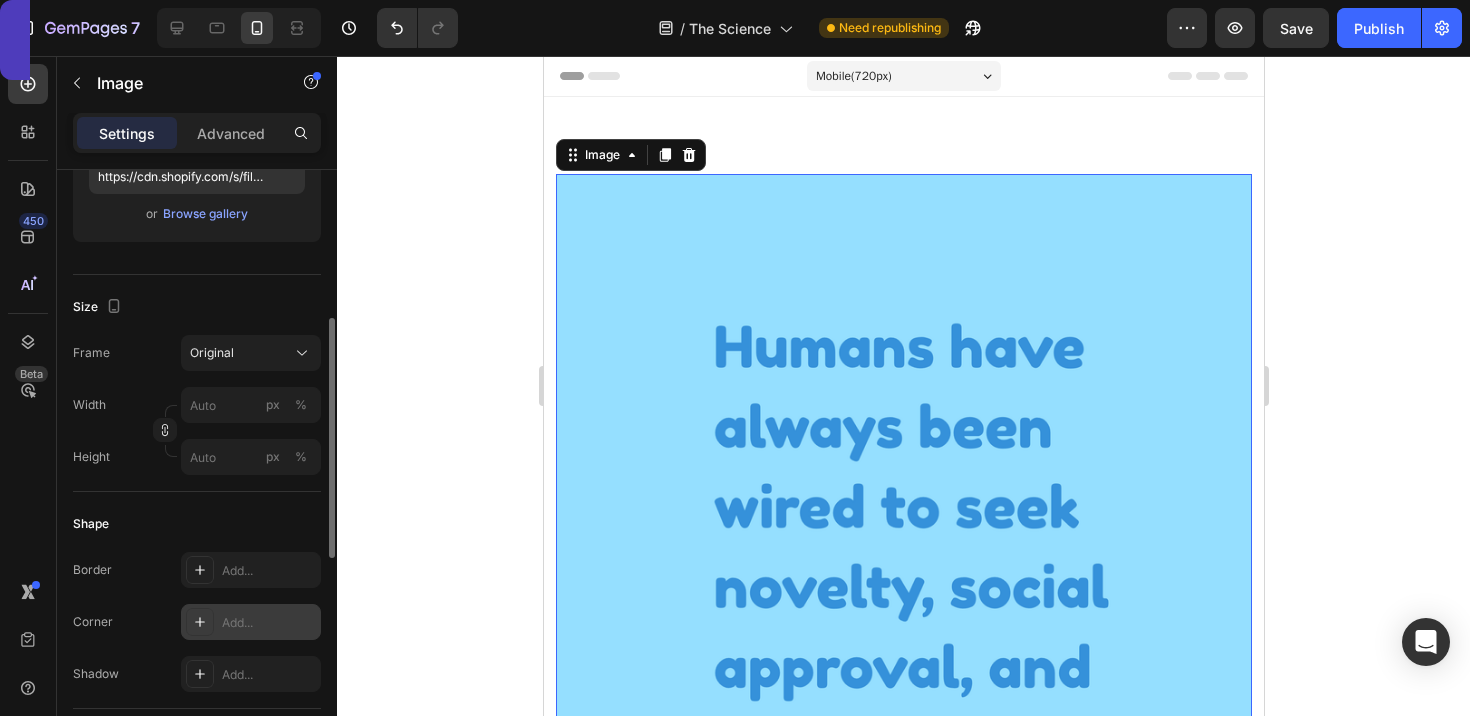 click on "Add..." at bounding box center [251, 622] 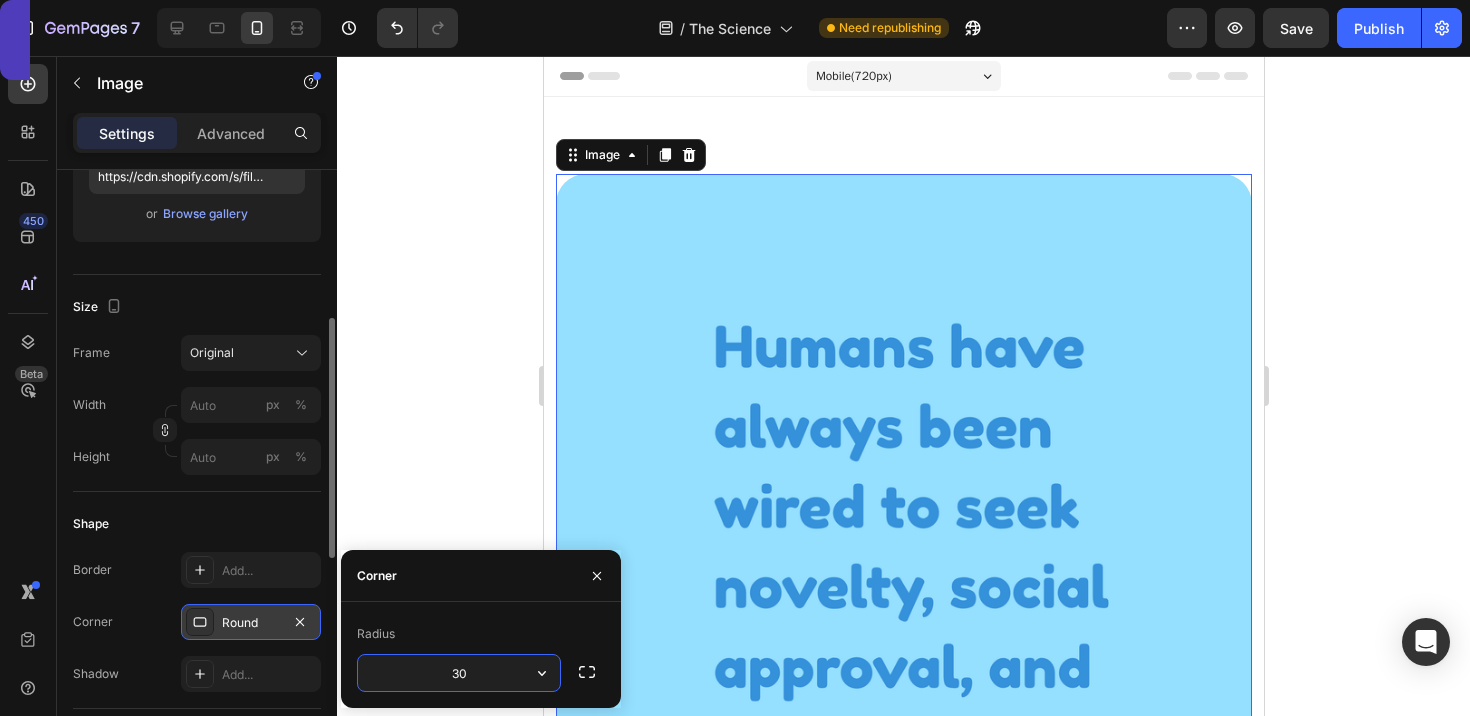 type on "30" 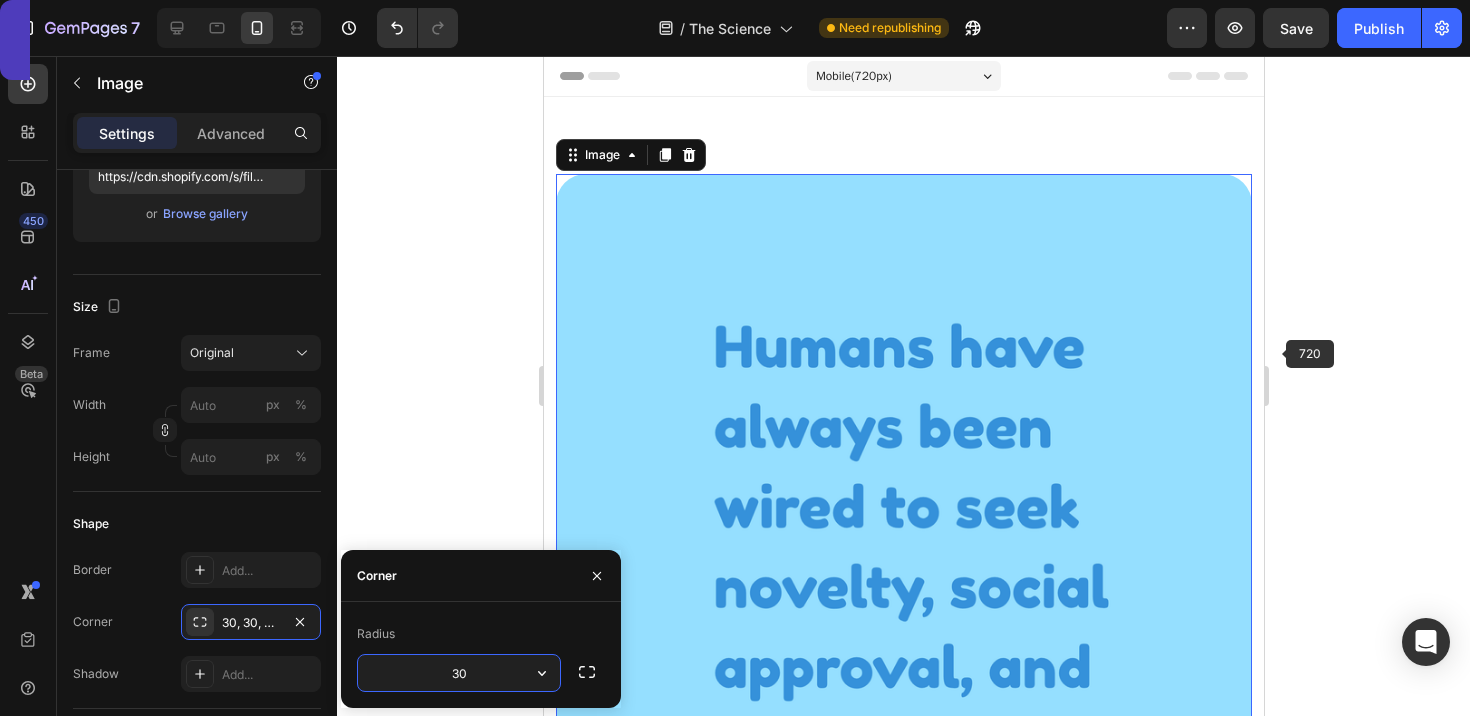 click 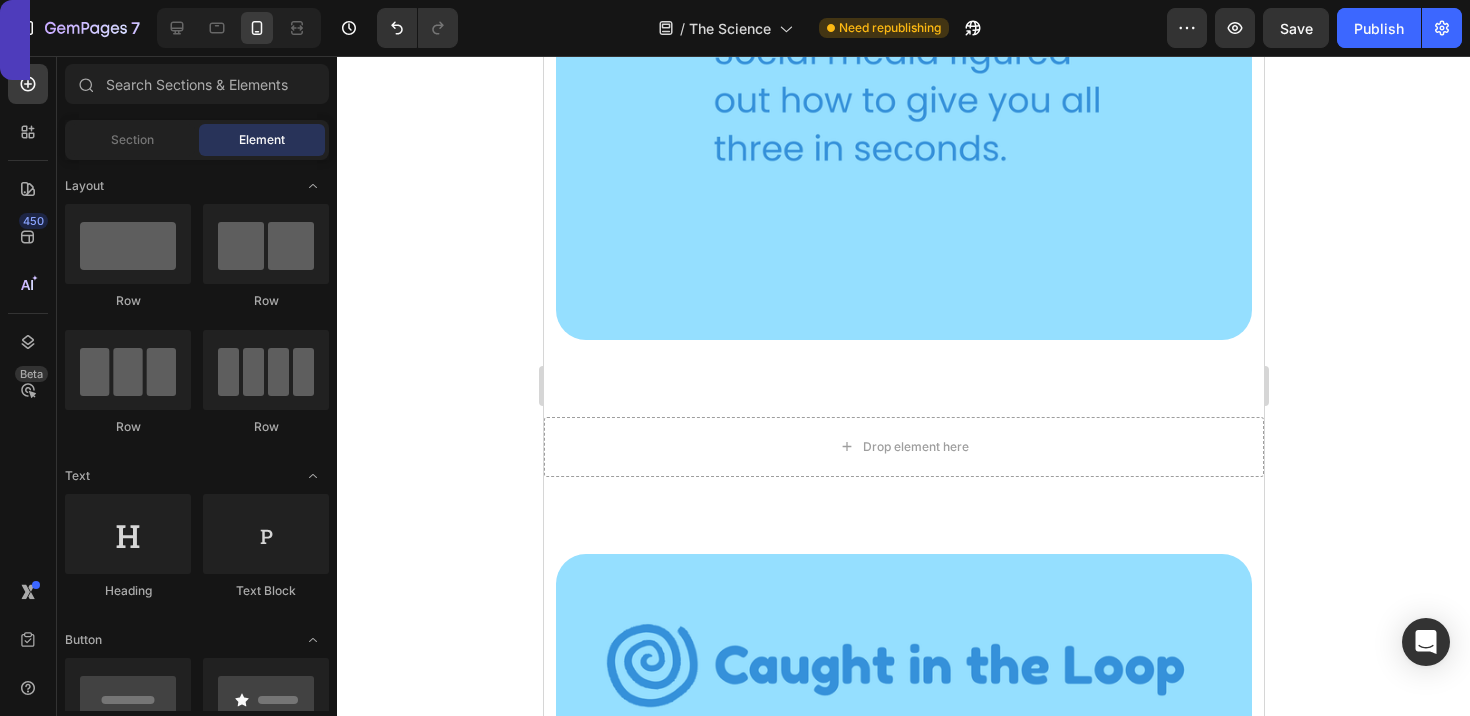 scroll, scrollTop: 867, scrollLeft: 0, axis: vertical 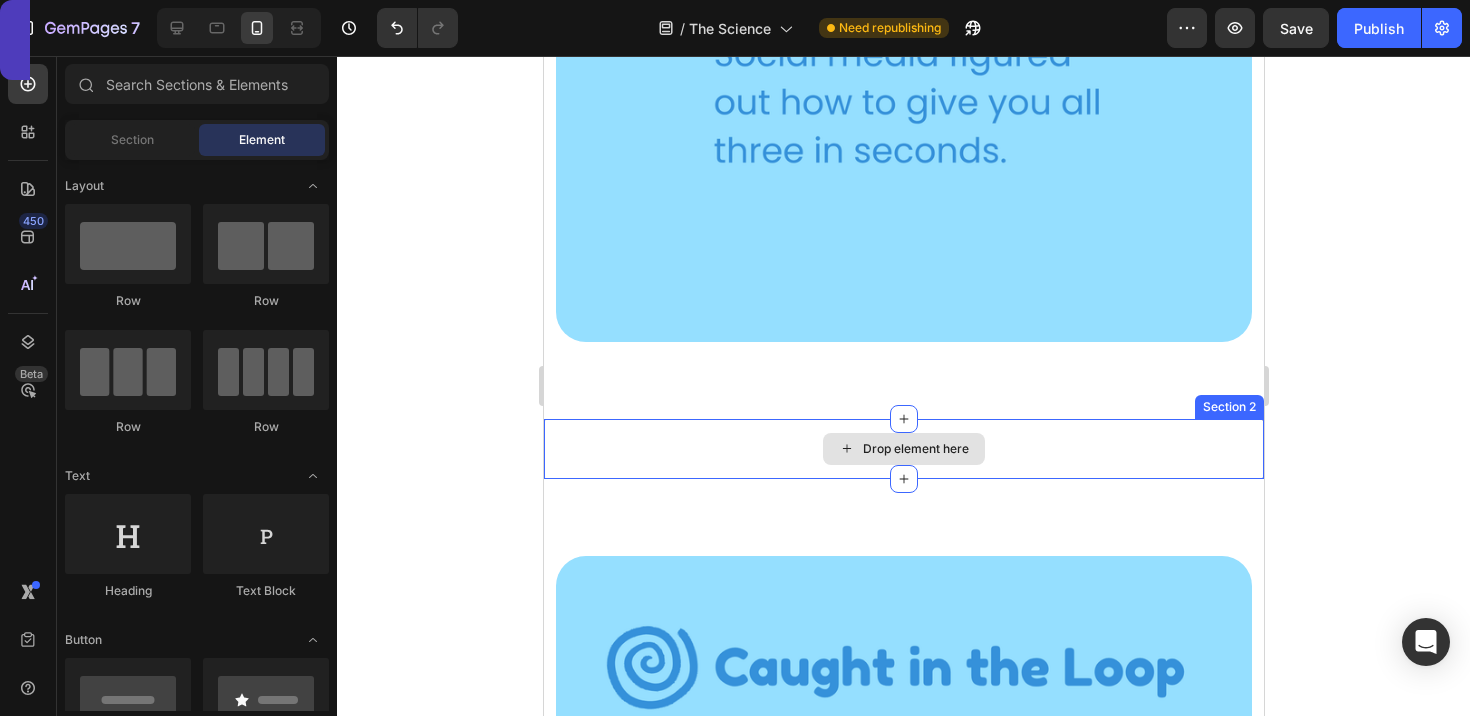 click on "Drop element here" at bounding box center (903, 449) 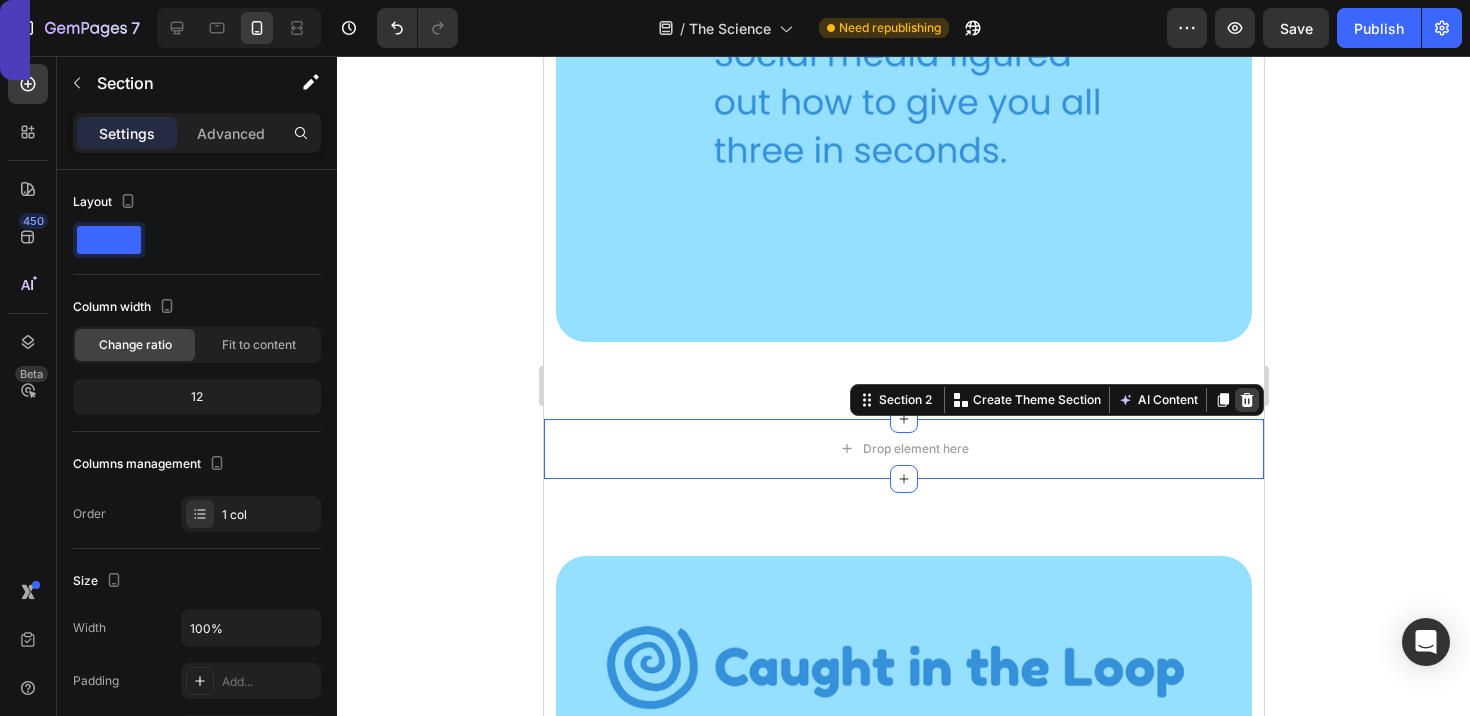 click at bounding box center (1246, 400) 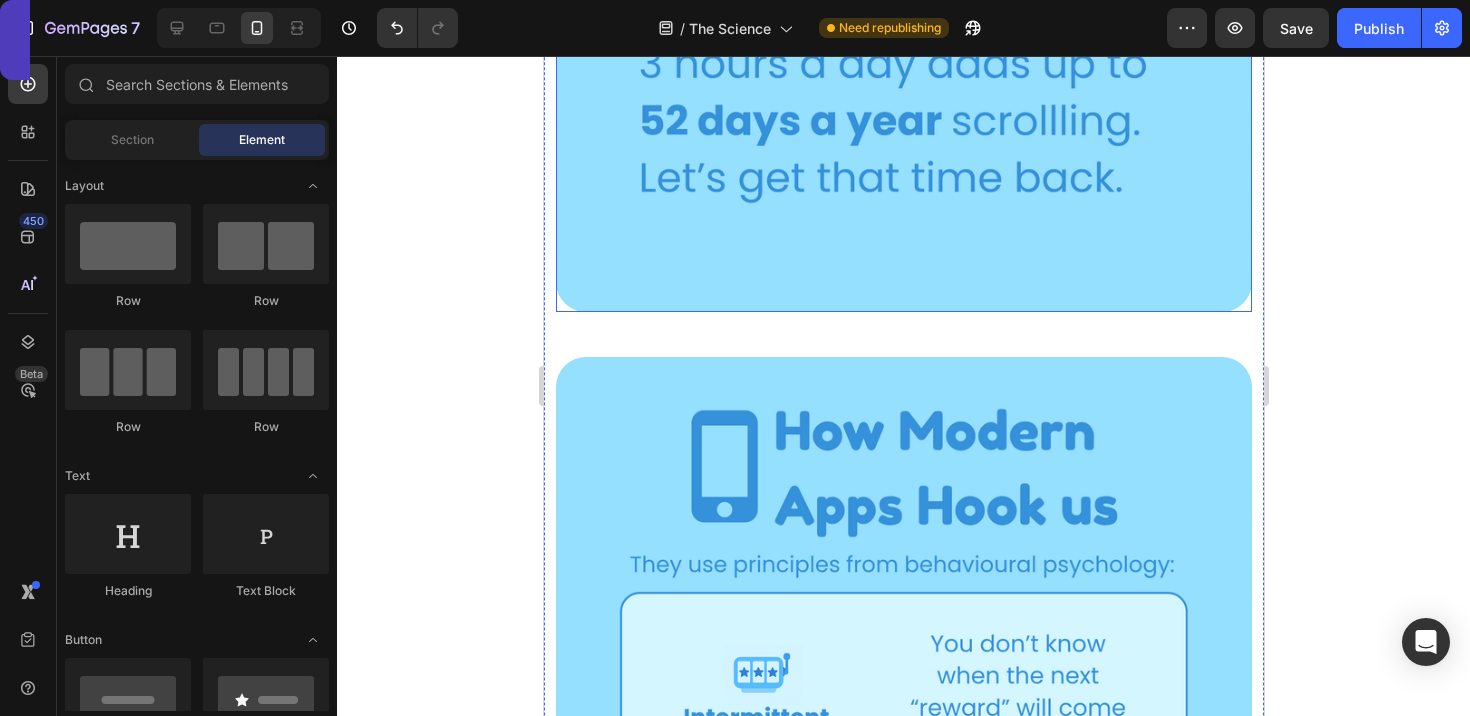 scroll, scrollTop: 2091, scrollLeft: 0, axis: vertical 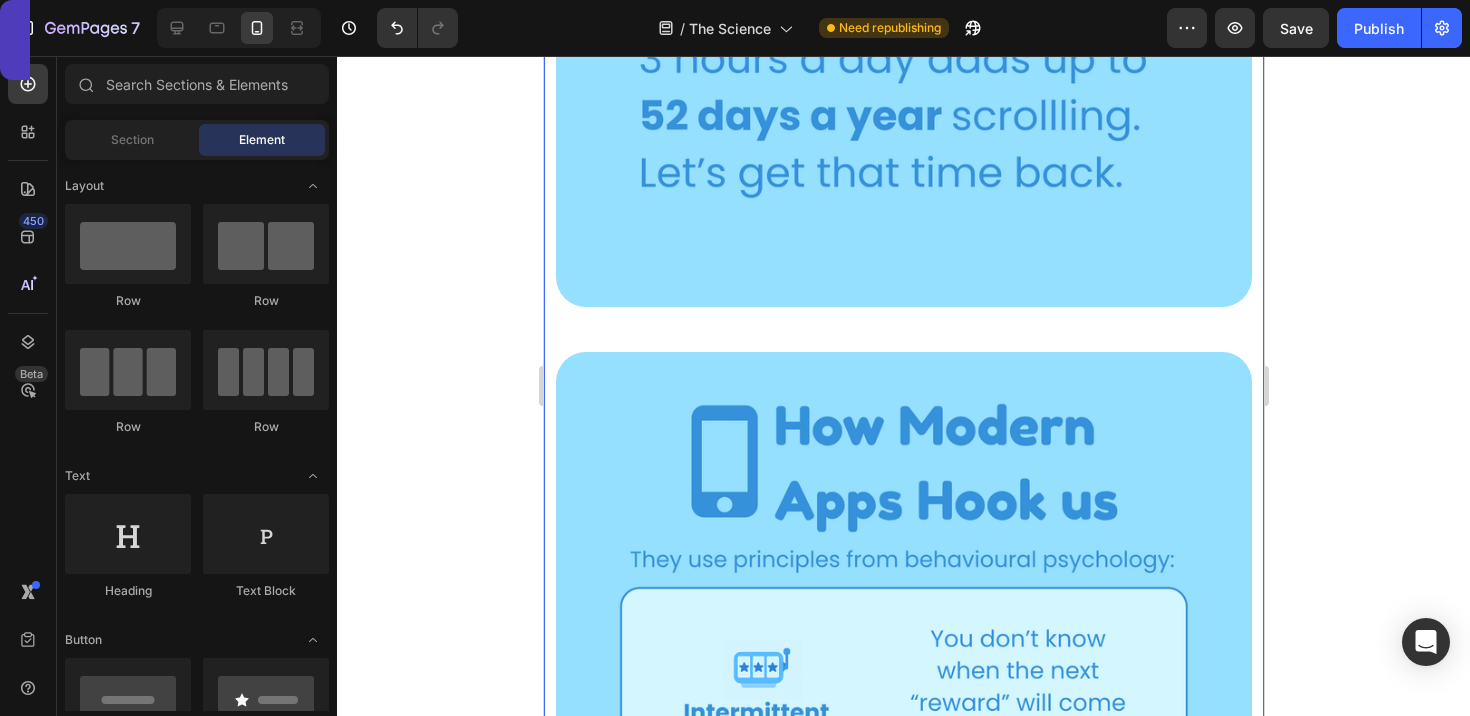 click on "Image Image Image Image Image Row" at bounding box center (903, 2129) 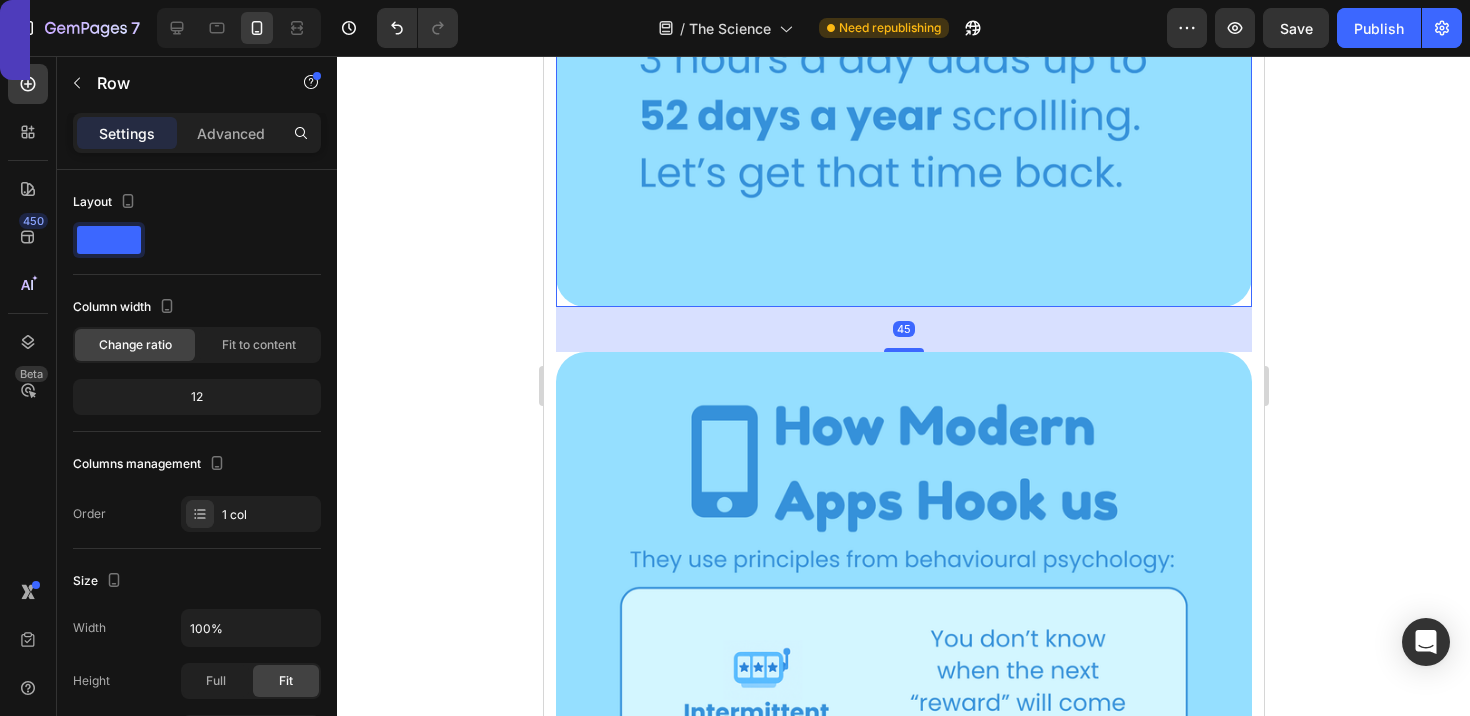 click at bounding box center [903, -211] 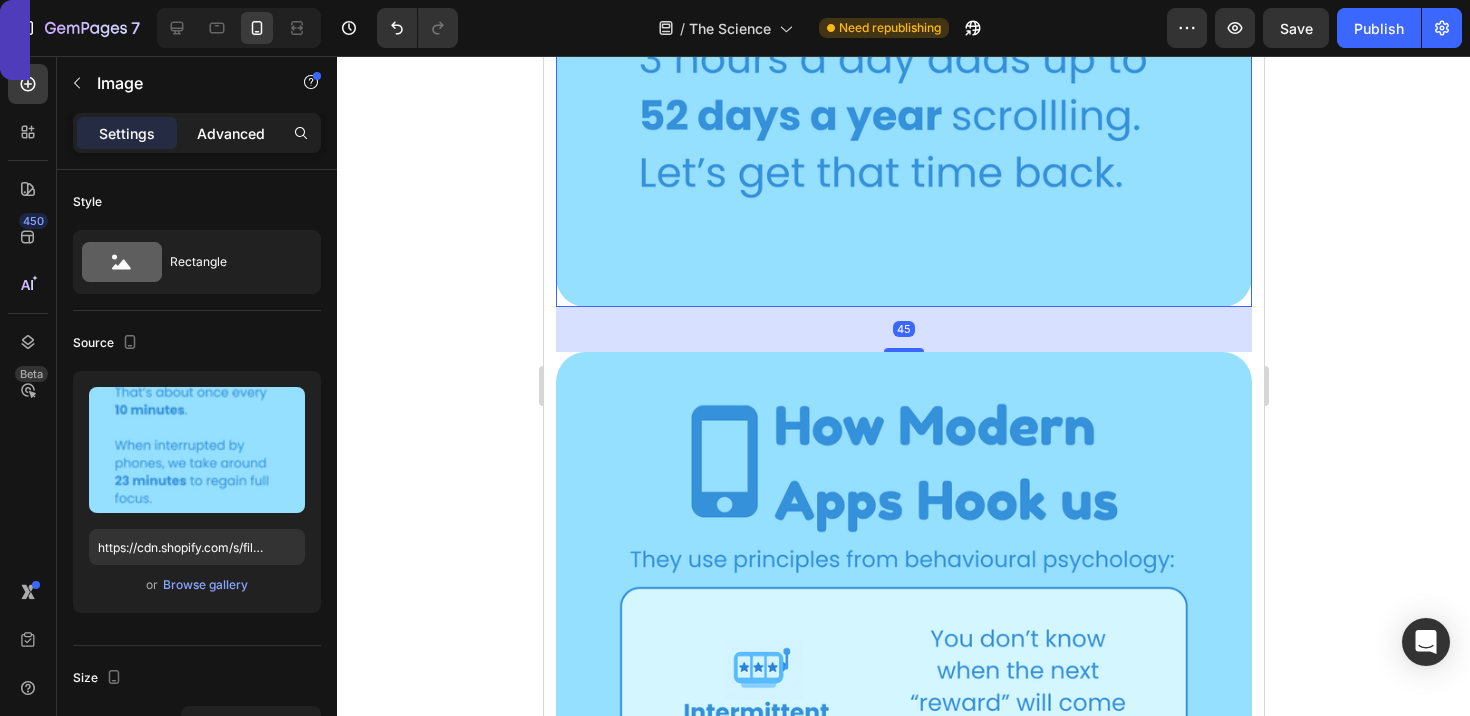 click on "Advanced" 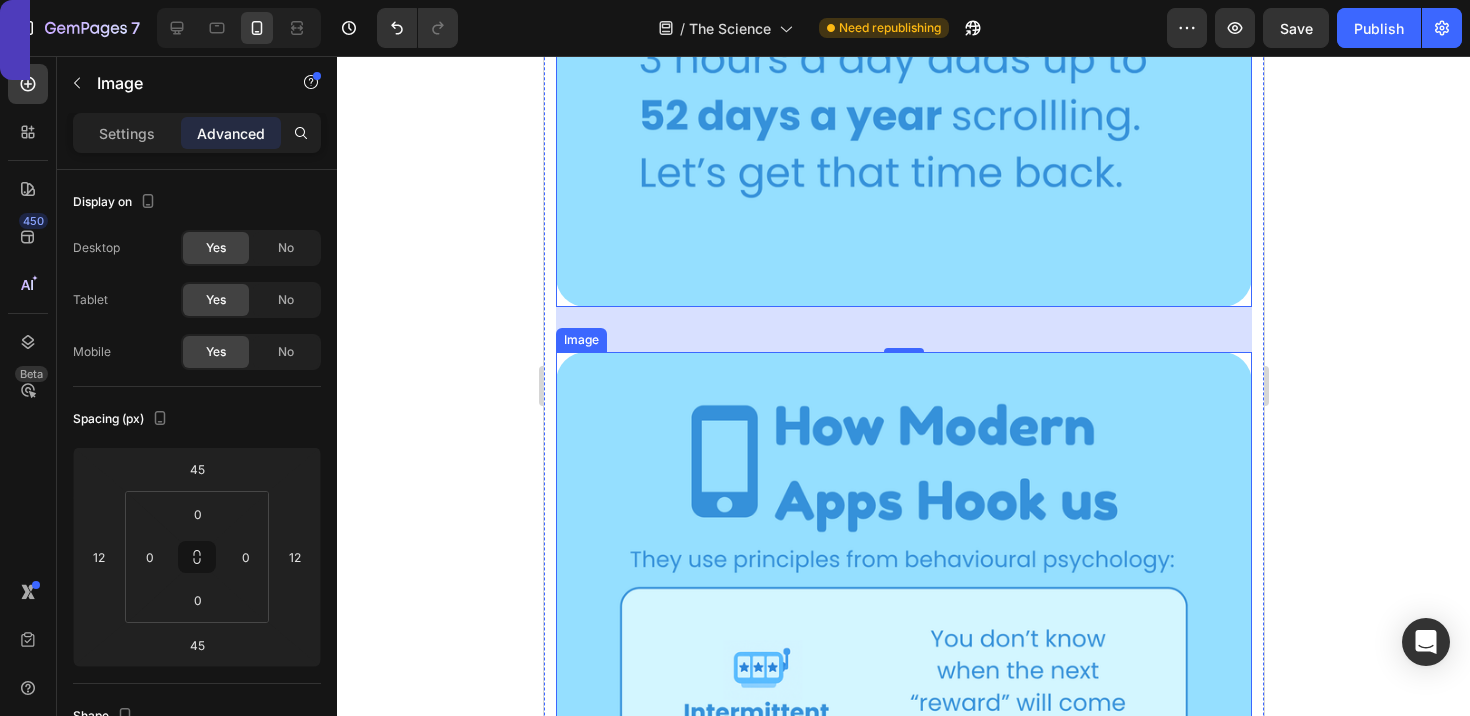 click at bounding box center [903, 869] 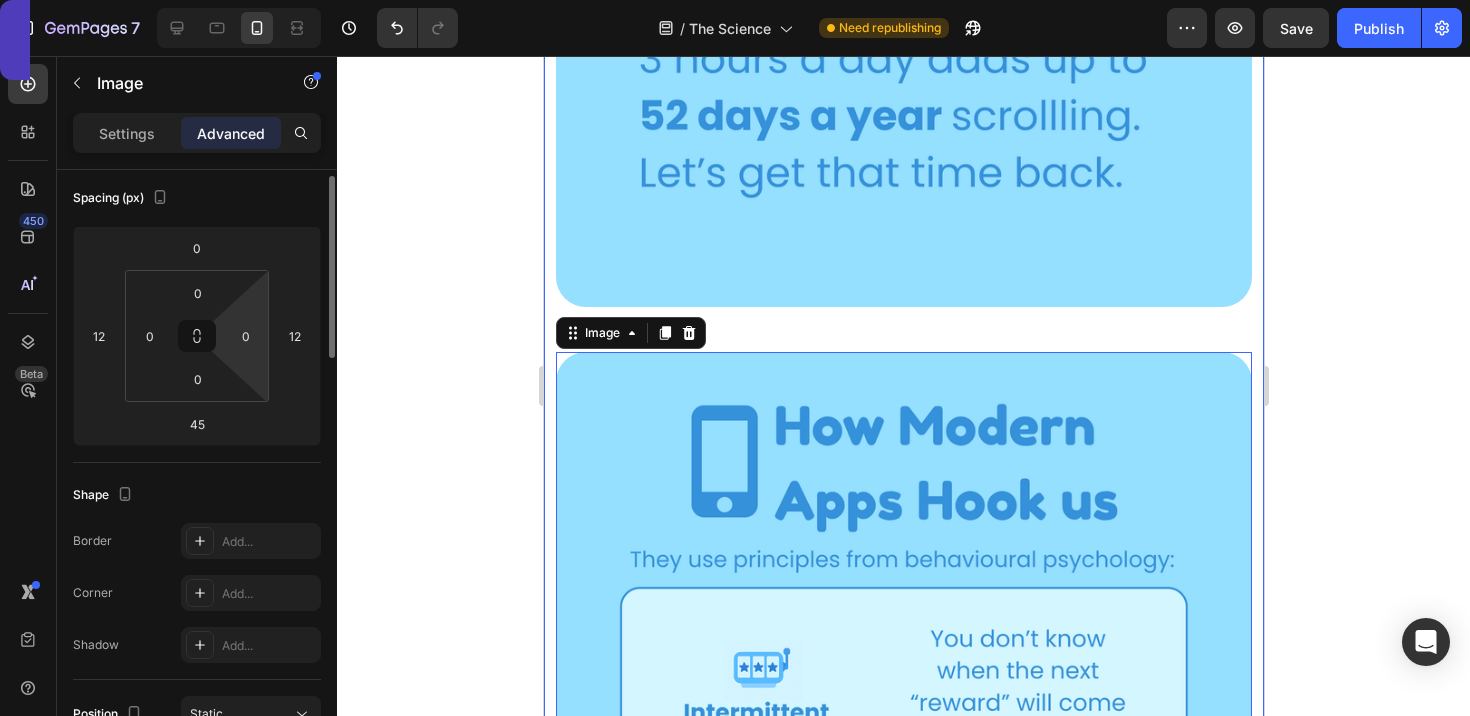 scroll, scrollTop: 112, scrollLeft: 0, axis: vertical 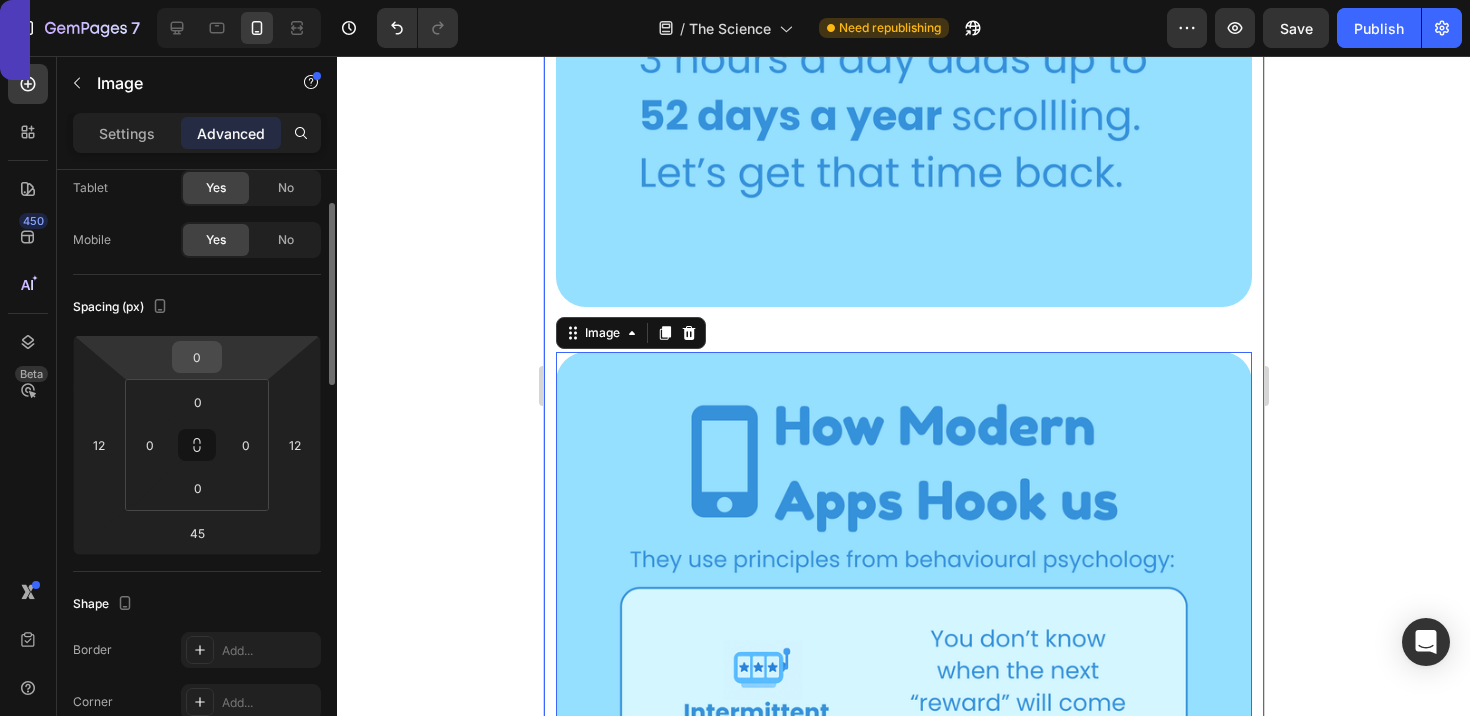 click on "0" at bounding box center (197, 357) 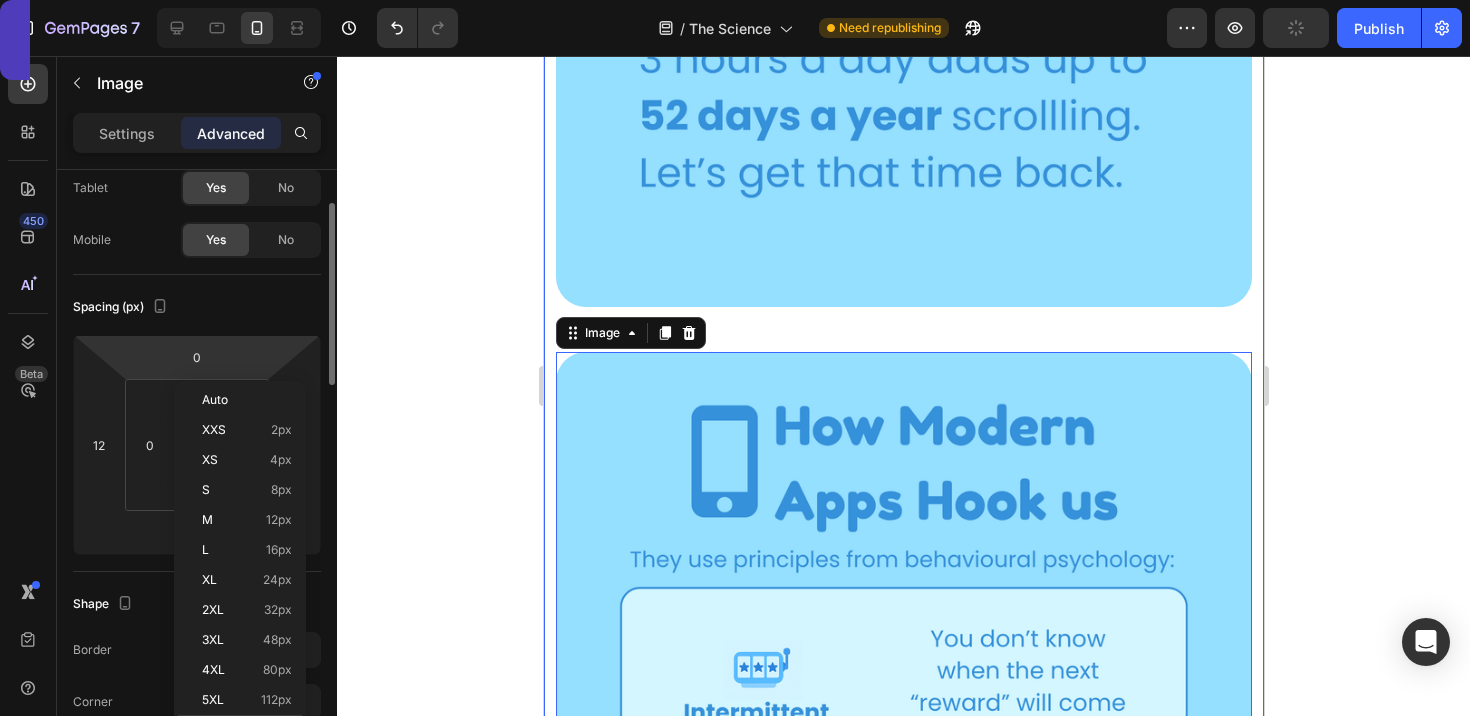 click on "7  Version history  /  The Science Need republishing Preview  Publish  450 Beta Sections(18) Elements(83) Section Element Hero Section Product Detail Brands Trusted Badges Guarantee Product Breakdown How to use Testimonials Compare Bundle FAQs Social Proof Brand Story Product List Collection Blog List Contact Sticky Add to Cart Custom Footer Browse Library 450 Layout
Row
Row
Row
Row Text
Heading
Text Block Button
Button
Button Media
Image
Image" at bounding box center (735, 0) 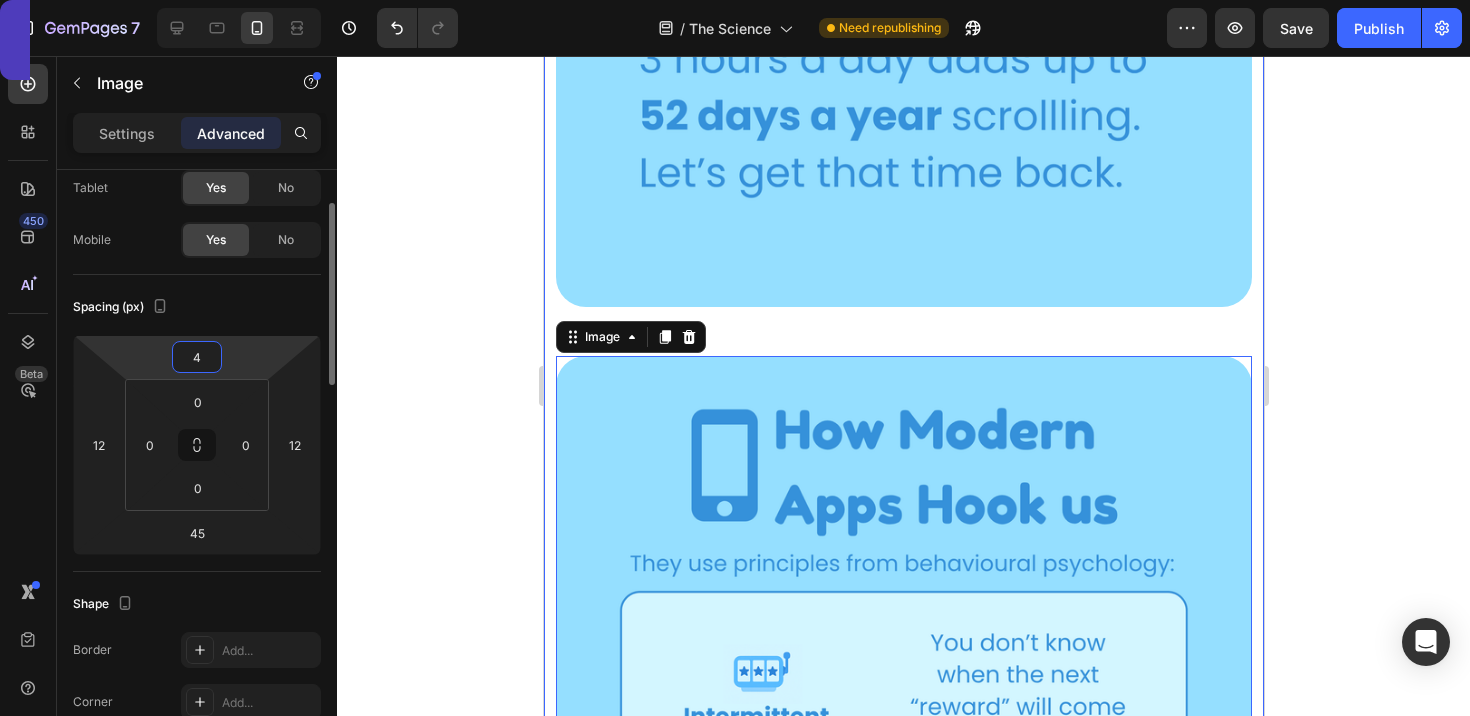type on "45" 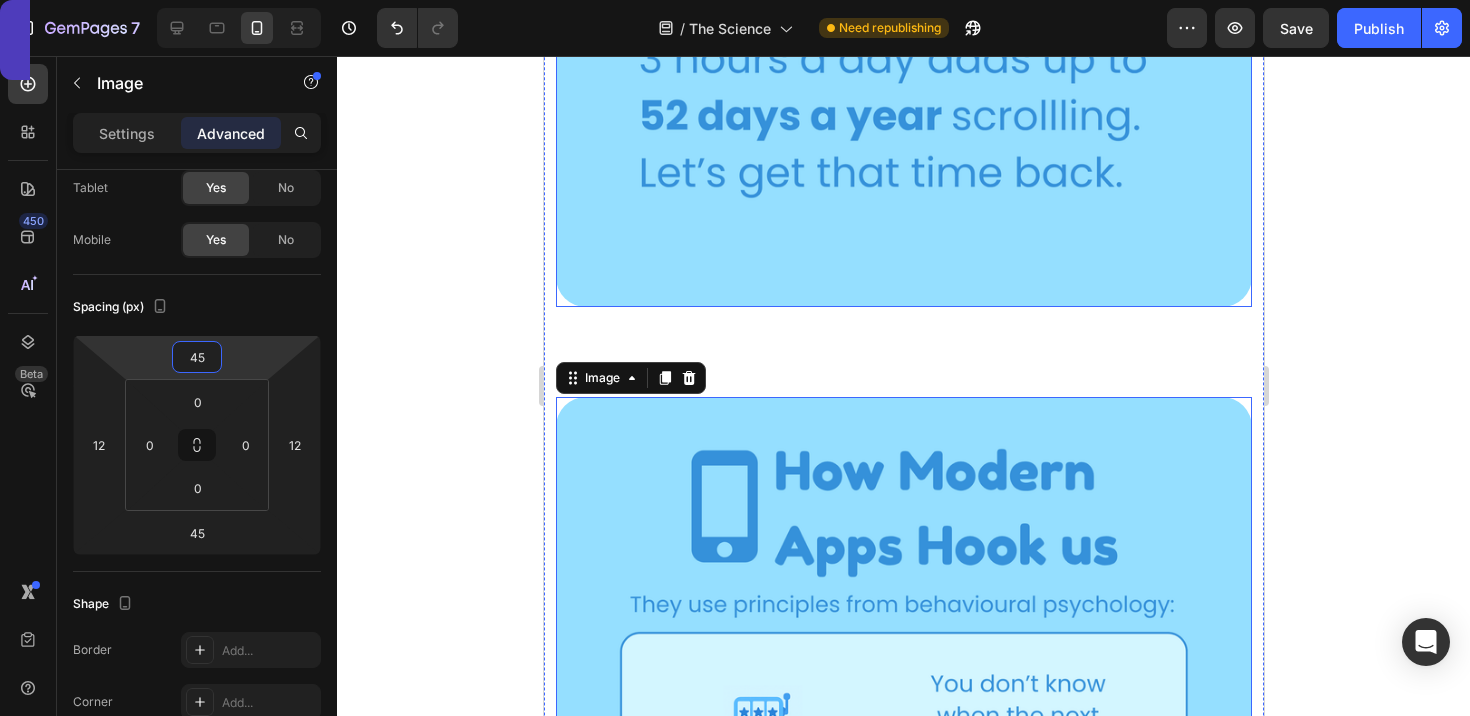 click at bounding box center (903, -211) 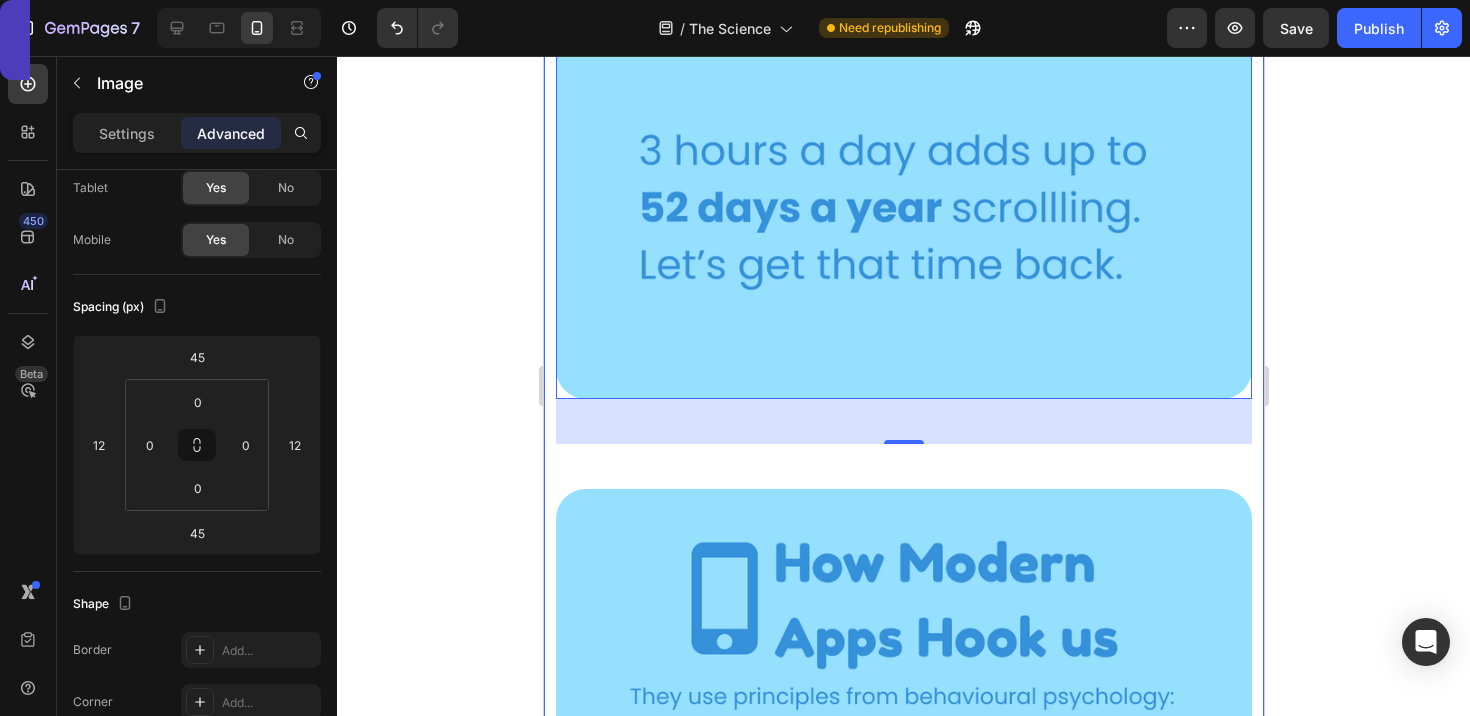 scroll, scrollTop: 1123, scrollLeft: 0, axis: vertical 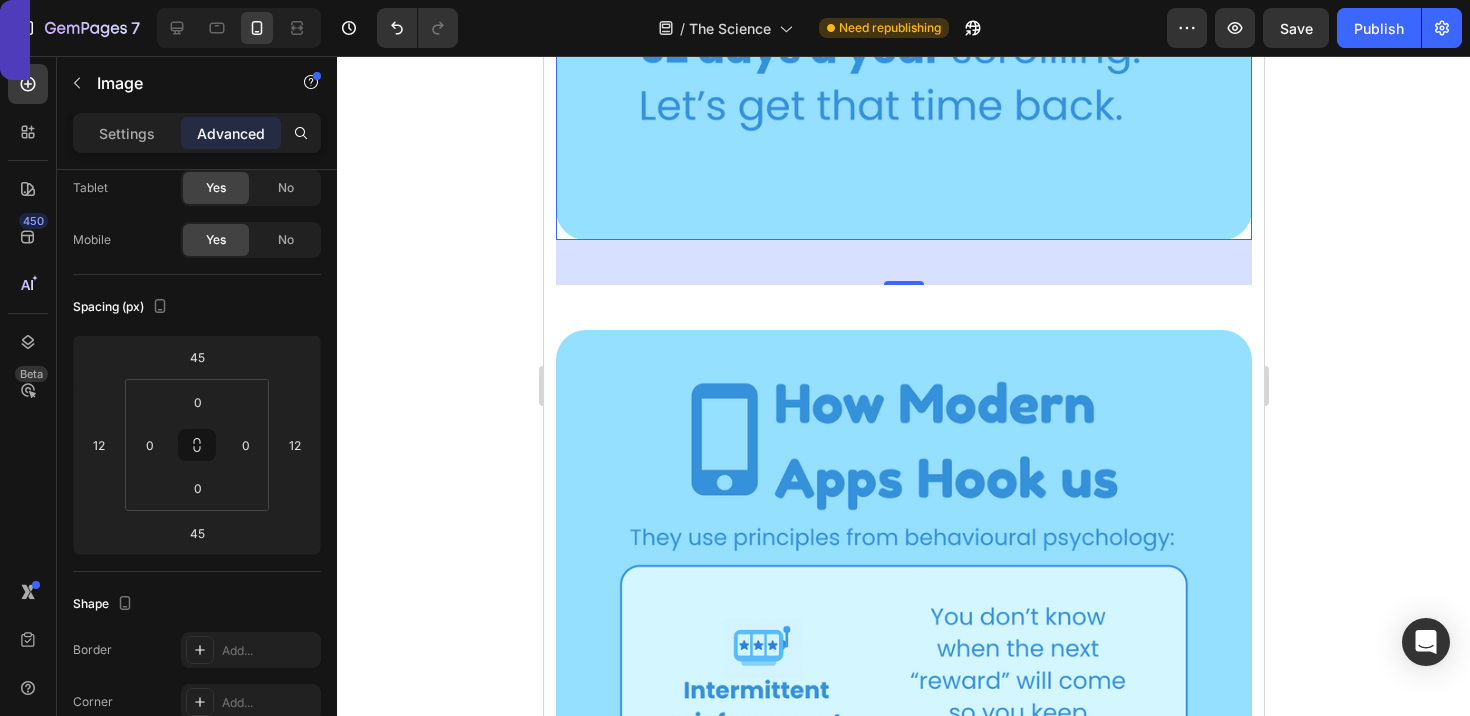 click 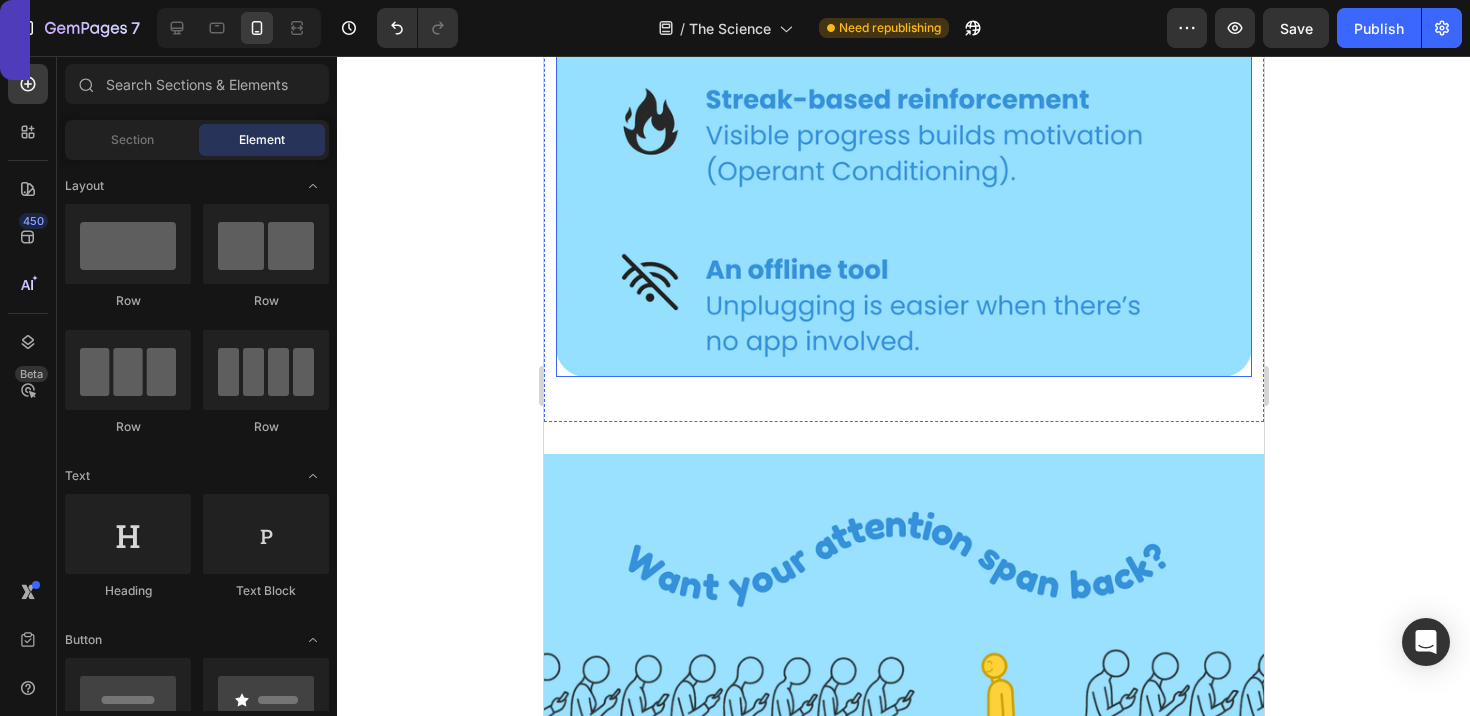scroll, scrollTop: 5708, scrollLeft: 0, axis: vertical 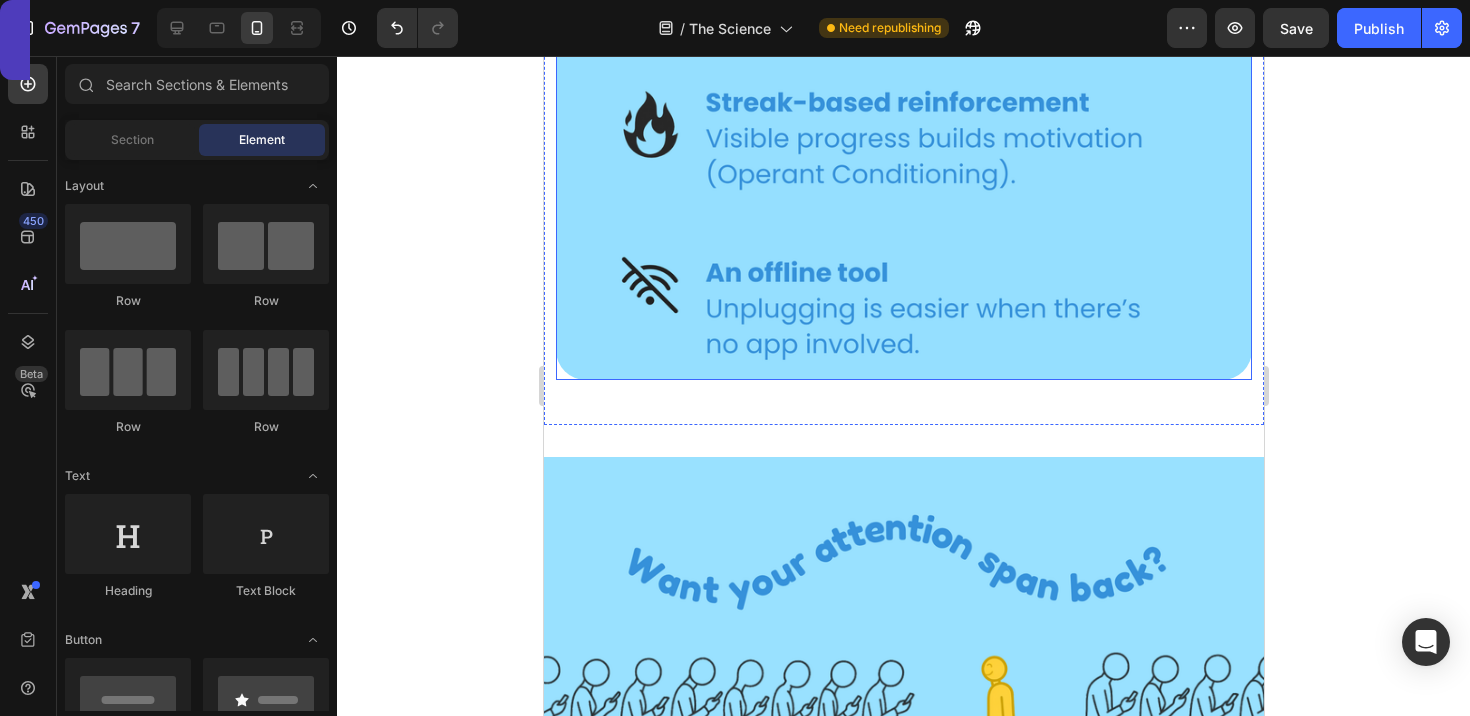 click at bounding box center (903, -233) 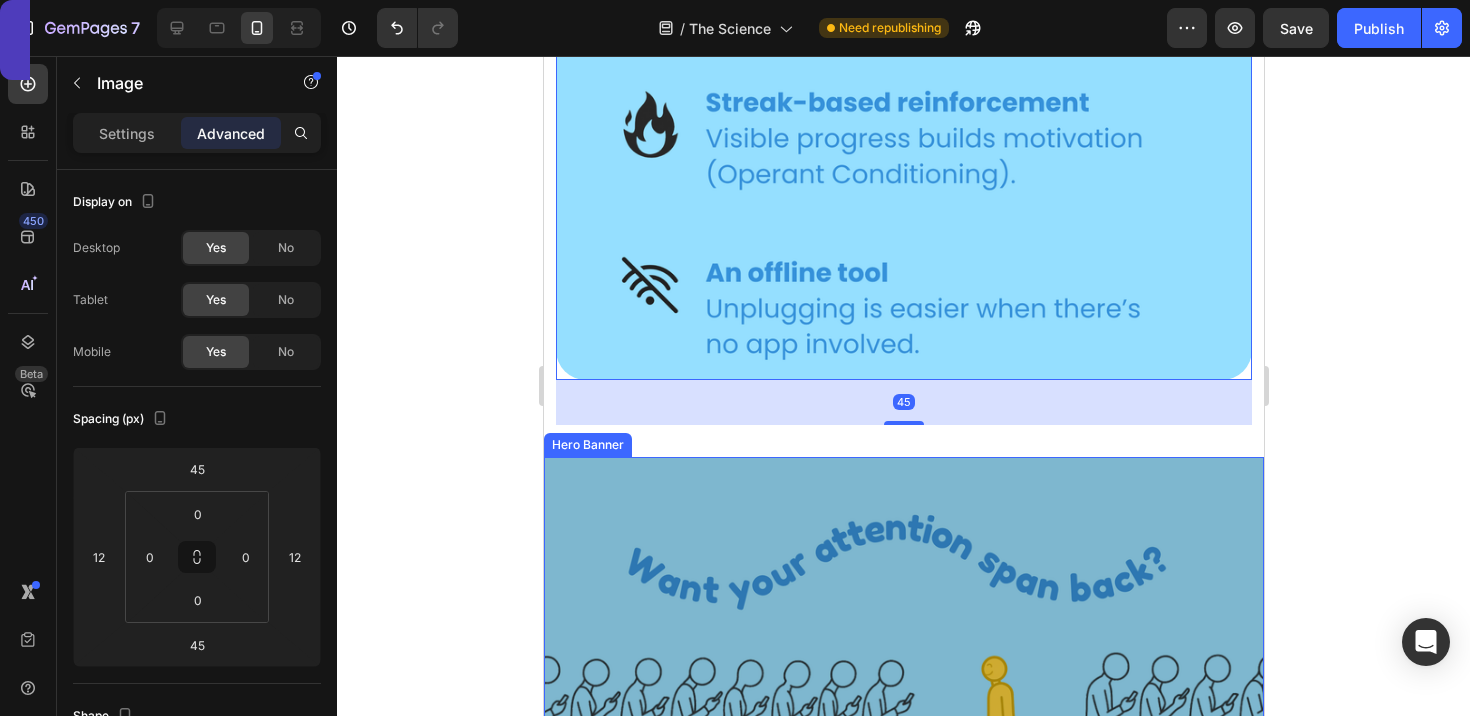 click at bounding box center [903, 693] 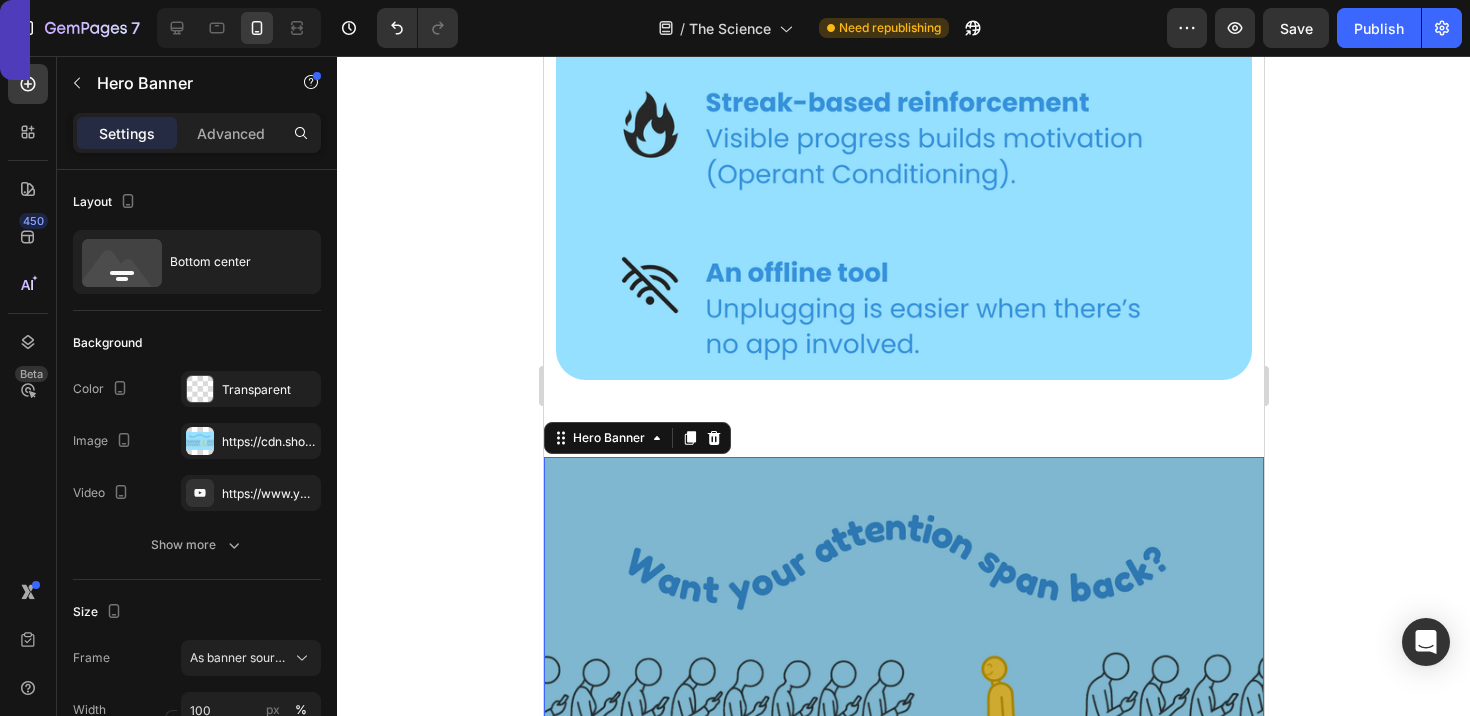 click at bounding box center (903, 693) 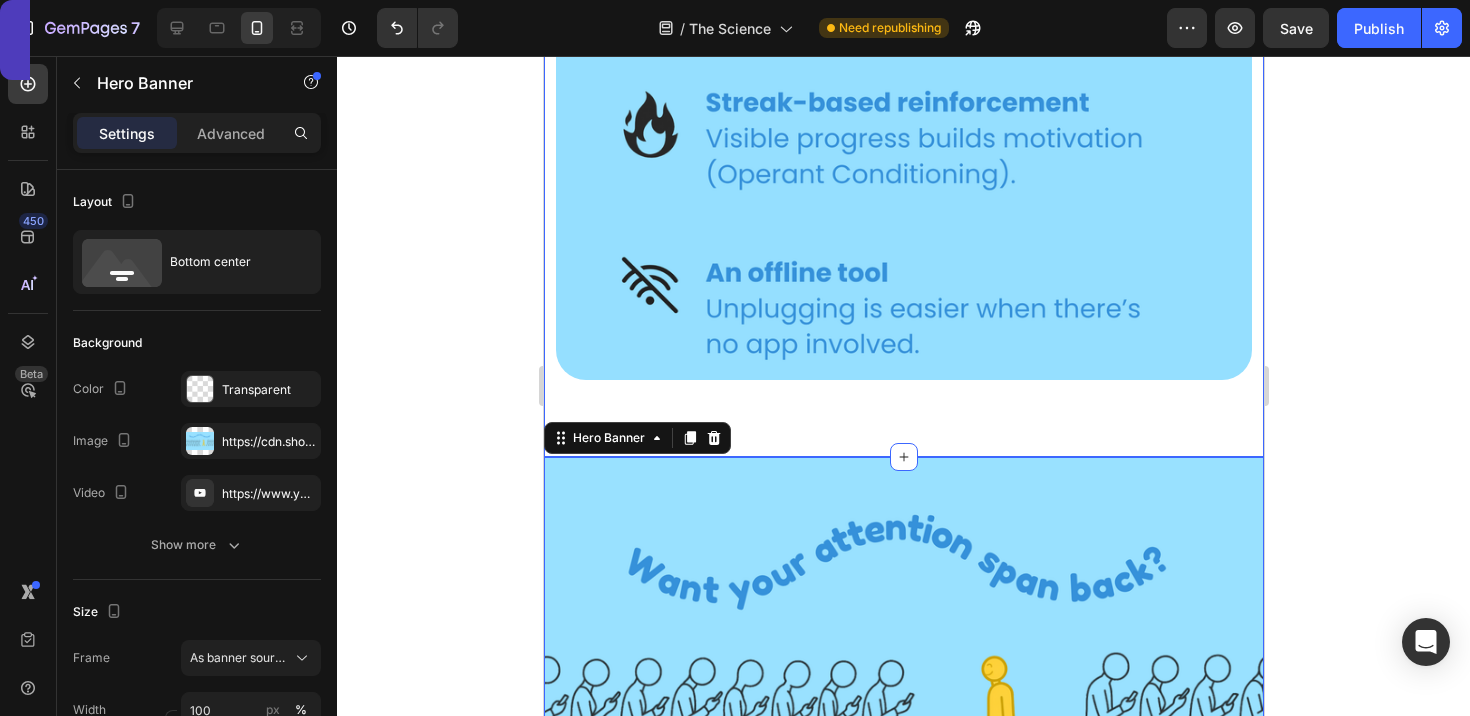 click on "Image Image Image Image Image Row Row Section 2" at bounding box center (903, -2500) 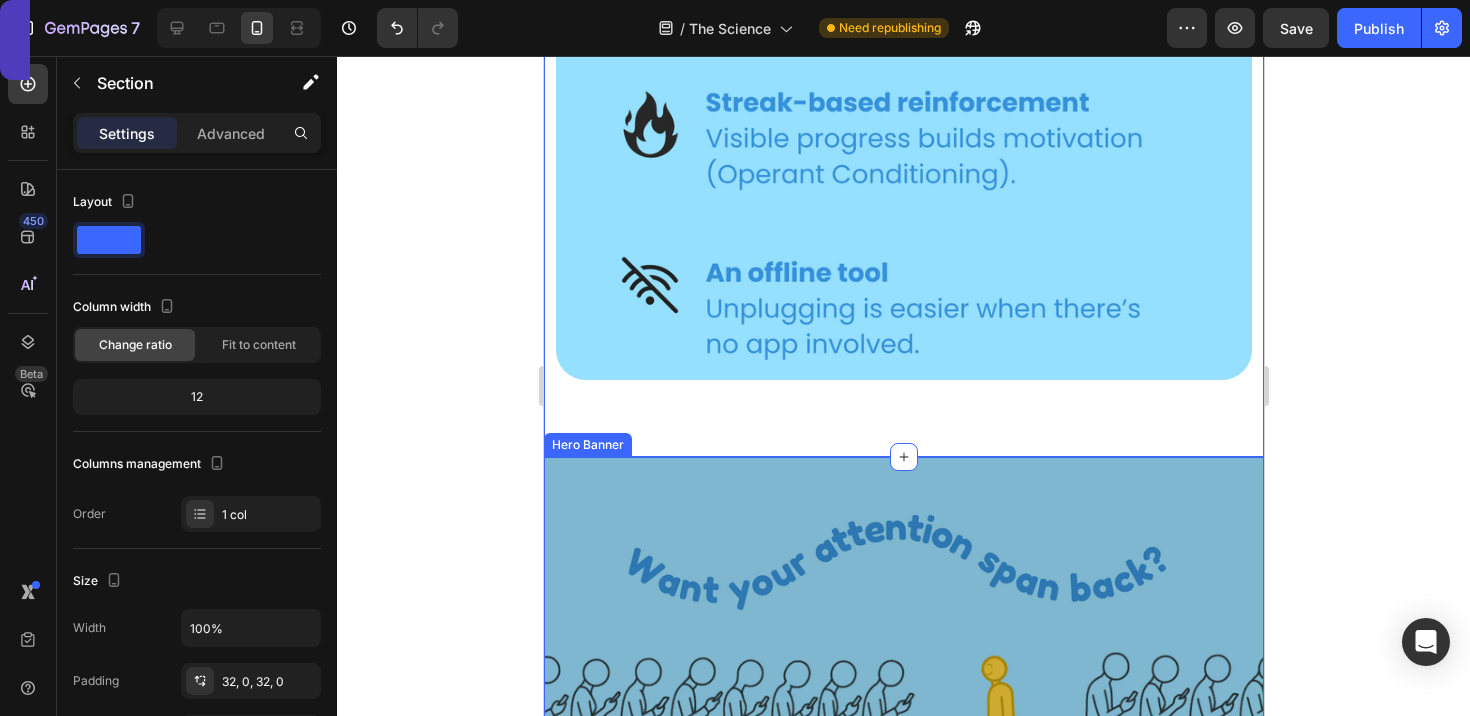 click at bounding box center (903, 693) 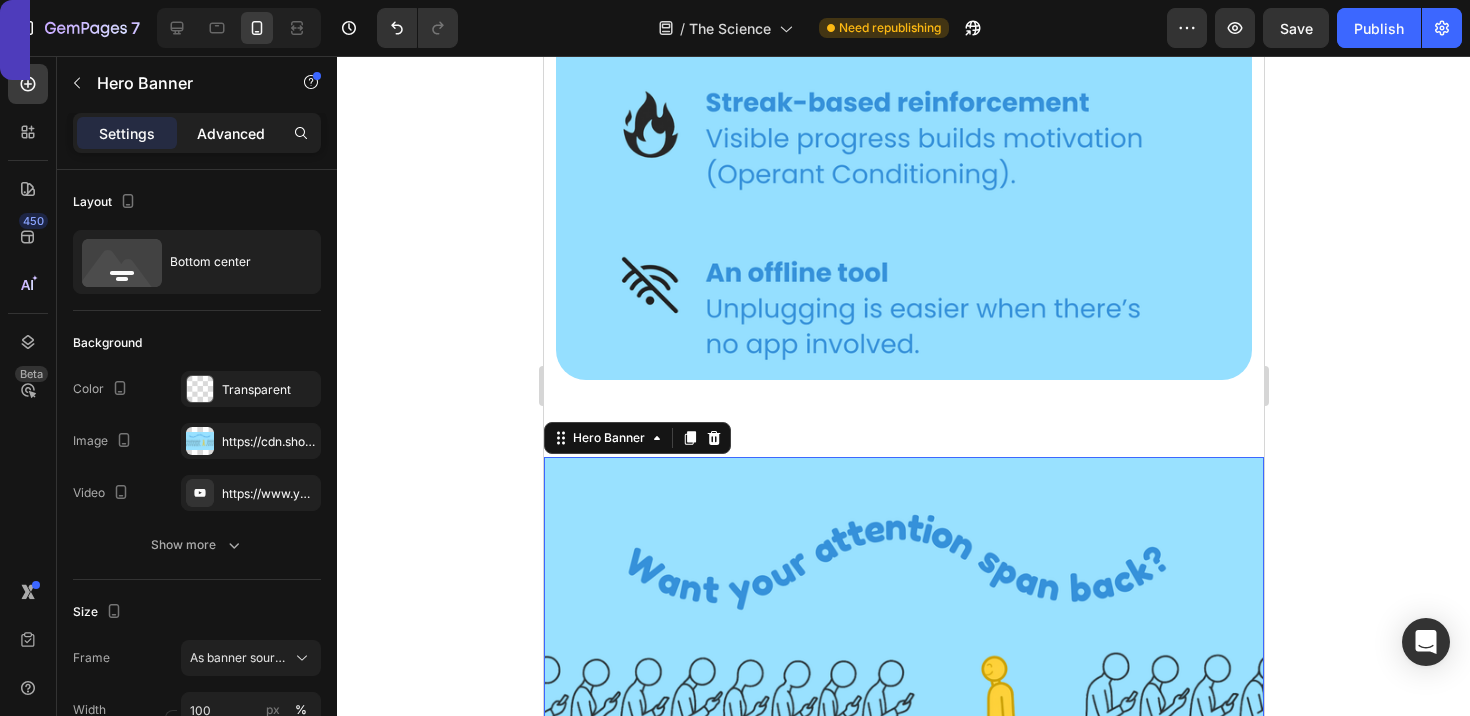 click on "Advanced" 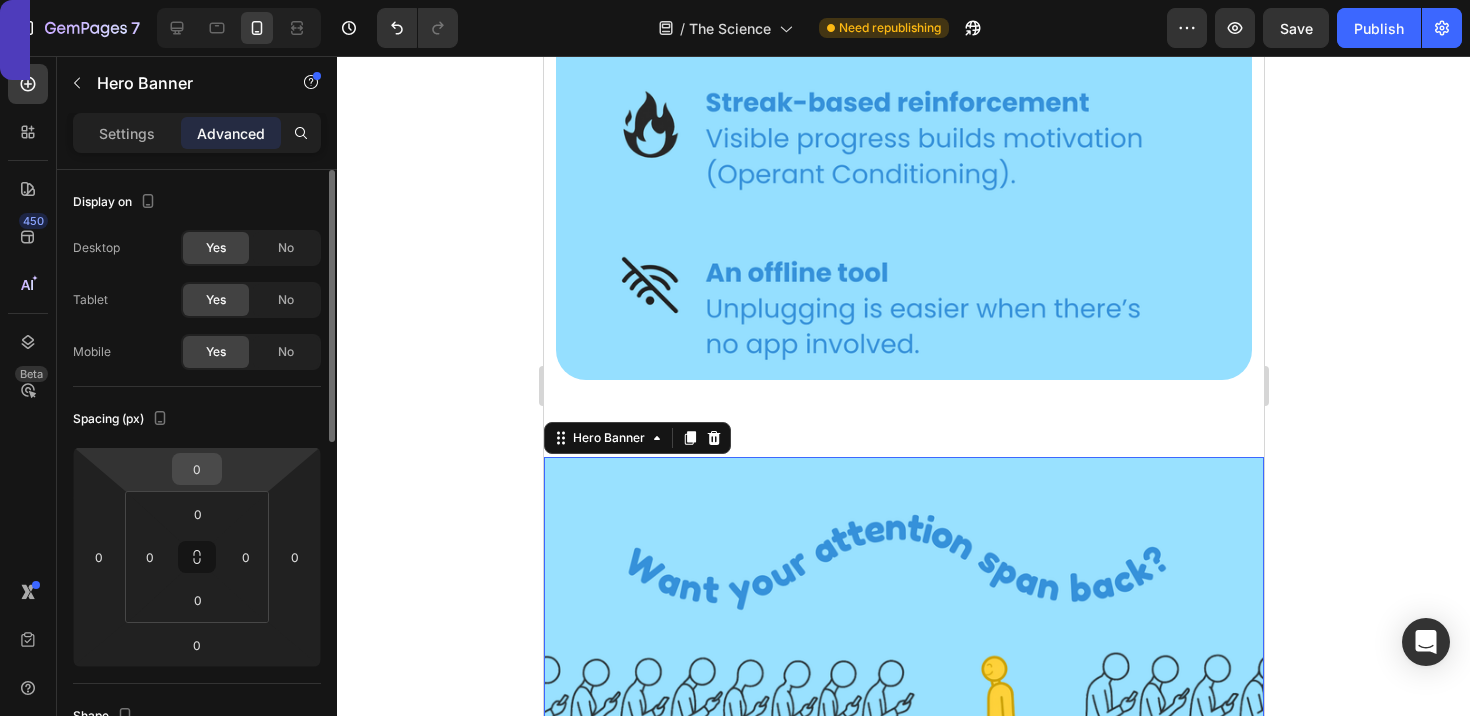 click on "0" at bounding box center [197, 469] 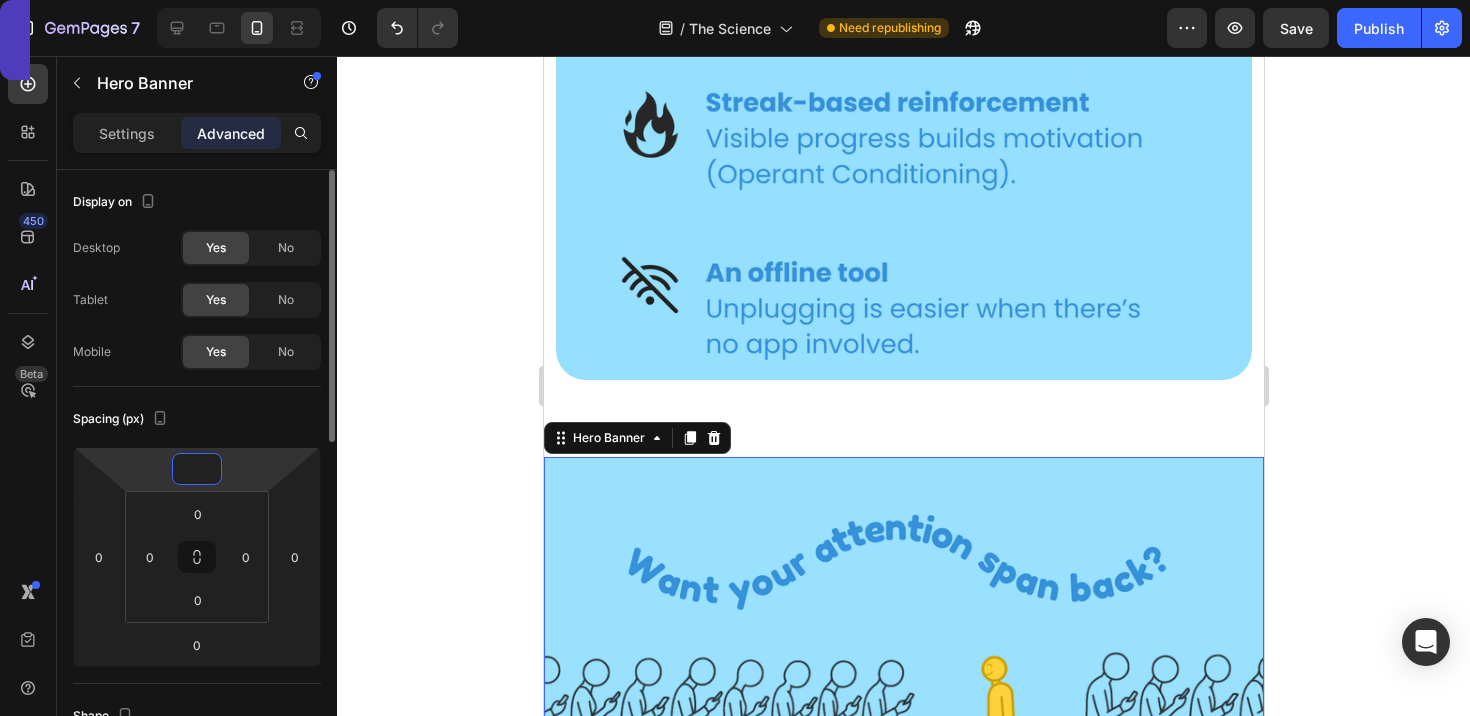 type on "2" 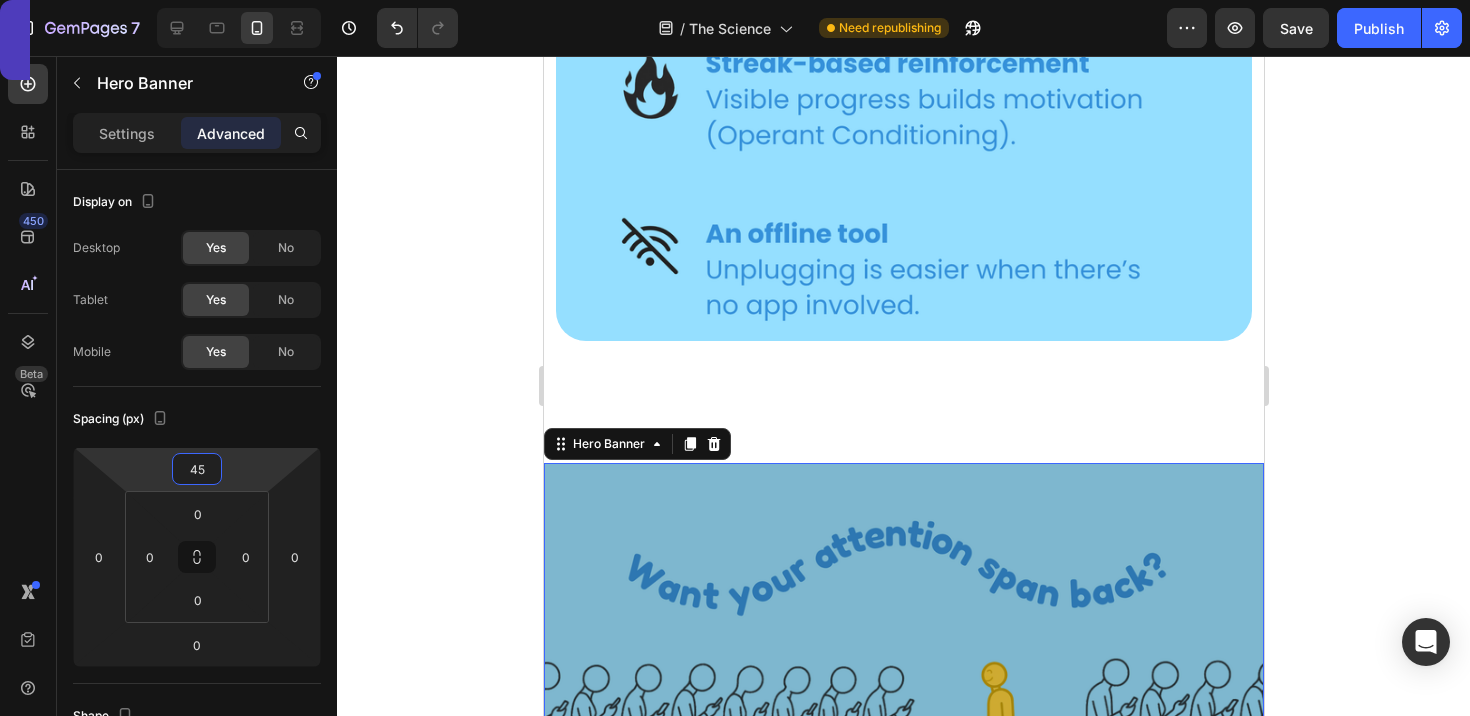 scroll, scrollTop: 5789, scrollLeft: 0, axis: vertical 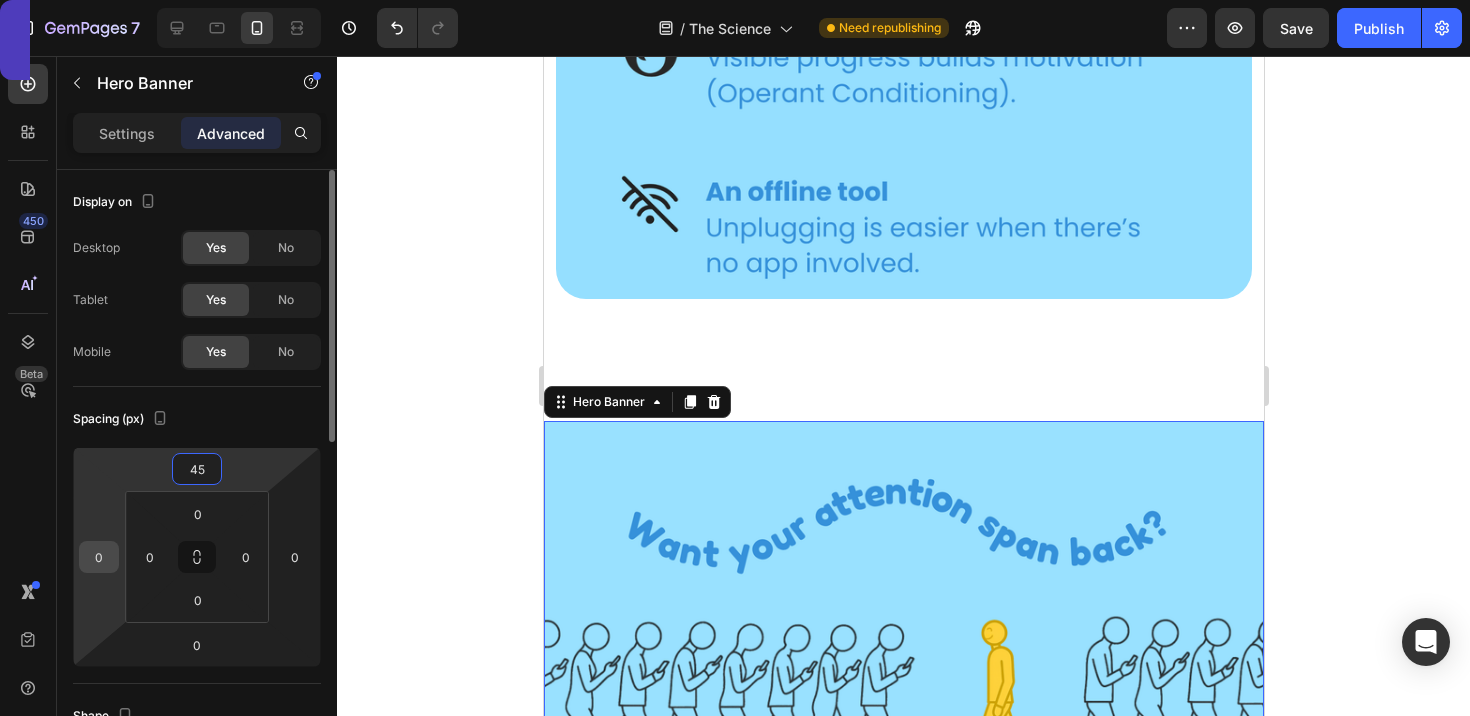 type on "45" 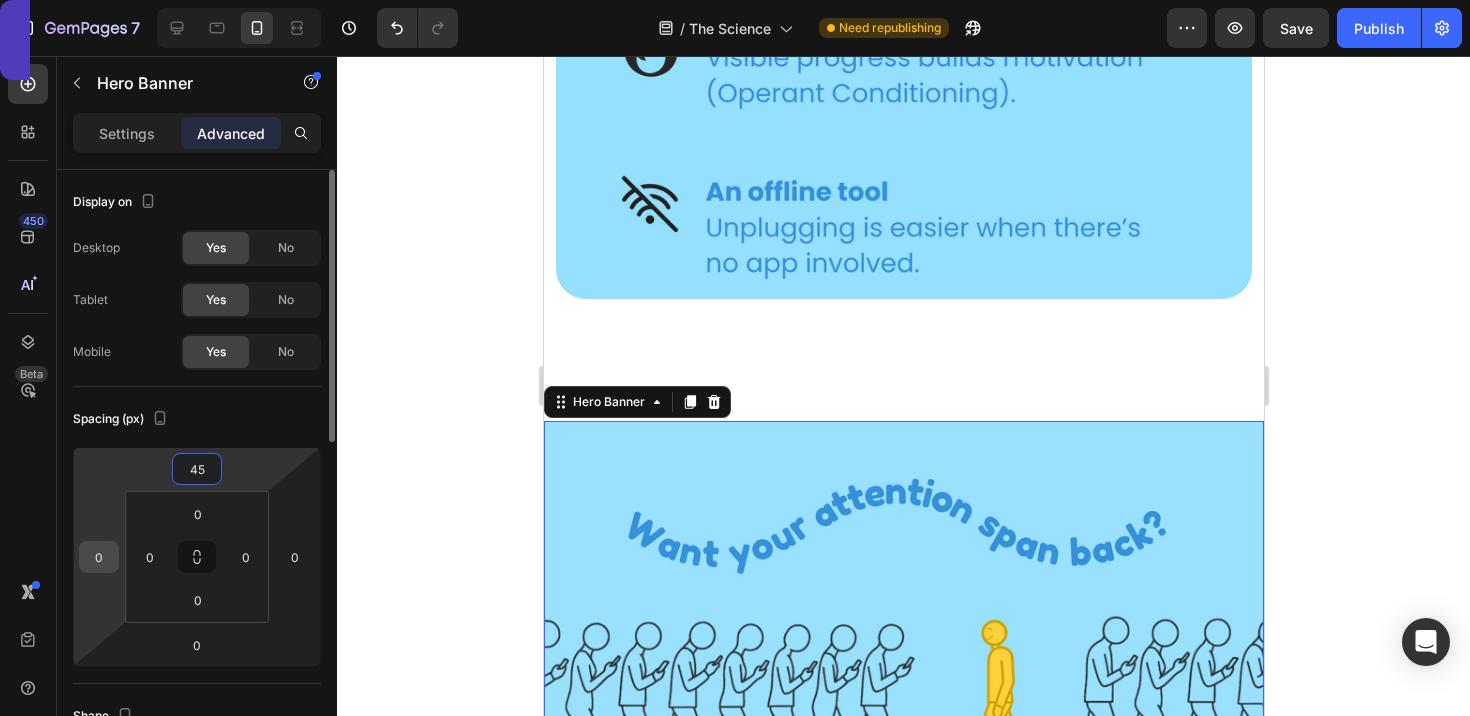 click on "0" at bounding box center [99, 557] 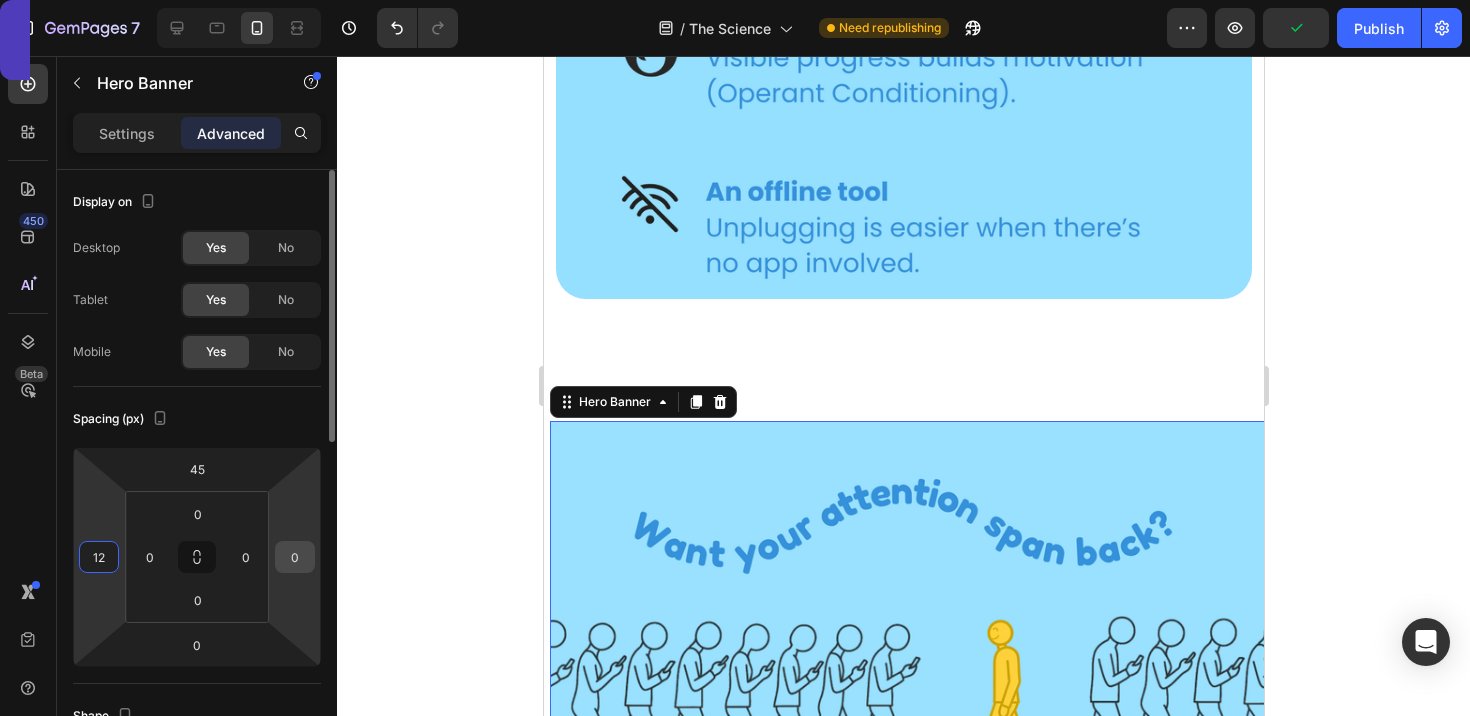 type on "12" 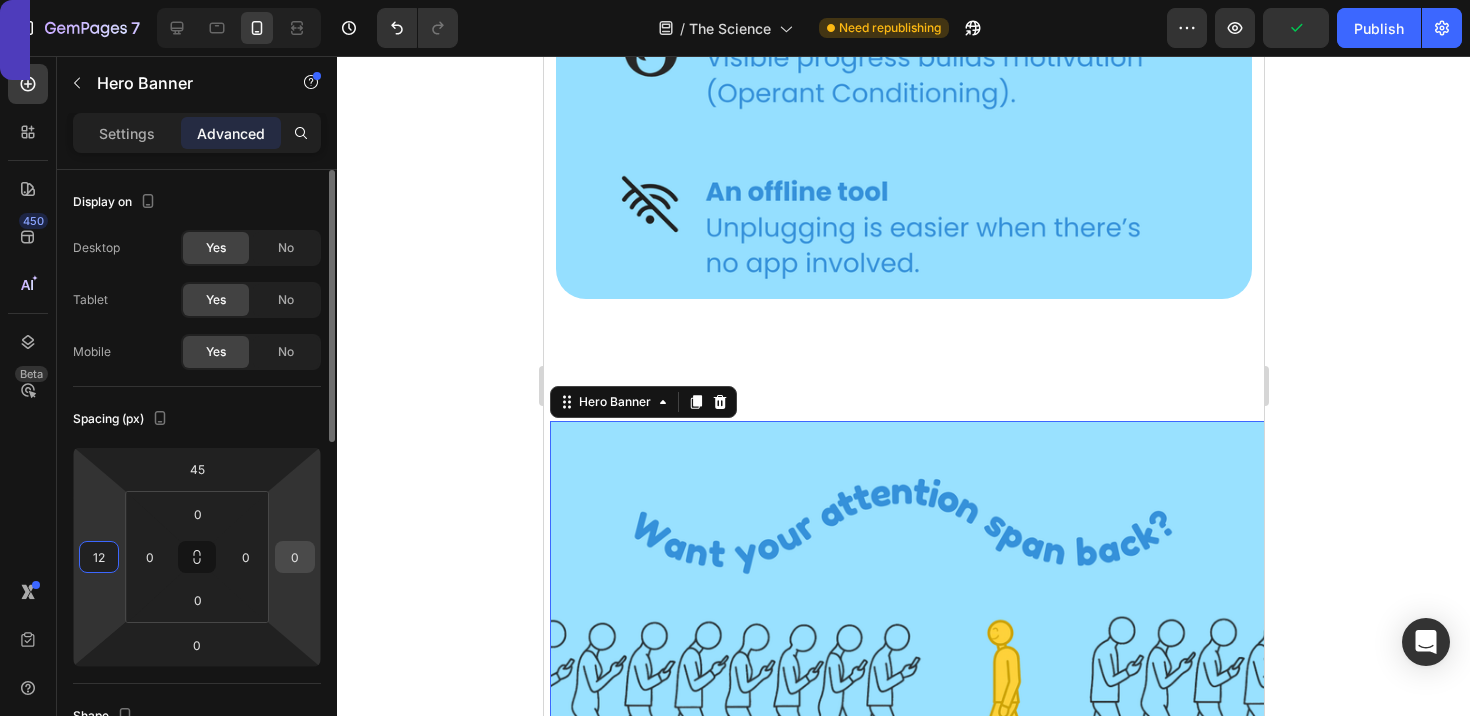 click on "0" at bounding box center (295, 557) 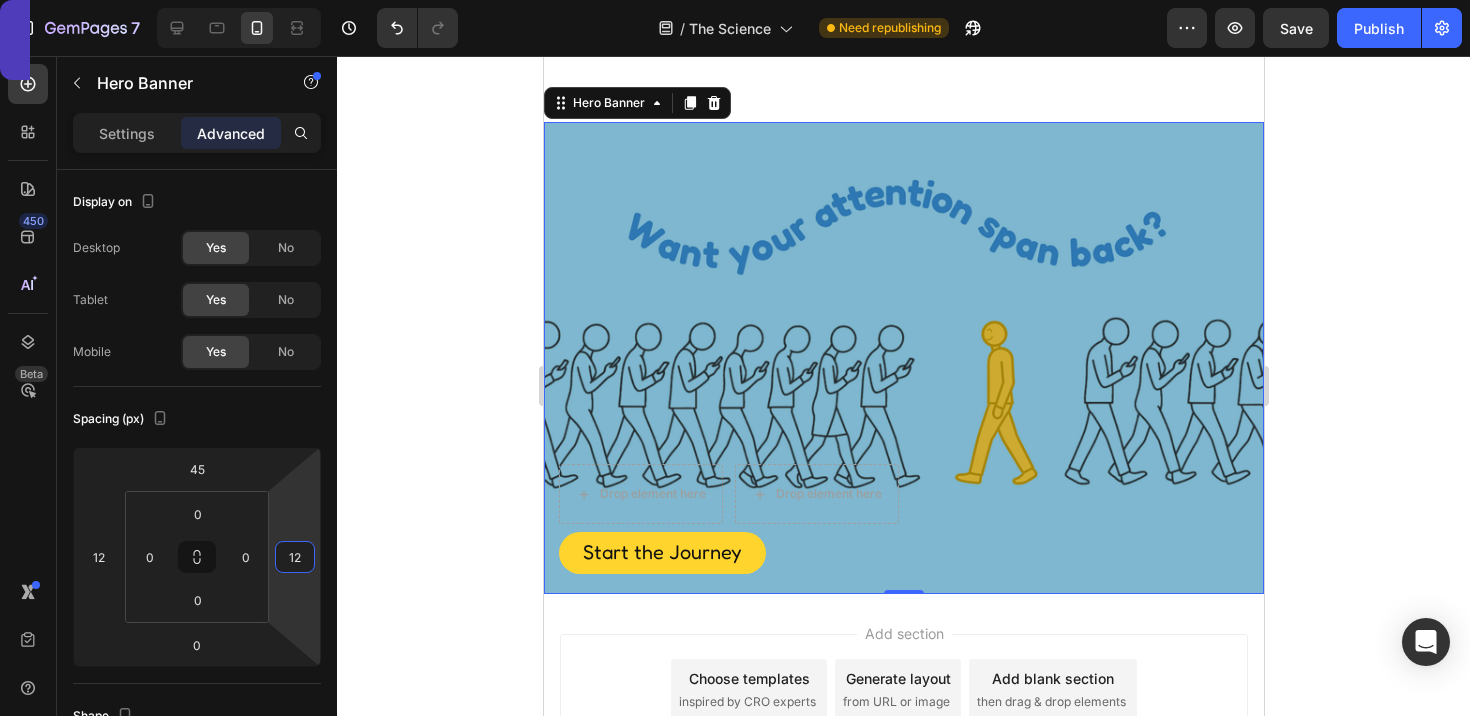 scroll, scrollTop: 6150, scrollLeft: 0, axis: vertical 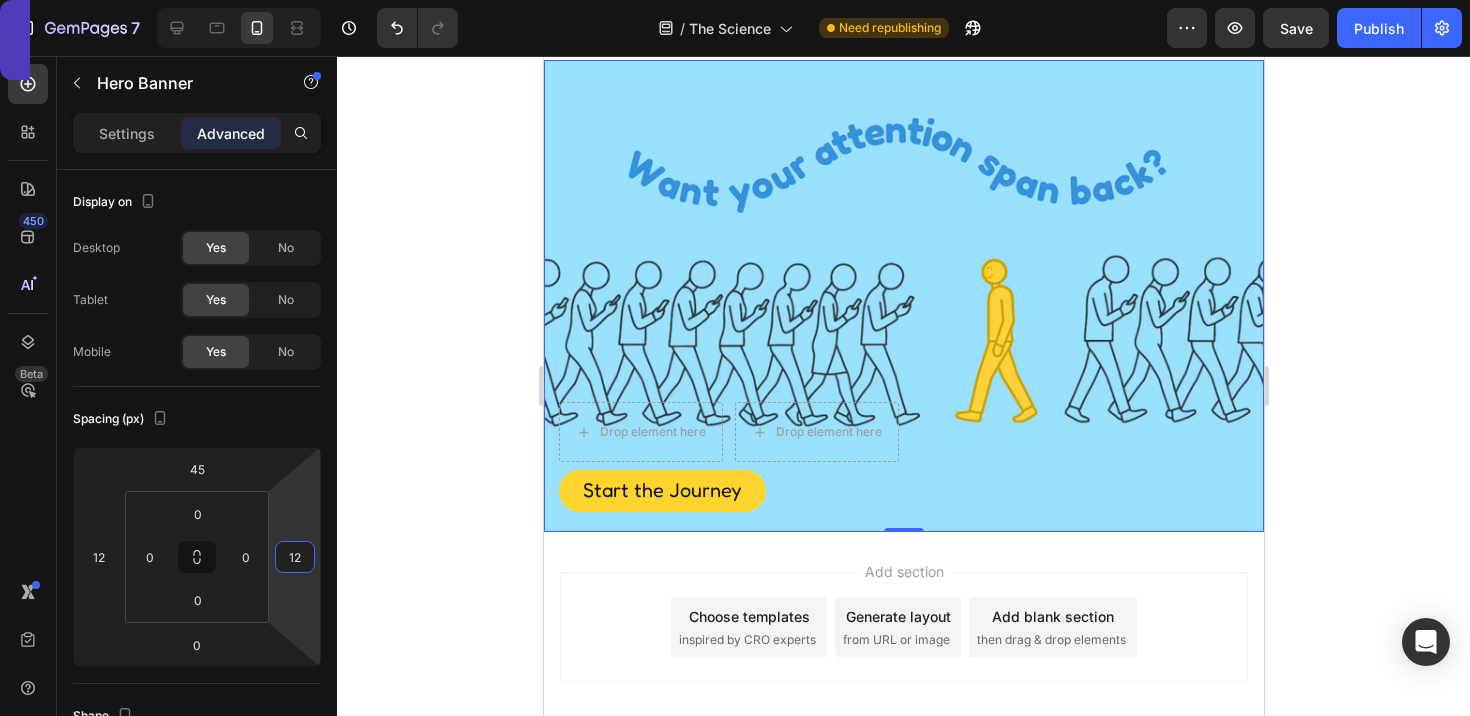 type on "12" 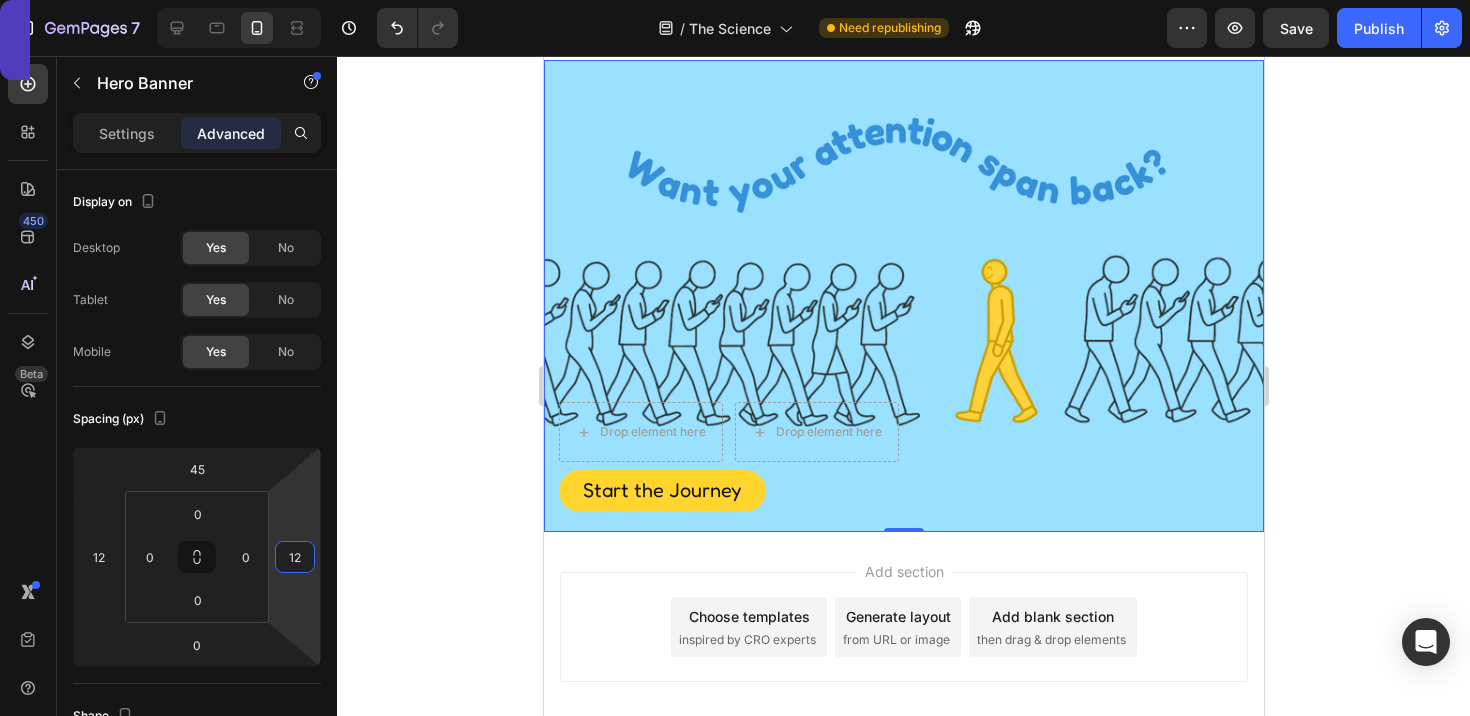 click 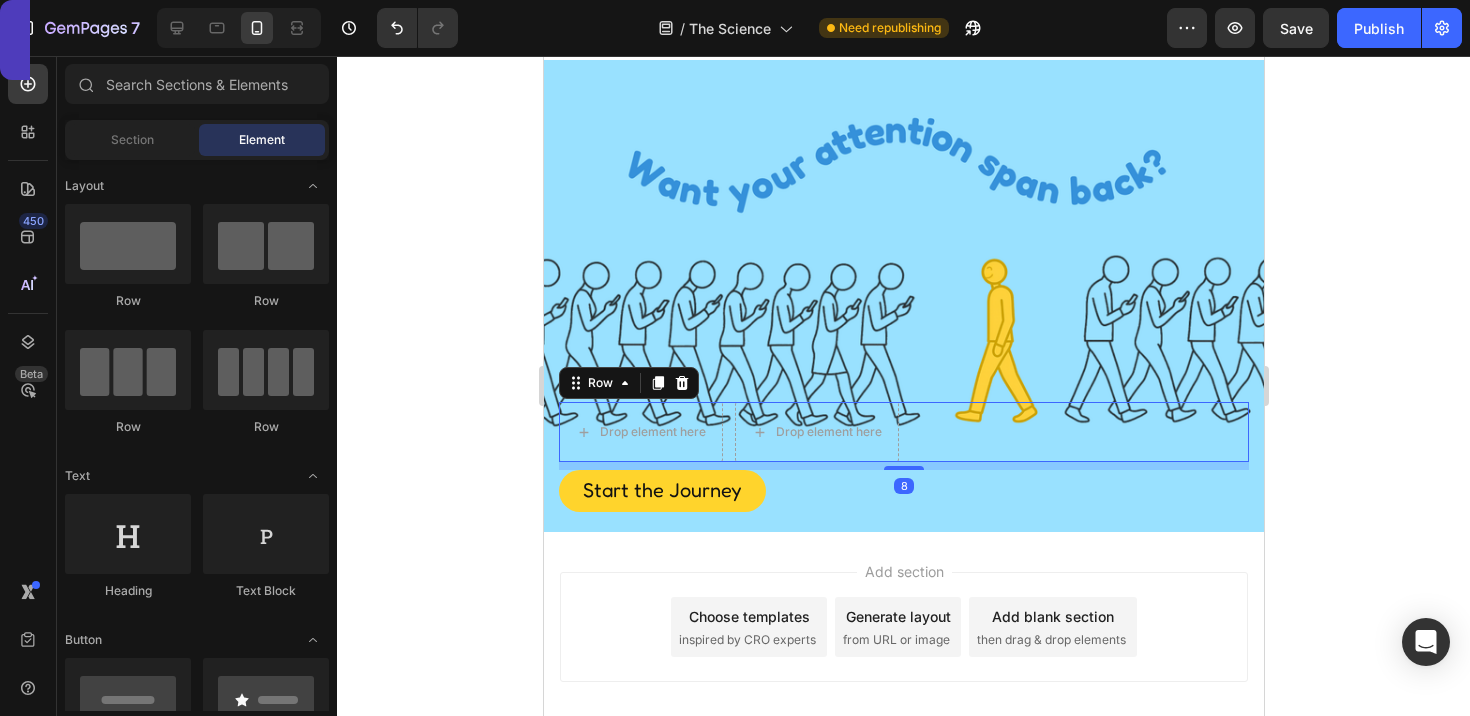 click on "Drop element here
Drop element here Row   8" at bounding box center [903, 432] 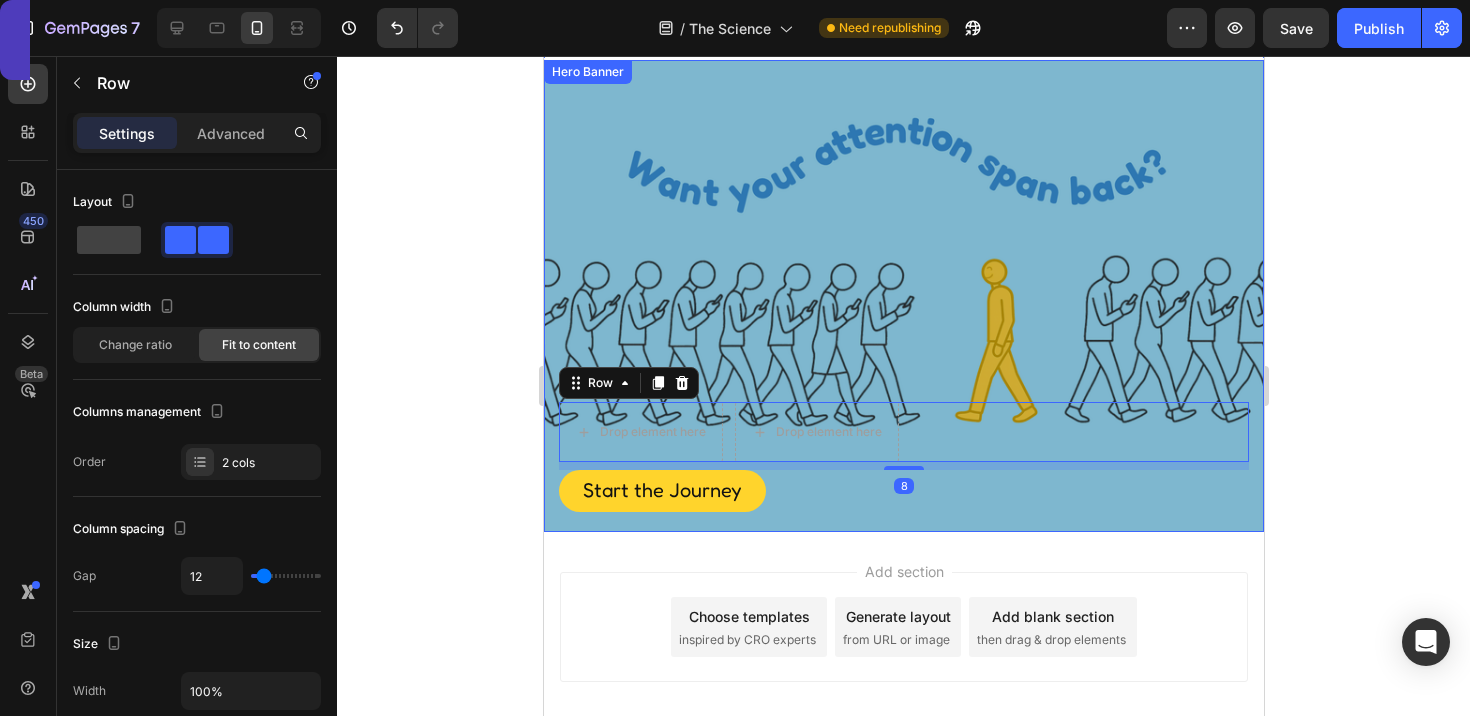 click at bounding box center (903, 296) 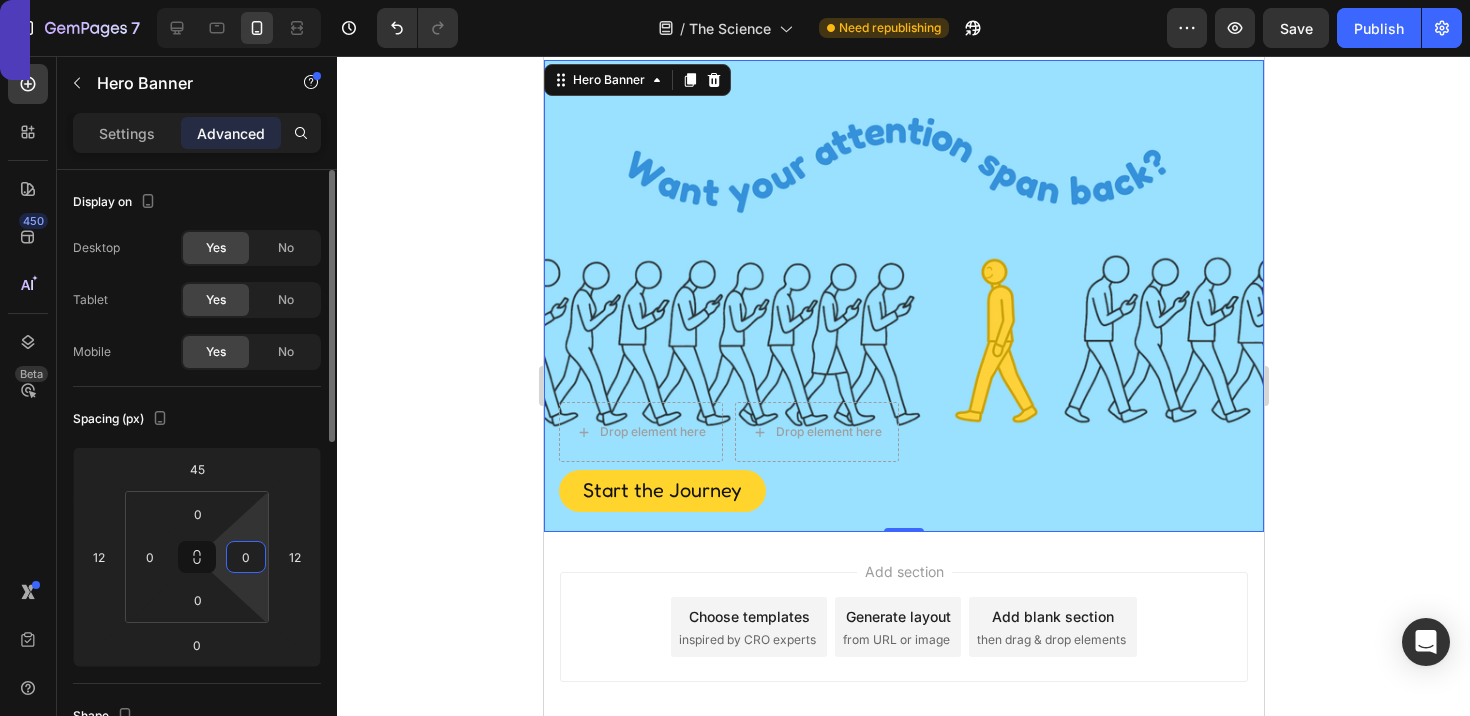 click on "0" at bounding box center [246, 557] 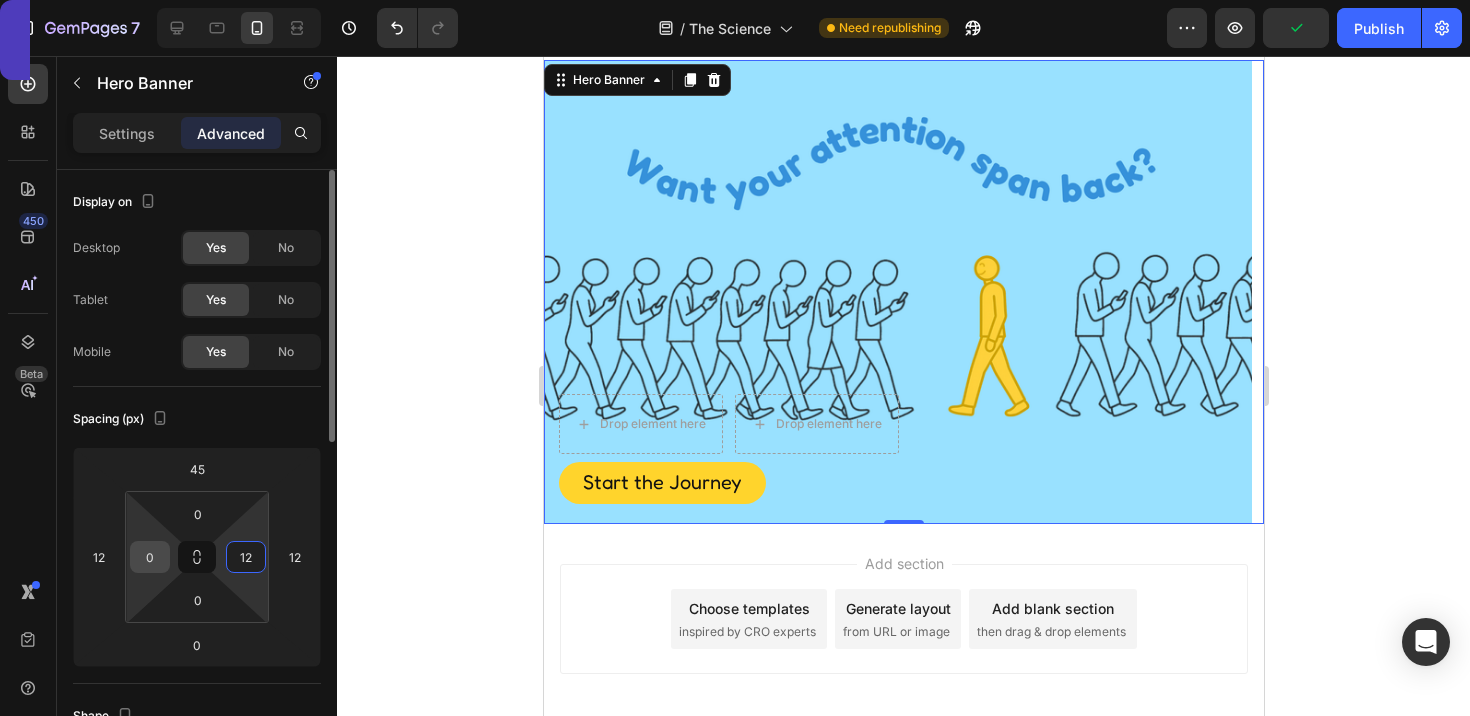type on "12" 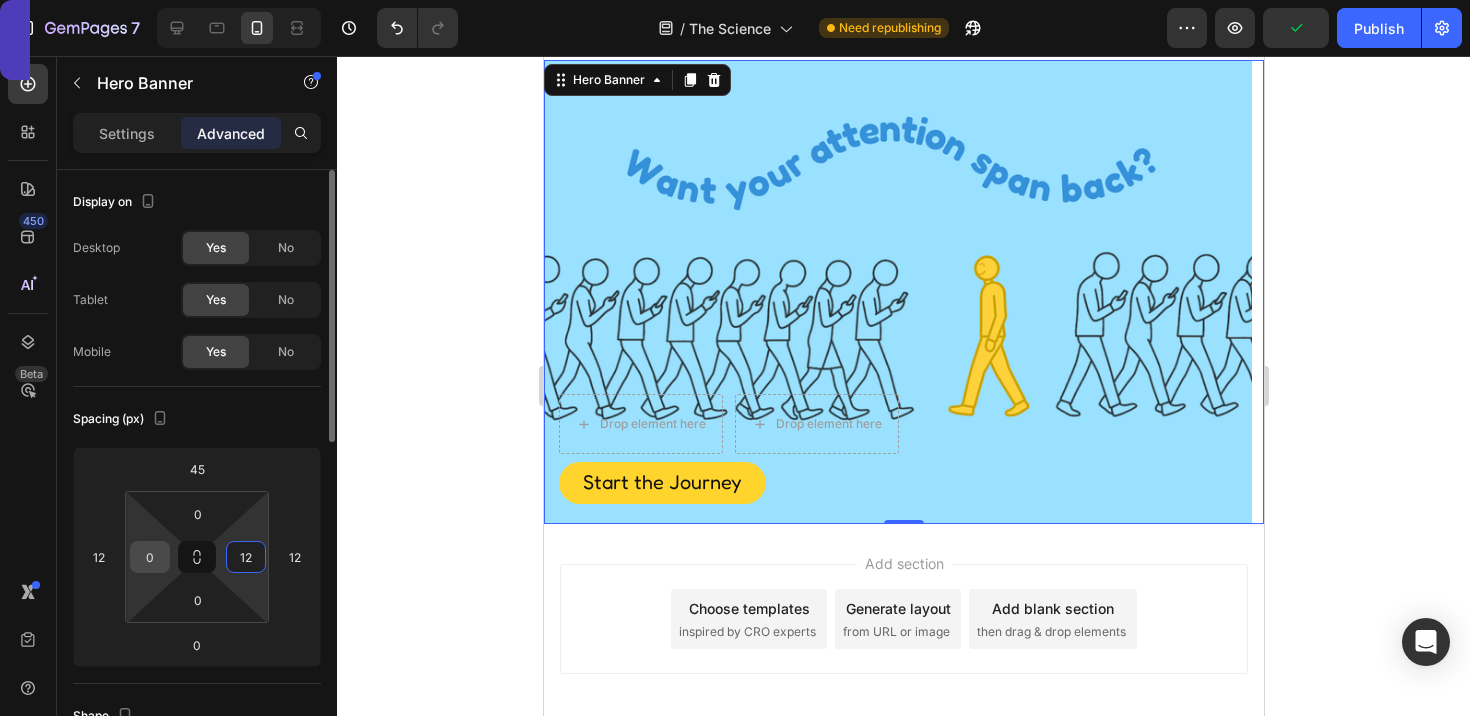 click on "0" at bounding box center (150, 557) 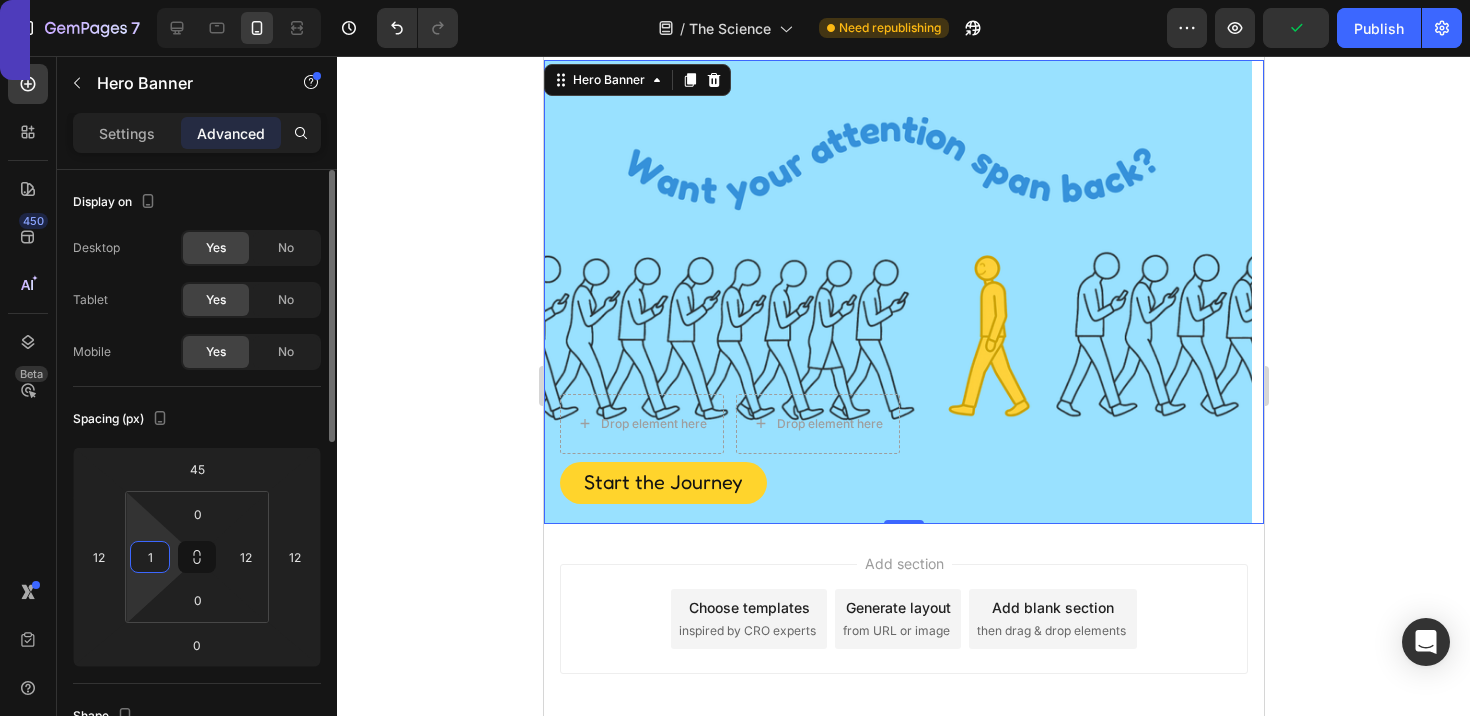 type on "12" 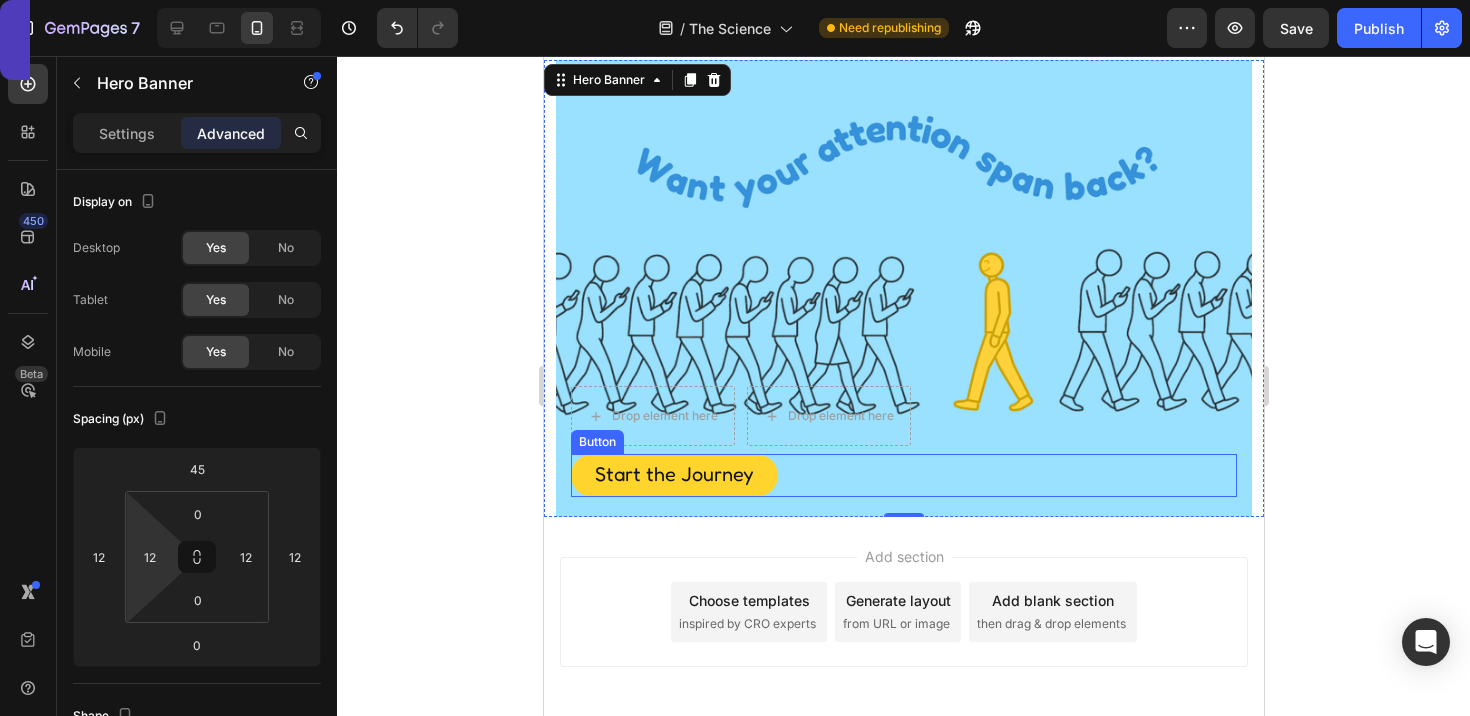 click 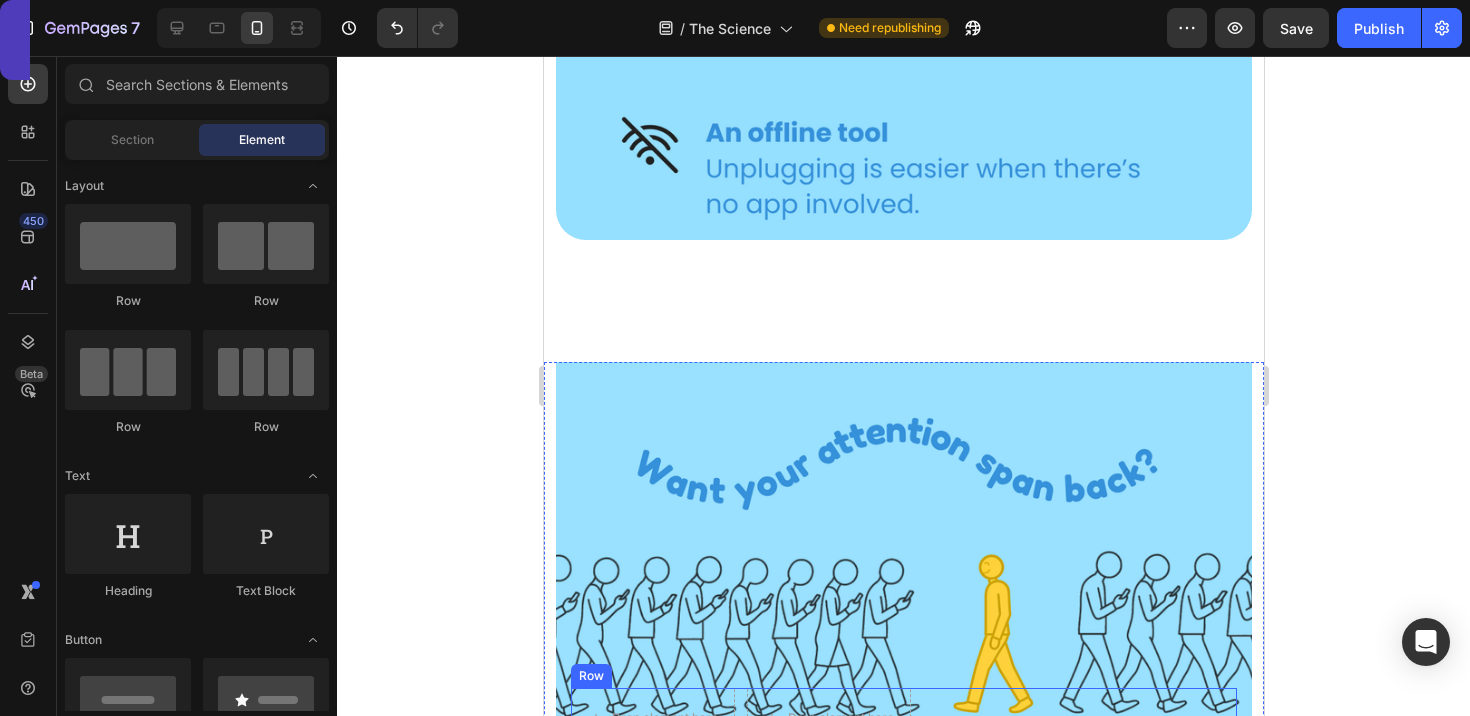 scroll, scrollTop: 5907, scrollLeft: 0, axis: vertical 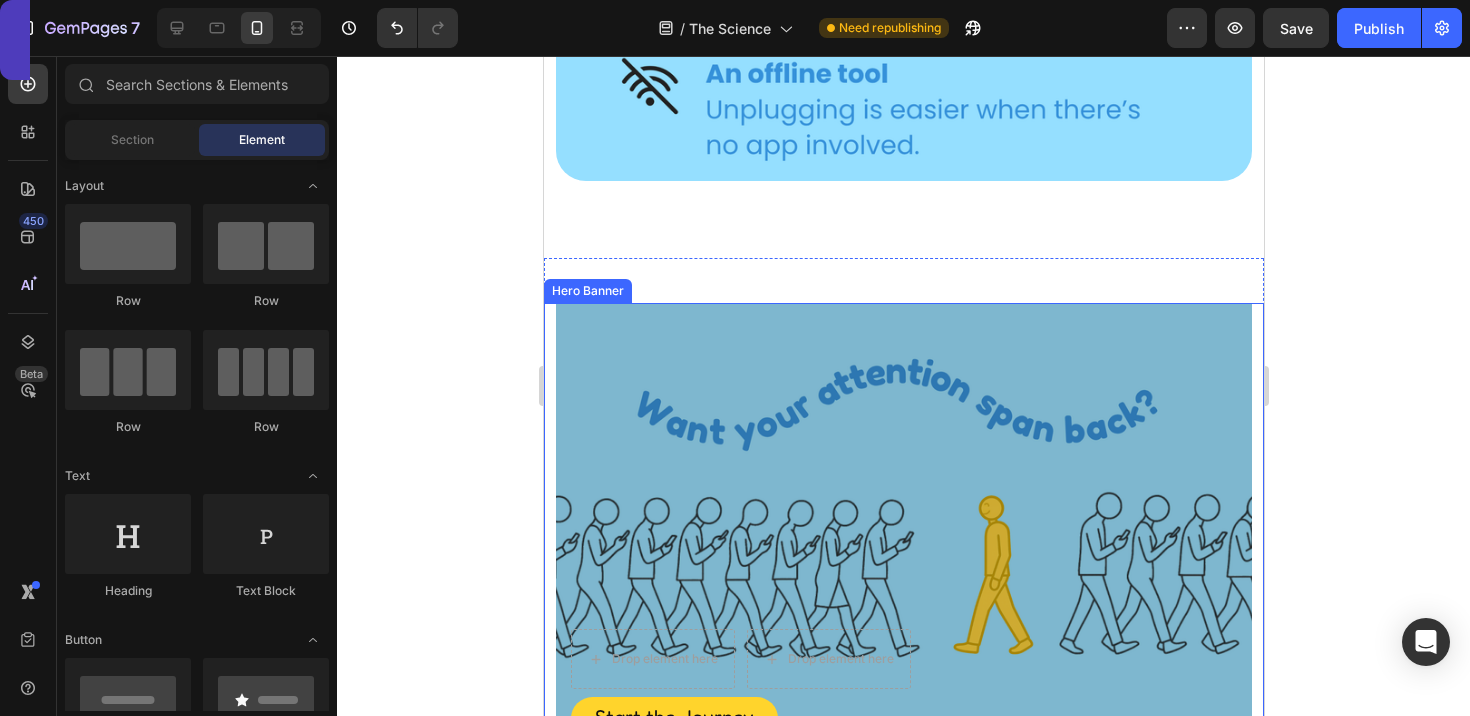 click at bounding box center [903, 531] 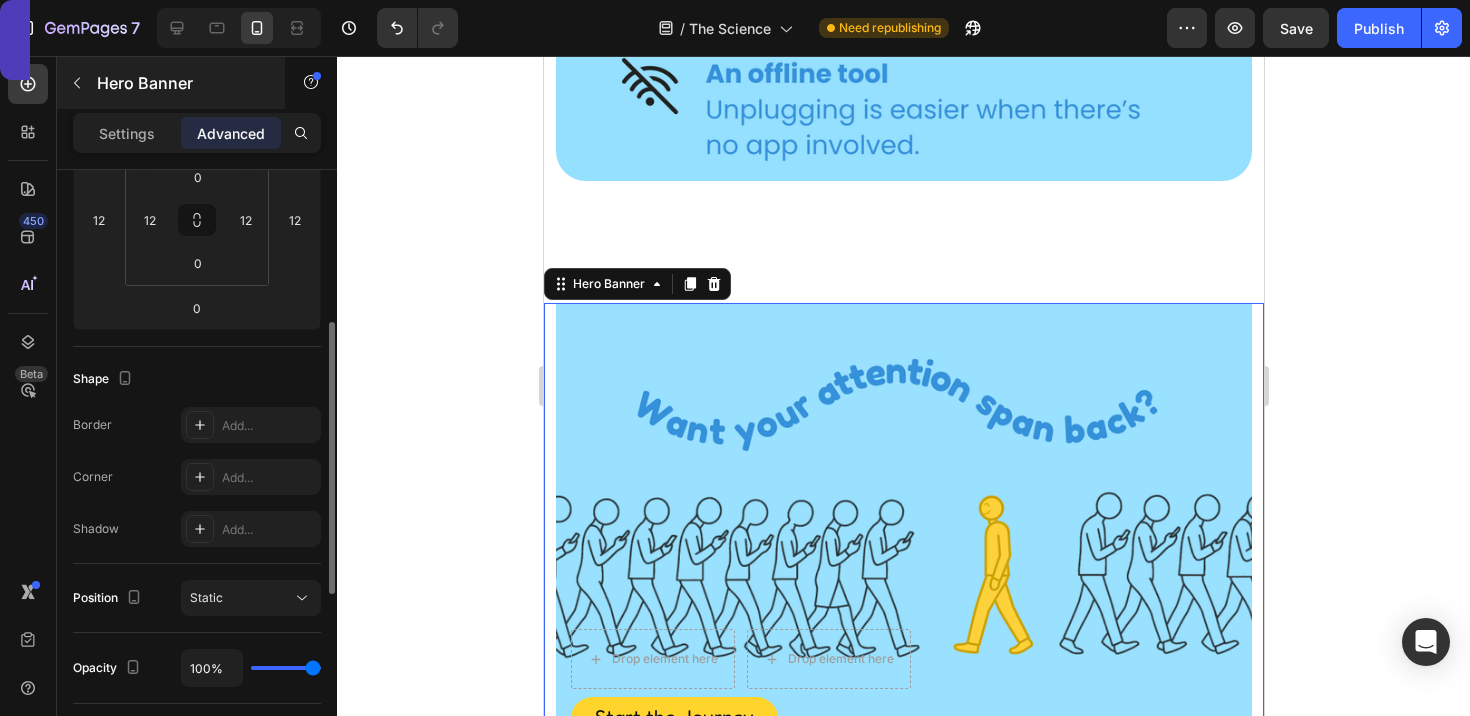scroll, scrollTop: 312, scrollLeft: 0, axis: vertical 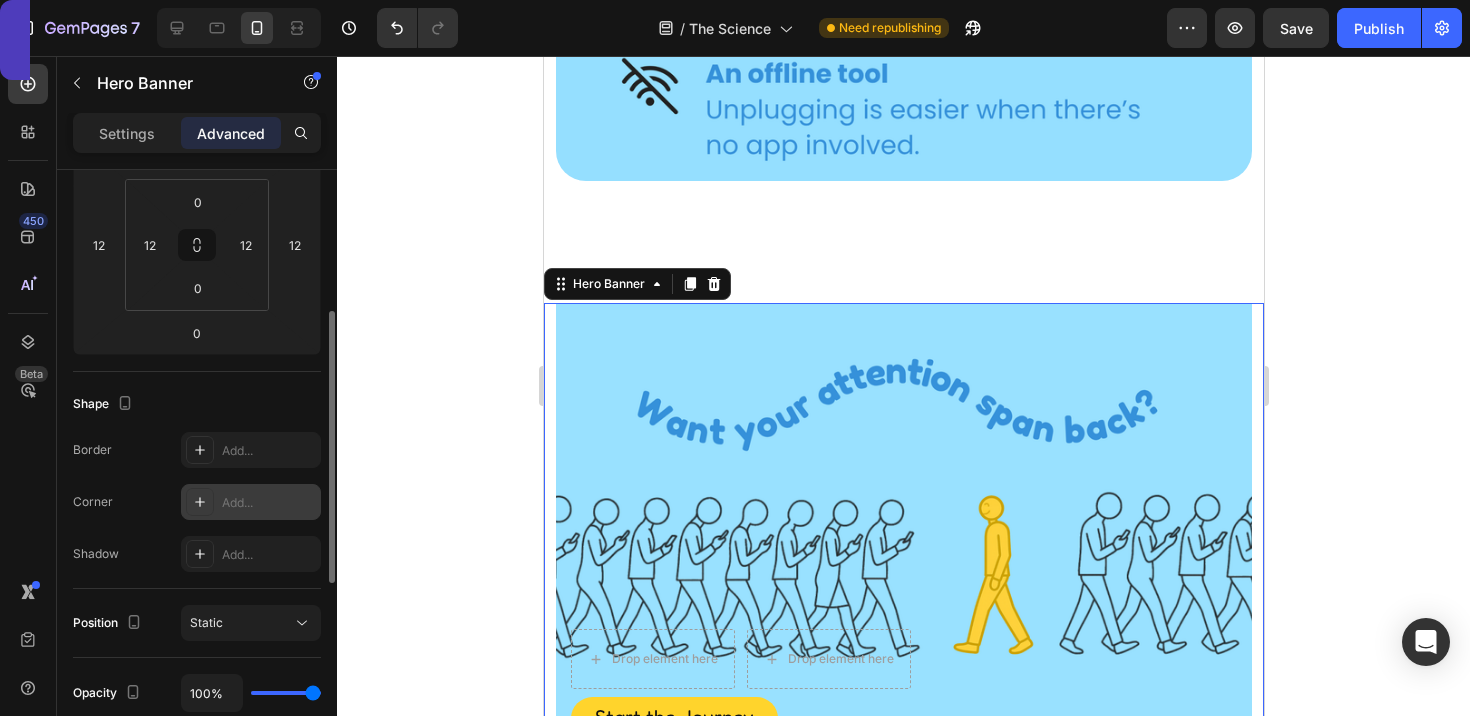 click on "Add..." at bounding box center [251, 502] 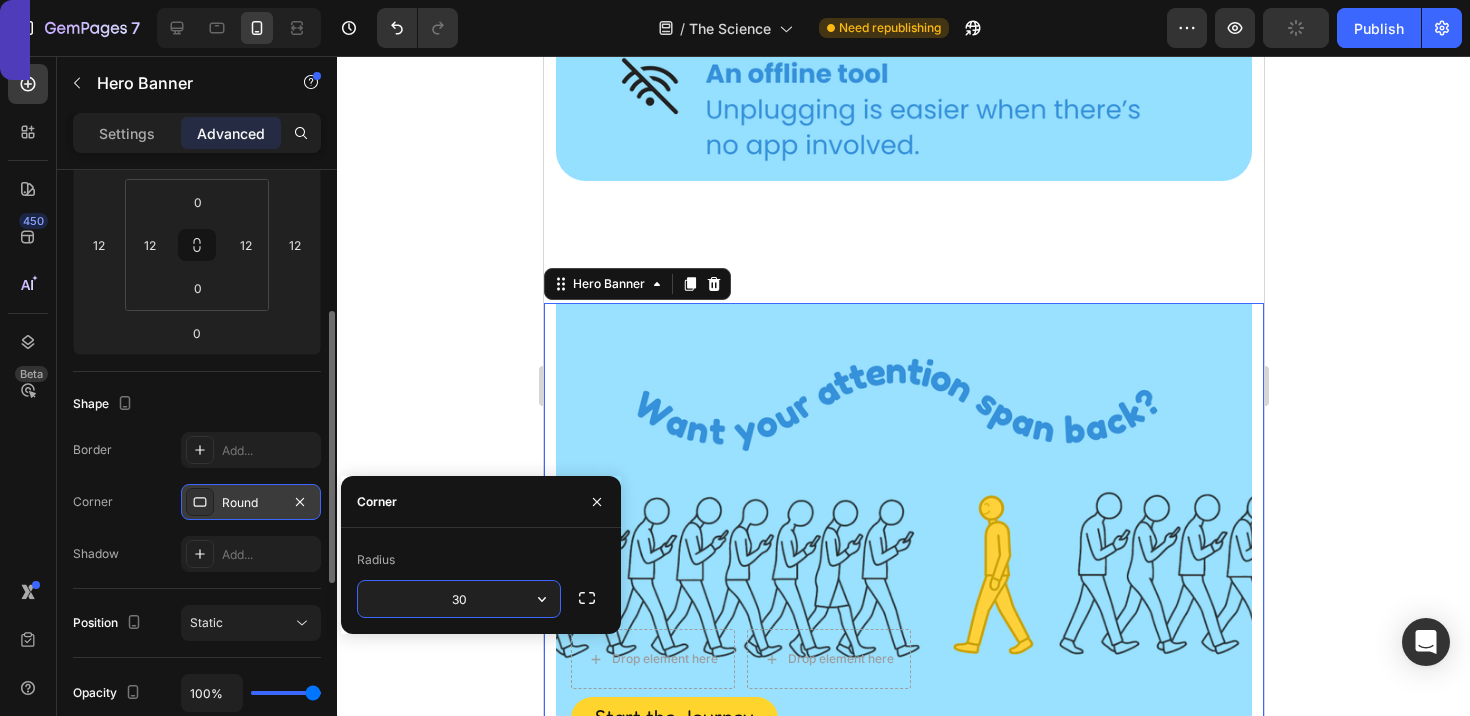 type on "30" 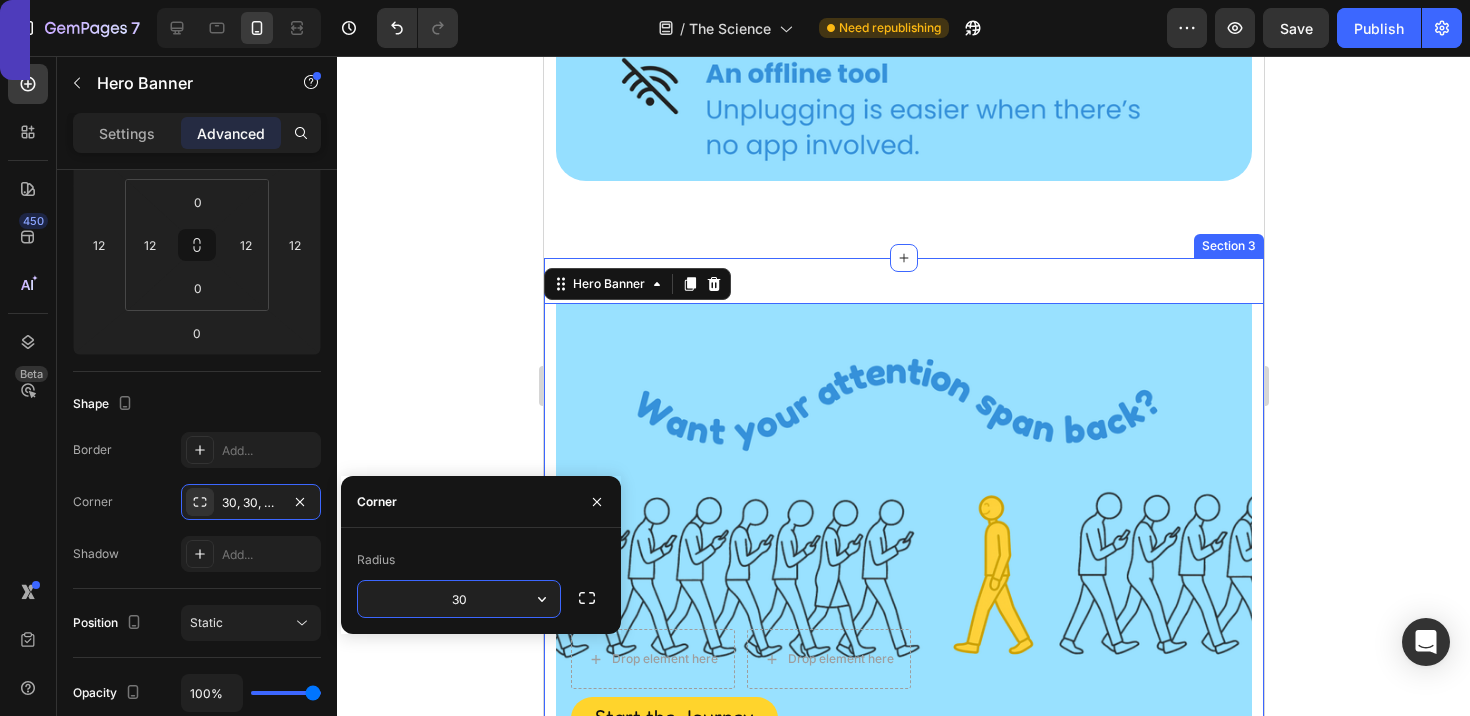 click on "Drop element here
Drop element here Row Start the Journey Button Hero Banner   0" at bounding box center (903, 509) 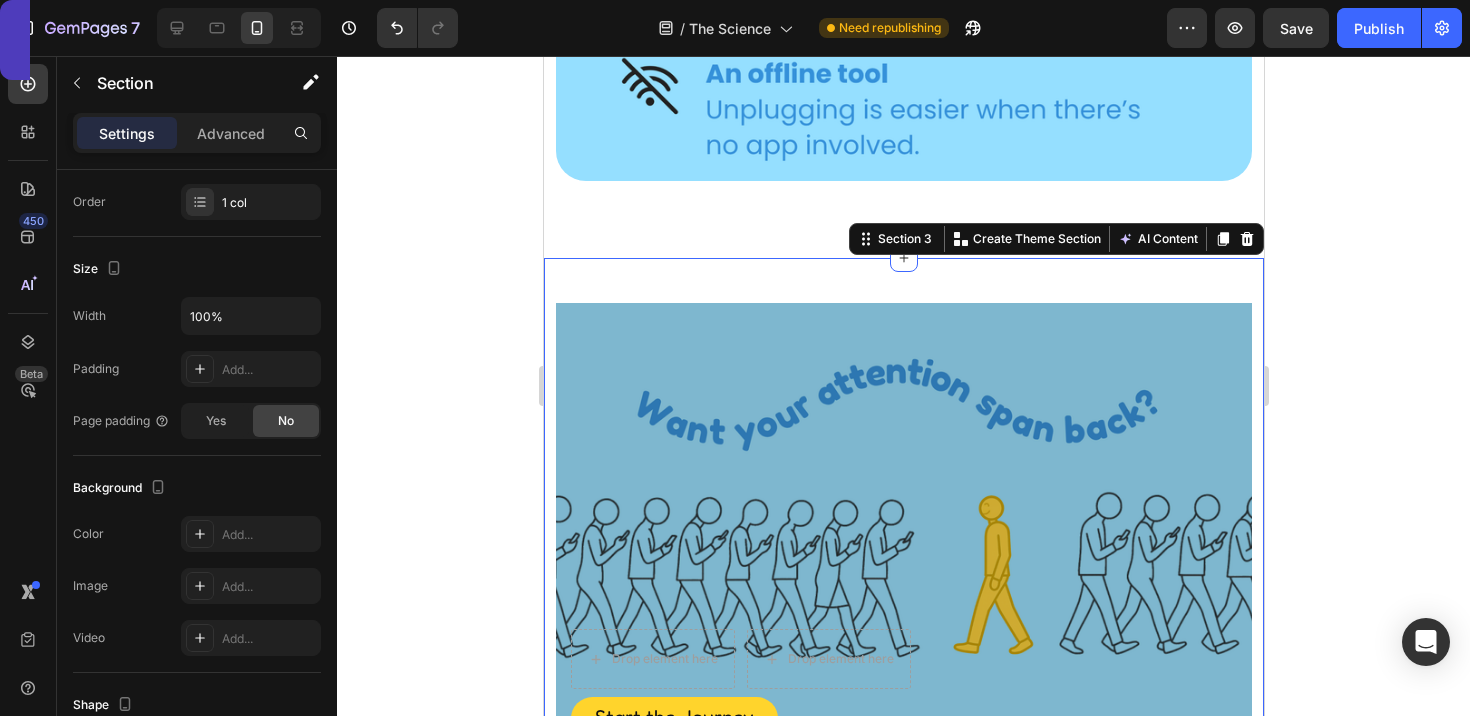 scroll, scrollTop: 0, scrollLeft: 0, axis: both 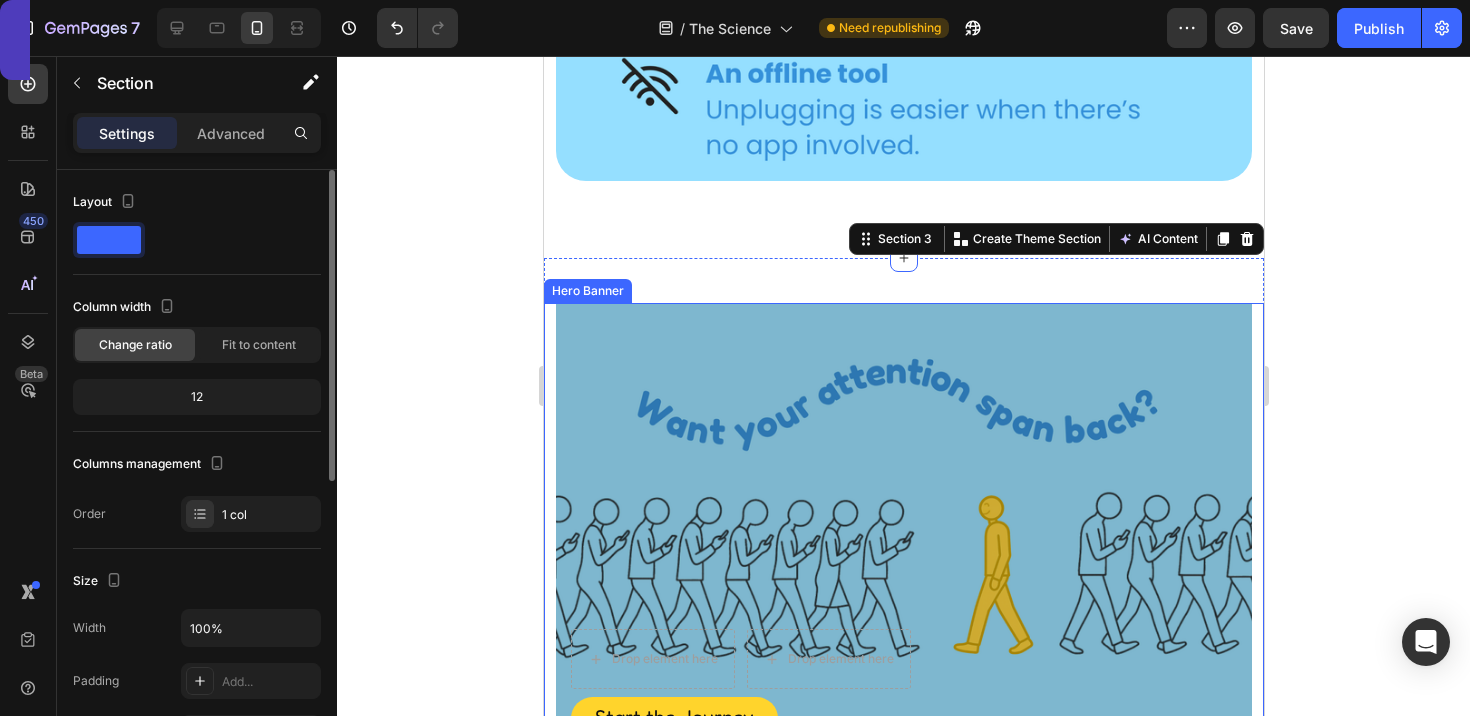 click at bounding box center [903, 531] 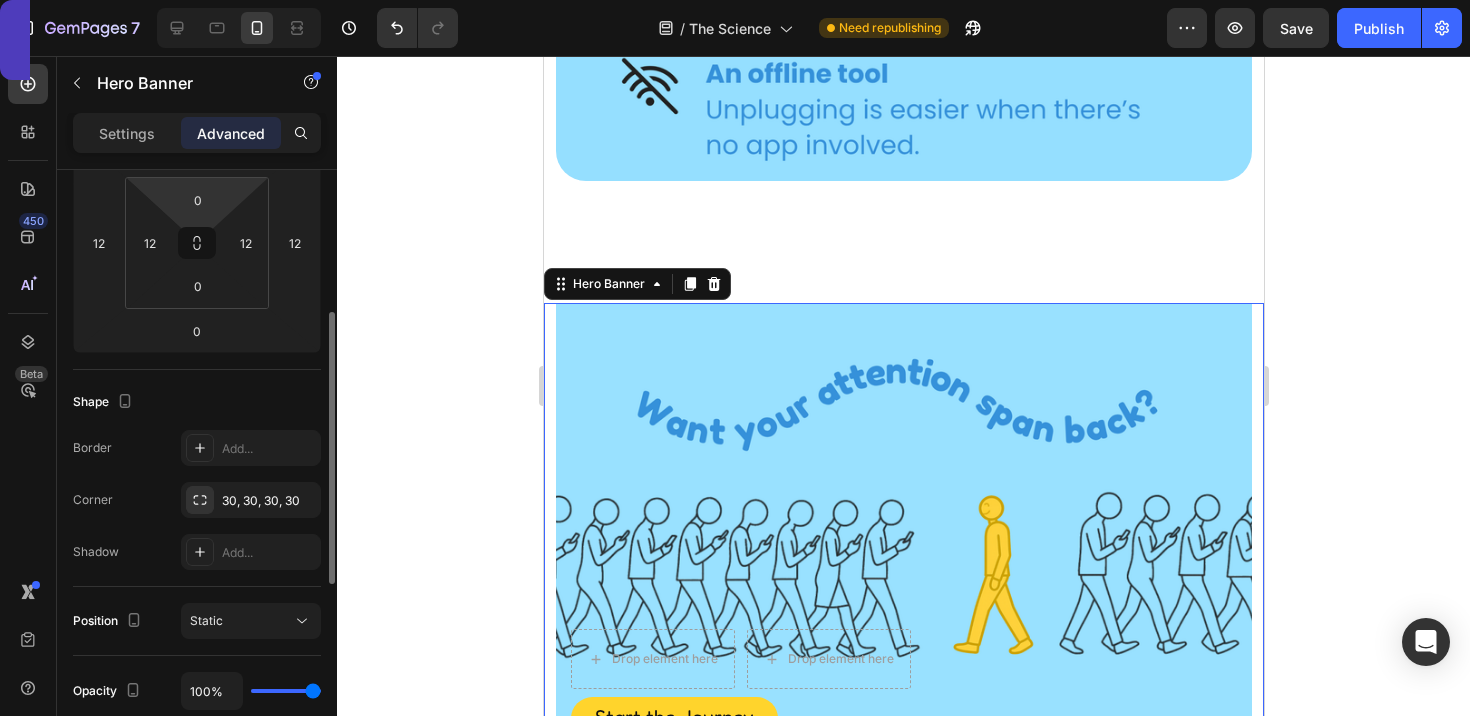 scroll, scrollTop: 328, scrollLeft: 0, axis: vertical 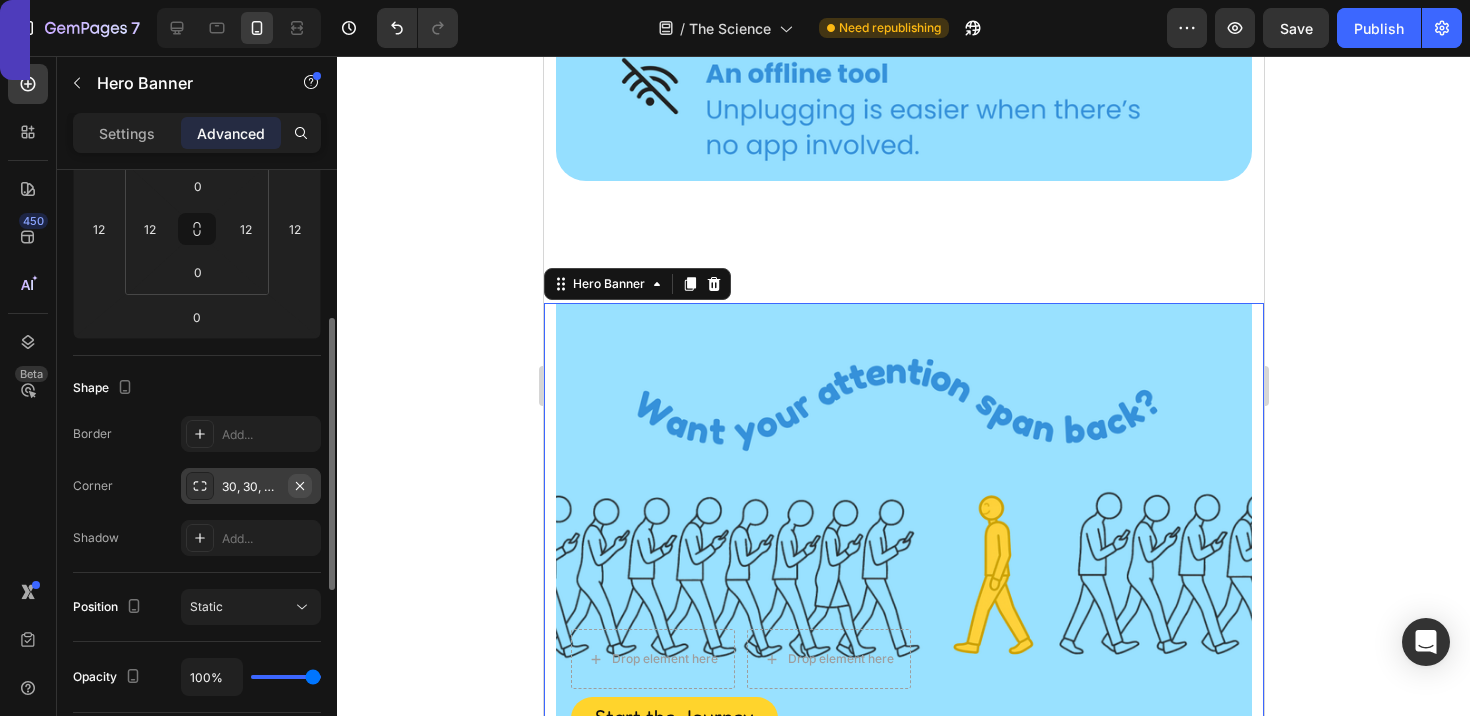 click 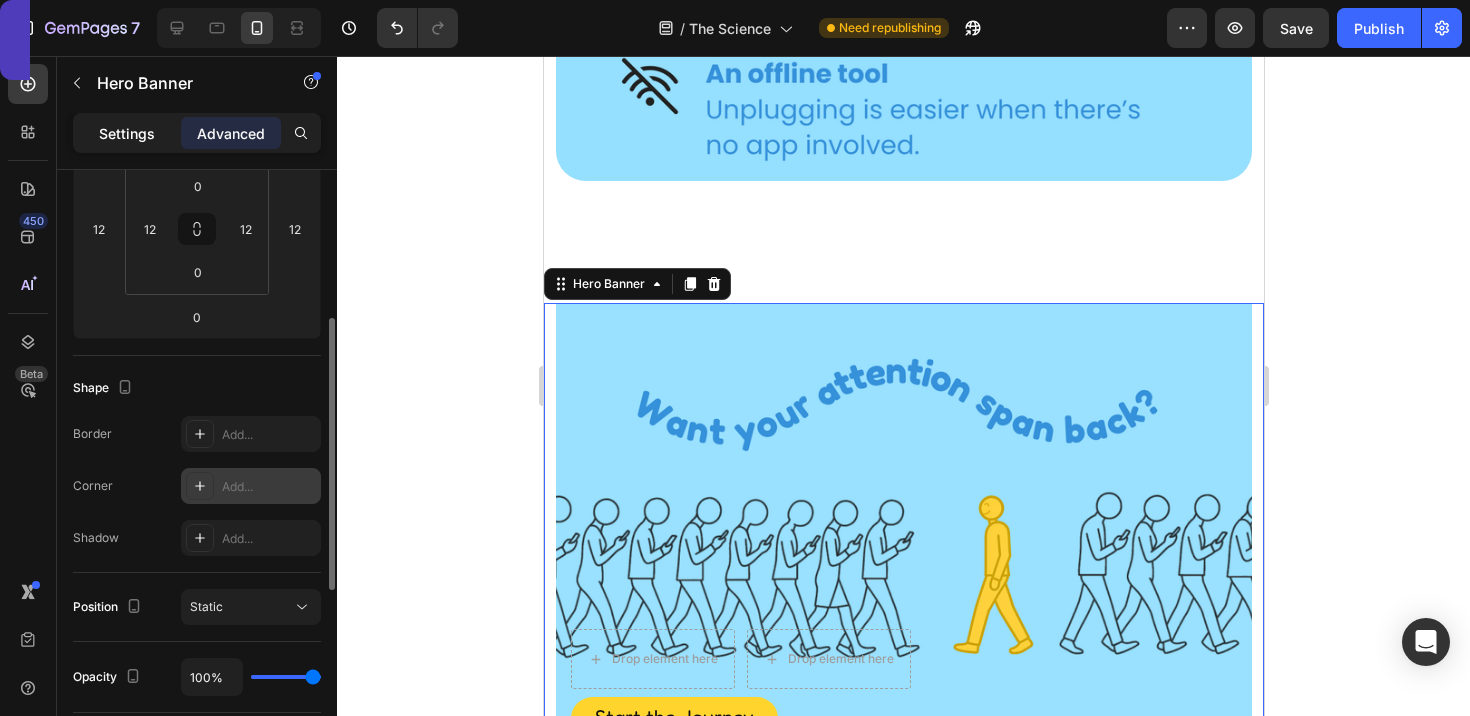 click on "Settings" 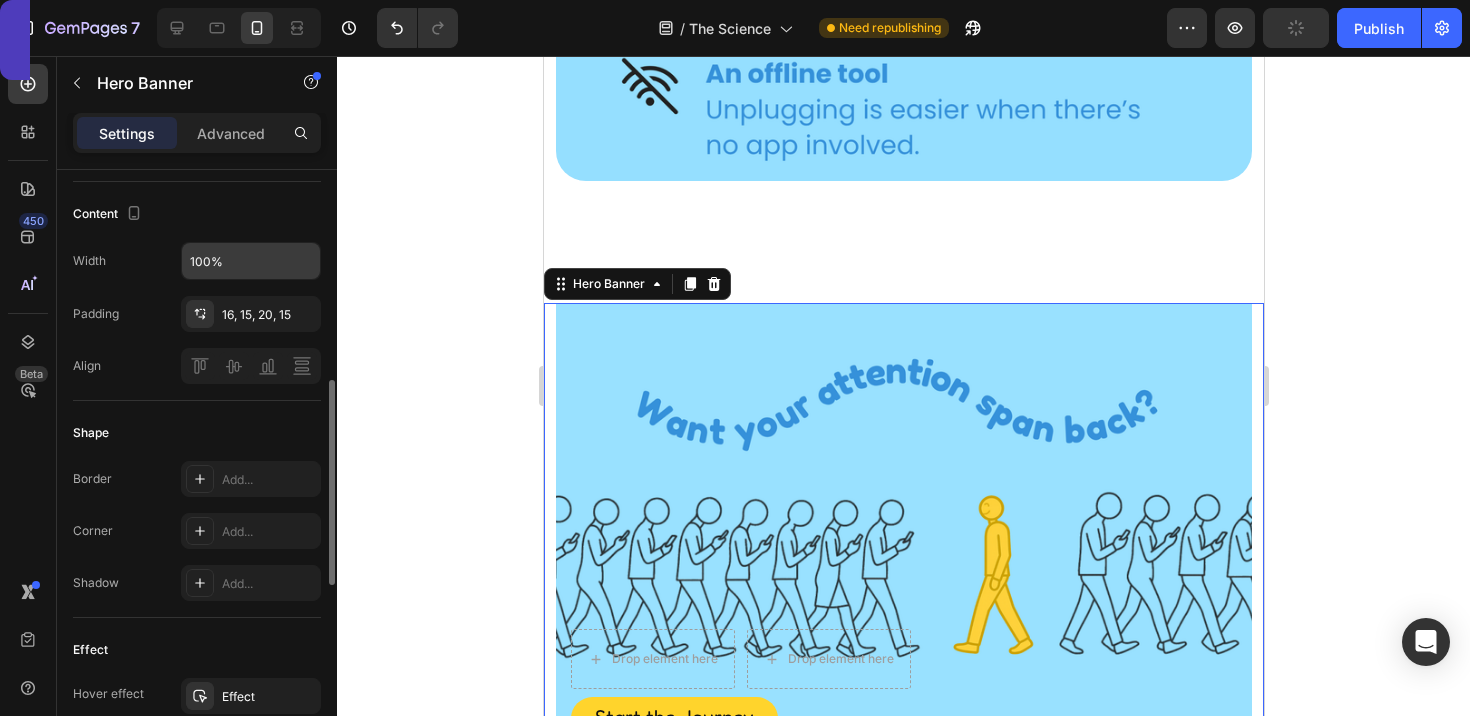 scroll, scrollTop: 659, scrollLeft: 0, axis: vertical 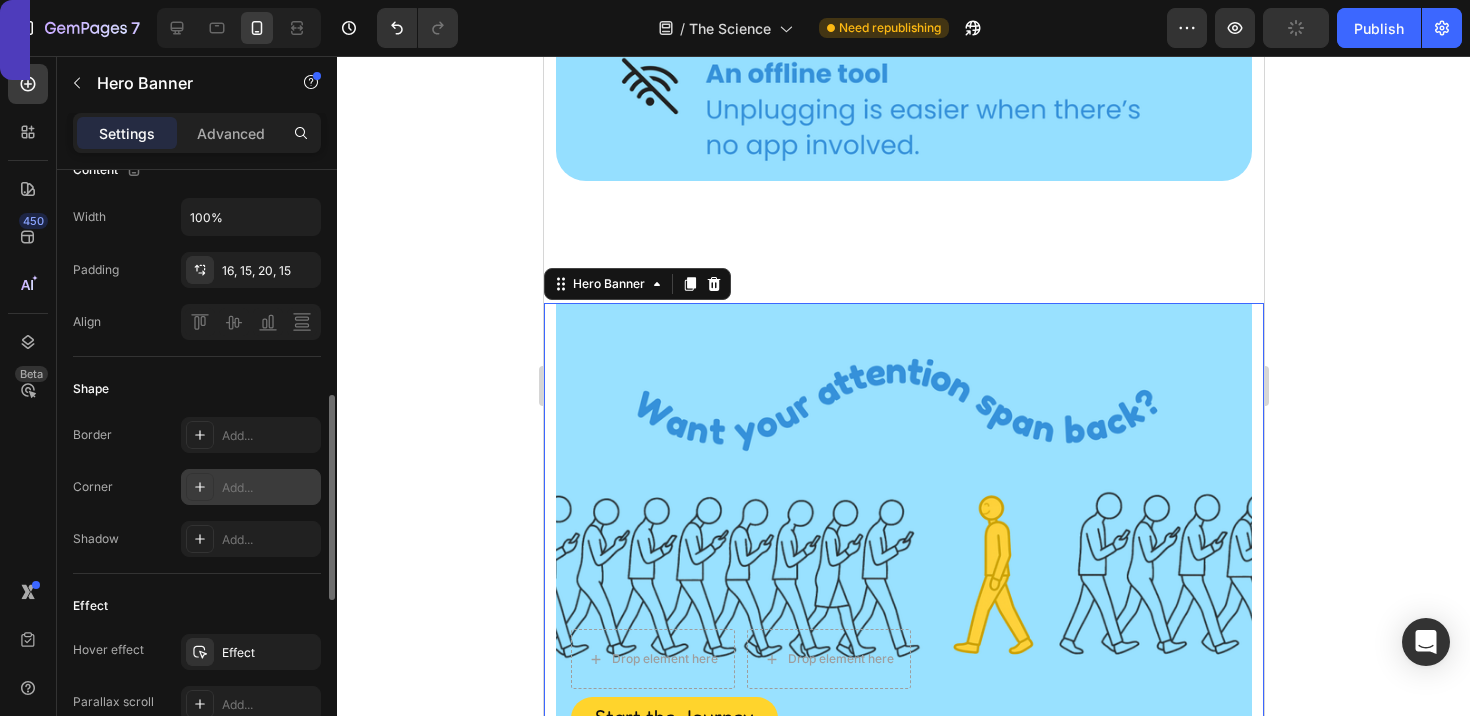 click on "Add..." at bounding box center (269, 488) 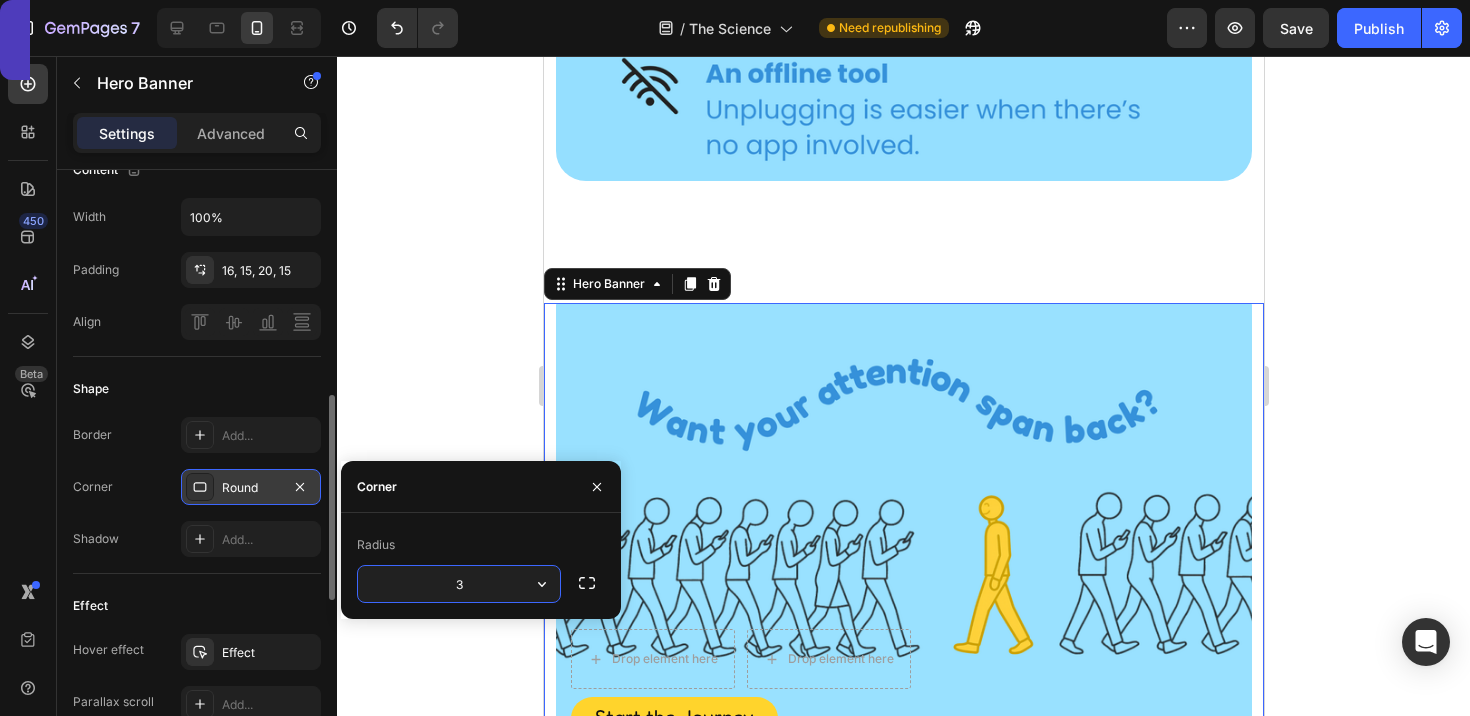 type on "30" 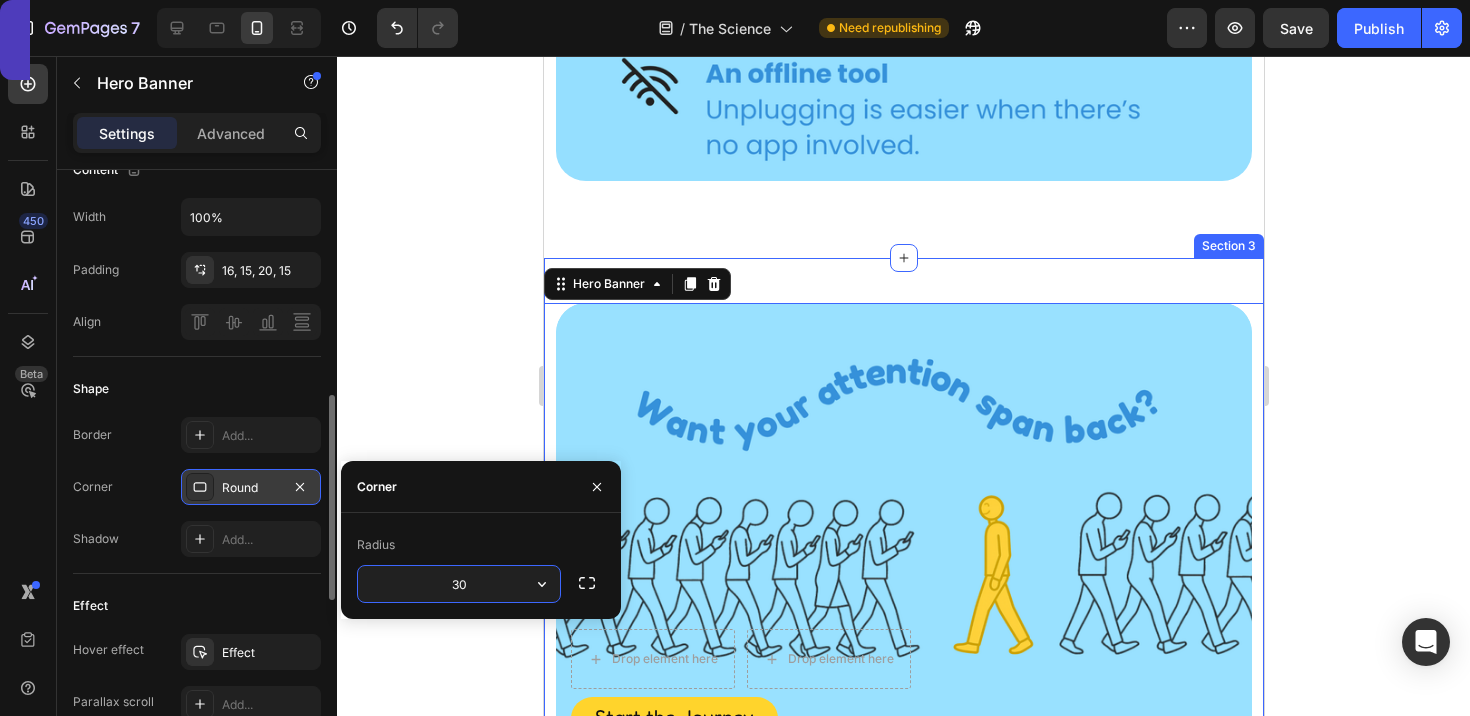 click 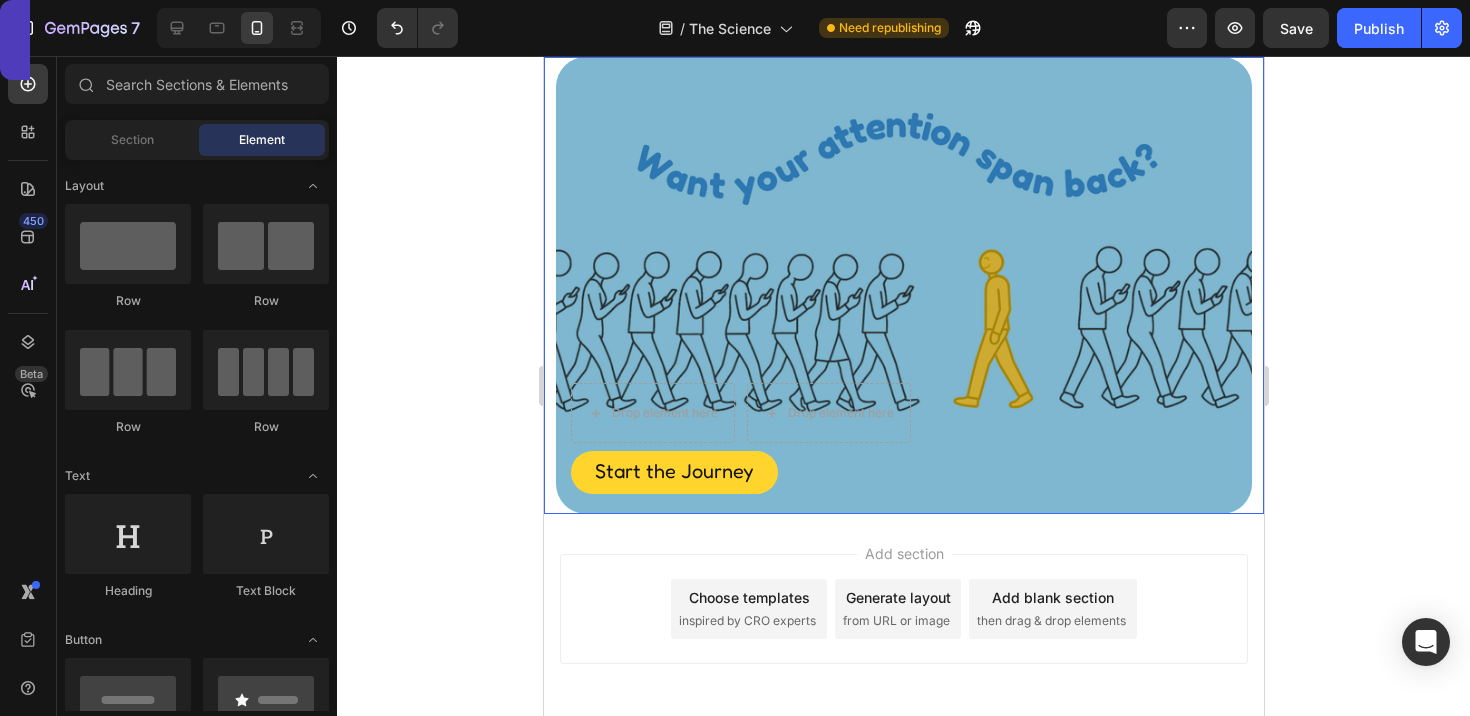 scroll, scrollTop: 6155, scrollLeft: 0, axis: vertical 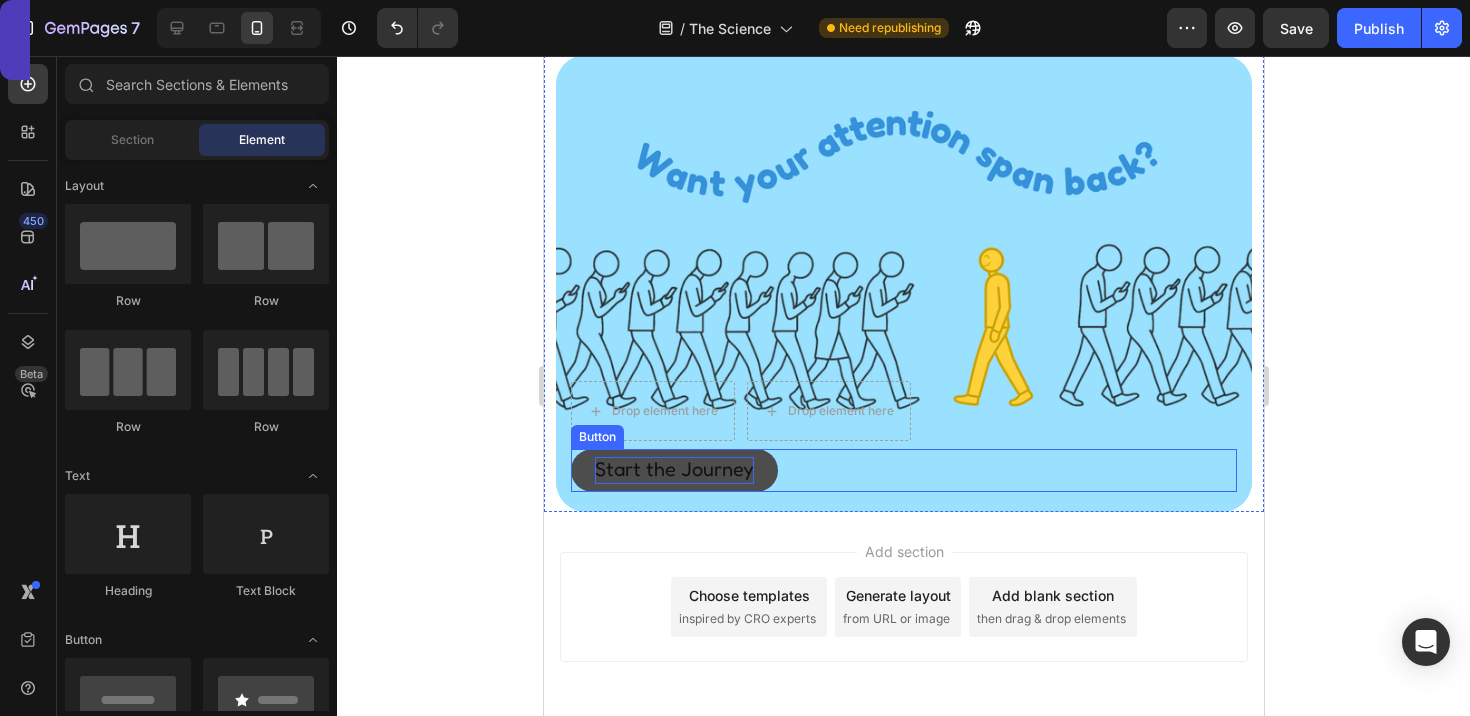 click on "Start the Journey" at bounding box center [673, 469] 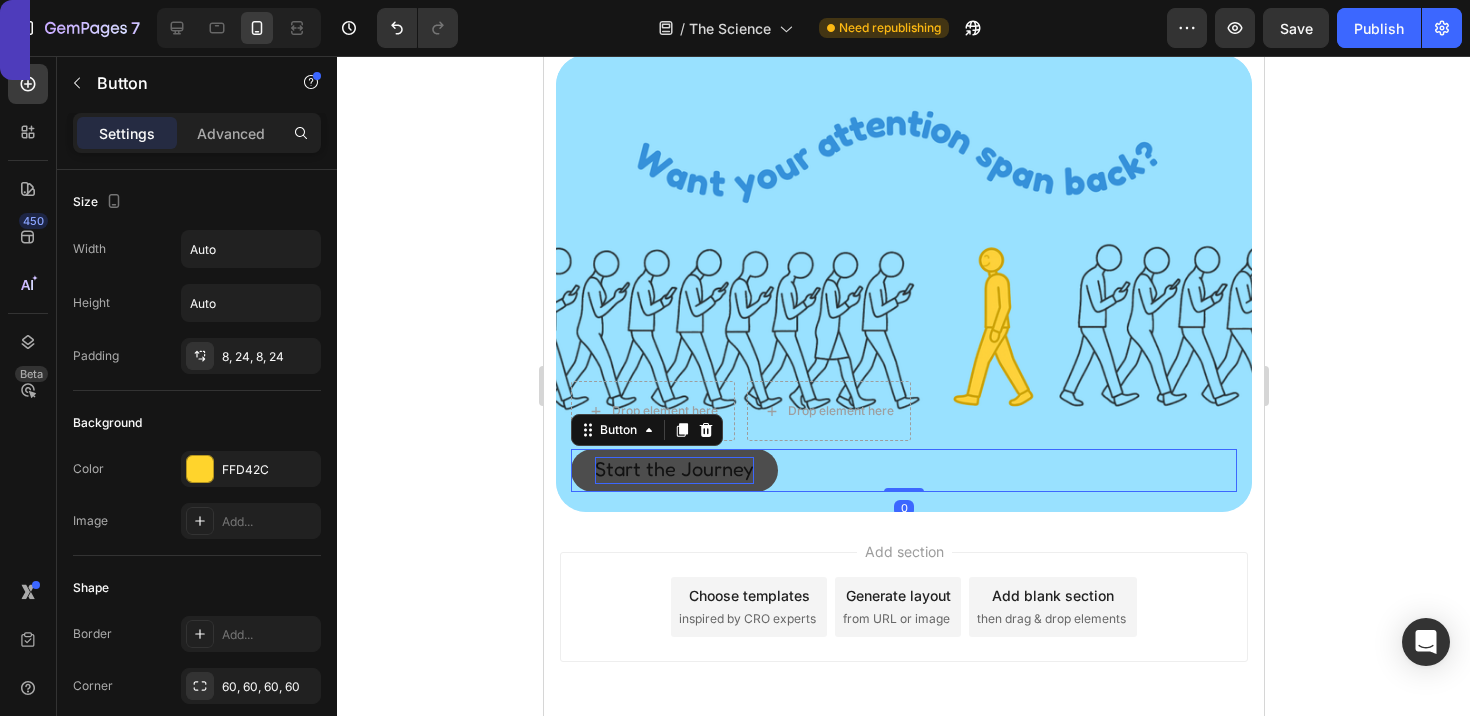 click on "Start the Journey" at bounding box center [673, 469] 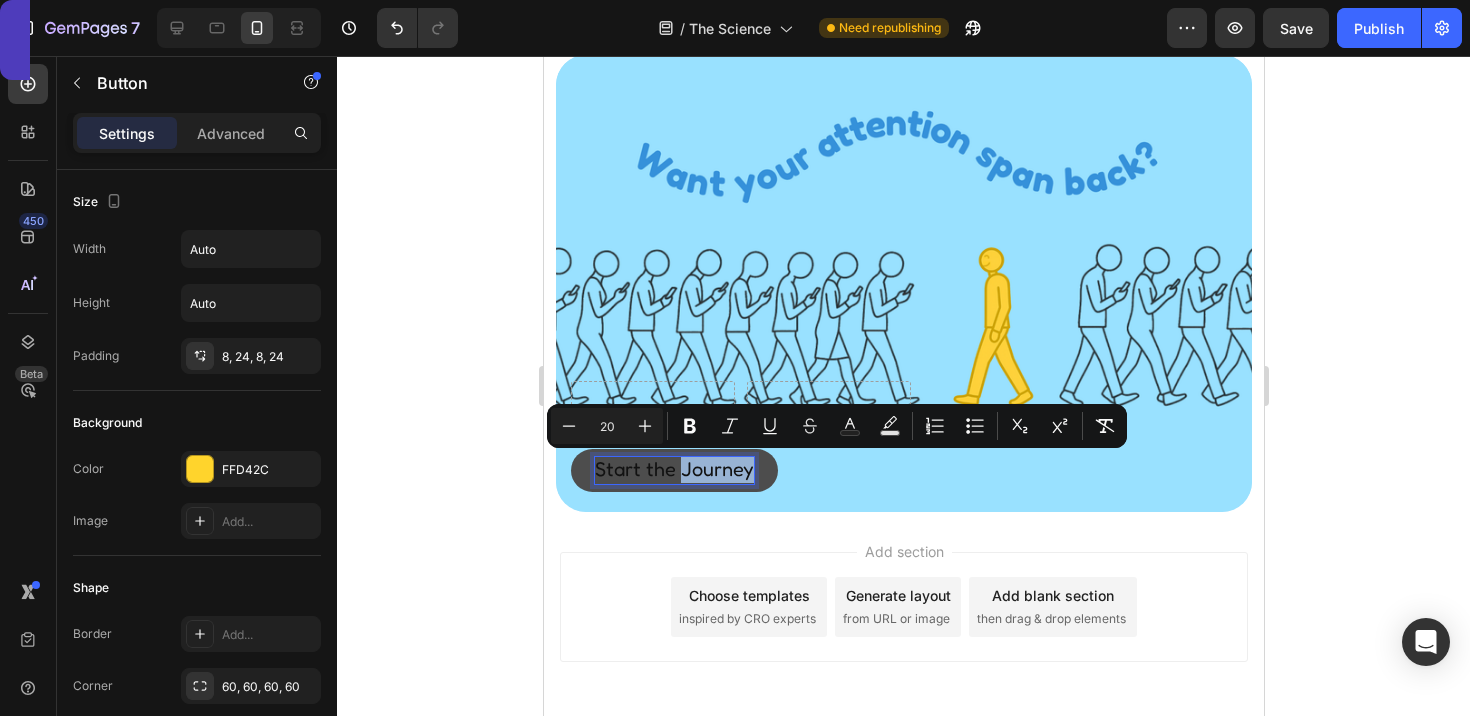 click on "Start the Journey" at bounding box center [673, 469] 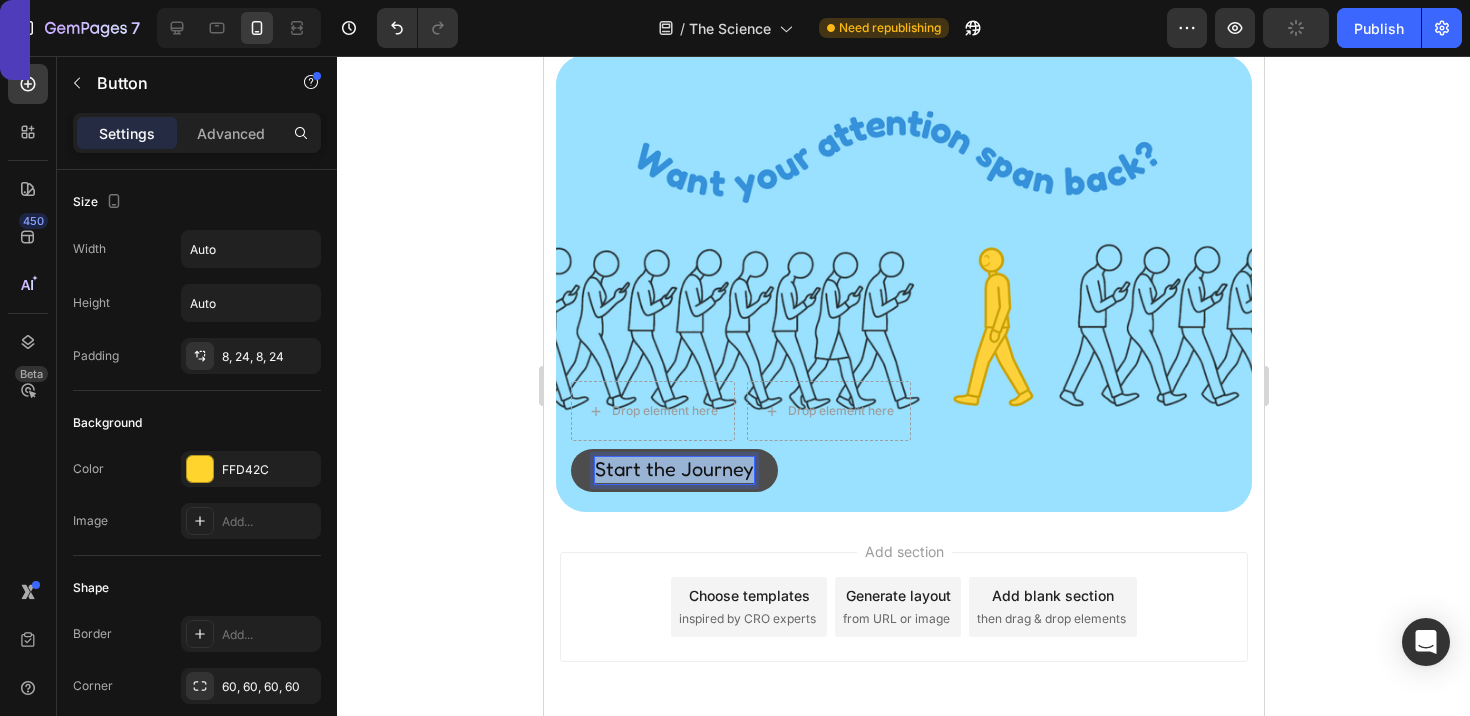 drag, startPoint x: 748, startPoint y: 473, endPoint x: 598, endPoint y: 477, distance: 150.05333 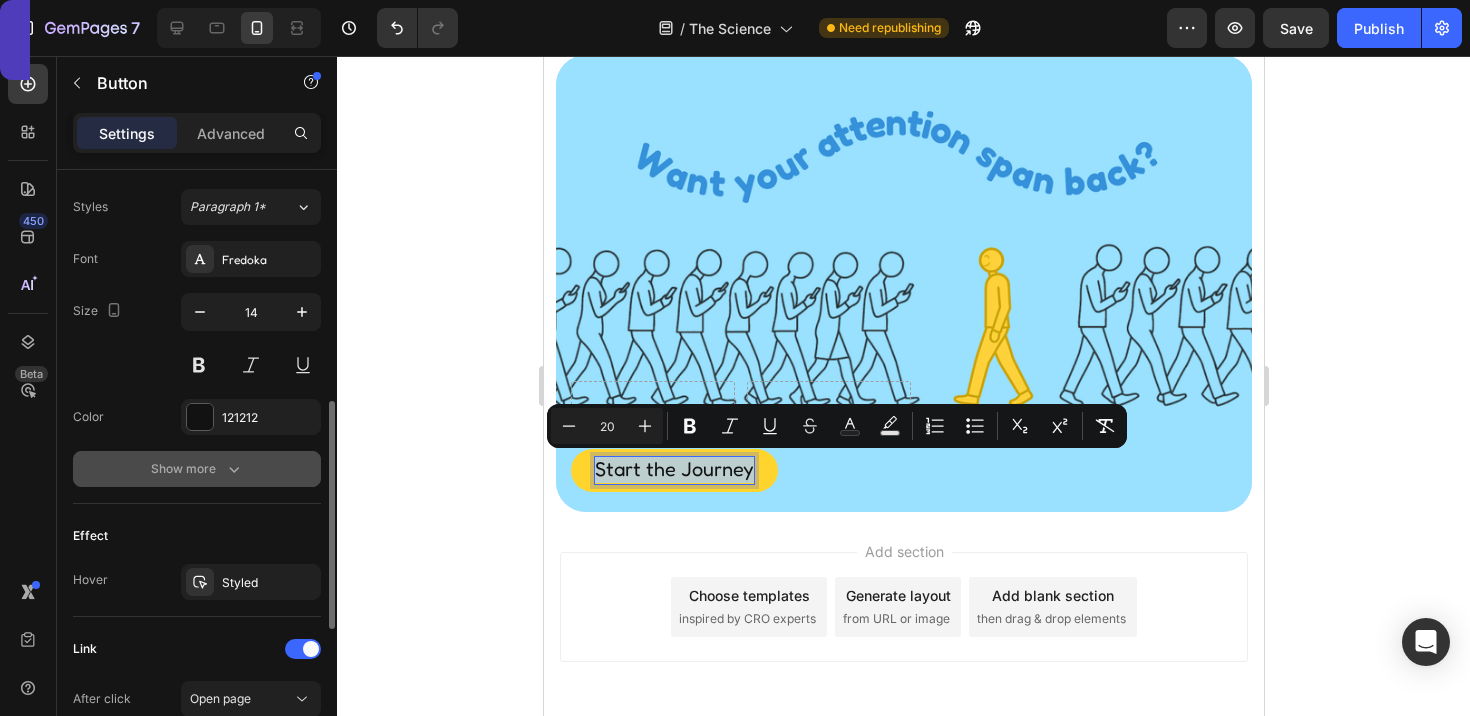 scroll, scrollTop: 681, scrollLeft: 0, axis: vertical 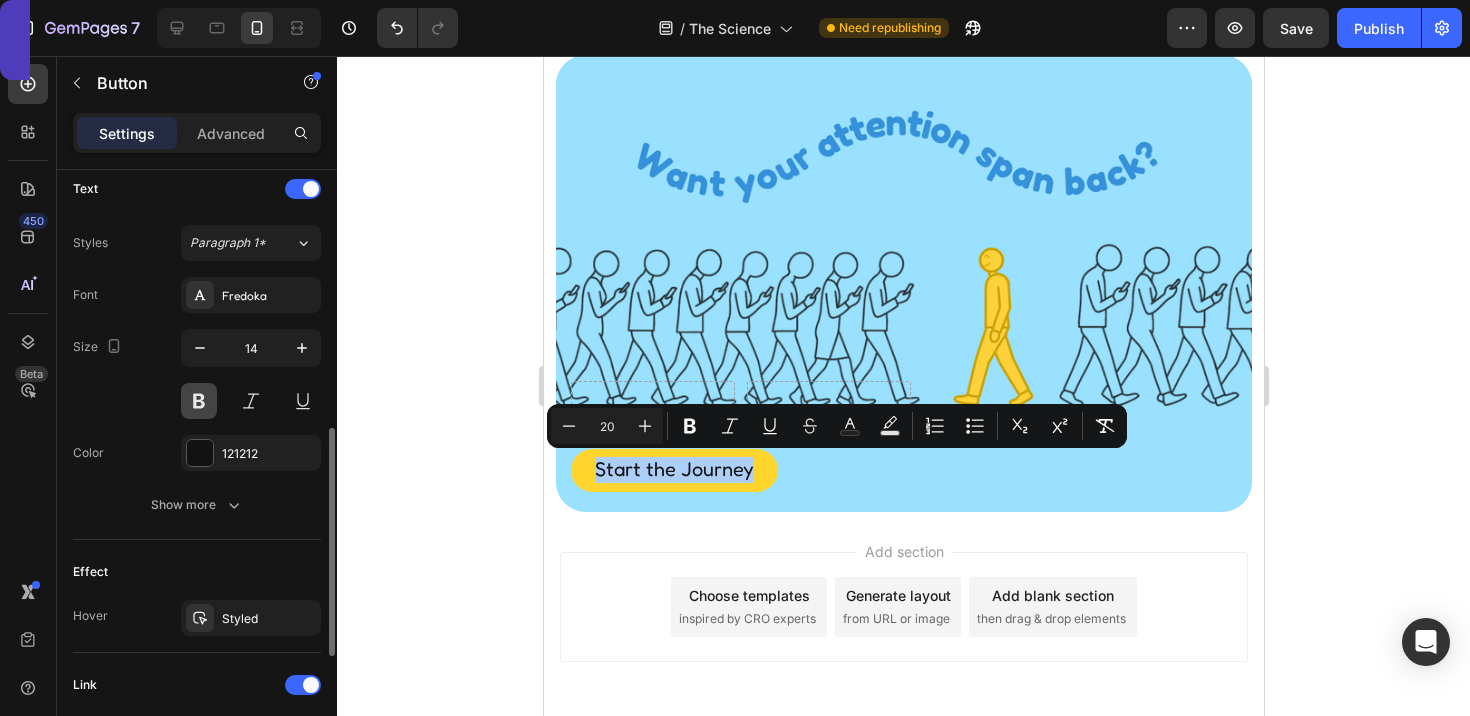 click at bounding box center [199, 401] 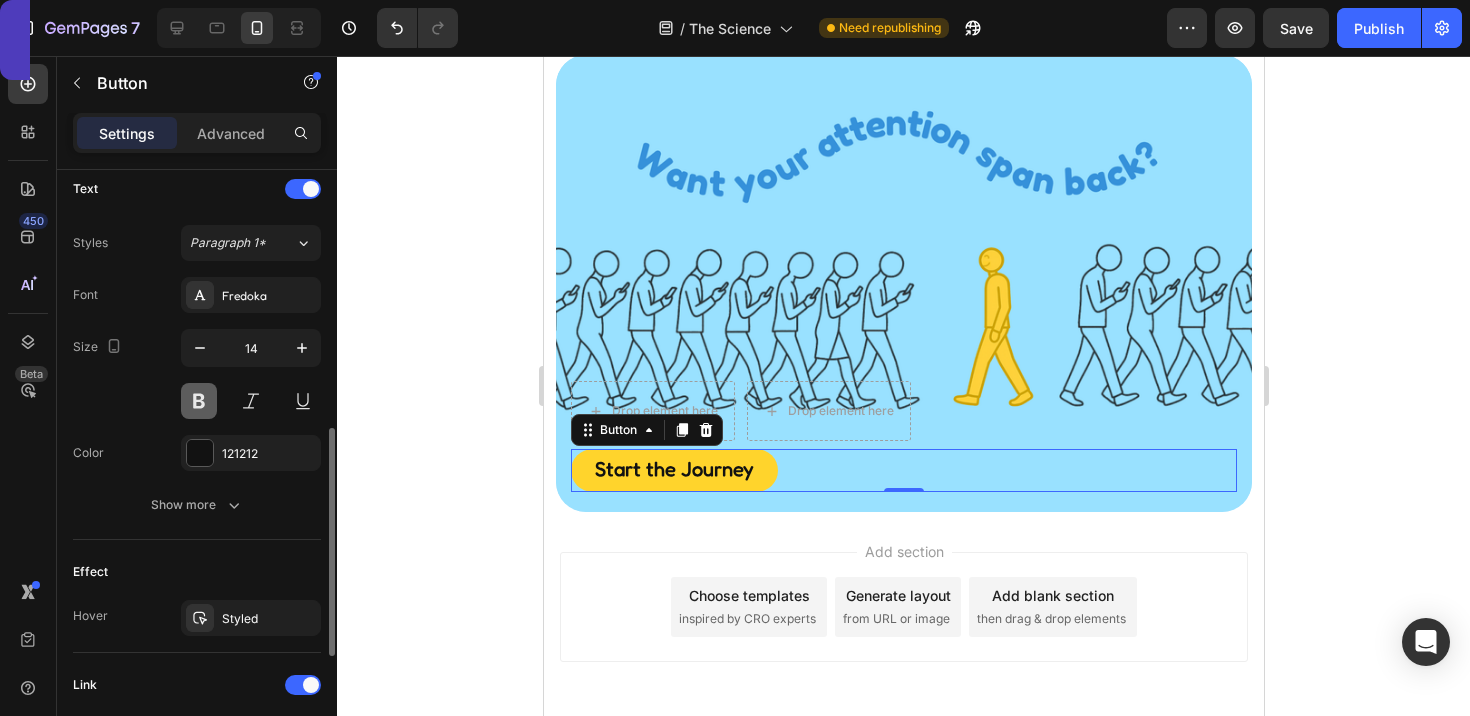 click at bounding box center (199, 401) 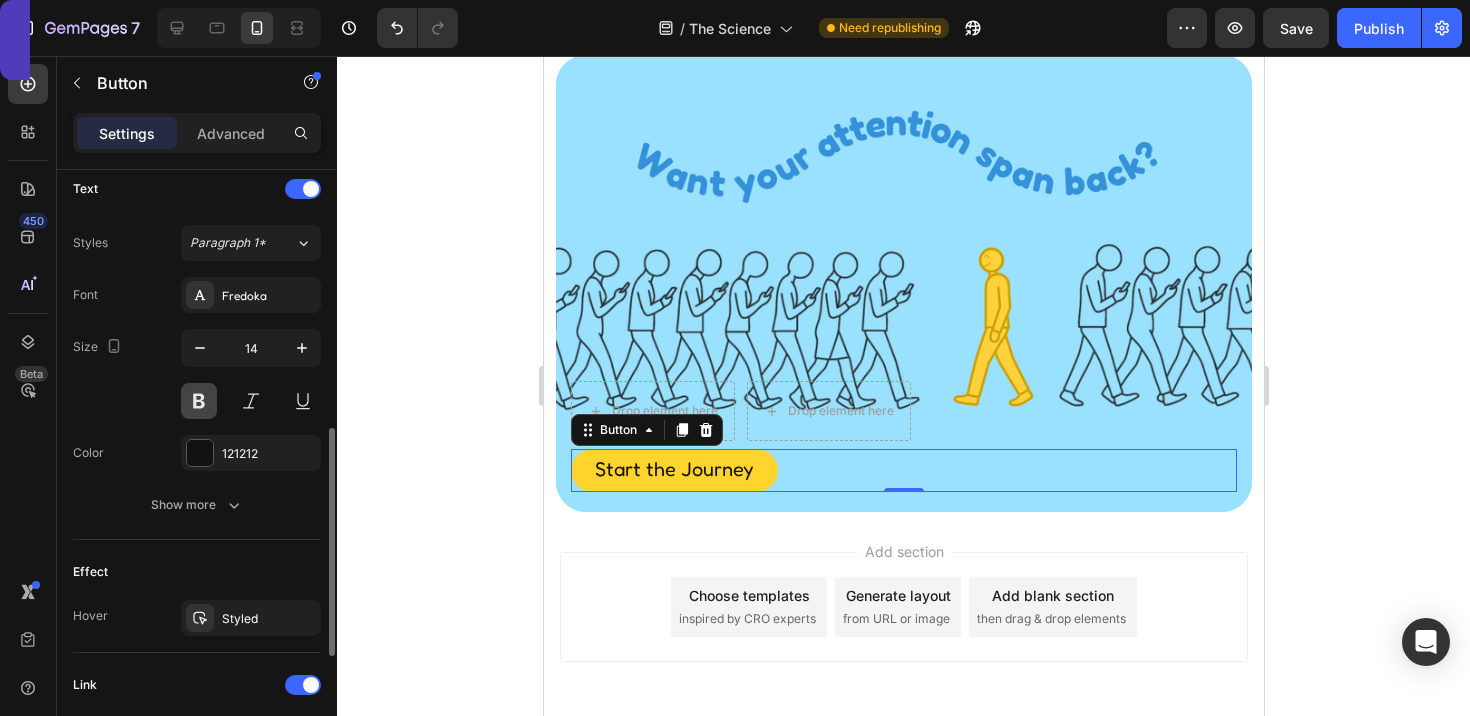 click at bounding box center [199, 401] 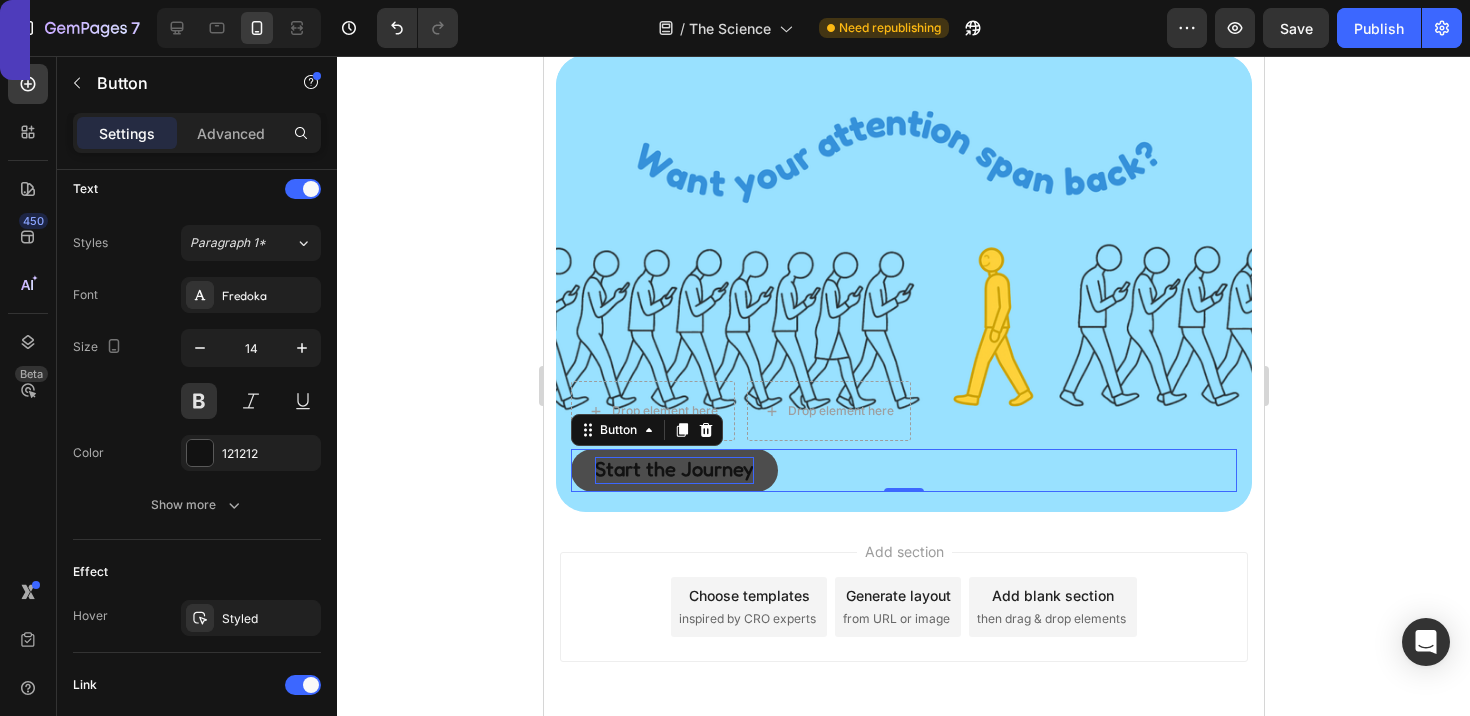 click on "Start the Journey" at bounding box center [673, 469] 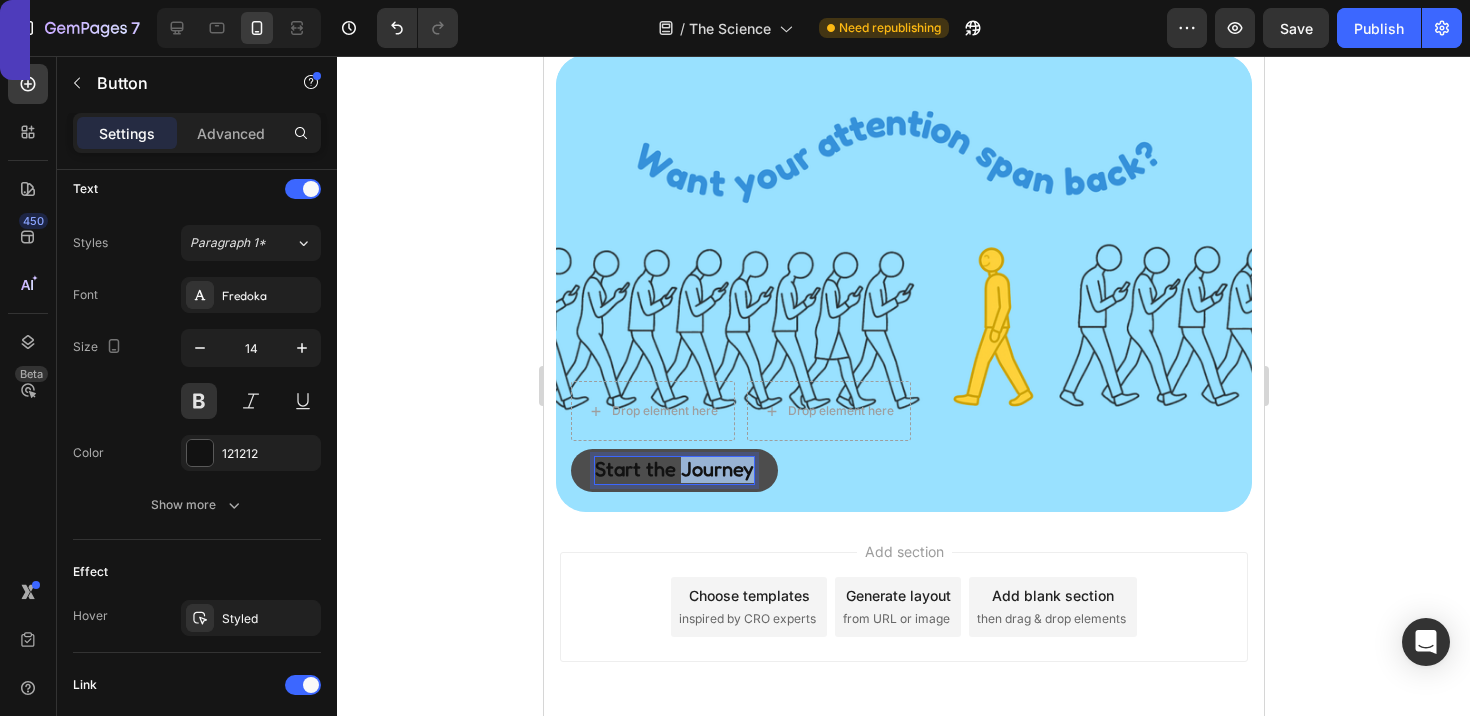 click on "Start the Journey" at bounding box center [673, 469] 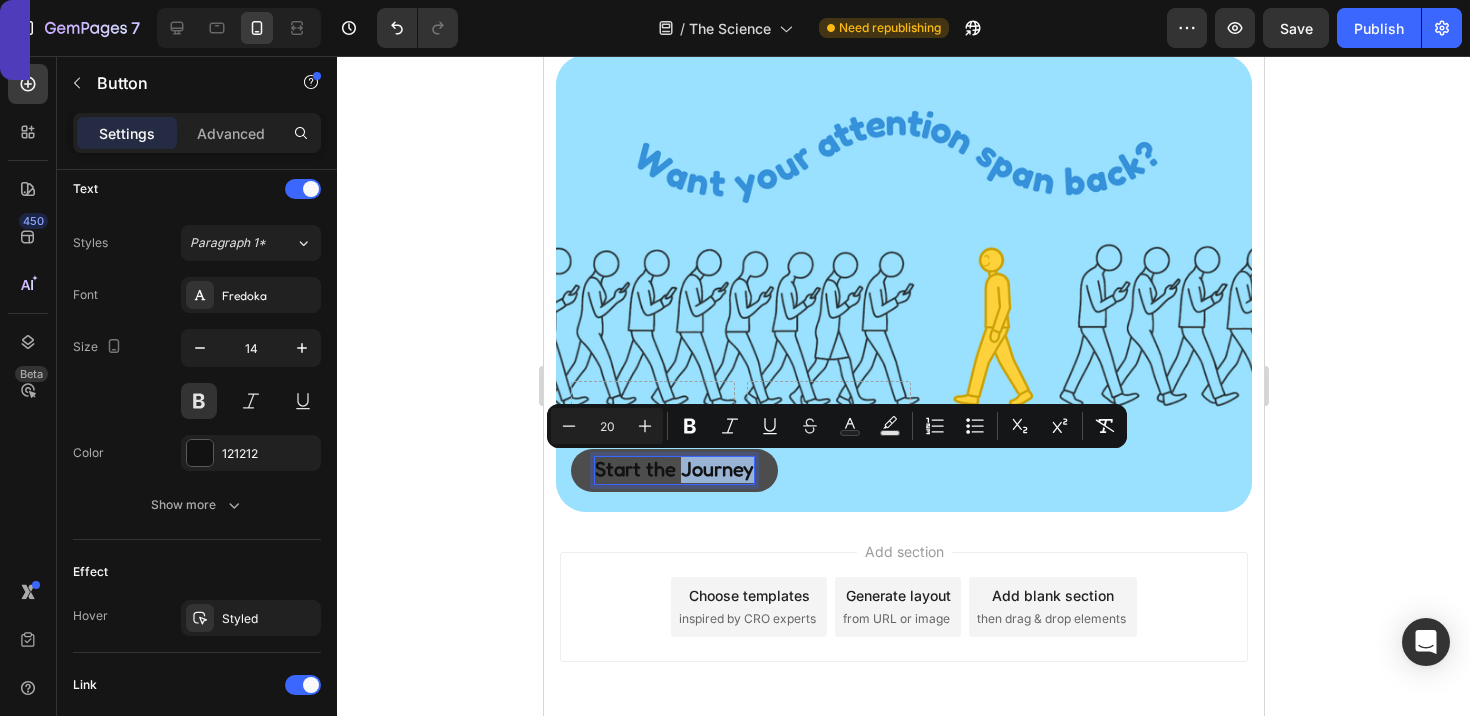 click on "Start the Journey" at bounding box center [673, 469] 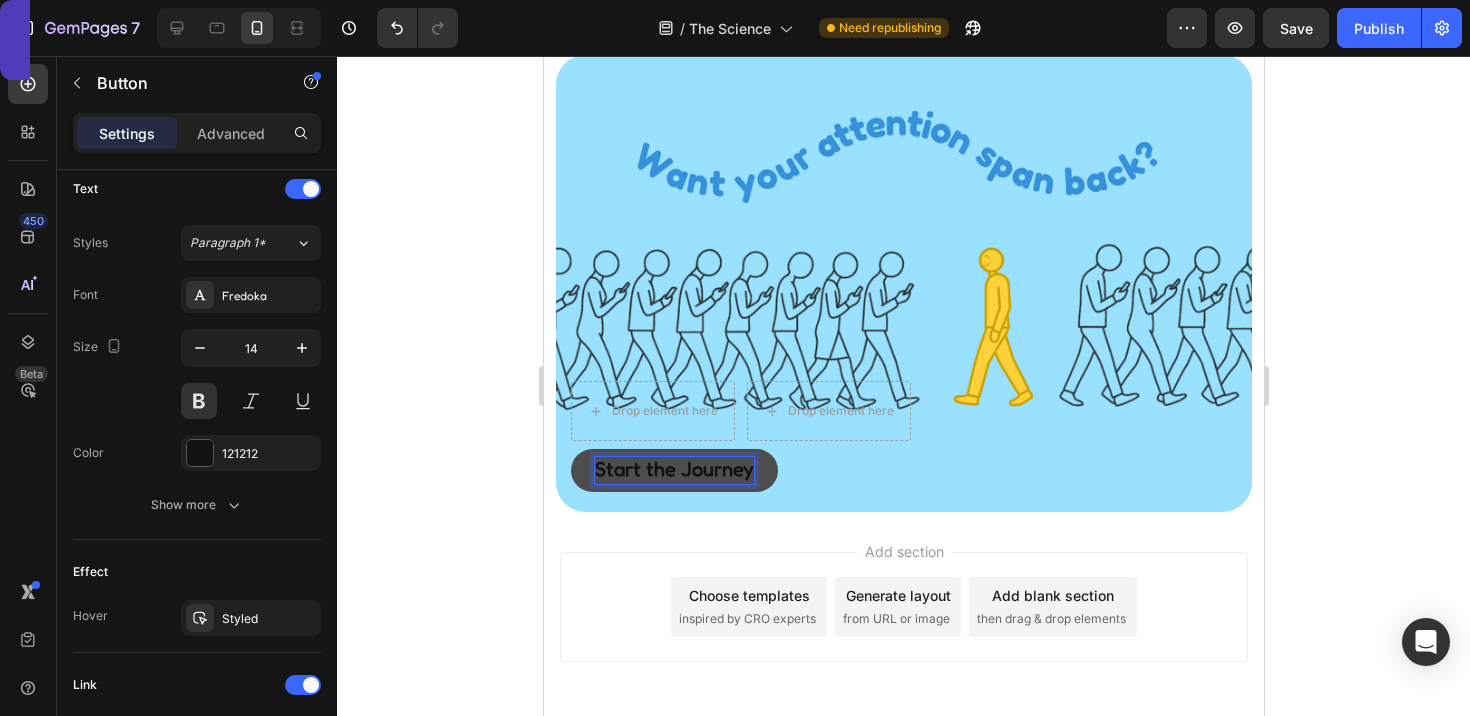 click on "Start the Journey" at bounding box center [673, 470] 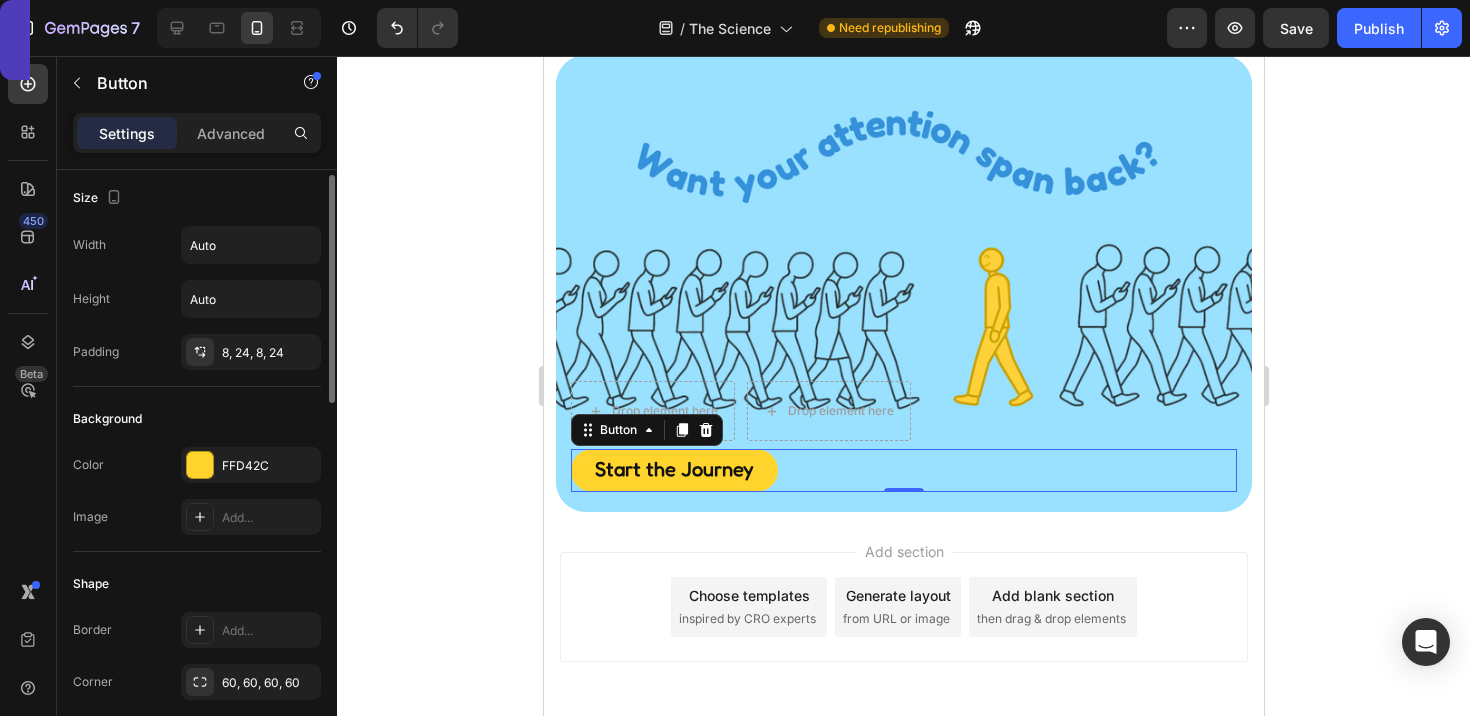 scroll, scrollTop: 3, scrollLeft: 0, axis: vertical 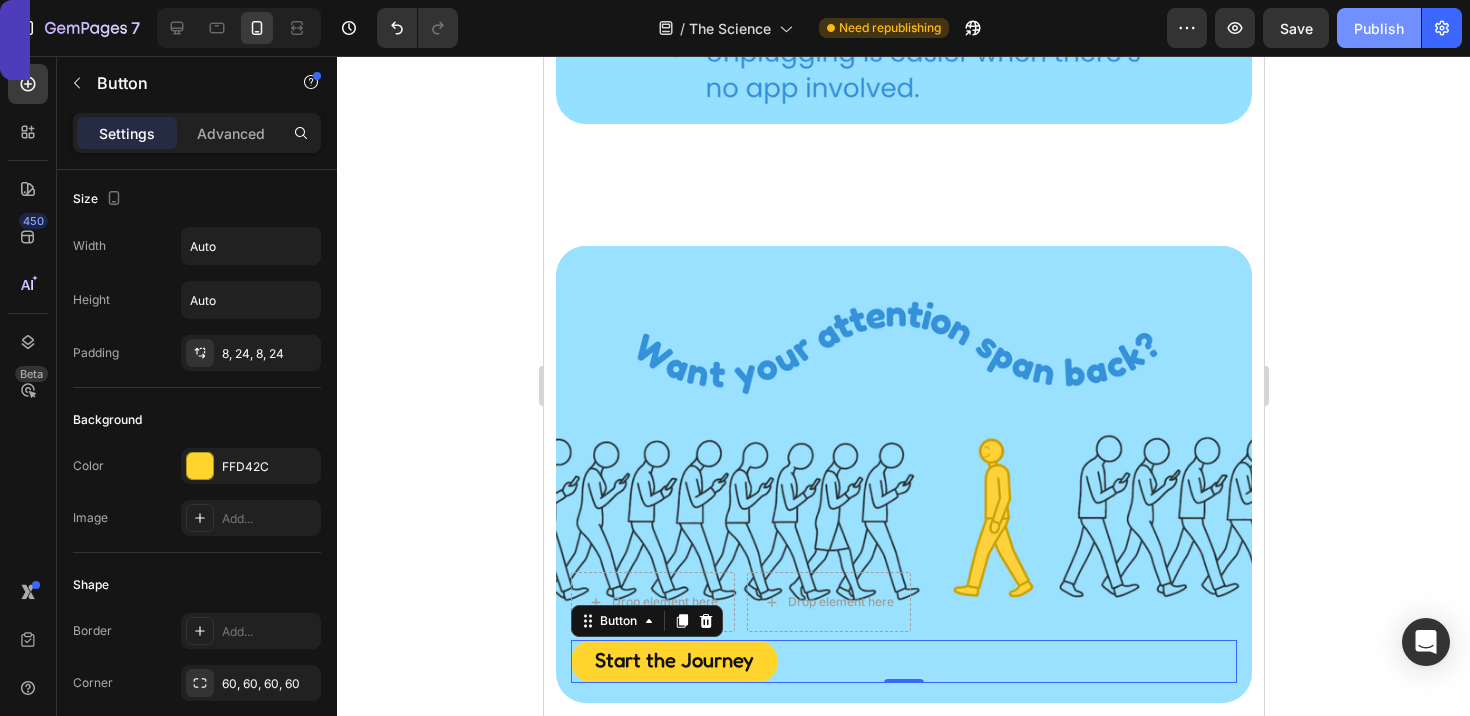 click on "Publish" 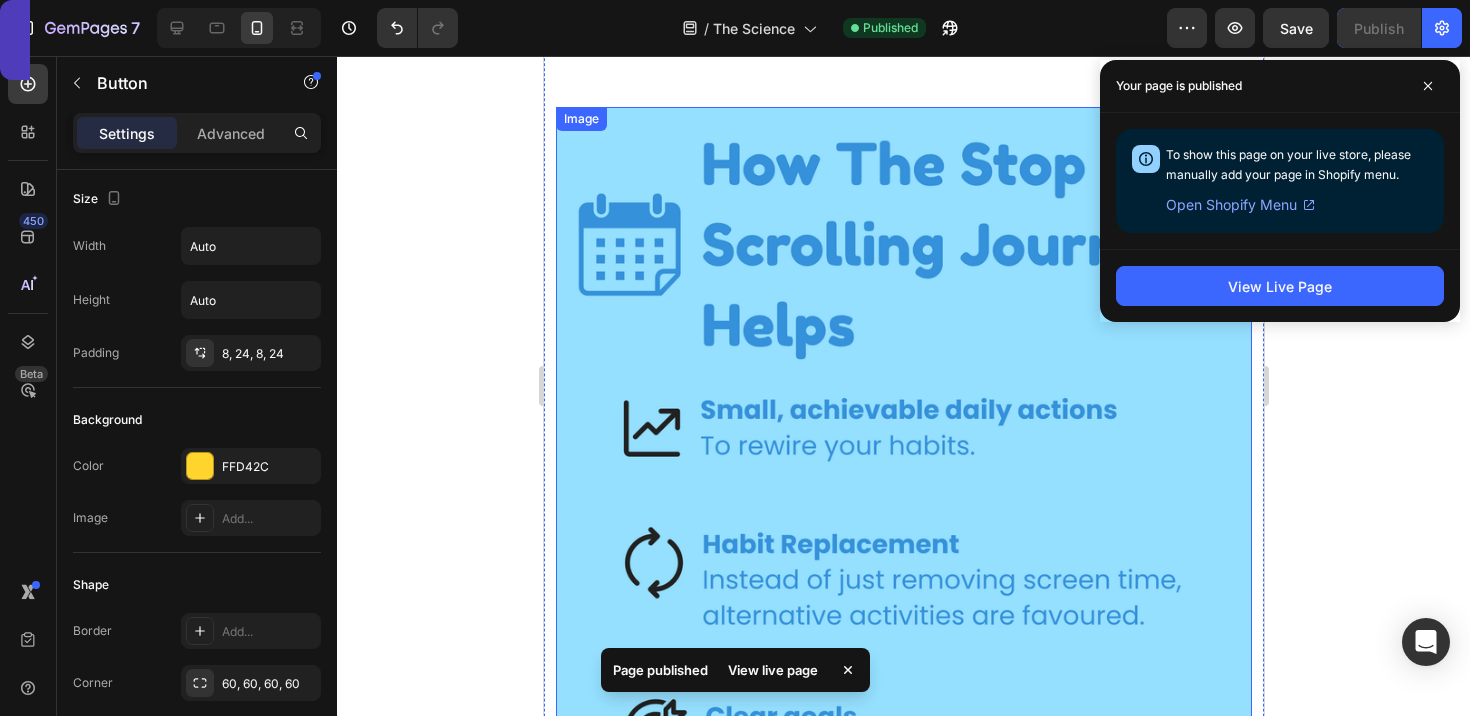 scroll, scrollTop: 4746, scrollLeft: 0, axis: vertical 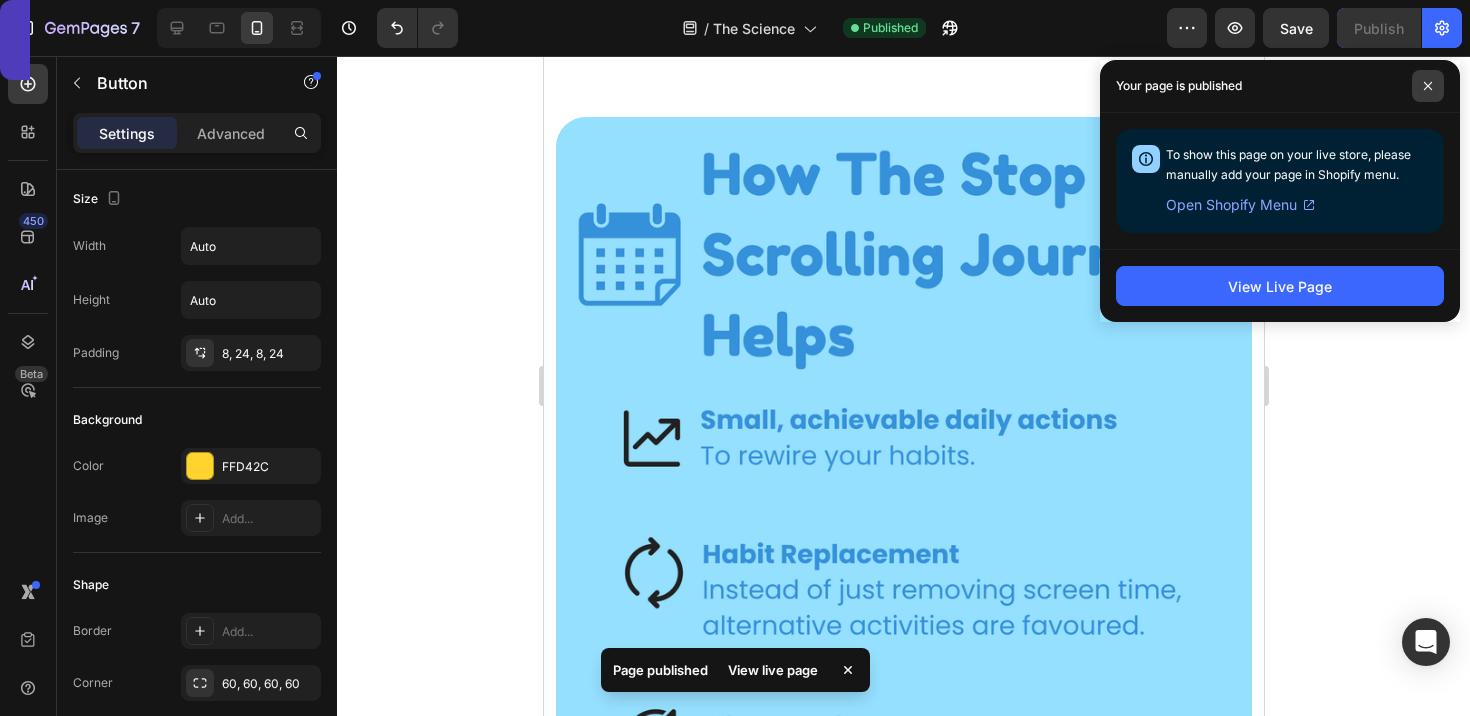 click 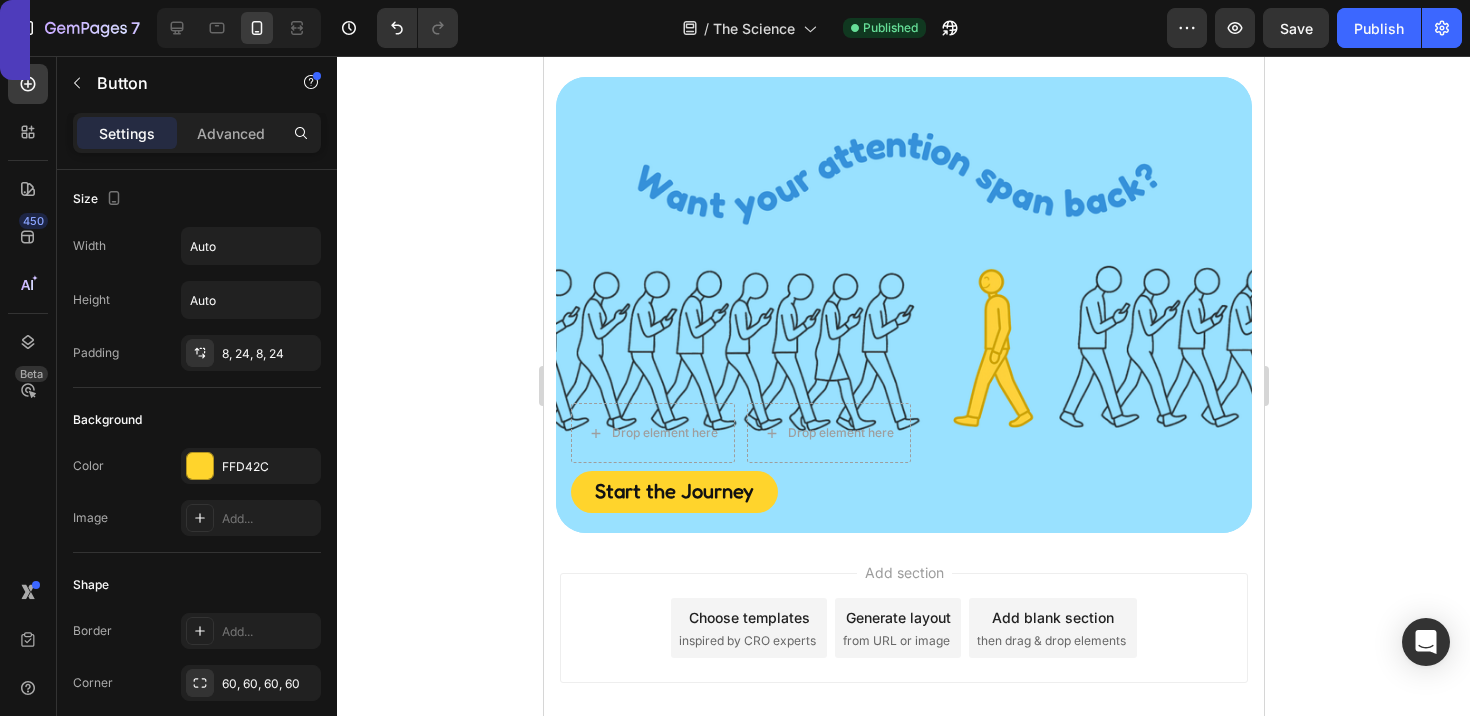 scroll, scrollTop: 7181, scrollLeft: 0, axis: vertical 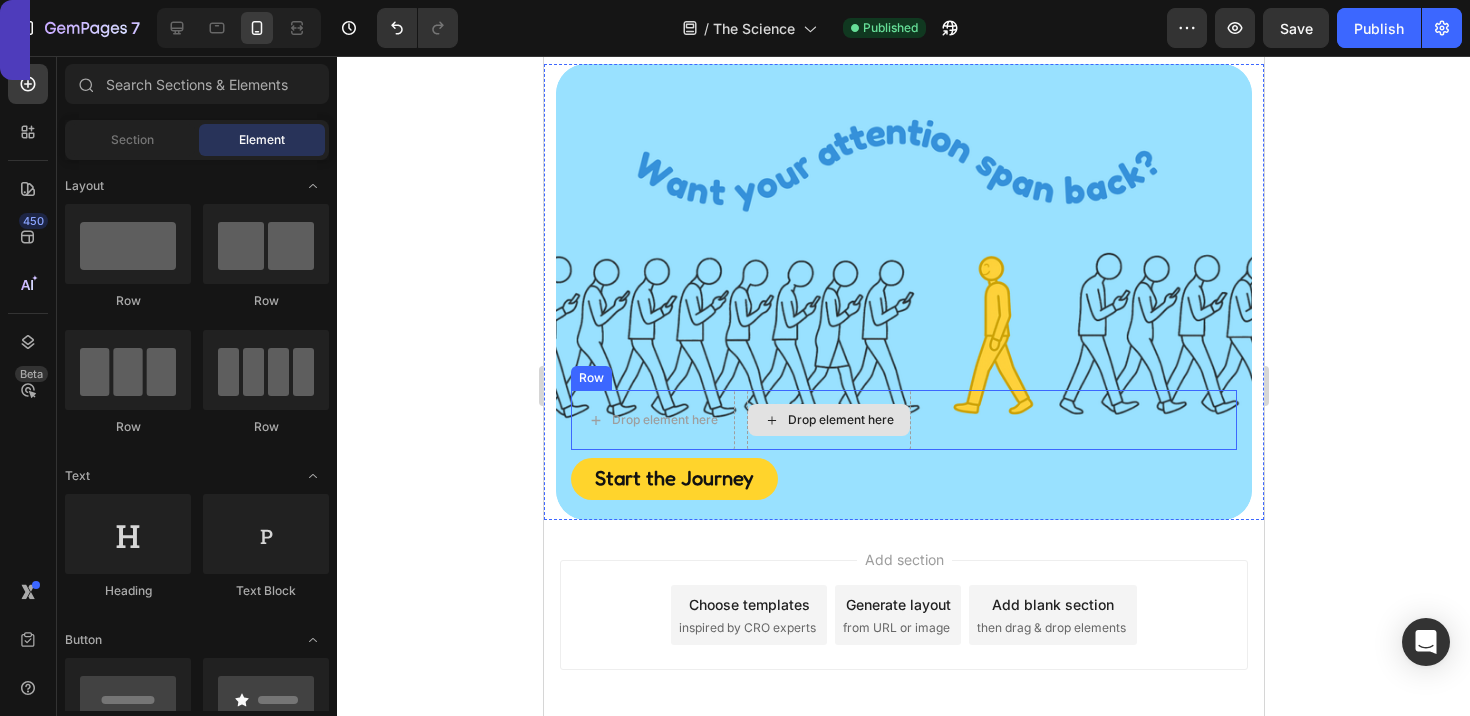 click on "Drop element here" at bounding box center [840, 420] 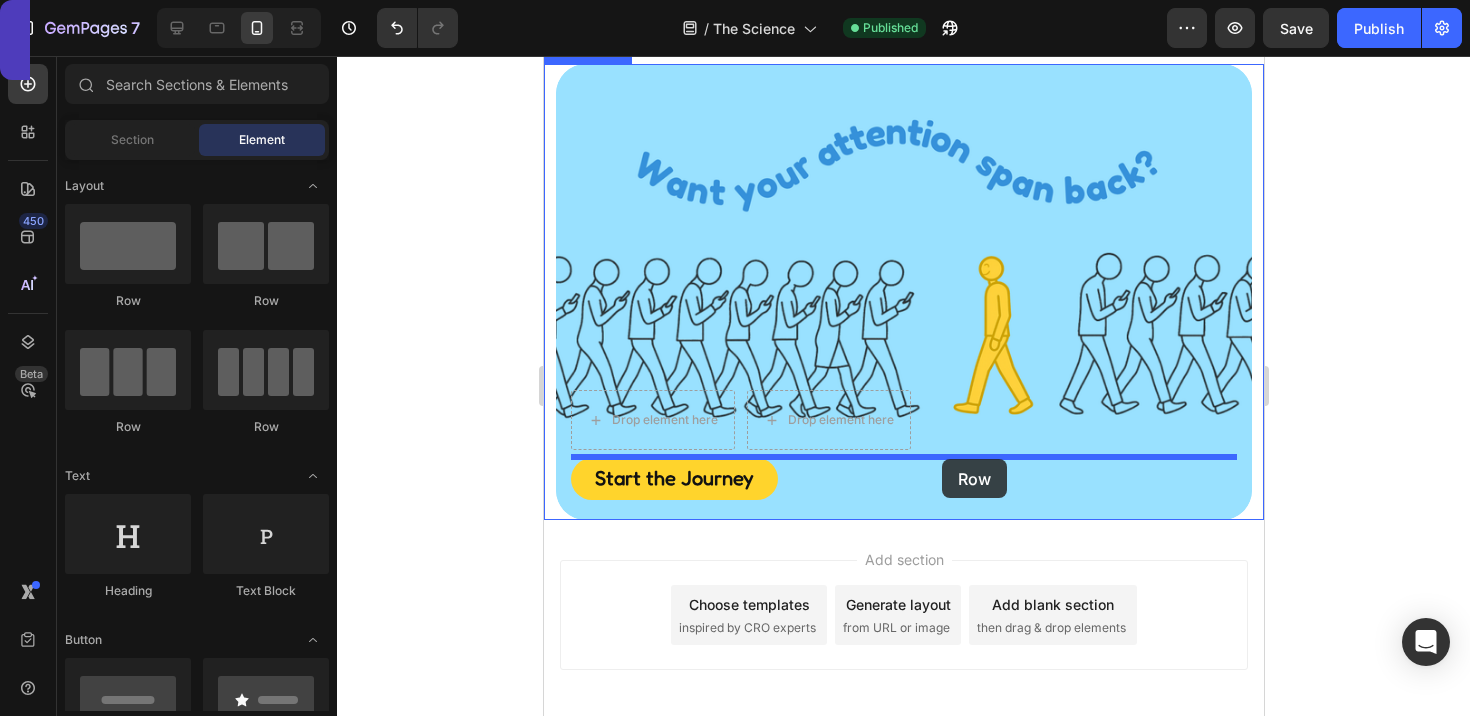drag, startPoint x: 649, startPoint y: 296, endPoint x: 941, endPoint y: 459, distance: 334.41443 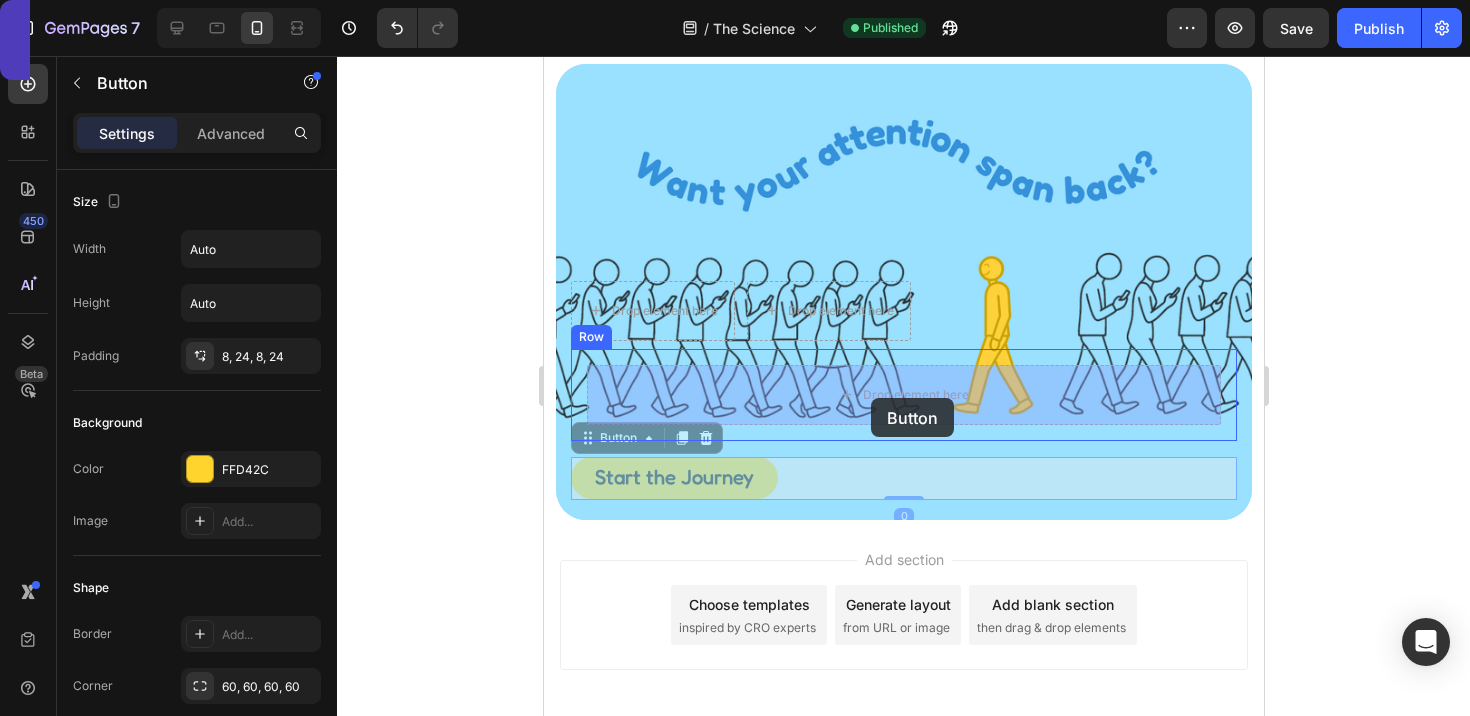 drag, startPoint x: 722, startPoint y: 486, endPoint x: 870, endPoint y: 398, distance: 172.18594 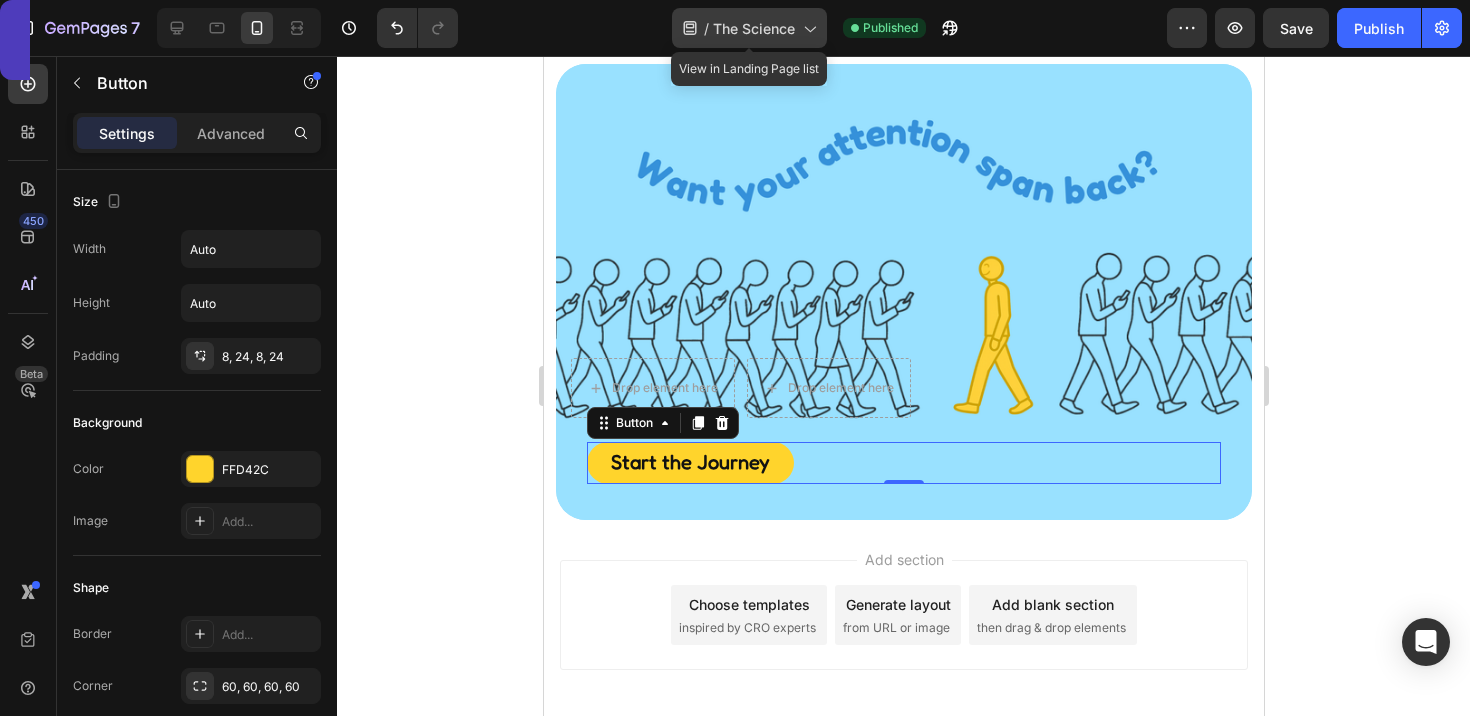 click on "/  The Science" 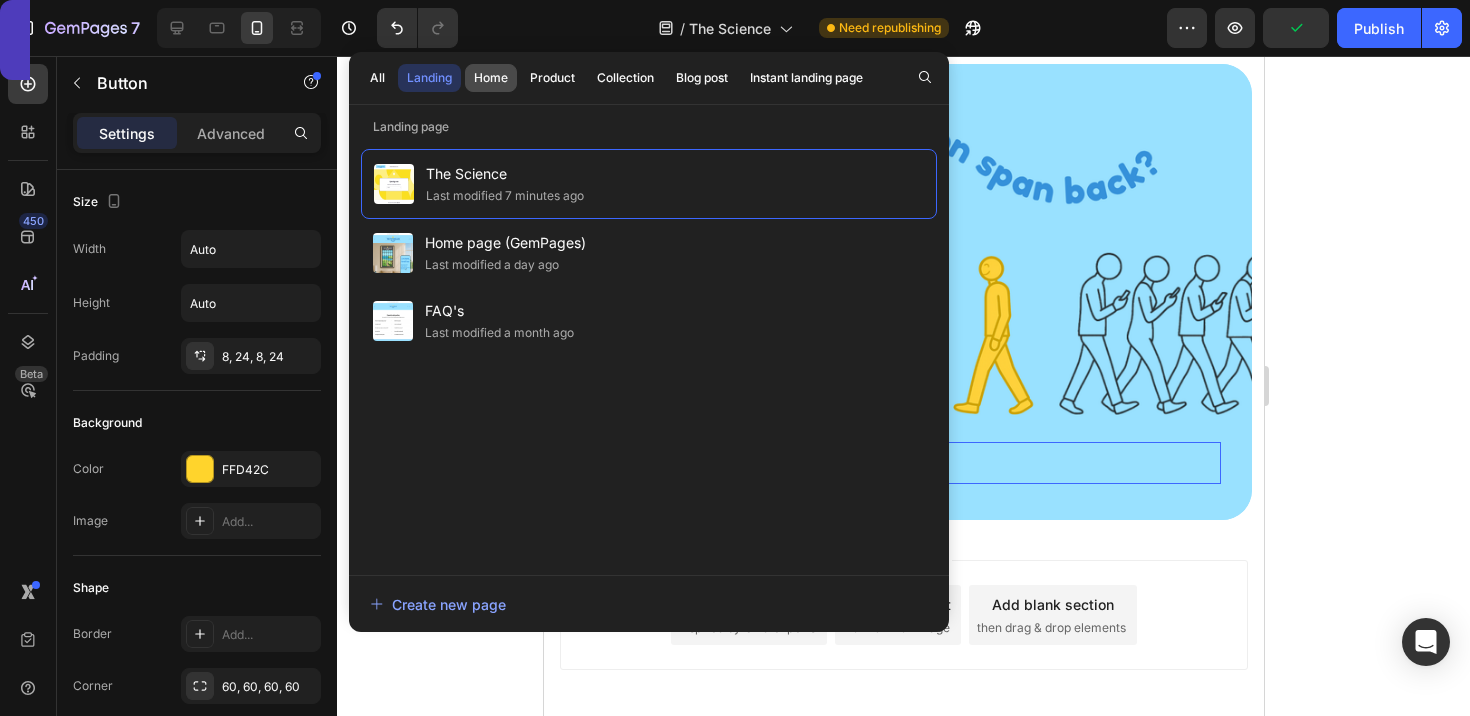 click on "Home" at bounding box center [491, 78] 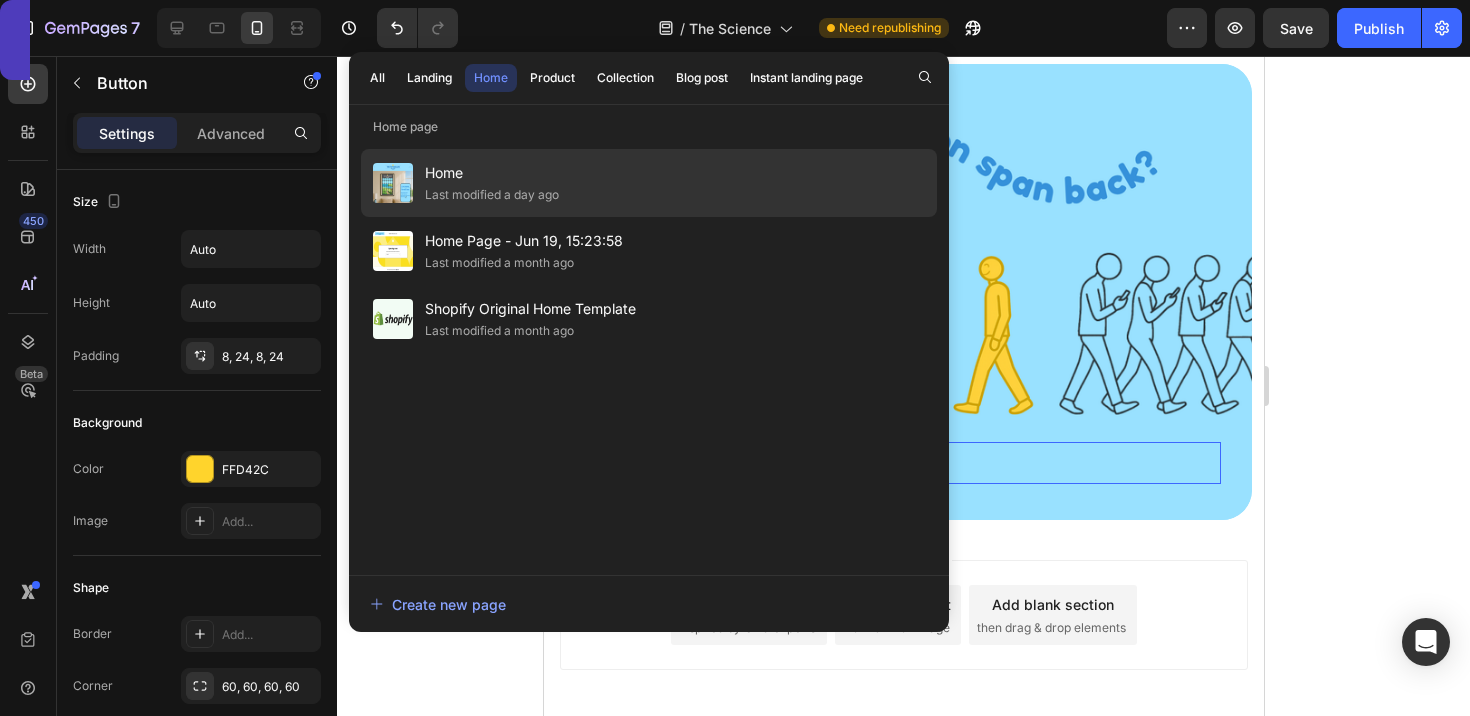 click on "Home Last modified a day ago" 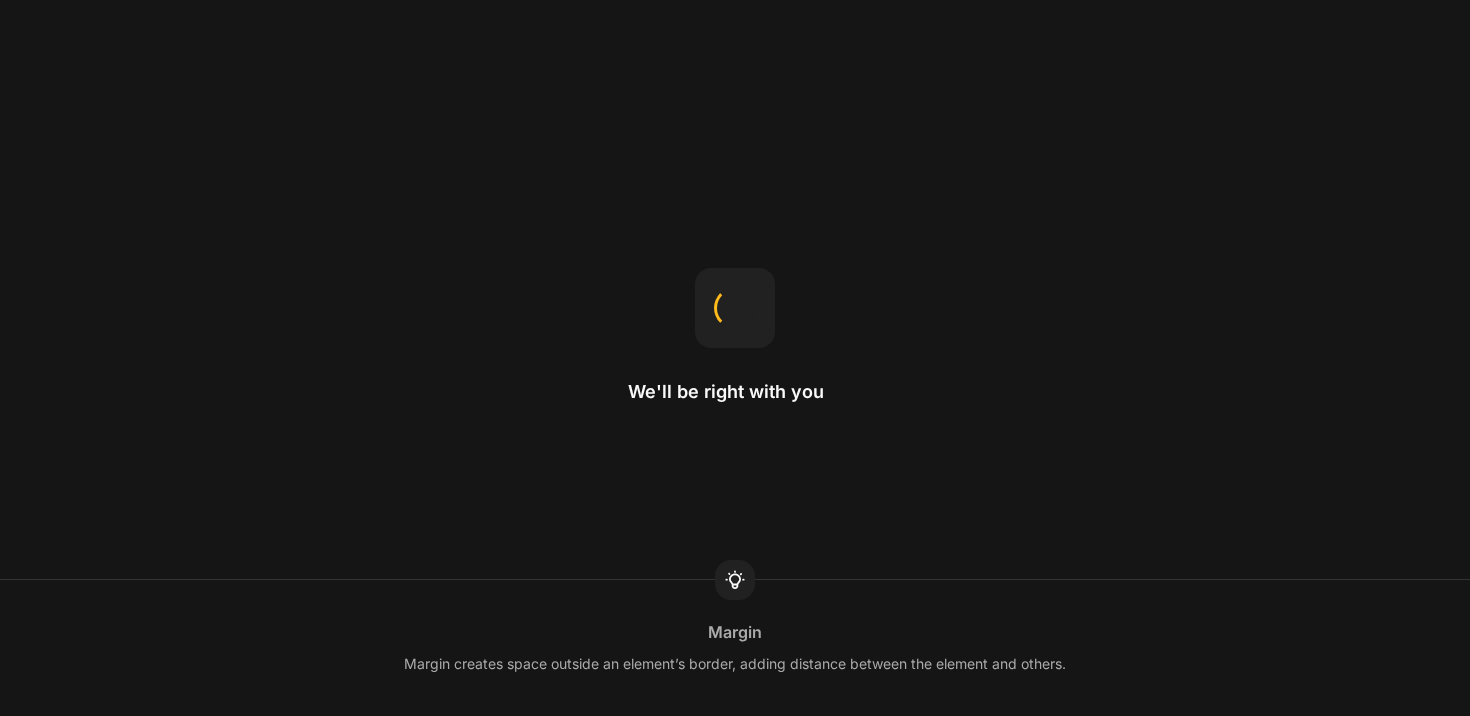 scroll, scrollTop: 0, scrollLeft: 0, axis: both 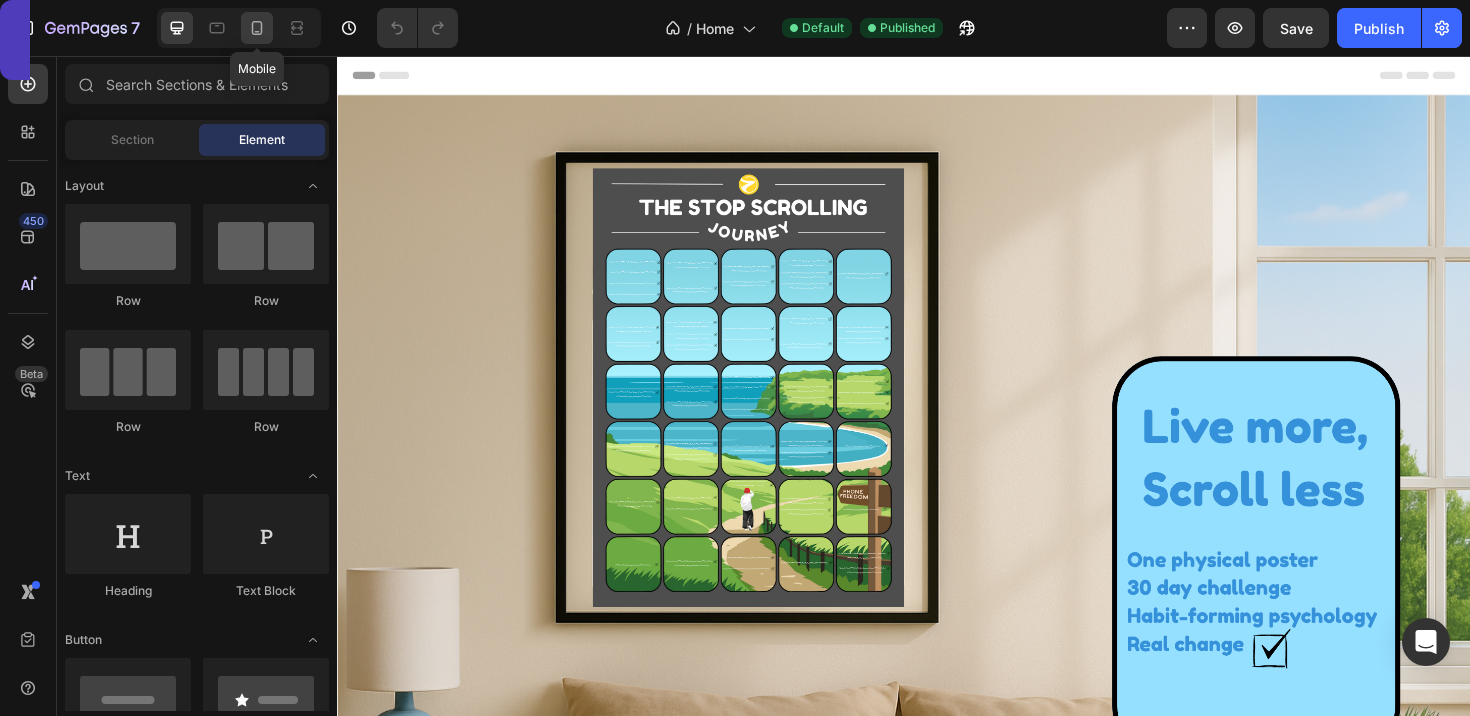 click 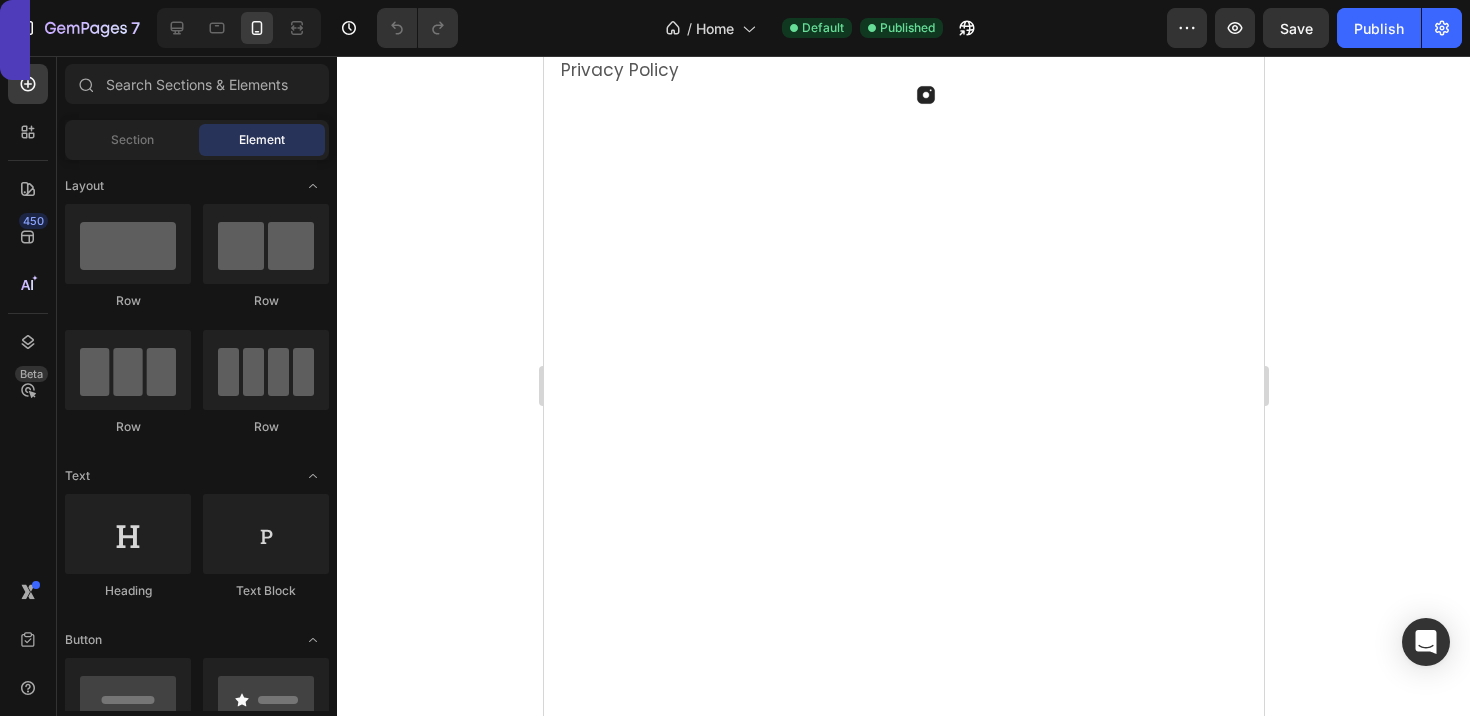 scroll, scrollTop: 7313, scrollLeft: 0, axis: vertical 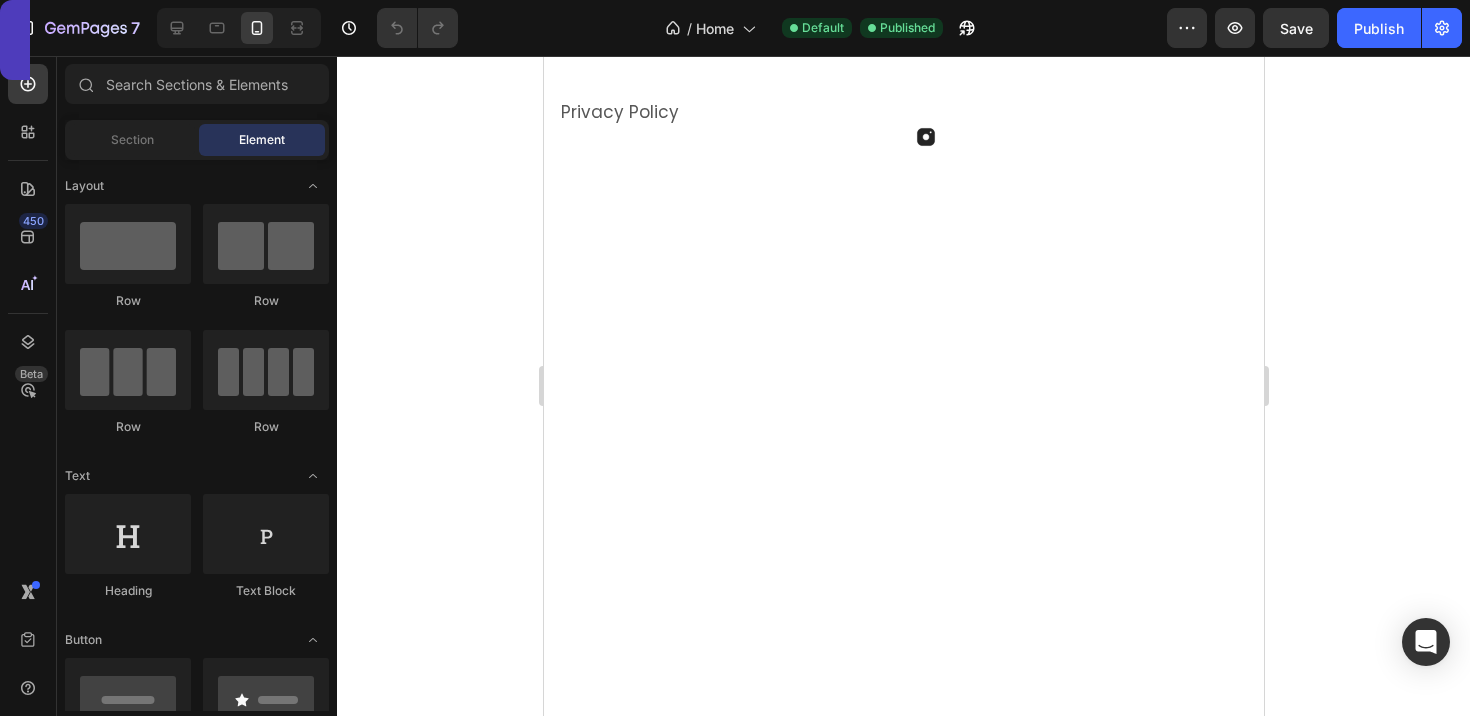 click at bounding box center (903, -444) 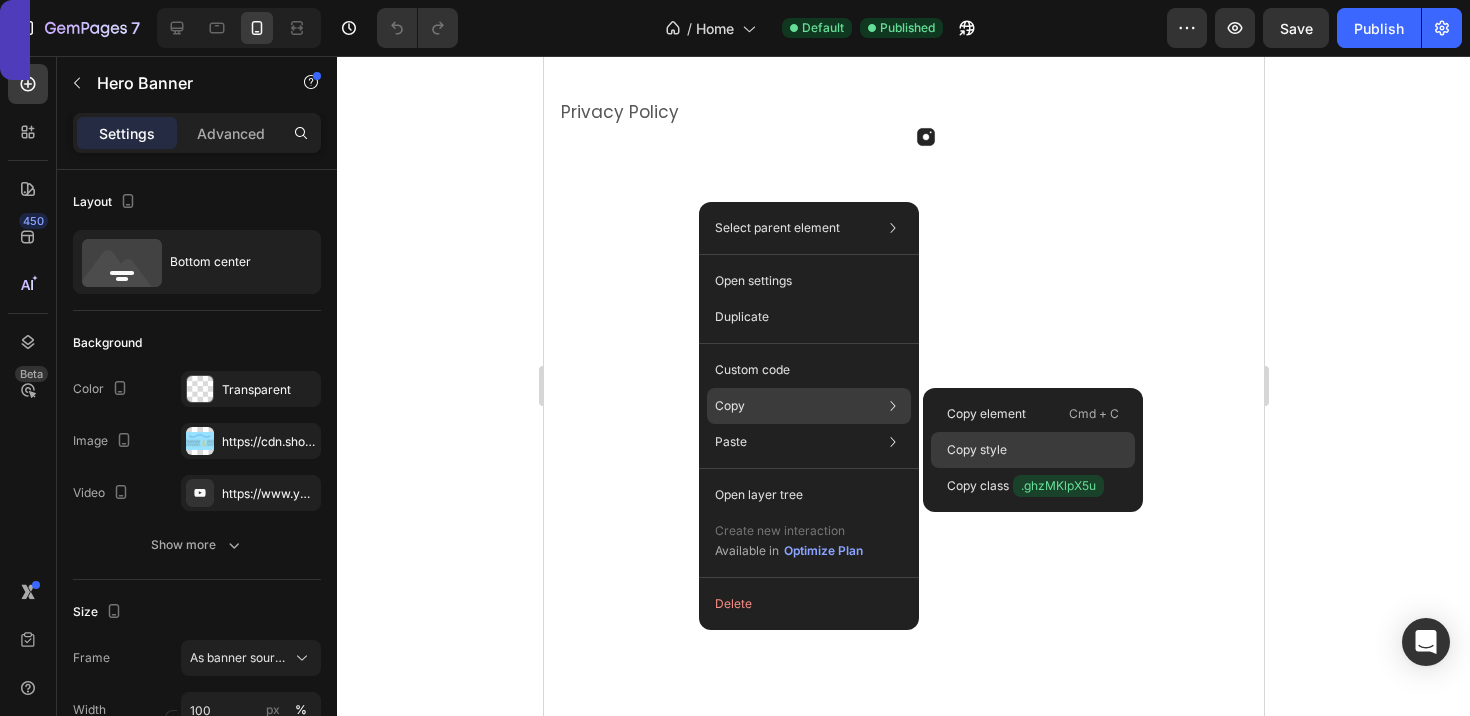 click on "Copy style" at bounding box center [977, 450] 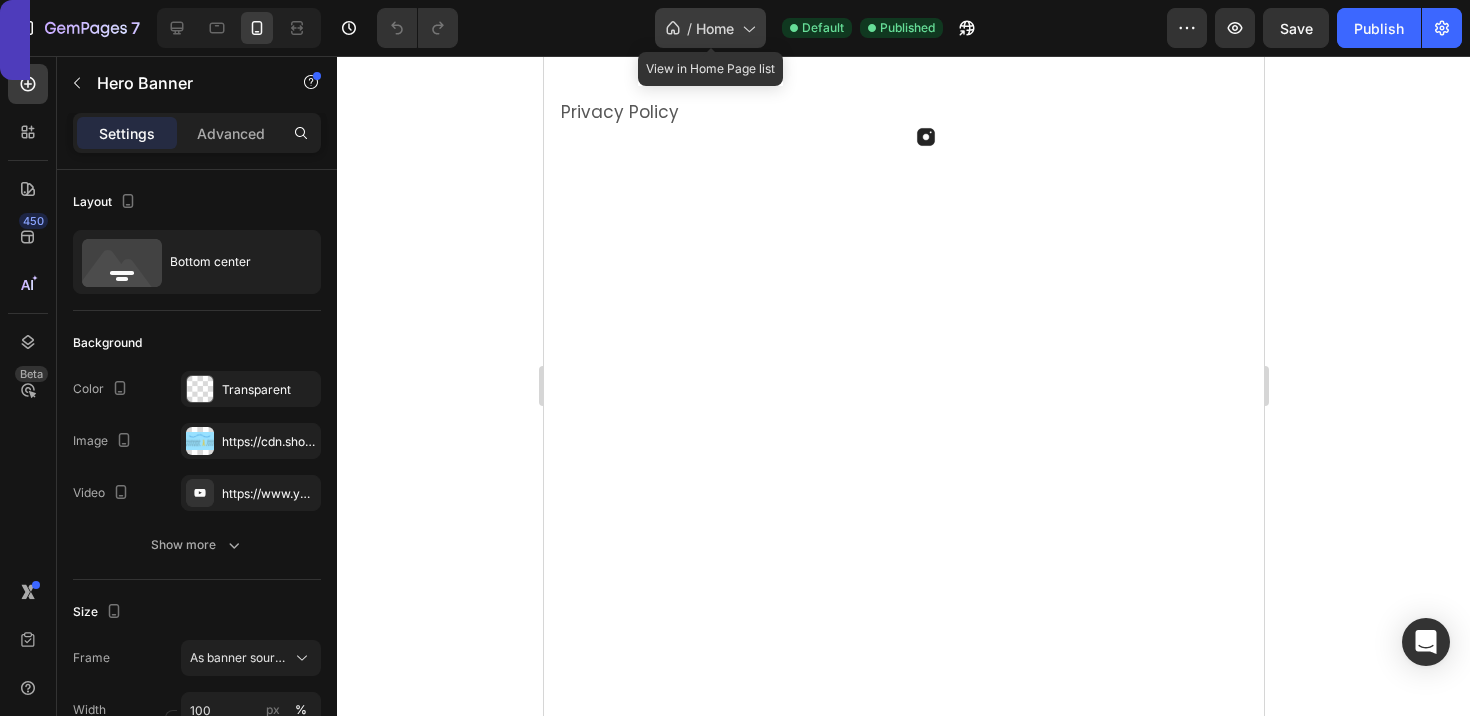 click on "/  Home" 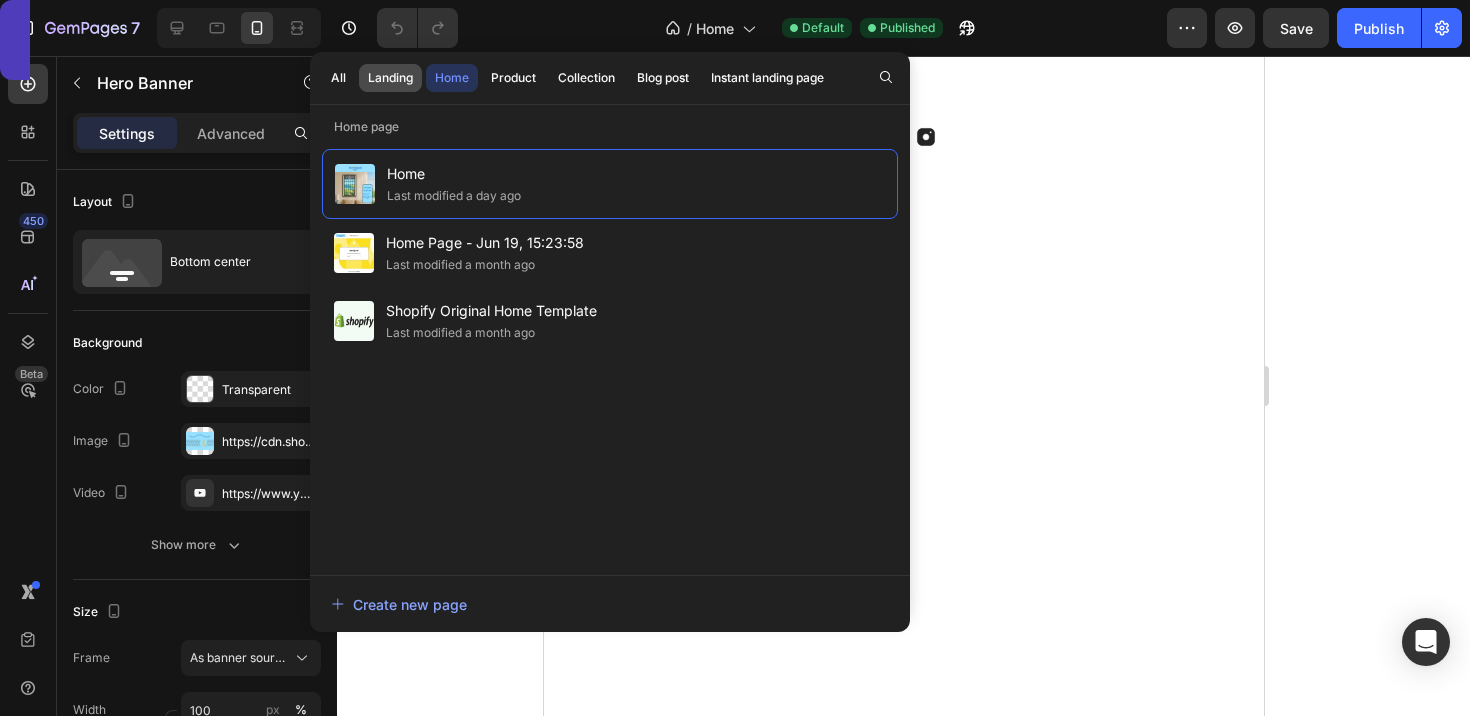 click on "Landing" at bounding box center [390, 78] 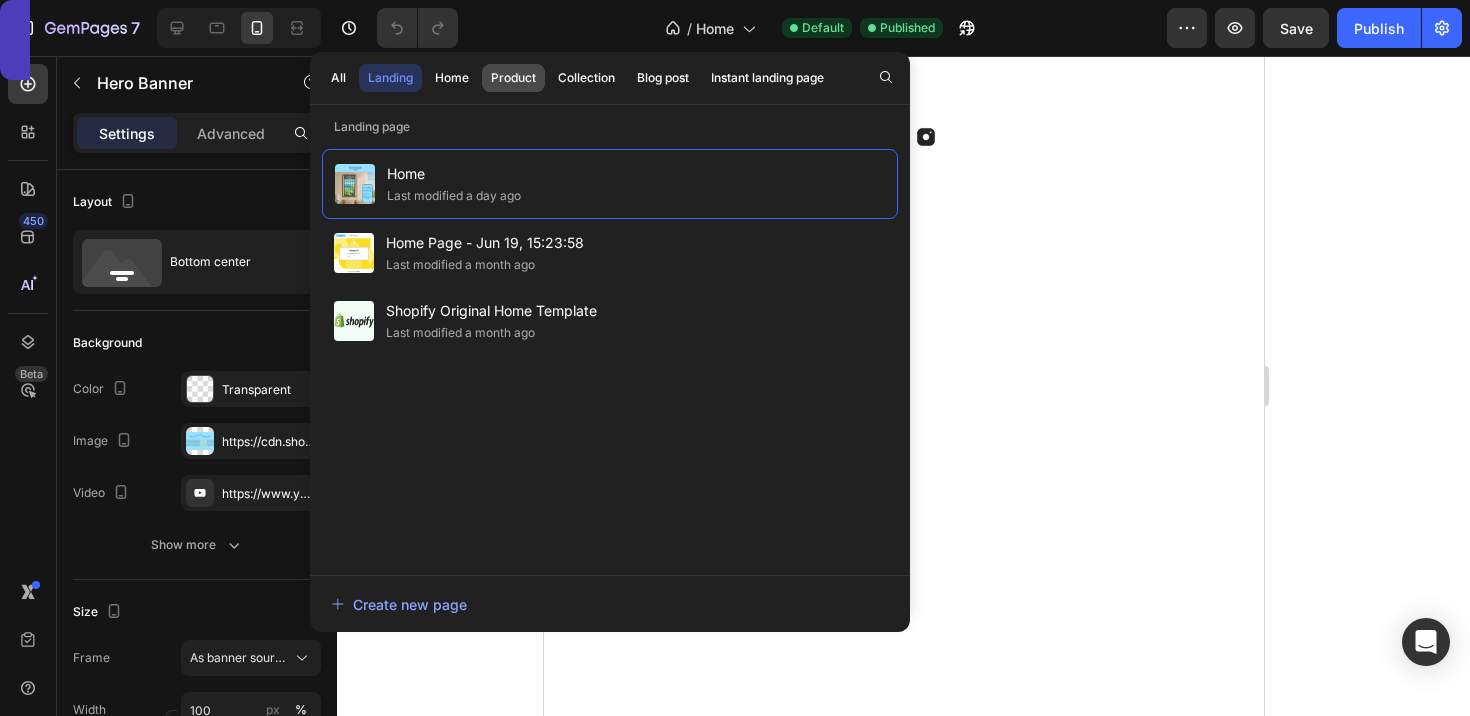 click on "Product" at bounding box center [513, 78] 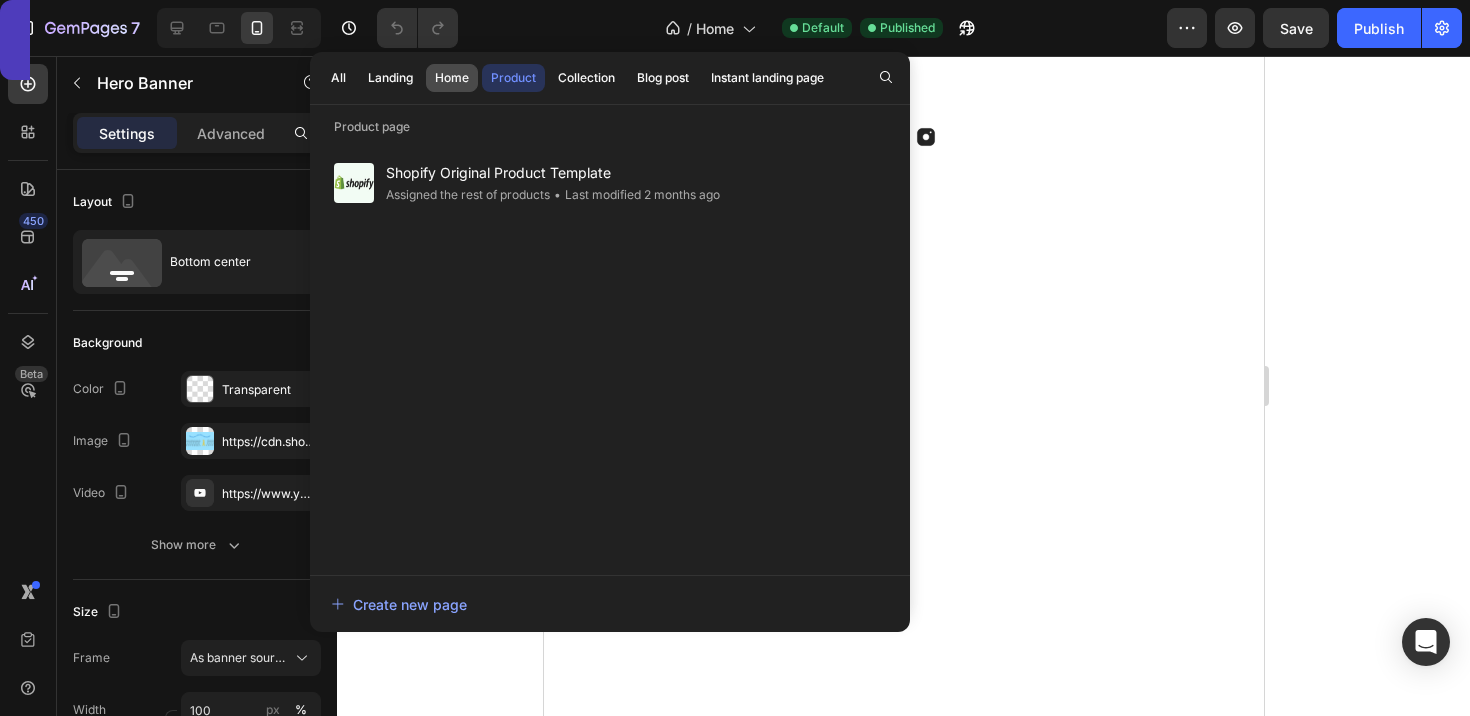 click on "Home" at bounding box center (452, 78) 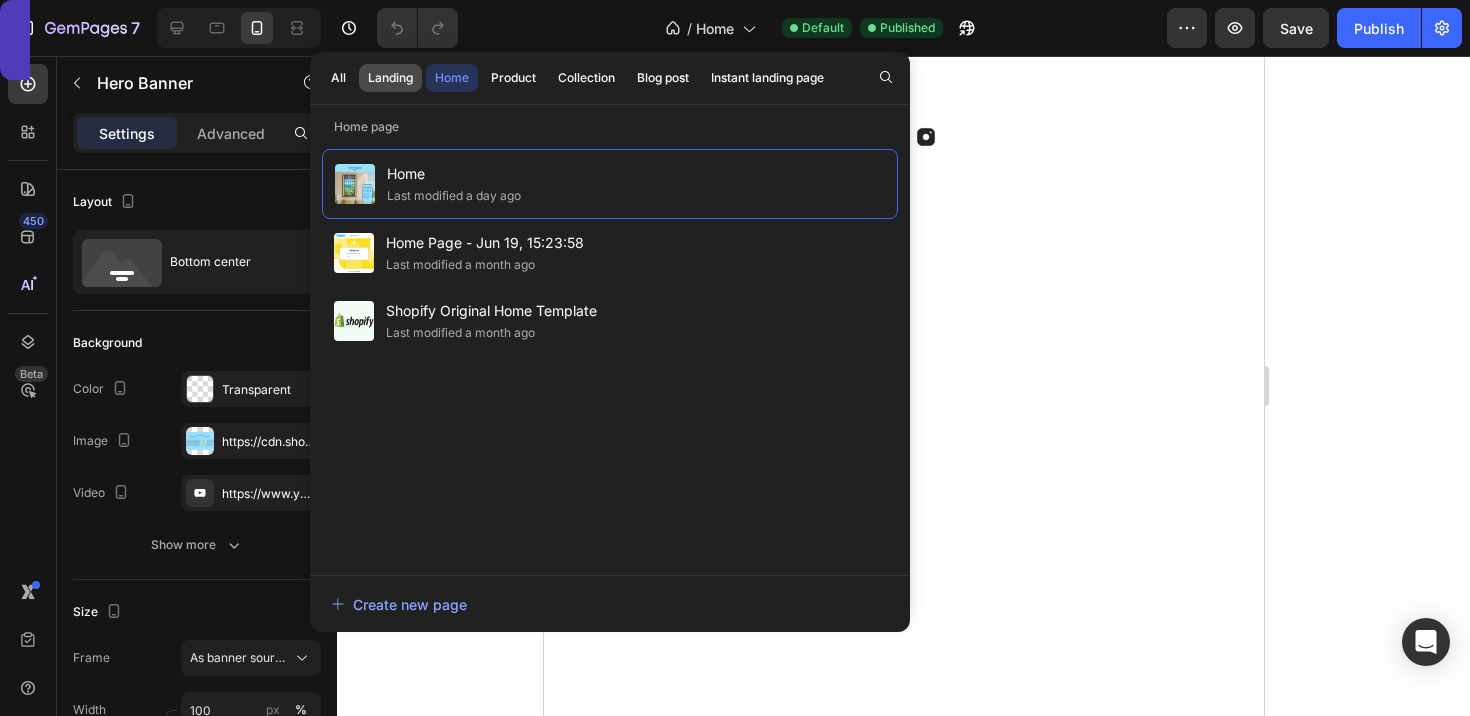 click on "Landing" at bounding box center [390, 78] 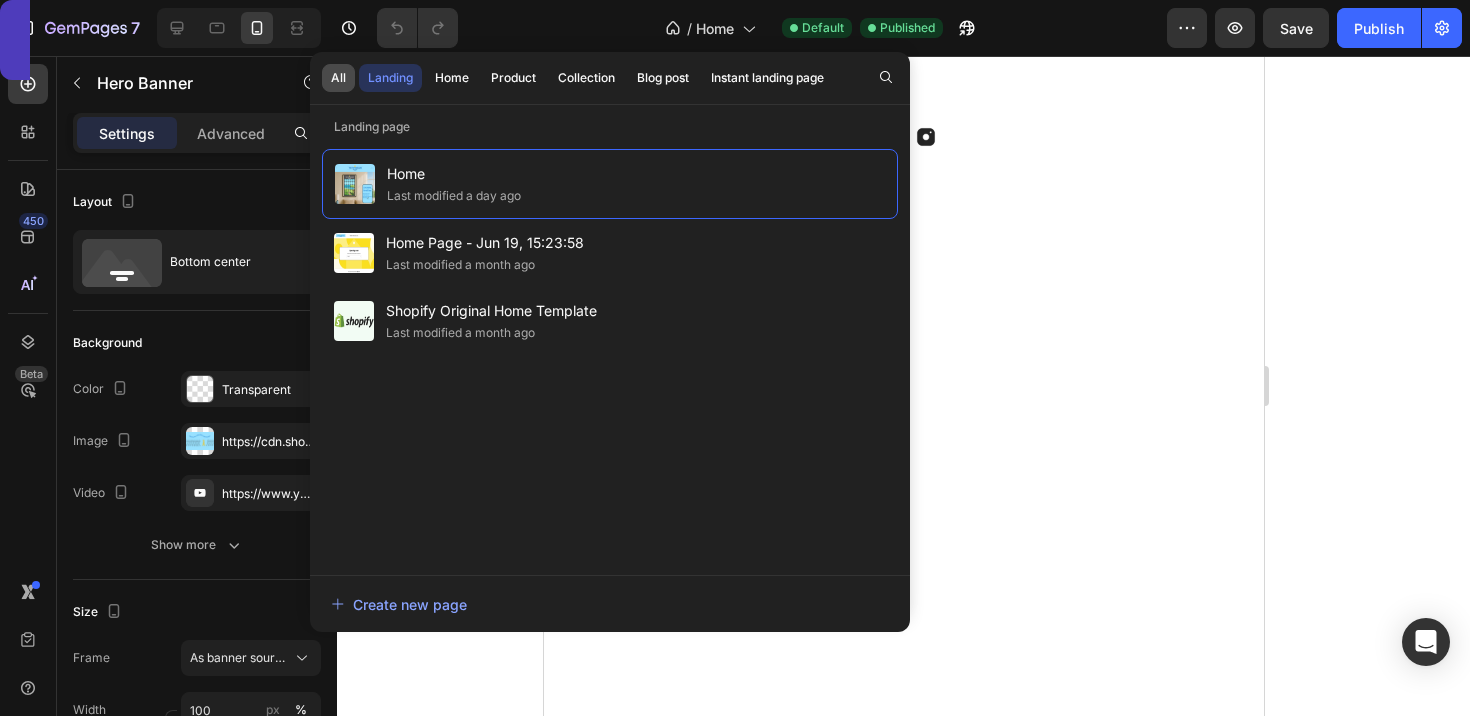 click on "All" 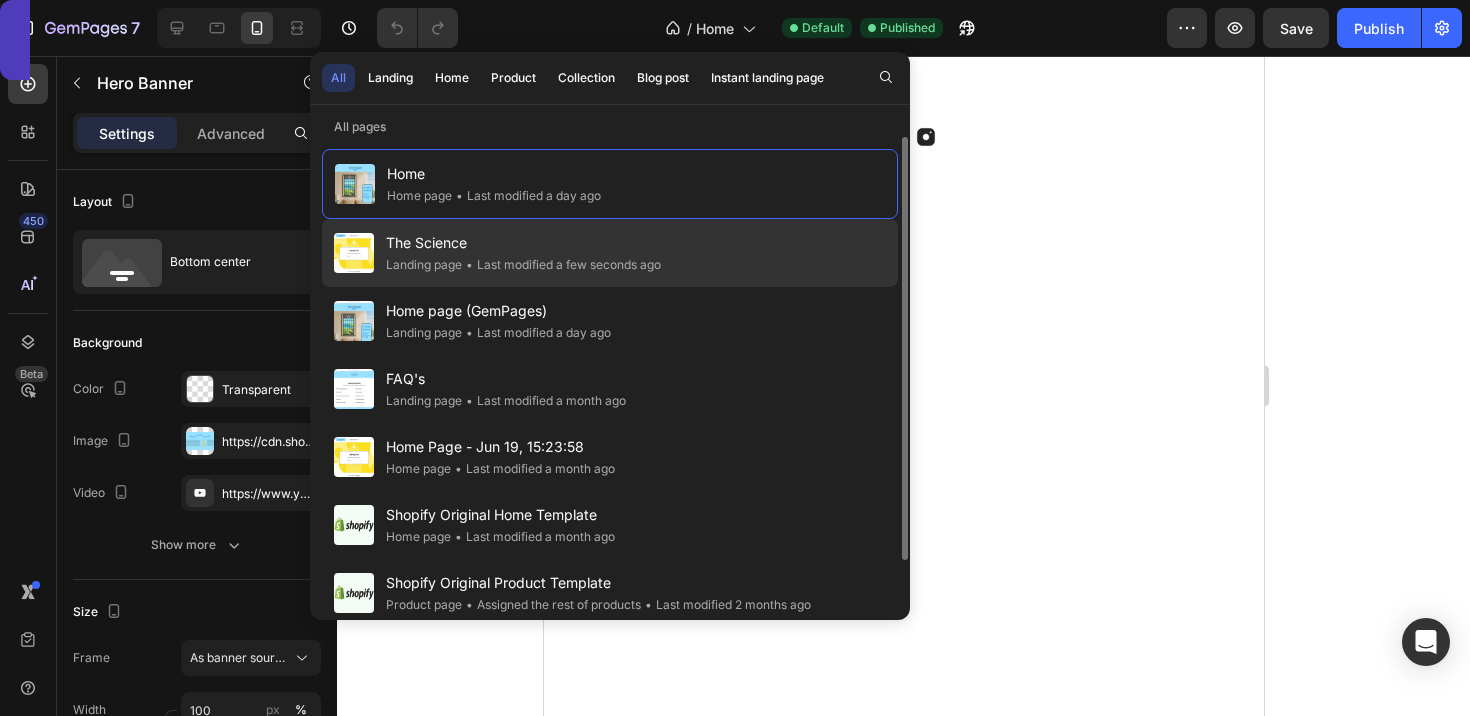 click on "The Science" at bounding box center [523, 243] 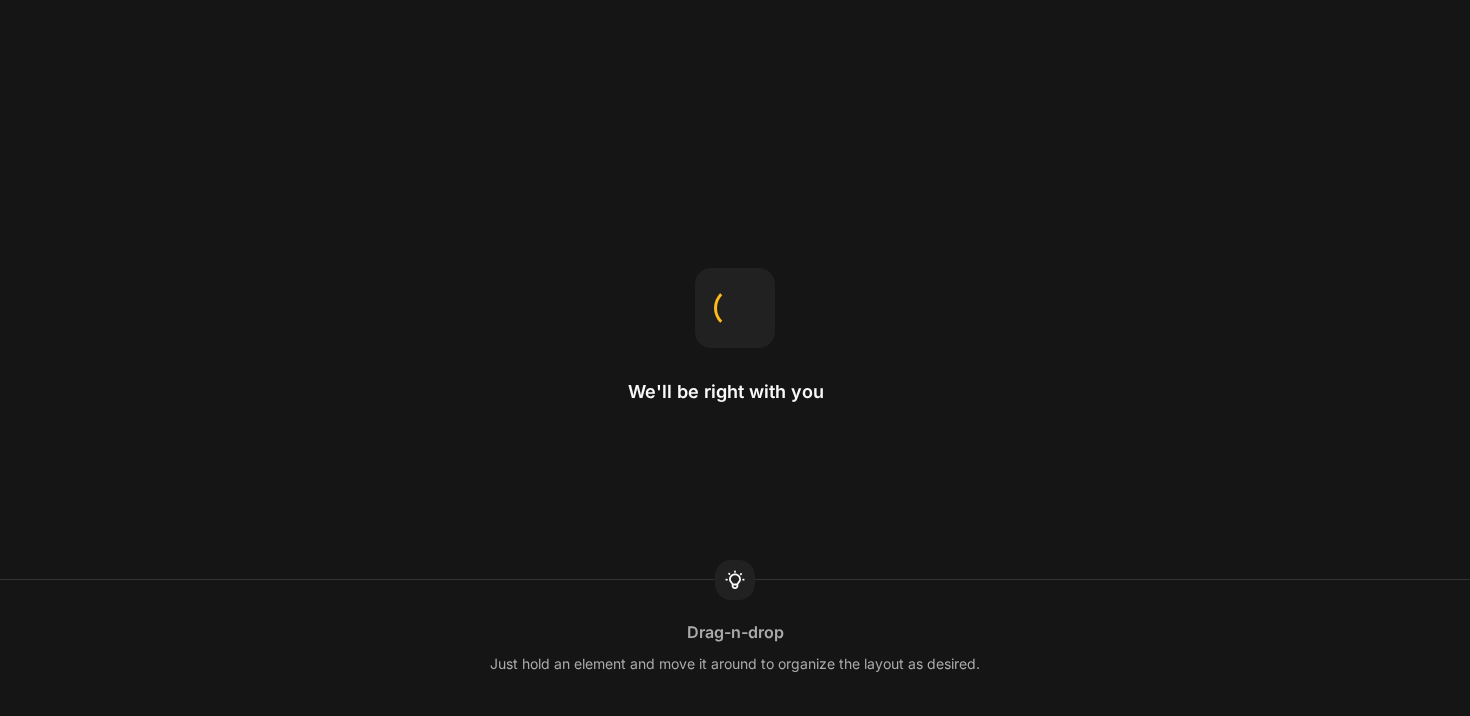 scroll, scrollTop: 0, scrollLeft: 0, axis: both 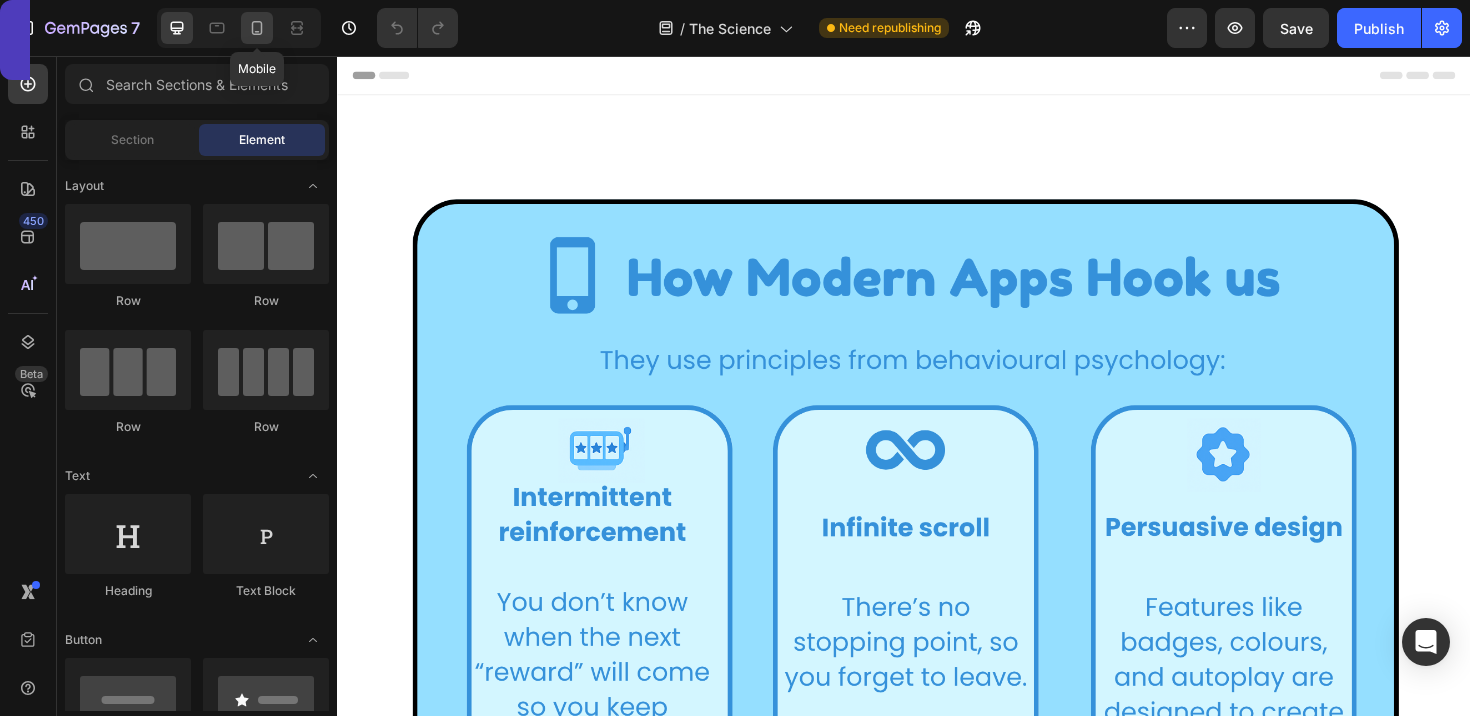 click 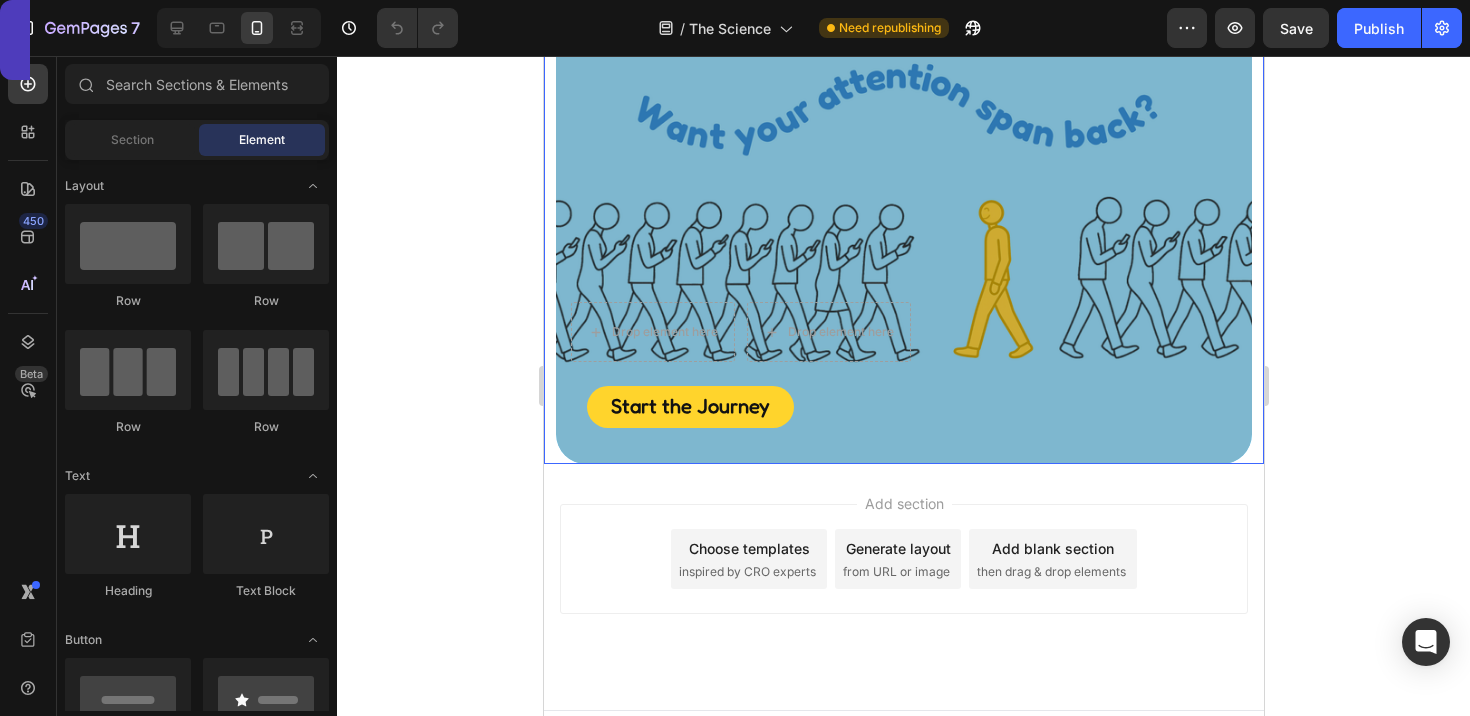 scroll, scrollTop: 7273, scrollLeft: 0, axis: vertical 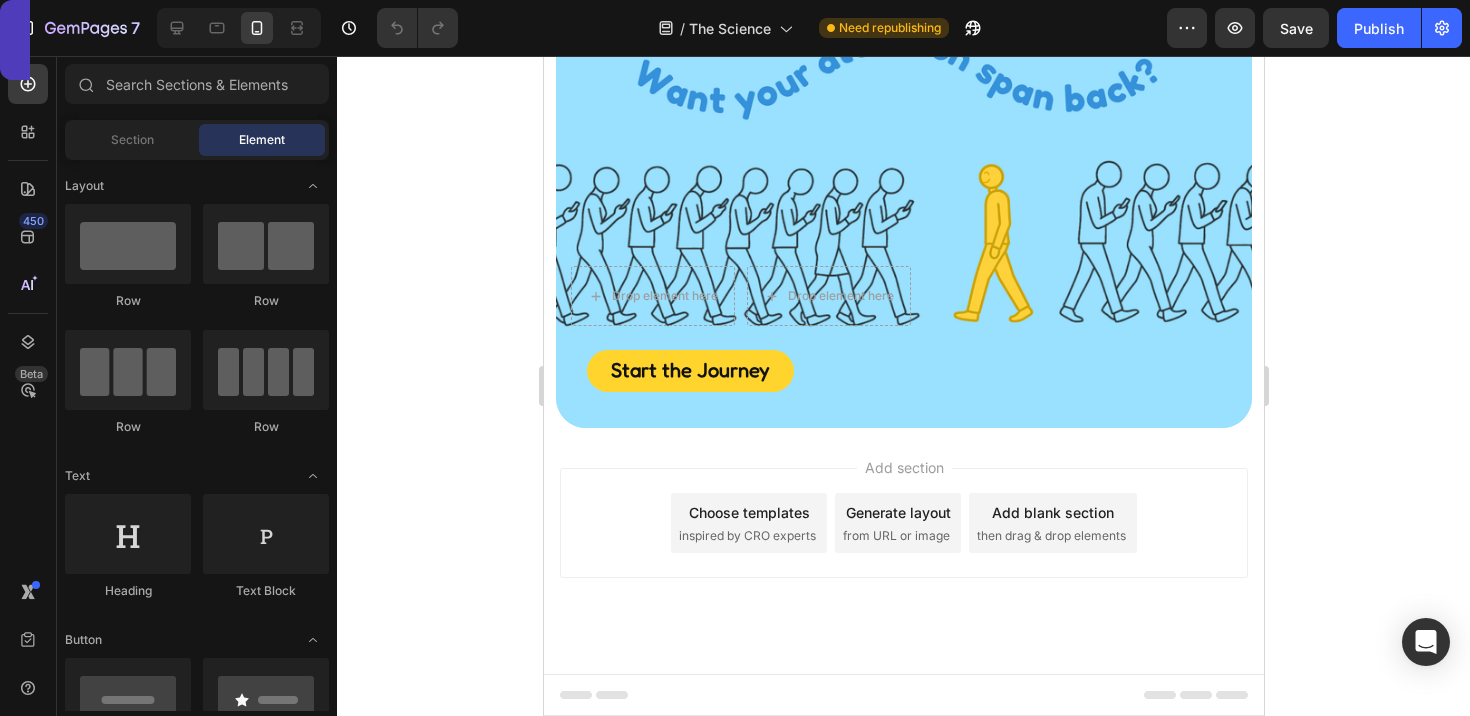 click on "Add section Choose templates inspired by CRO experts Generate layout from URL or image Add blank section then drag & drop elements" at bounding box center [903, 551] 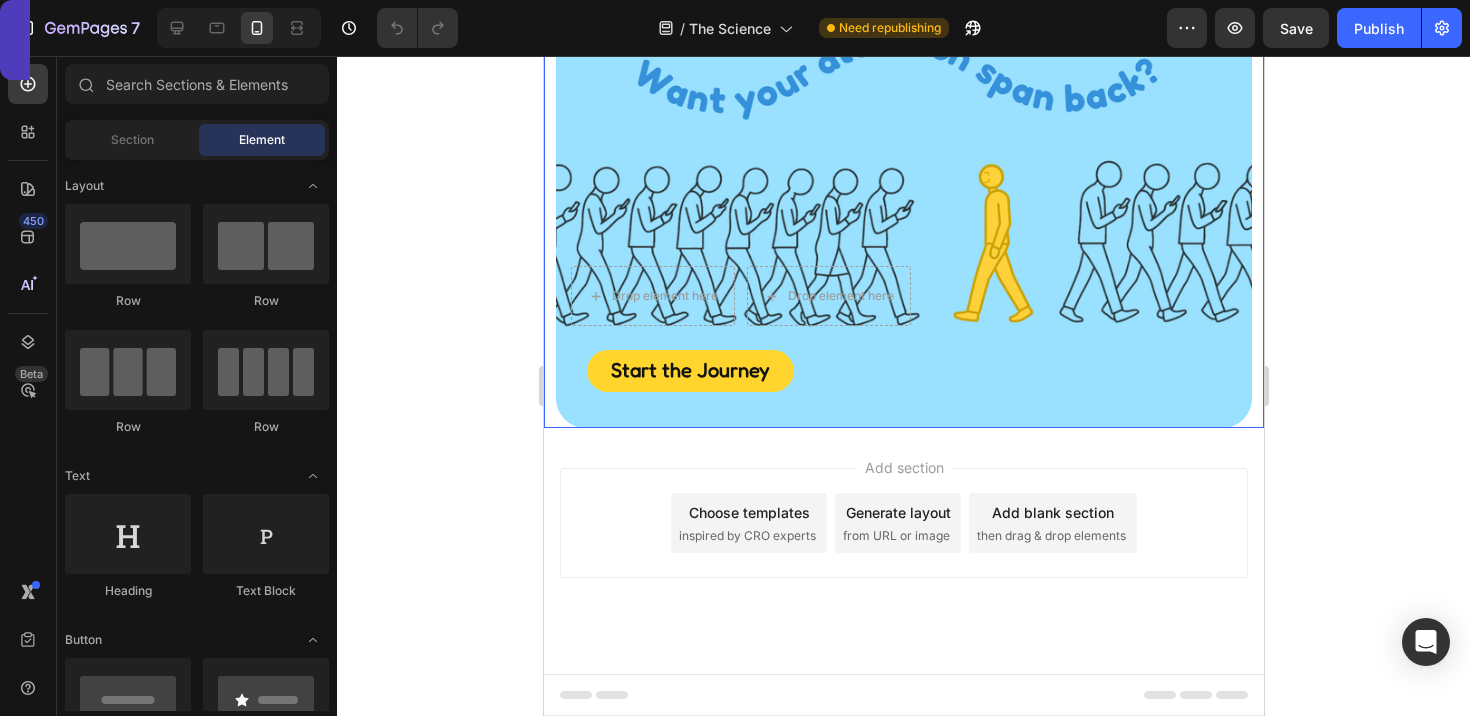click on "Drop element here
Drop element here Row Start the Journey Button Row" at bounding box center [903, 339] 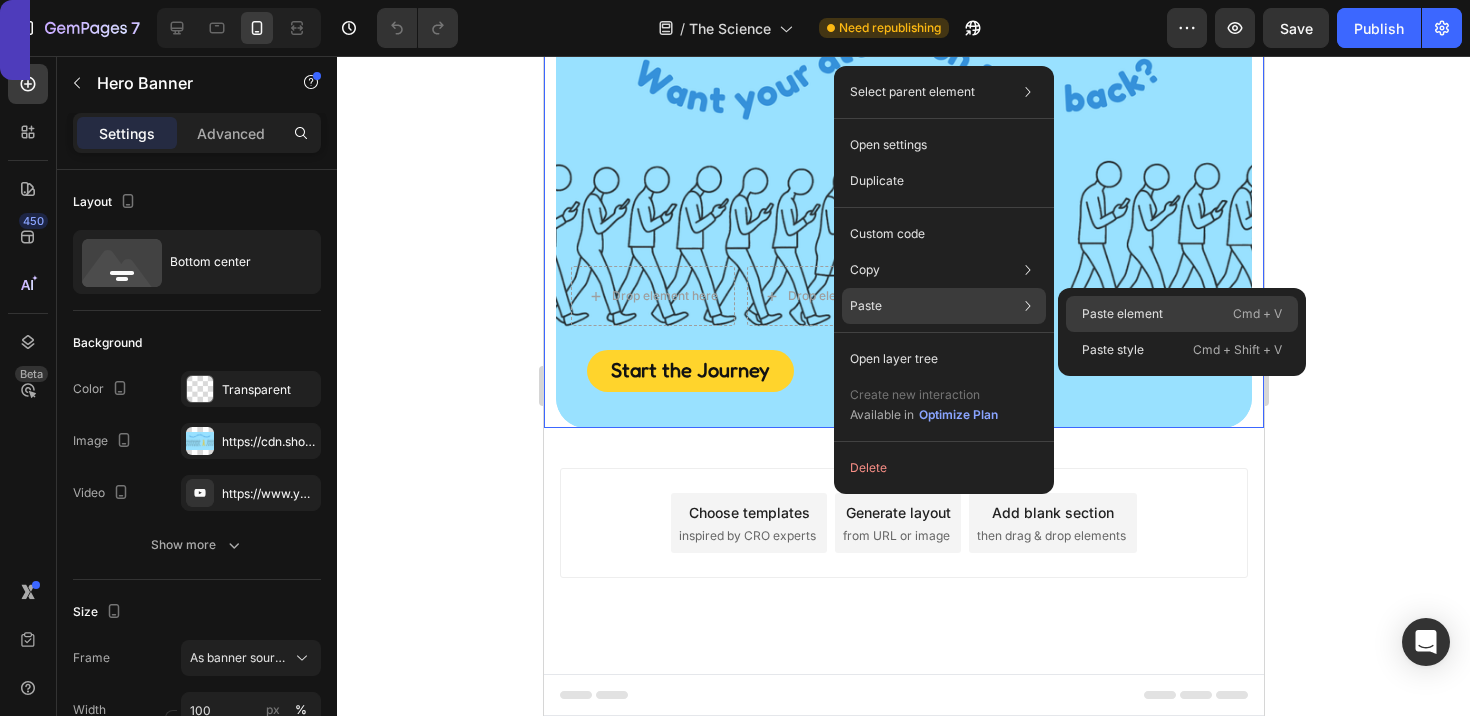 click on "Paste element" at bounding box center [1122, 314] 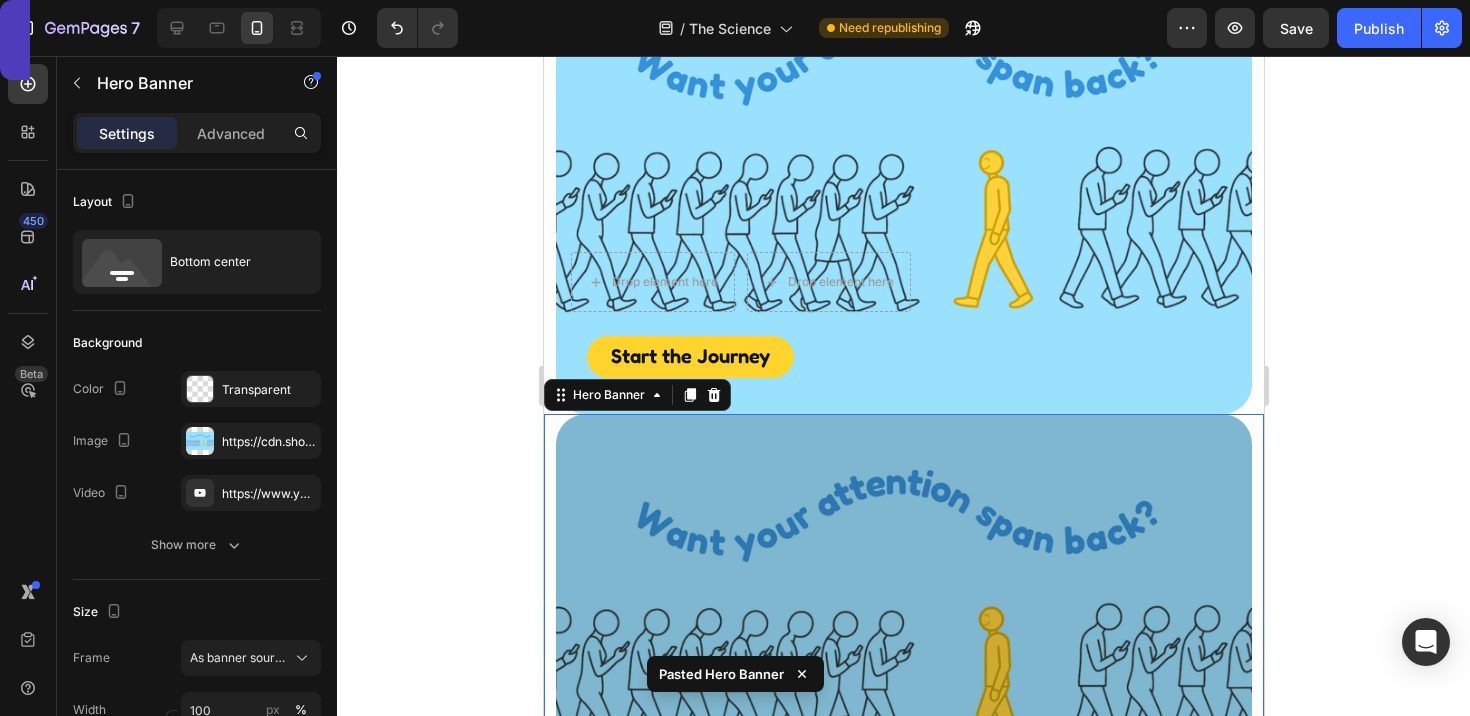 scroll, scrollTop: 7268, scrollLeft: 0, axis: vertical 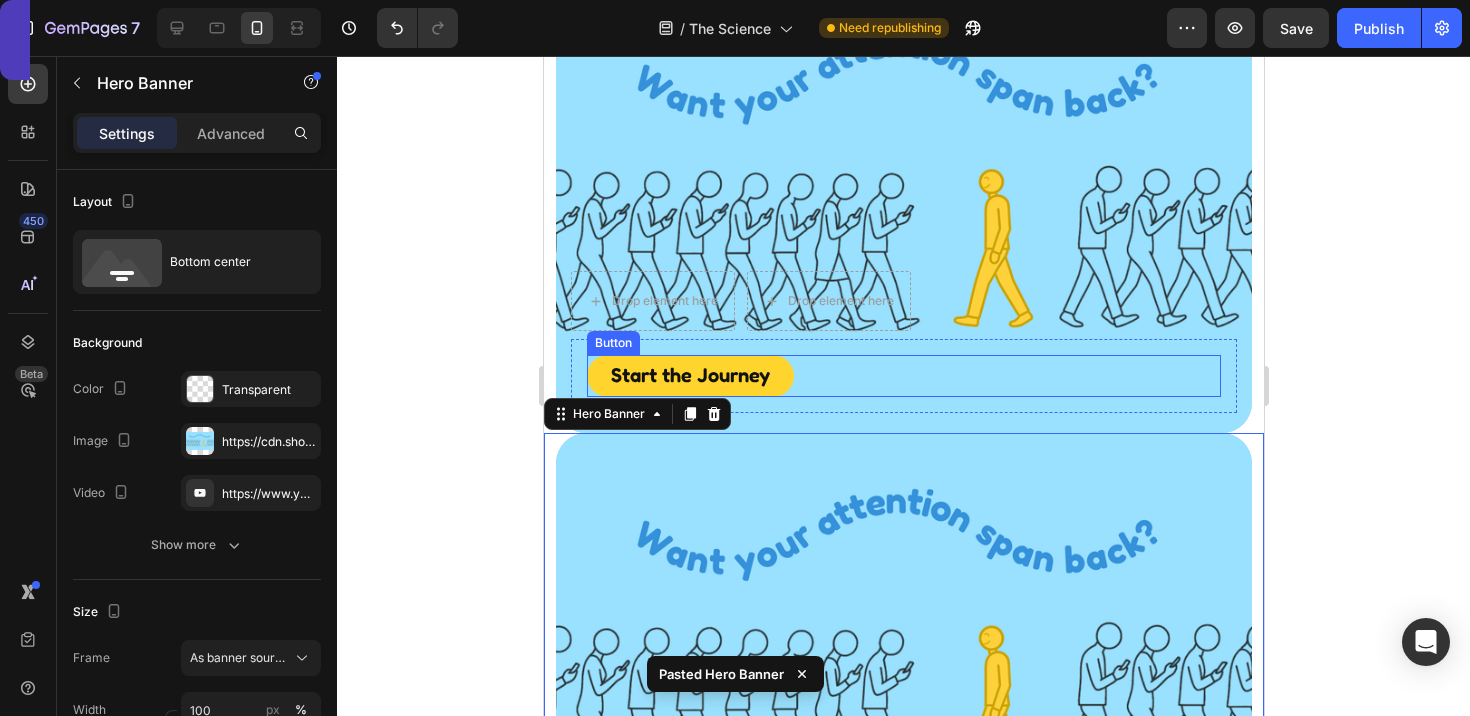 click on "Start the Journey Button" at bounding box center (903, 376) 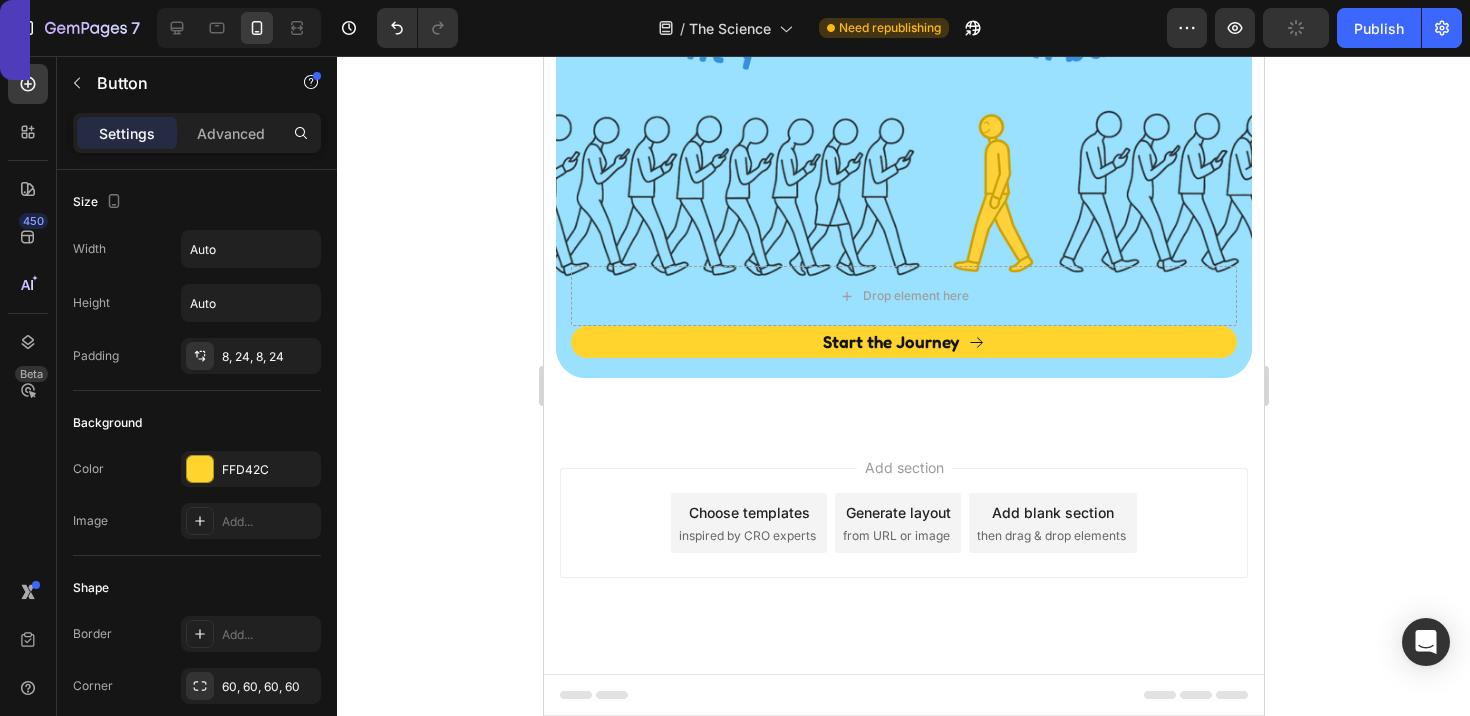 scroll, scrollTop: 7056, scrollLeft: 0, axis: vertical 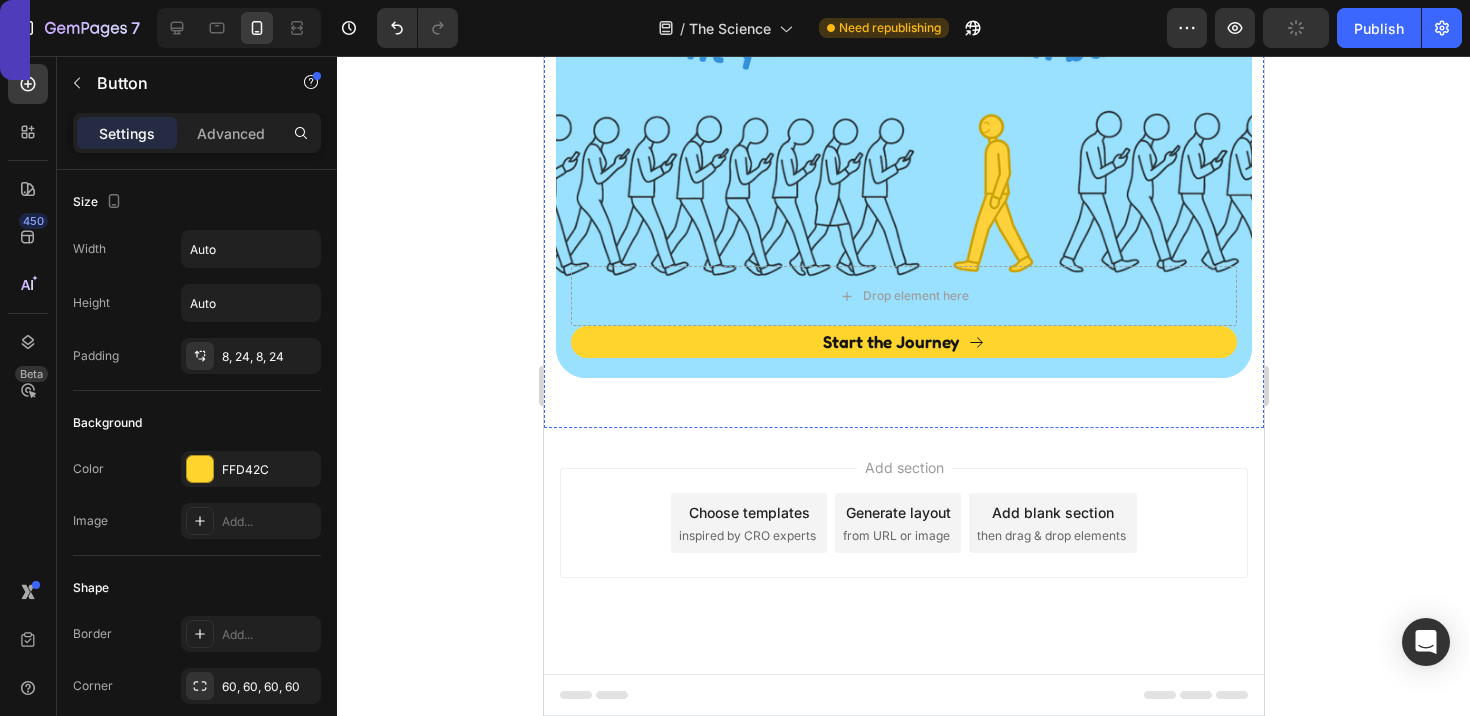 click at bounding box center [903, -307] 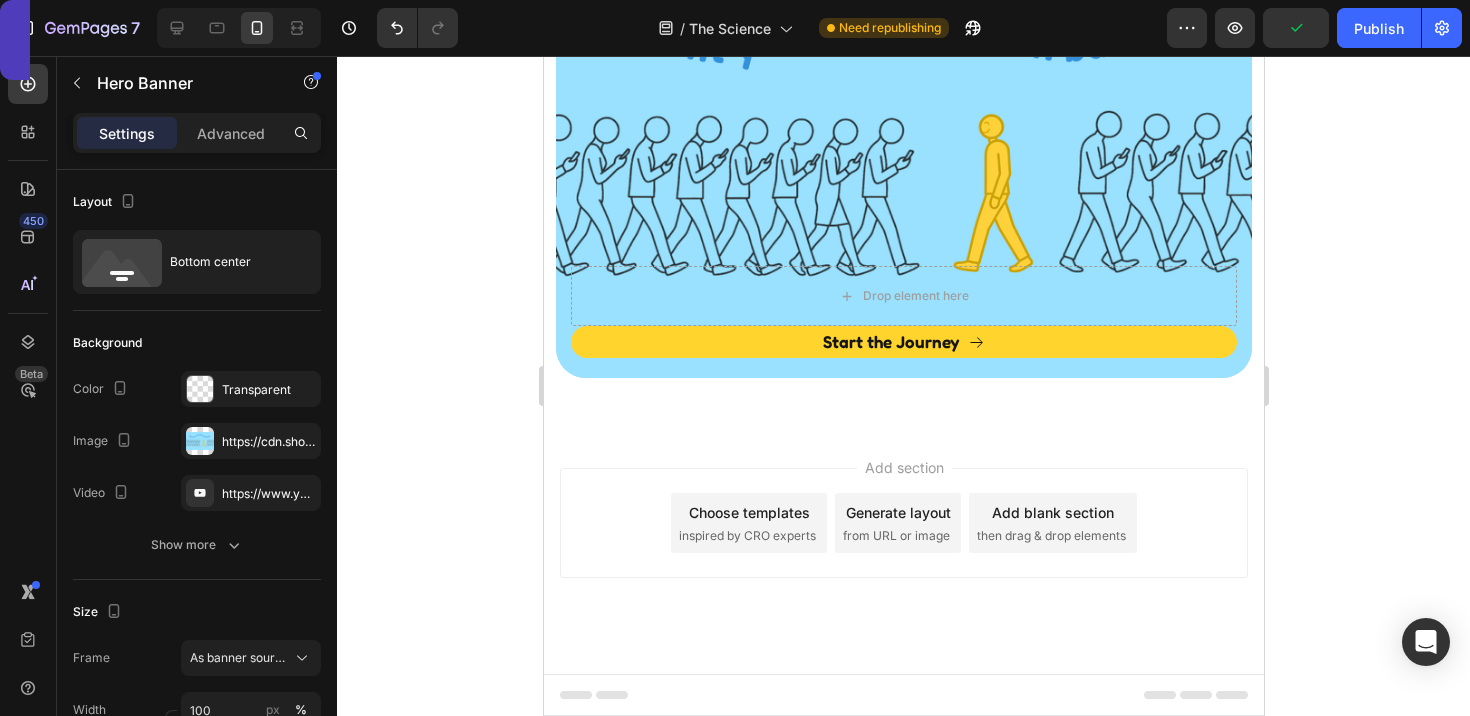click 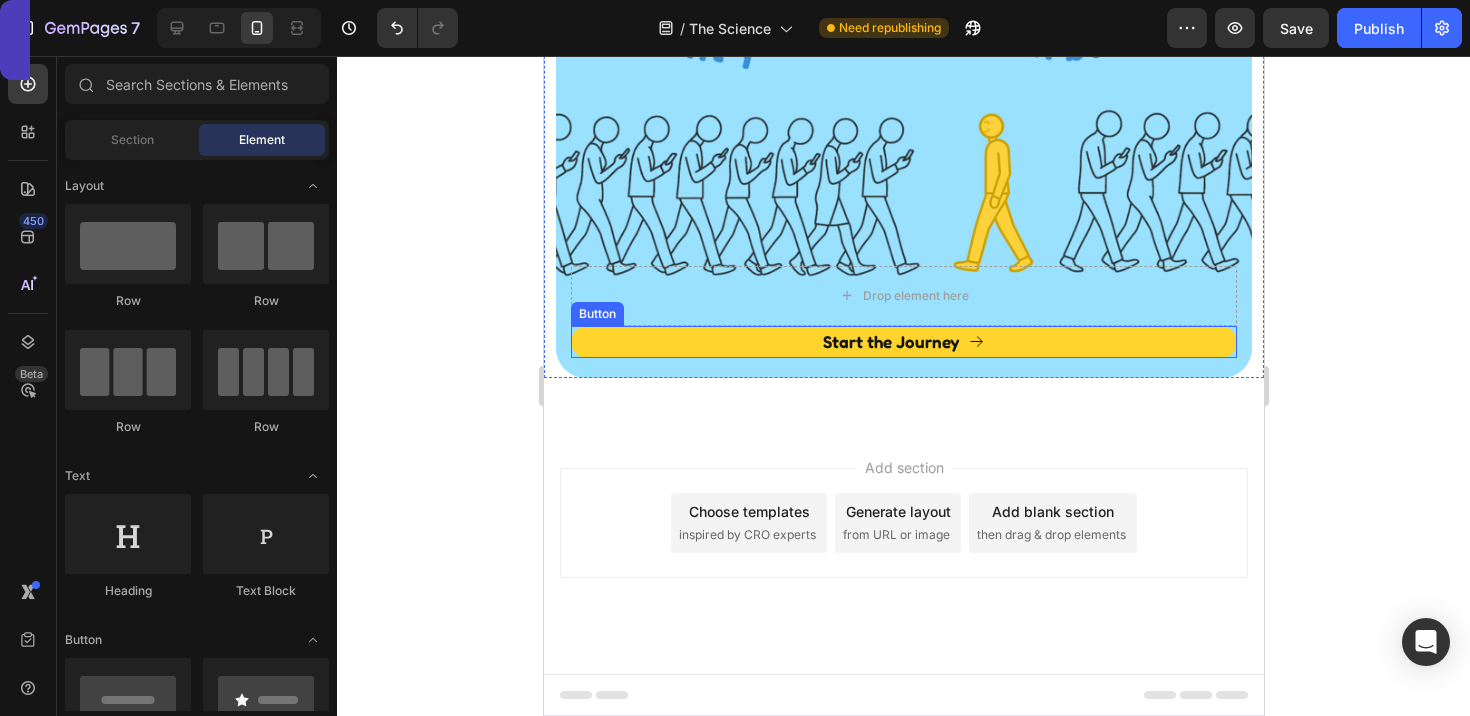 scroll, scrollTop: 7106, scrollLeft: 0, axis: vertical 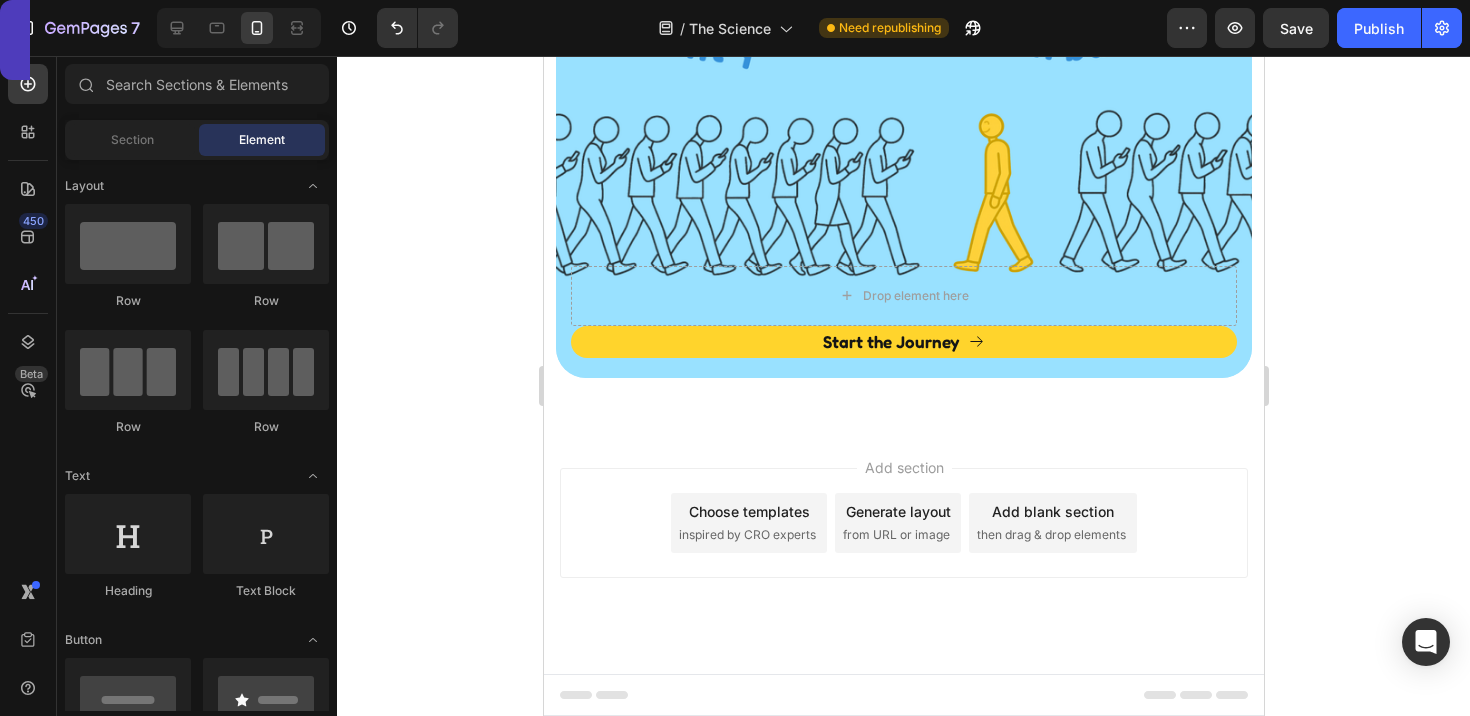 click 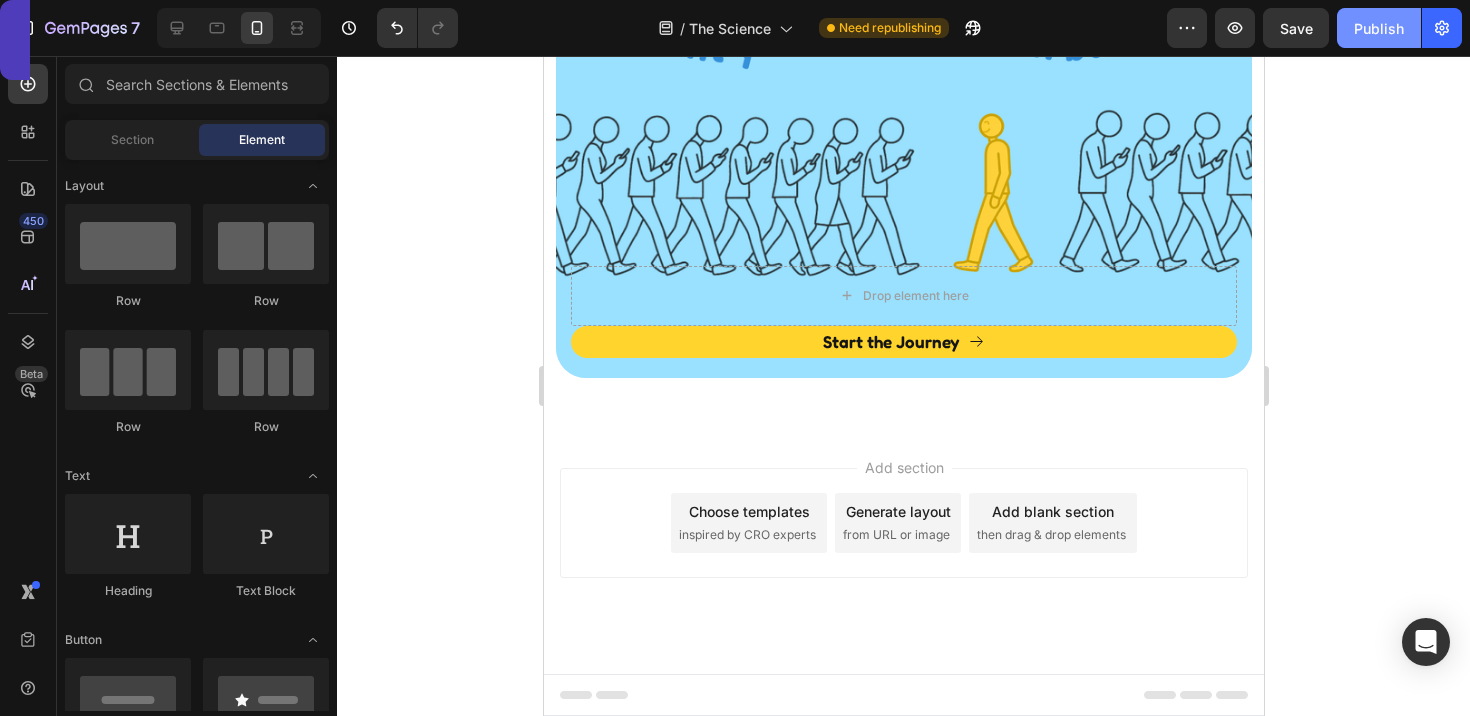 click on "Publish" 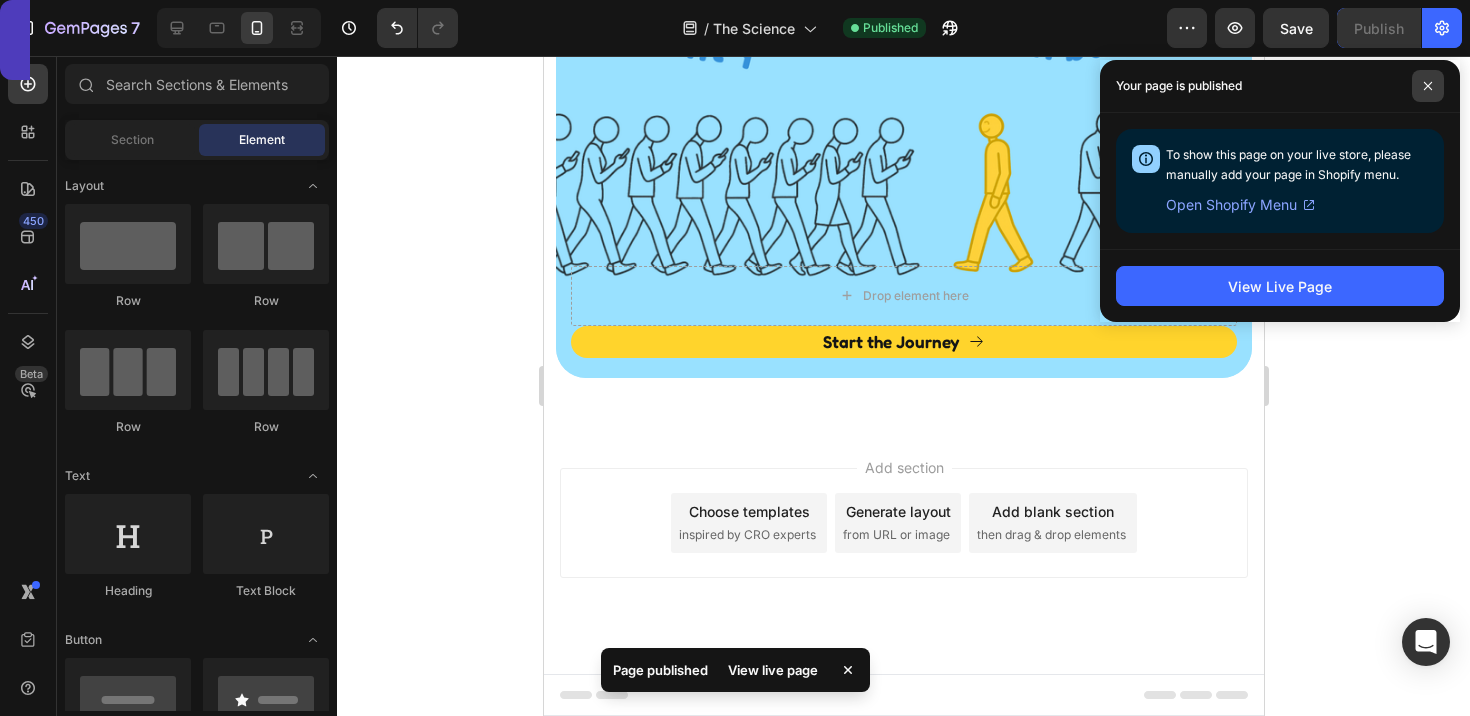 click at bounding box center (1428, 86) 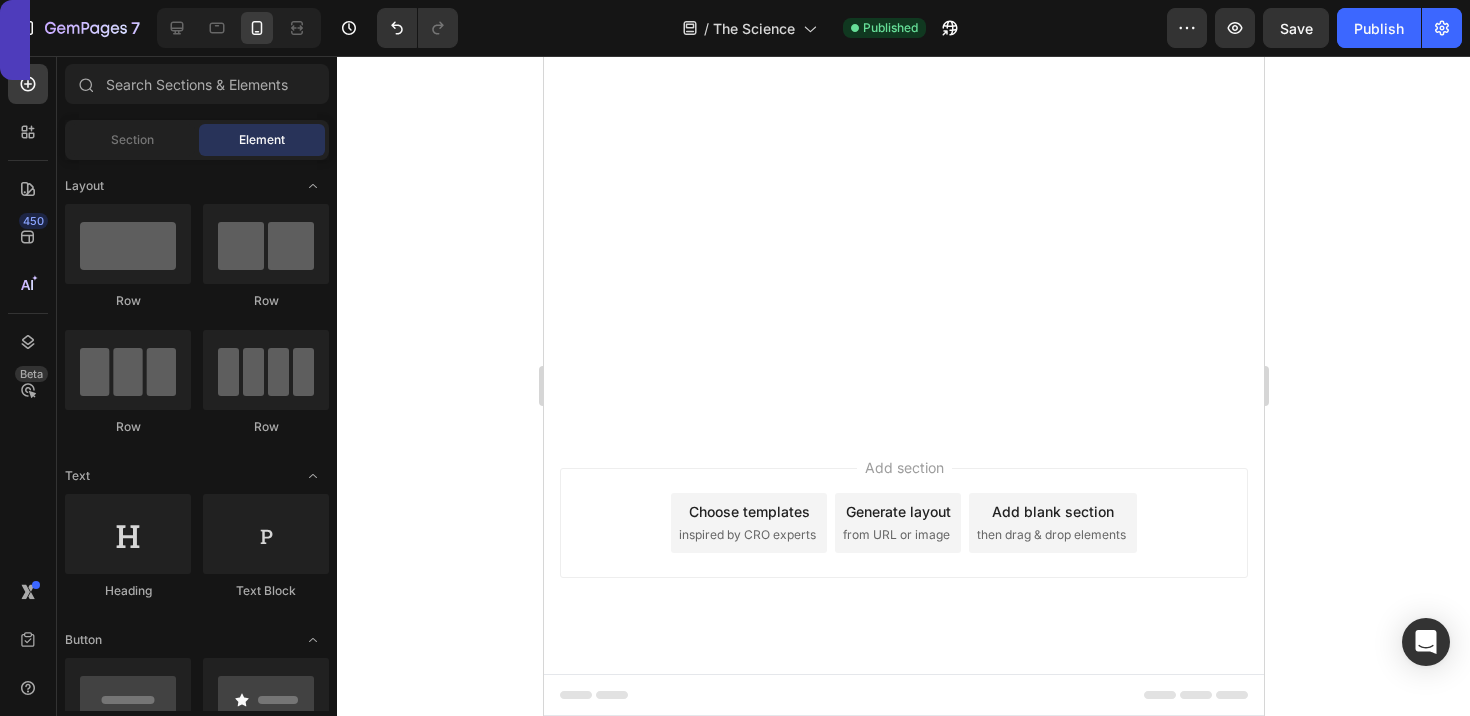 scroll, scrollTop: 4527, scrollLeft: 0, axis: vertical 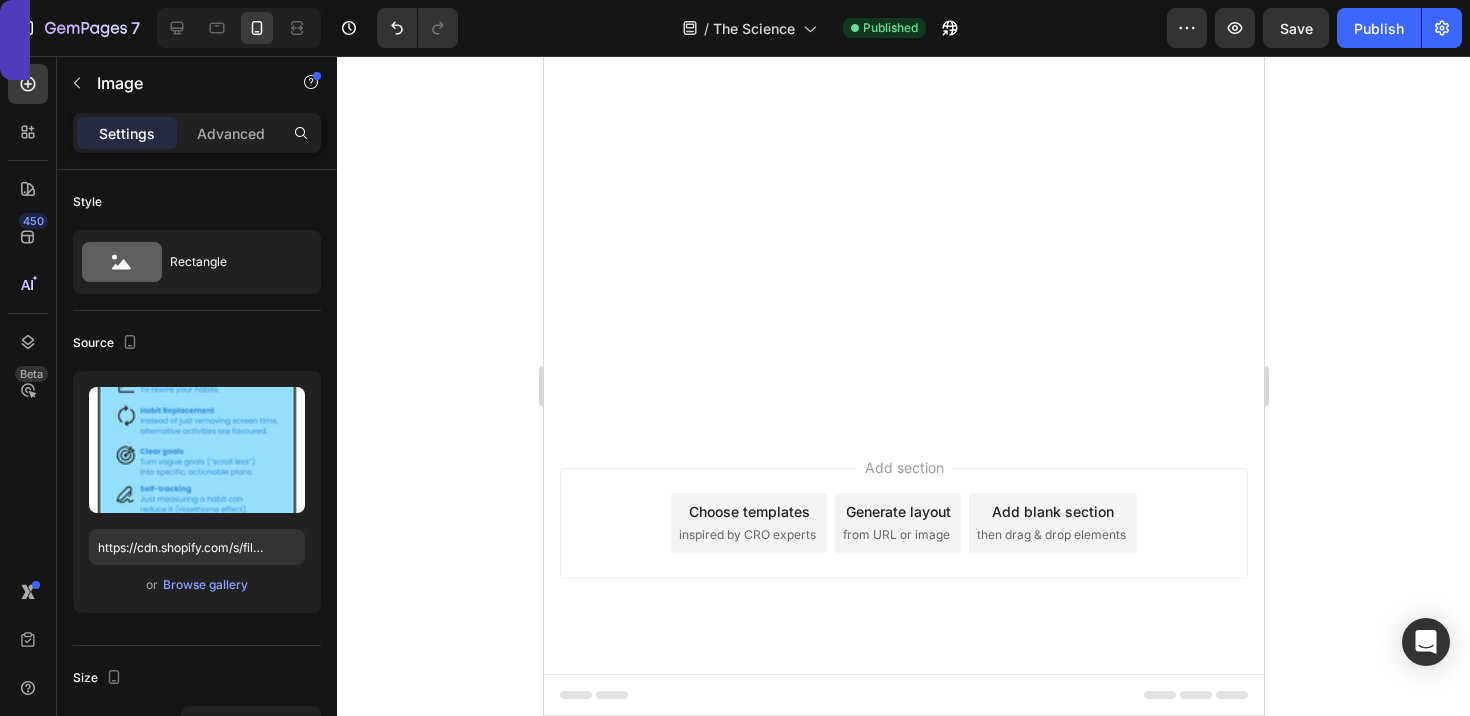 click 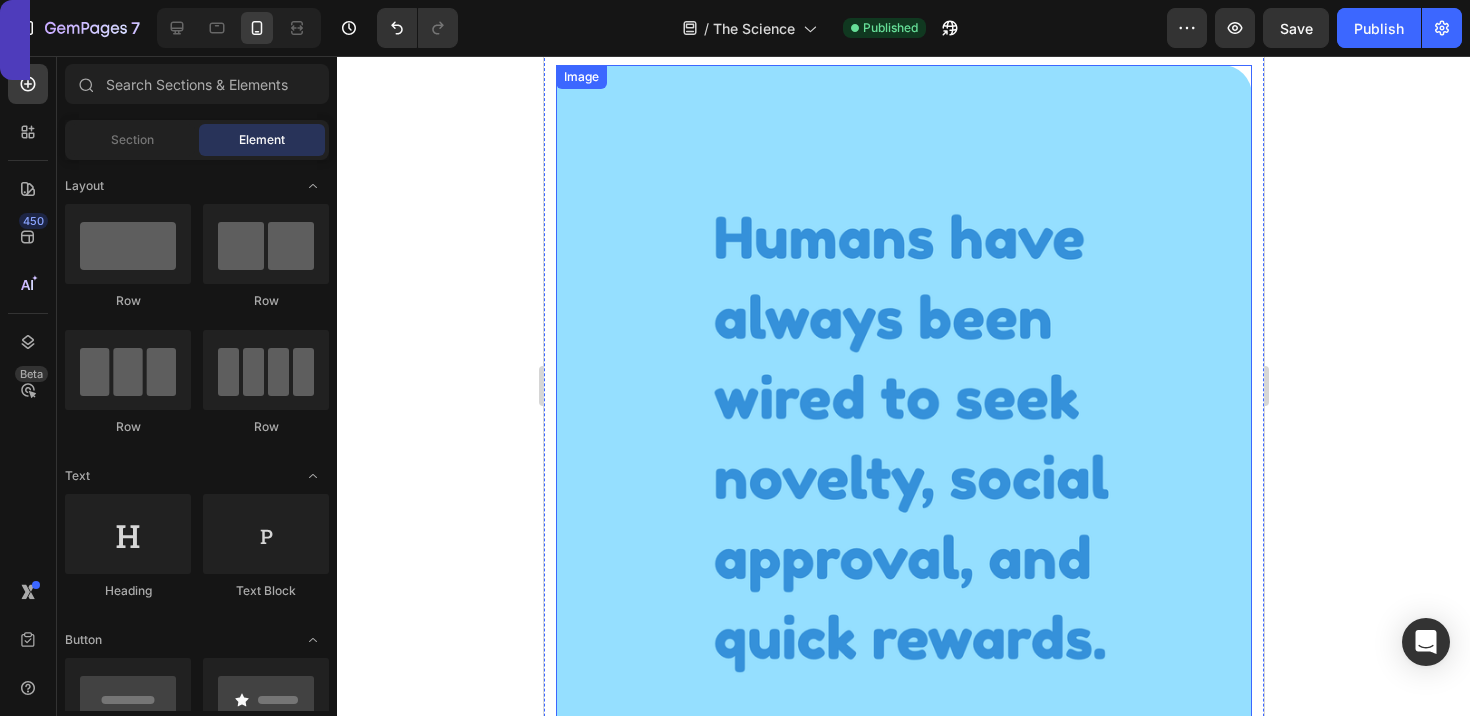 scroll, scrollTop: 0, scrollLeft: 0, axis: both 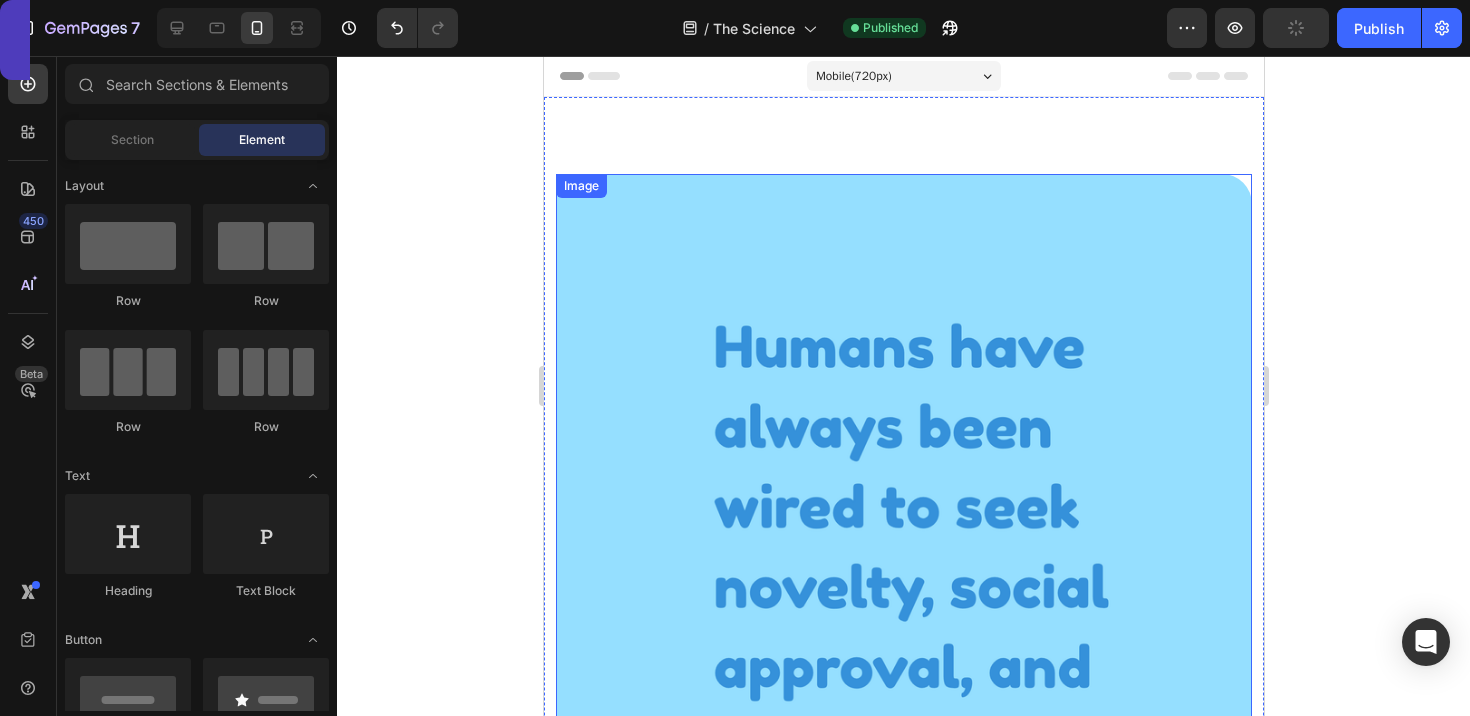 click at bounding box center (903, 691) 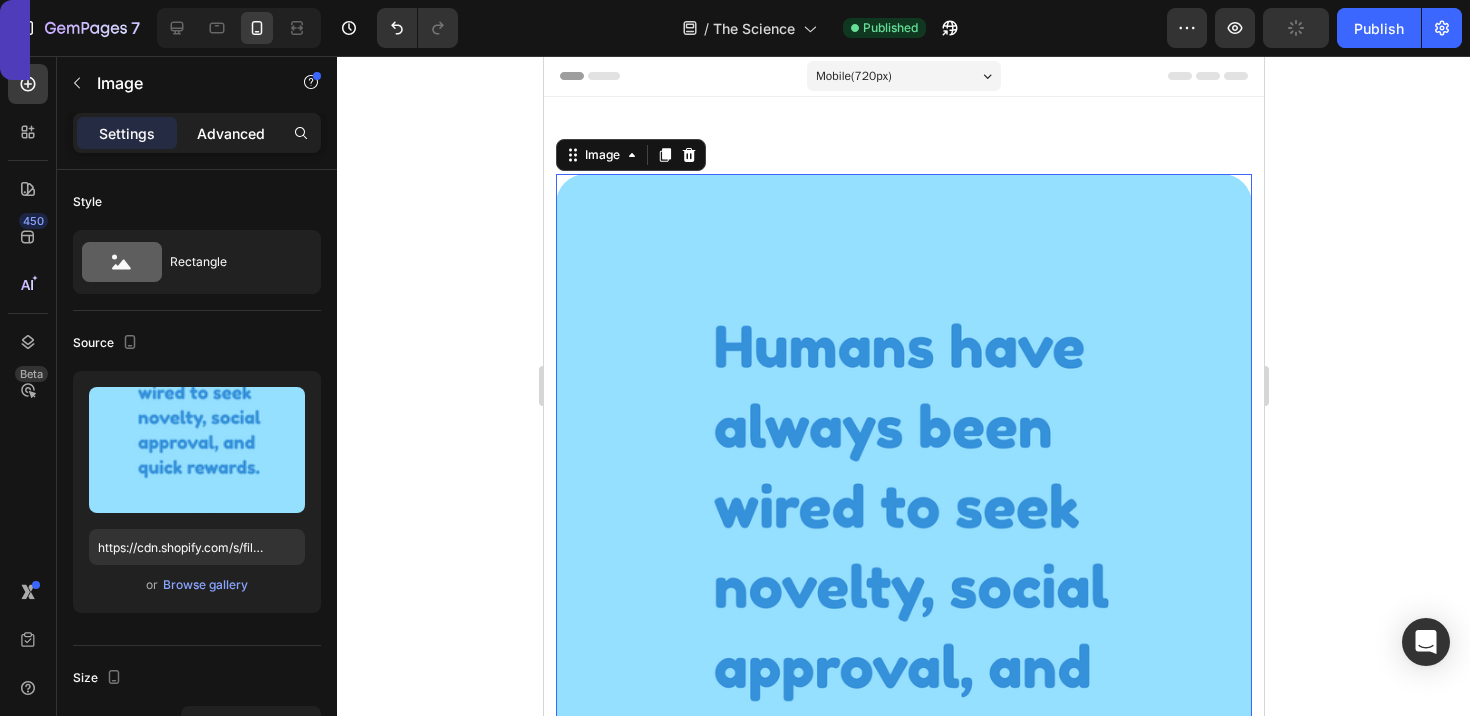 click on "Advanced" at bounding box center (231, 133) 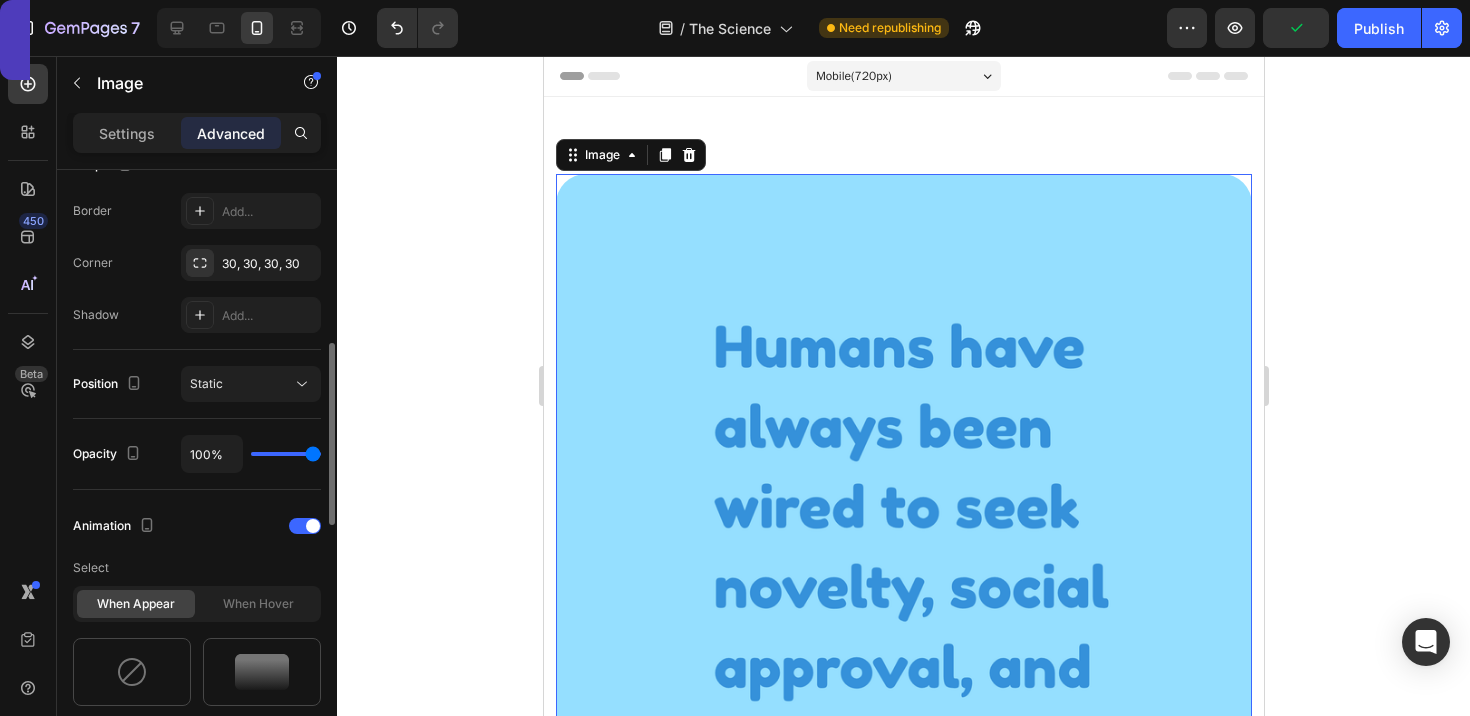 scroll, scrollTop: 556, scrollLeft: 0, axis: vertical 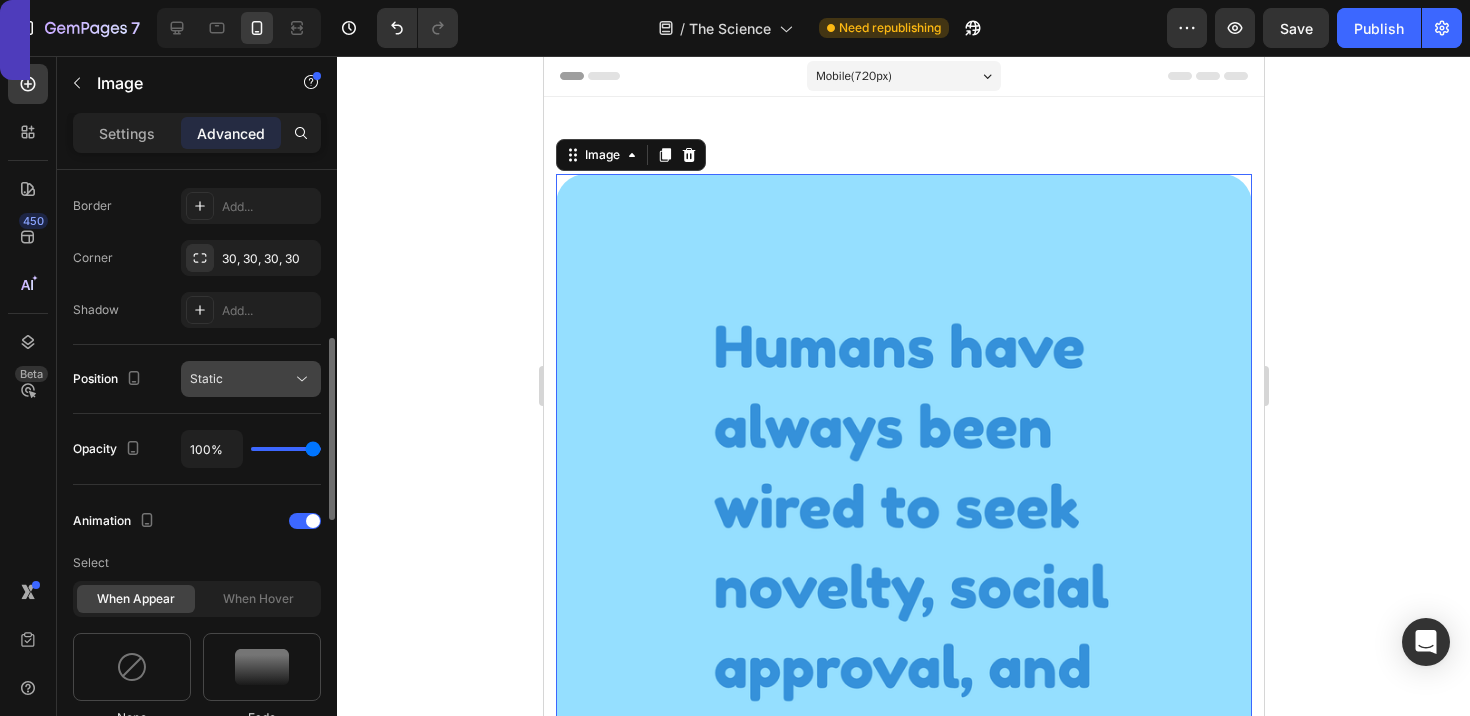 click on "Static" at bounding box center [241, 379] 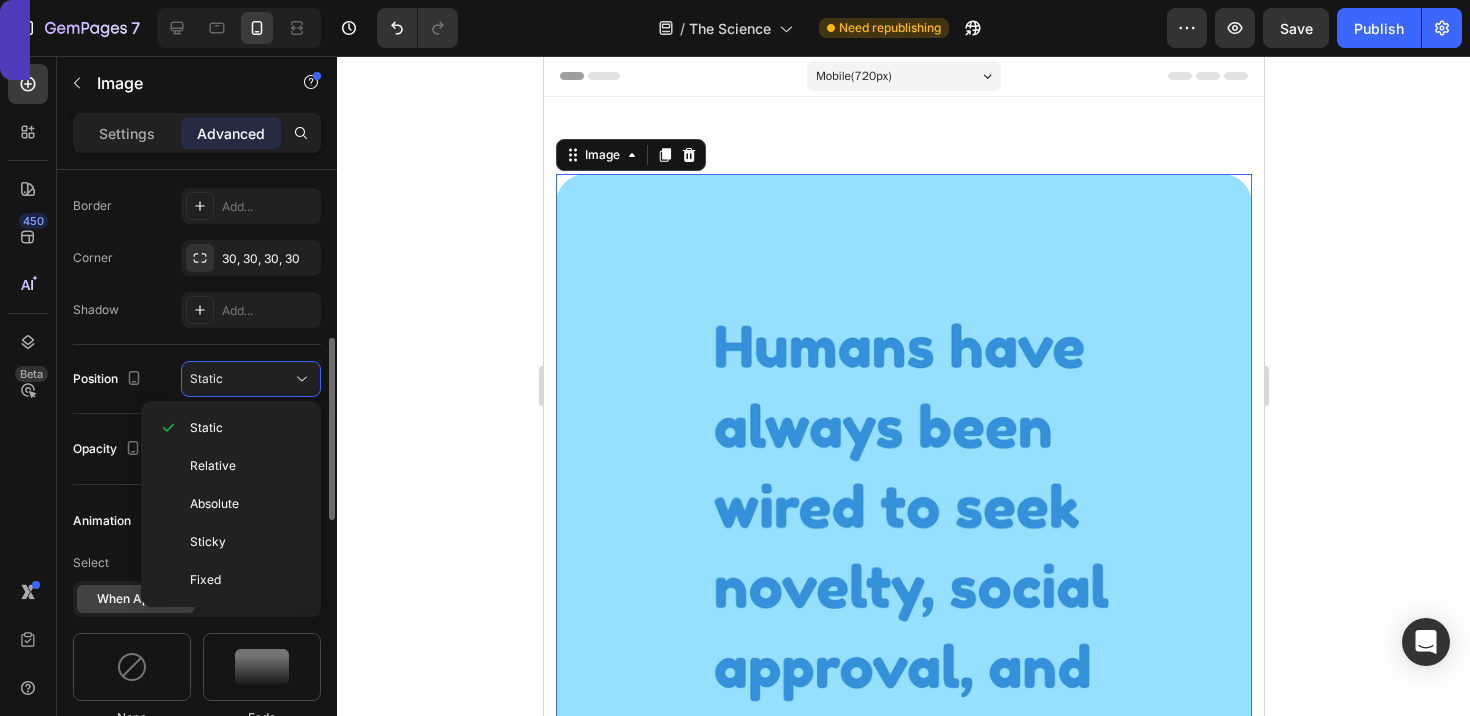 click on "Position Static" 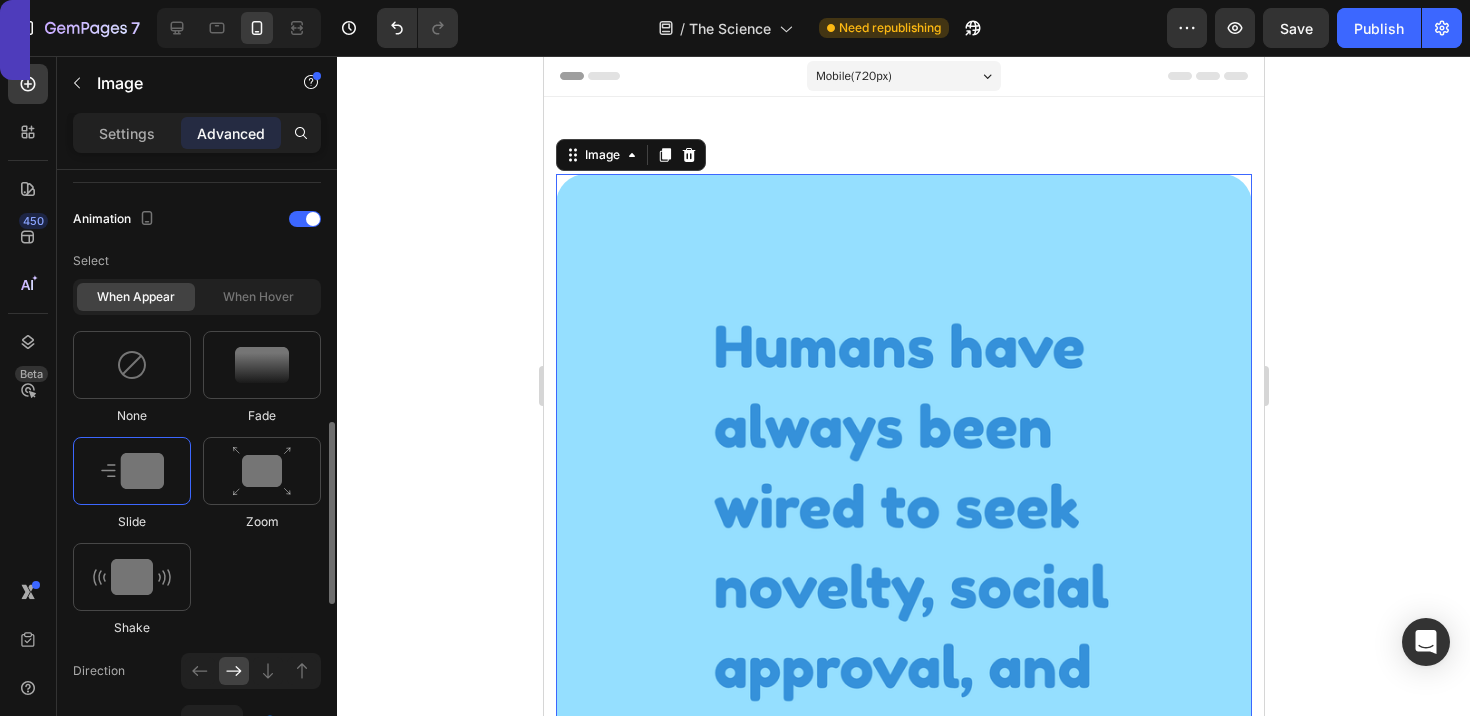scroll, scrollTop: 859, scrollLeft: 0, axis: vertical 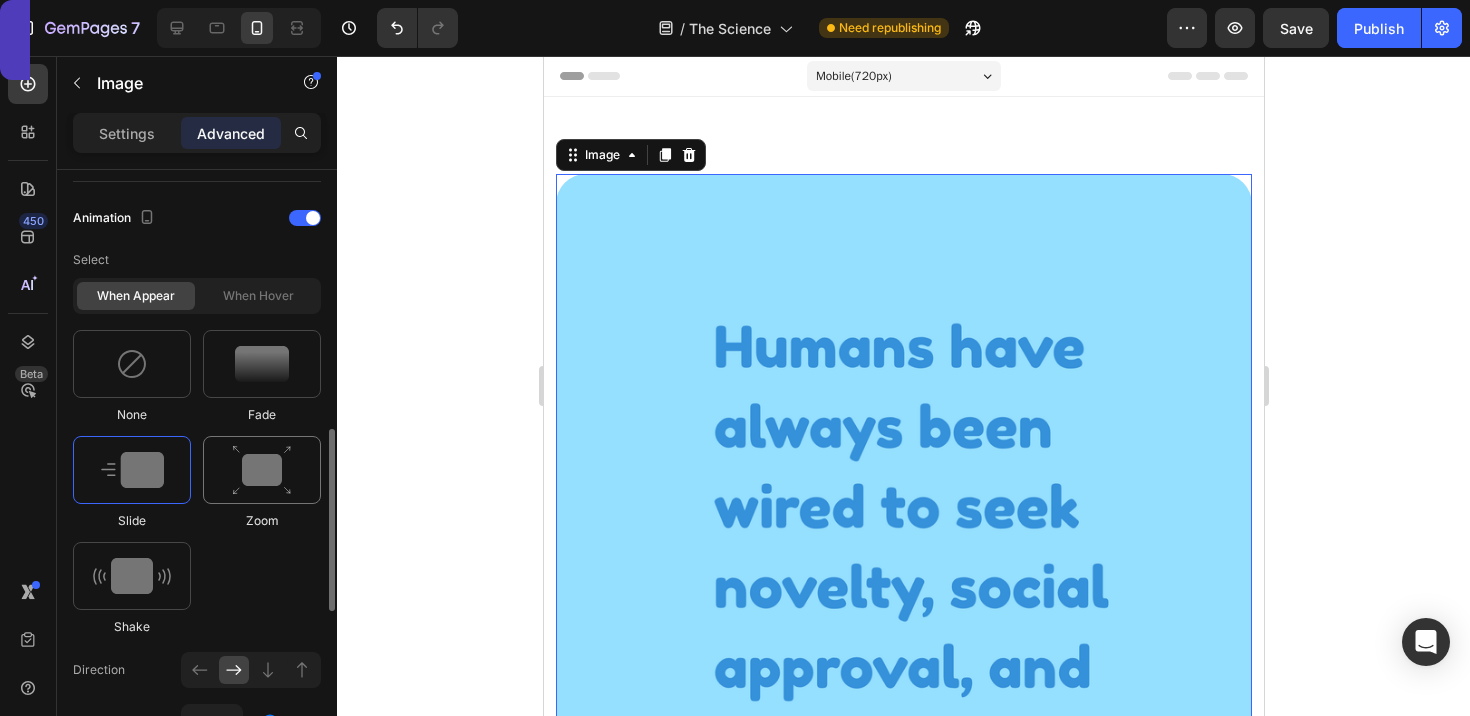 click at bounding box center [262, 470] 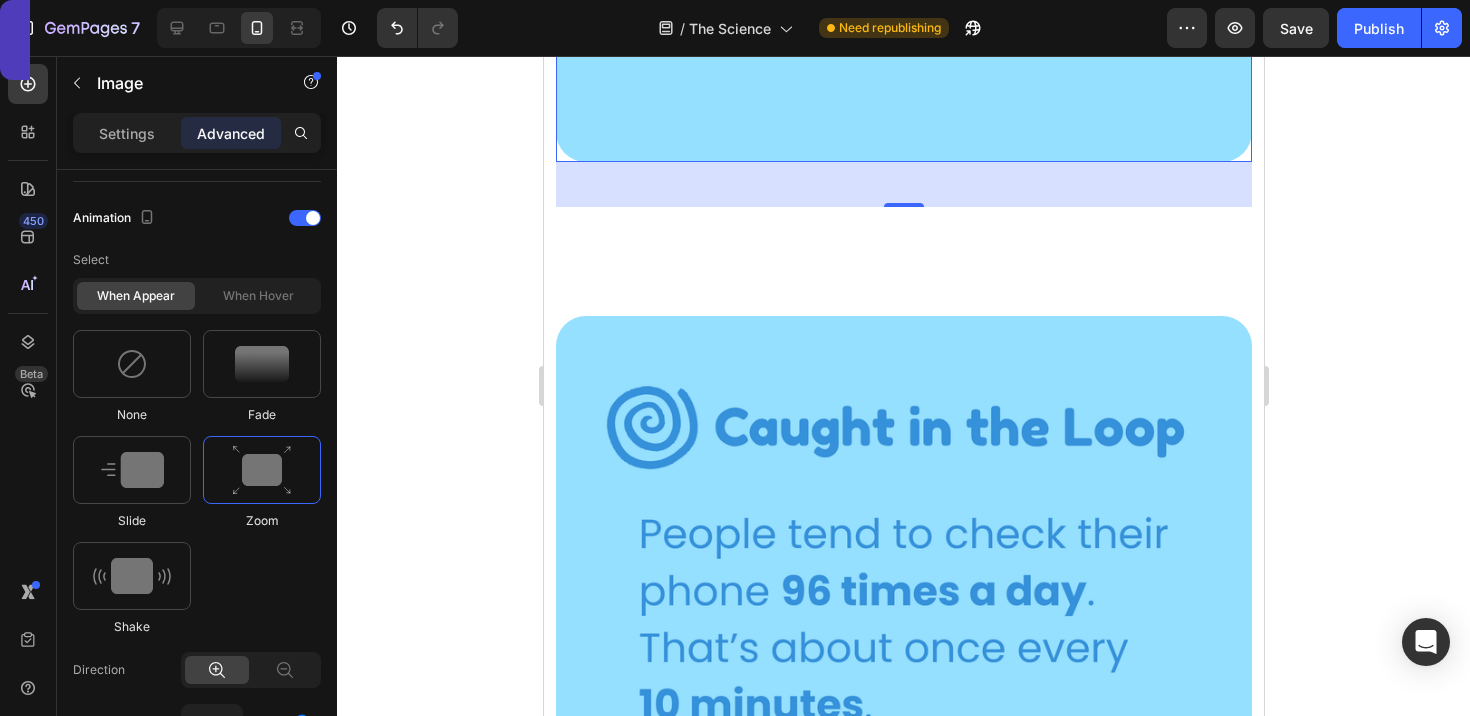 scroll, scrollTop: 1107, scrollLeft: 0, axis: vertical 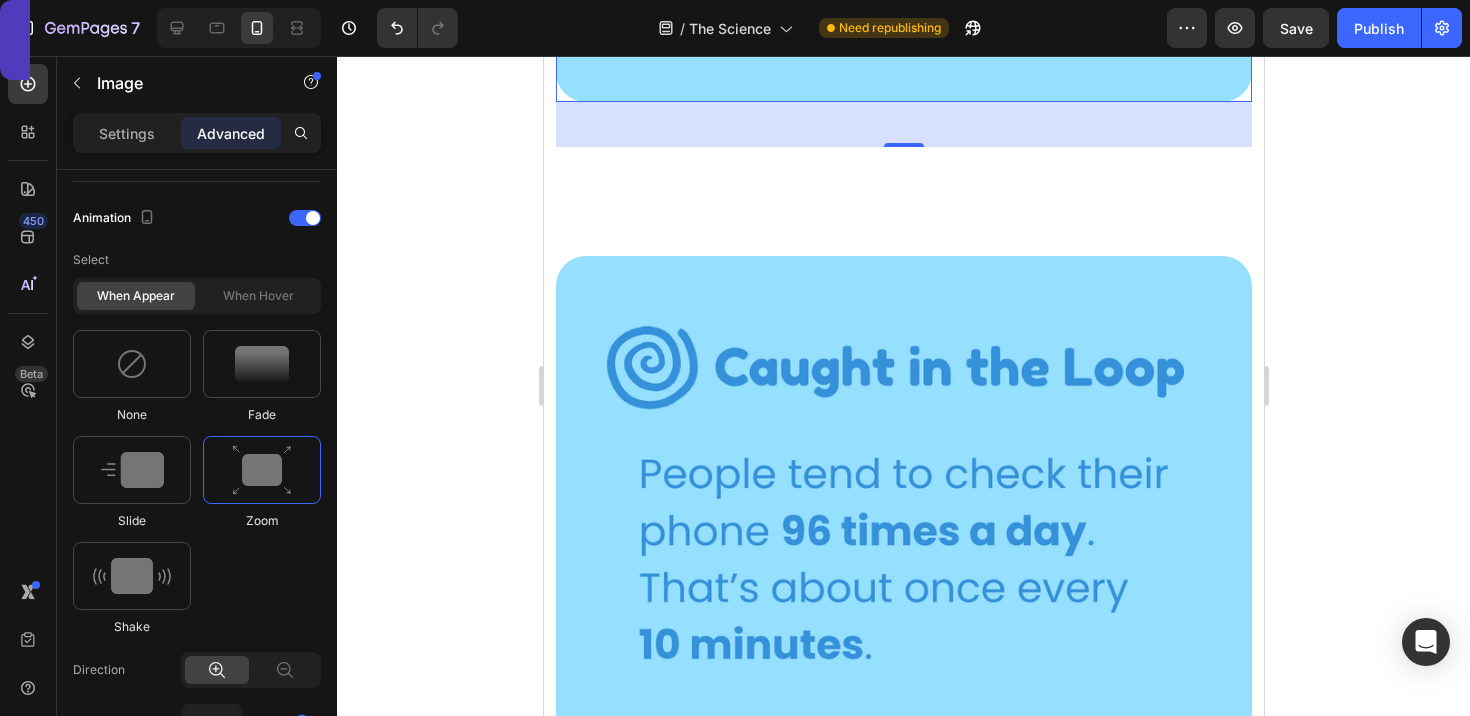 click at bounding box center (903, 773) 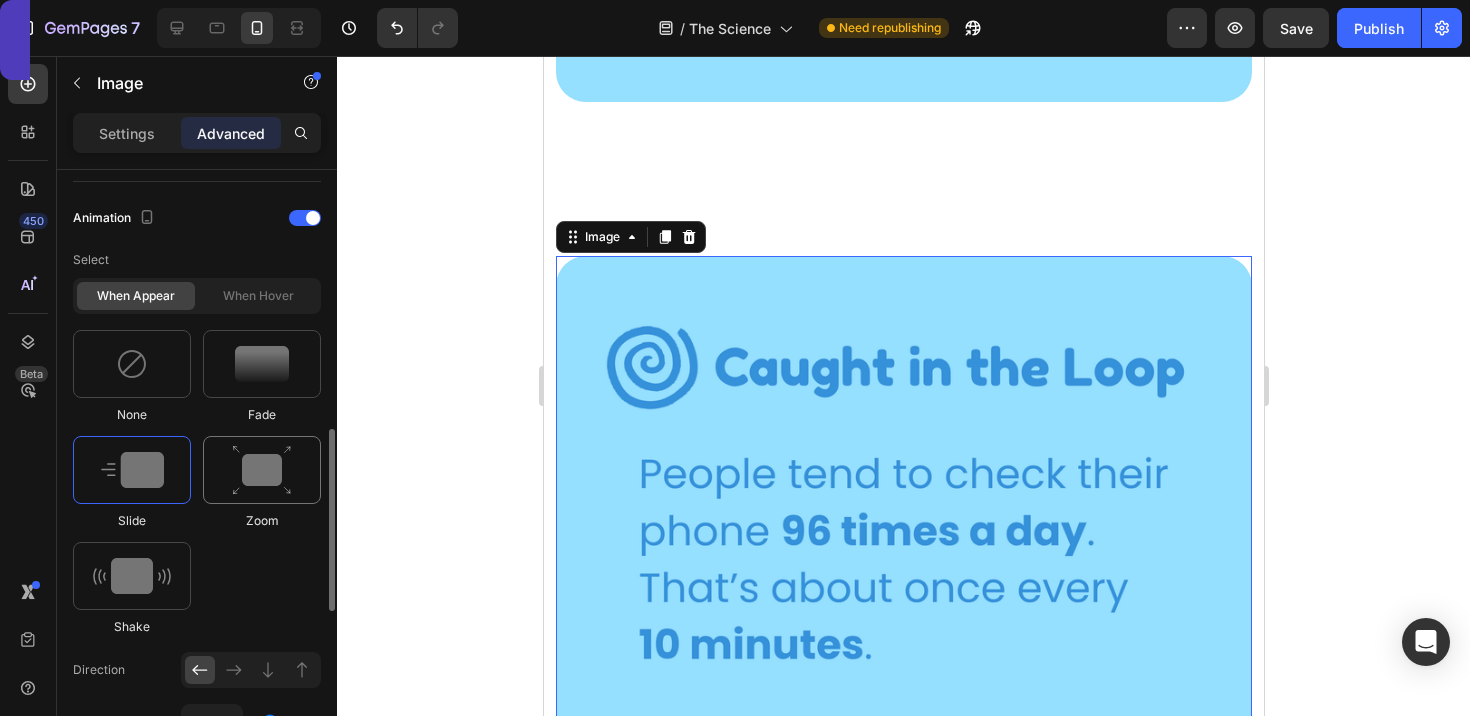click at bounding box center [262, 470] 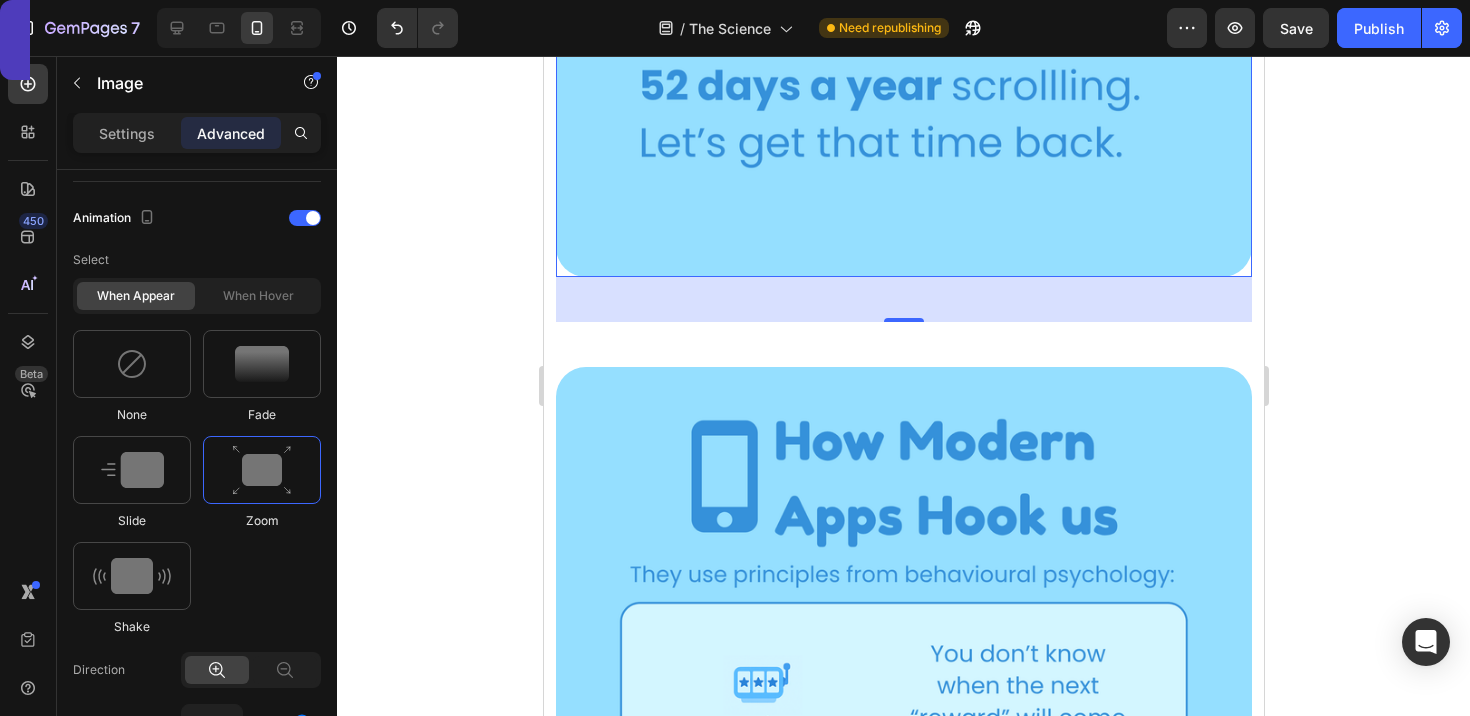 scroll, scrollTop: 2155, scrollLeft: 0, axis: vertical 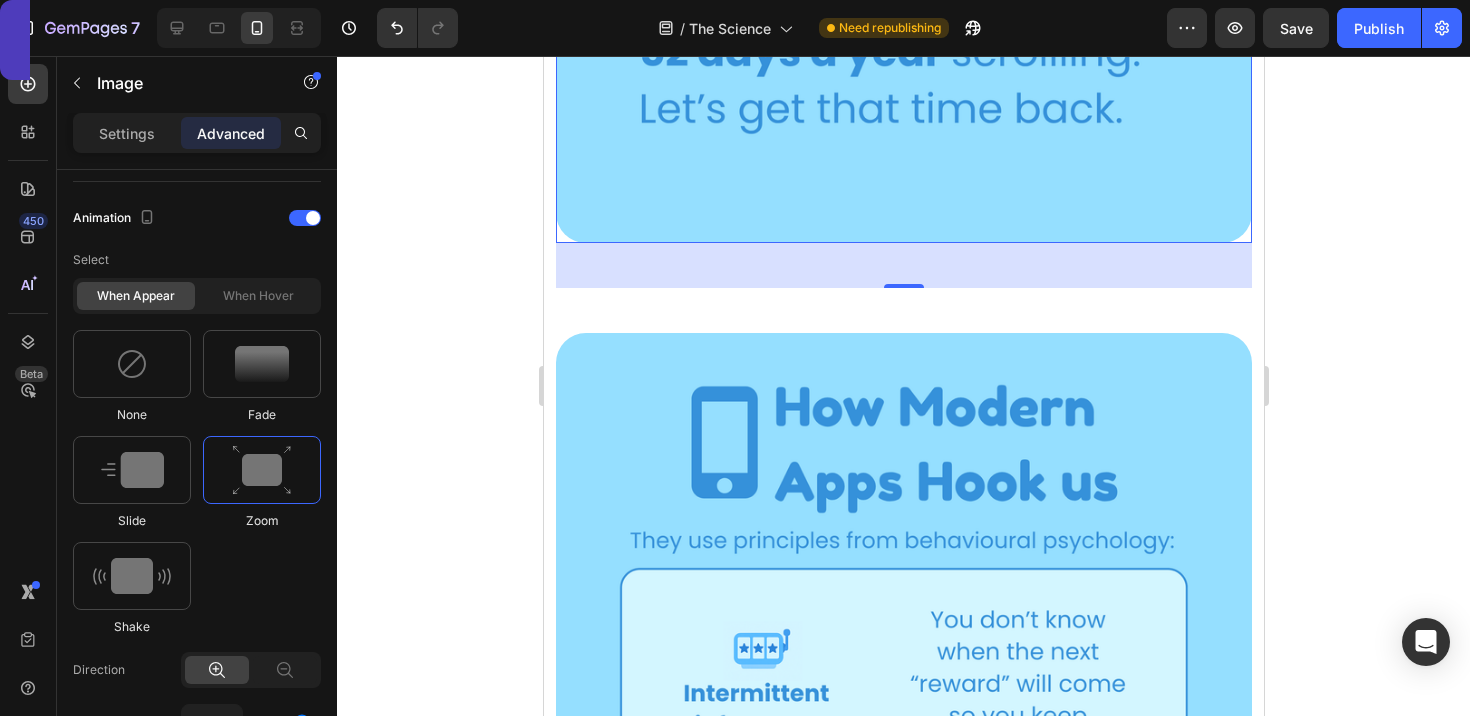 click at bounding box center (903, 850) 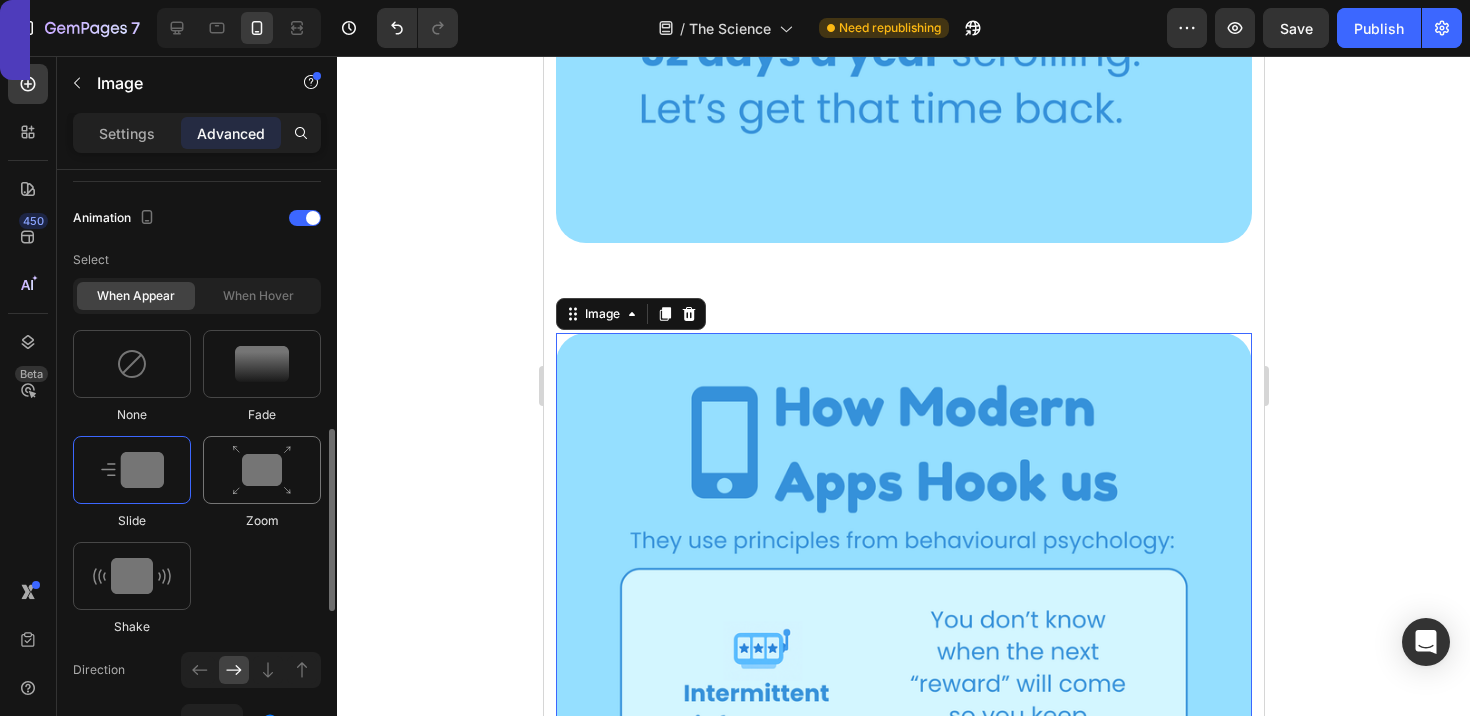 click at bounding box center (262, 470) 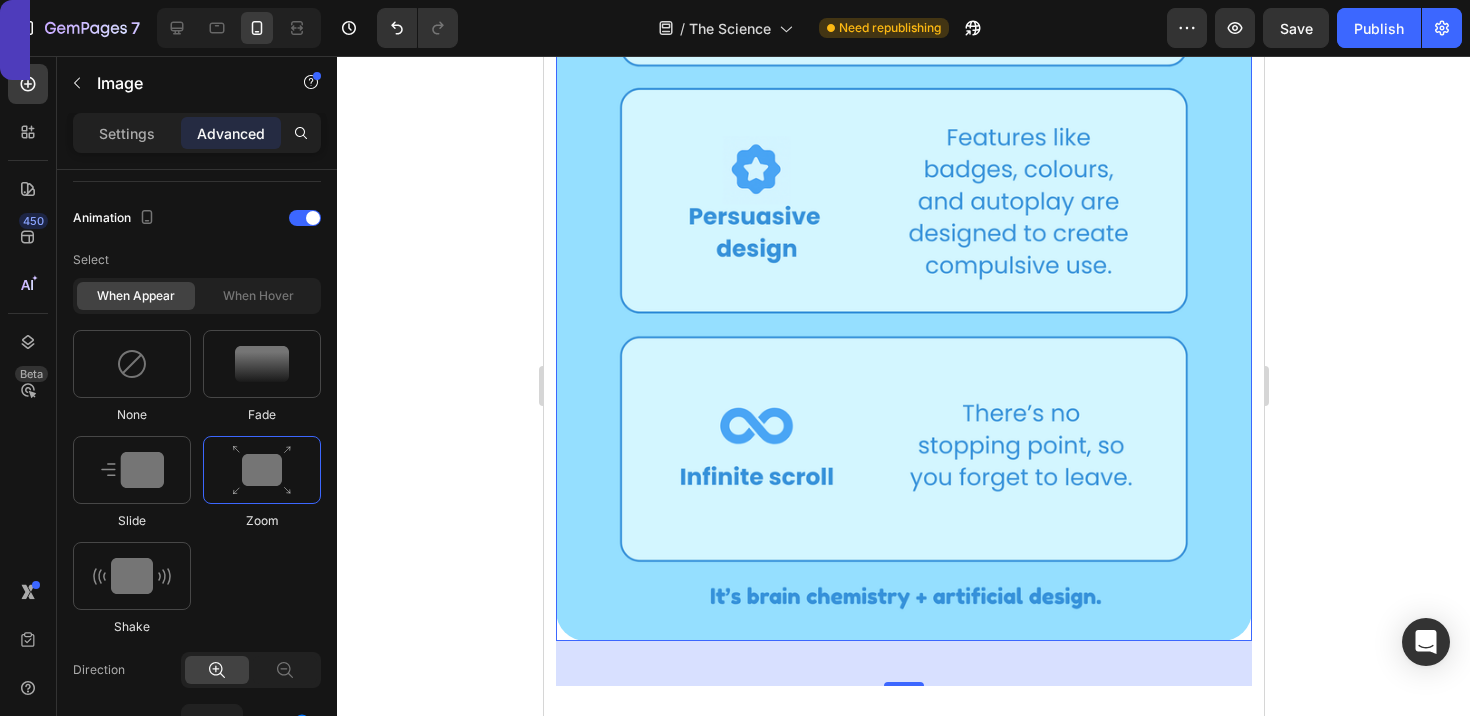 scroll, scrollTop: 3318, scrollLeft: 0, axis: vertical 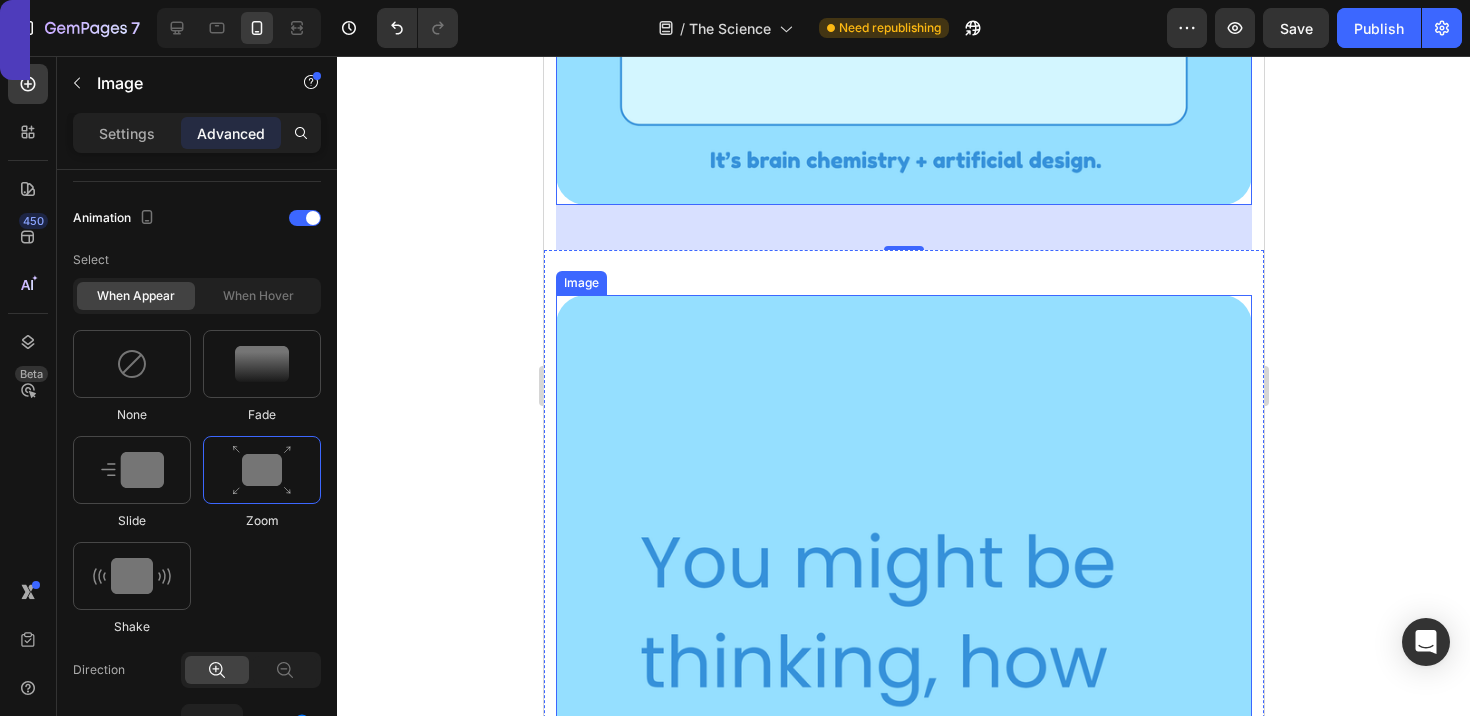 click at bounding box center [903, 812] 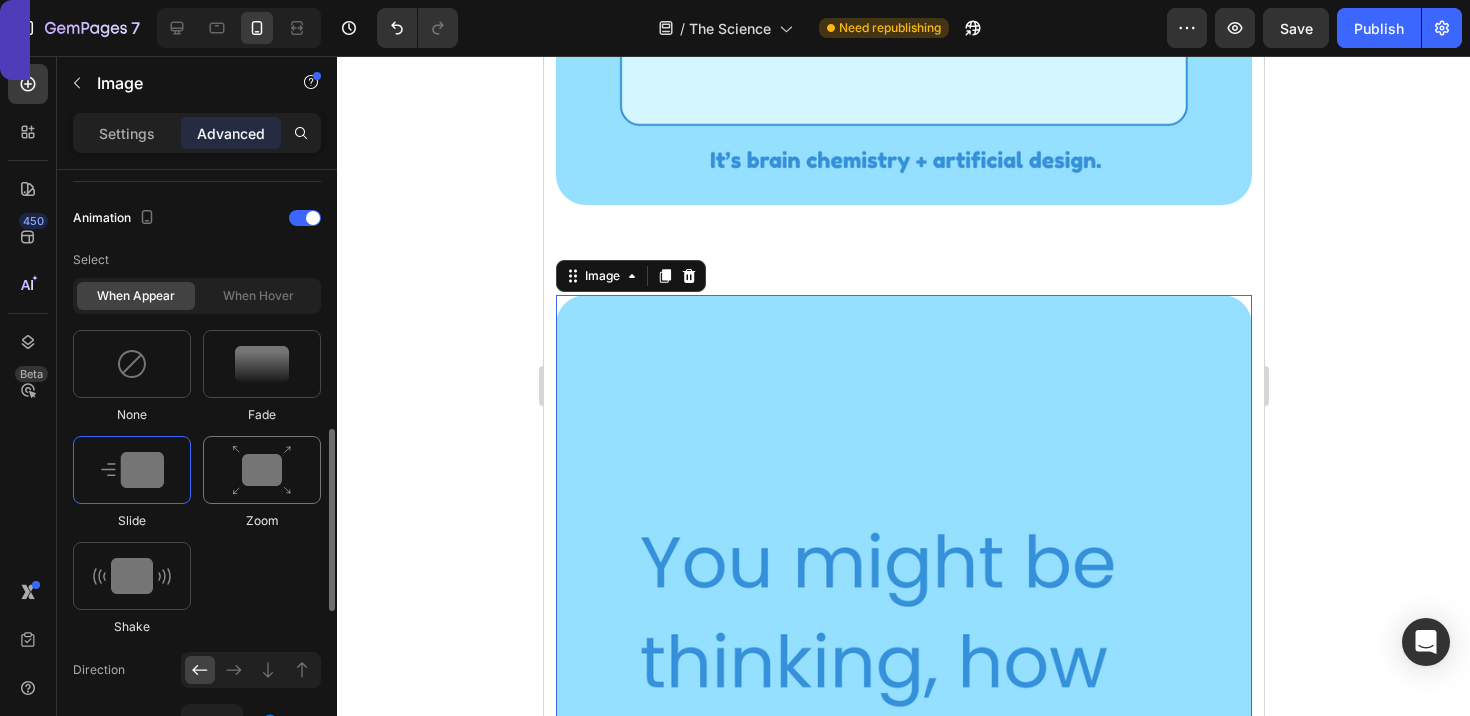 click at bounding box center [262, 470] 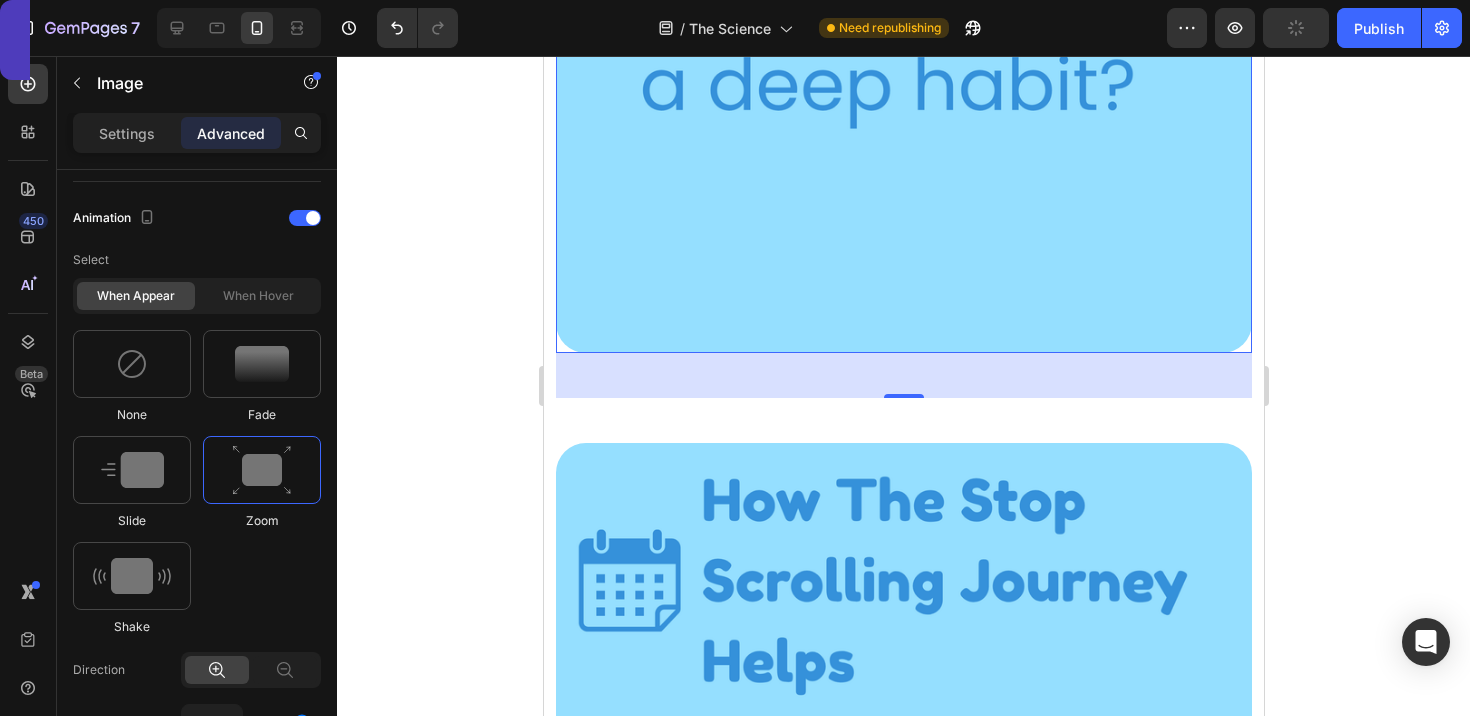 scroll, scrollTop: 4325, scrollLeft: 0, axis: vertical 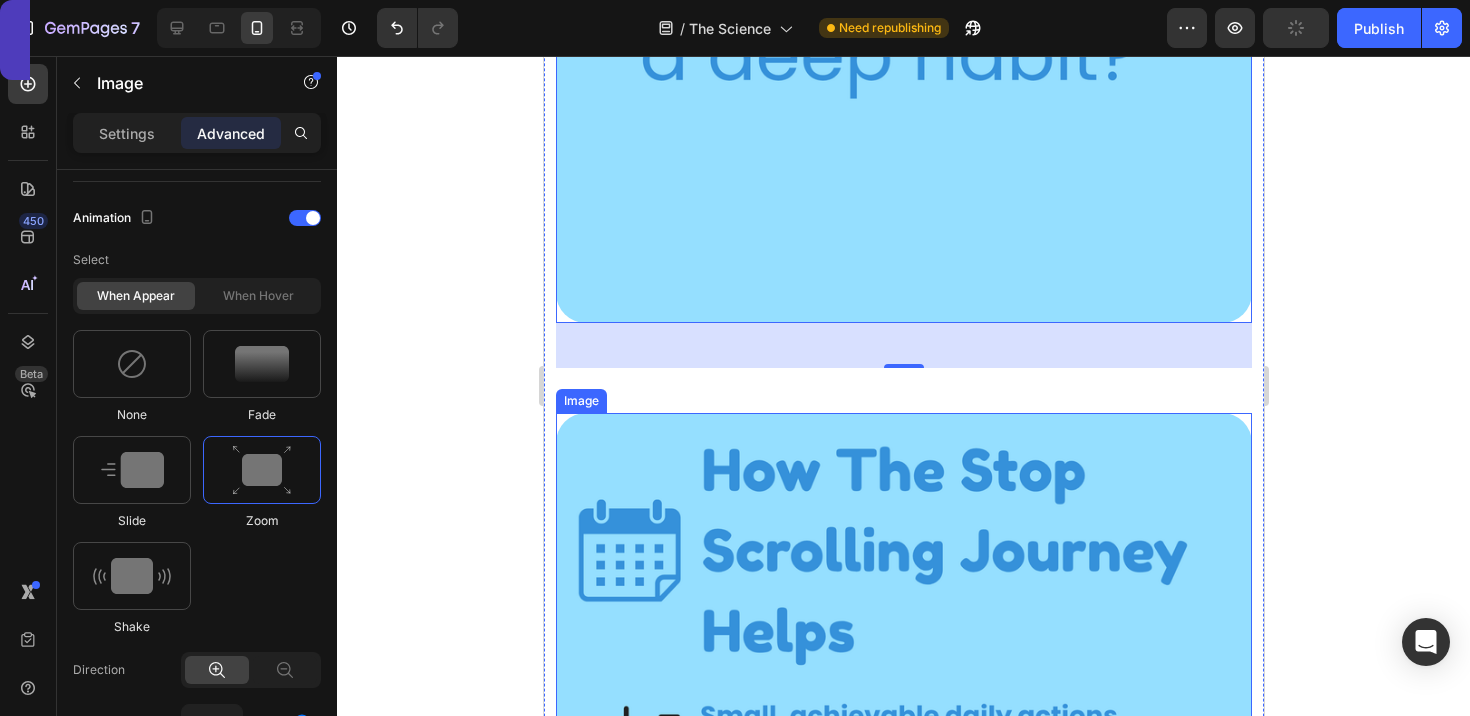 click at bounding box center [903, 1025] 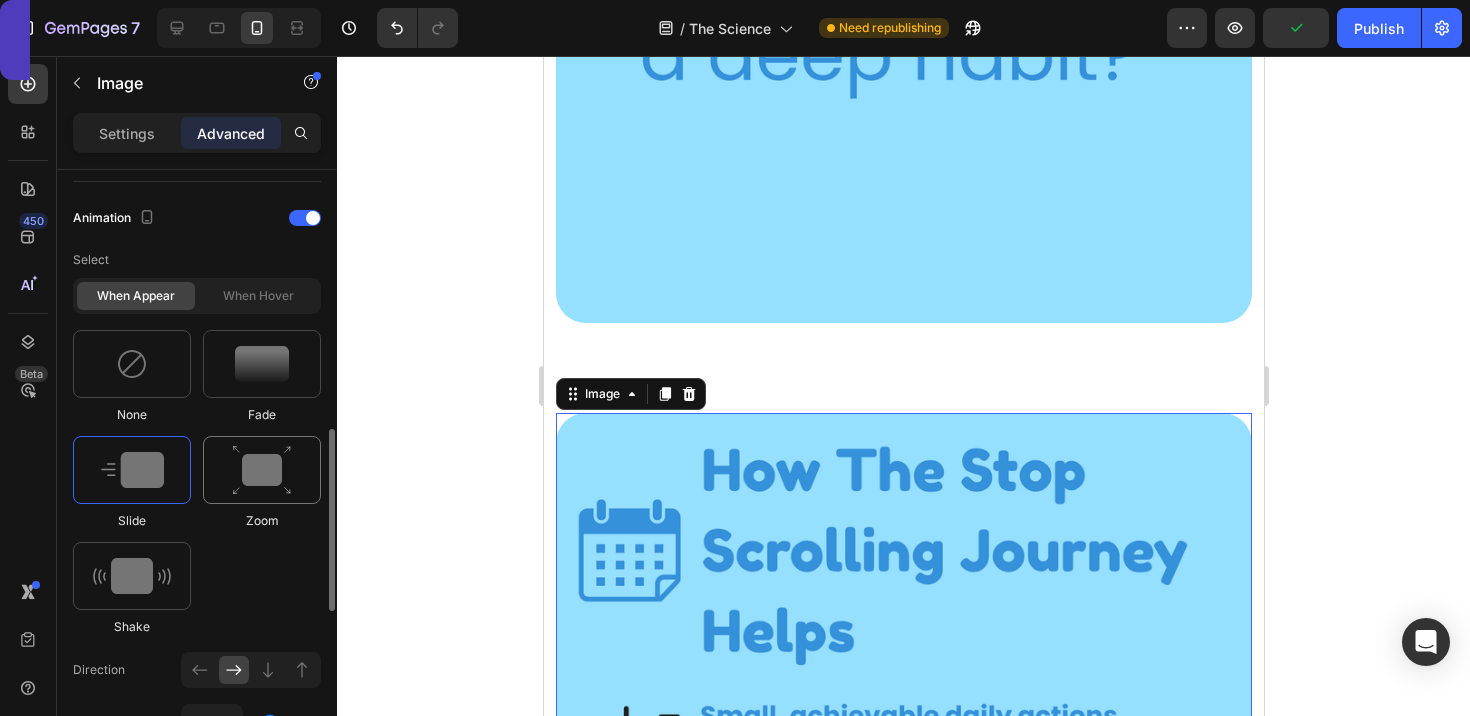click at bounding box center [262, 470] 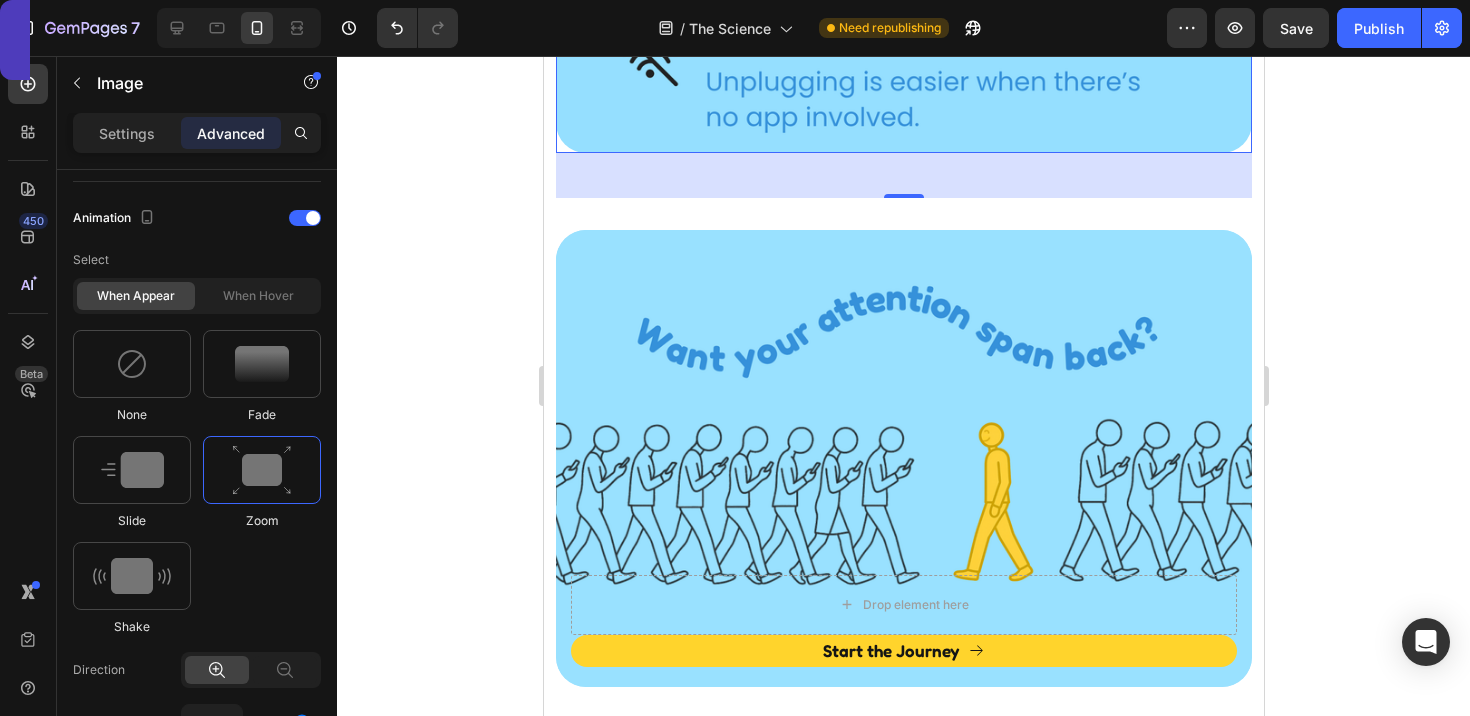 scroll, scrollTop: 5831, scrollLeft: 0, axis: vertical 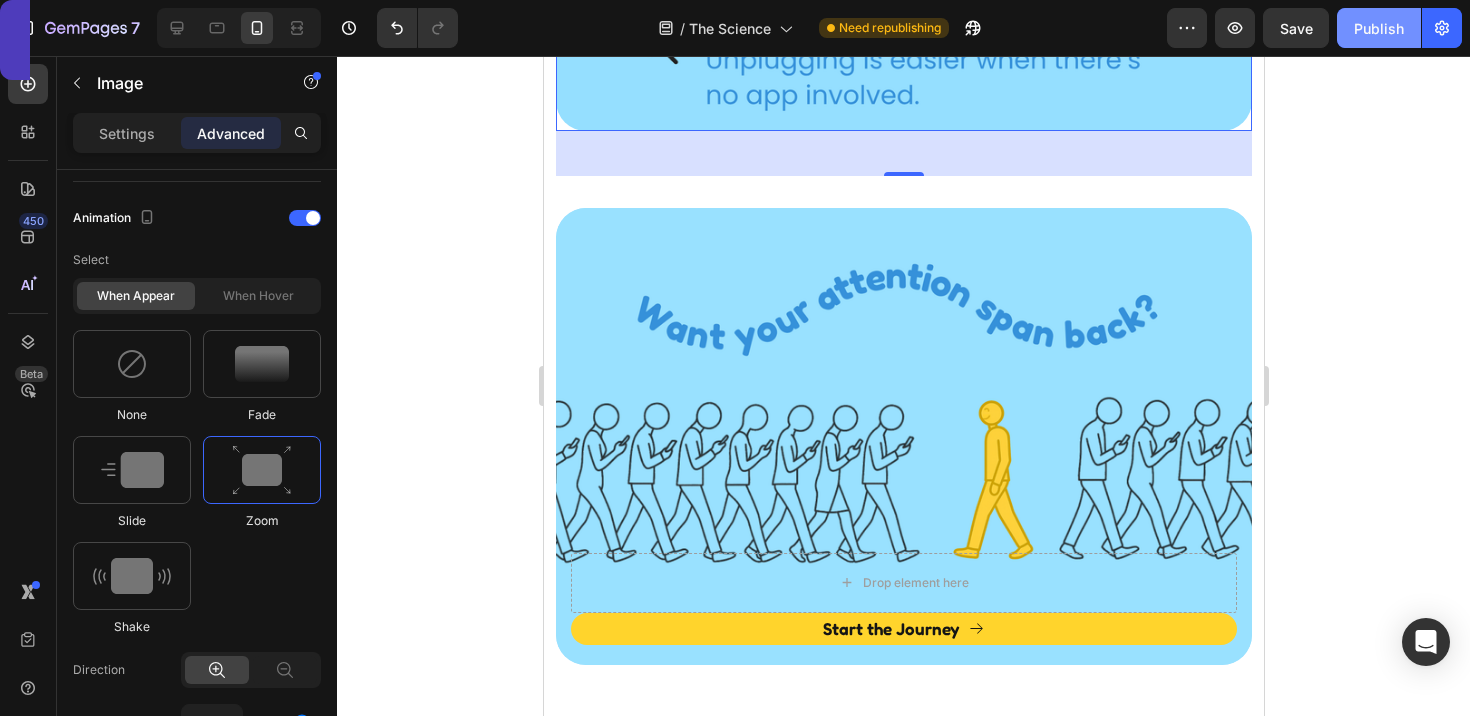 click on "Publish" 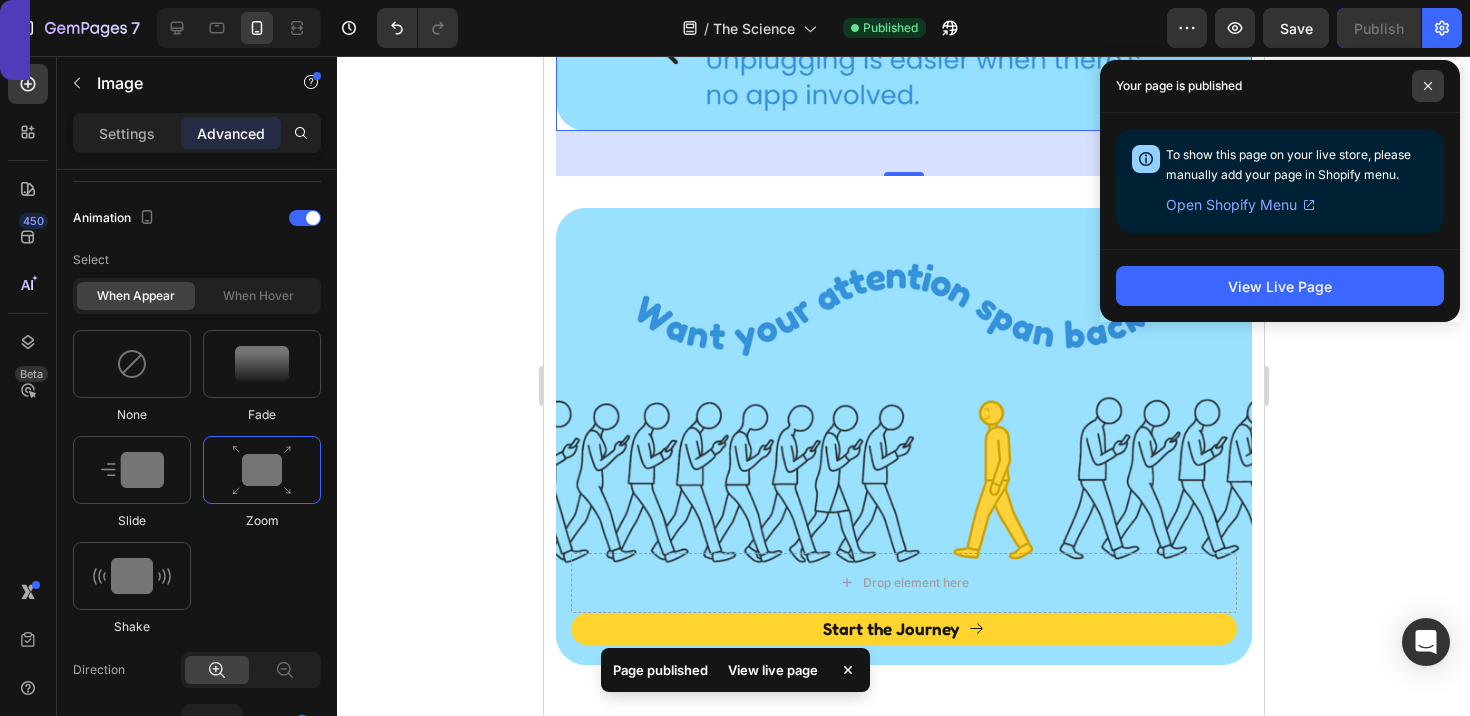click 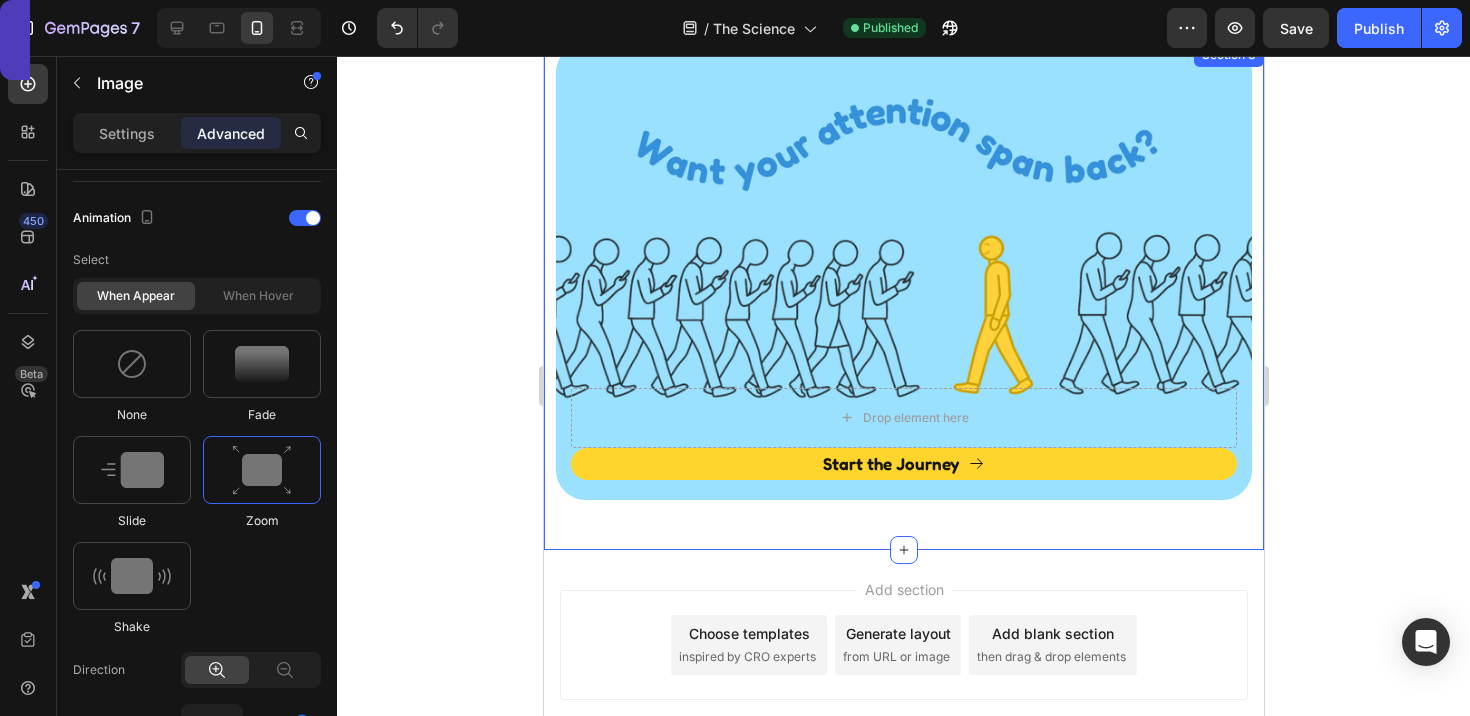 scroll, scrollTop: 6036, scrollLeft: 0, axis: vertical 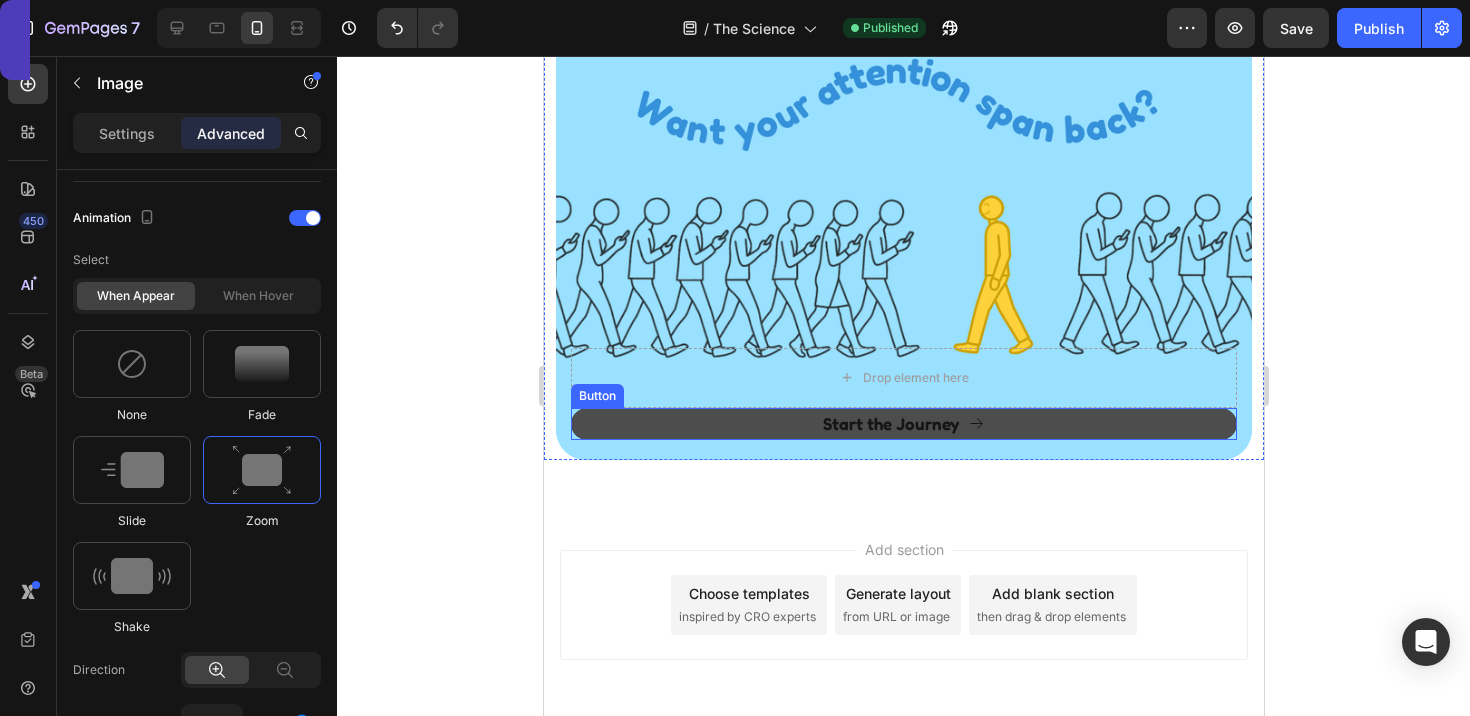 click on "Start the Journey" at bounding box center (903, 424) 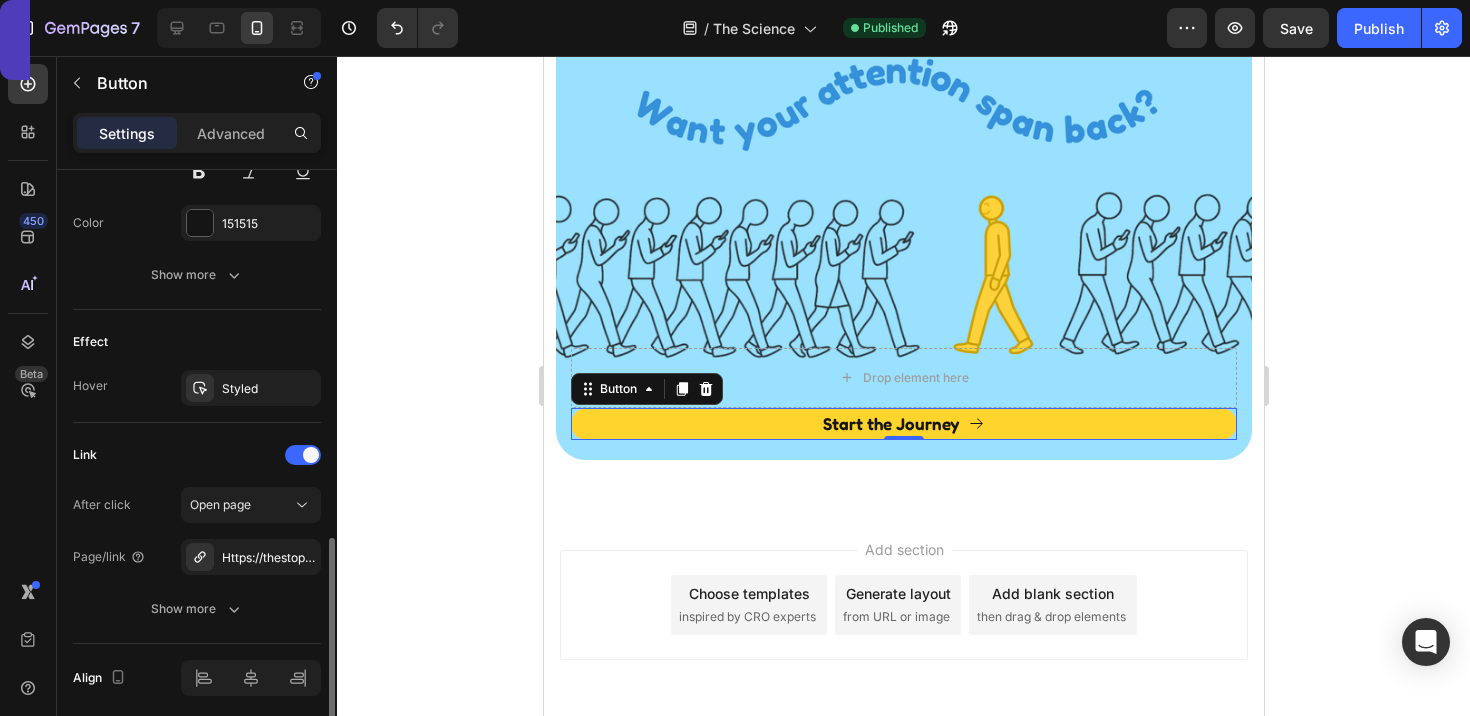 scroll, scrollTop: 1145, scrollLeft: 0, axis: vertical 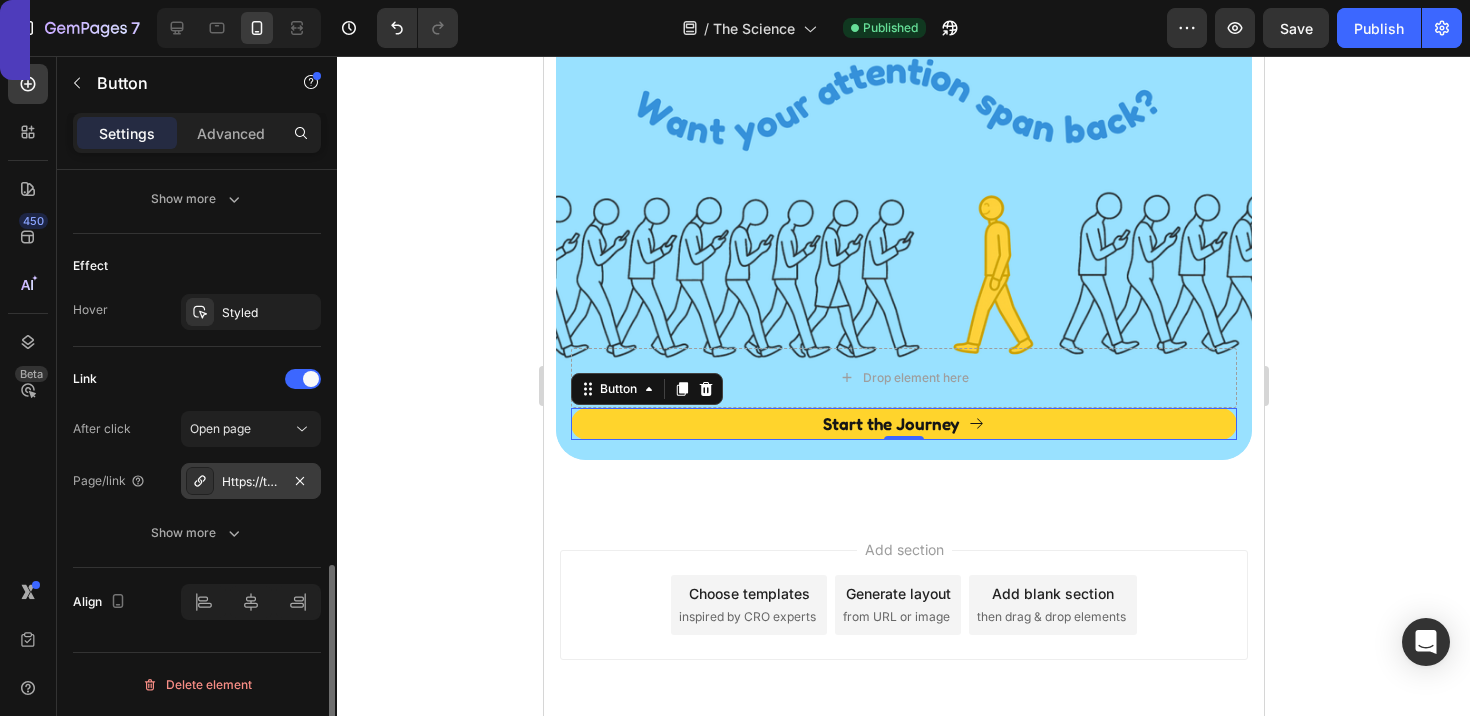 click on "Https://thestopscrollingjourney.Com › products › the-stop-scrolling-journey" at bounding box center (251, 482) 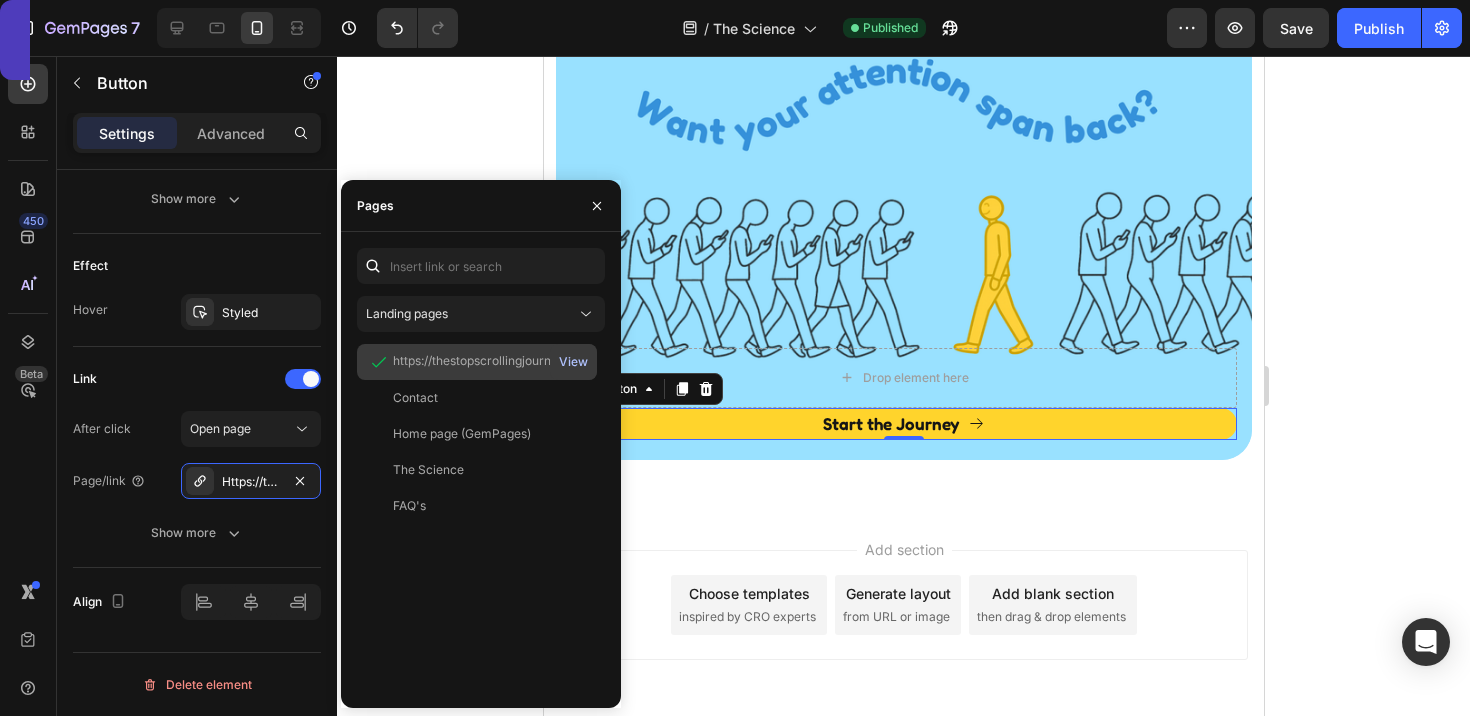 click on "View" at bounding box center (573, 362) 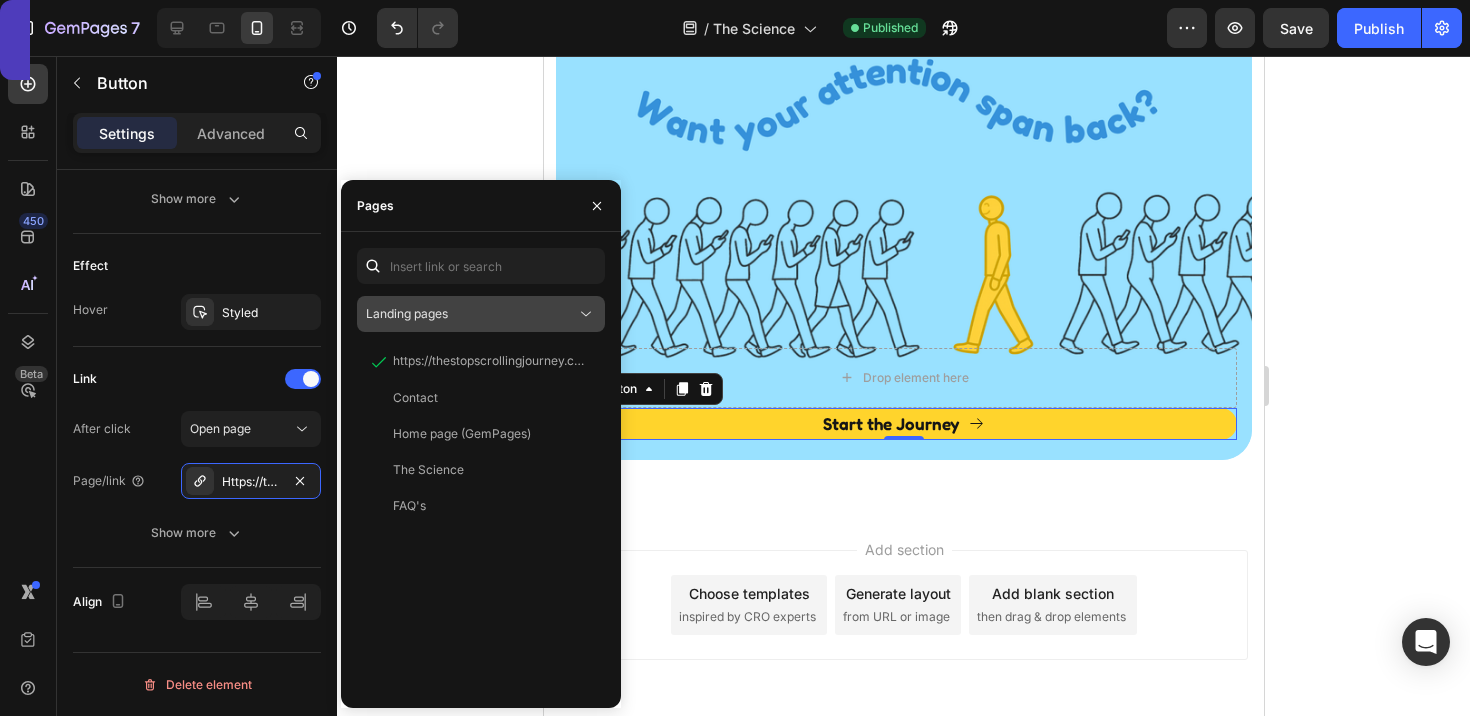click on "Landing pages" at bounding box center [471, 314] 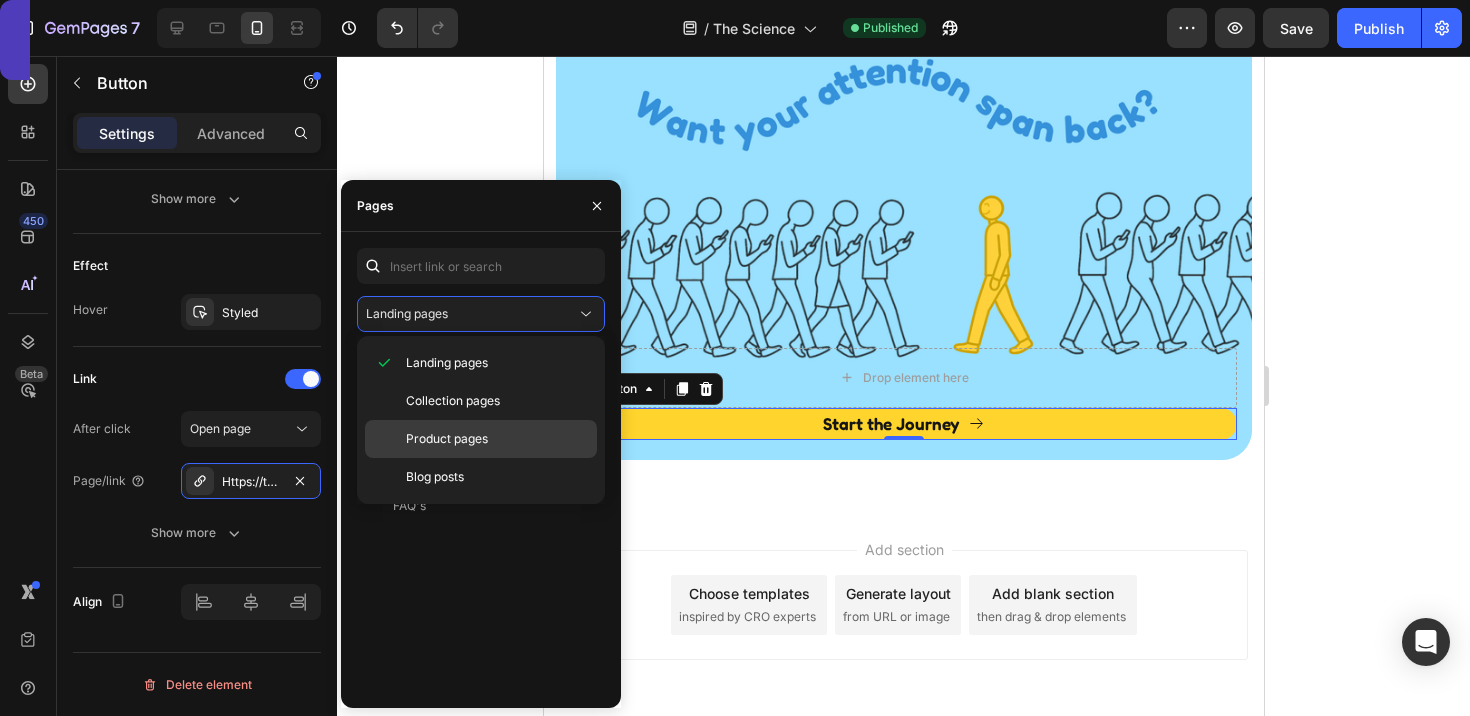 click on "Product pages" at bounding box center [497, 439] 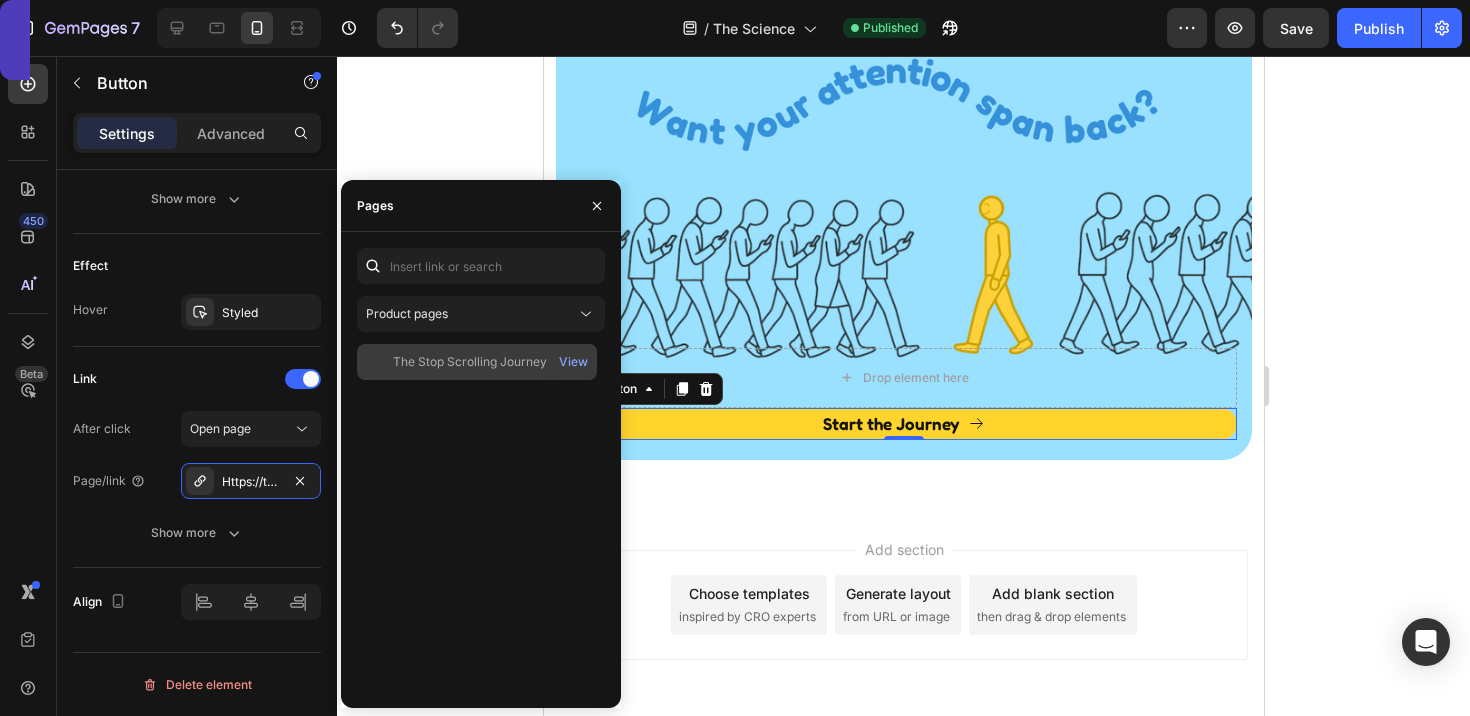 click on "The Stop Scrolling Journey" 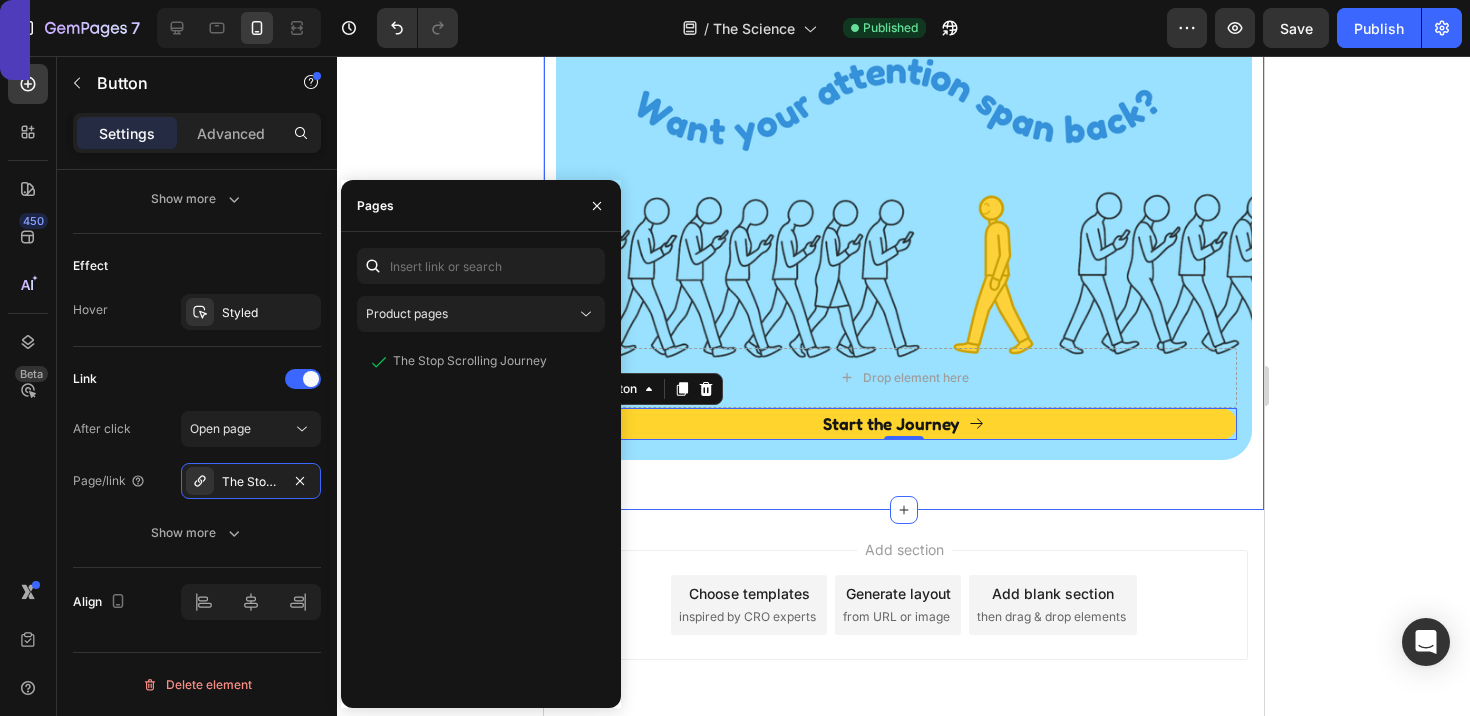 click on "Drop element here
Start the Journey   Button   0 Hero Banner" at bounding box center [903, 256] 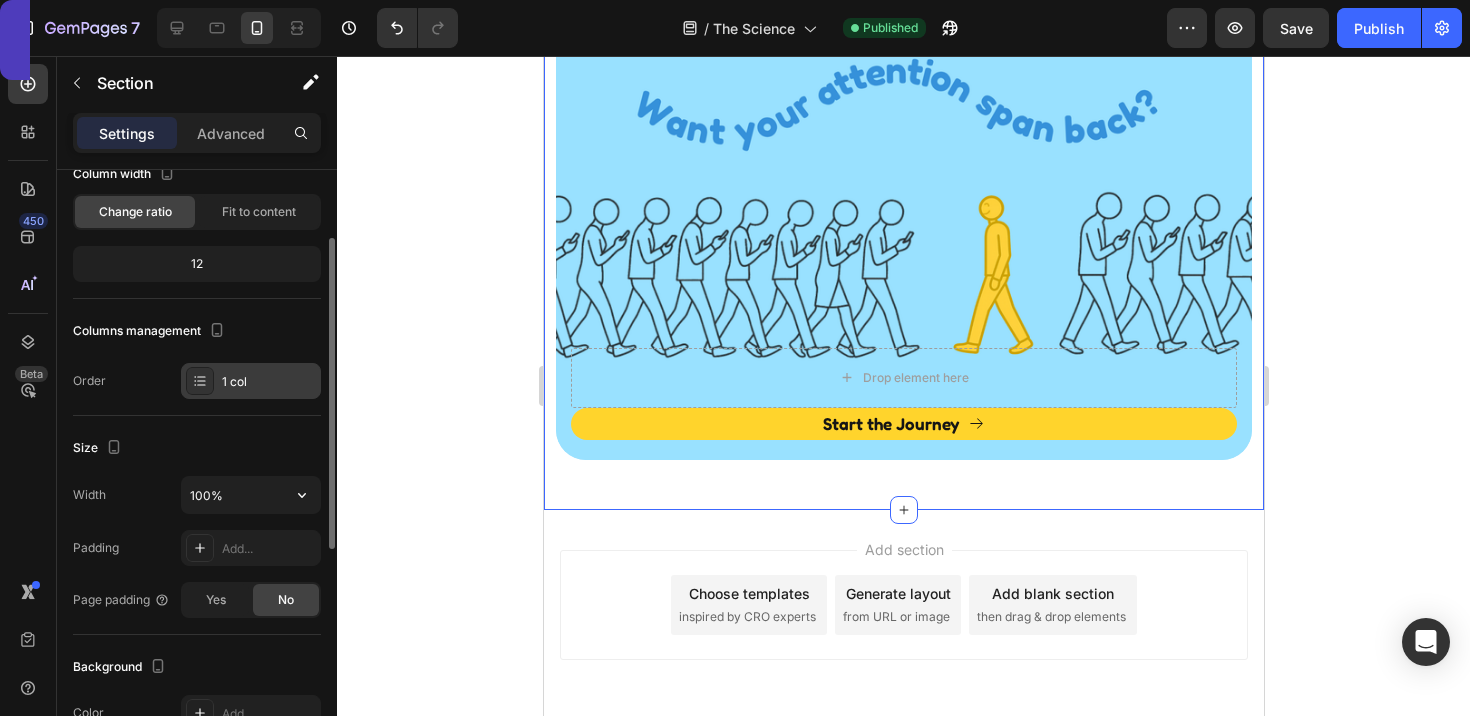 scroll, scrollTop: 565, scrollLeft: 0, axis: vertical 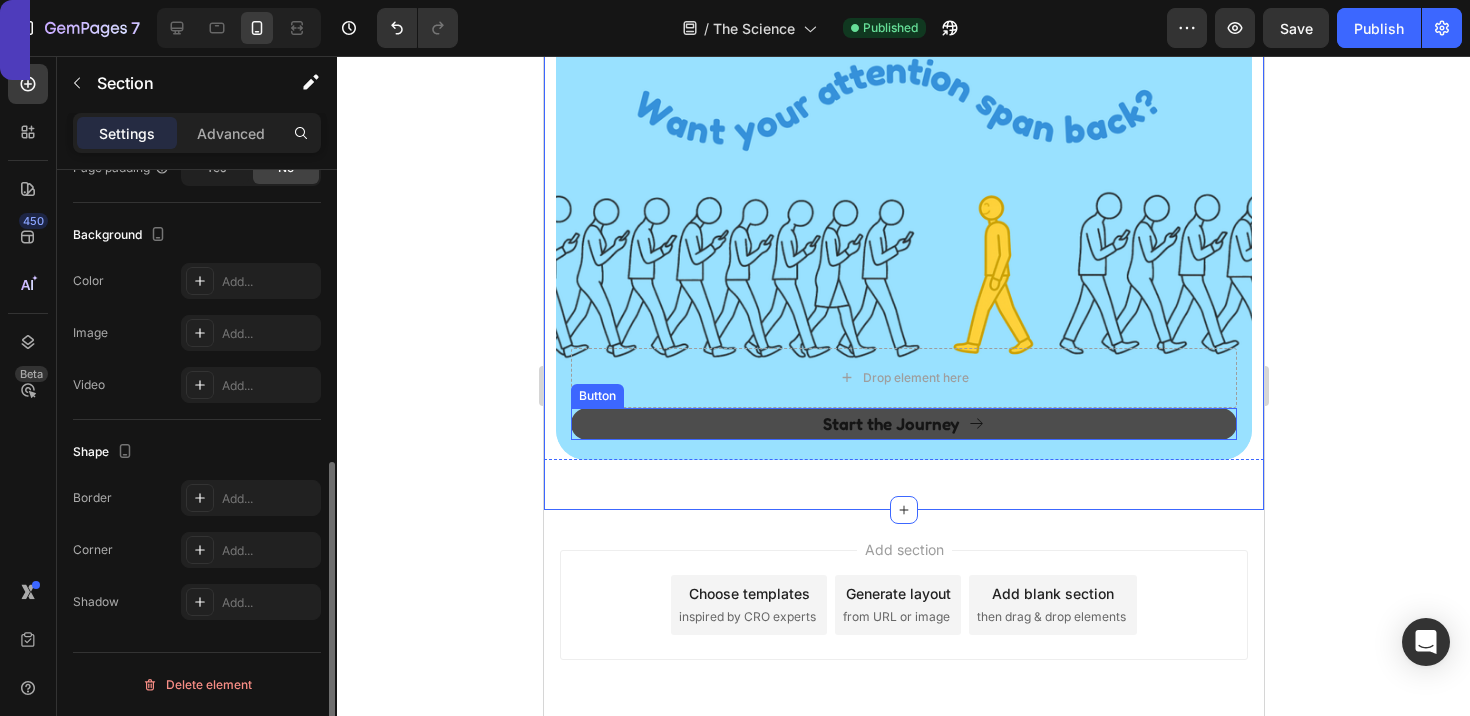 click on "Start the Journey" at bounding box center (903, 424) 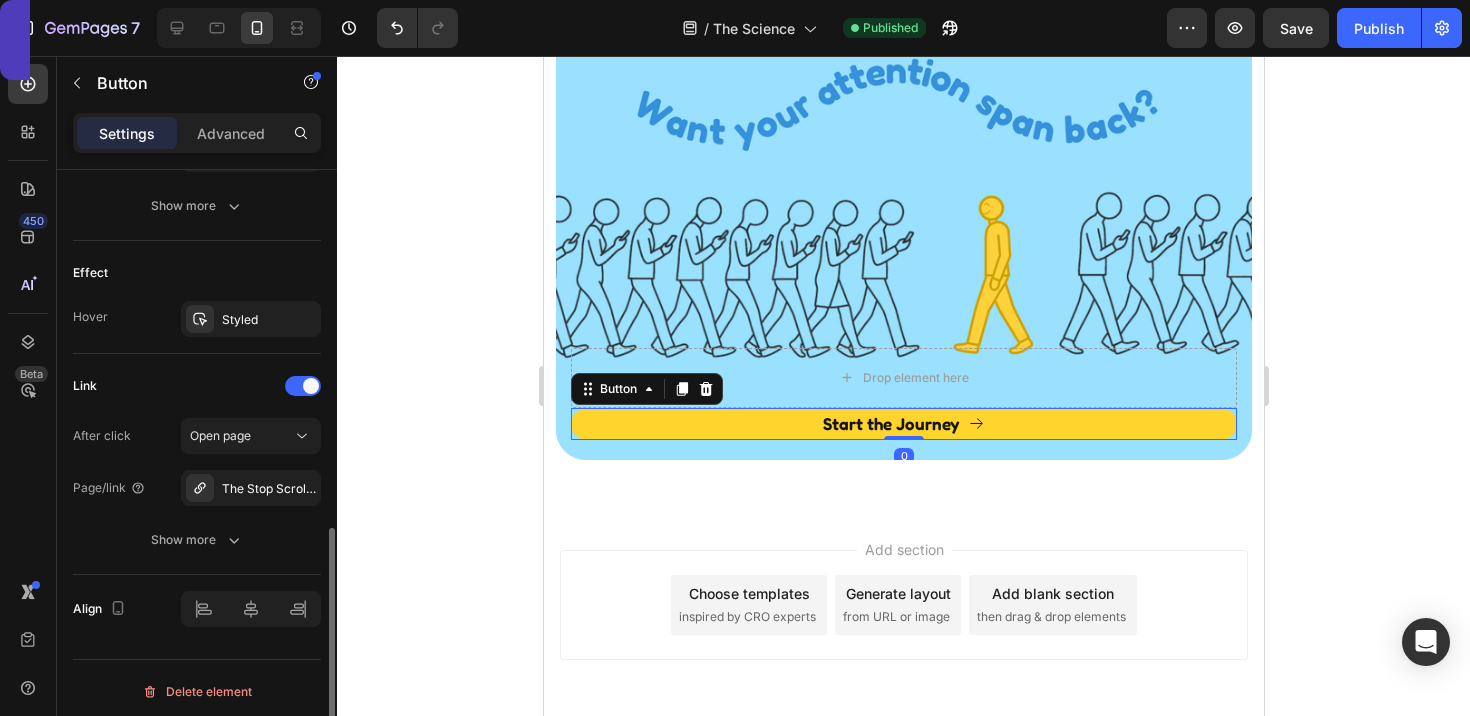scroll, scrollTop: 1140, scrollLeft: 0, axis: vertical 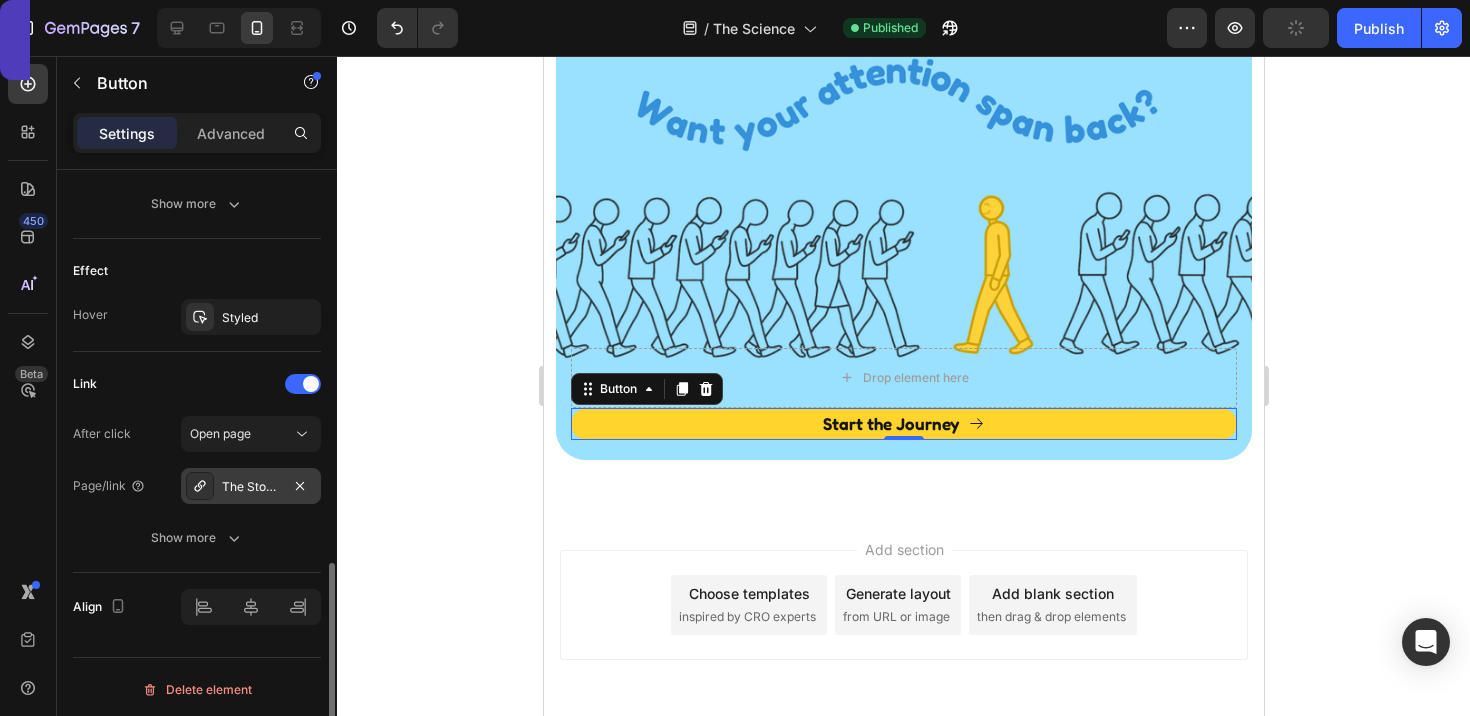 click on "The Stop Scrolling Journey" at bounding box center [251, 487] 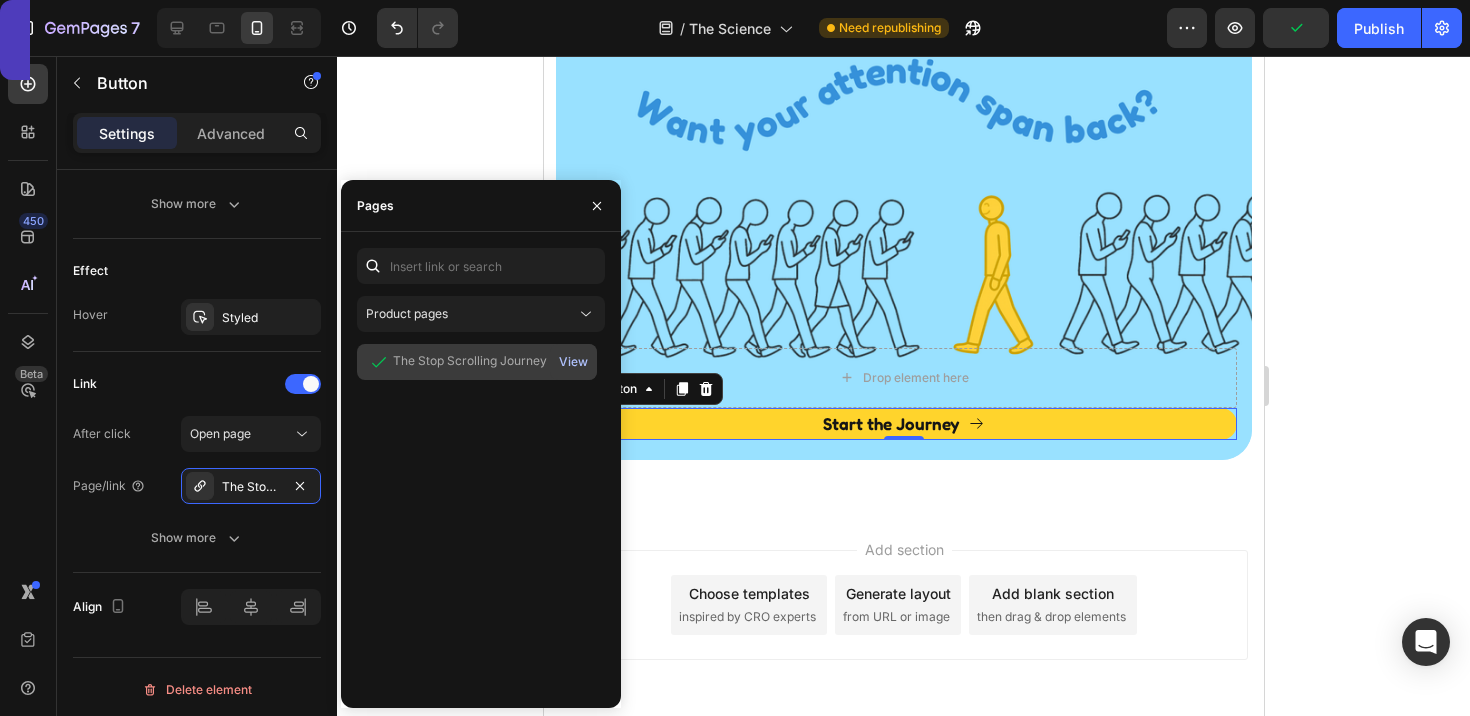 click on "View" at bounding box center (573, 362) 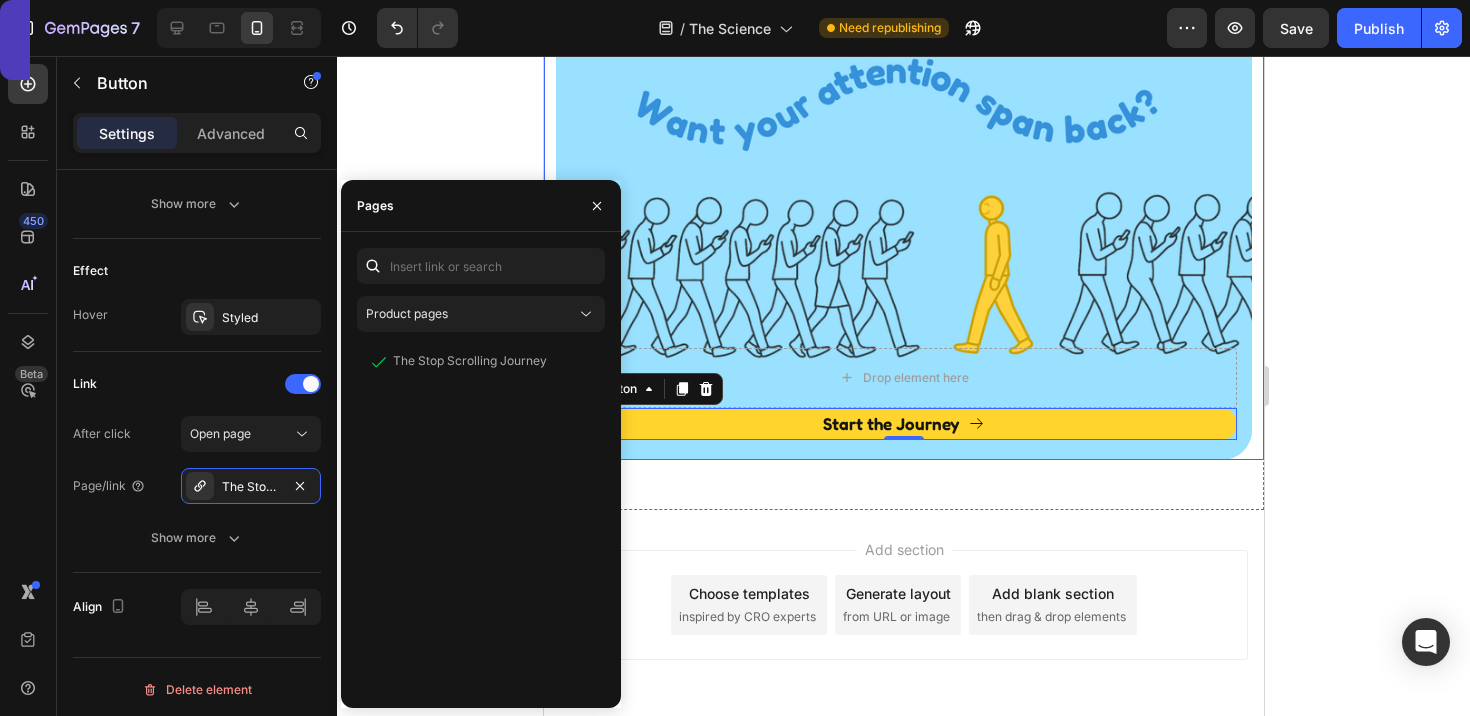click 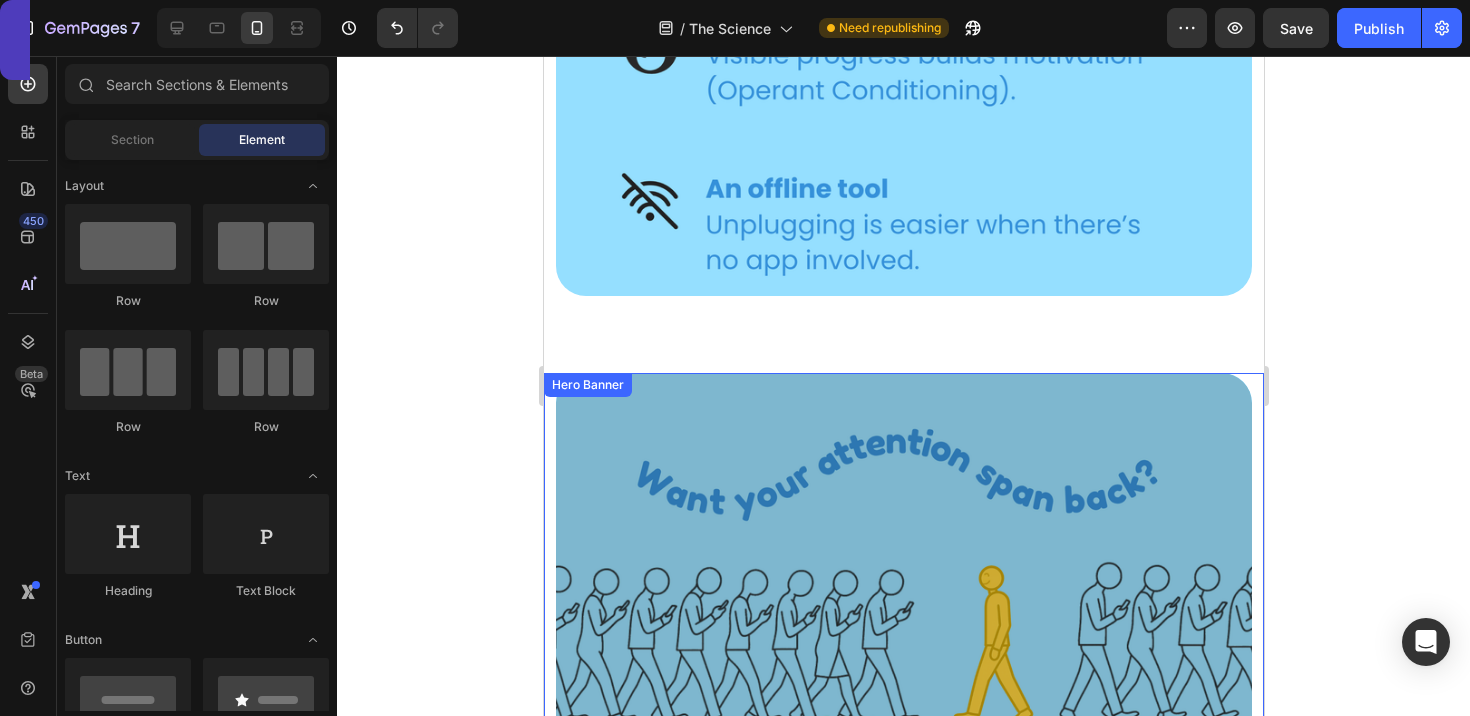 scroll, scrollTop: 5522, scrollLeft: 0, axis: vertical 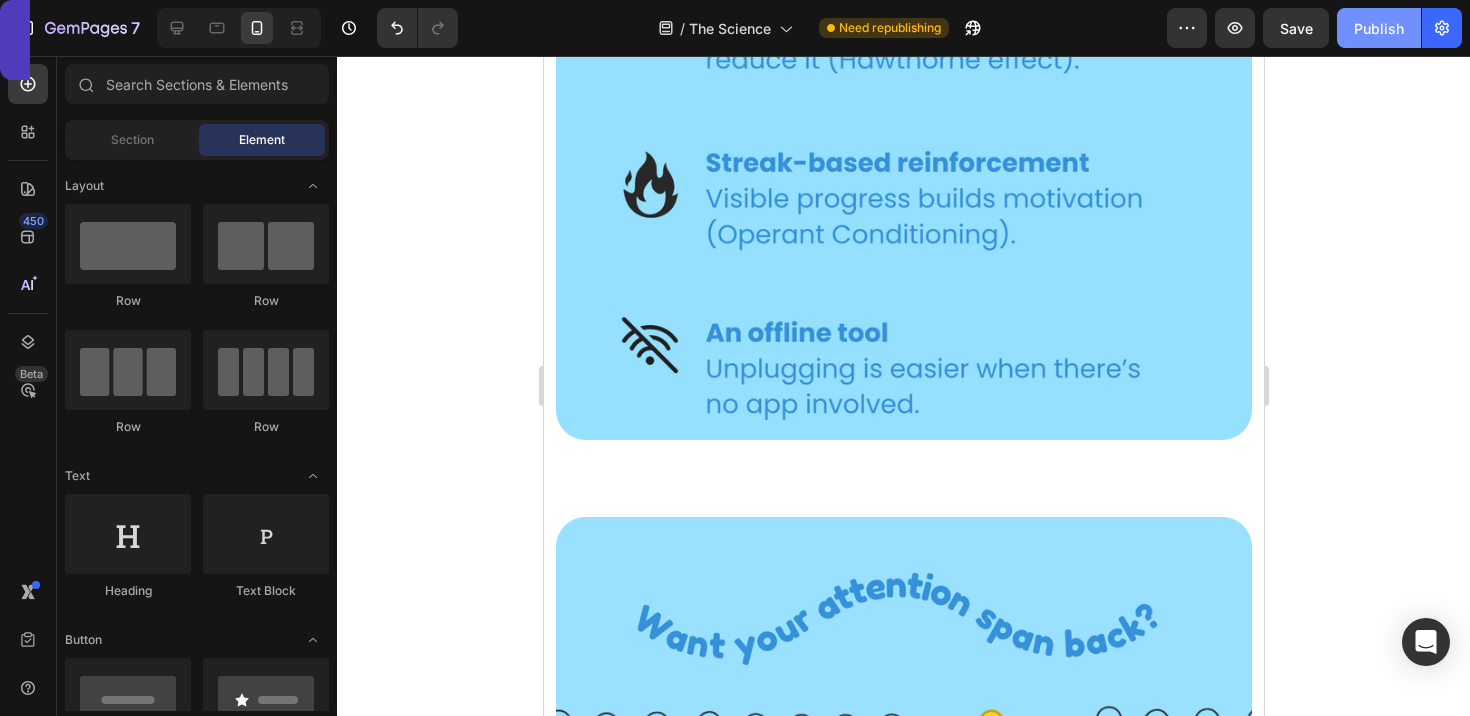 click on "Publish" at bounding box center [1379, 28] 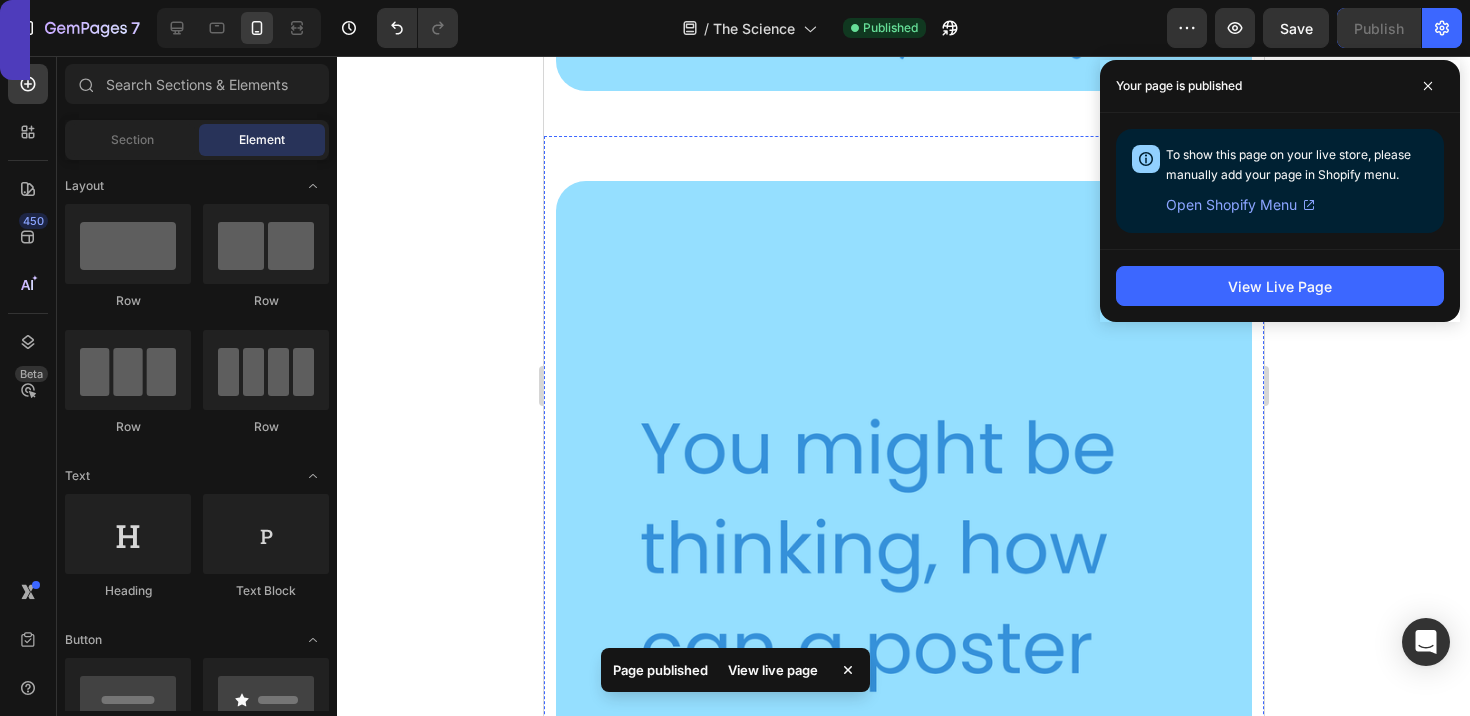 scroll, scrollTop: 3273, scrollLeft: 0, axis: vertical 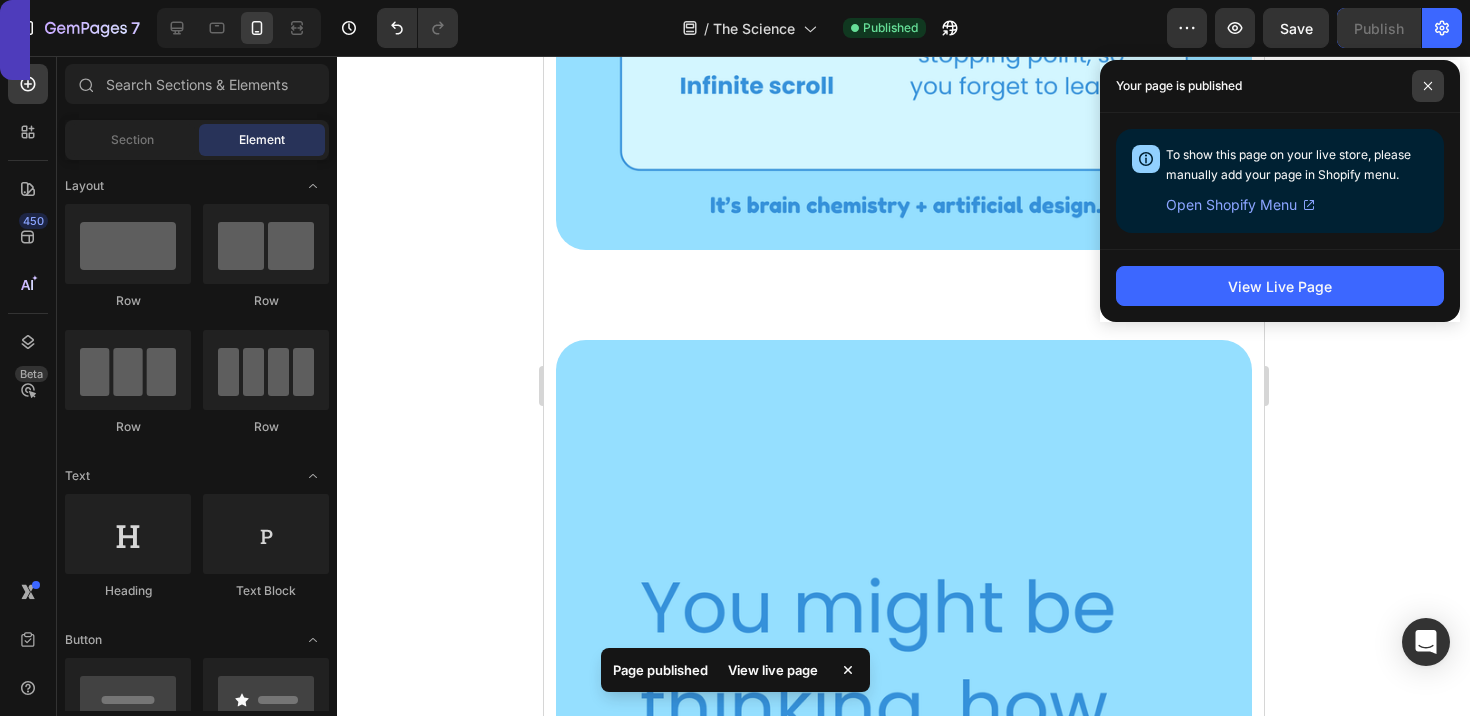 click 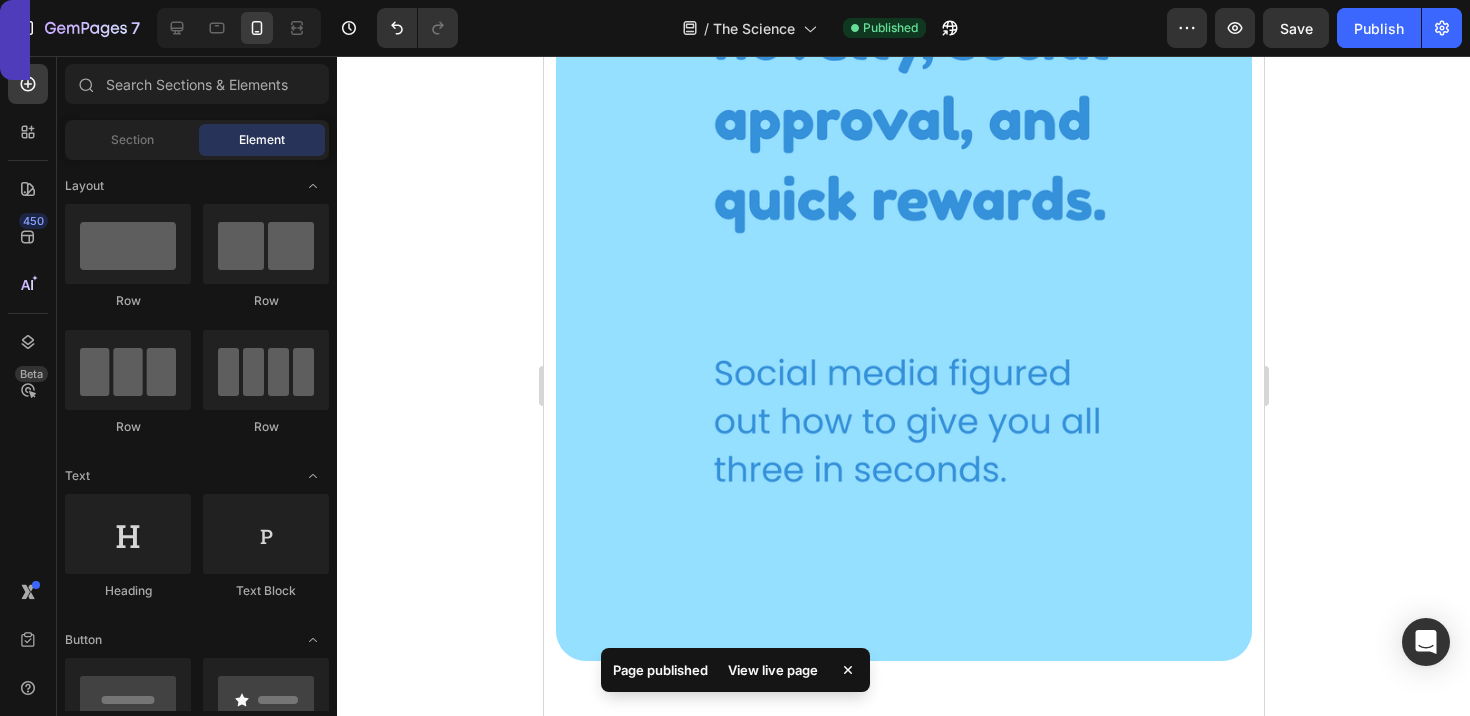 scroll, scrollTop: 0, scrollLeft: 0, axis: both 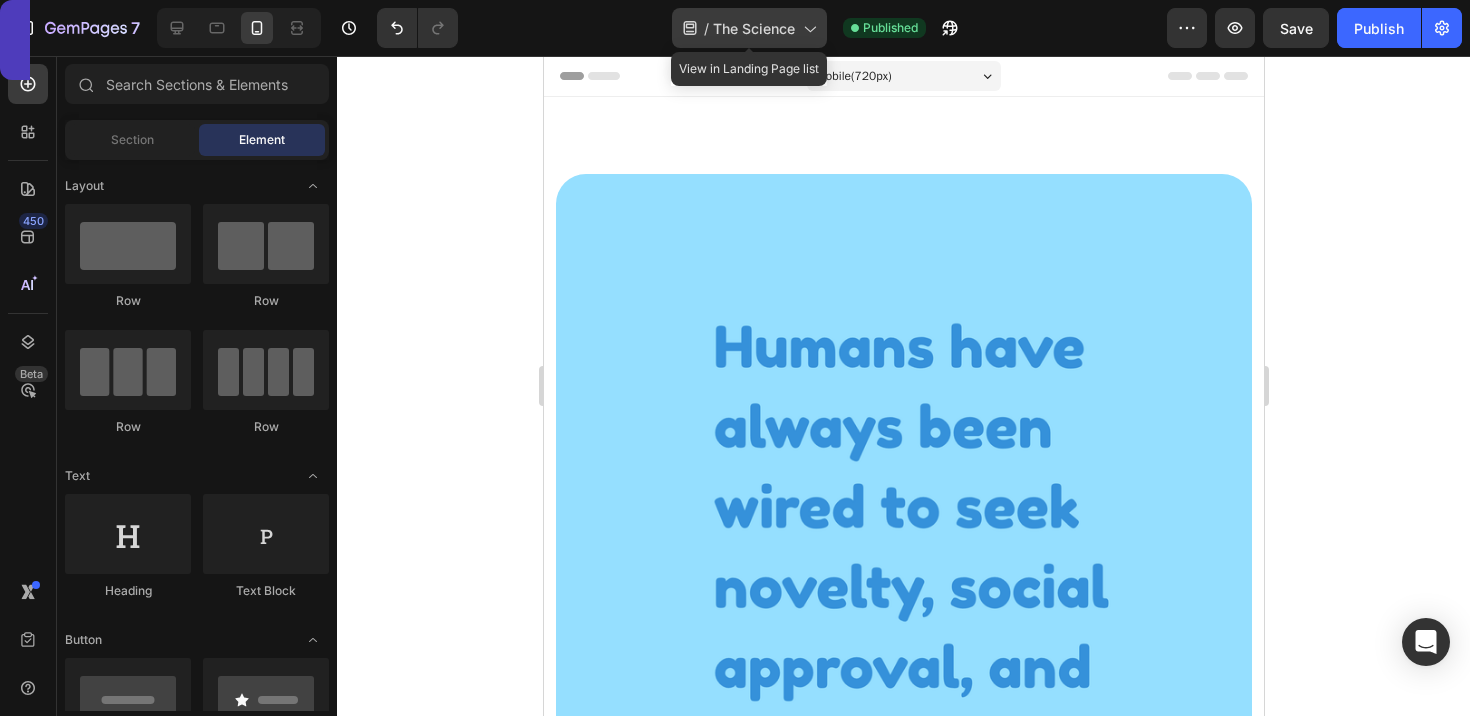 click on "The Science" at bounding box center (754, 28) 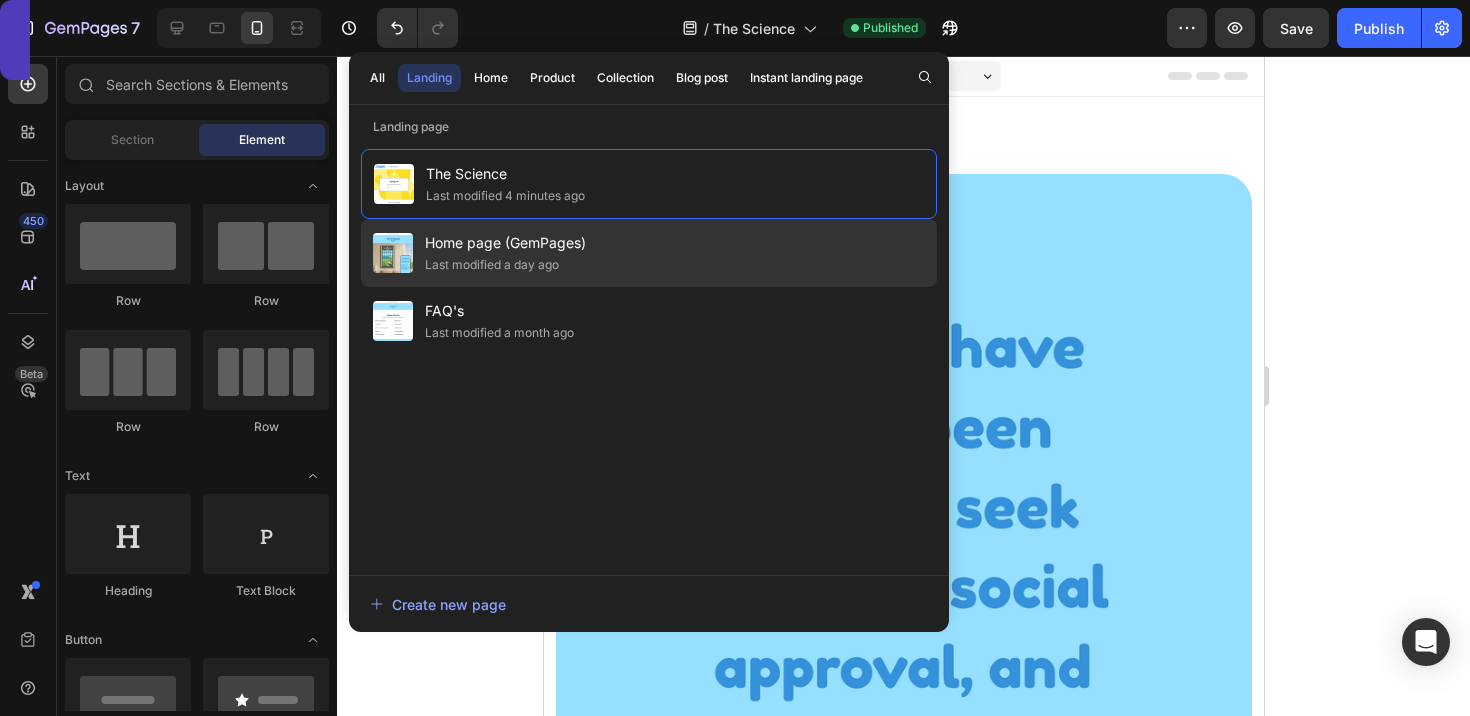 click on "Home page (GemPages) Last modified a day ago" 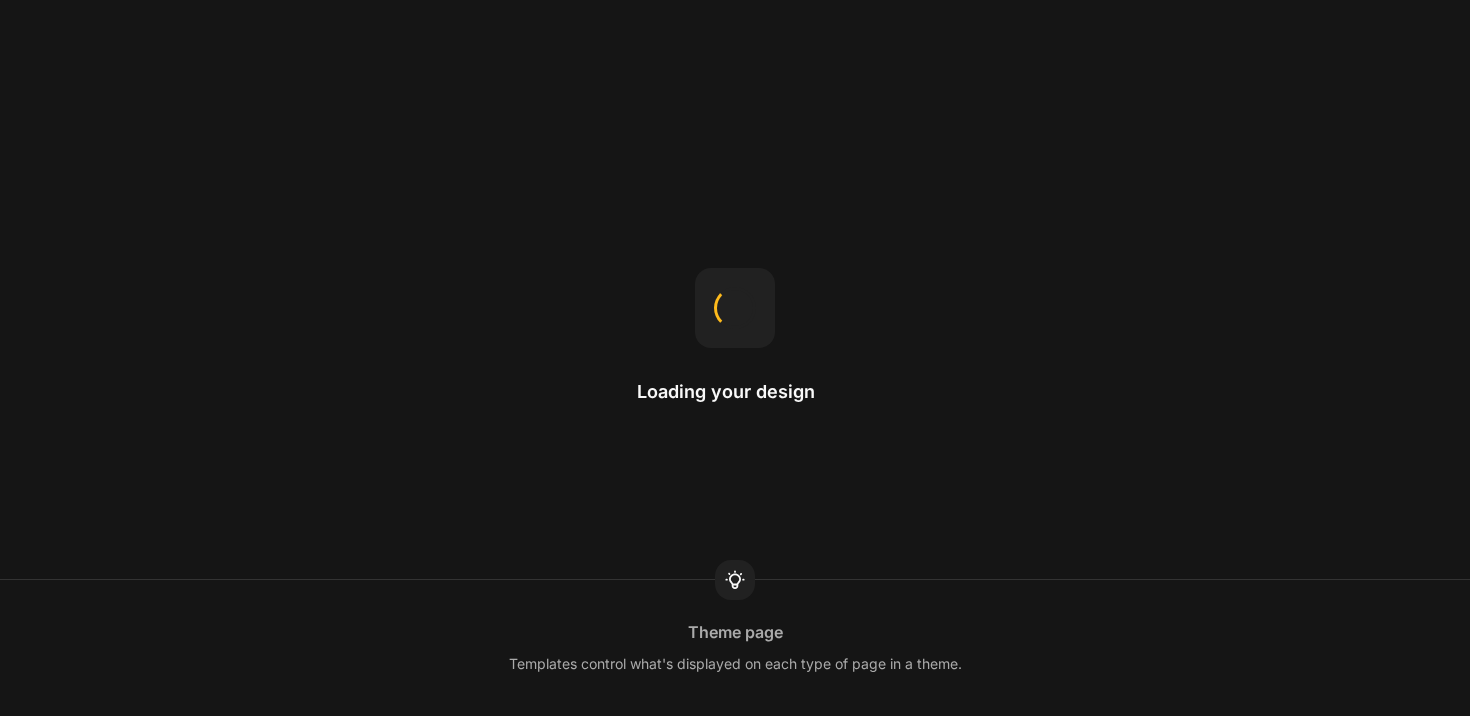scroll, scrollTop: 0, scrollLeft: 0, axis: both 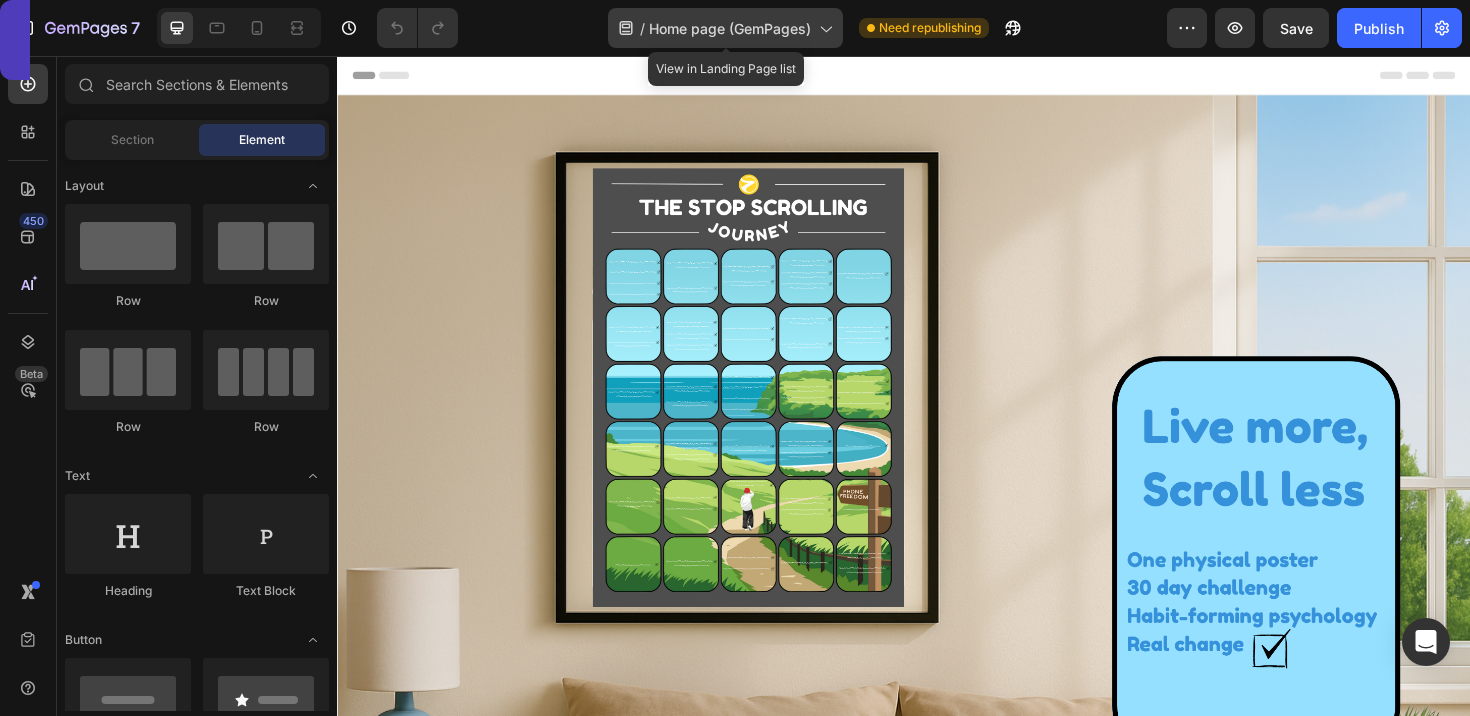 click on "Home page (GemPages)" at bounding box center (730, 28) 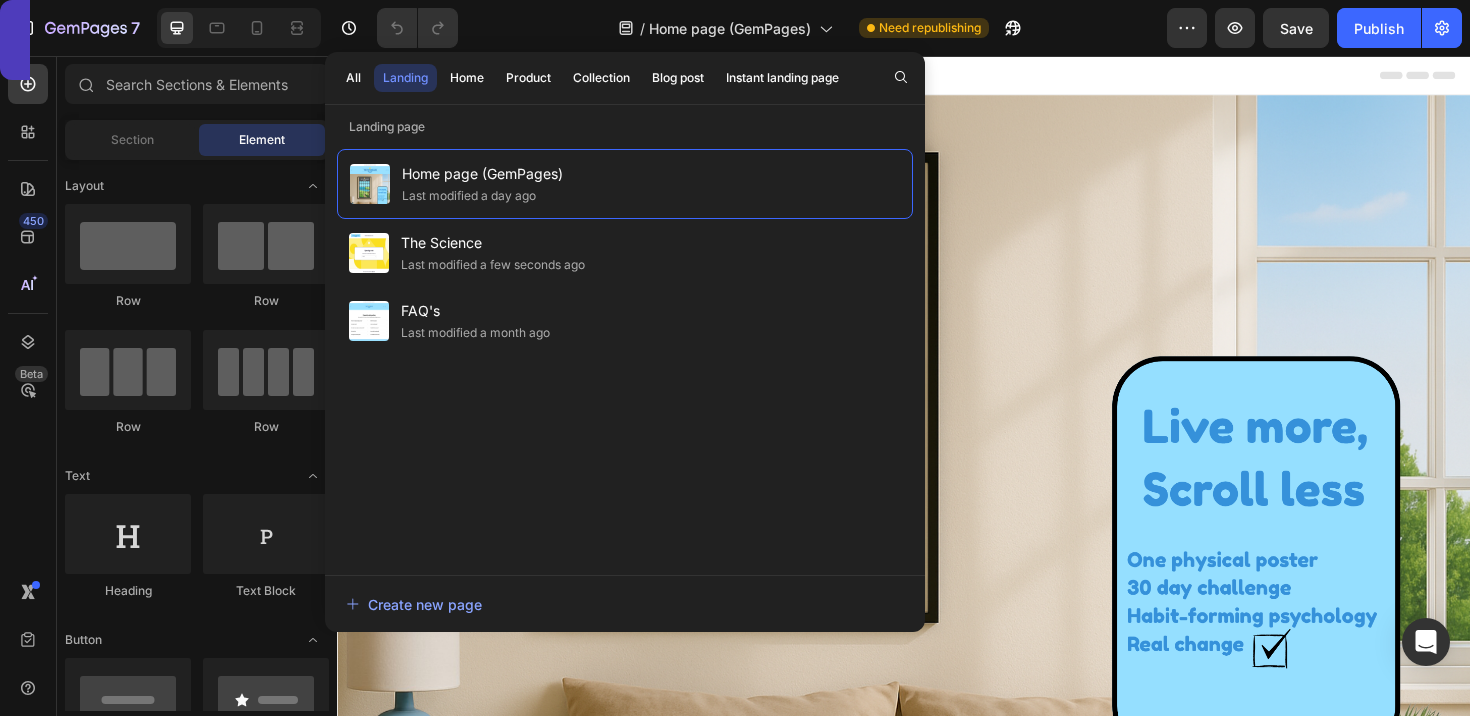 click on "All Landing Home Product Collection Blog post Instant landing page" at bounding box center (592, 78) 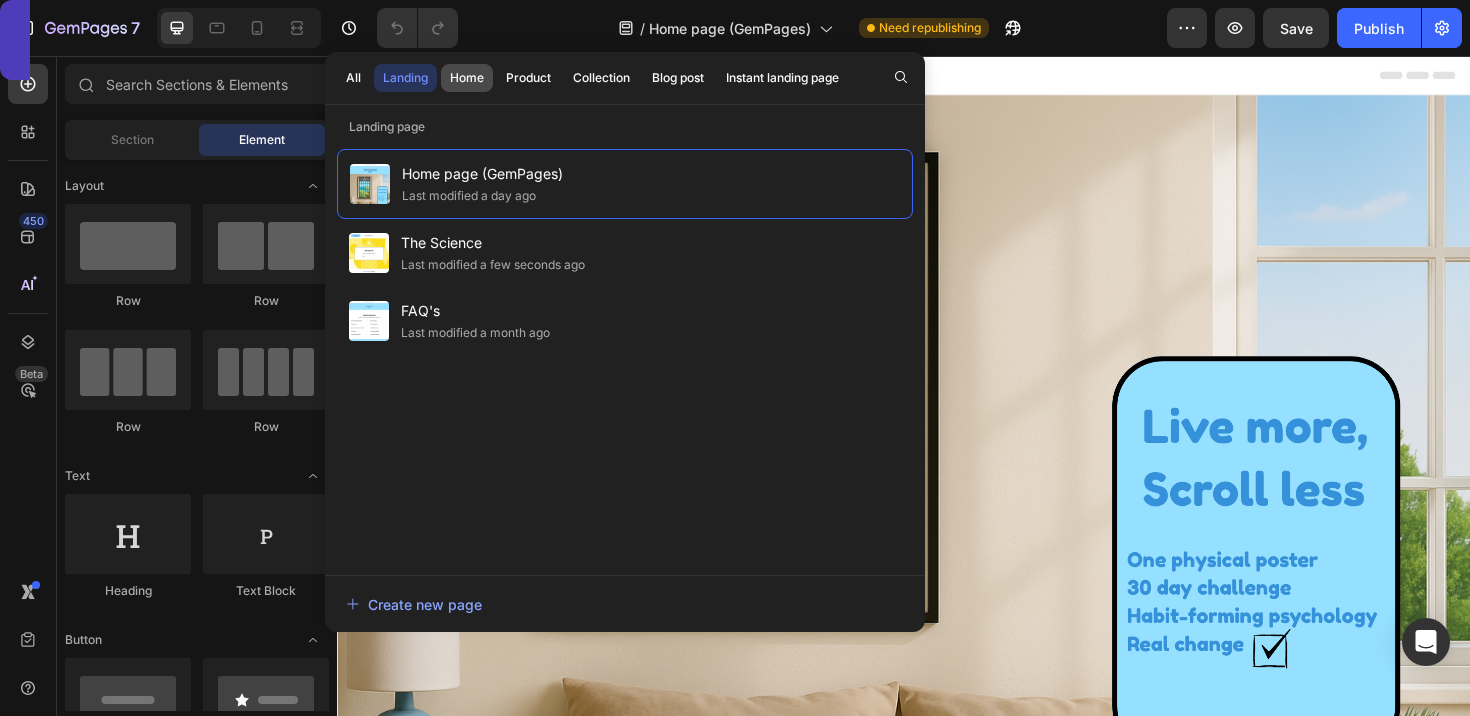 click on "Home" 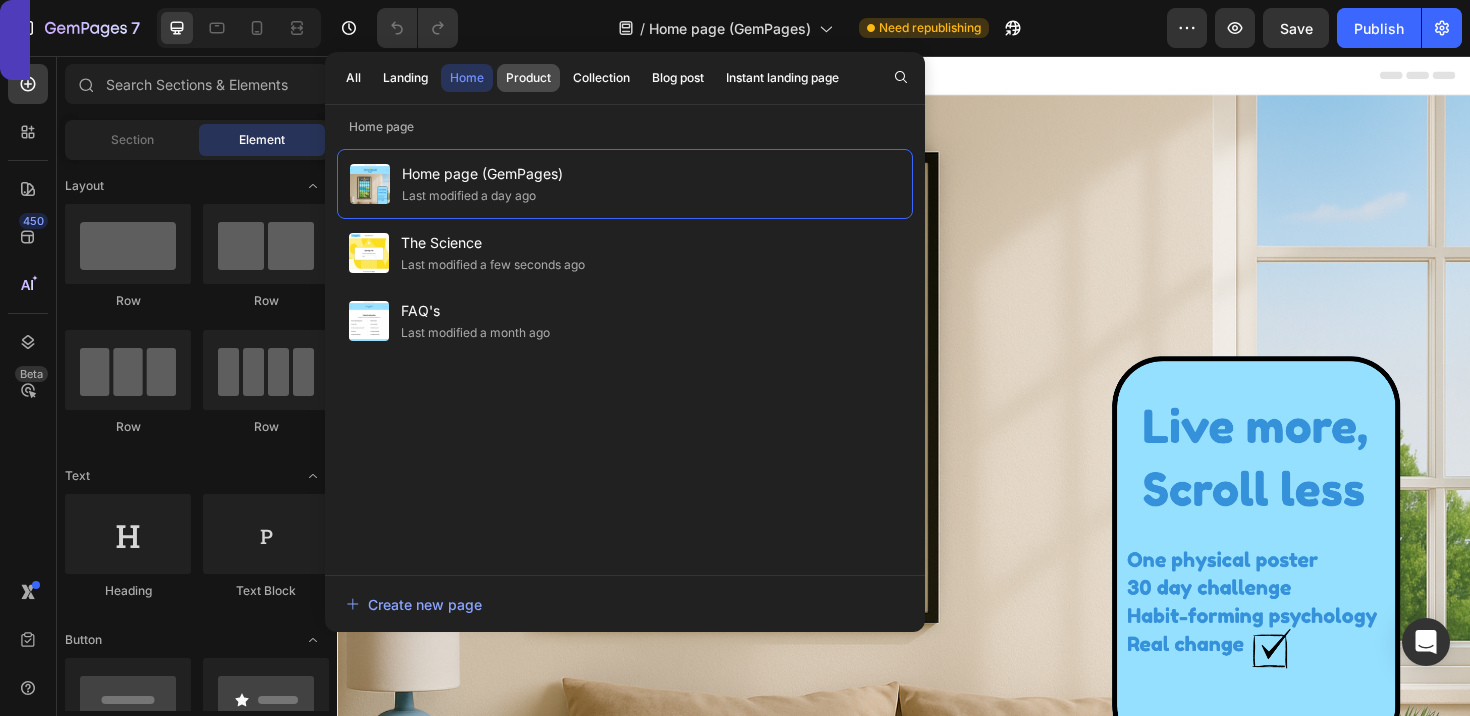 click on "Product" at bounding box center [528, 78] 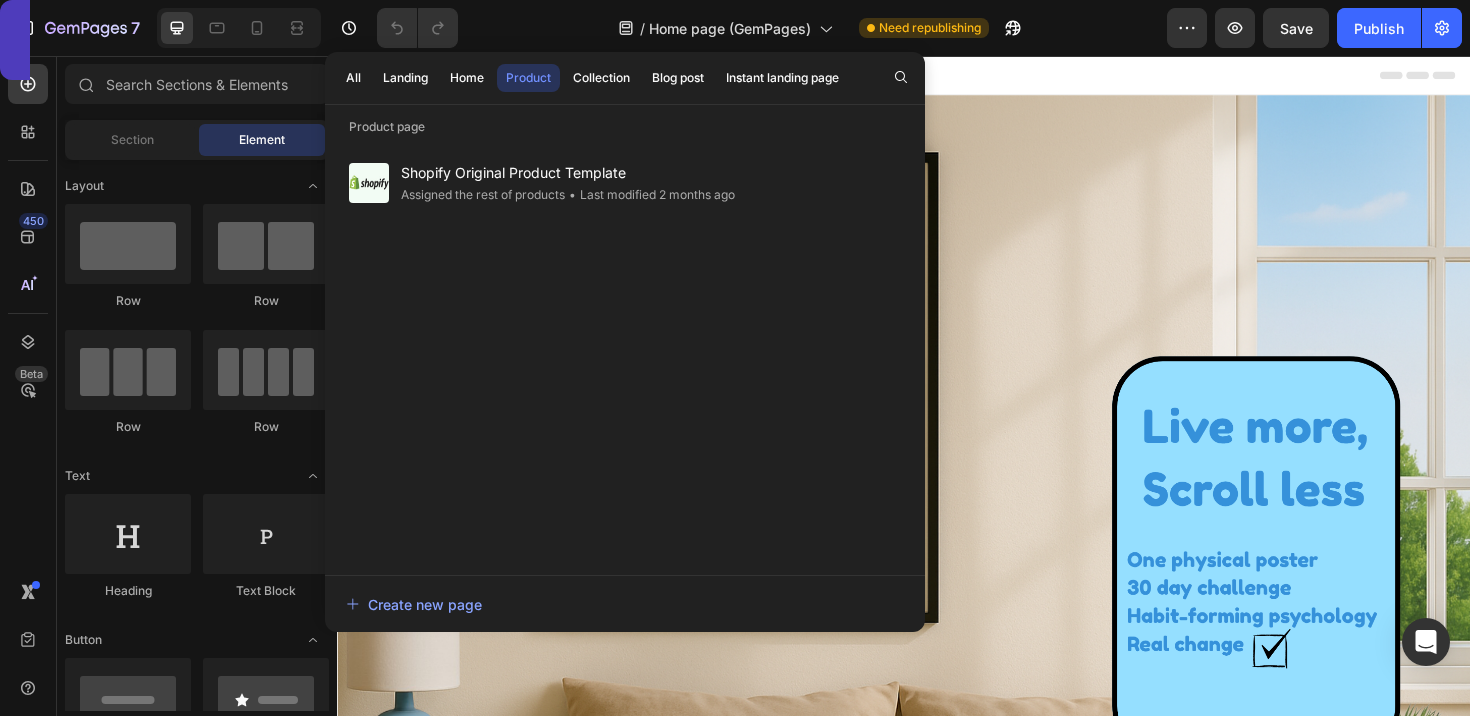 click on "All Landing Home Product Collection Blog post Instant landing page" at bounding box center (592, 78) 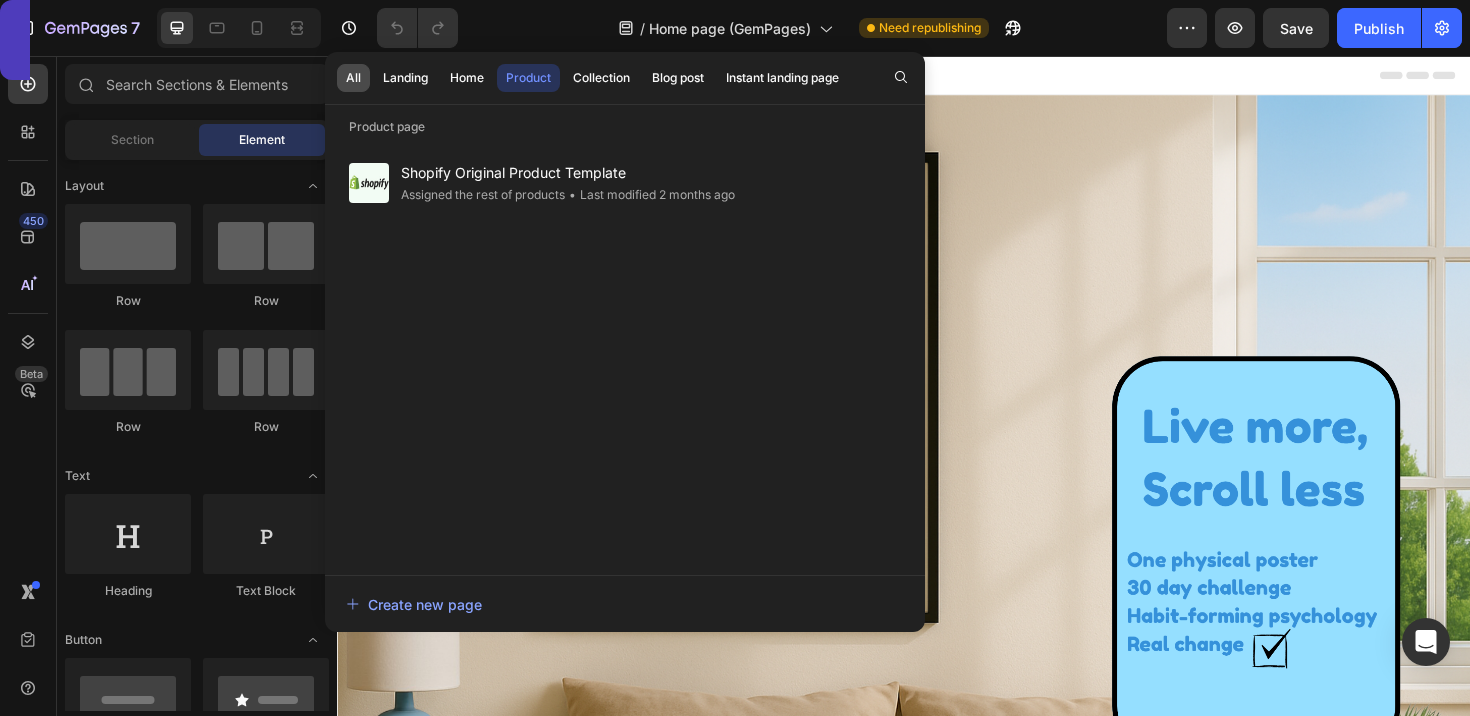 click on "All" 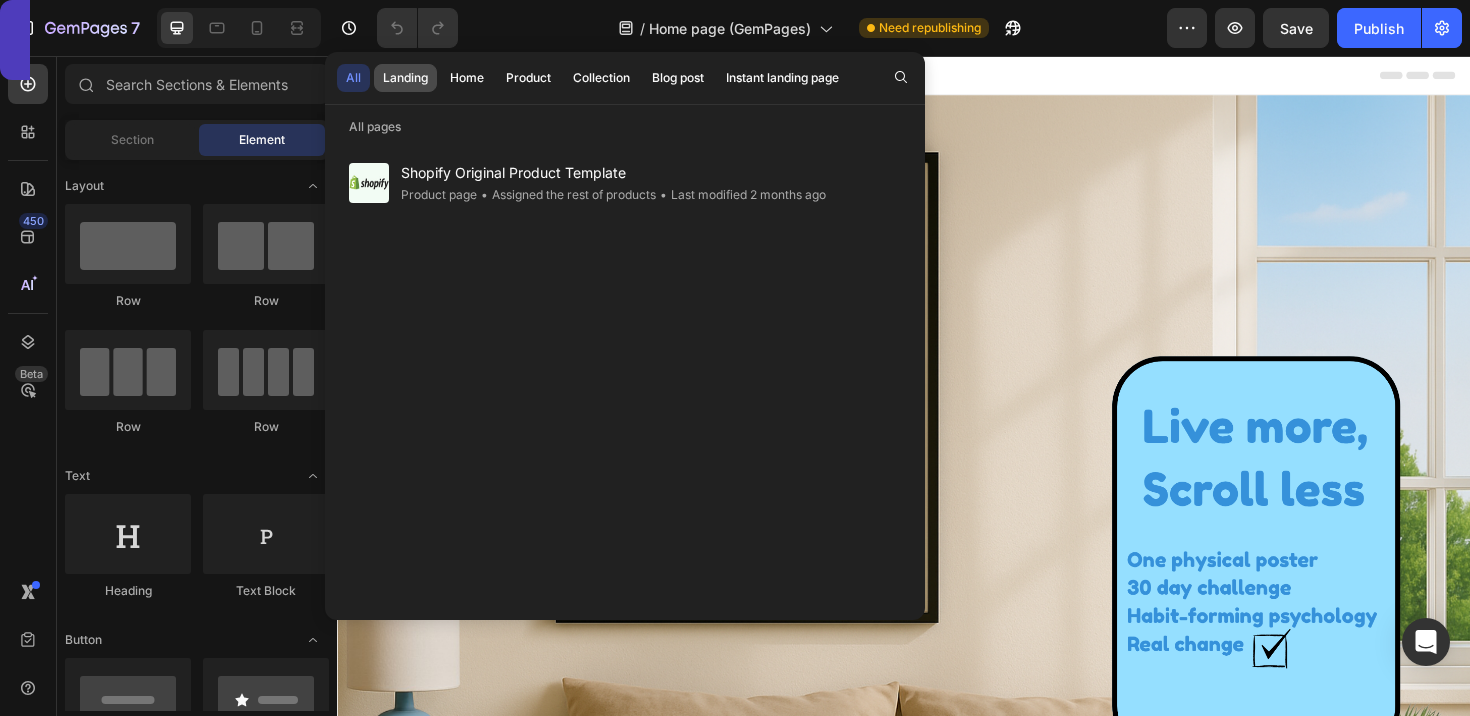 click on "Landing" at bounding box center (405, 78) 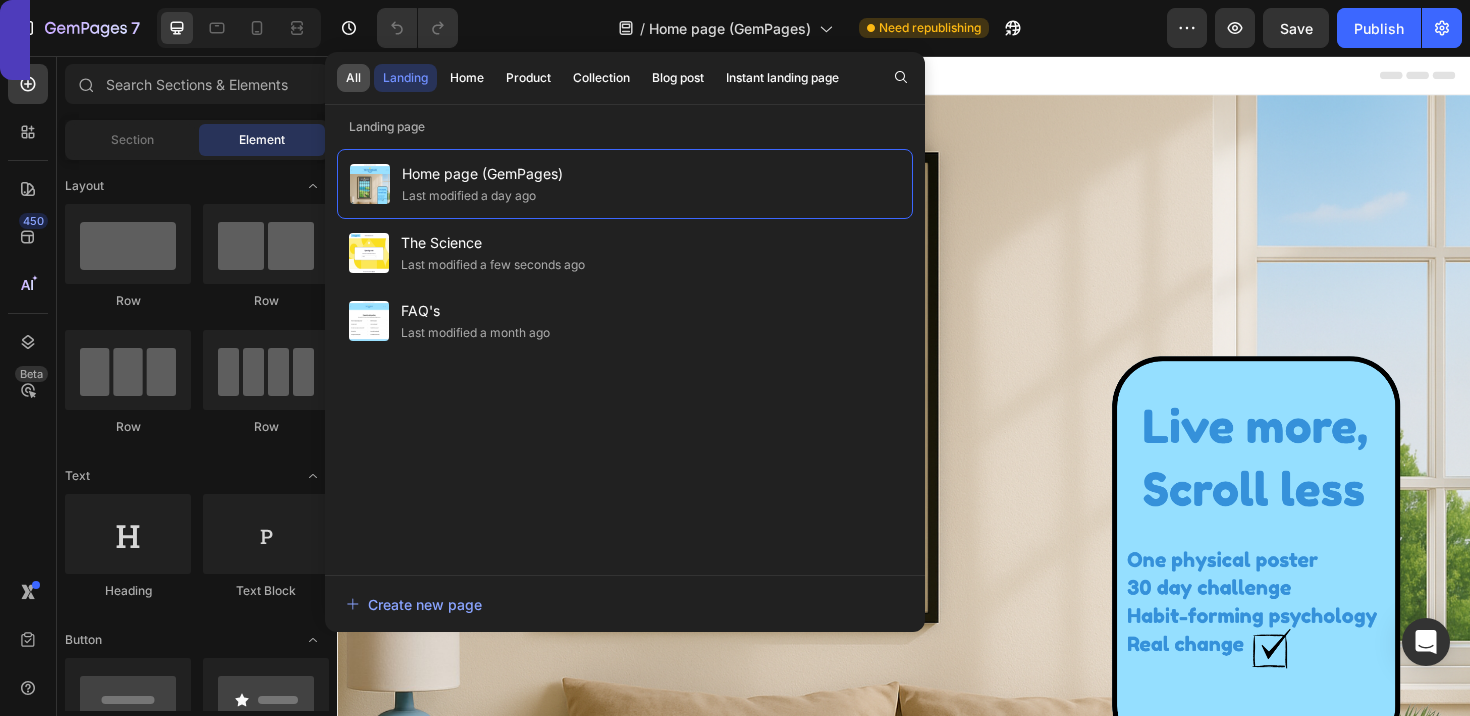 click on "All" 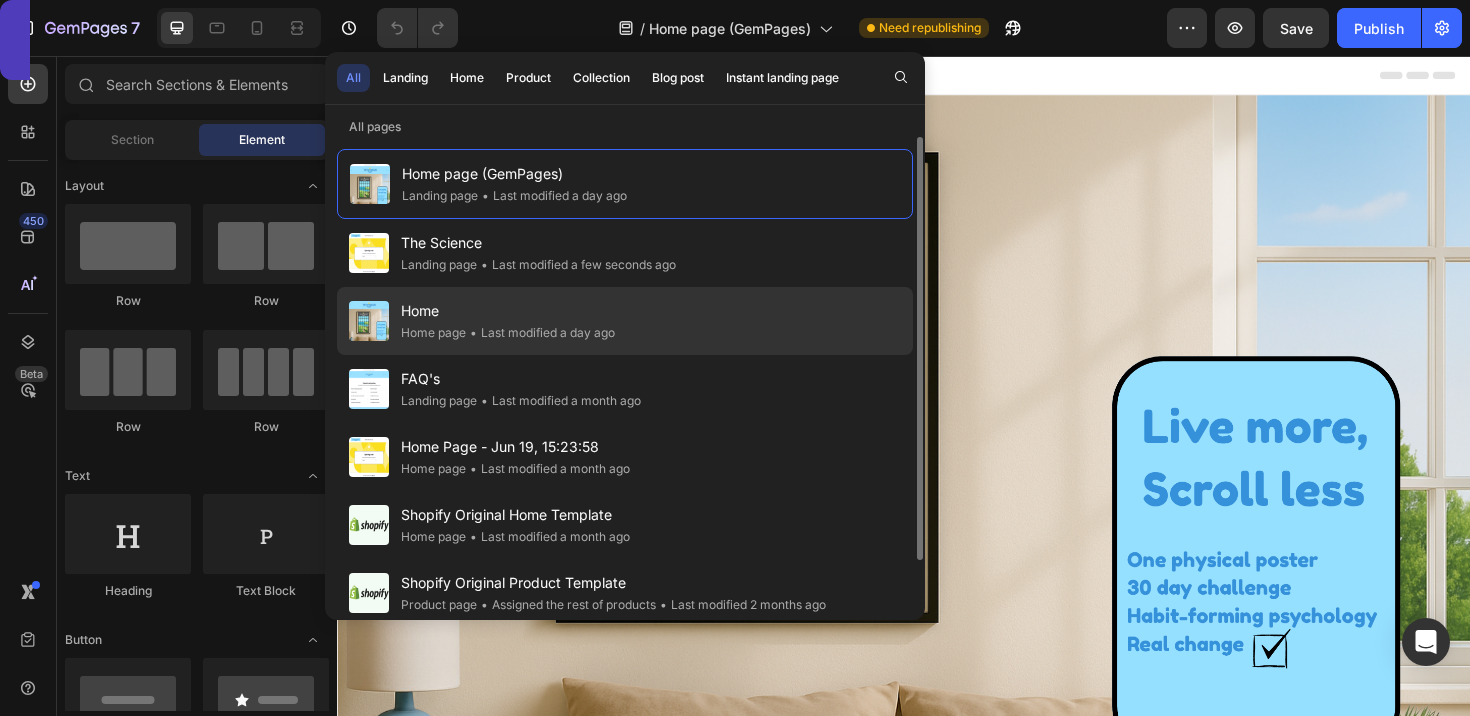 click on "Home" at bounding box center (508, 311) 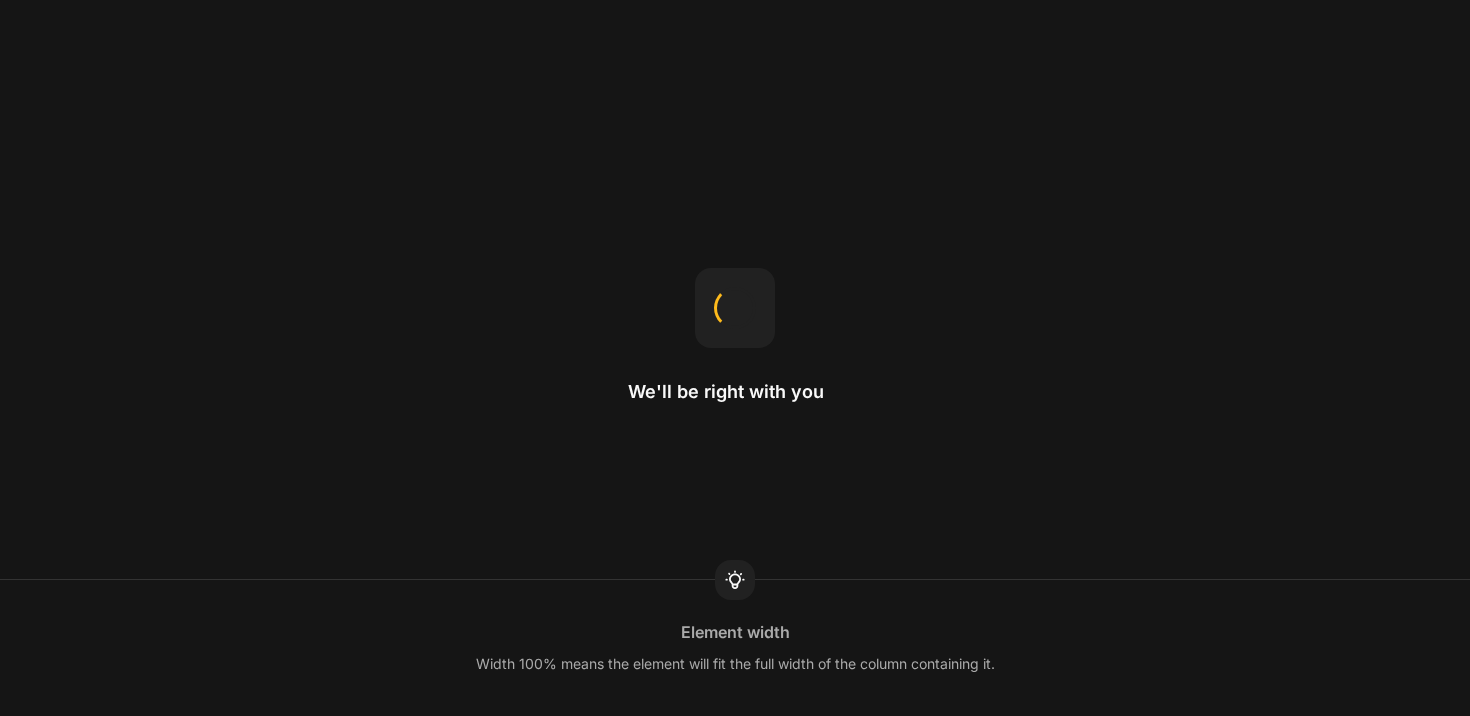 scroll, scrollTop: 0, scrollLeft: 0, axis: both 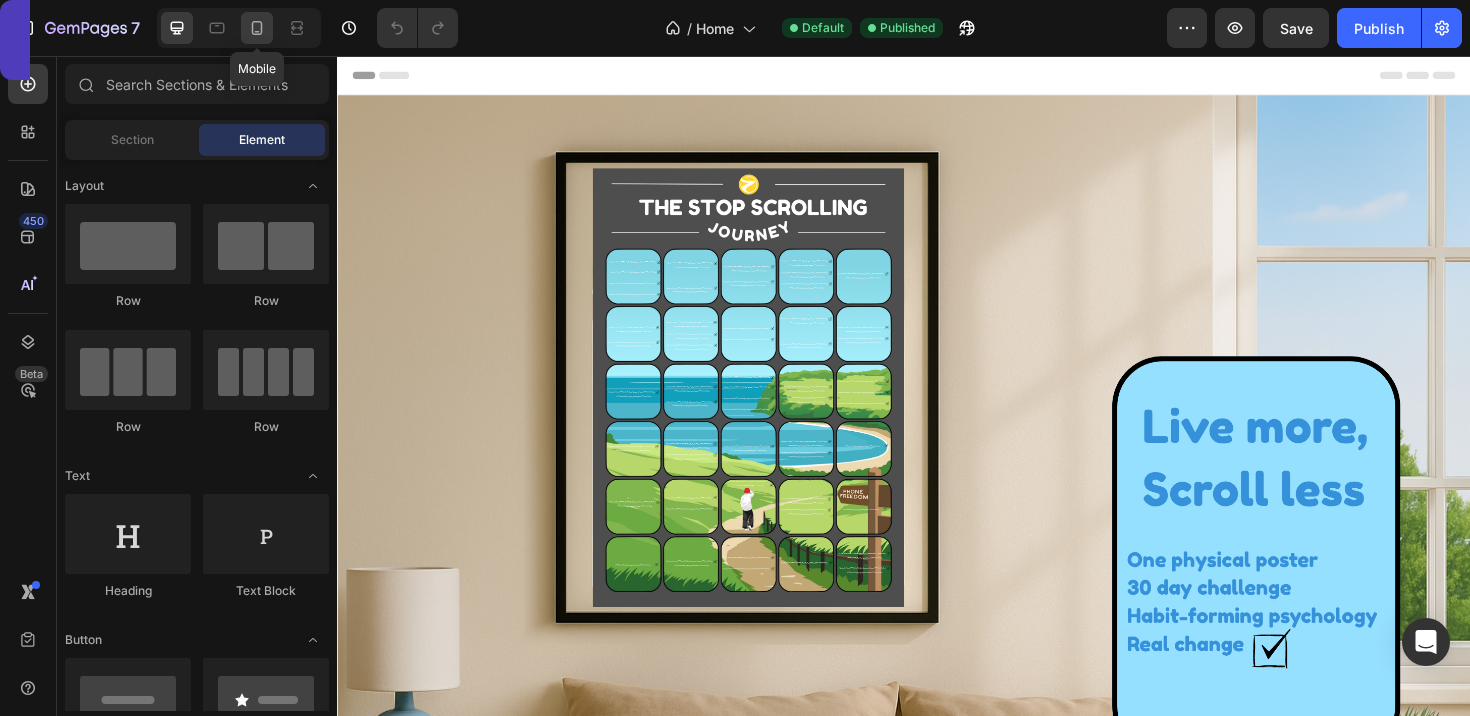 click 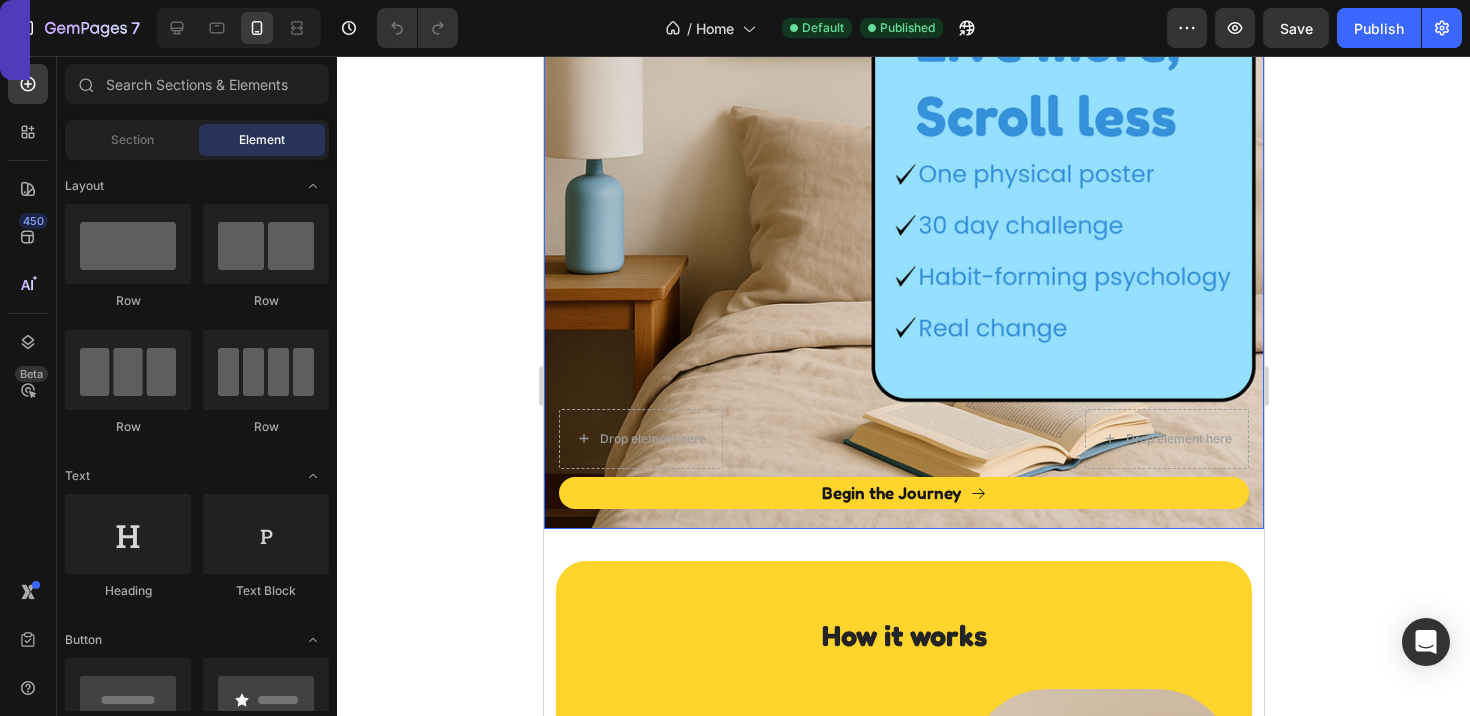 scroll, scrollTop: 600, scrollLeft: 0, axis: vertical 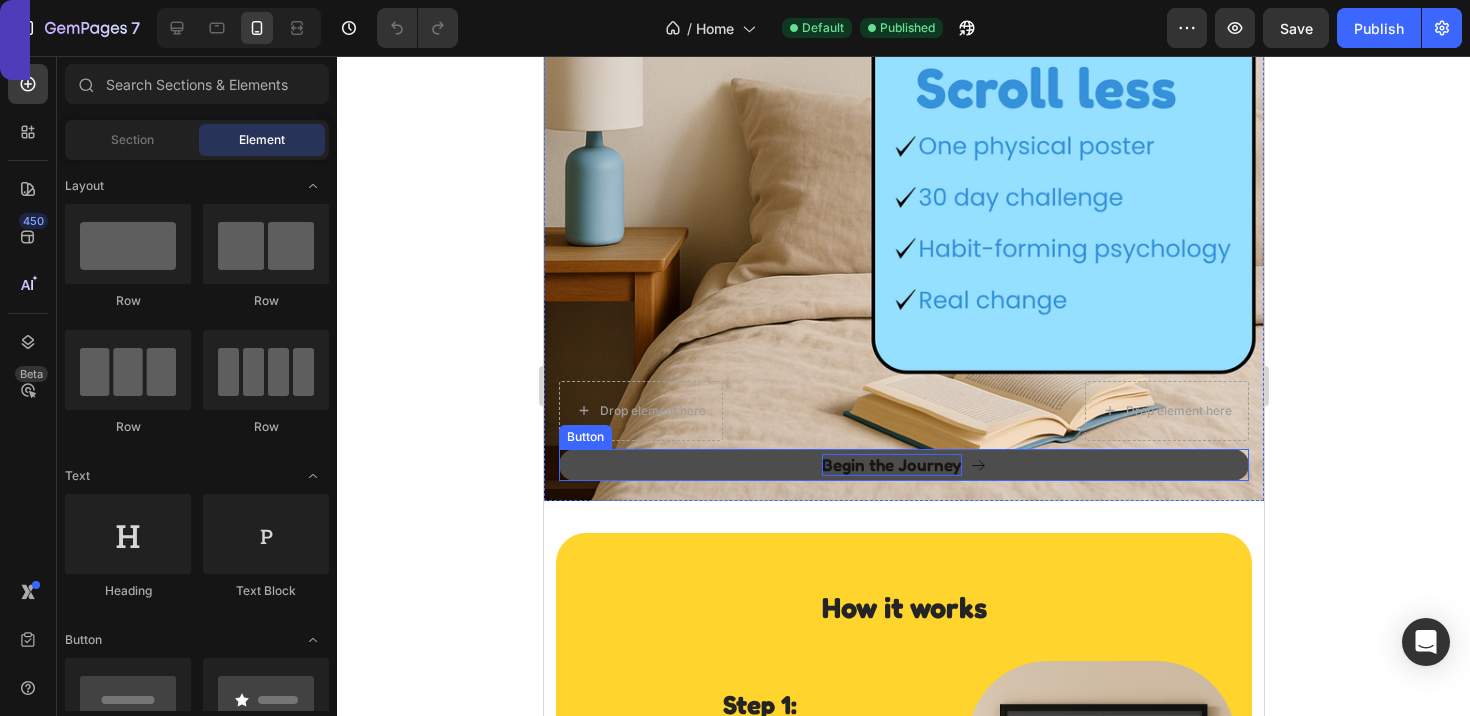 click on "Begin the Journey" at bounding box center (891, 465) 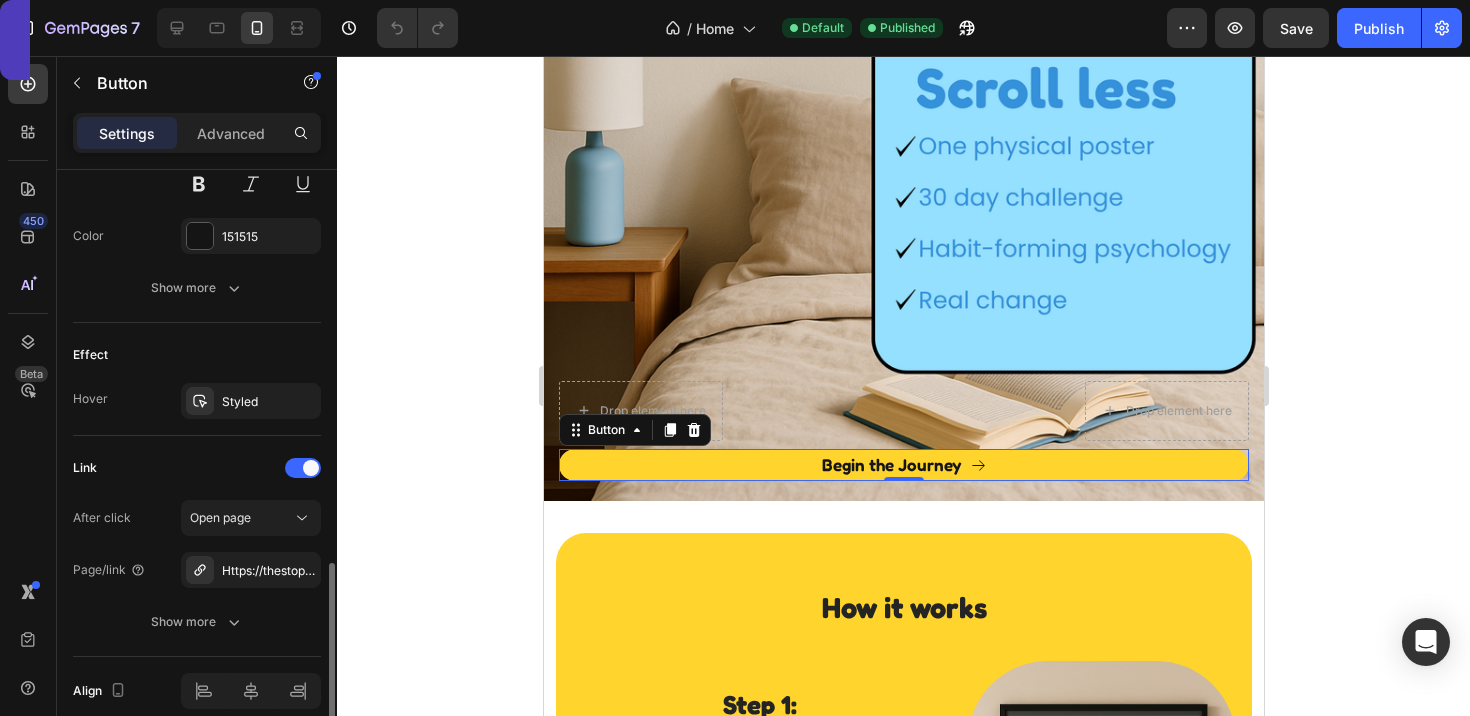 scroll, scrollTop: 1081, scrollLeft: 0, axis: vertical 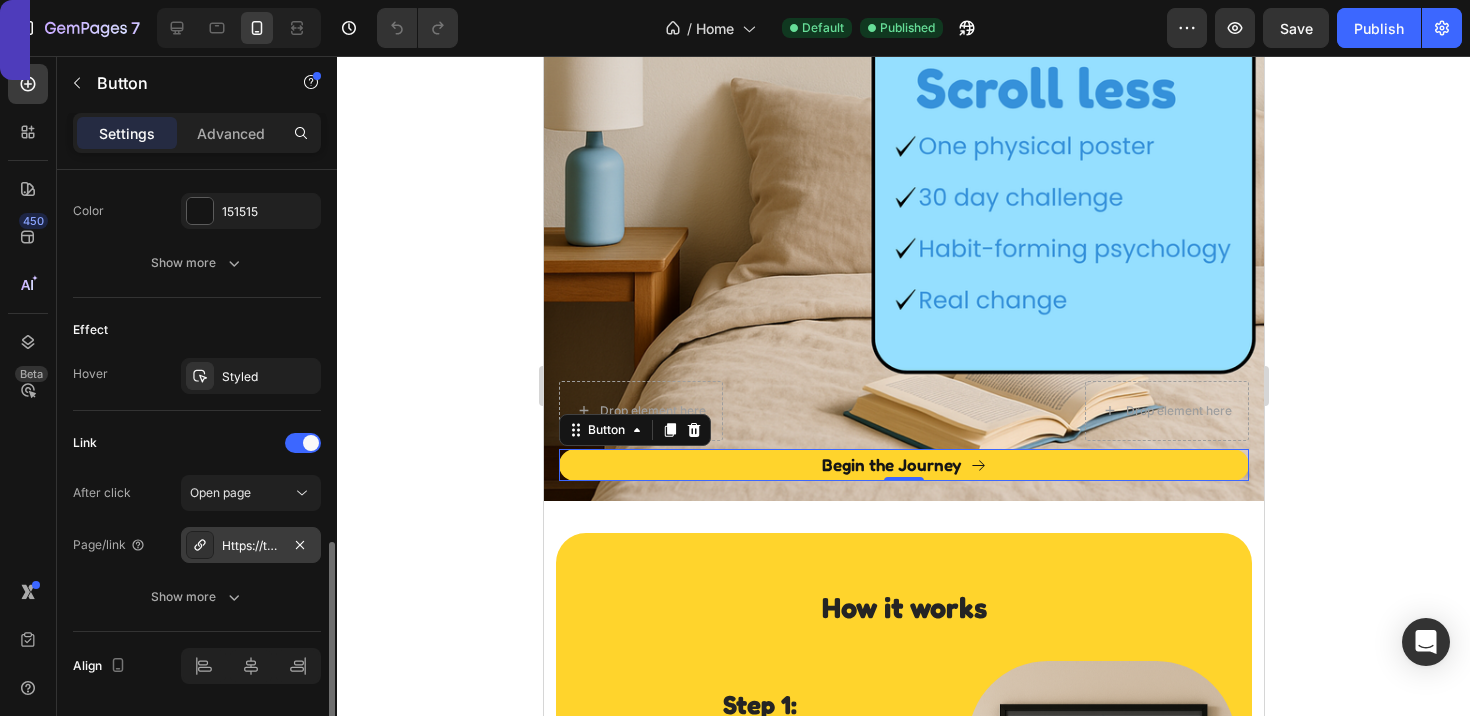 click on "Https://thestopscrollingjourney.Com › products › the-stop-scrolling-journey" at bounding box center [251, 546] 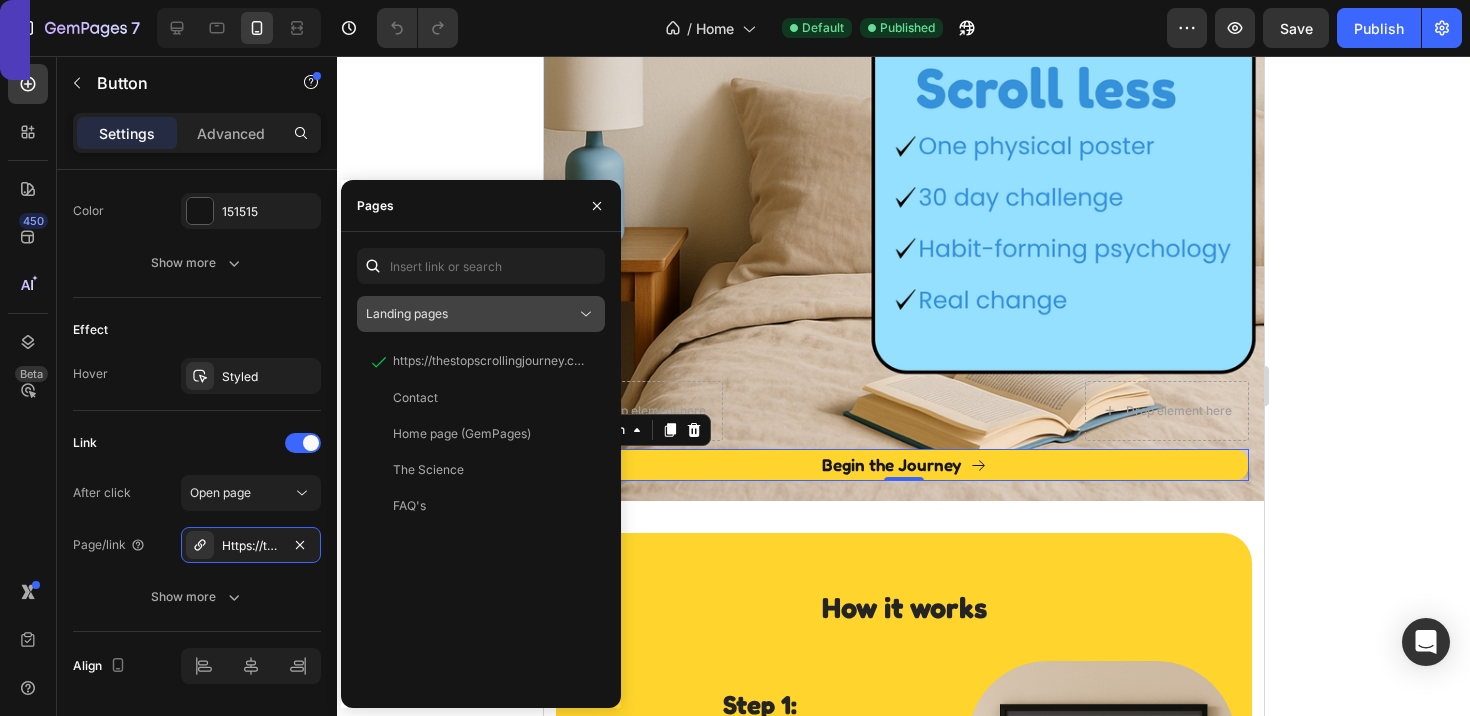 click 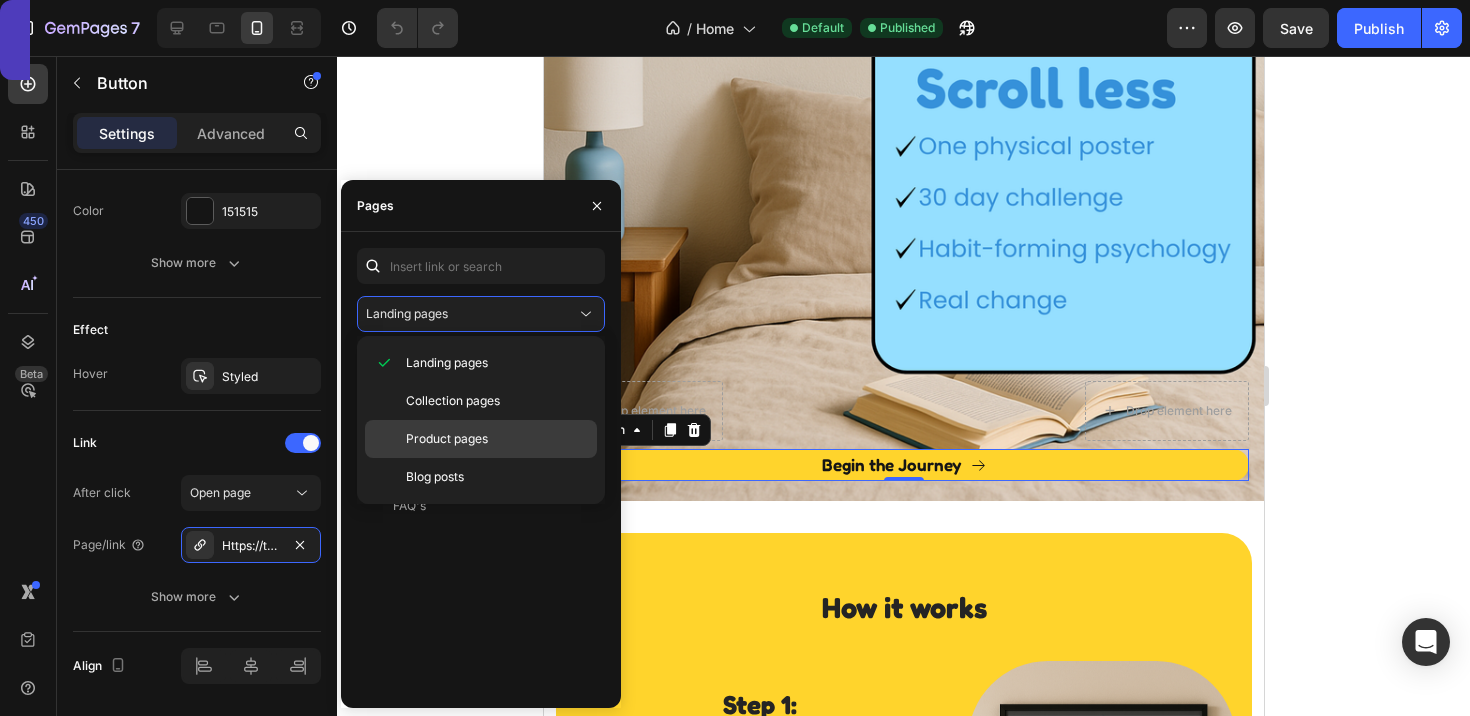click on "Product pages" at bounding box center (497, 439) 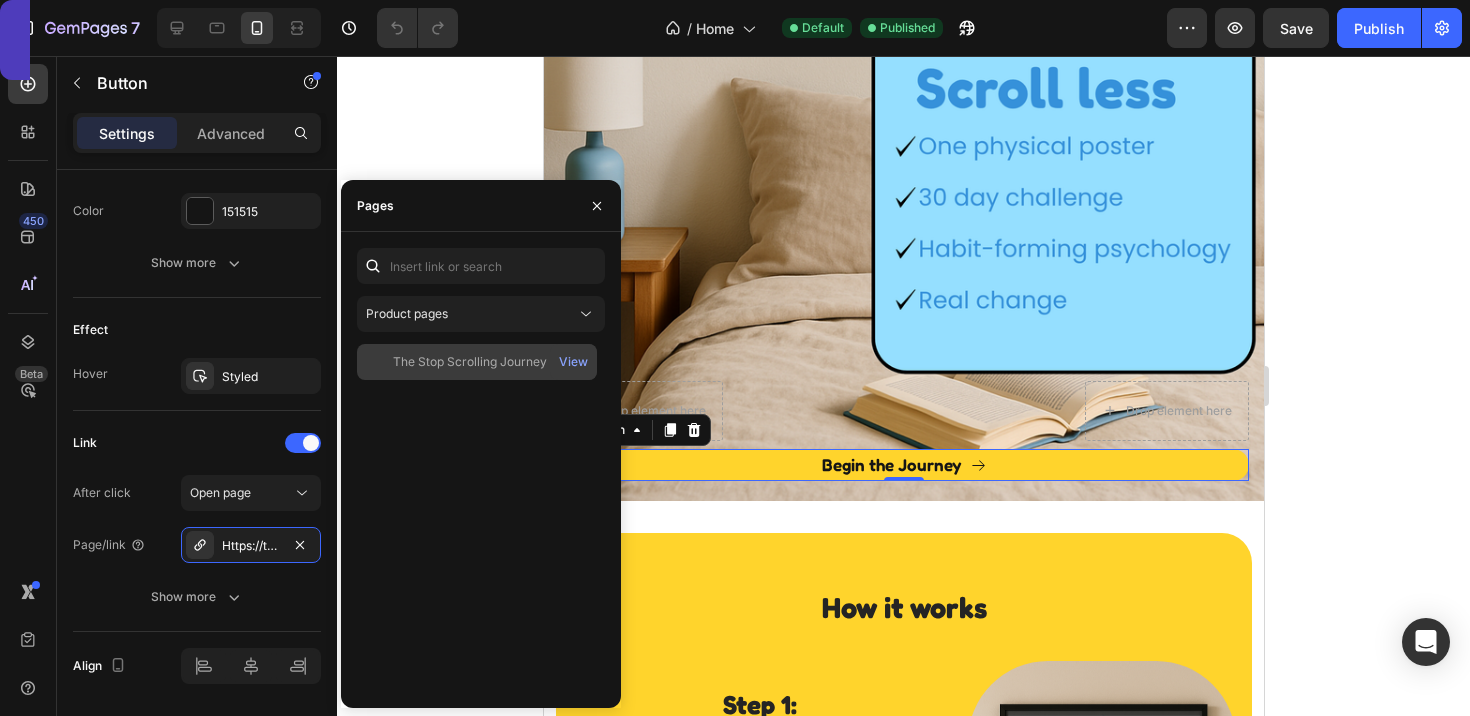 click on "The Stop Scrolling Journey   View" 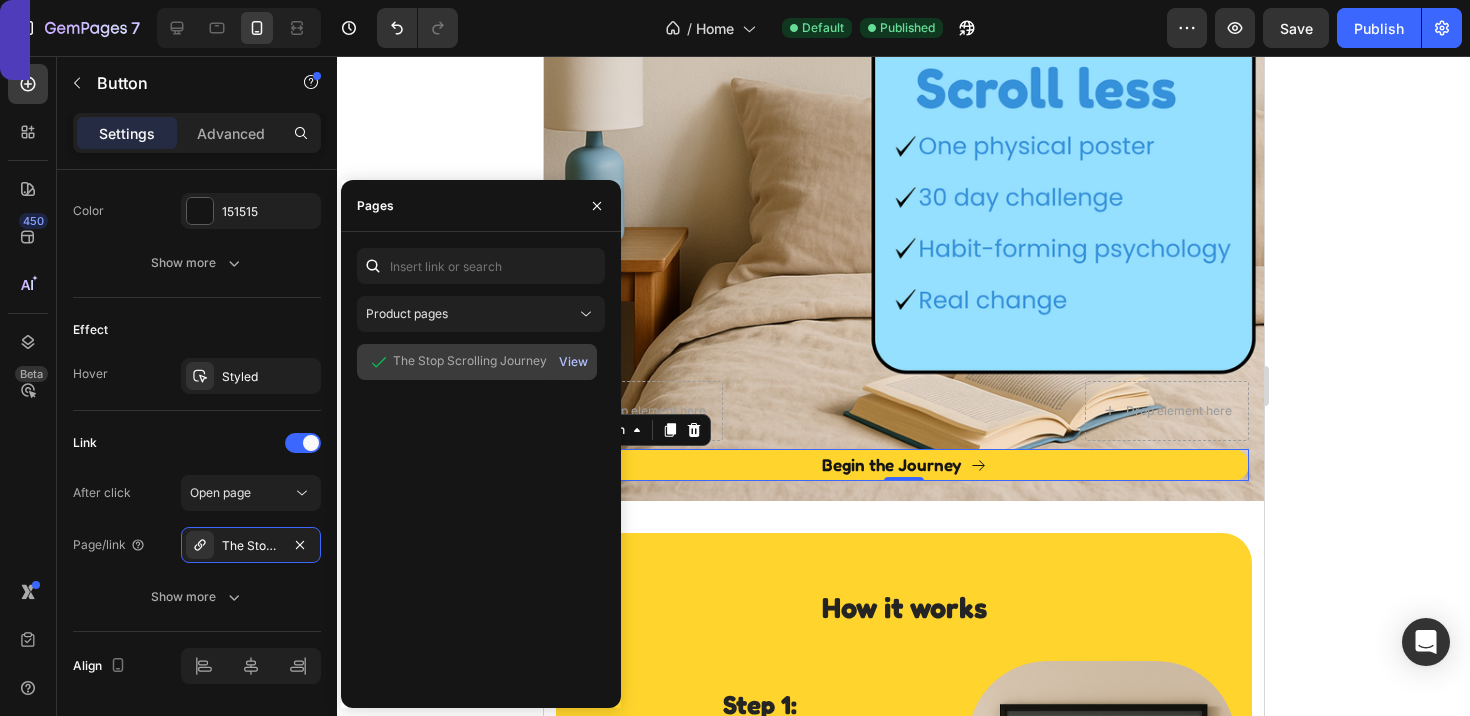 click on "View" at bounding box center (573, 362) 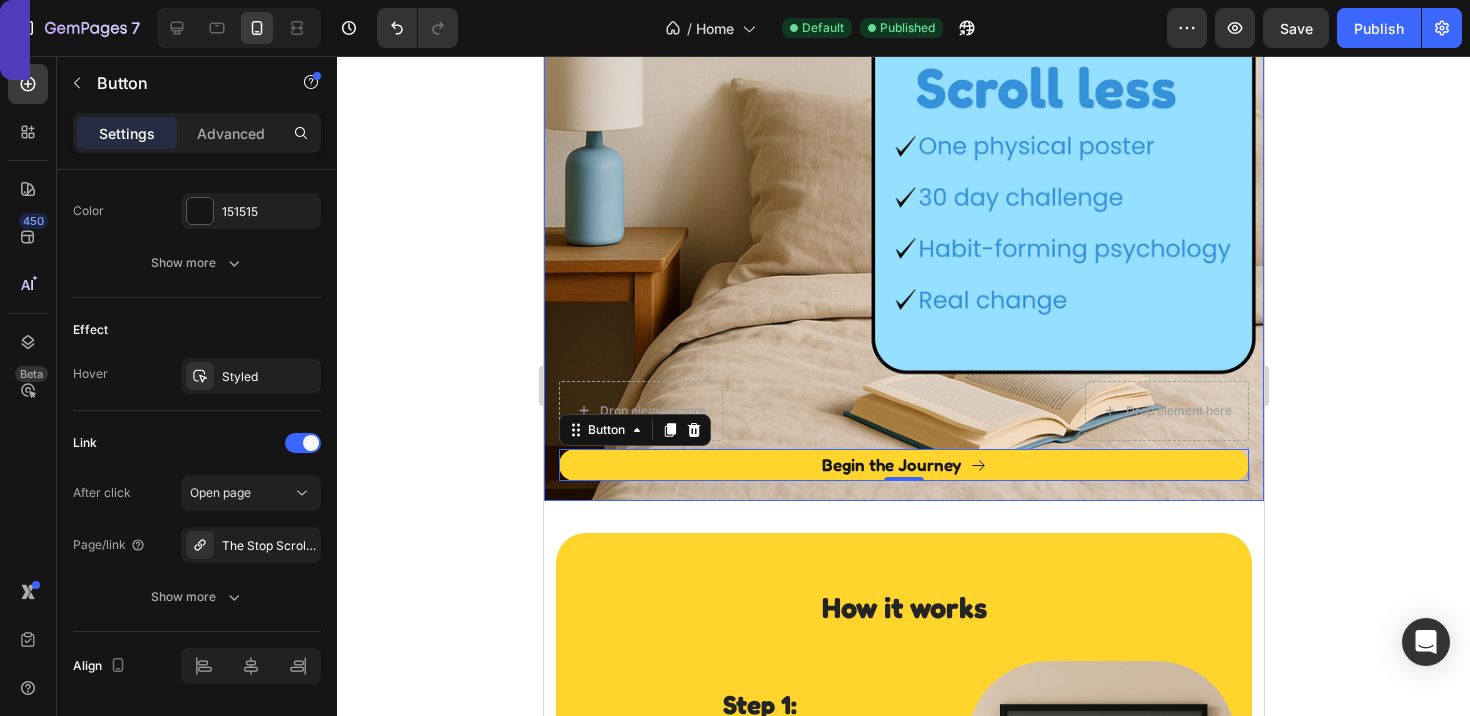 click 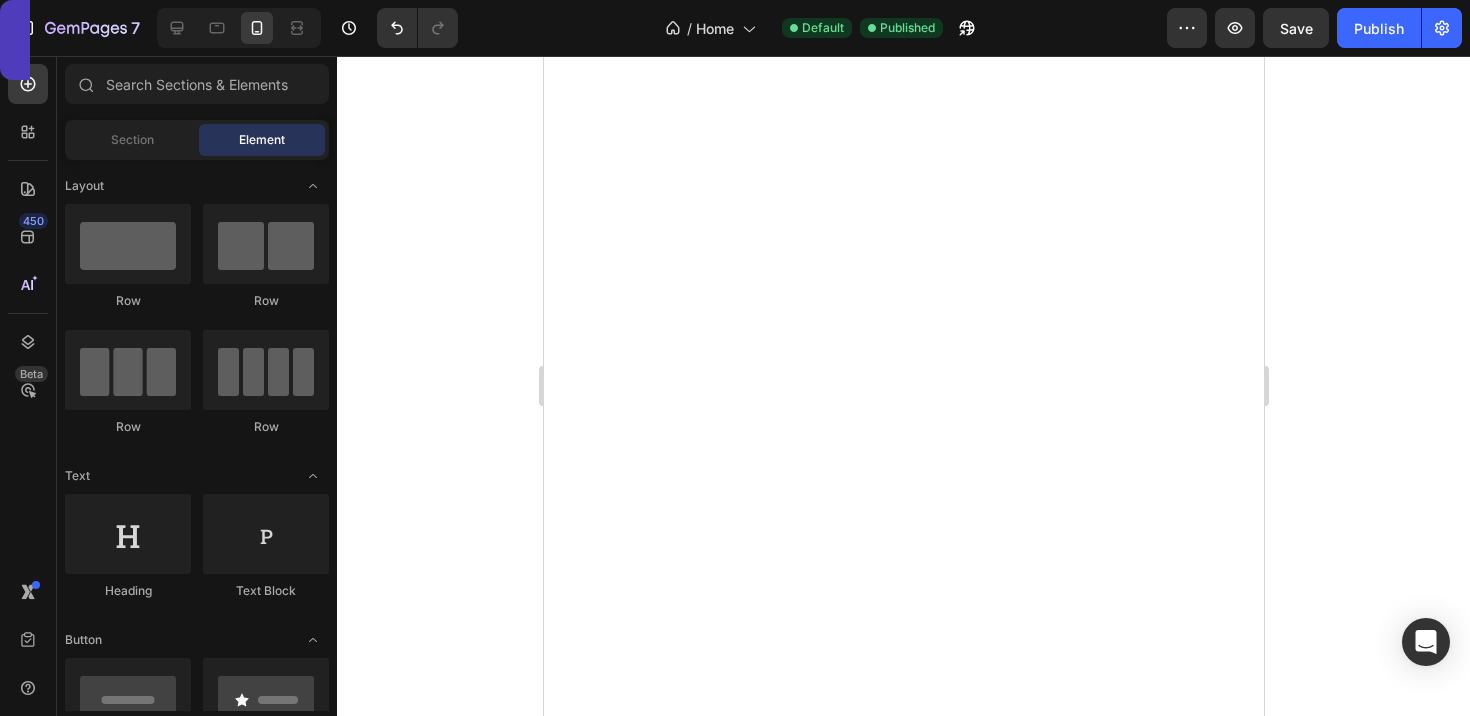 scroll, scrollTop: 4172, scrollLeft: 0, axis: vertical 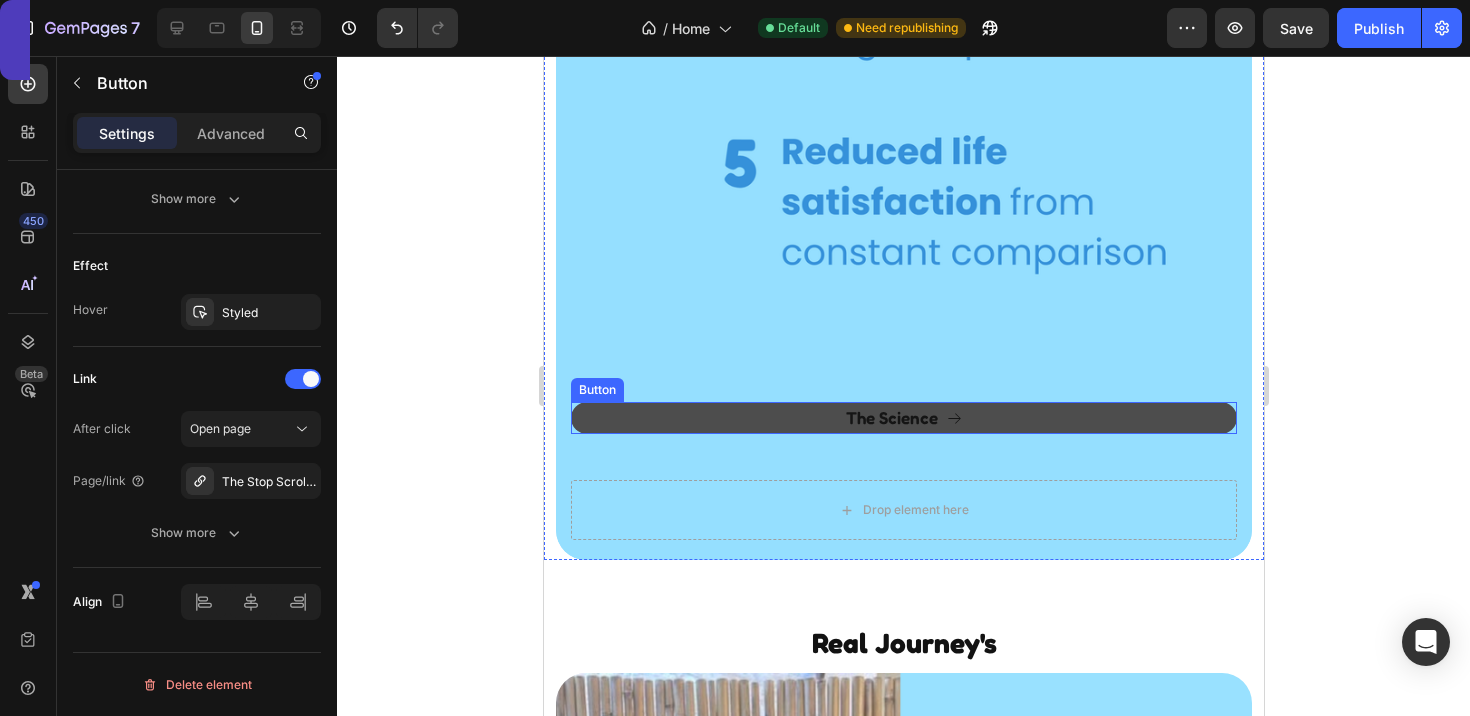 click on "The Science" at bounding box center [903, 418] 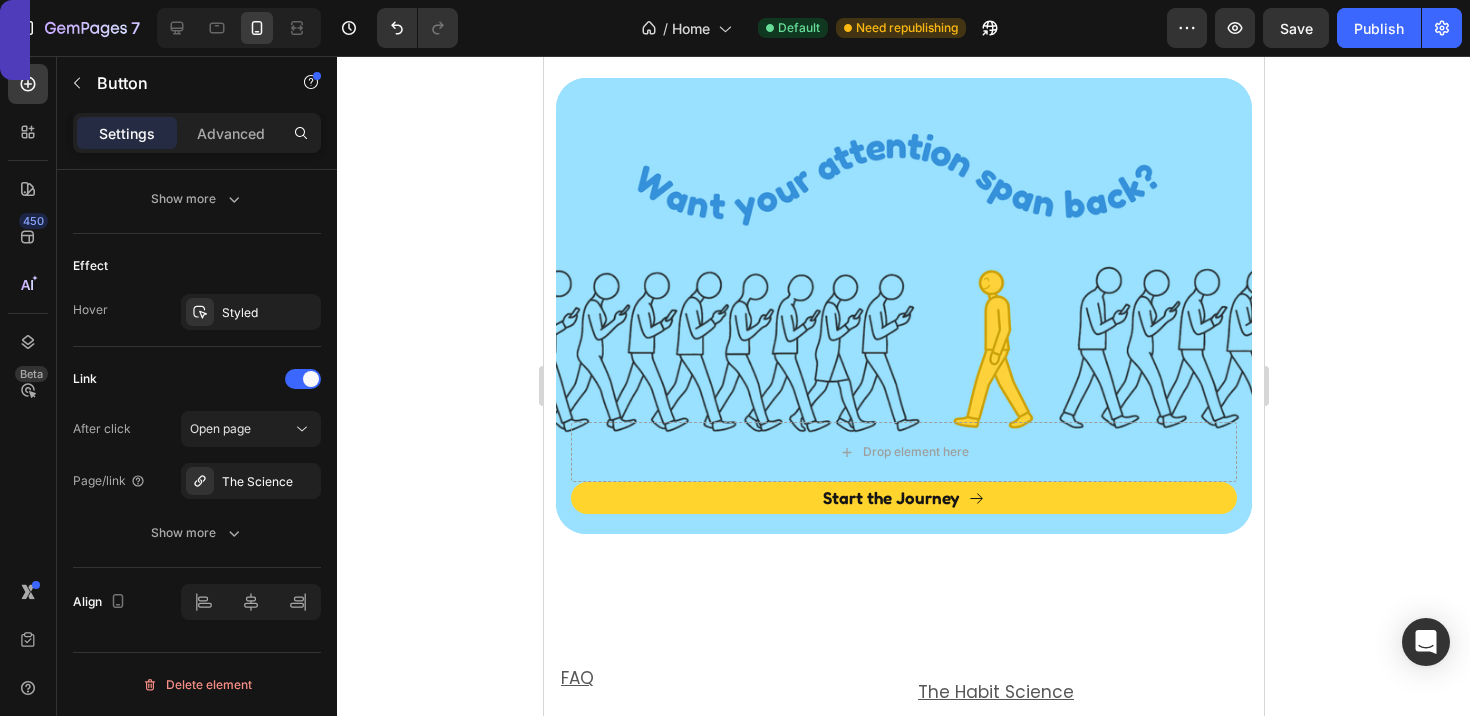 scroll, scrollTop: 7501, scrollLeft: 0, axis: vertical 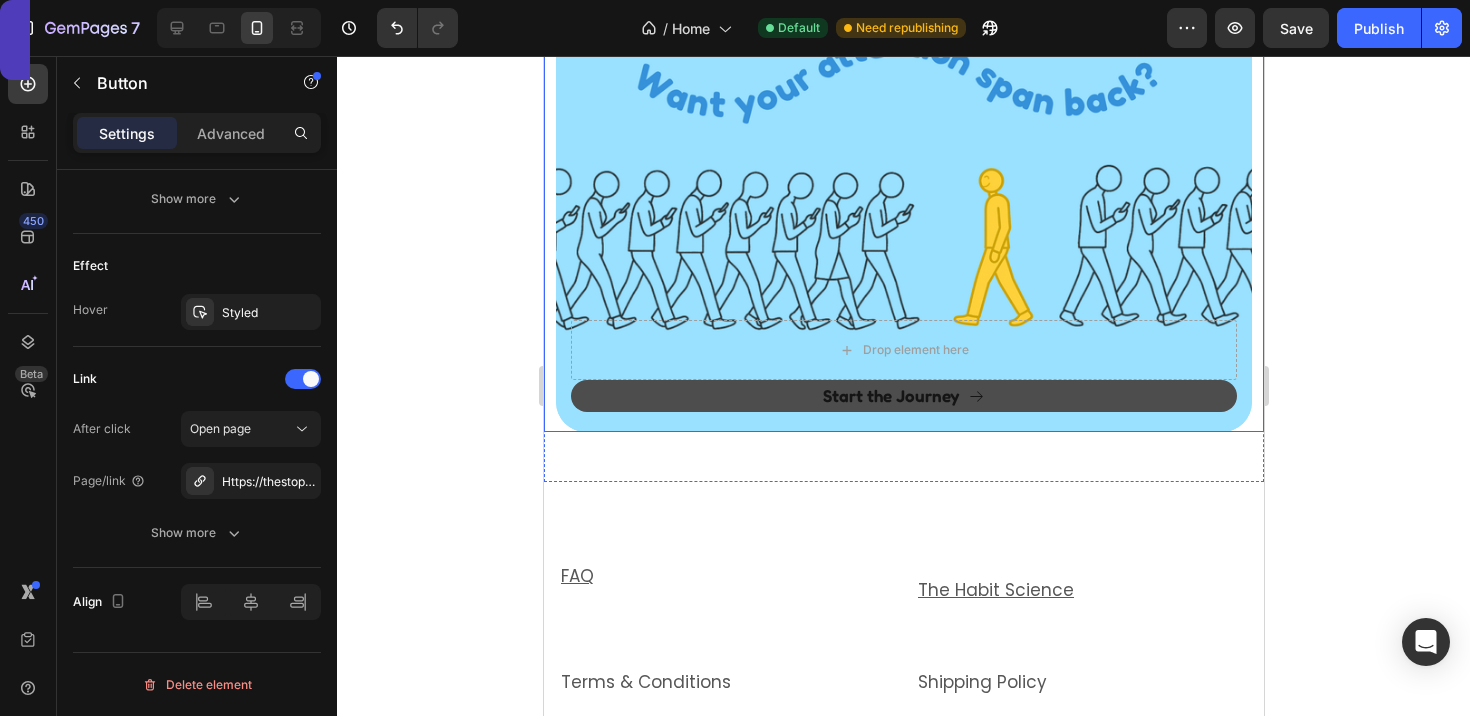 click on "Start the Journey" at bounding box center [903, 396] 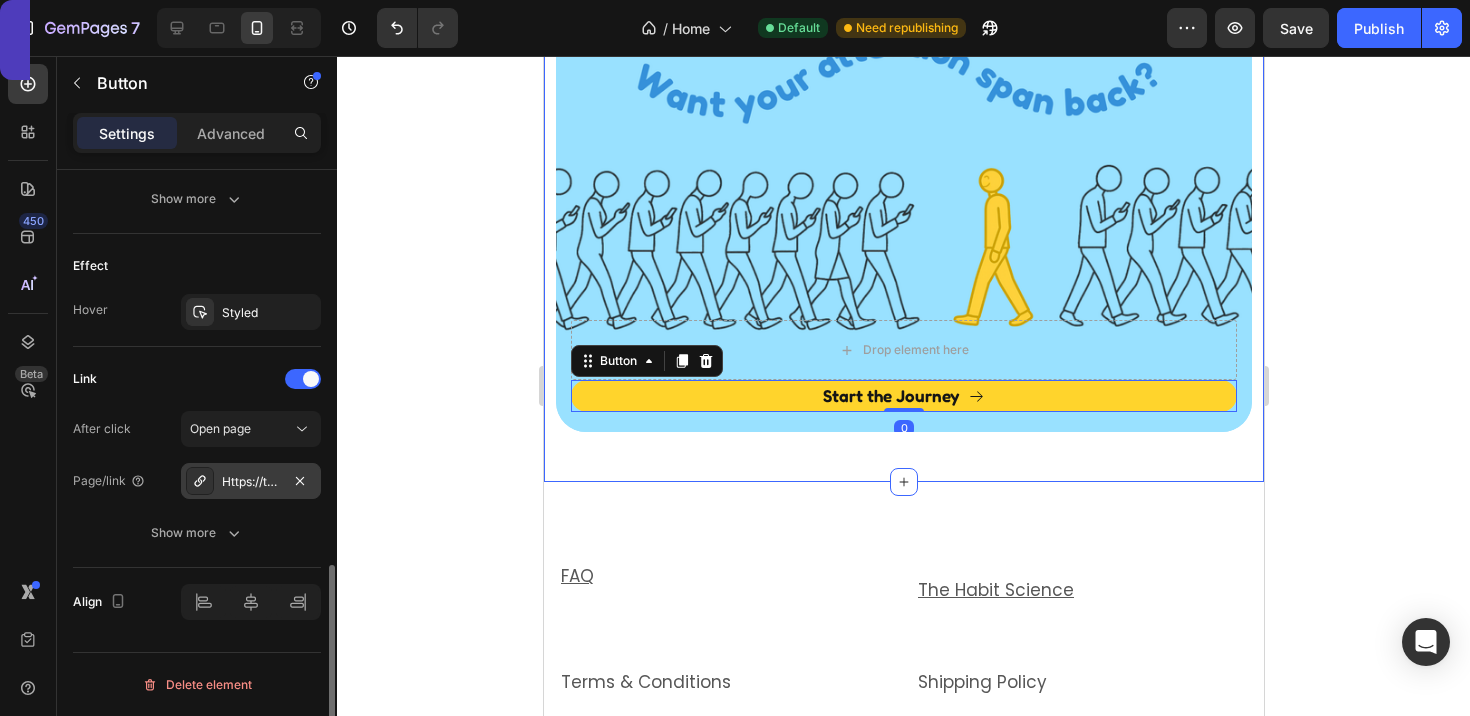 click 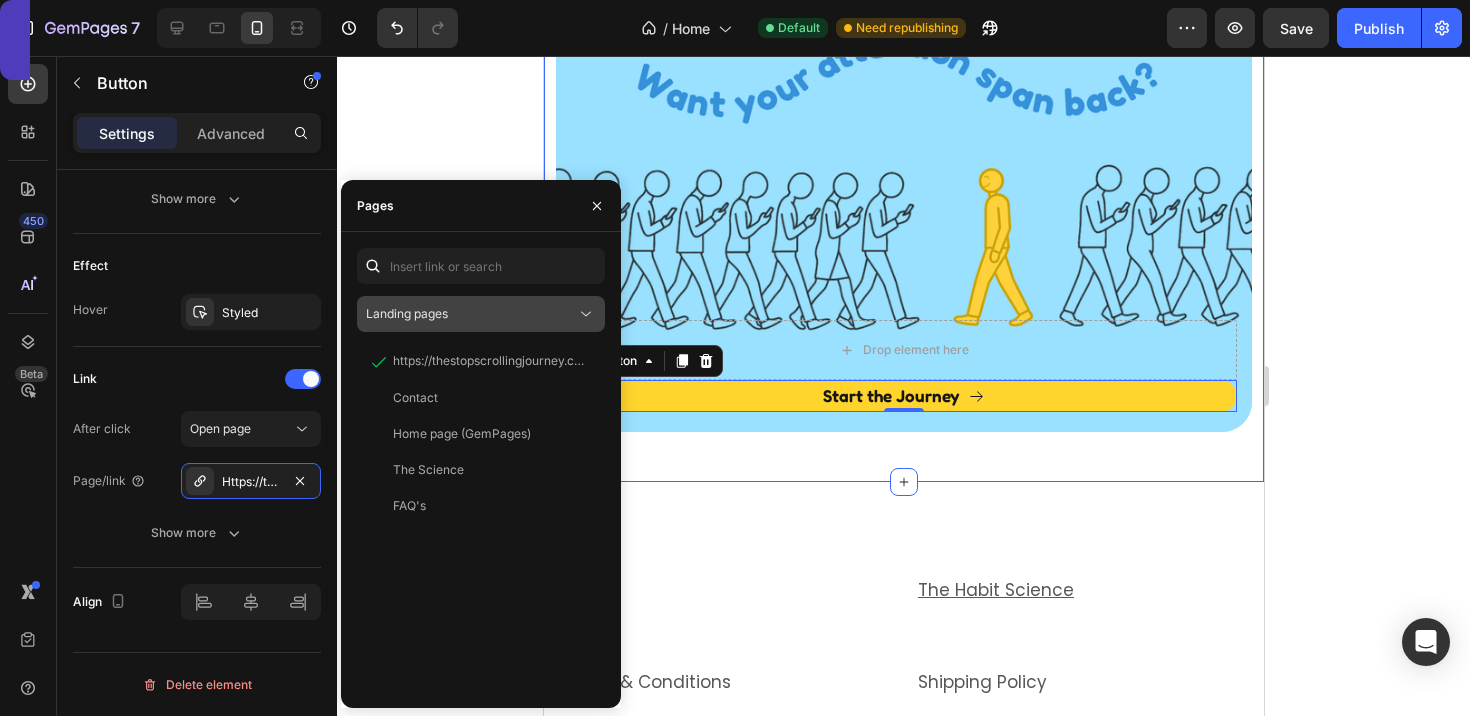 click on "Landing pages" 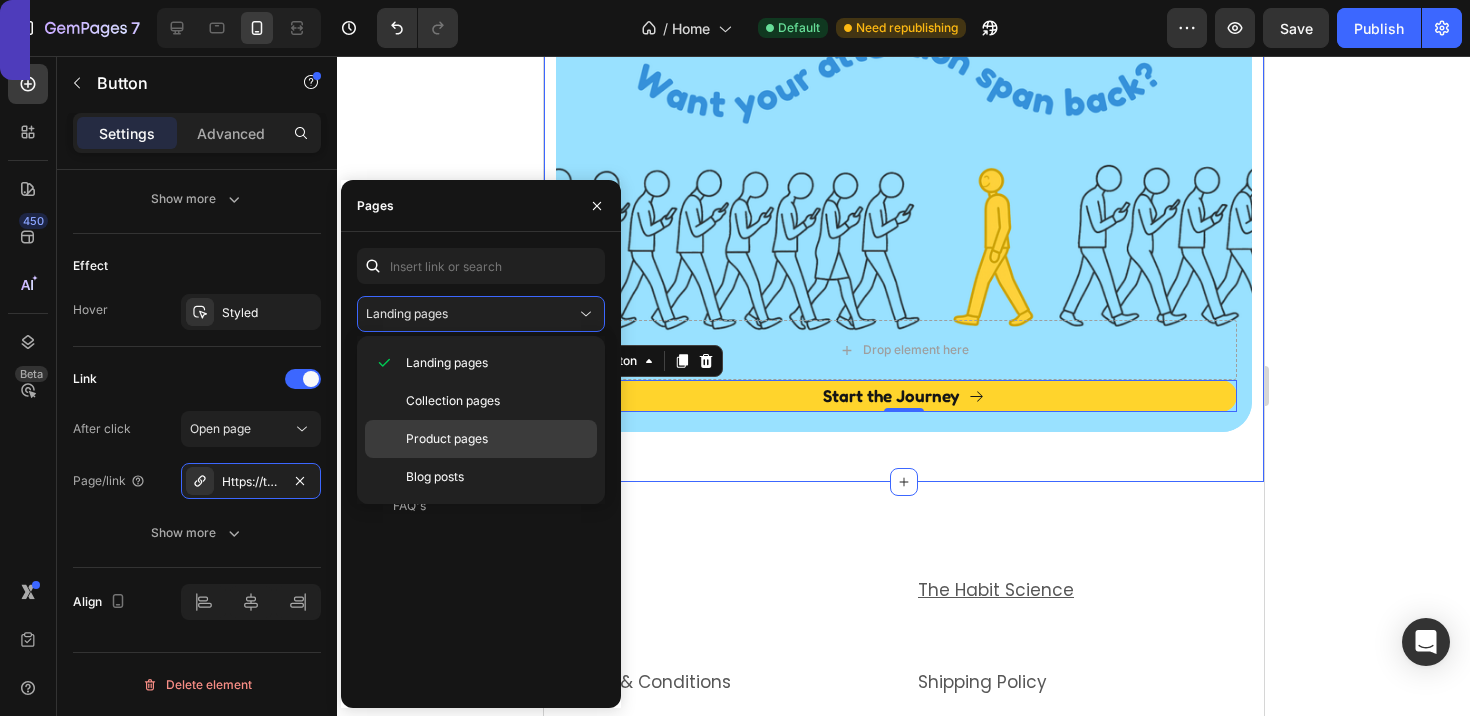 click on "Product pages" 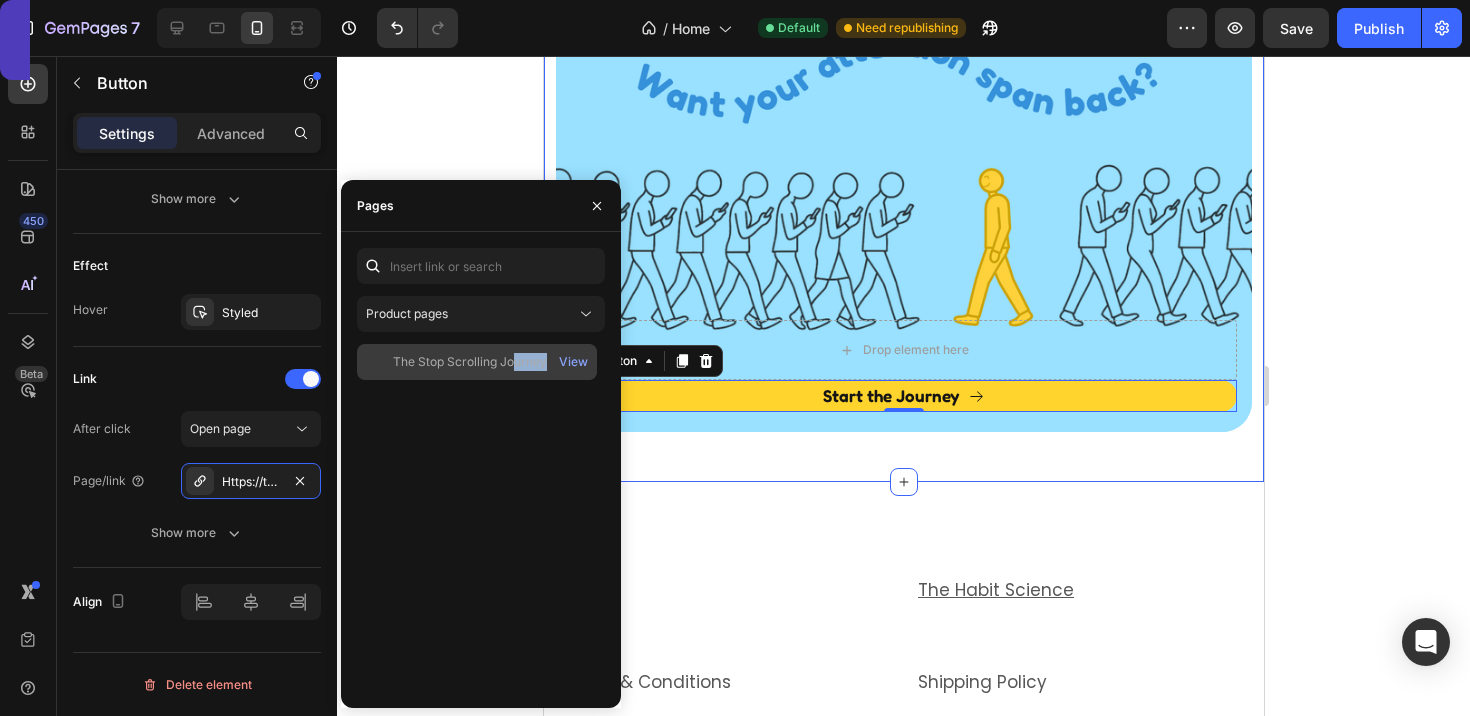 click on "The Stop Scrolling Journey   View" 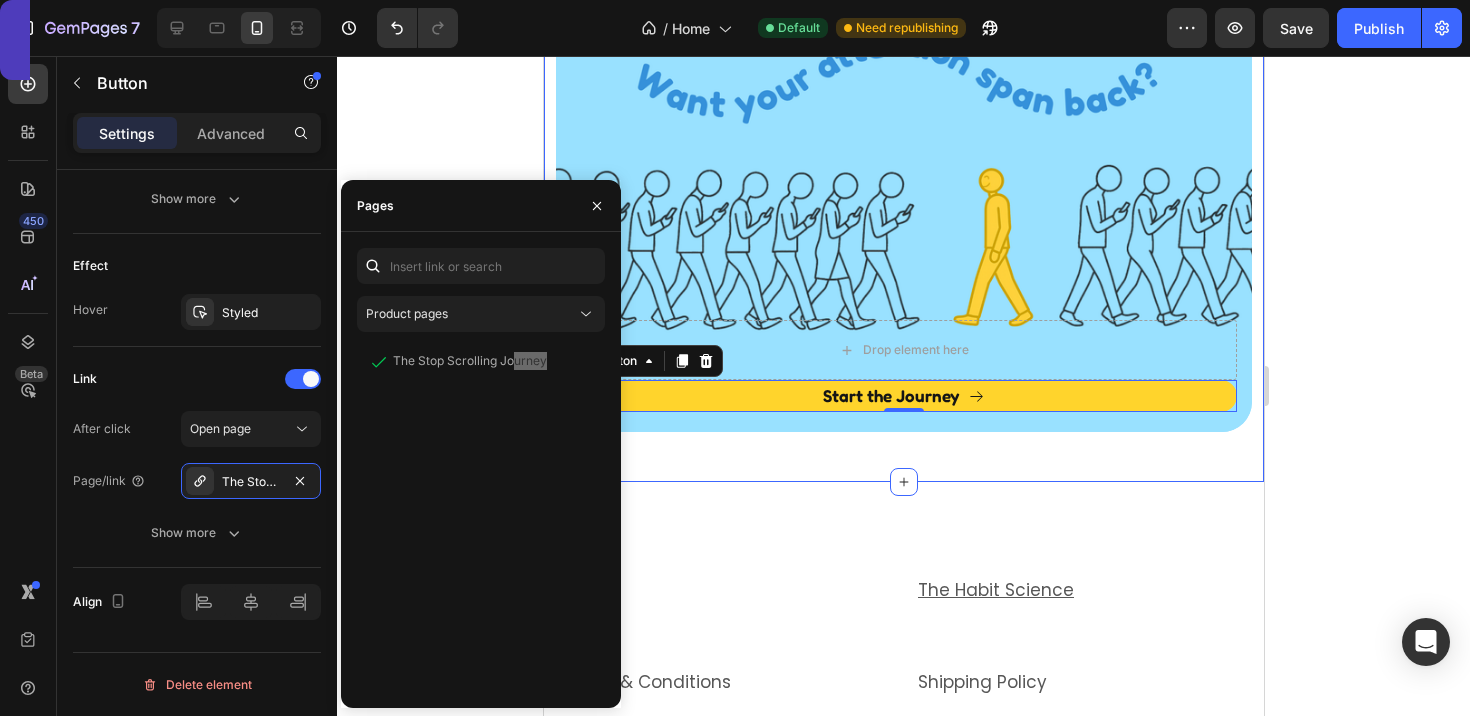 click on "Drop element here
Start the Journey   Button   0 Hero Banner" at bounding box center (903, 229) 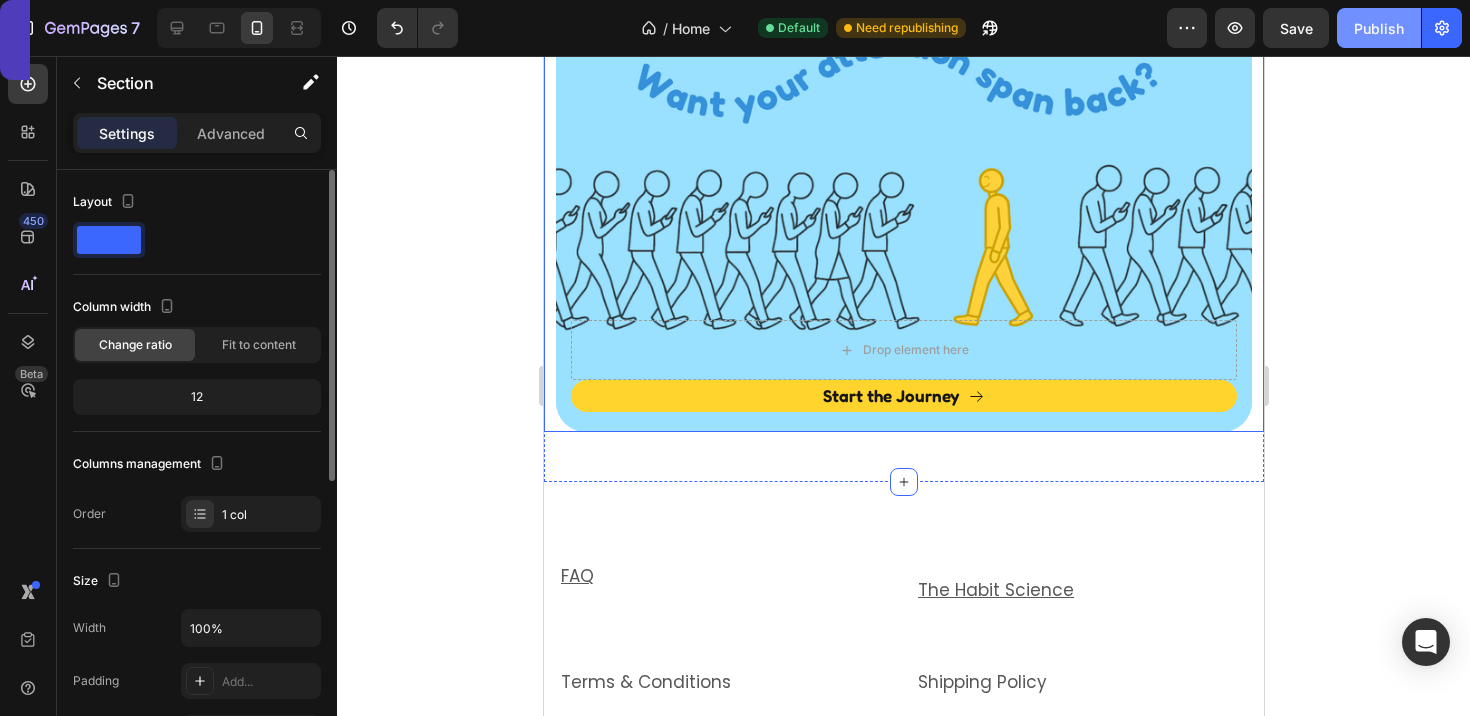 click on "Publish" 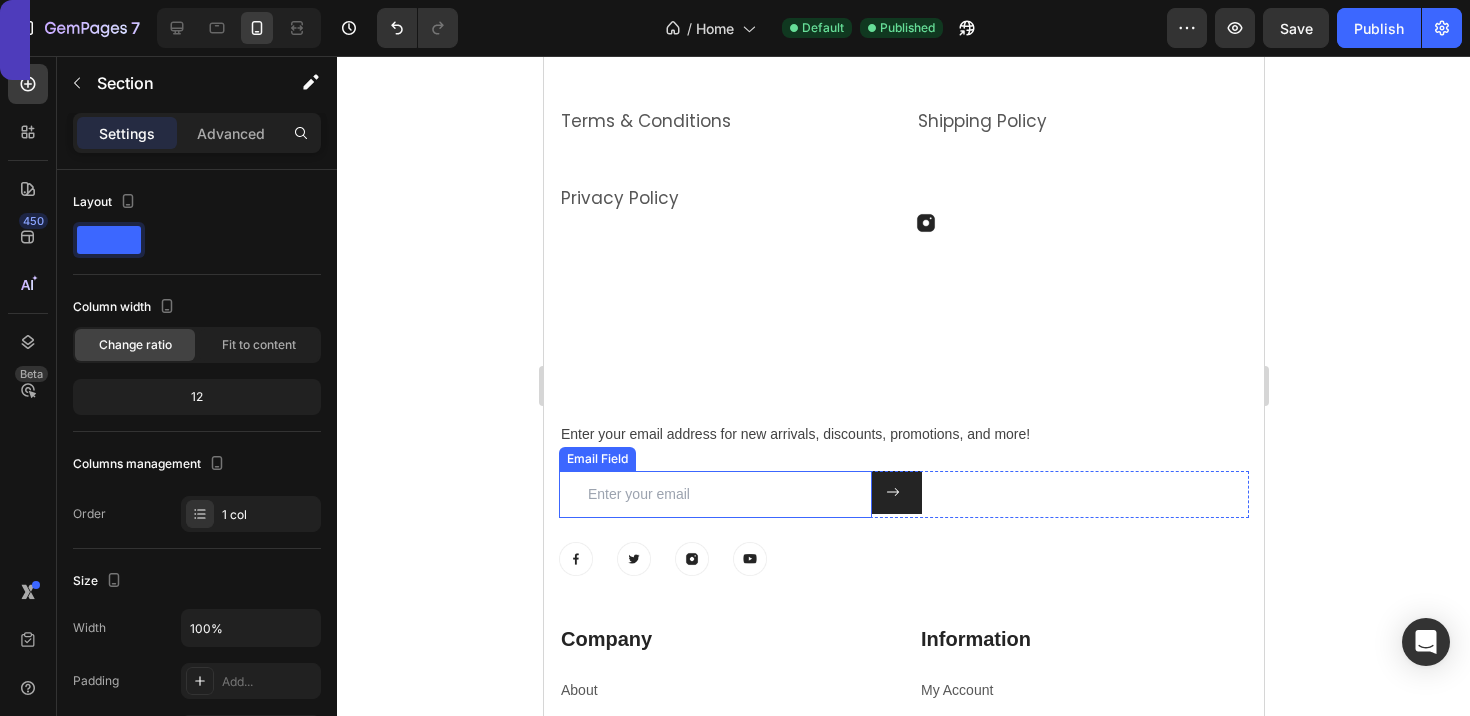 scroll, scrollTop: 6612, scrollLeft: 0, axis: vertical 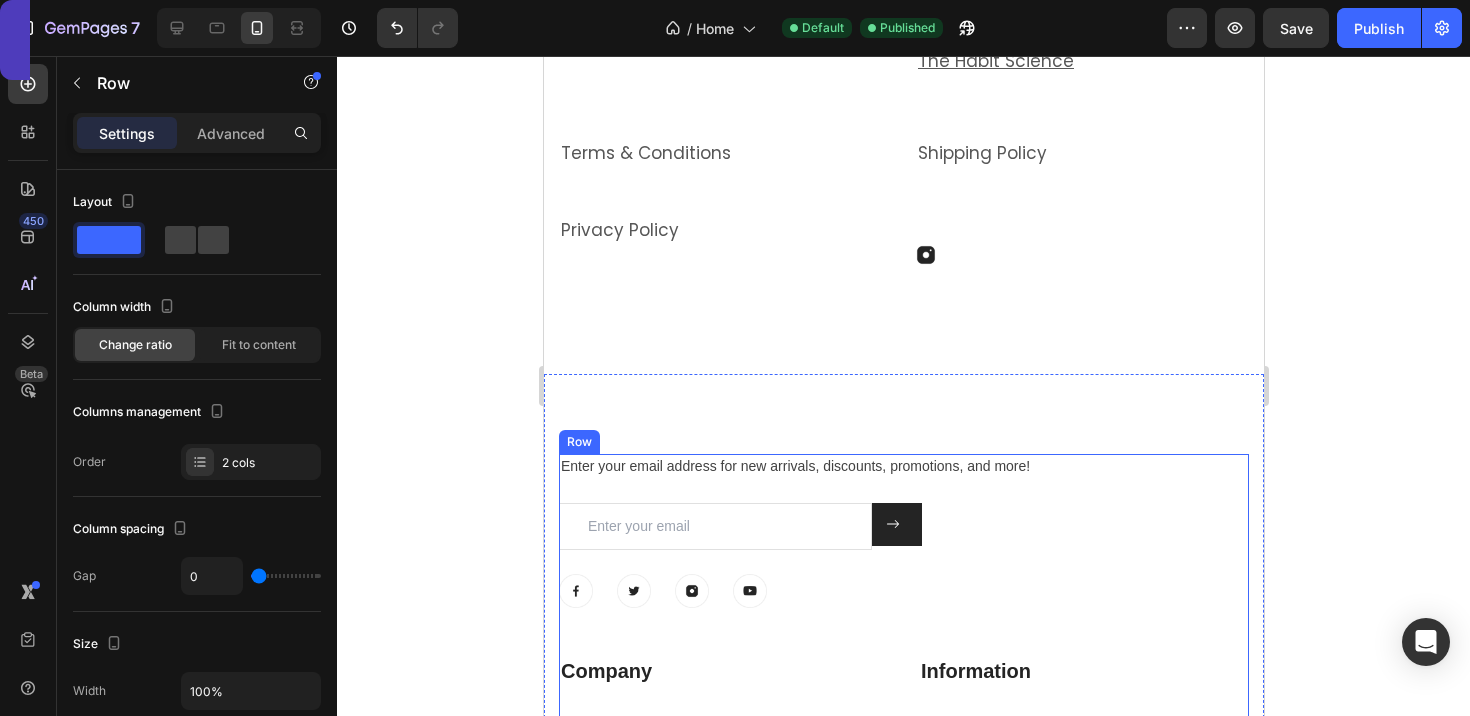 click on "Enter your email address for new arrivals, discounts, promotions, and more! Text block Email Field
Submit Button Row Newsletter Row Image Image Image Image Row" at bounding box center [903, 555] 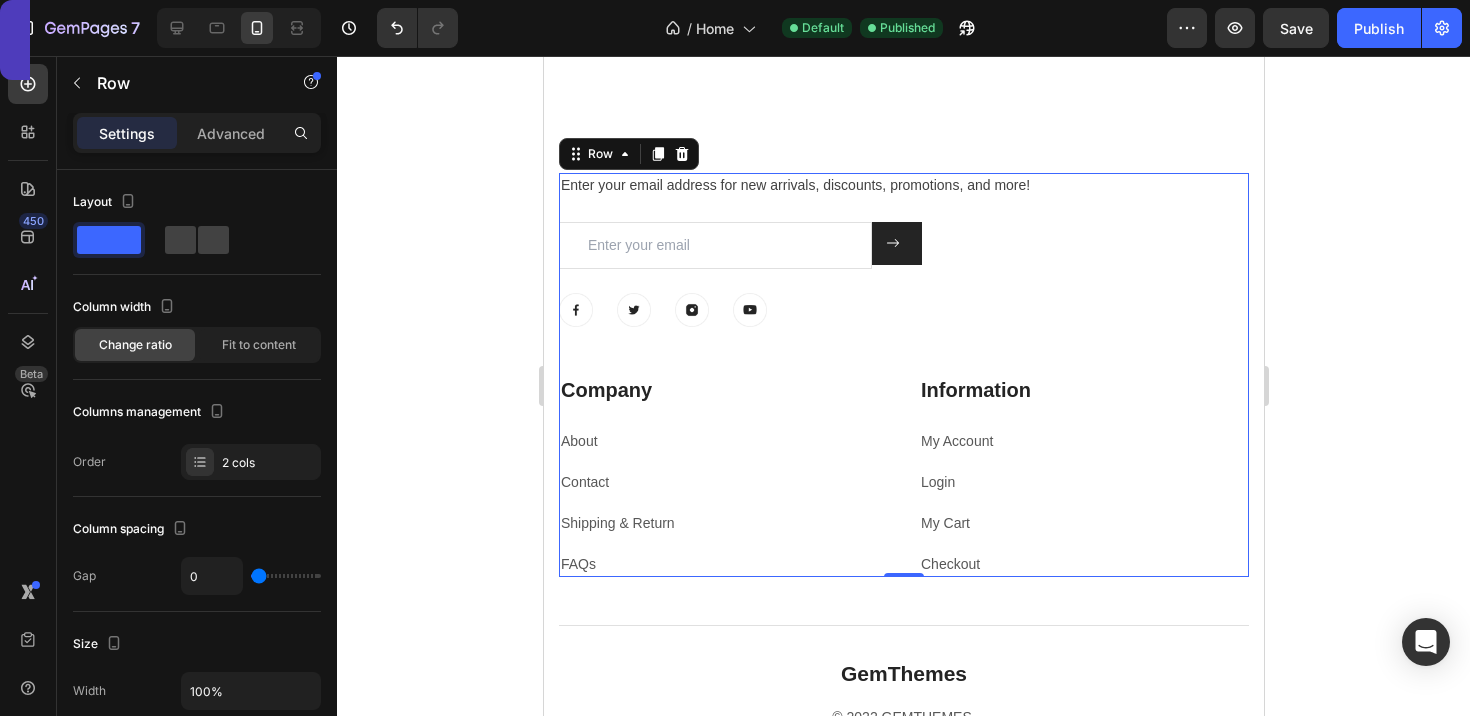 scroll, scrollTop: 6902, scrollLeft: 0, axis: vertical 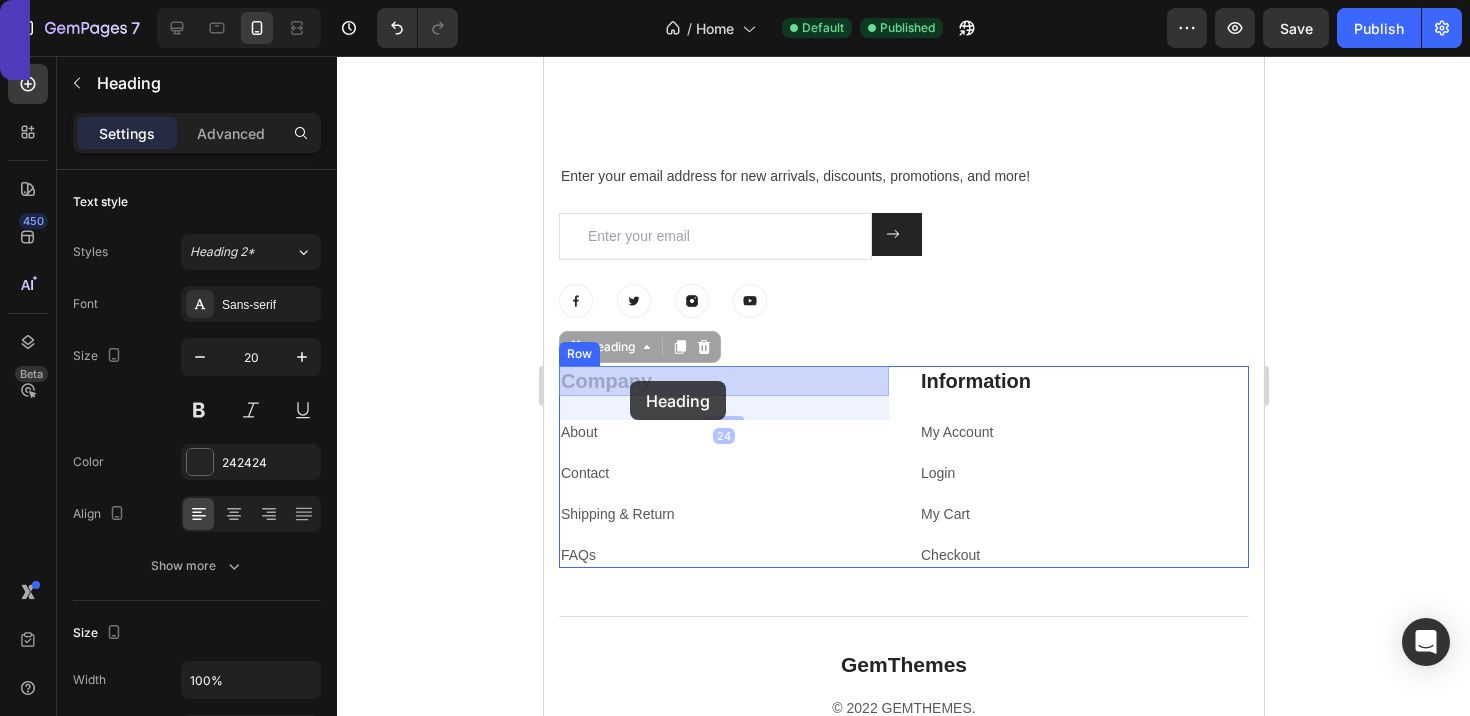 drag, startPoint x: 648, startPoint y: 380, endPoint x: 629, endPoint y: 381, distance: 19.026299 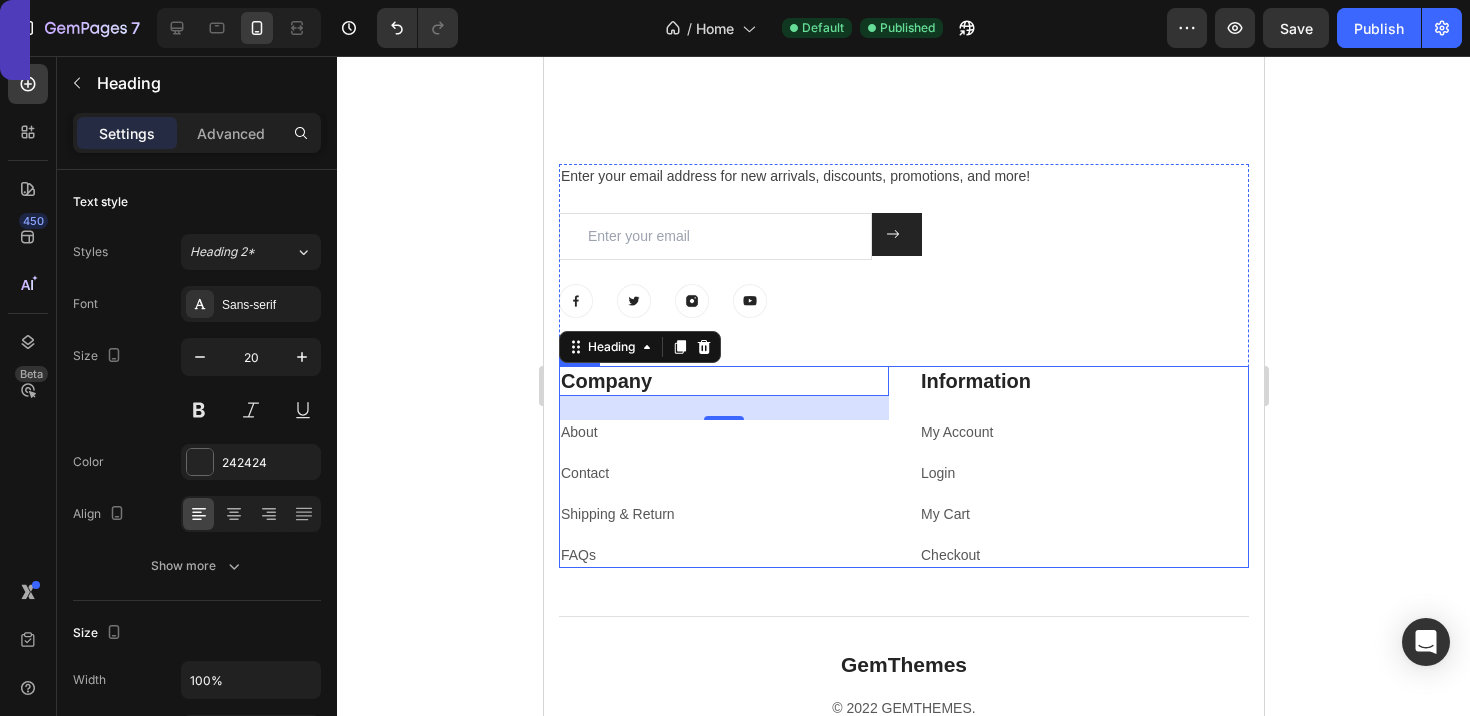 click on "Company Heading   24 About Text block Contact Text block Shipping & Return Text block FAQs Text block Information Heading My Account Text block Login Text block My Cart Text block Checkout Text block Row" at bounding box center (903, 467) 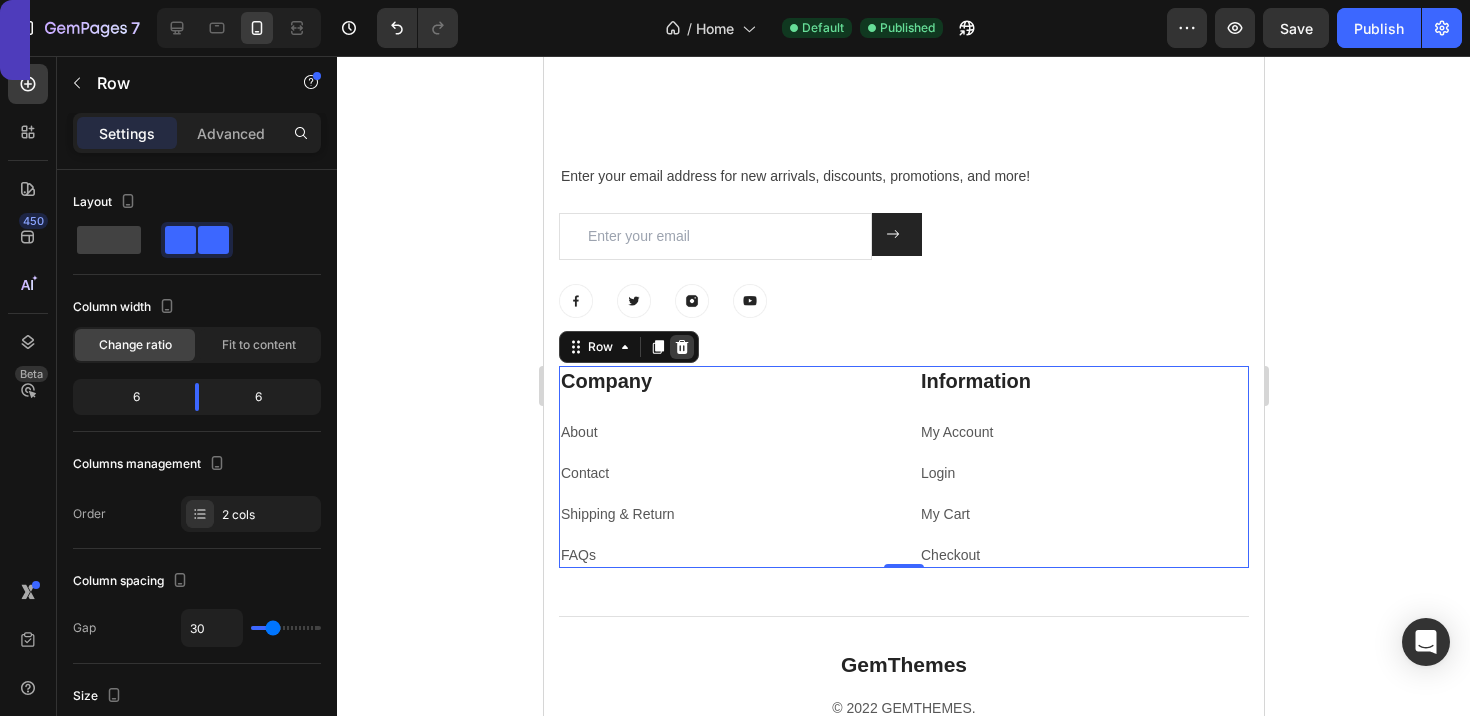 click 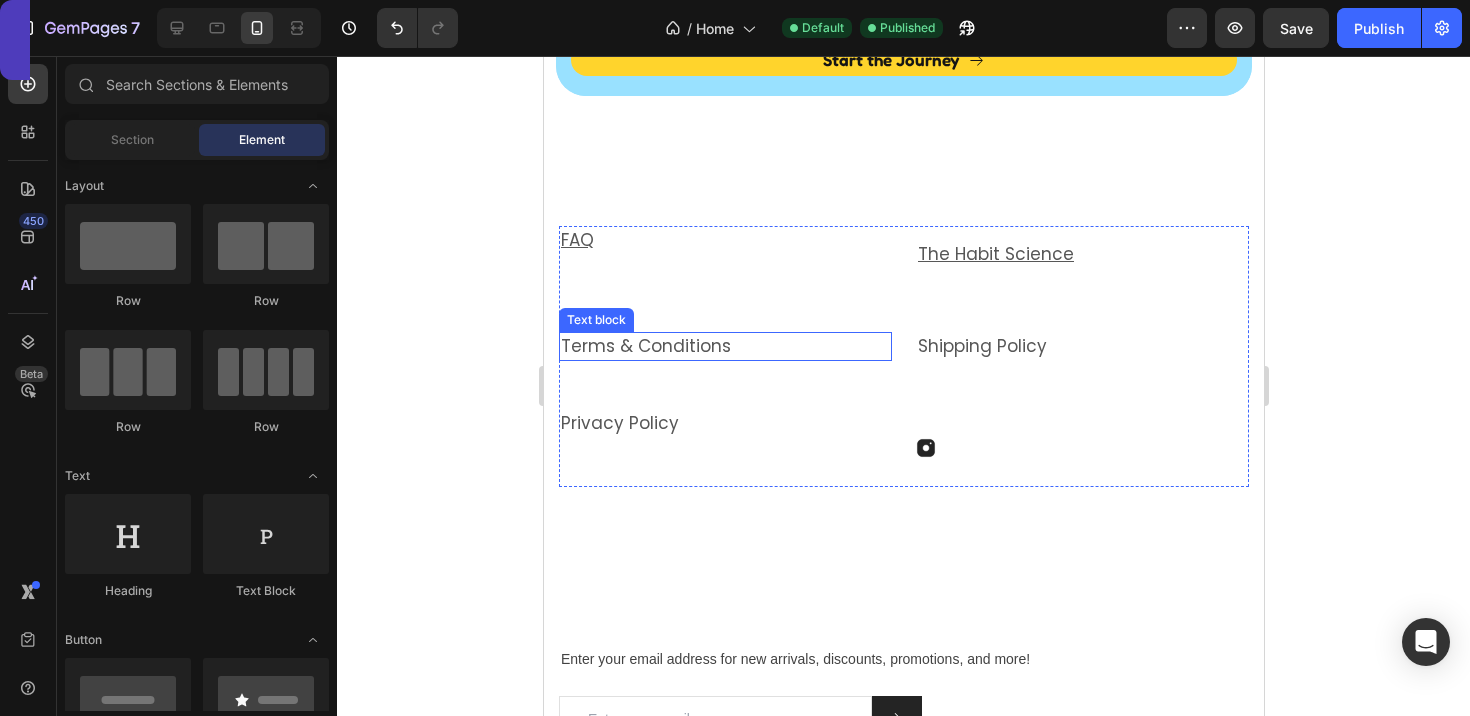 scroll, scrollTop: 6378, scrollLeft: 0, axis: vertical 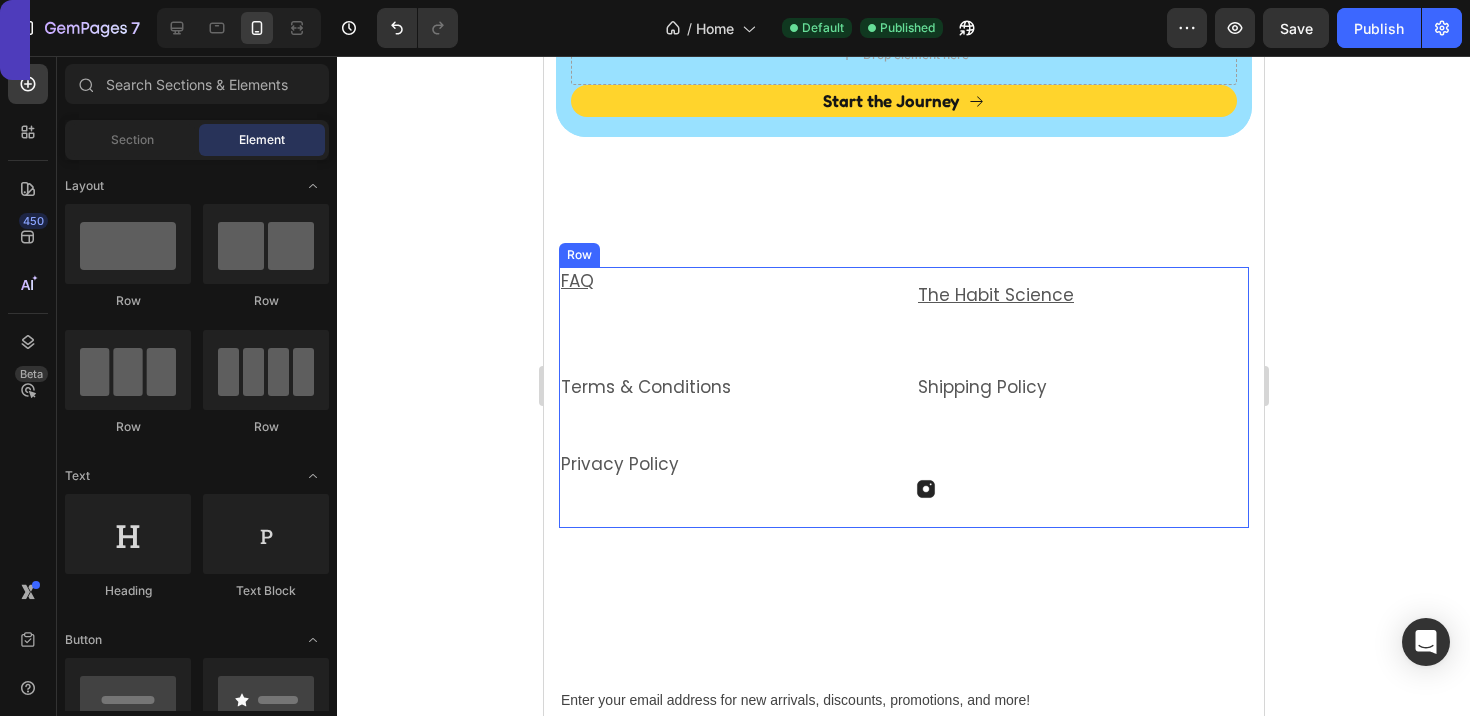 click on "Image" at bounding box center (1081, 489) 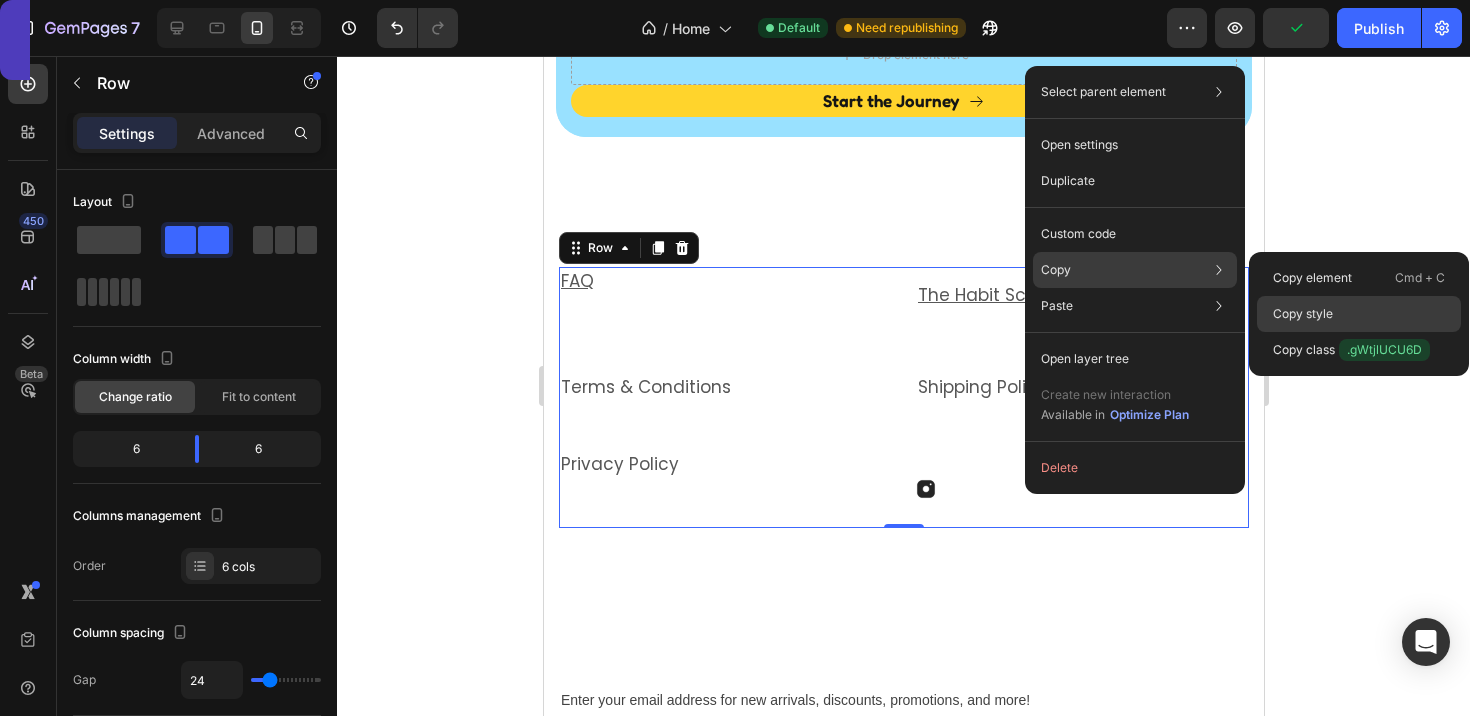 click on "Copy style" 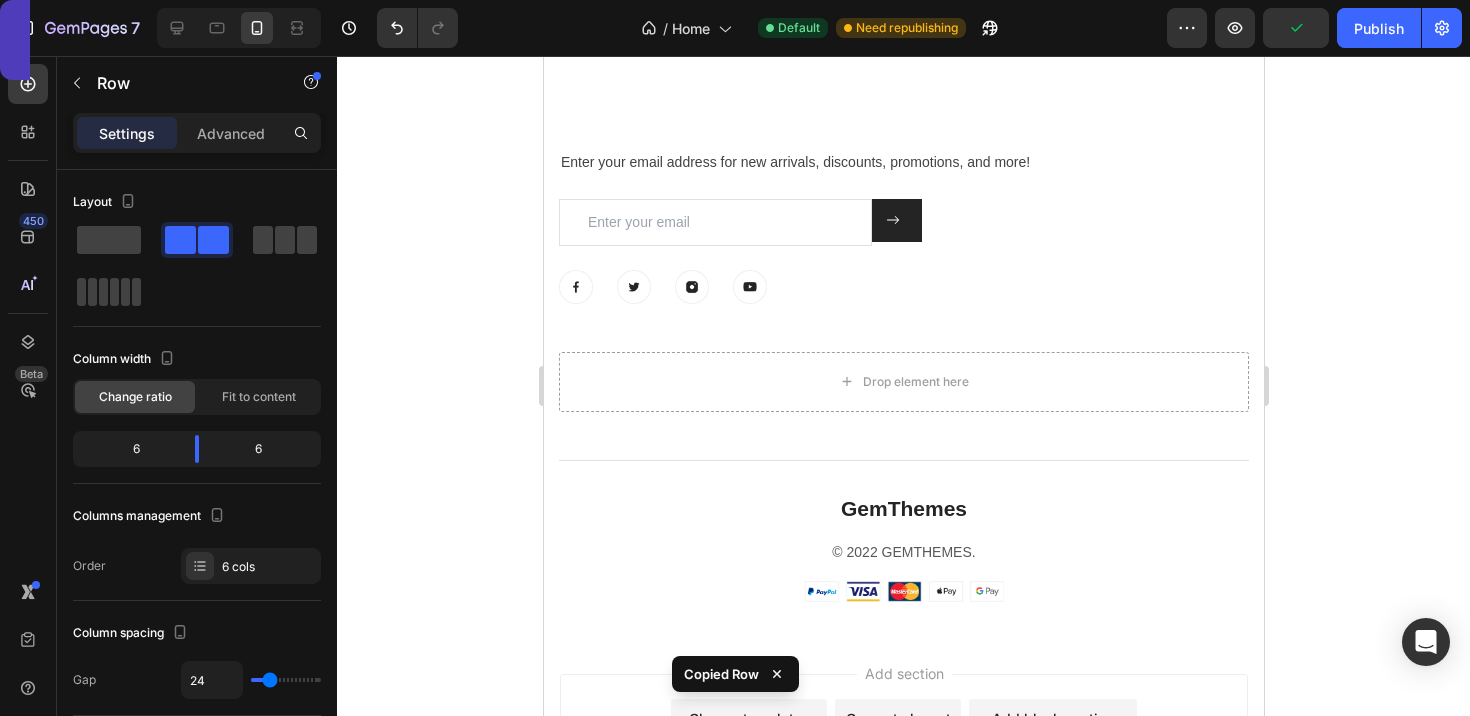 scroll, scrollTop: 6935, scrollLeft: 0, axis: vertical 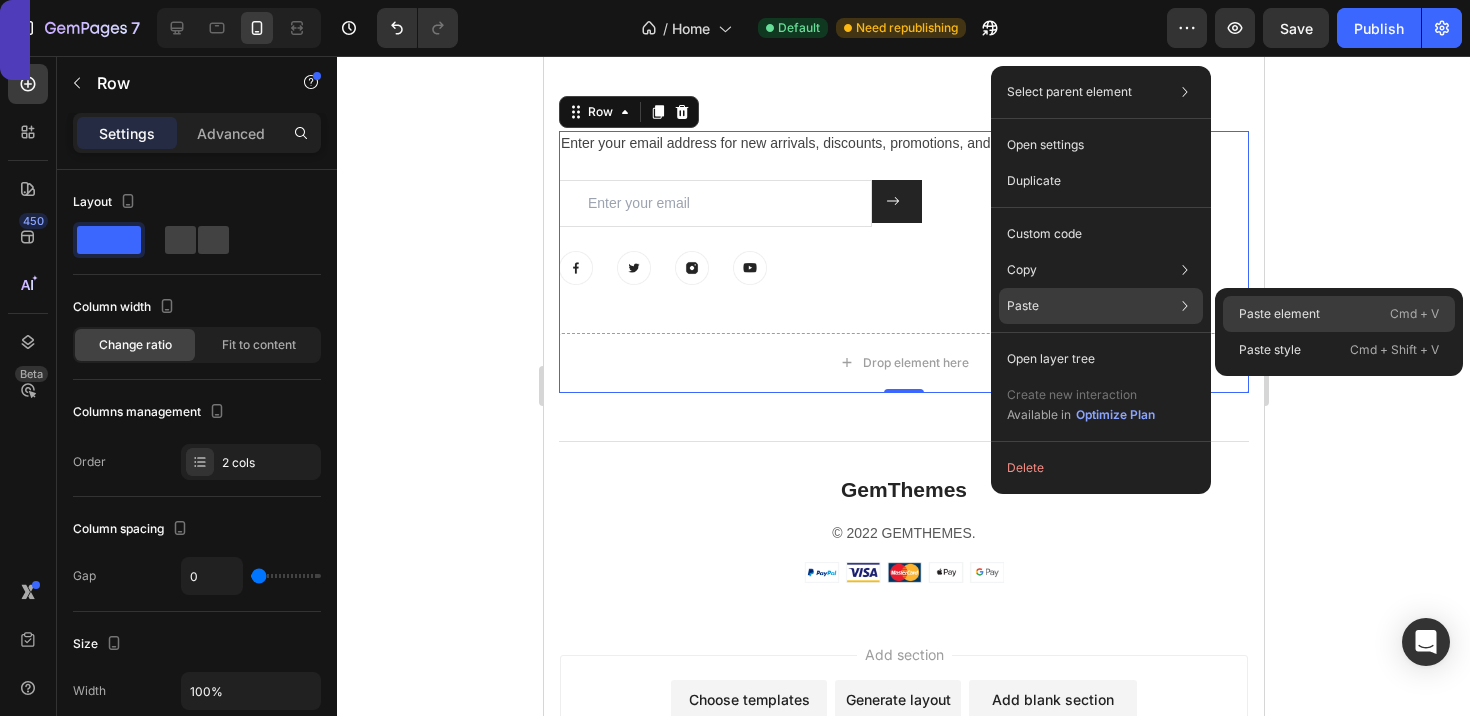 click on "Paste element  Cmd + V" 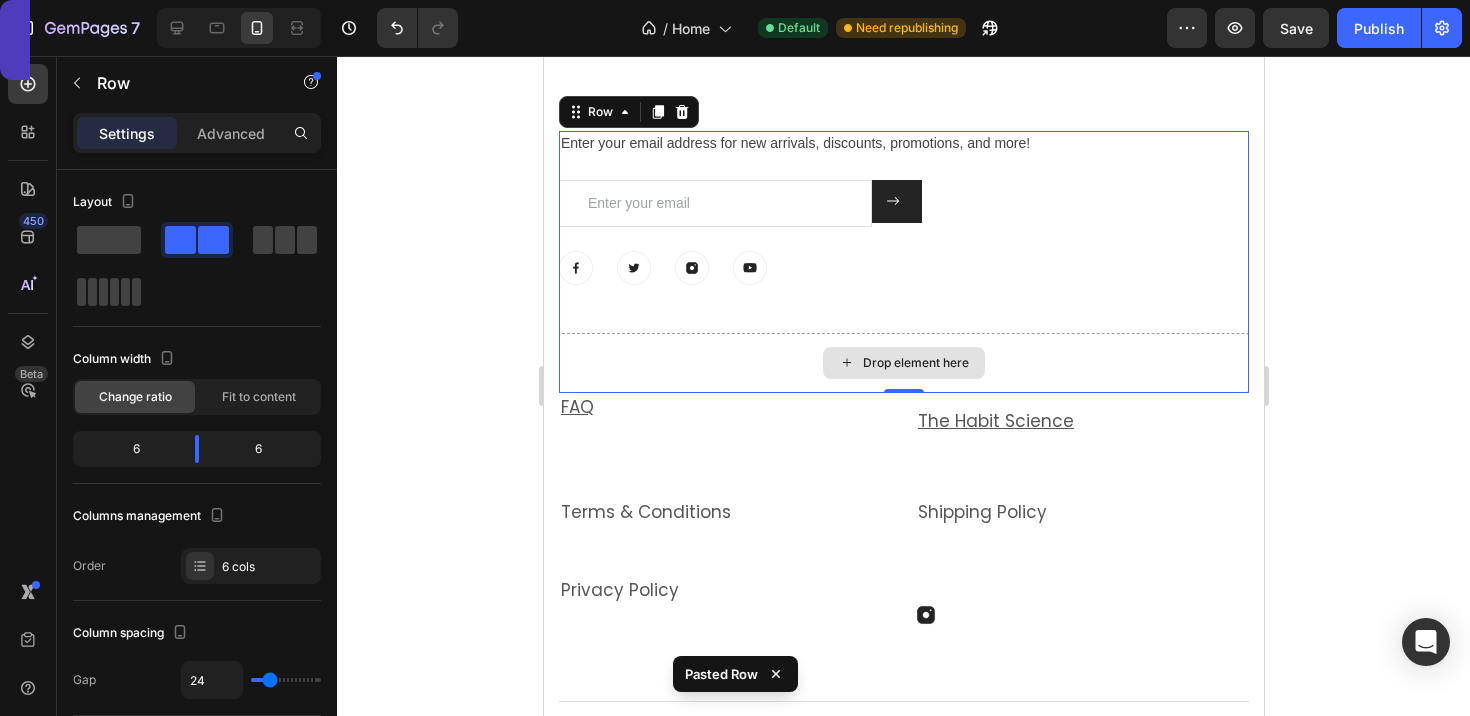 click on "Drop element here" at bounding box center (903, 363) 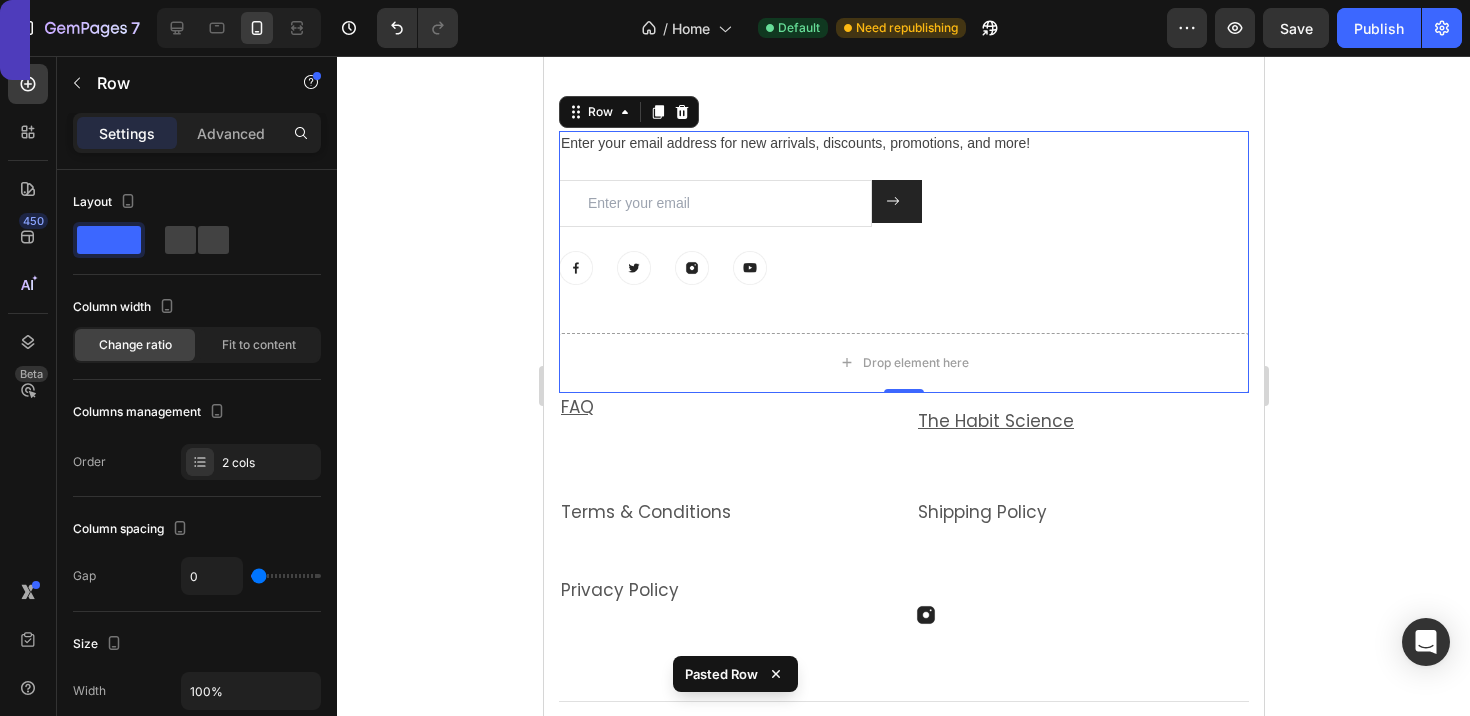 click at bounding box center (749, 268) 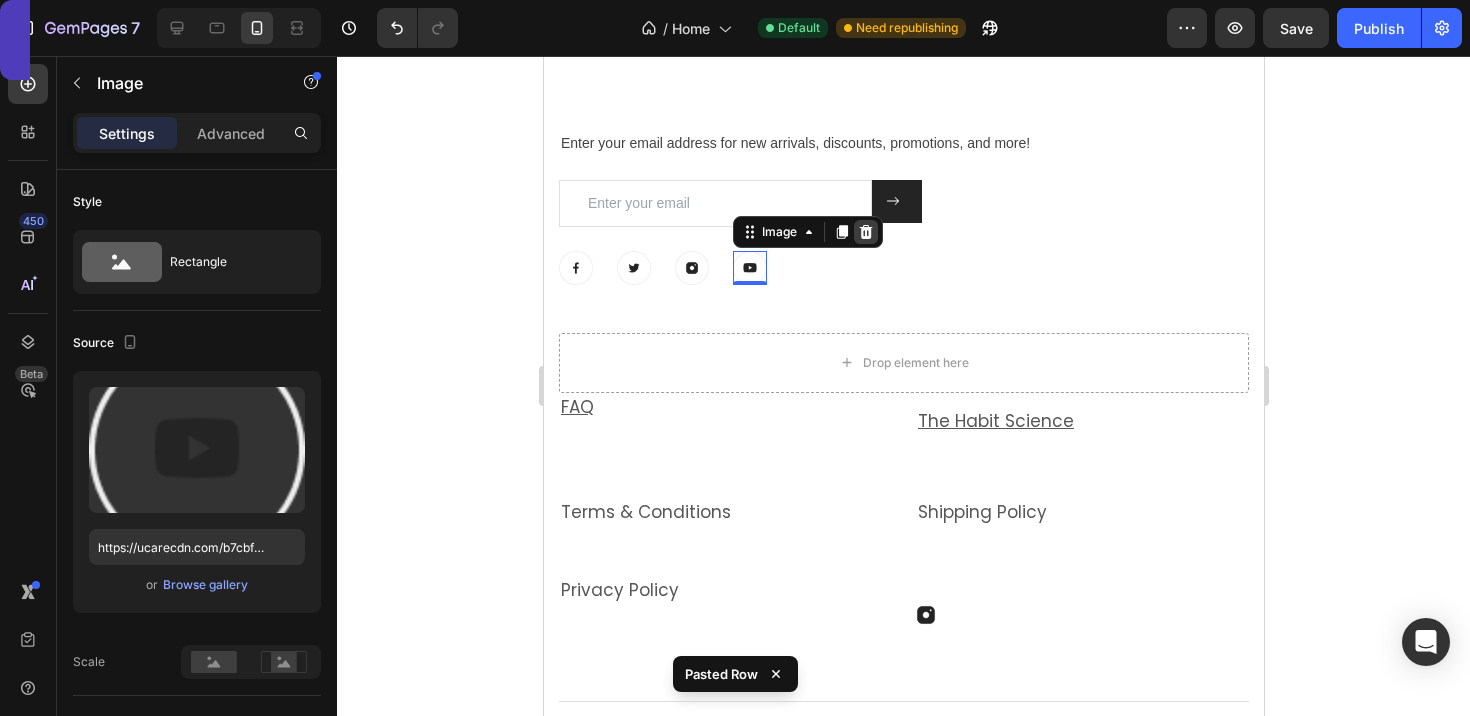 click 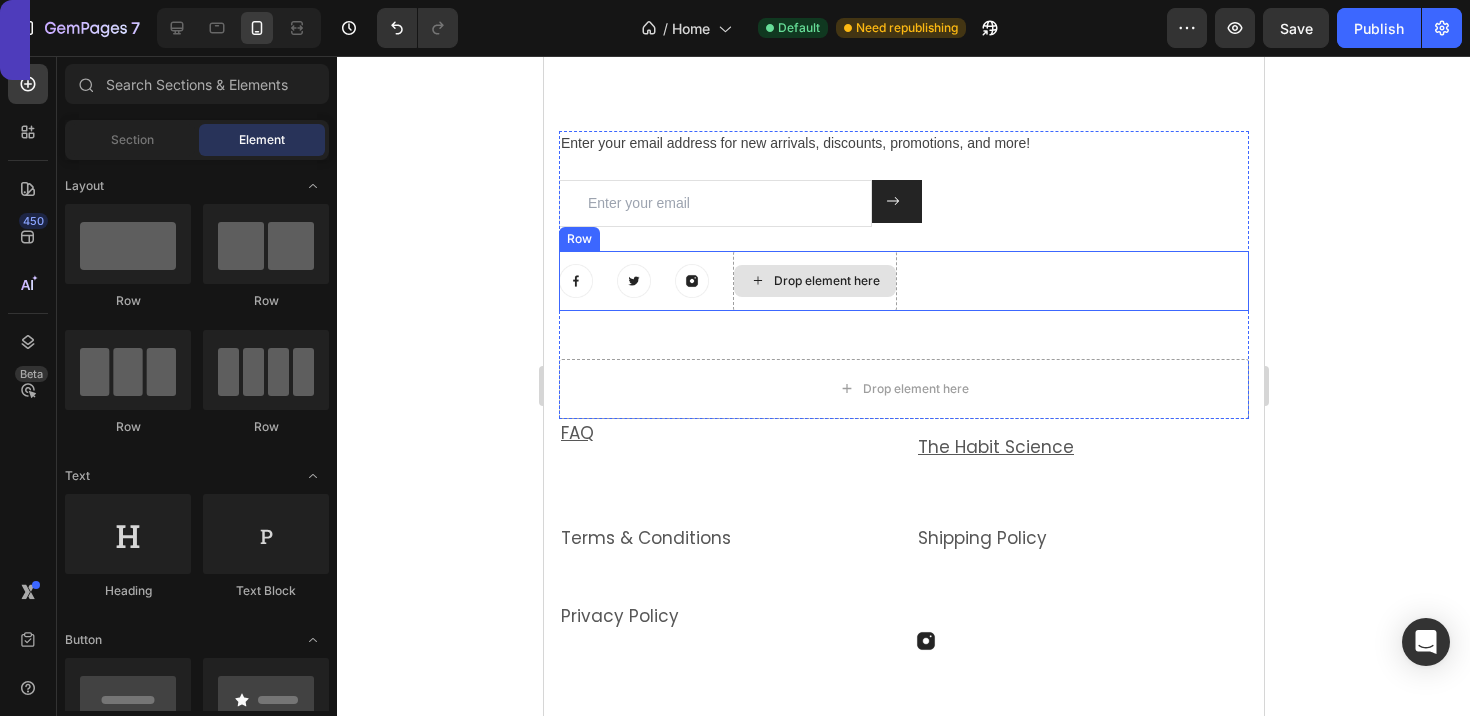 click on "Drop element here" at bounding box center (814, 281) 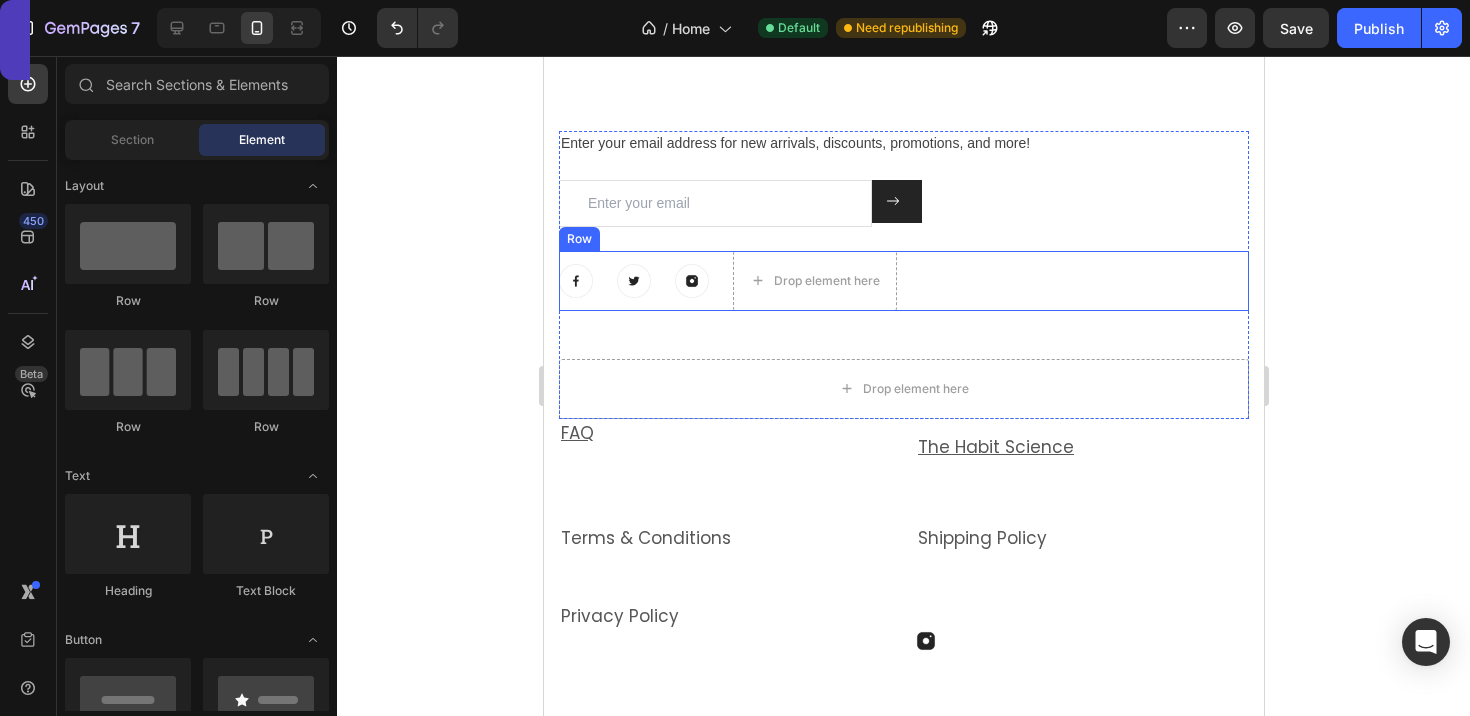 click on "Image Image Image
Drop element here Row" at bounding box center [903, 281] 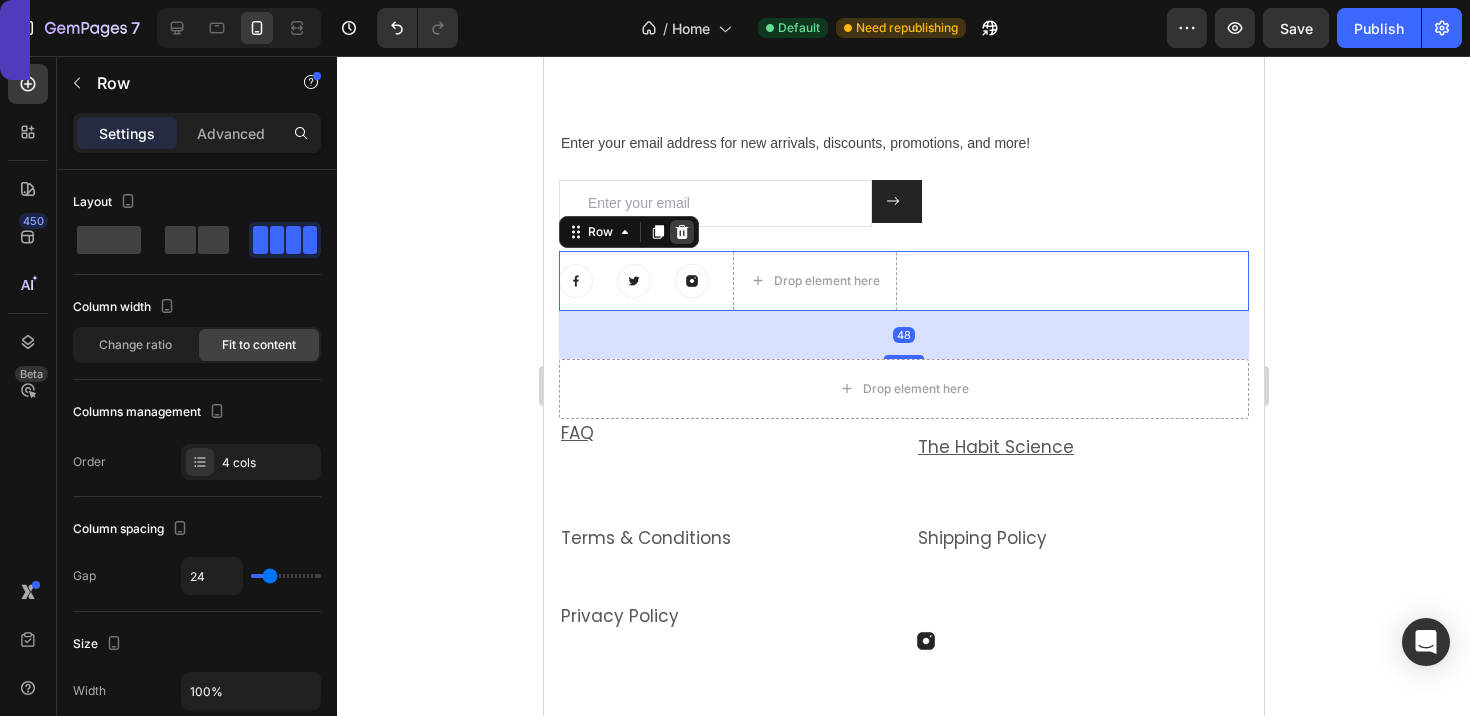 click 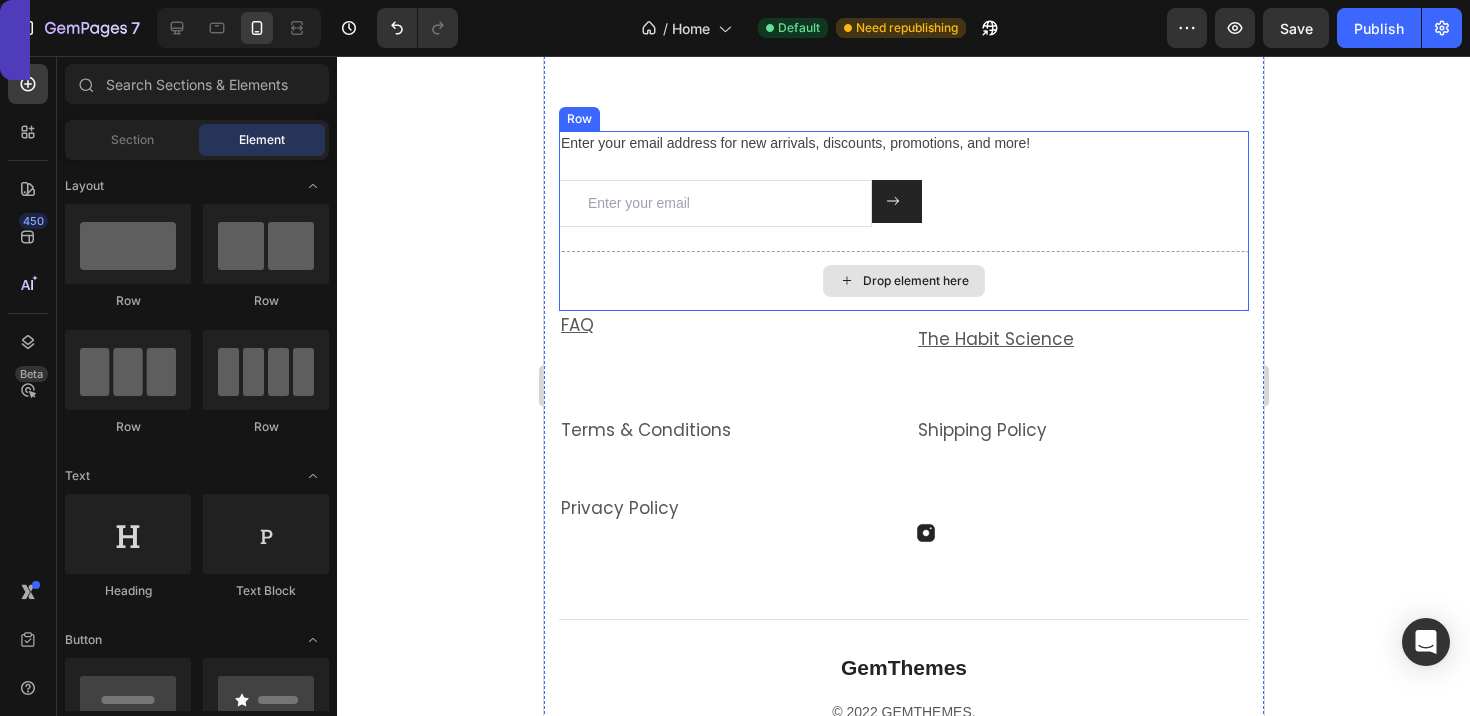 click on "Drop element here" at bounding box center (903, 281) 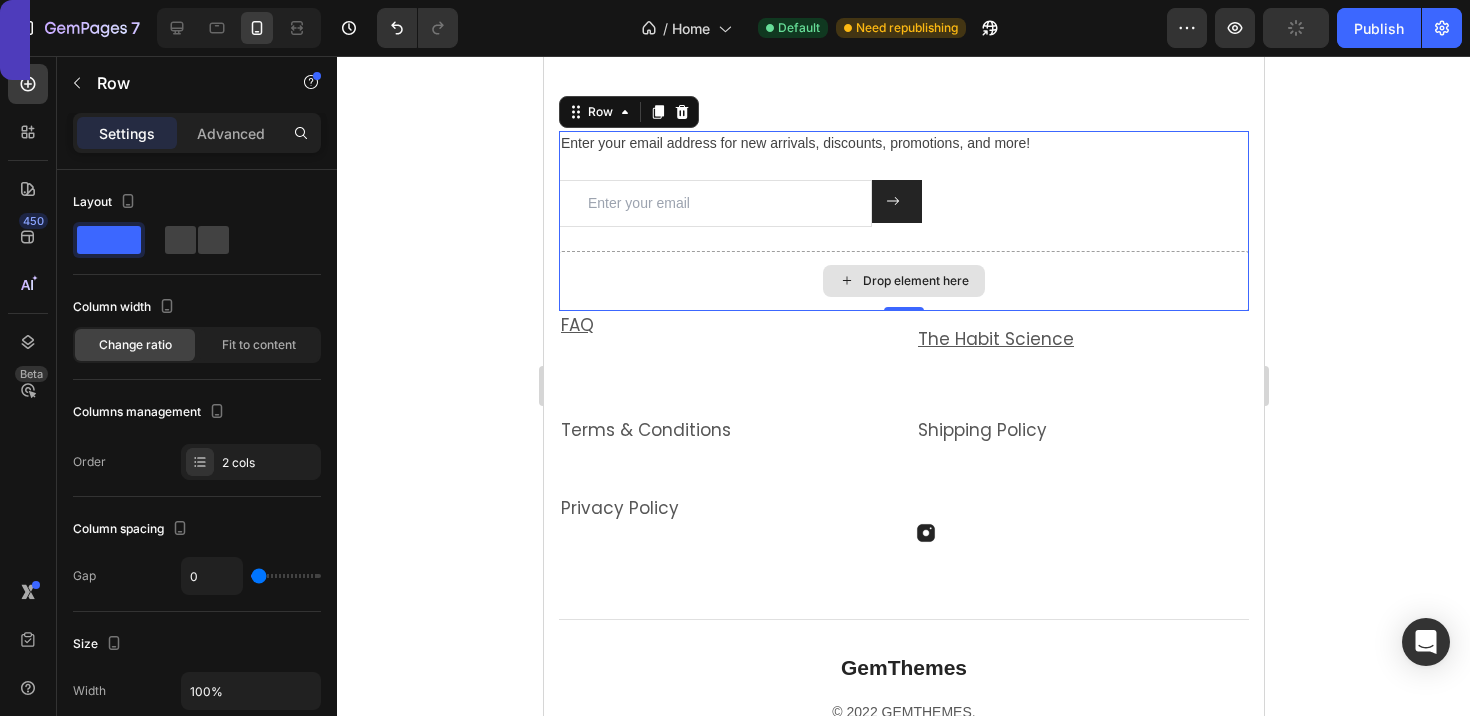 click on "Drop element here" at bounding box center (903, 281) 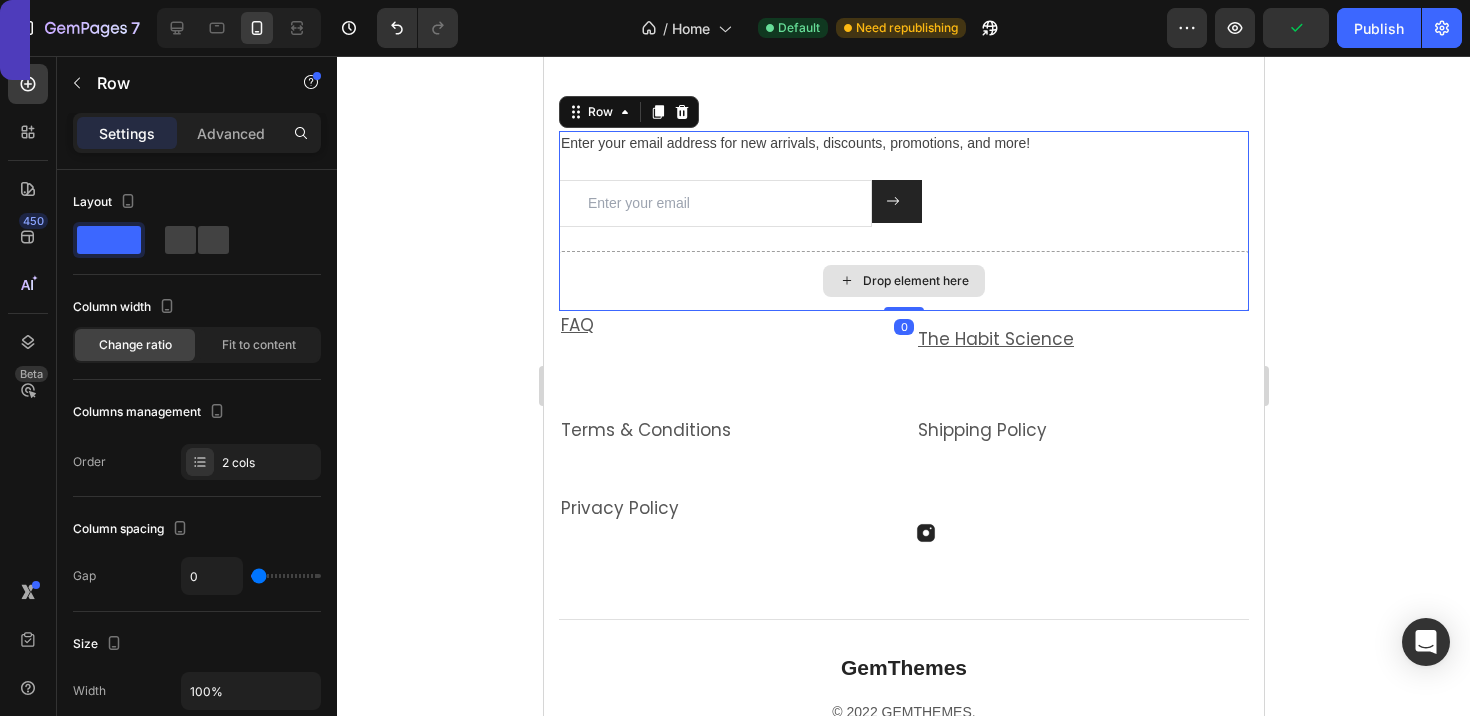 drag, startPoint x: 904, startPoint y: 306, endPoint x: 903, endPoint y: 276, distance: 30.016663 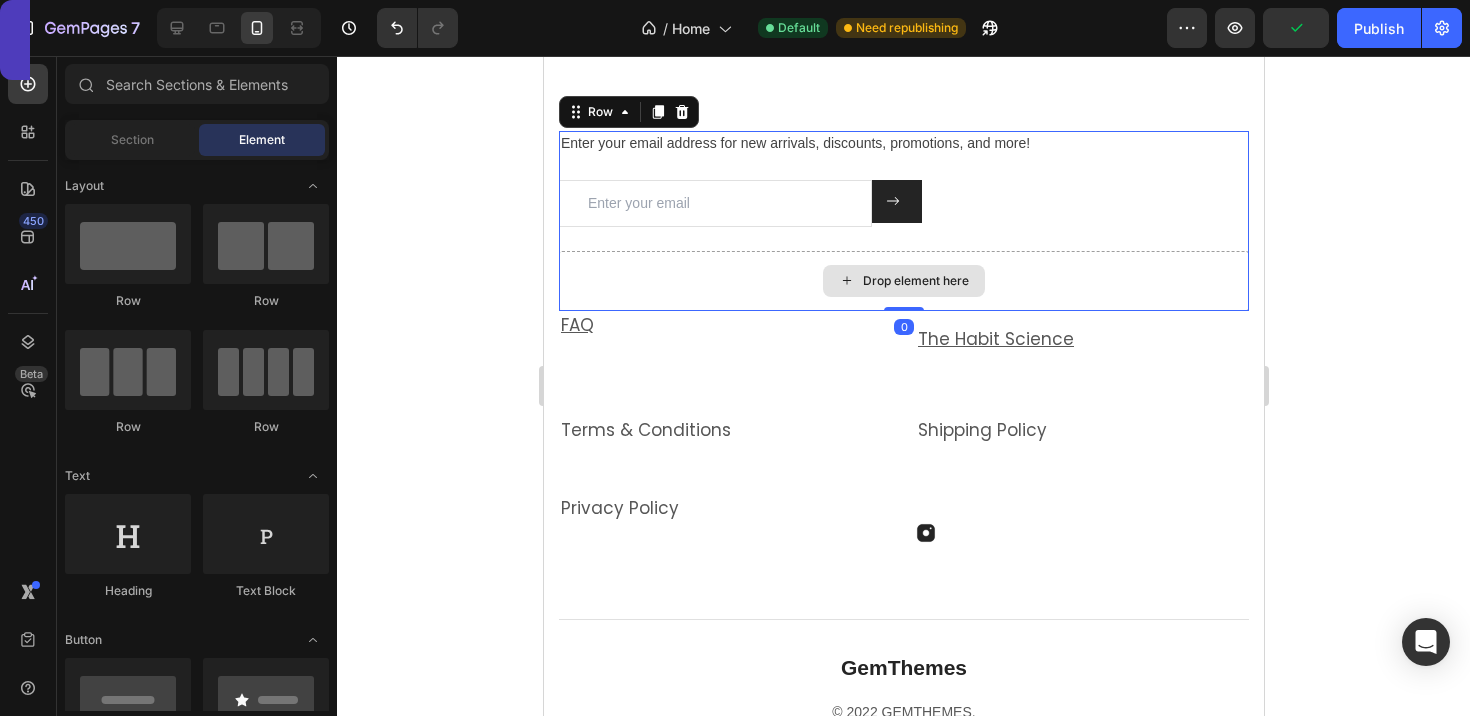 click on "Drop element here" at bounding box center [915, 281] 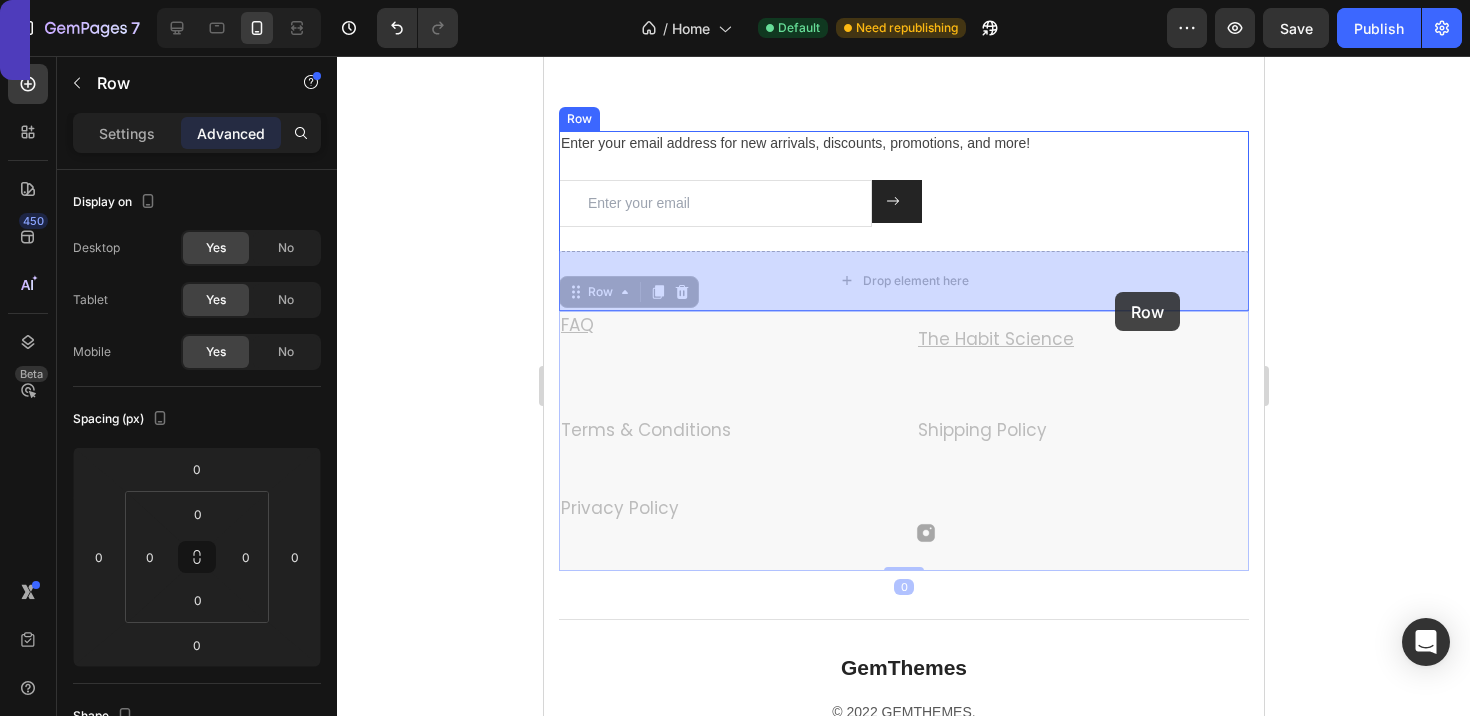 drag, startPoint x: 1131, startPoint y: 387, endPoint x: 1113, endPoint y: 292, distance: 96.69022 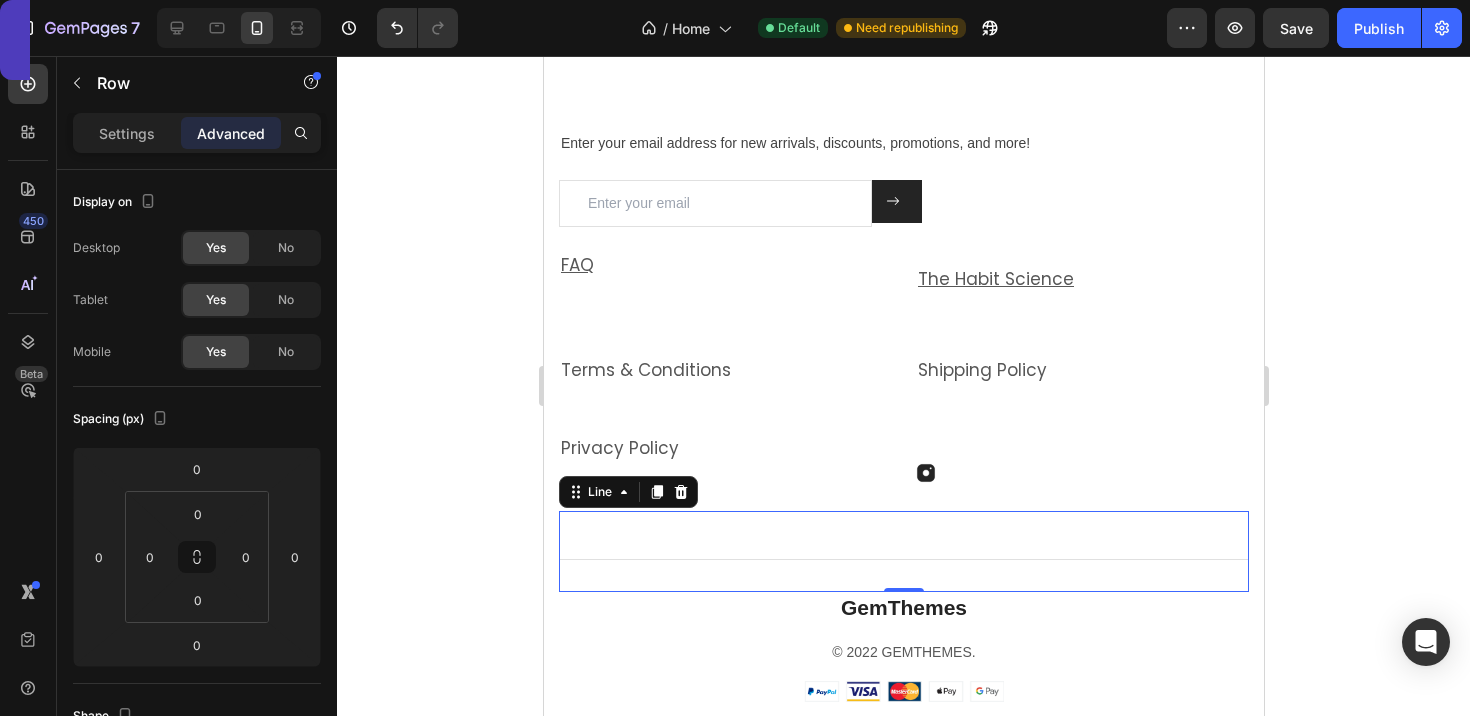 click on "Title Line   0" at bounding box center [903, 551] 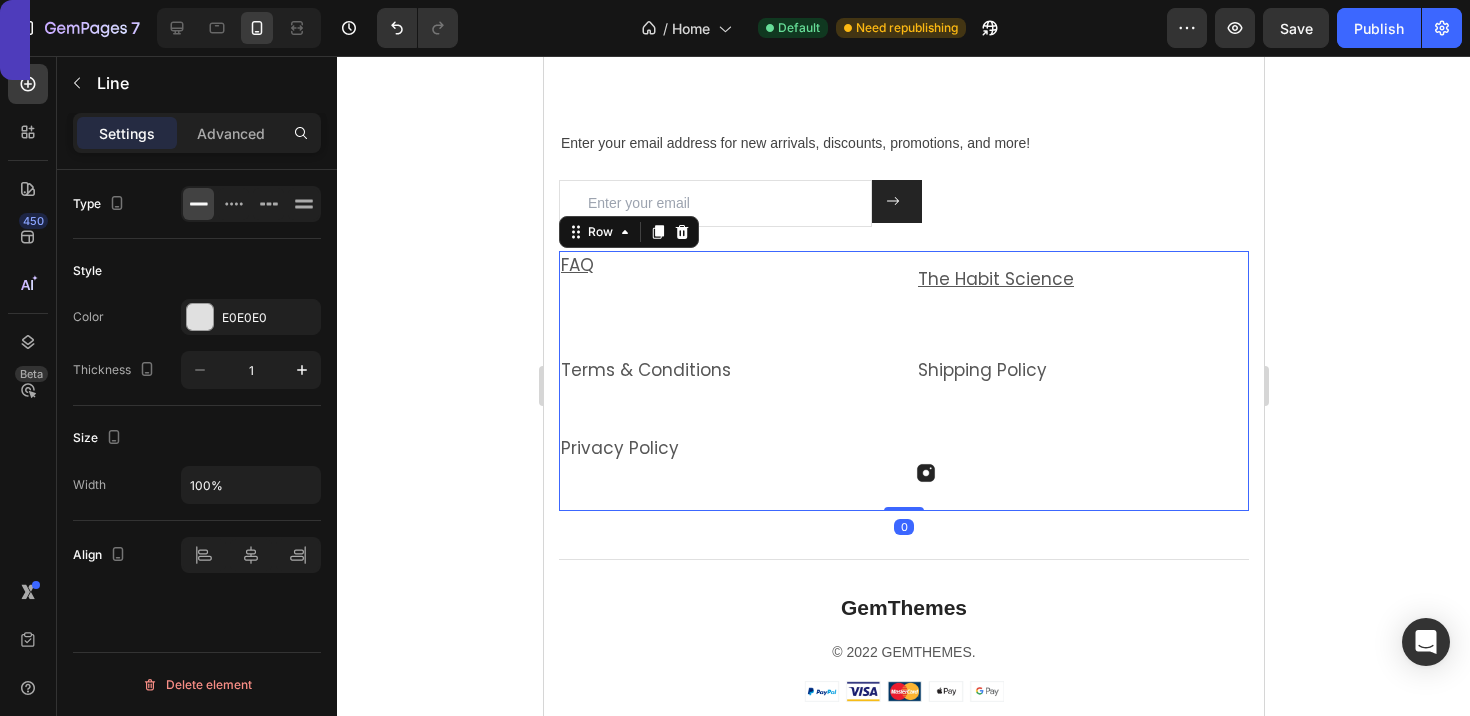 click on "Privacy Policy Text block" at bounding box center (724, 473) 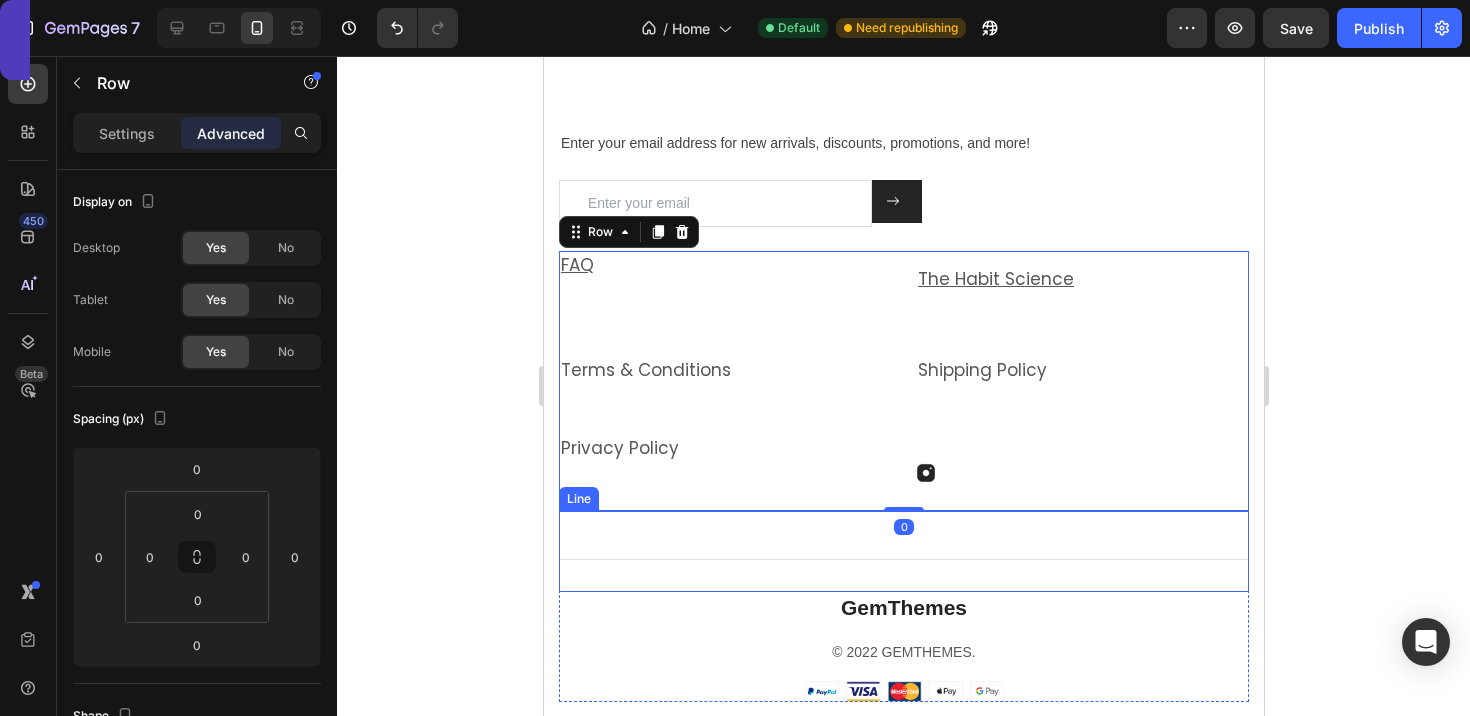 click on "Title Line" at bounding box center (903, 551) 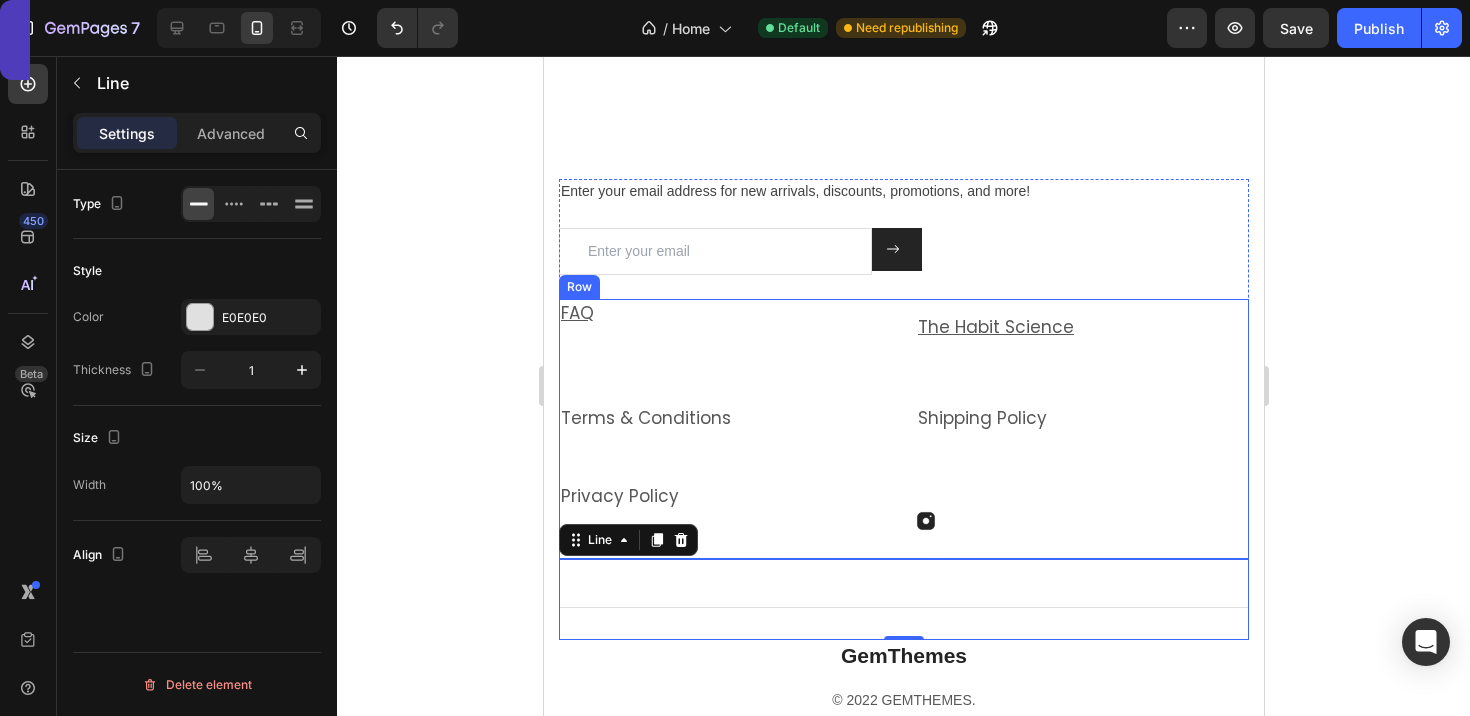 scroll, scrollTop: 6886, scrollLeft: 0, axis: vertical 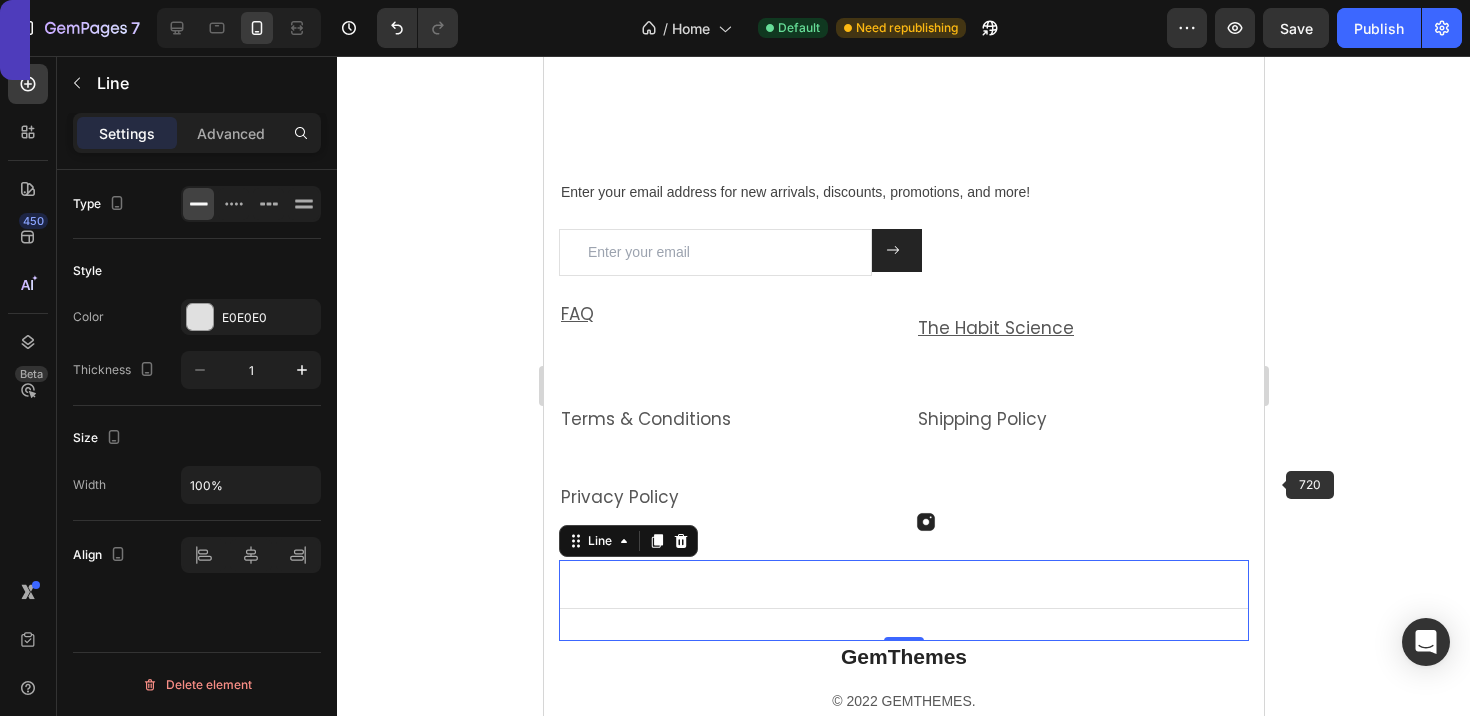 click 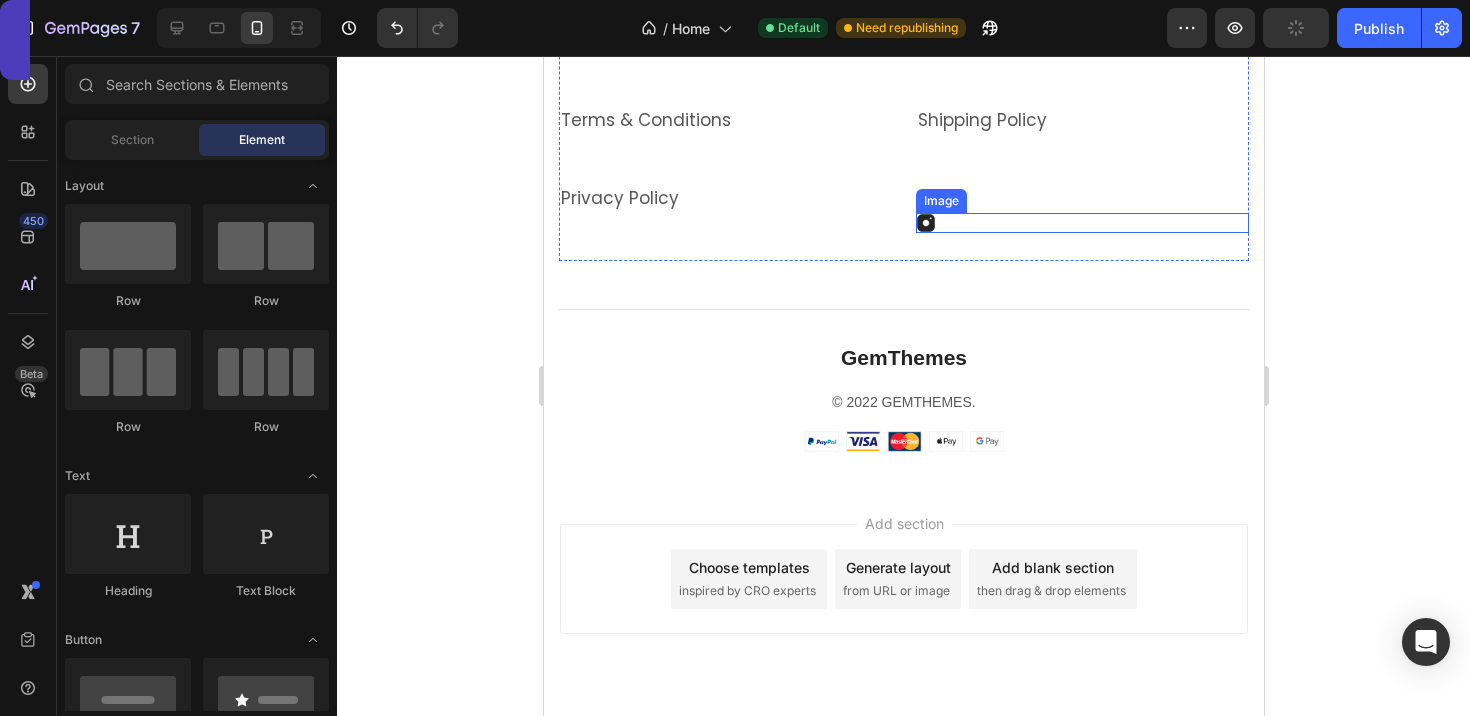 scroll, scrollTop: 7186, scrollLeft: 0, axis: vertical 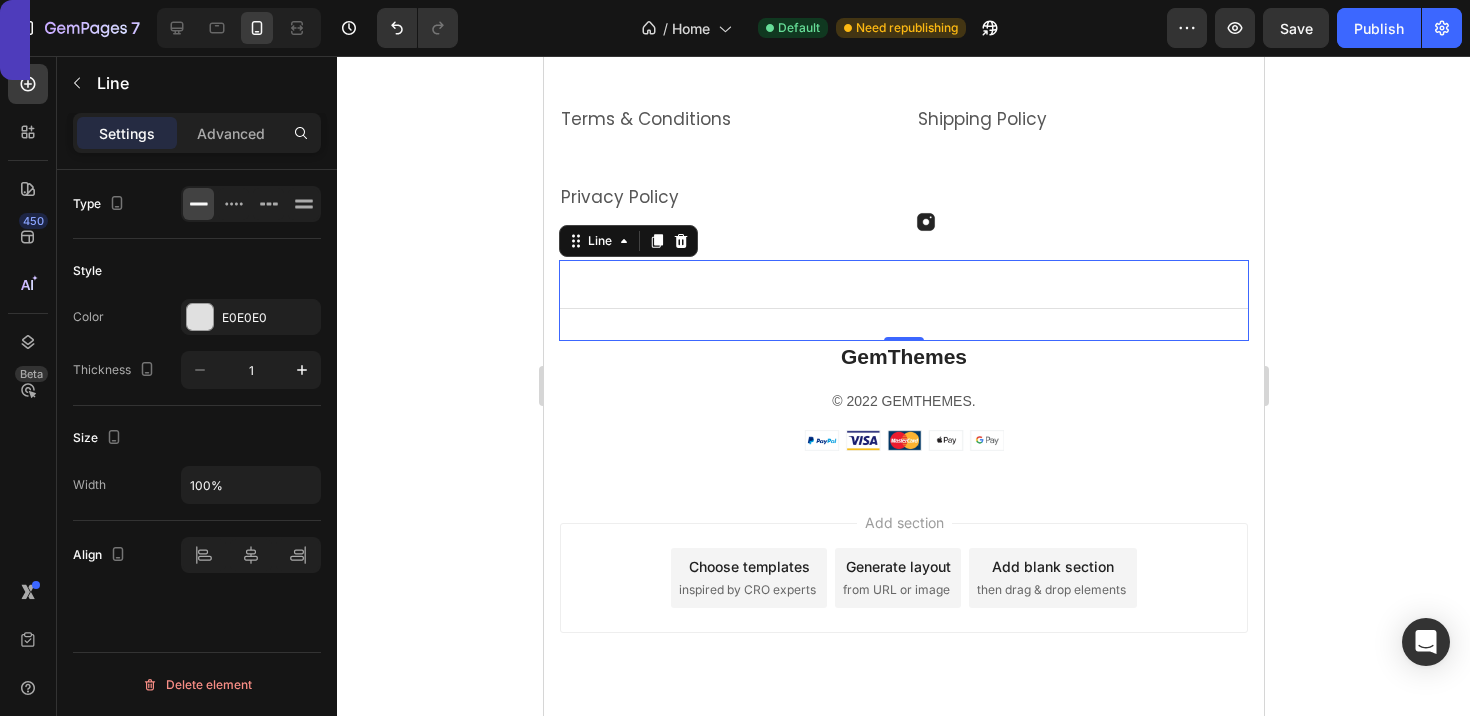 click on "Title Line   0" at bounding box center [903, 300] 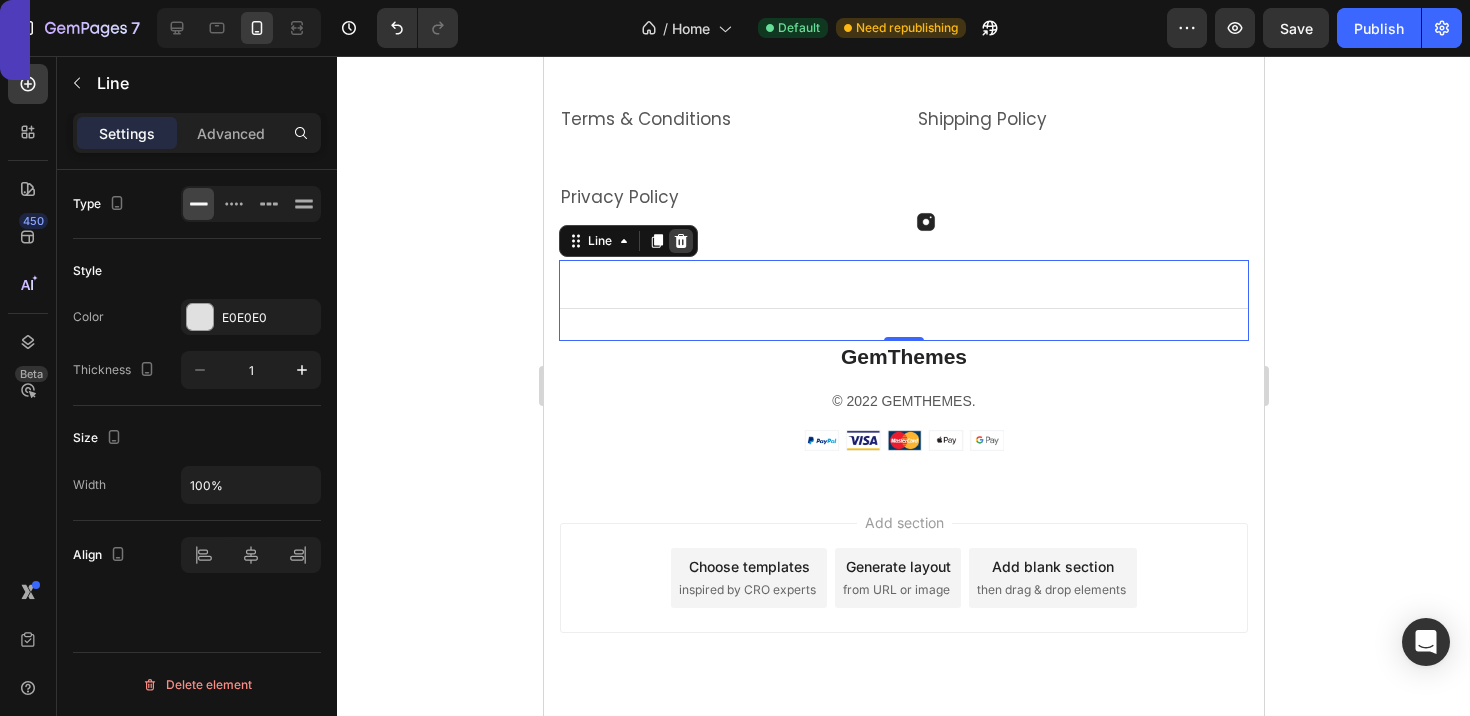 click 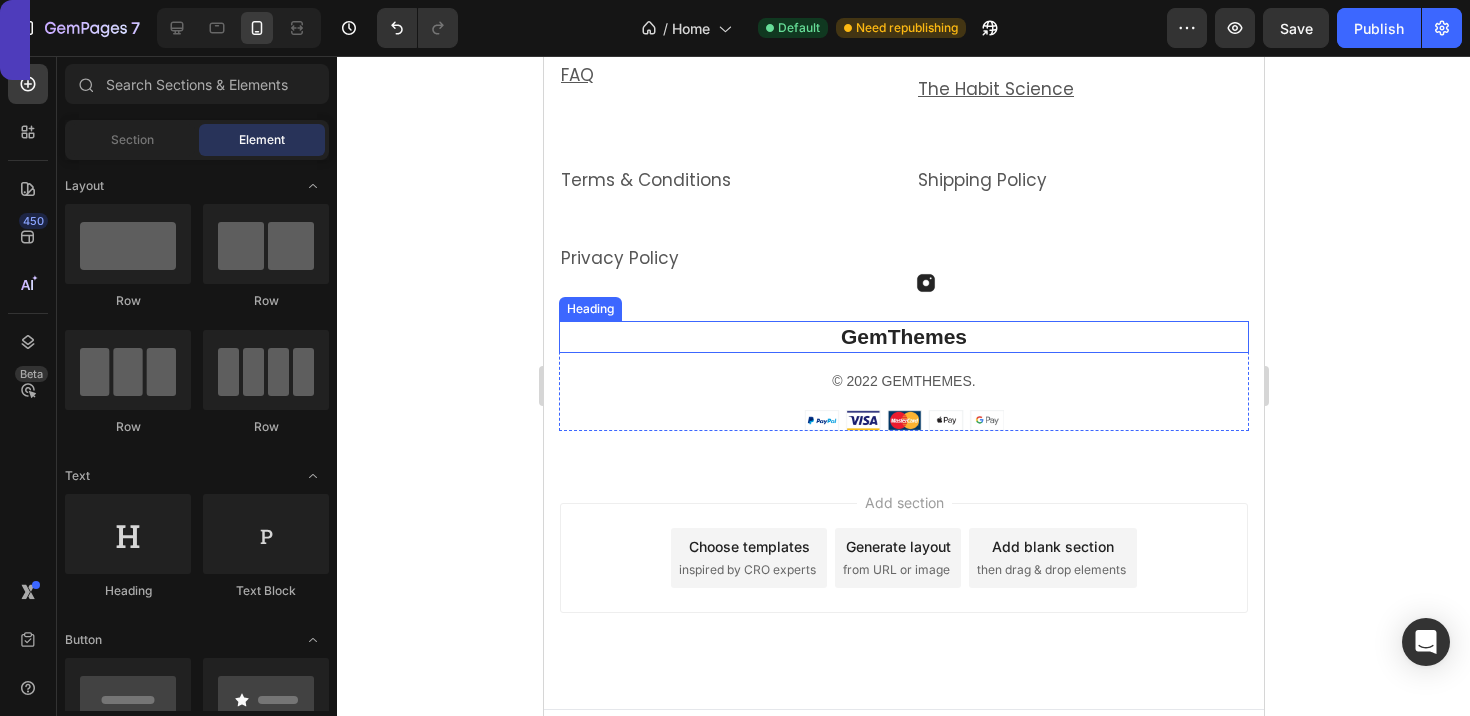 scroll, scrollTop: 7121, scrollLeft: 0, axis: vertical 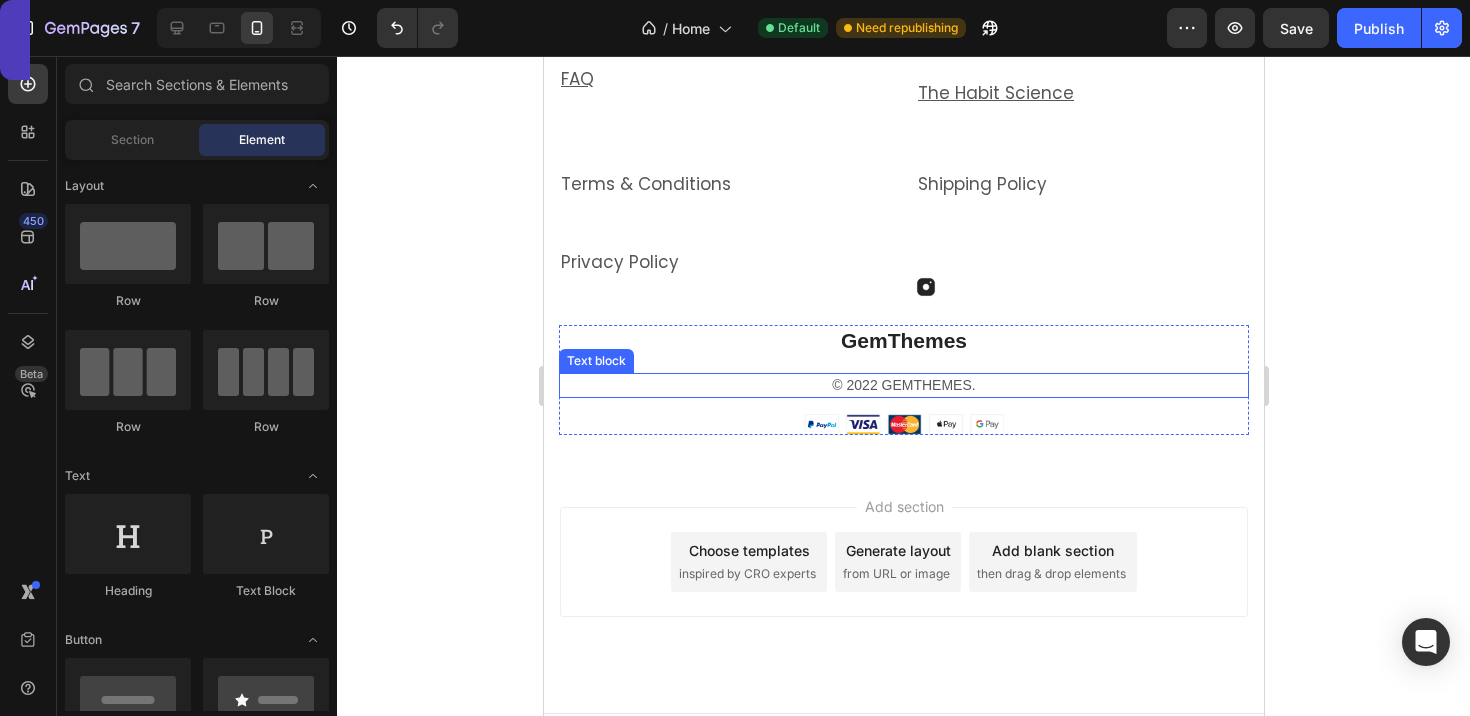 click on "© 2022 GEMTHEMES." at bounding box center [903, 385] 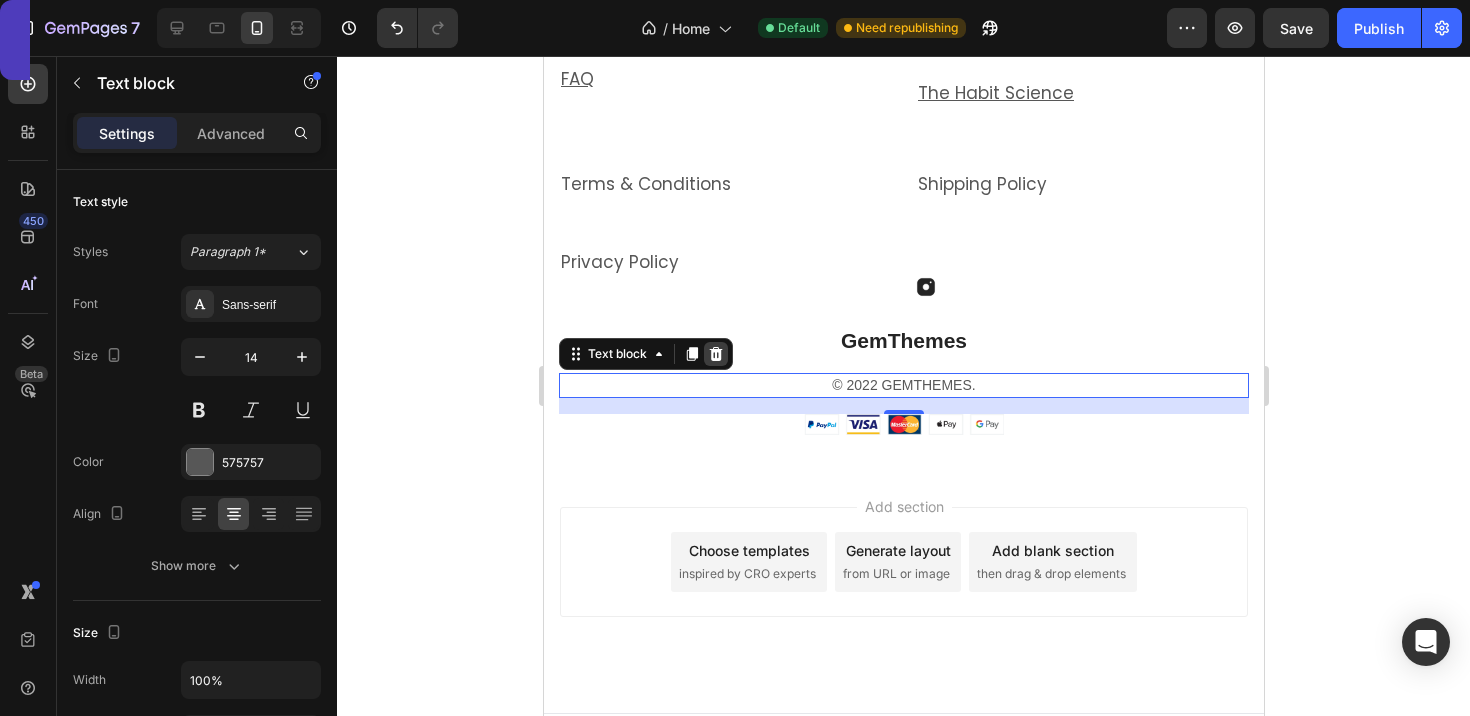 click 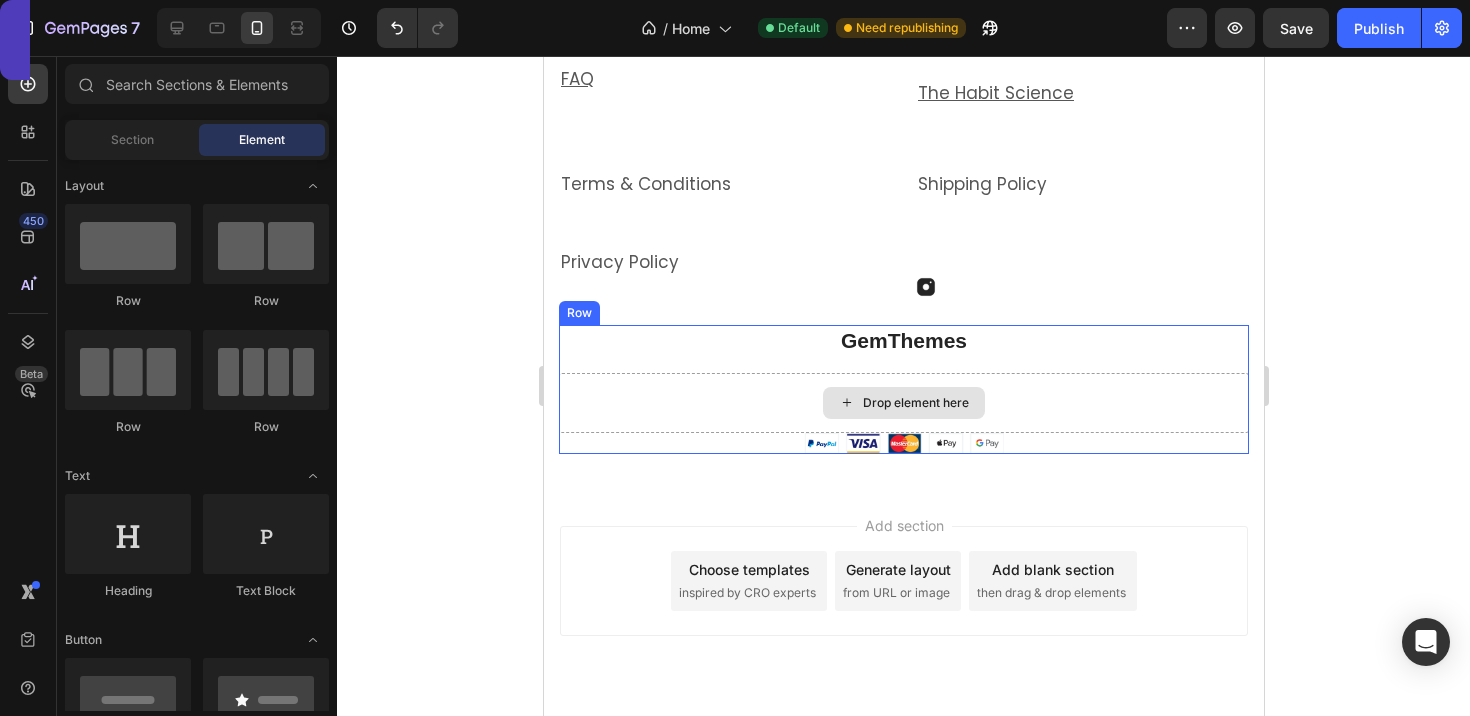 click on "Drop element here" at bounding box center (903, 403) 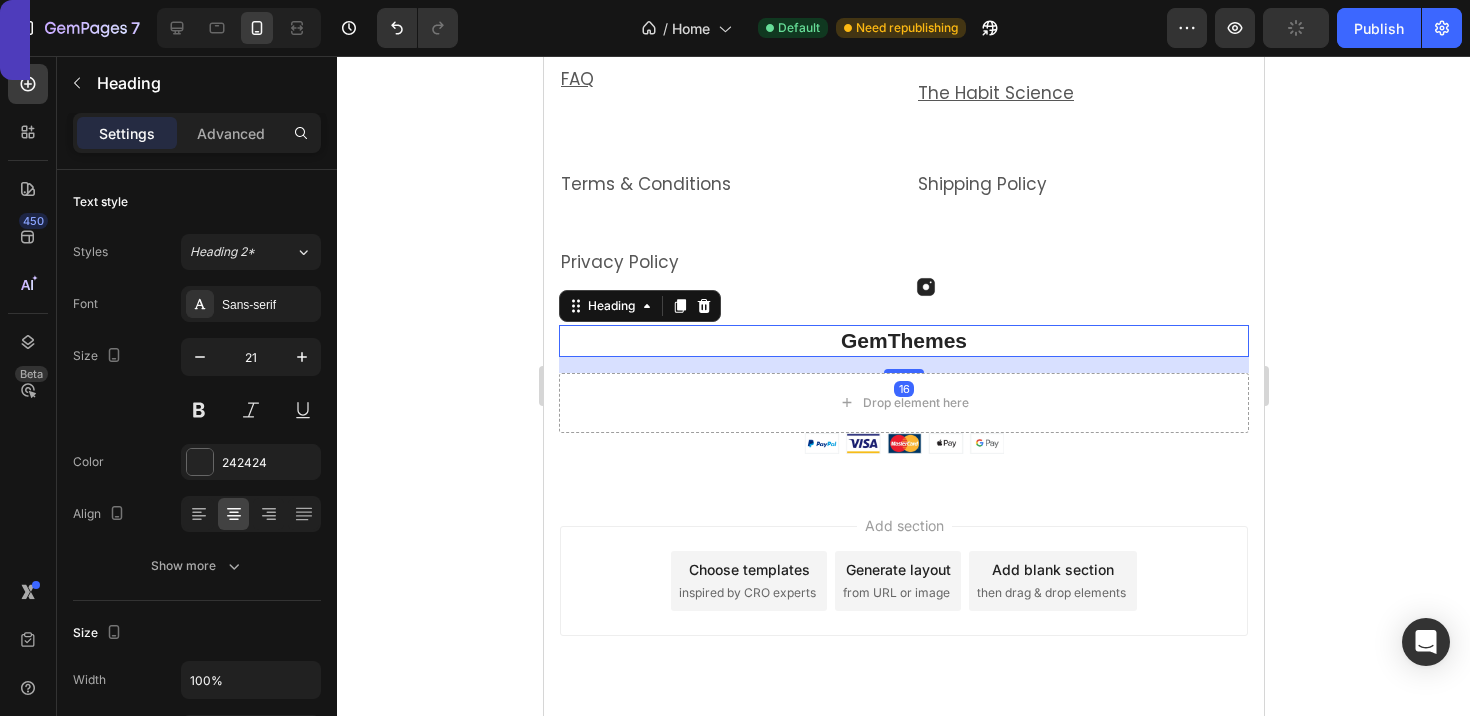 click on "GemThemes" at bounding box center (903, 340) 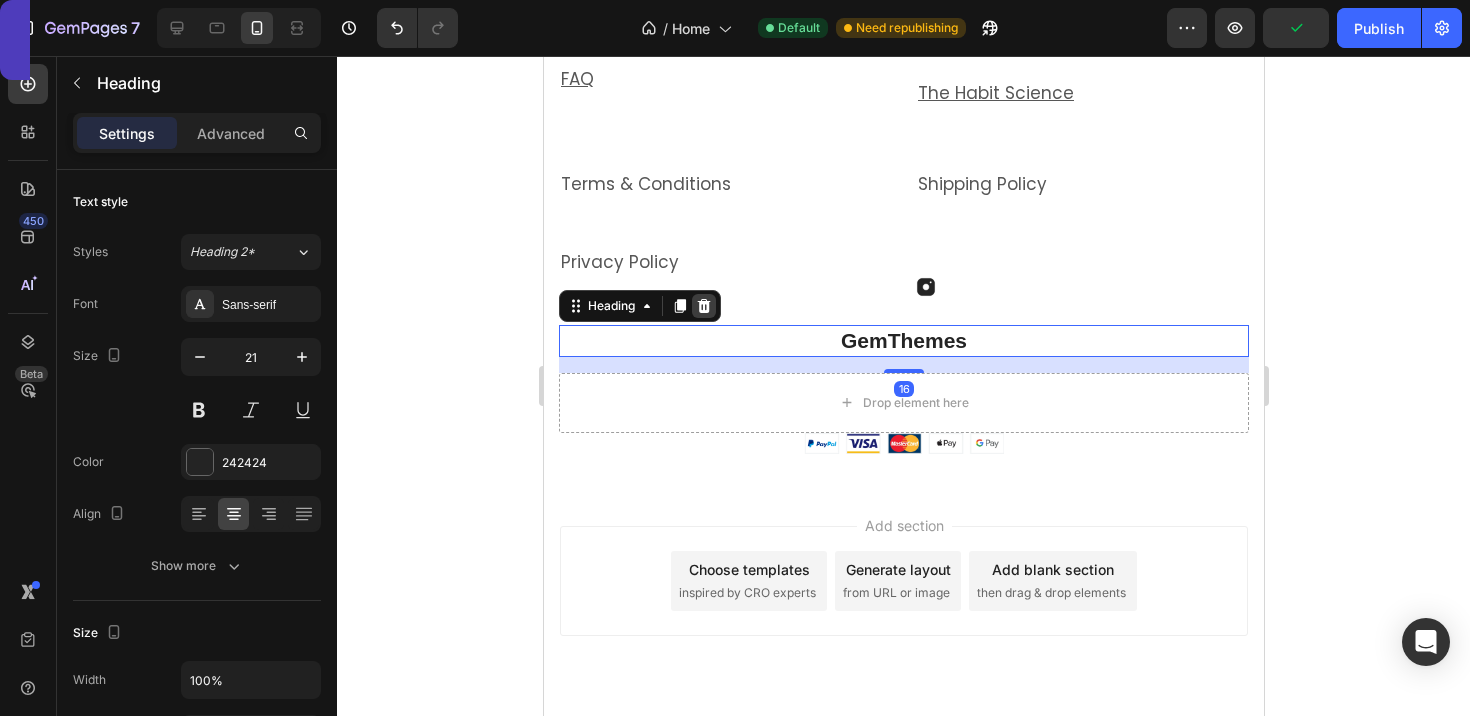 click 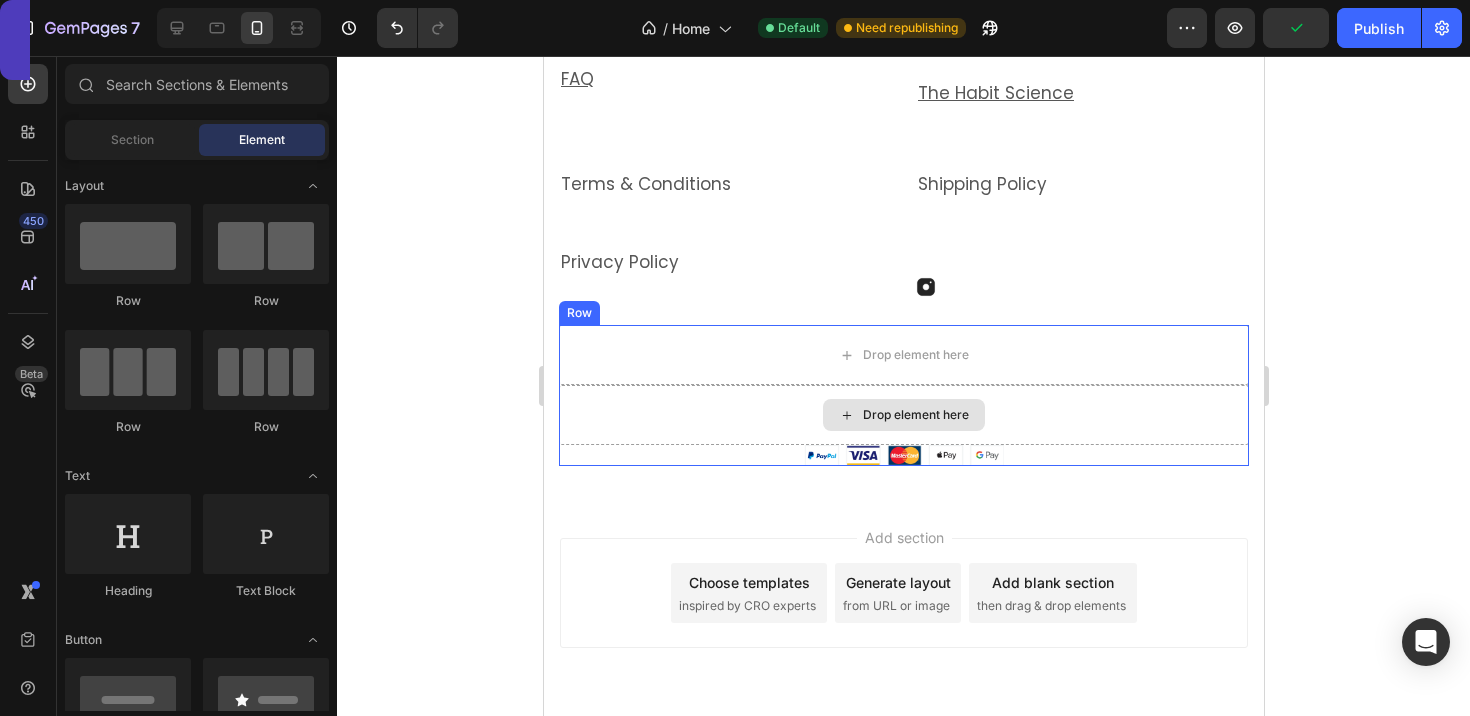 click on "Drop element here" at bounding box center [903, 415] 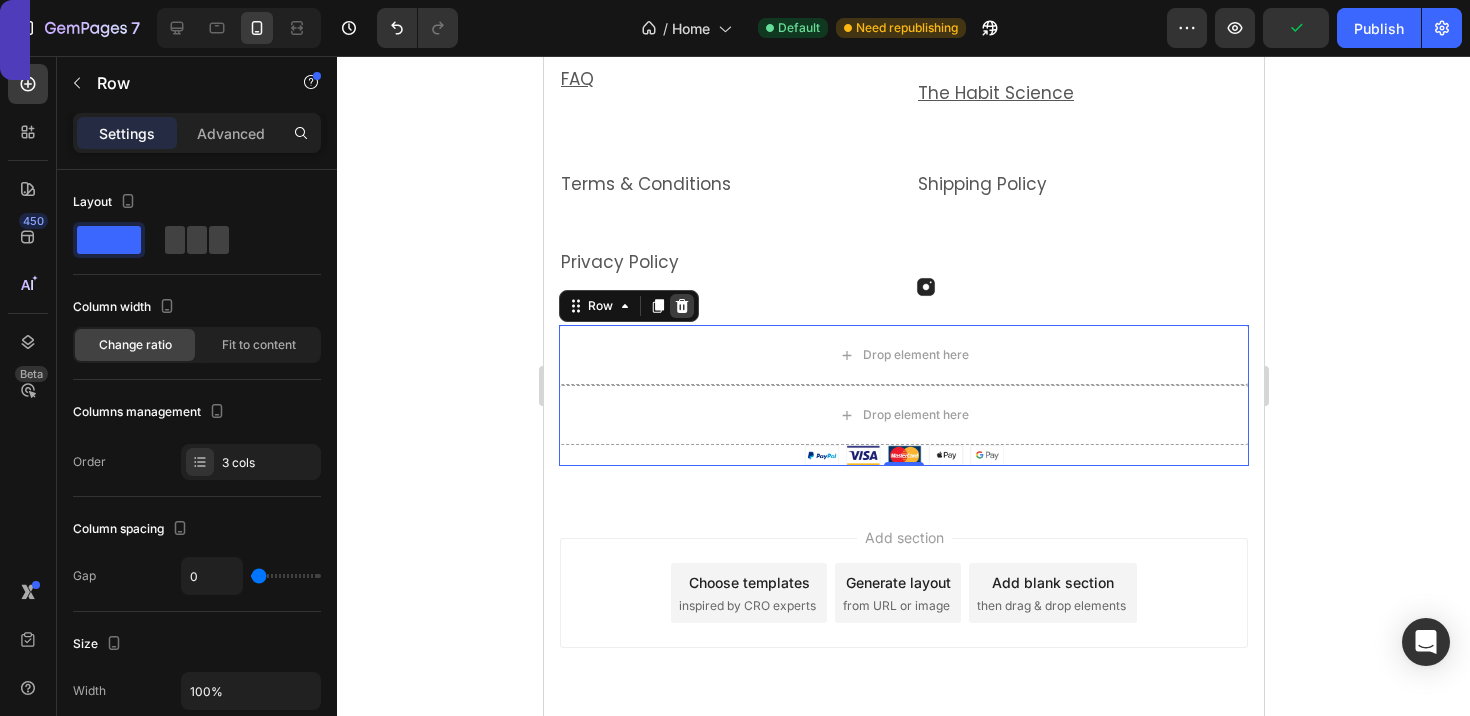 click at bounding box center (681, 306) 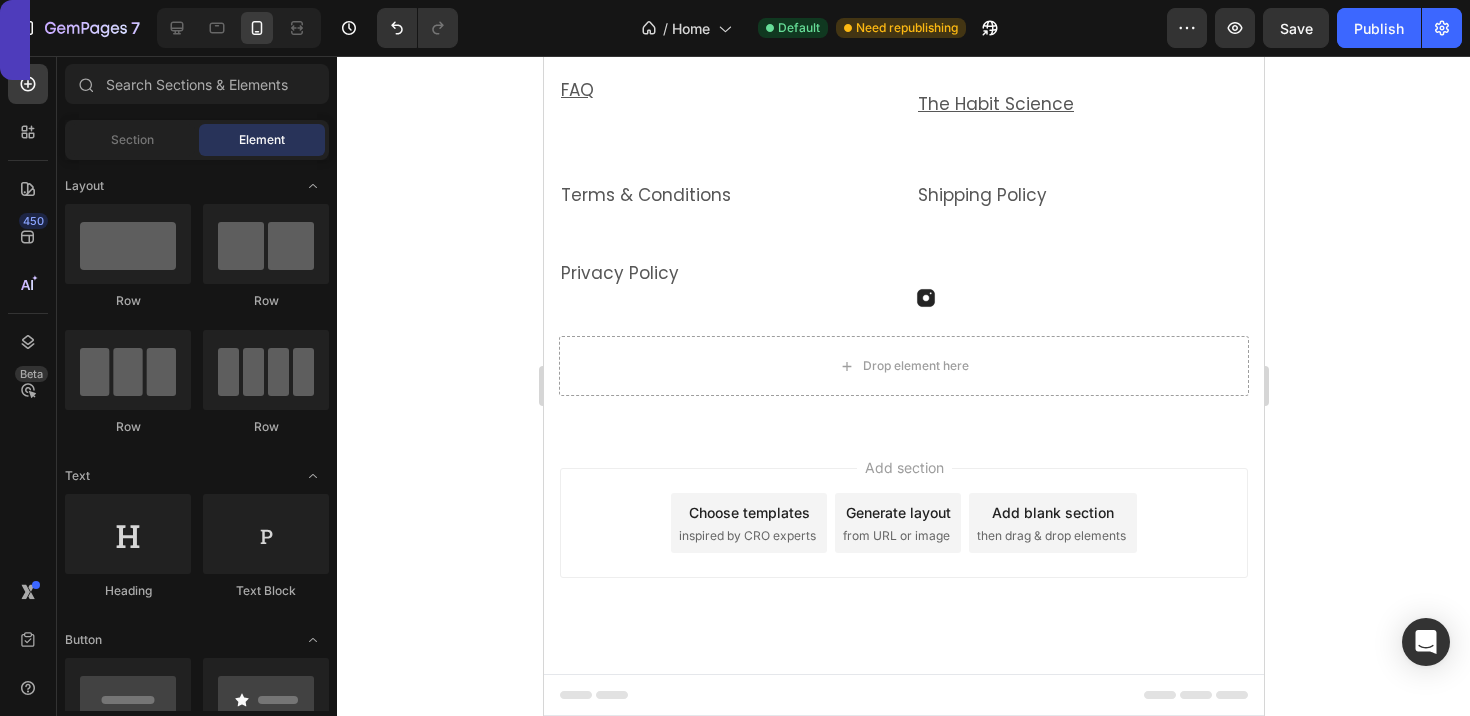 scroll, scrollTop: 7121, scrollLeft: 0, axis: vertical 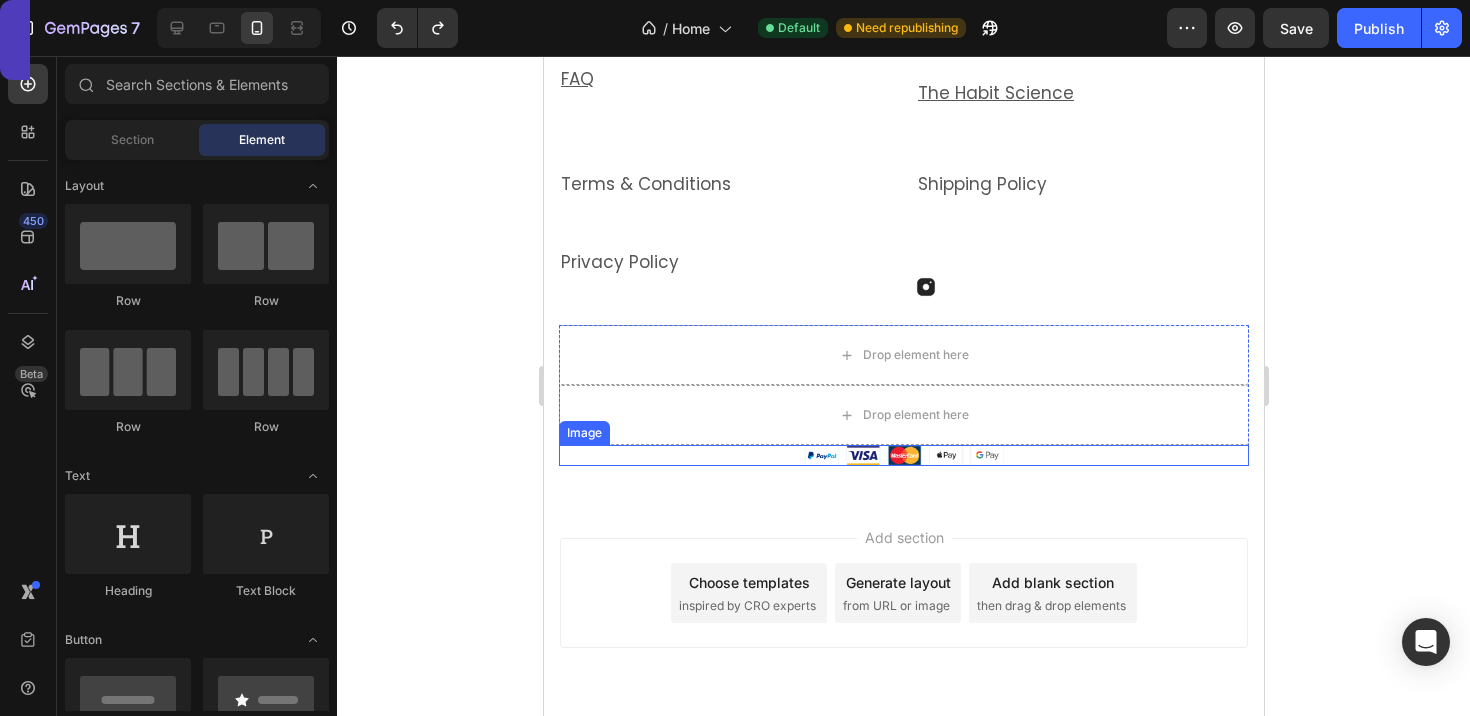 click at bounding box center (903, 455) 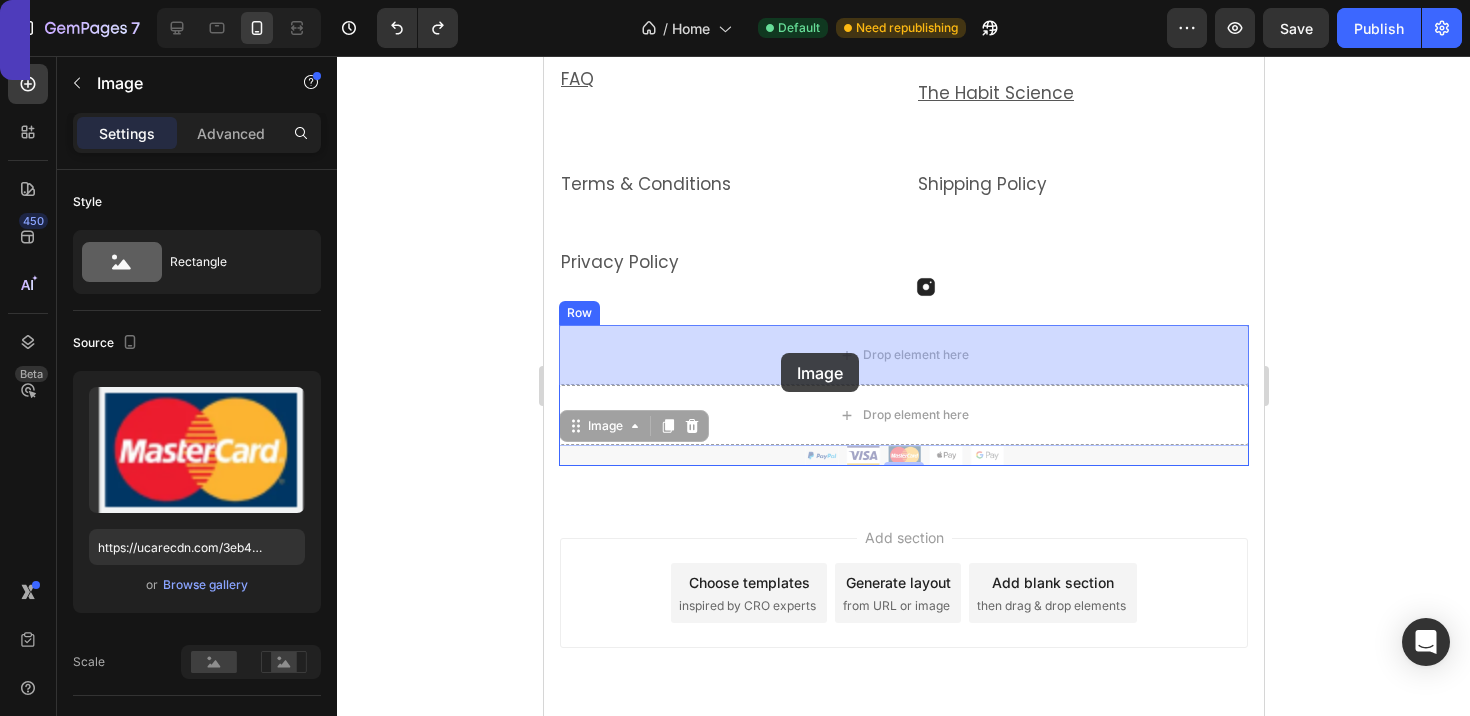 drag, startPoint x: 778, startPoint y: 457, endPoint x: 780, endPoint y: 354, distance: 103.01942 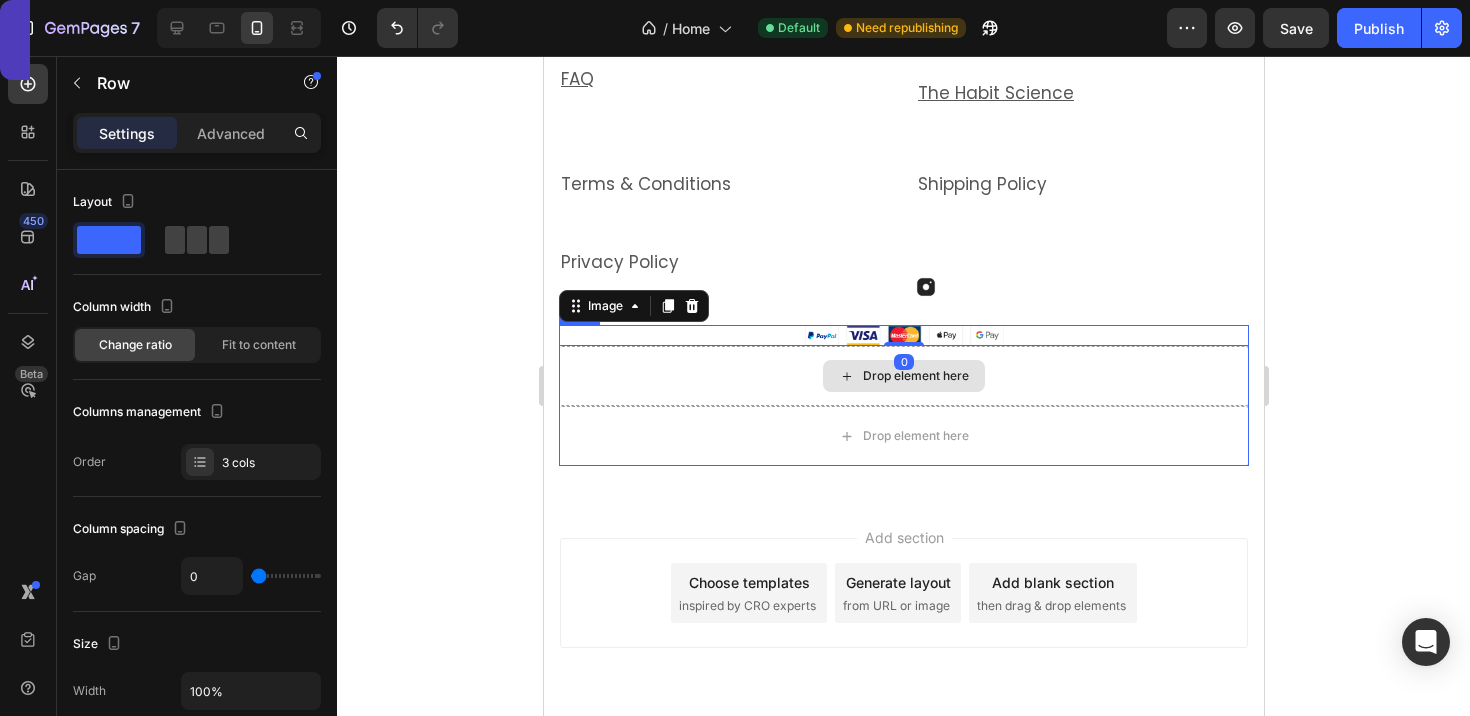click on "Drop element here" at bounding box center [903, 376] 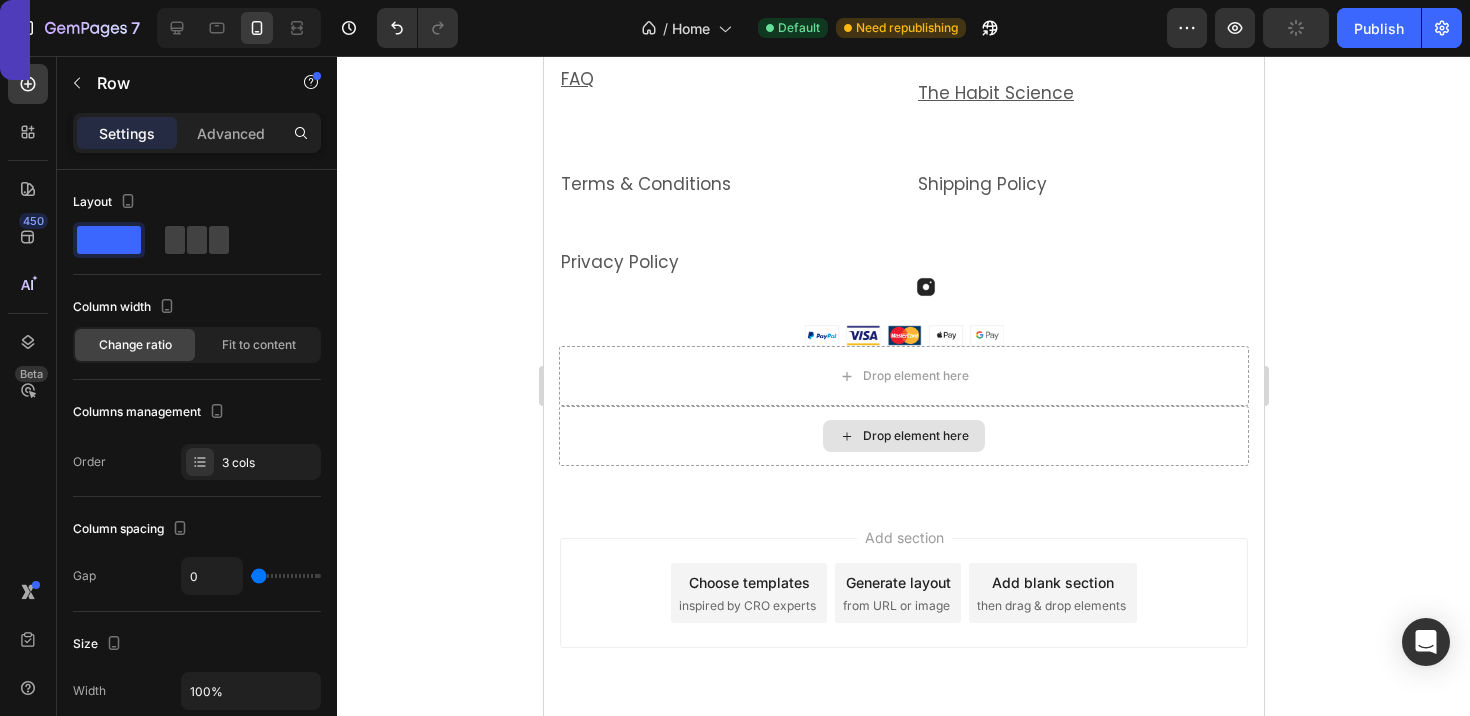 click on "Drop element here" at bounding box center (903, 436) 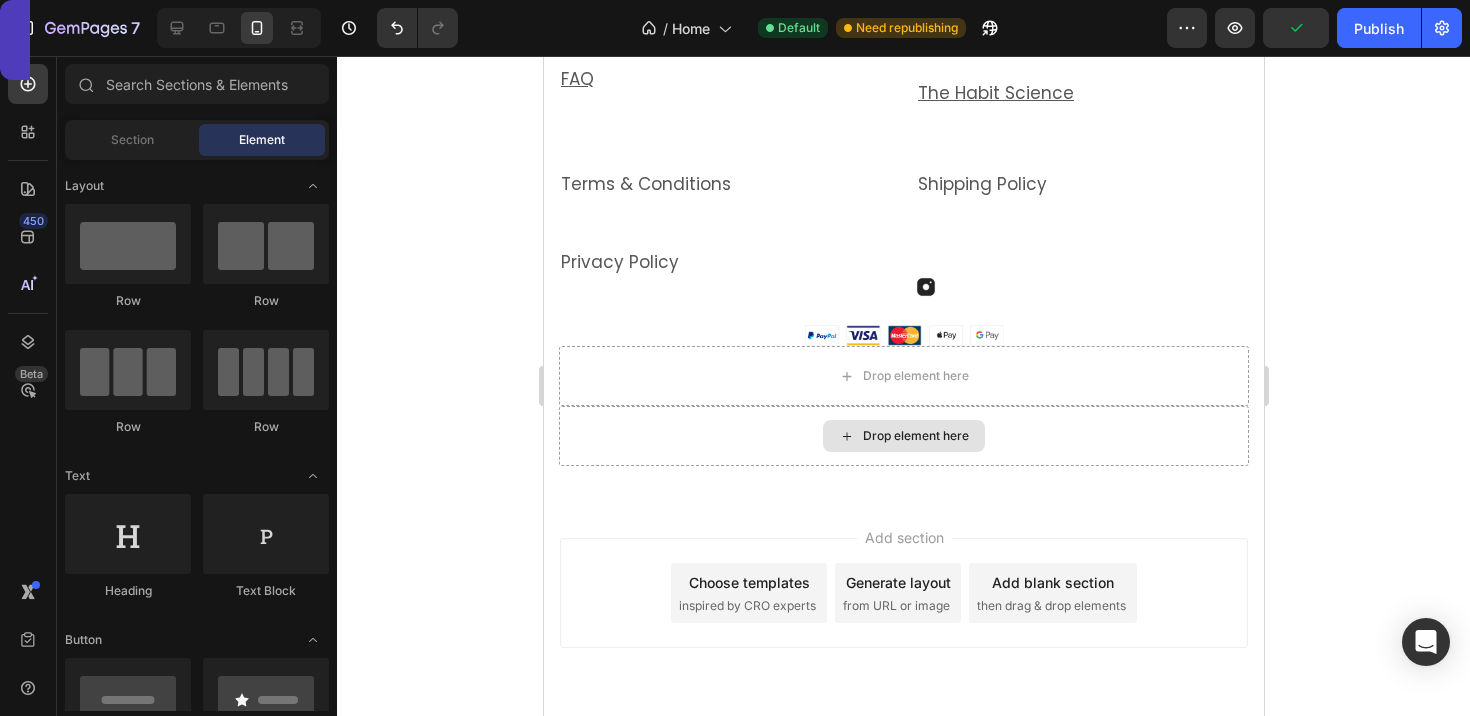 click on "Drop element here" at bounding box center [903, 436] 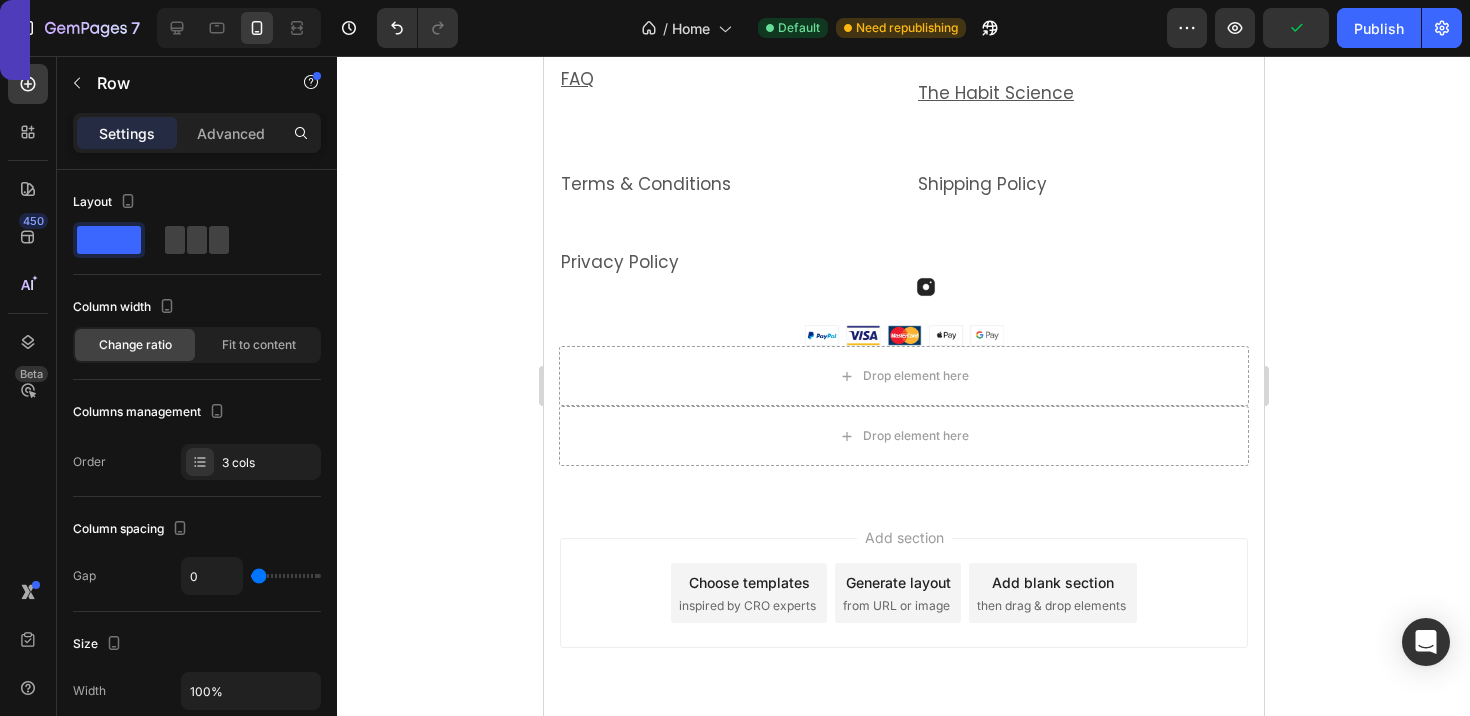 click on "Add section Choose templates inspired by CRO experts Generate layout from URL or image Add blank section then drag & drop elements" at bounding box center (903, 621) 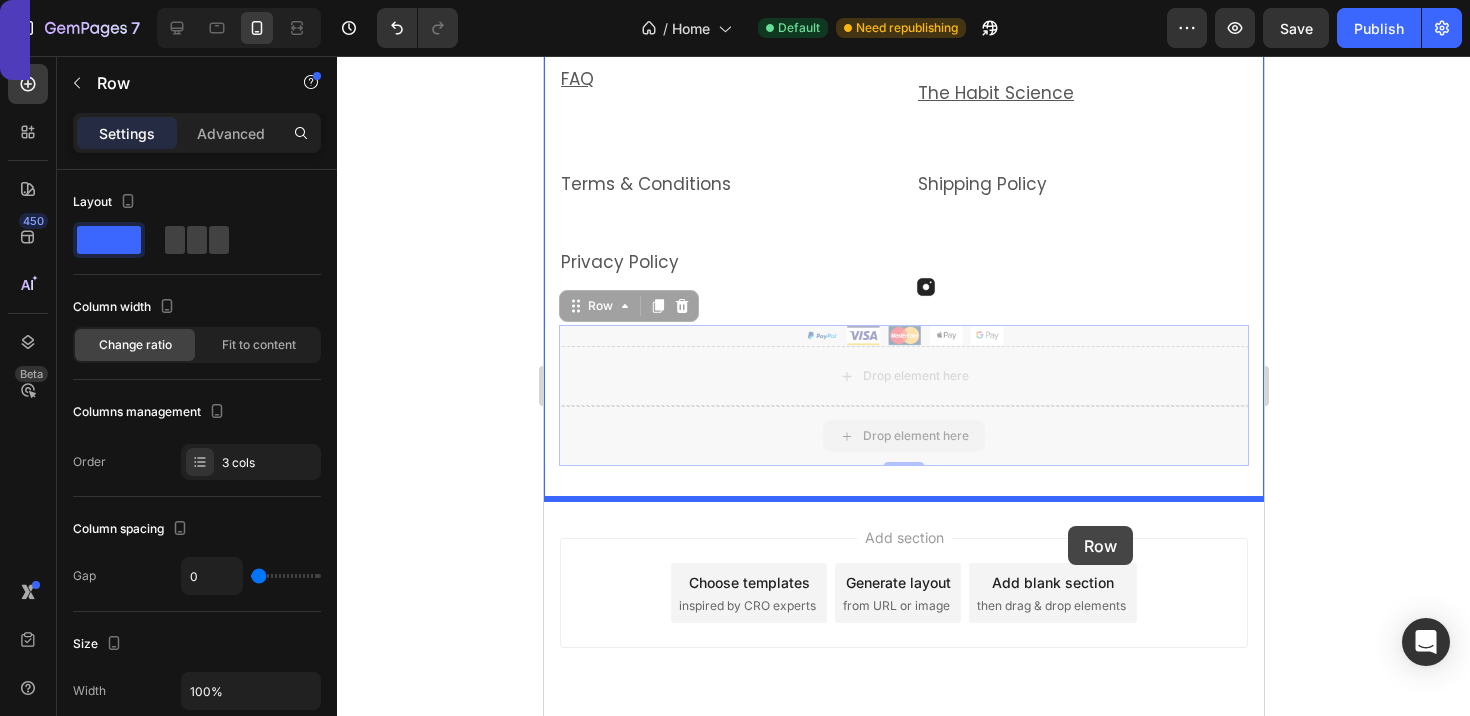 drag, startPoint x: 1023, startPoint y: 455, endPoint x: 1067, endPoint y: 526, distance: 83.528435 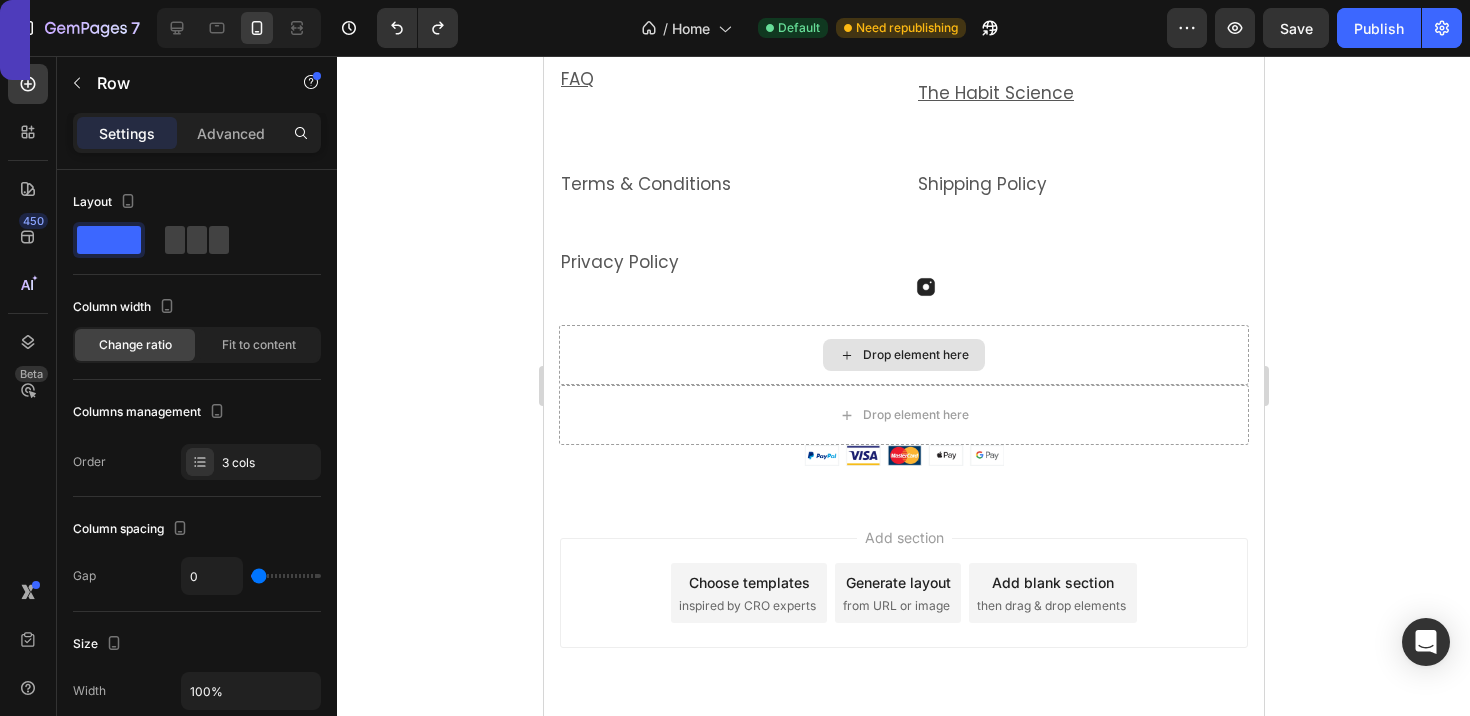 click on "Drop element here" at bounding box center (903, 355) 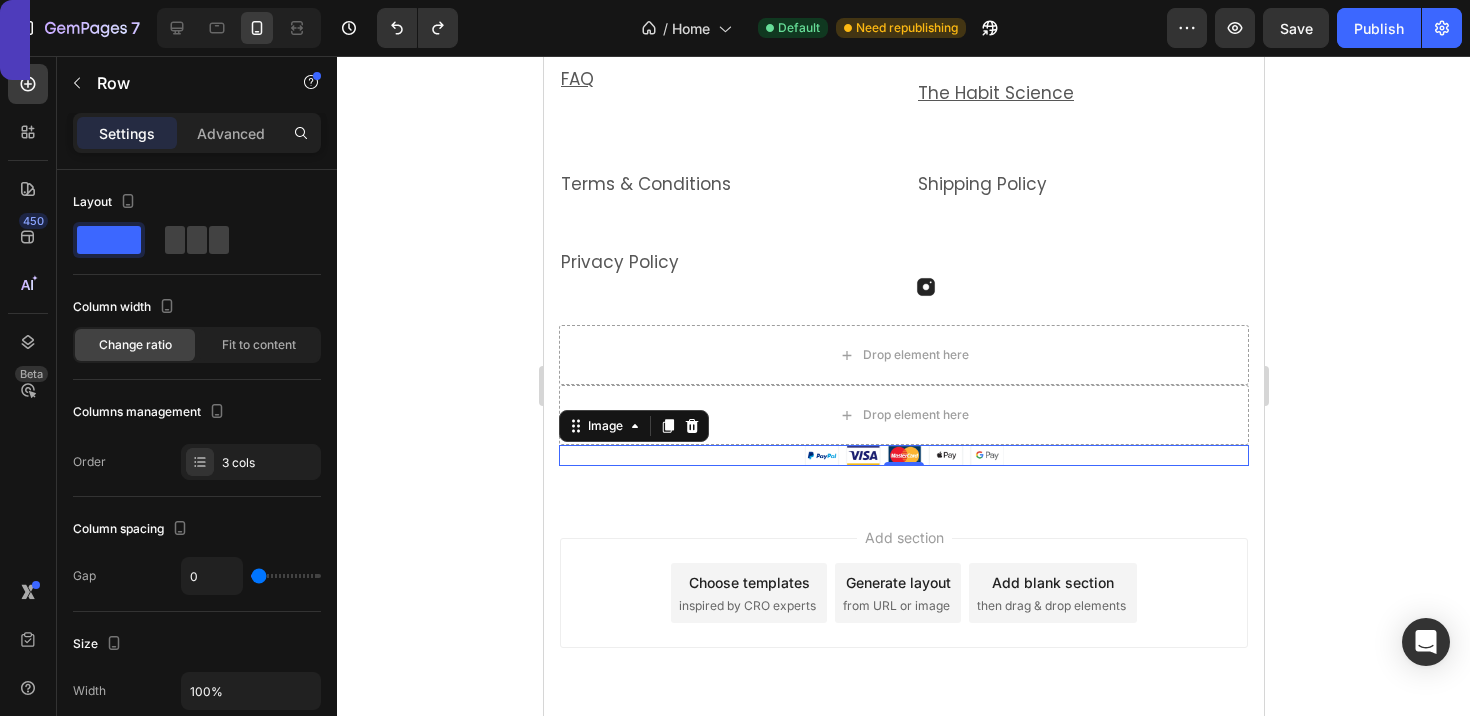 click at bounding box center (903, 455) 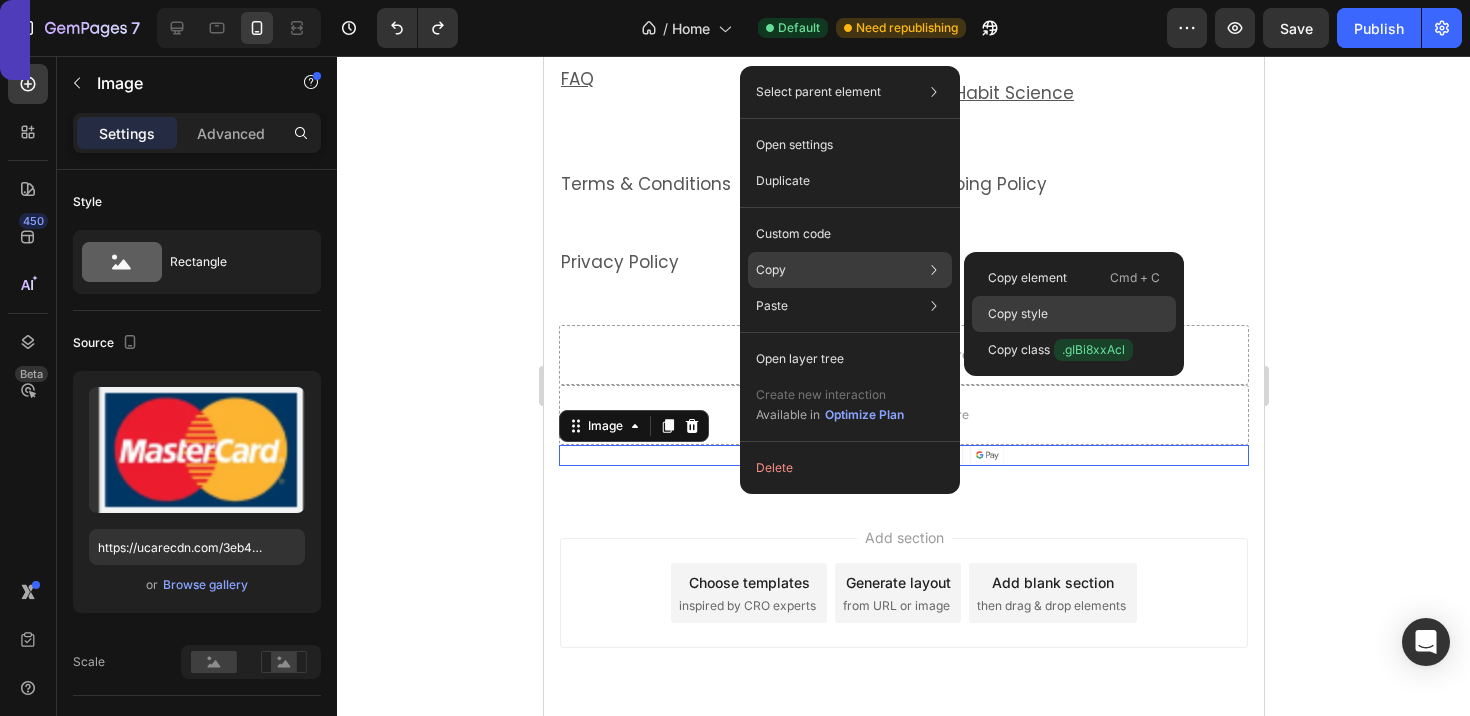 click on "Copy style" at bounding box center (1018, 314) 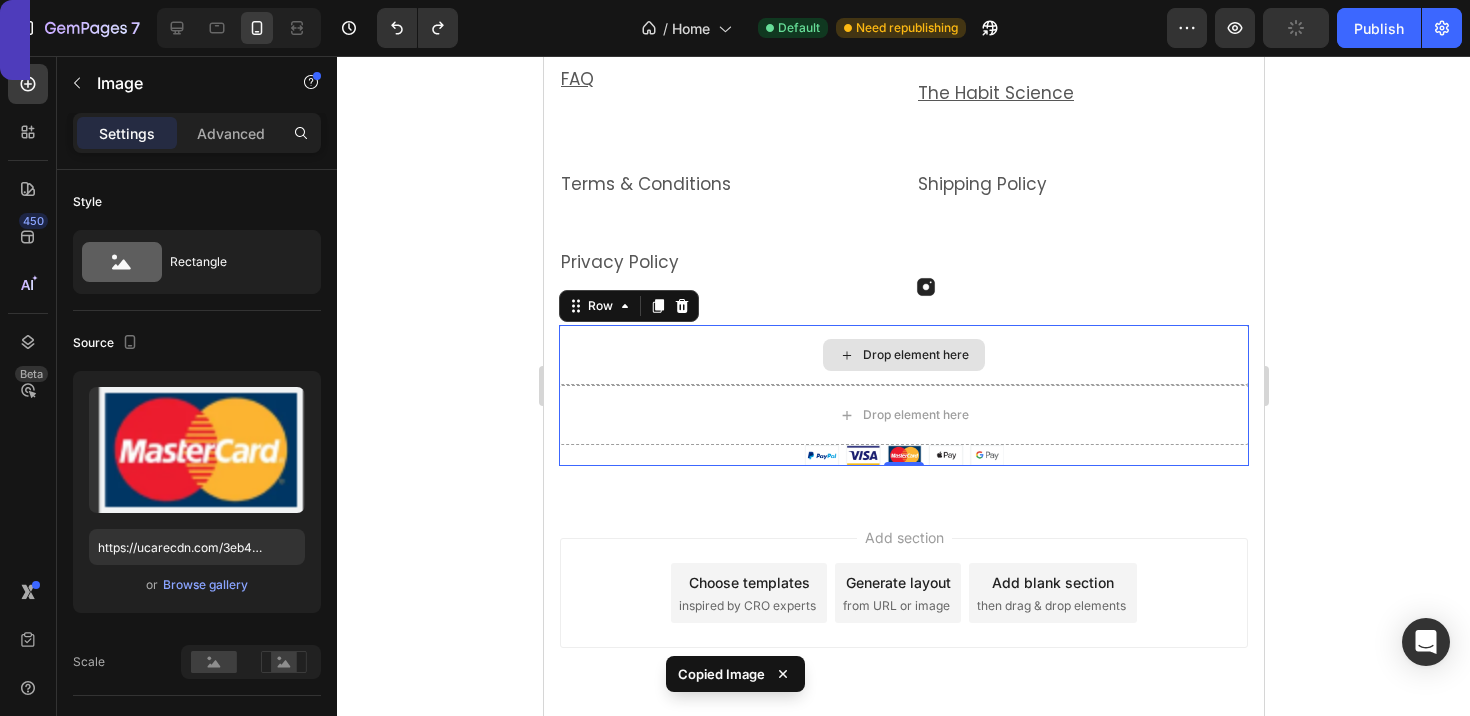 click on "Drop element here" at bounding box center [903, 355] 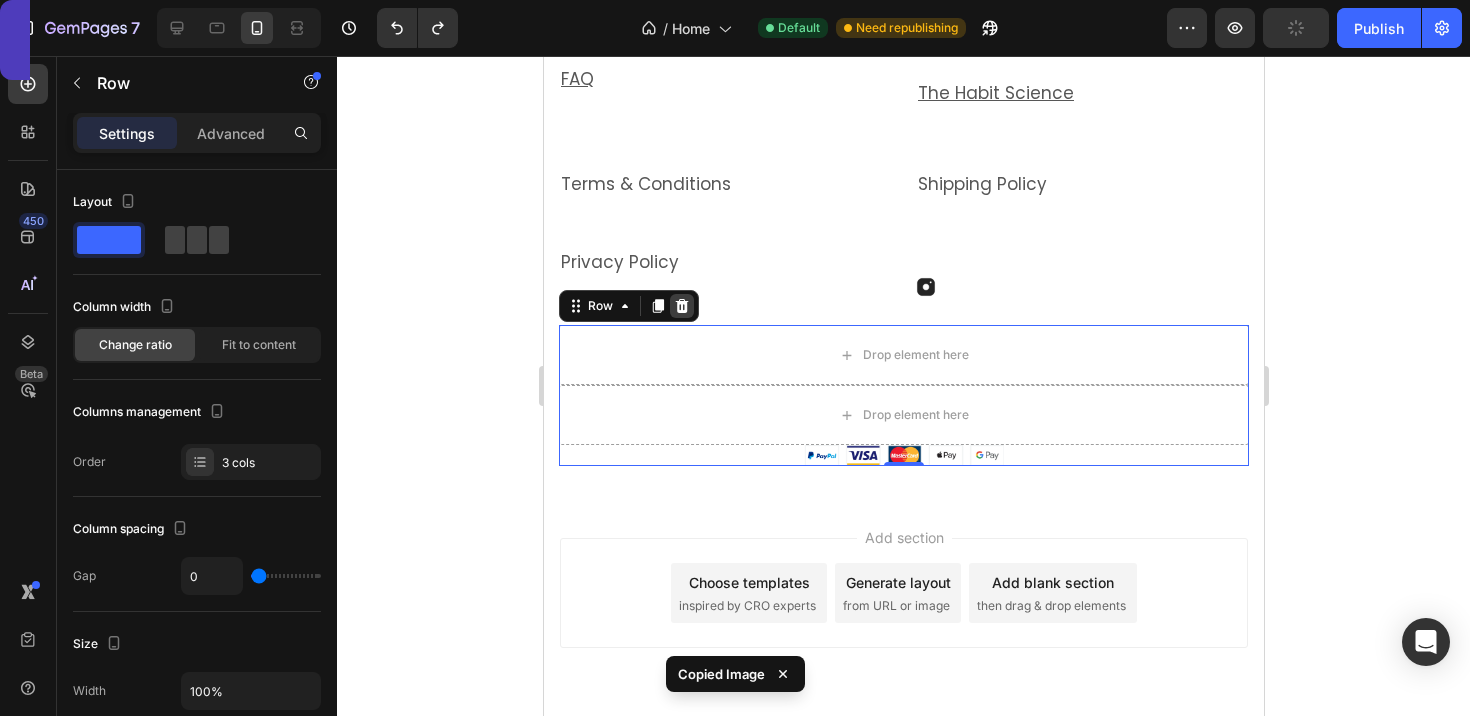 click 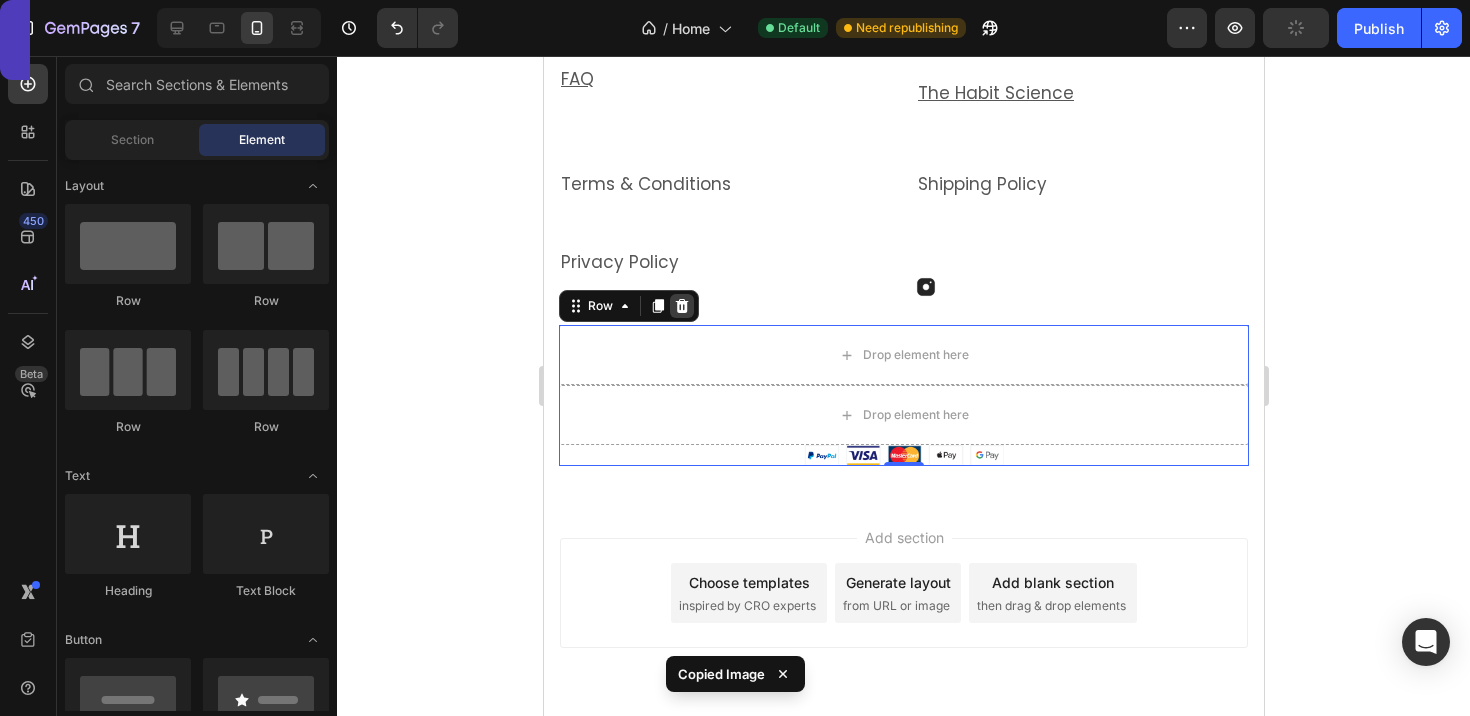 scroll, scrollTop: 7110, scrollLeft: 0, axis: vertical 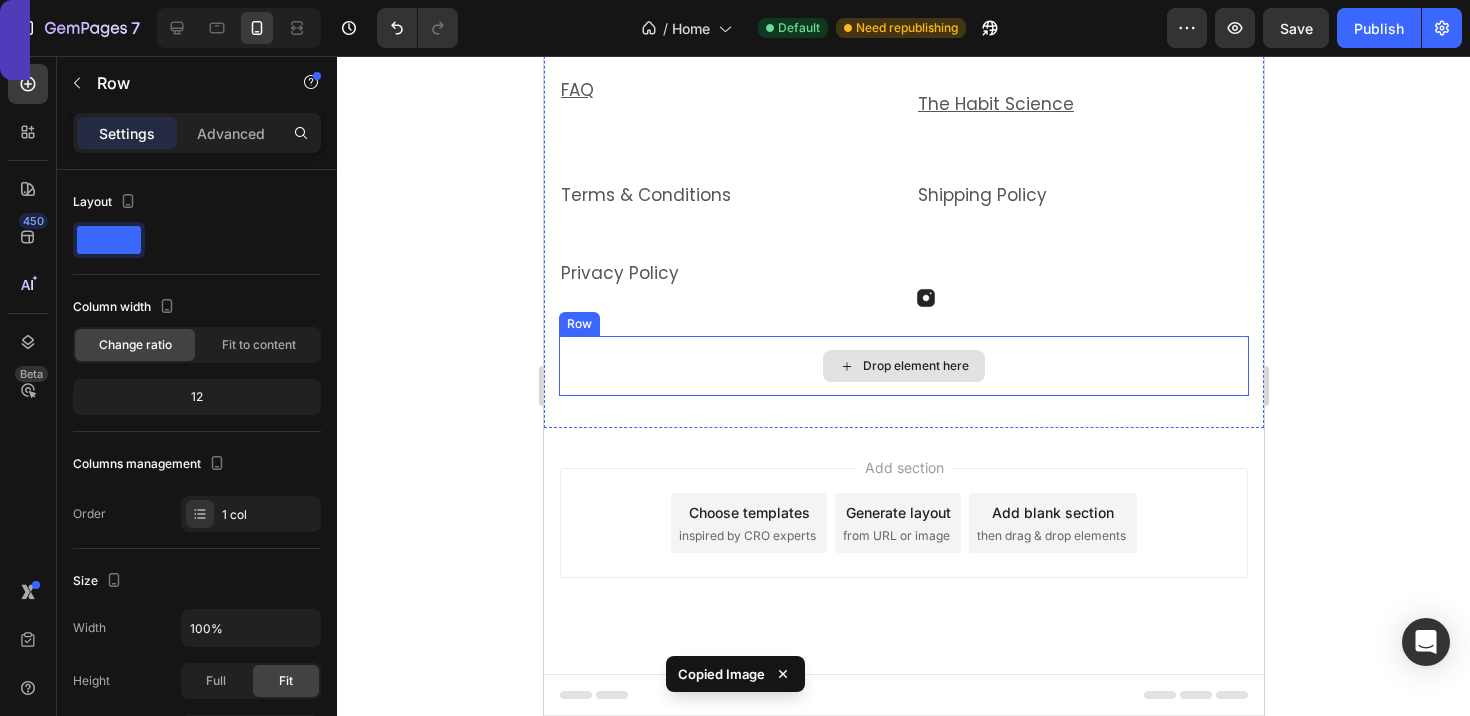 click on "Drop element here" at bounding box center [903, 366] 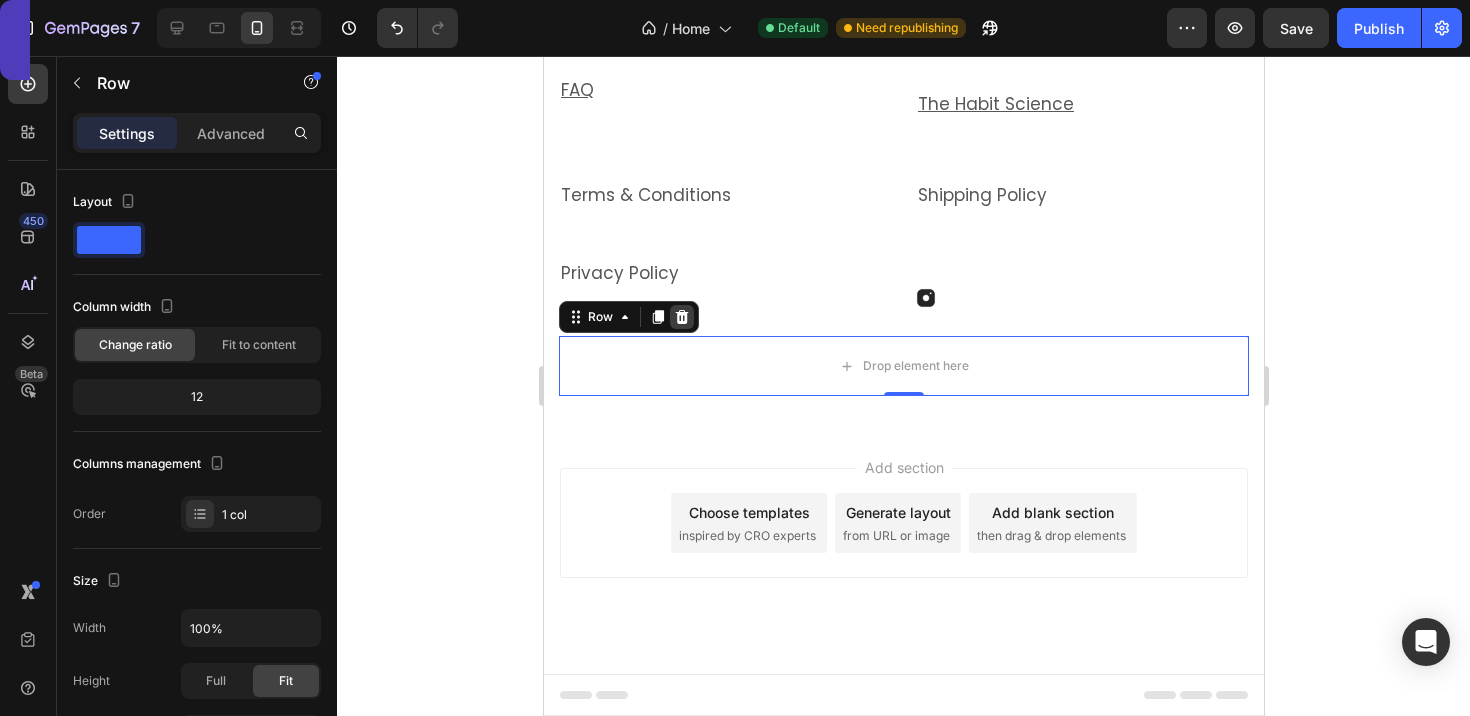 click 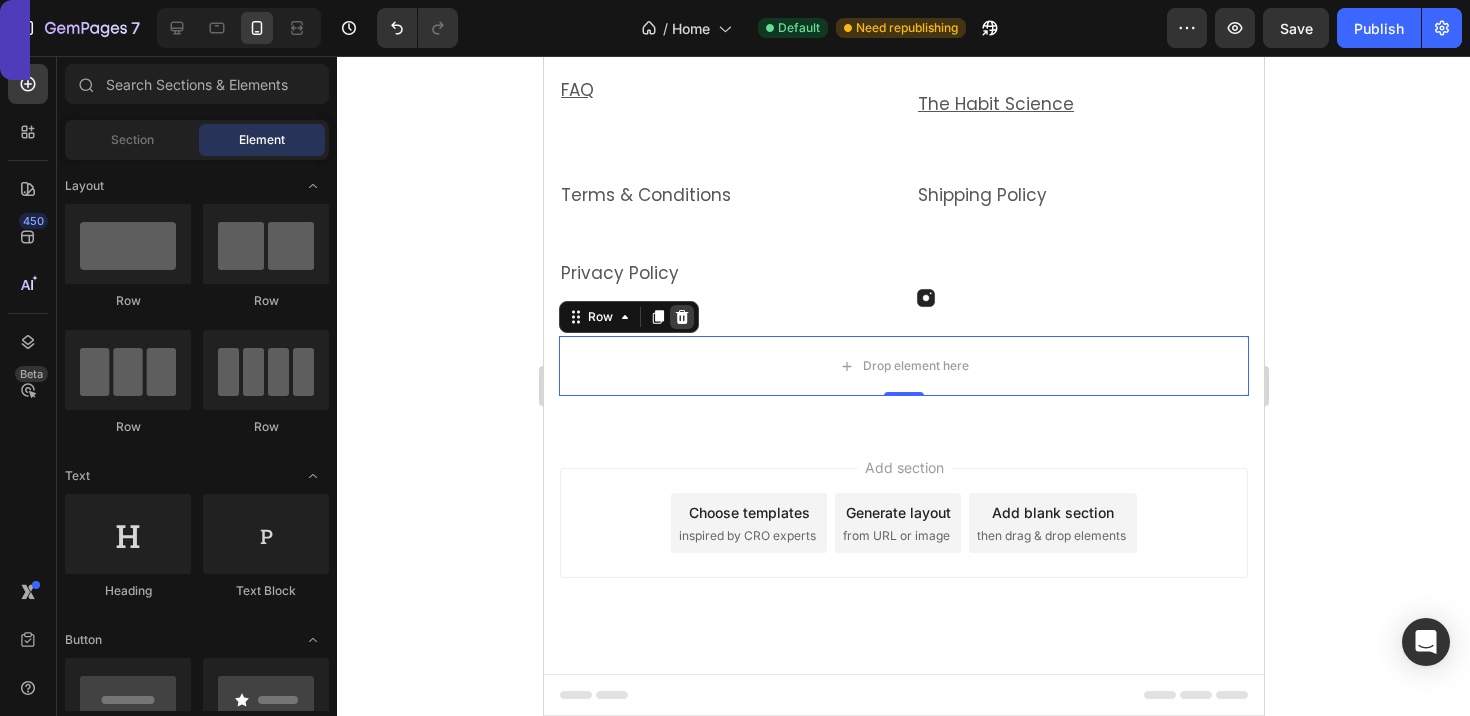 scroll, scrollTop: 7050, scrollLeft: 0, axis: vertical 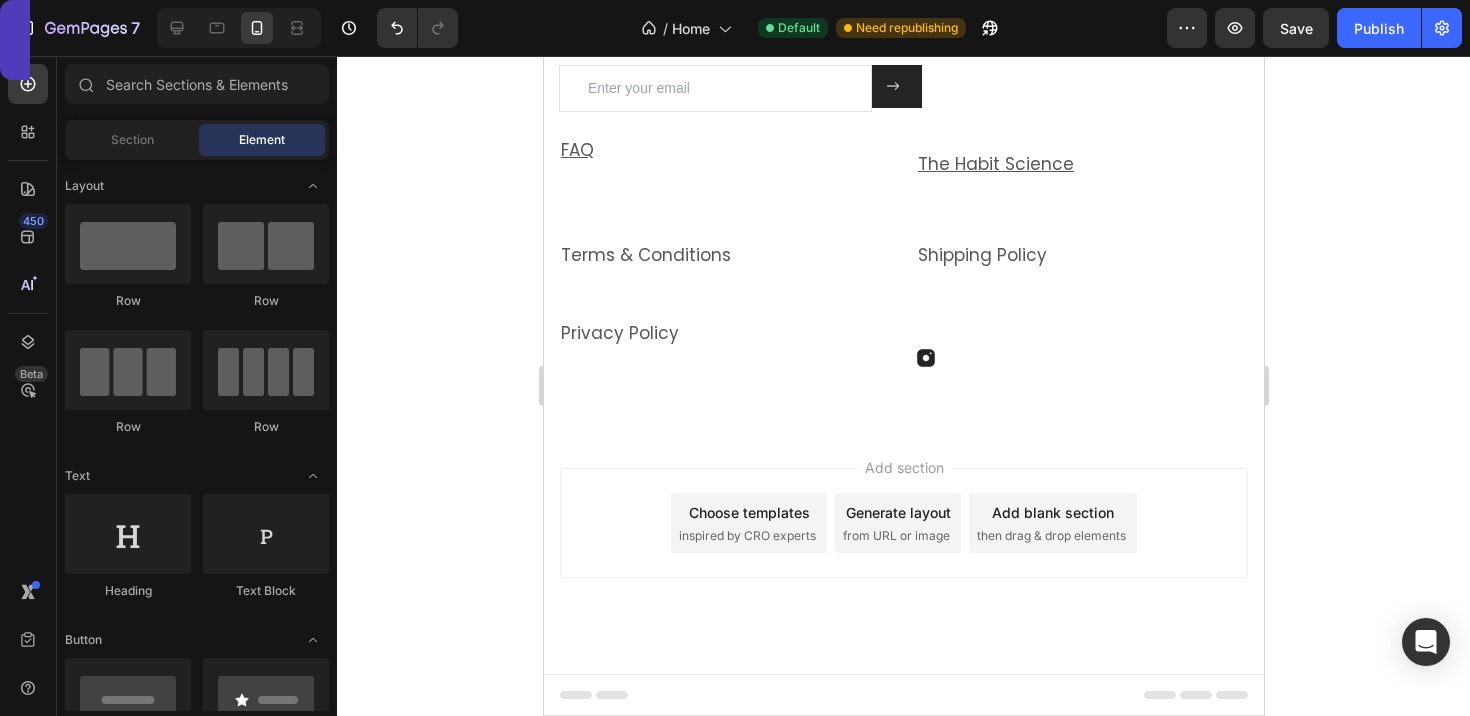 click on "Add section Choose templates inspired by CRO experts Generate layout from URL or image Add blank section then drag & drop elements" at bounding box center (903, 551) 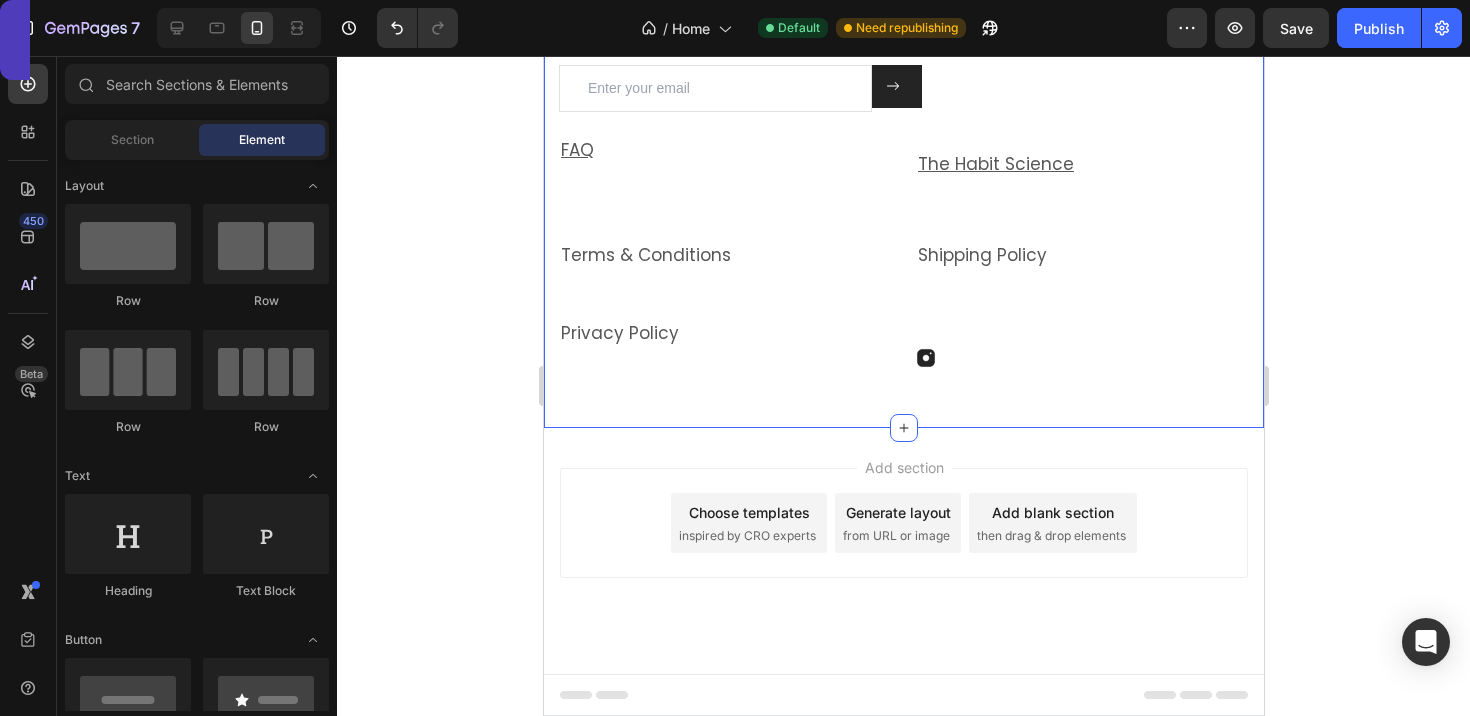 click on "Enter your email address for new arrivals, discounts, promotions, and more! Text block Email Field
Submit Button Row Newsletter Row FAQ Text block Heading Row The Habit Science Text block Terms & Conditions Text block Shipping Policy Text block Privacy Policy Text block Image Row Row Section 7" at bounding box center [903, 182] 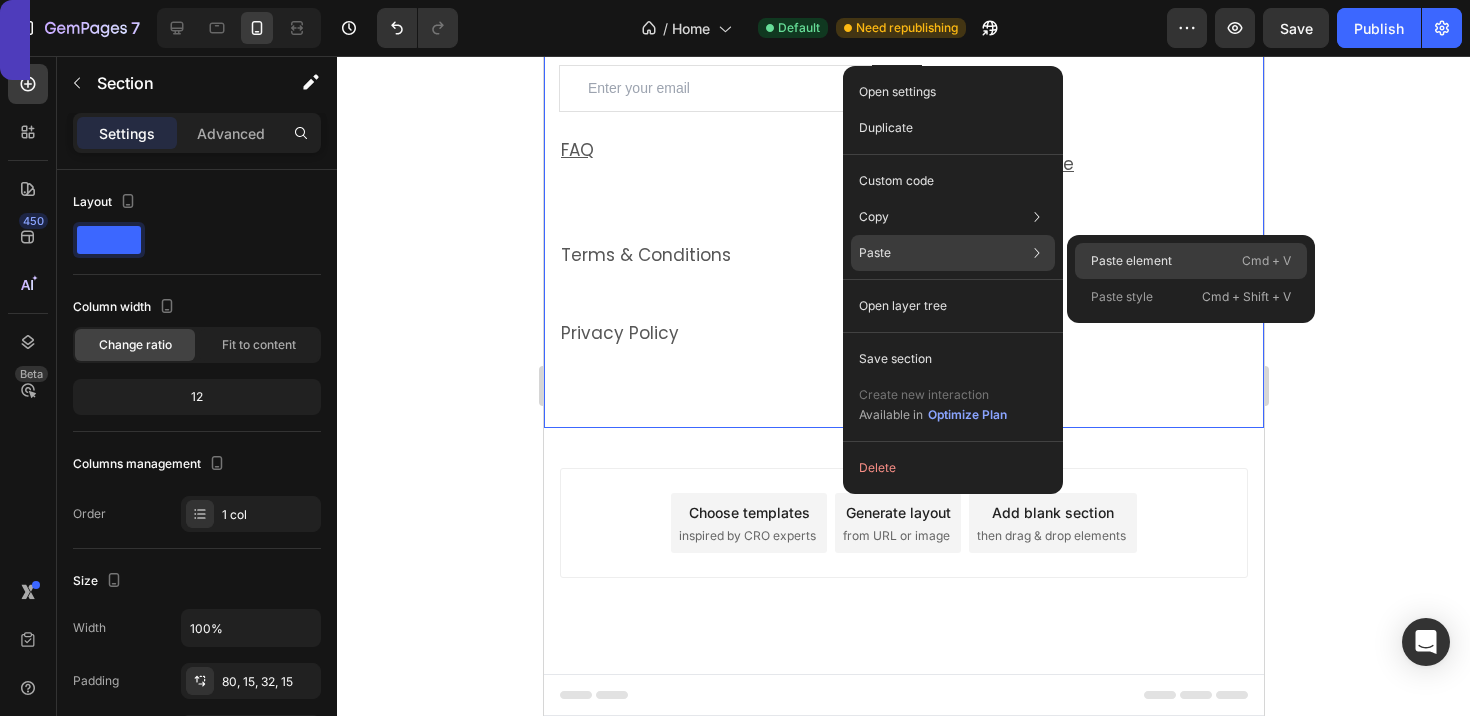 click on "Paste element" at bounding box center (1131, 261) 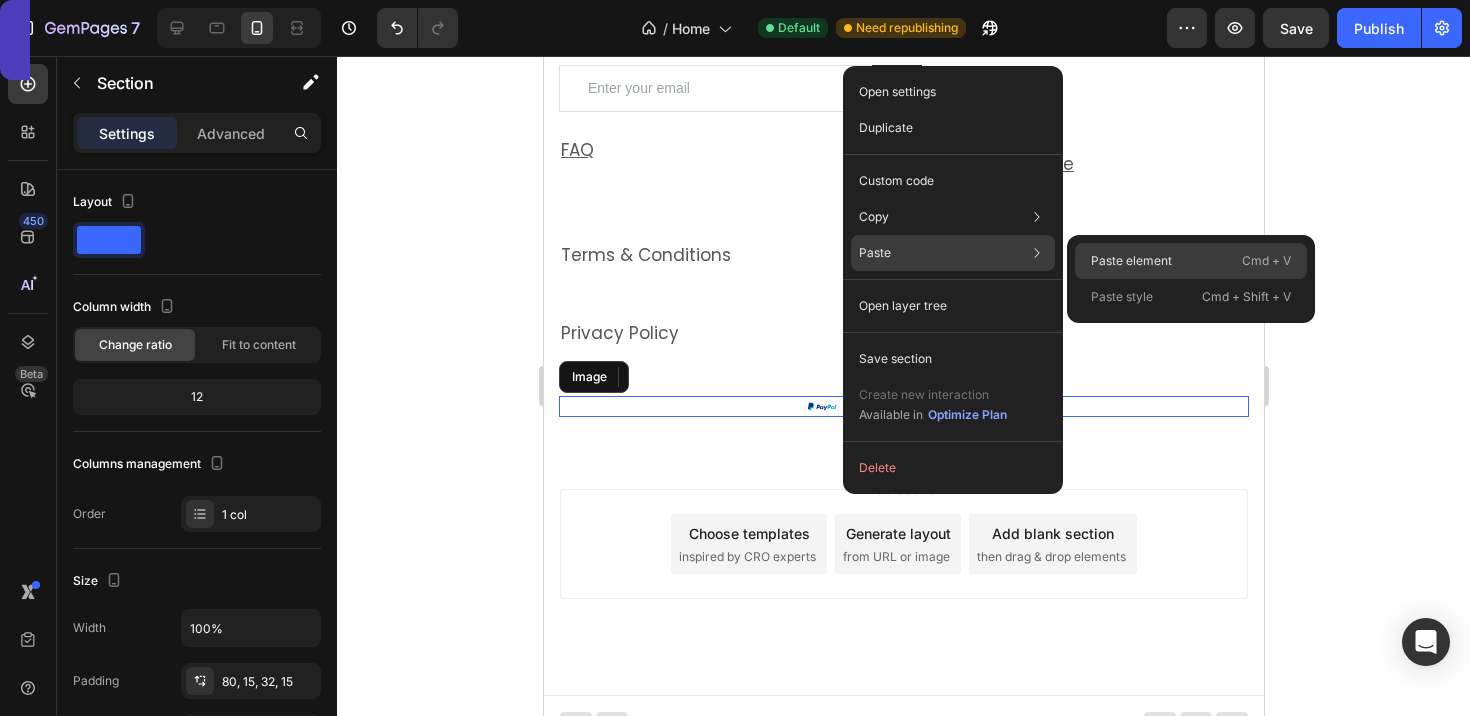 scroll, scrollTop: 7071, scrollLeft: 0, axis: vertical 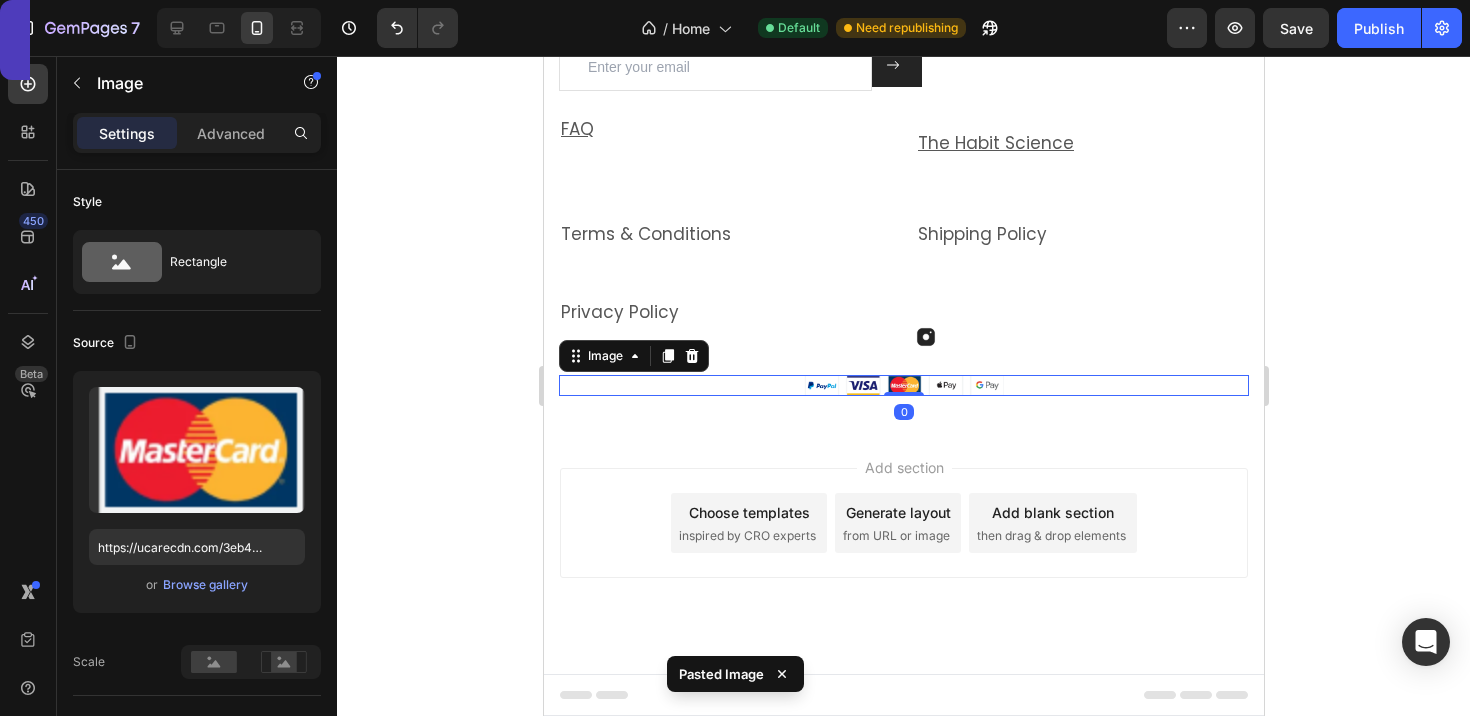 click 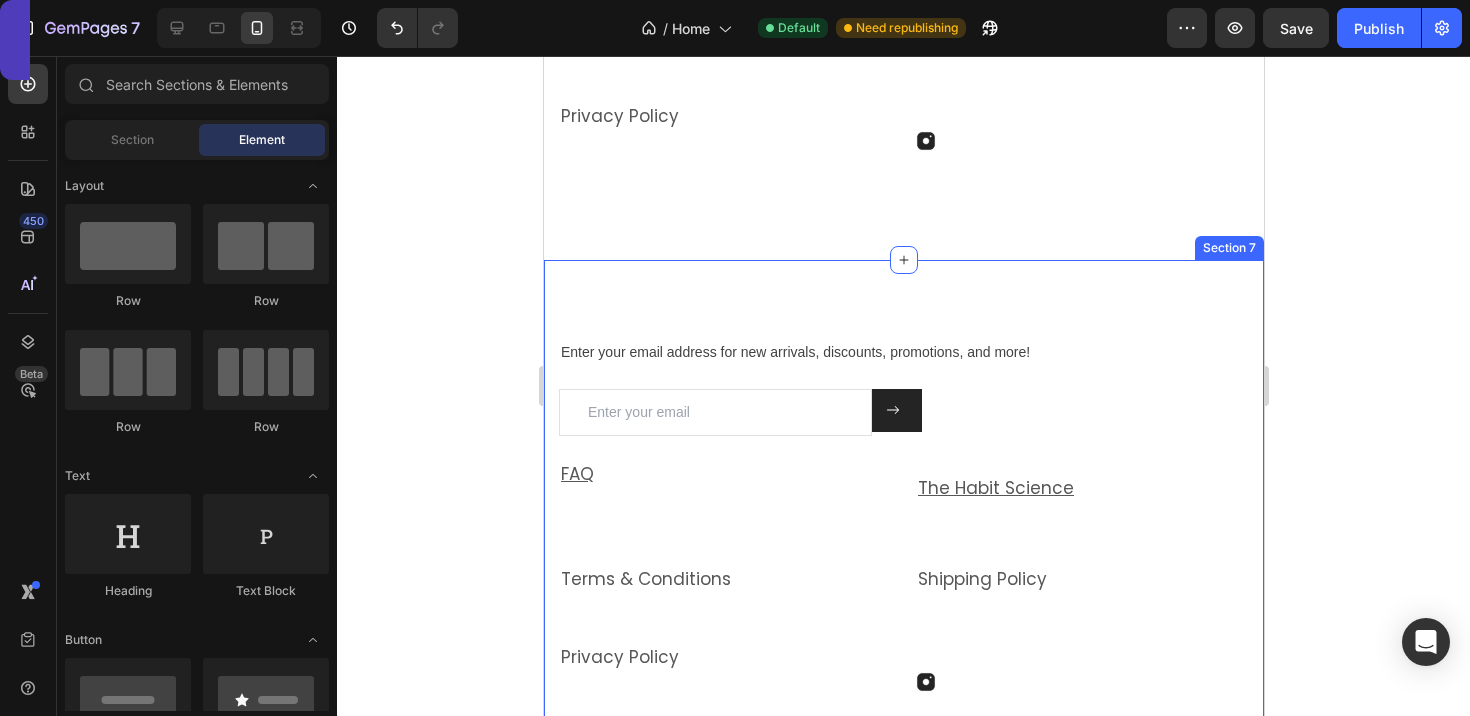 scroll, scrollTop: 6693, scrollLeft: 0, axis: vertical 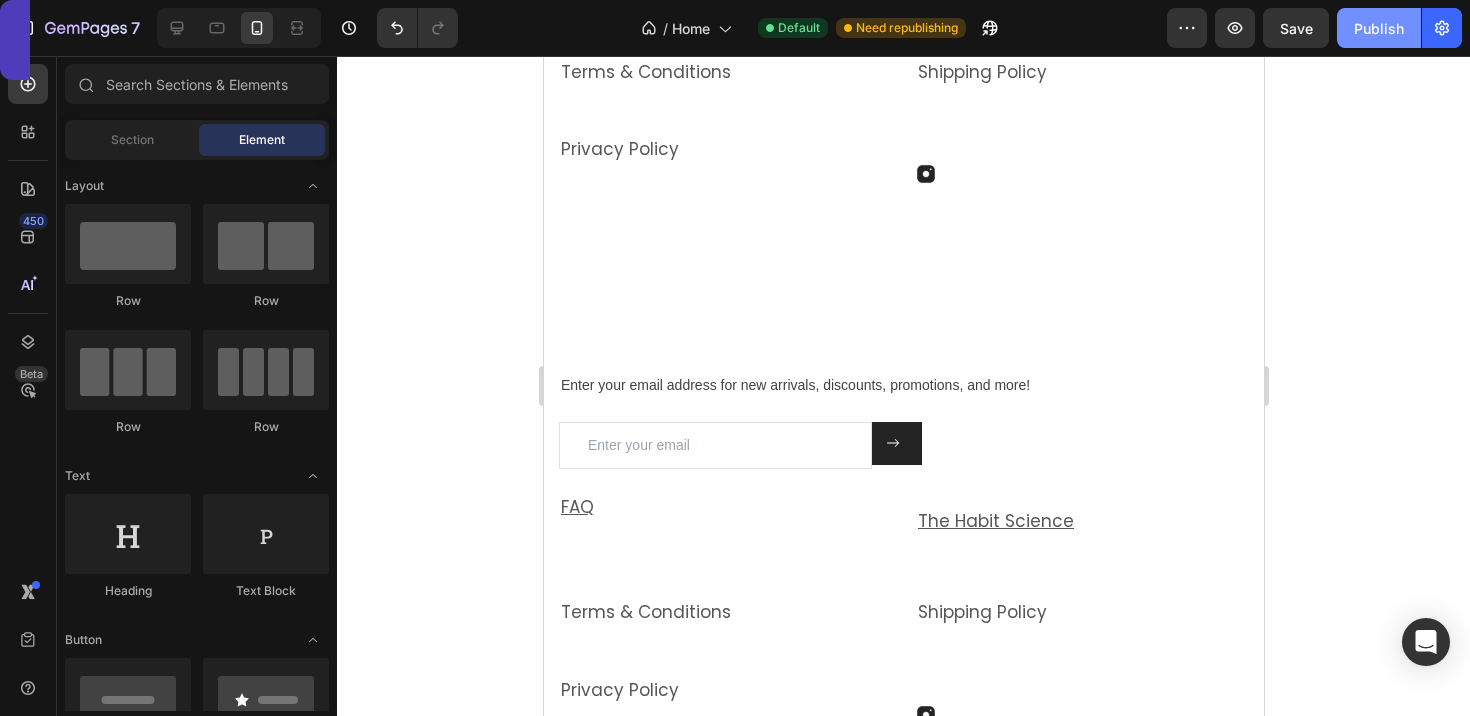 click on "Publish" at bounding box center [1379, 28] 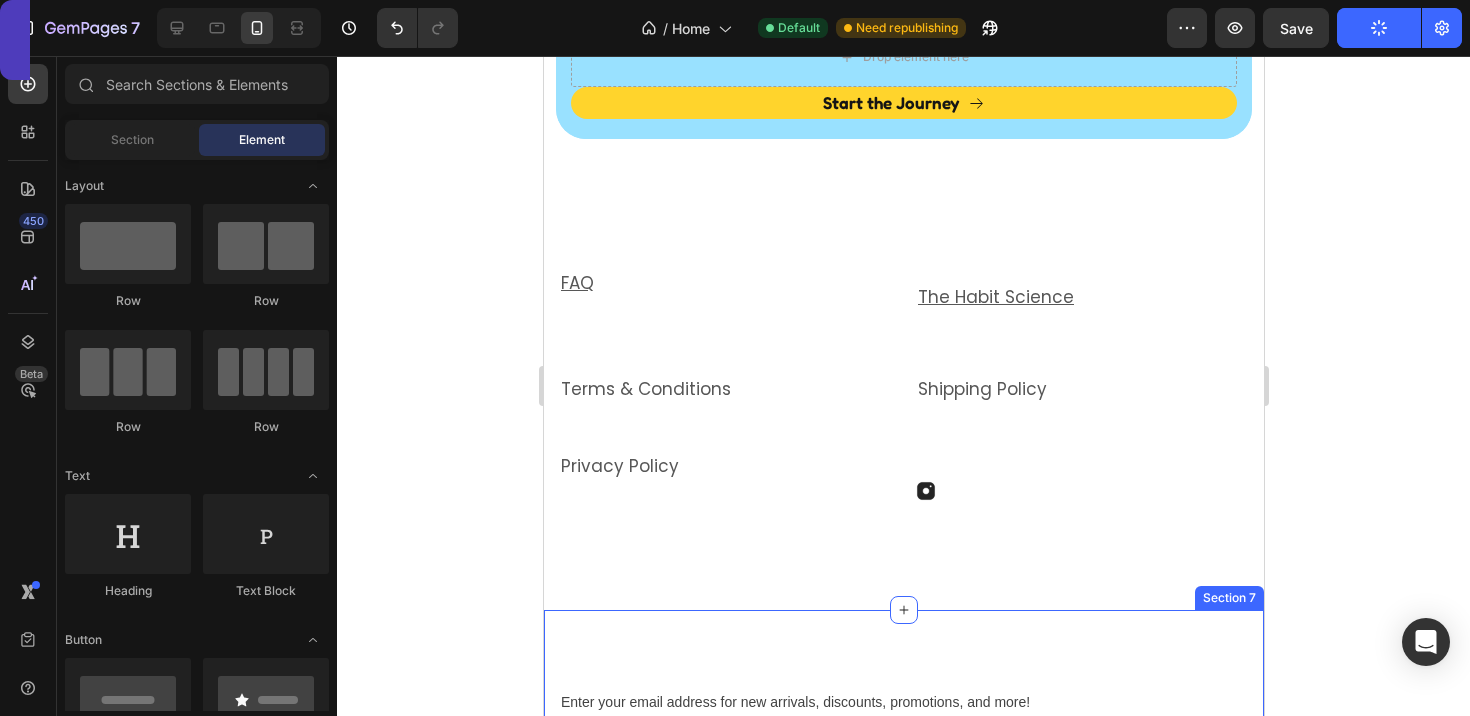 scroll, scrollTop: 6369, scrollLeft: 0, axis: vertical 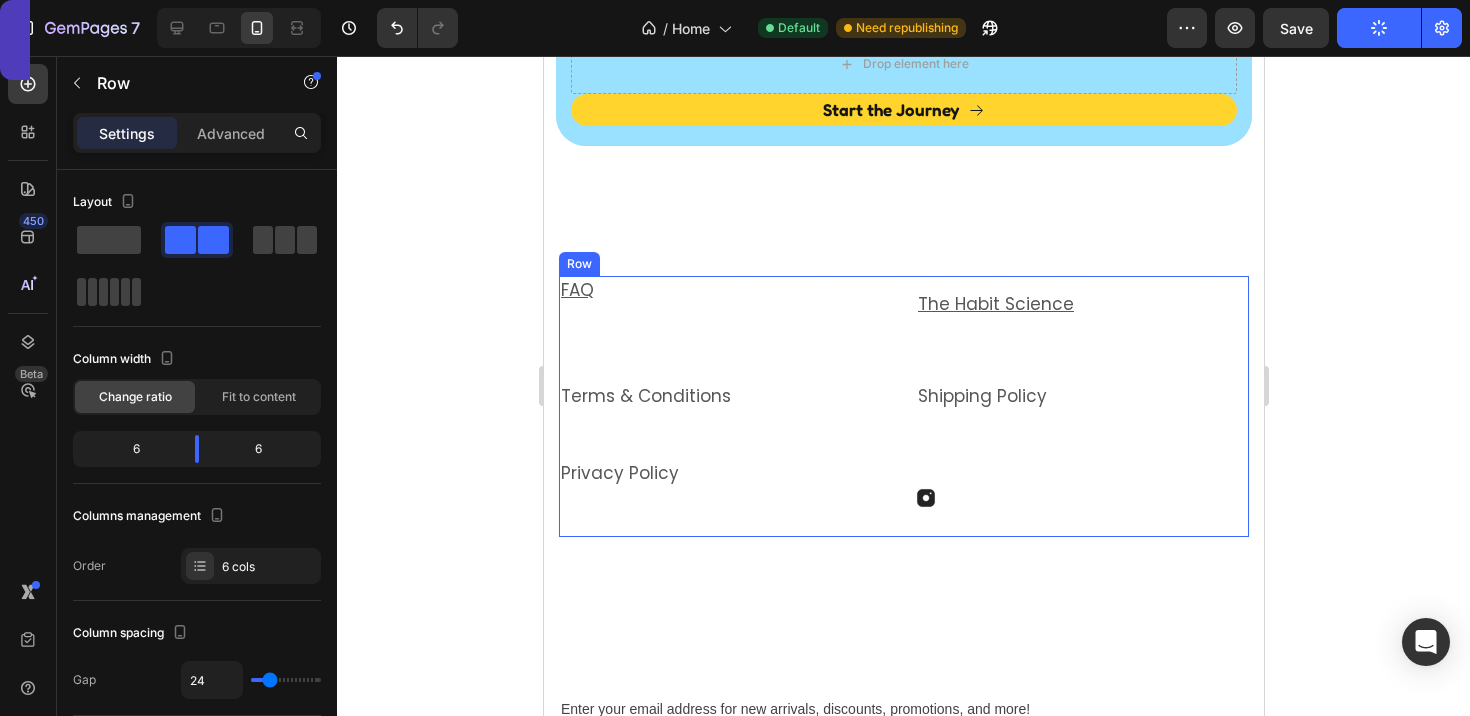 click on "Image" at bounding box center [1081, 498] 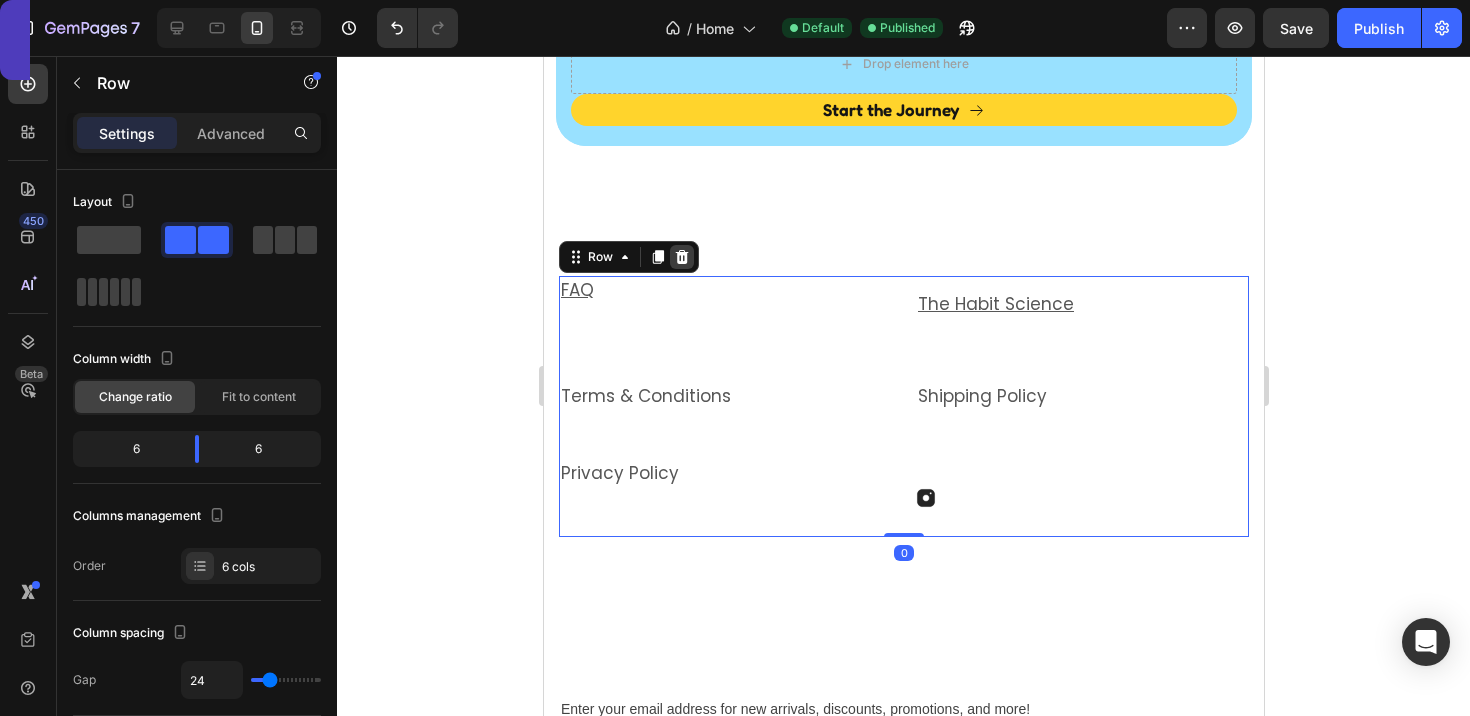 click 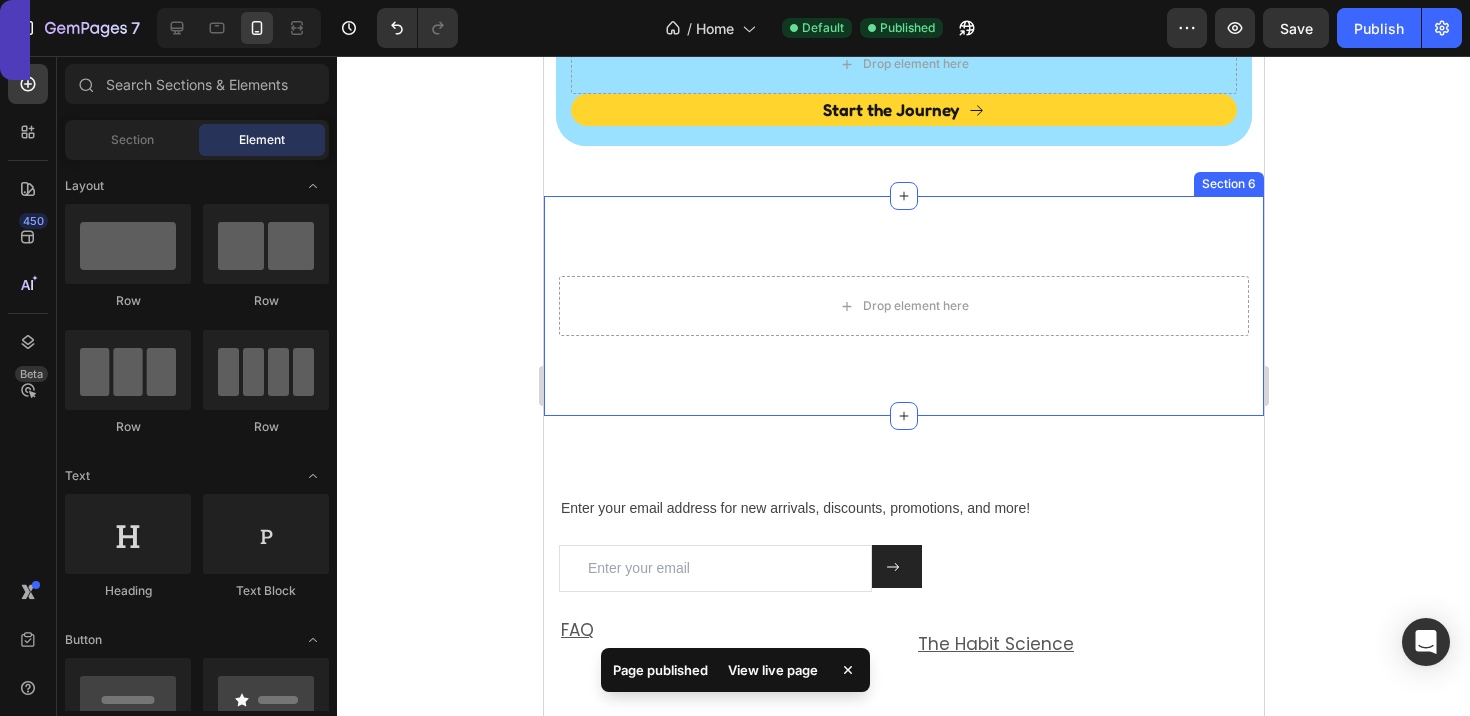 click on "Drop element here Row Section 6" at bounding box center [903, 306] 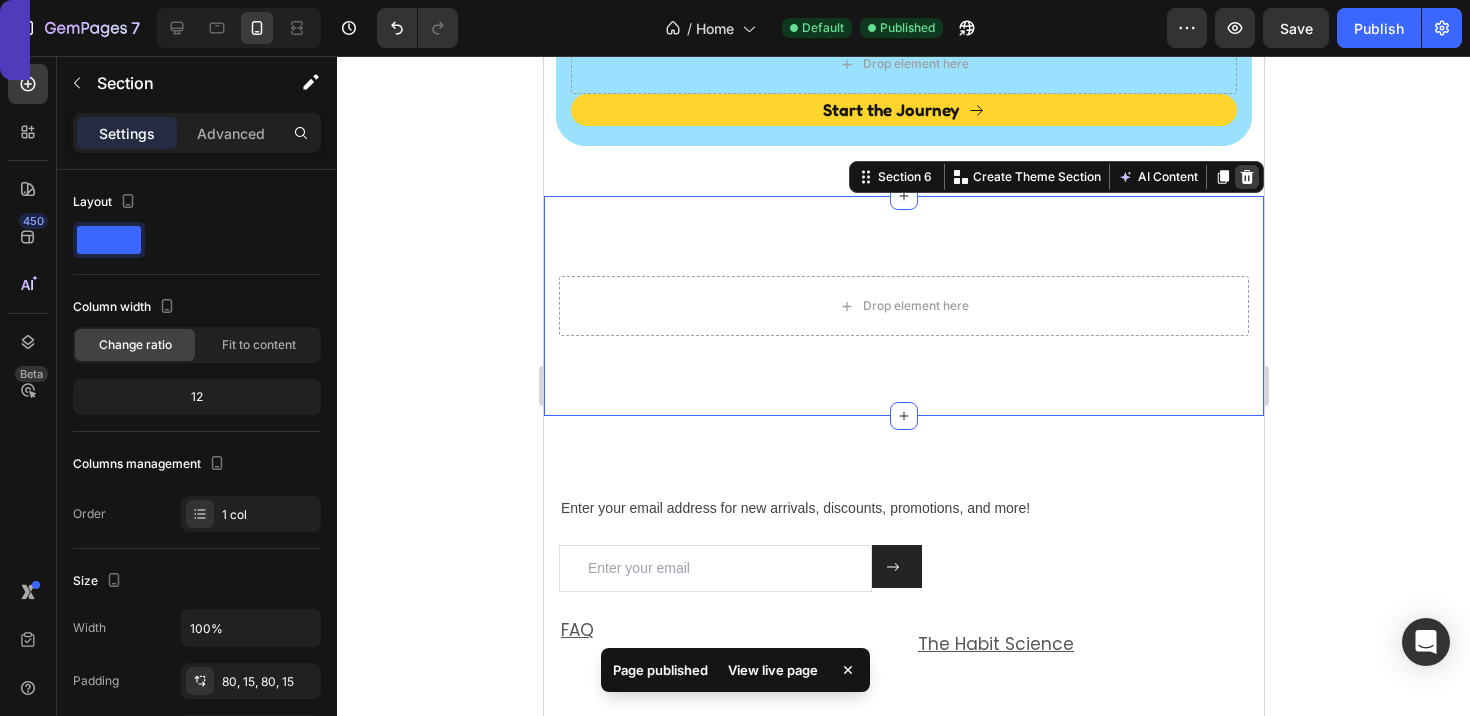 click 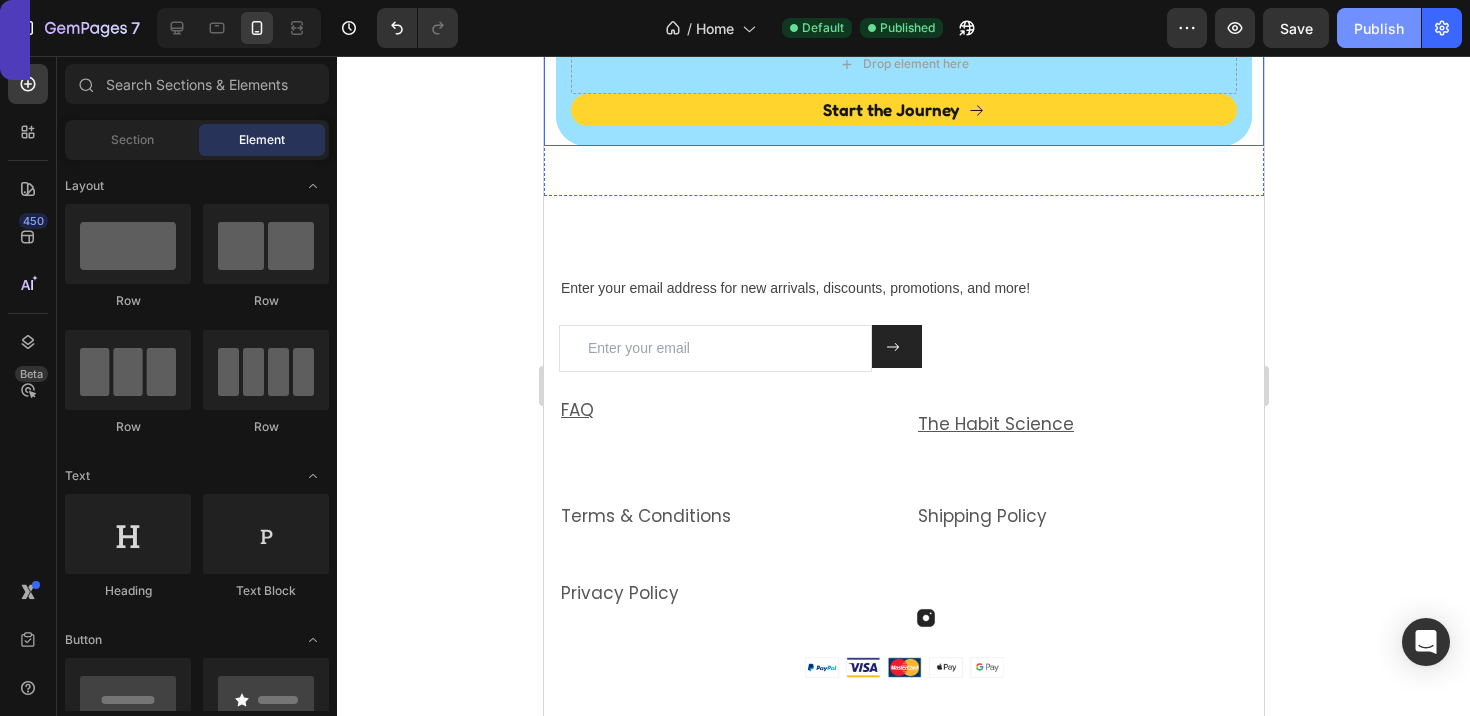 click on "Publish" 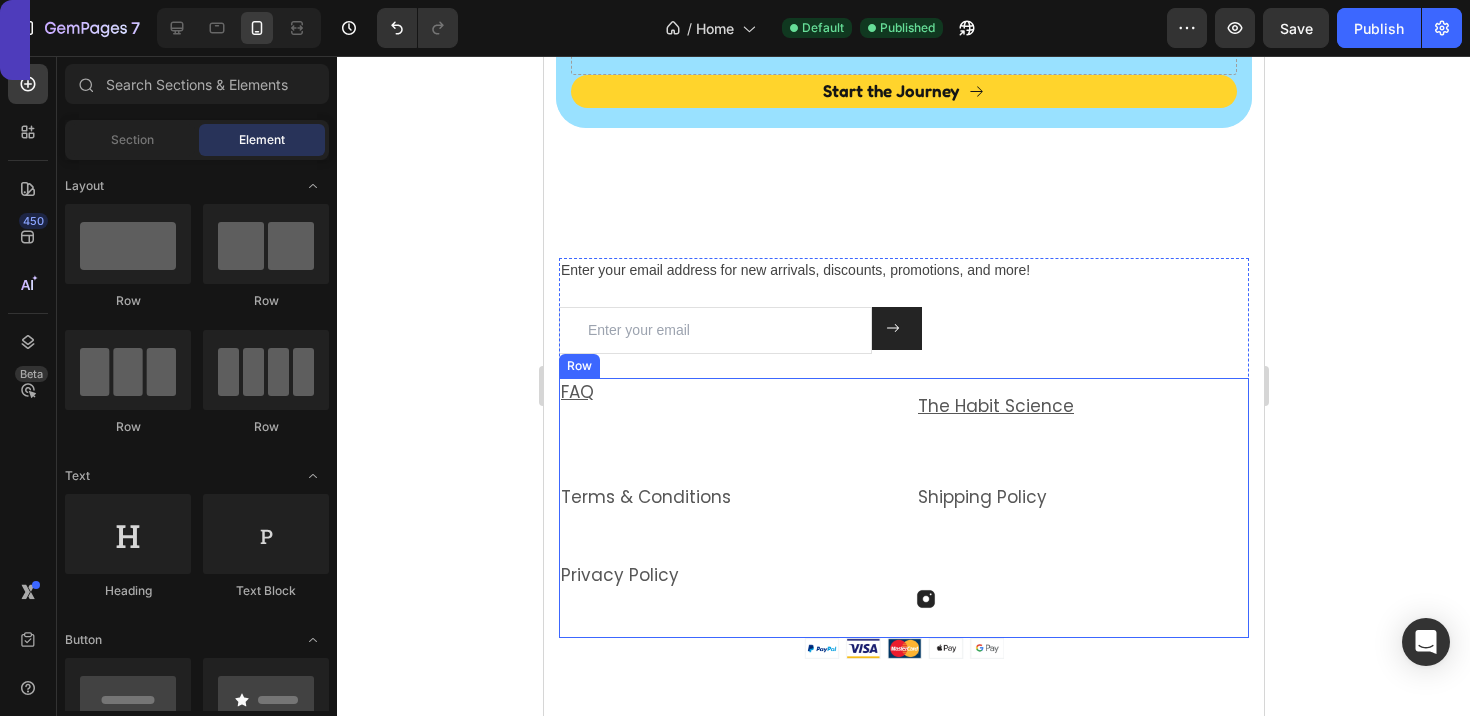 scroll, scrollTop: 5523, scrollLeft: 0, axis: vertical 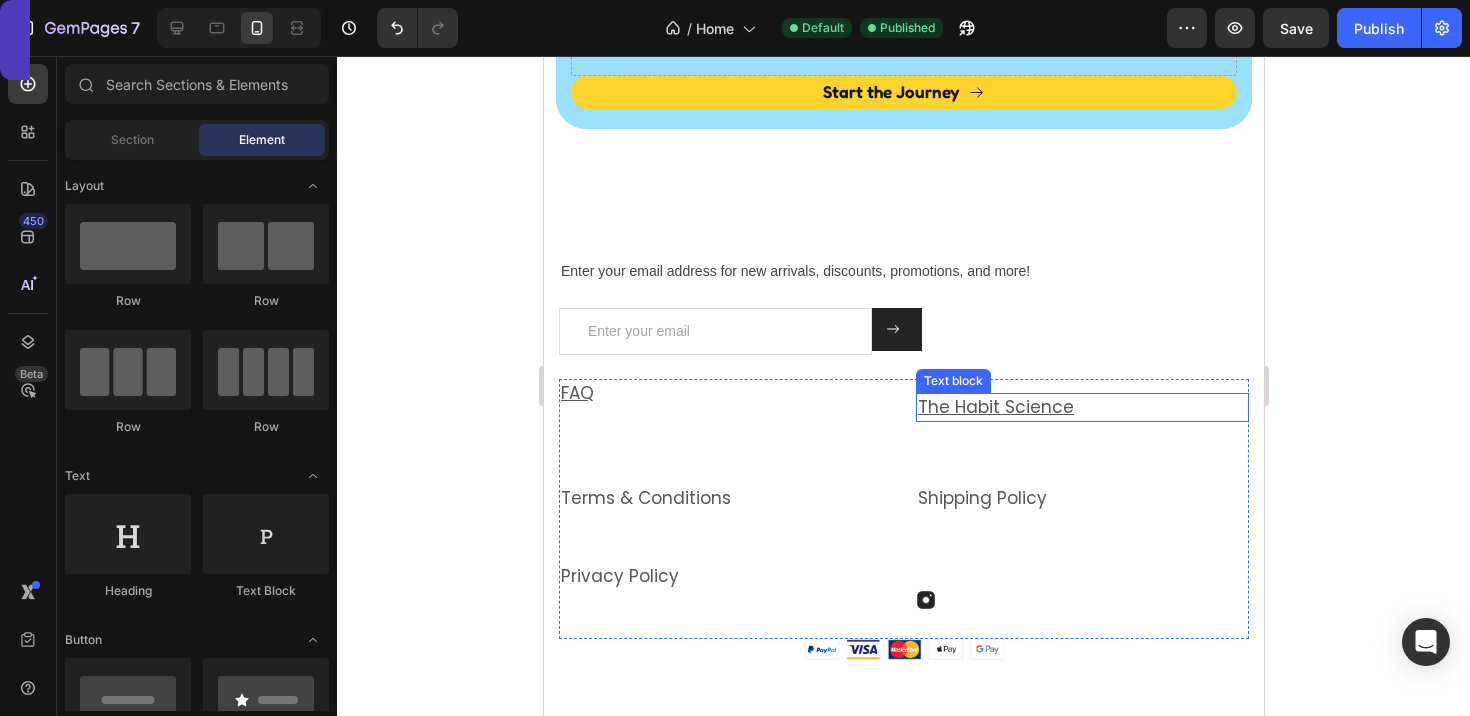 click on "The Habit Science" at bounding box center (995, 407) 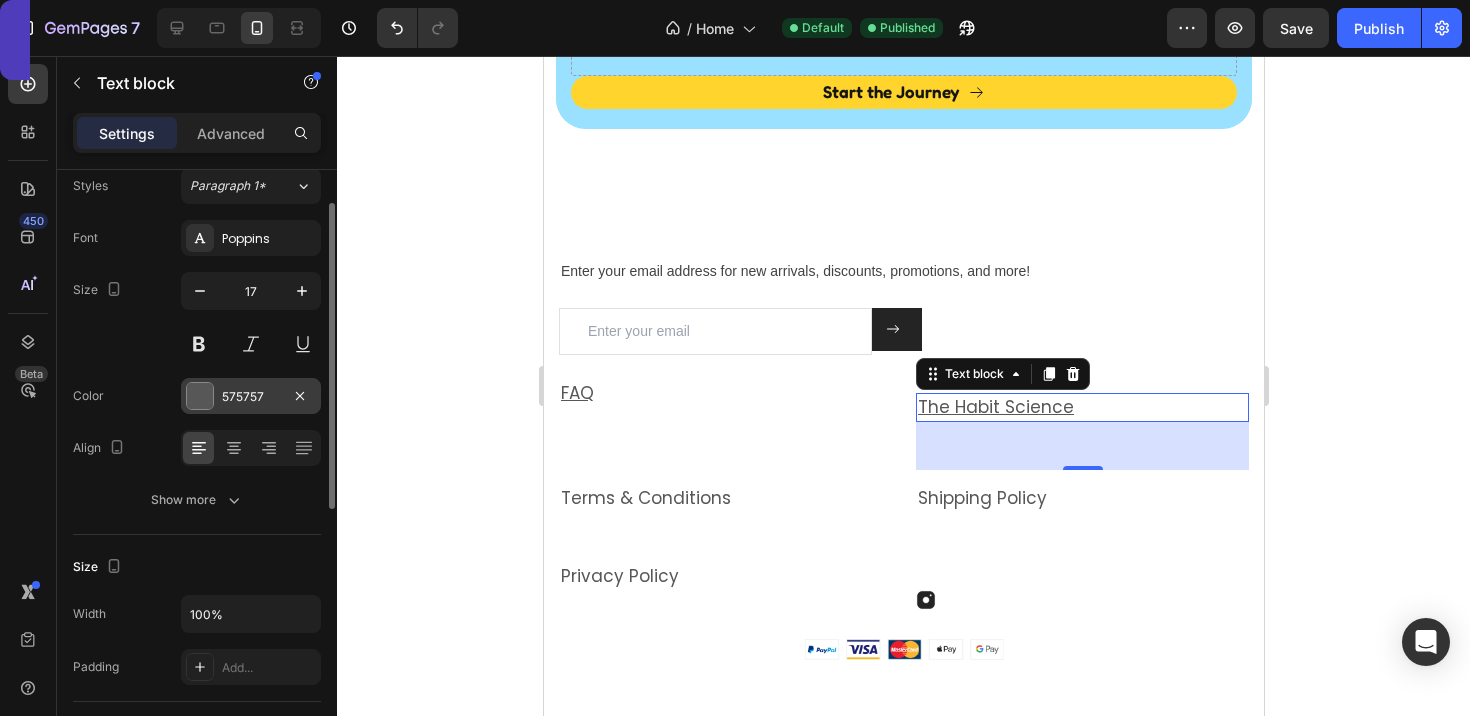 scroll, scrollTop: 0, scrollLeft: 0, axis: both 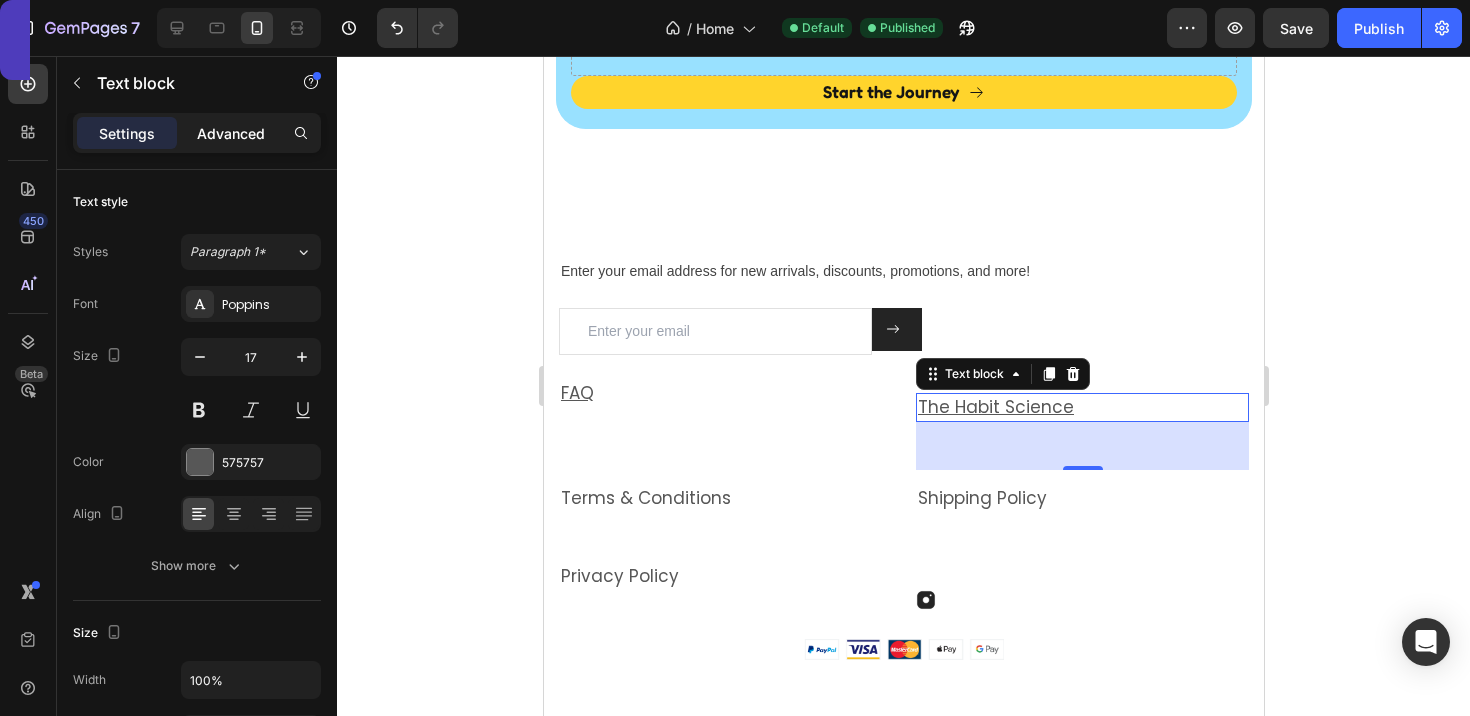 click on "Advanced" 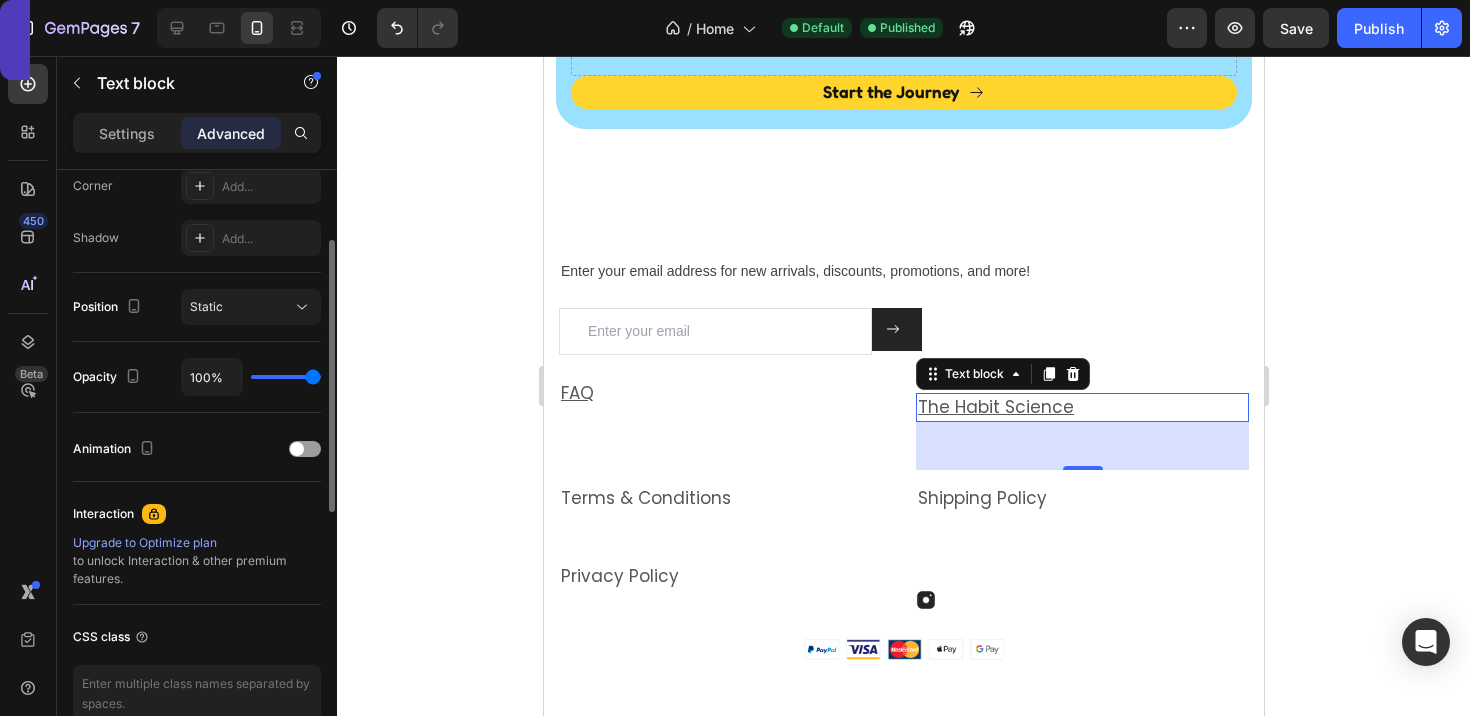 scroll, scrollTop: 731, scrollLeft: 0, axis: vertical 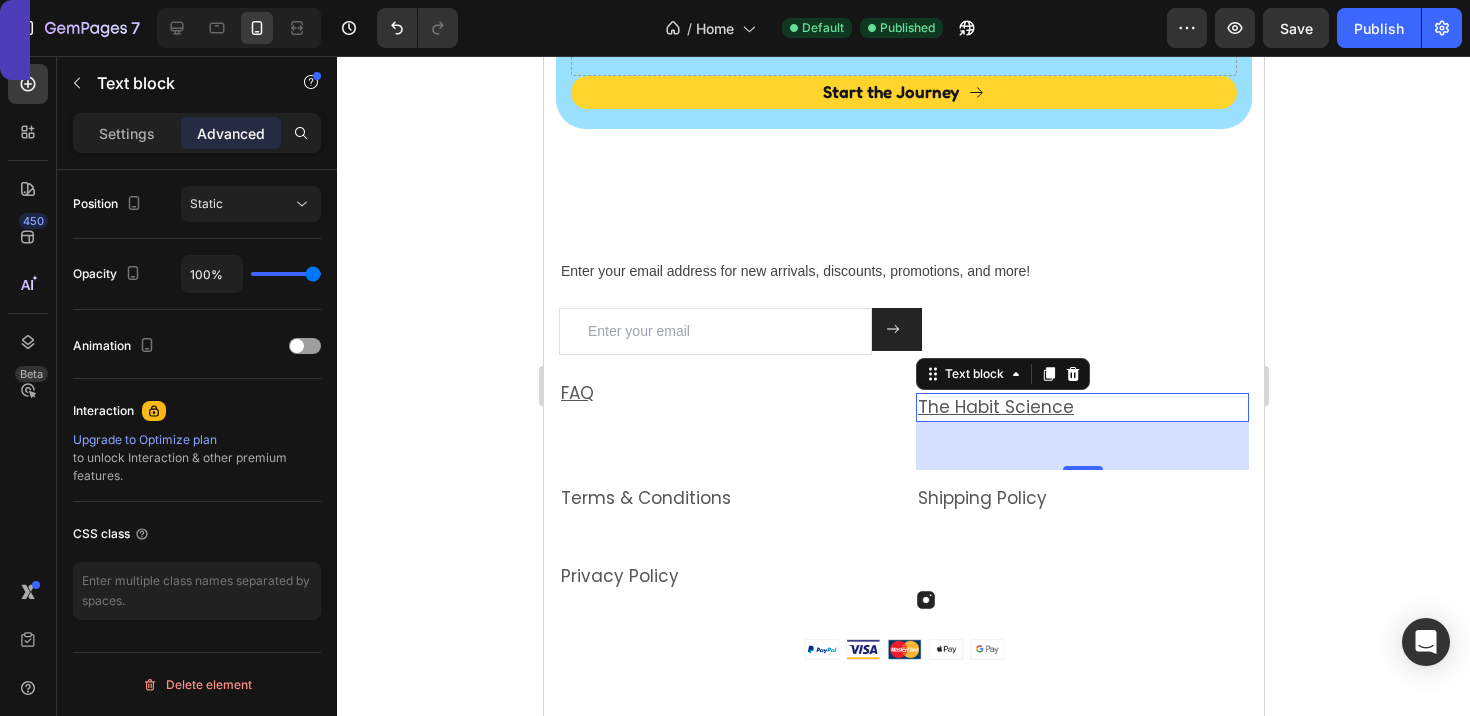 click on "Settings Advanced" at bounding box center [197, 141] 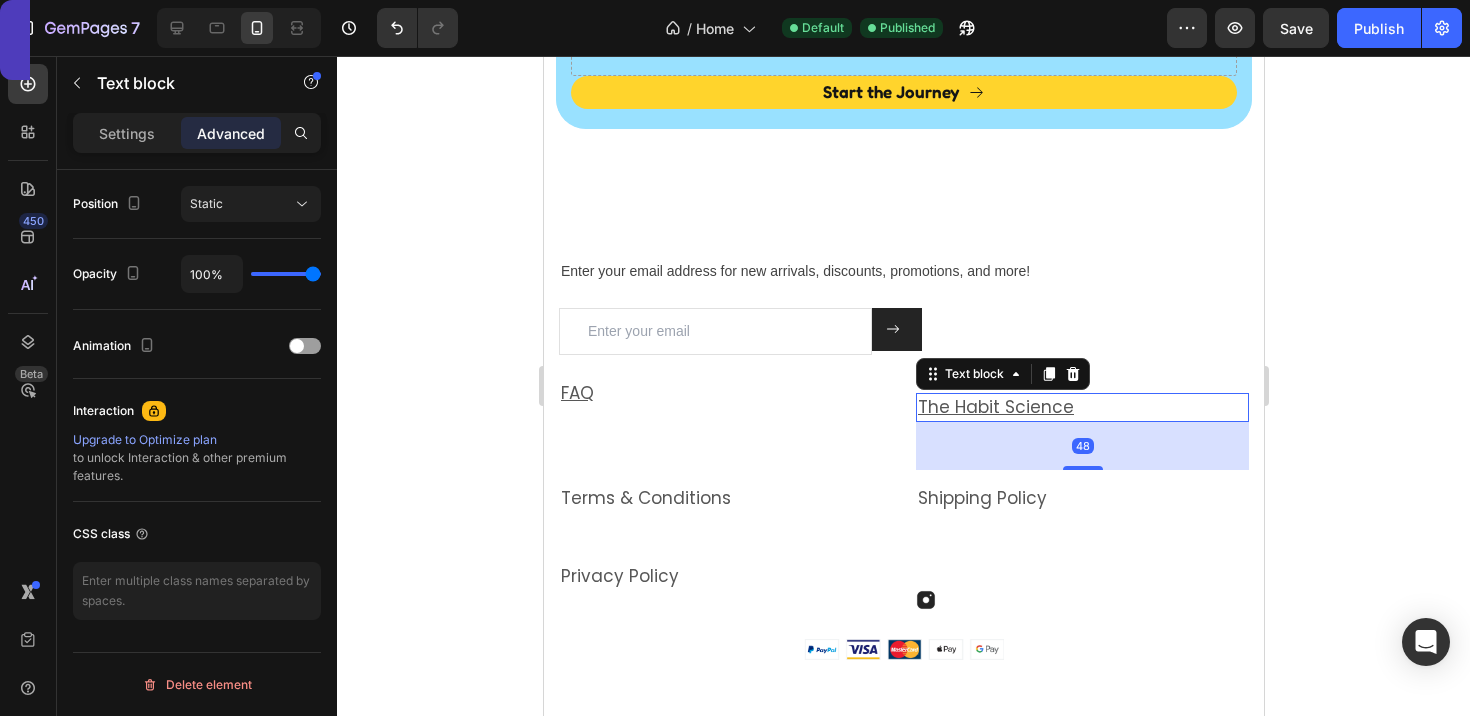 click on "Settings Advanced" at bounding box center (197, 133) 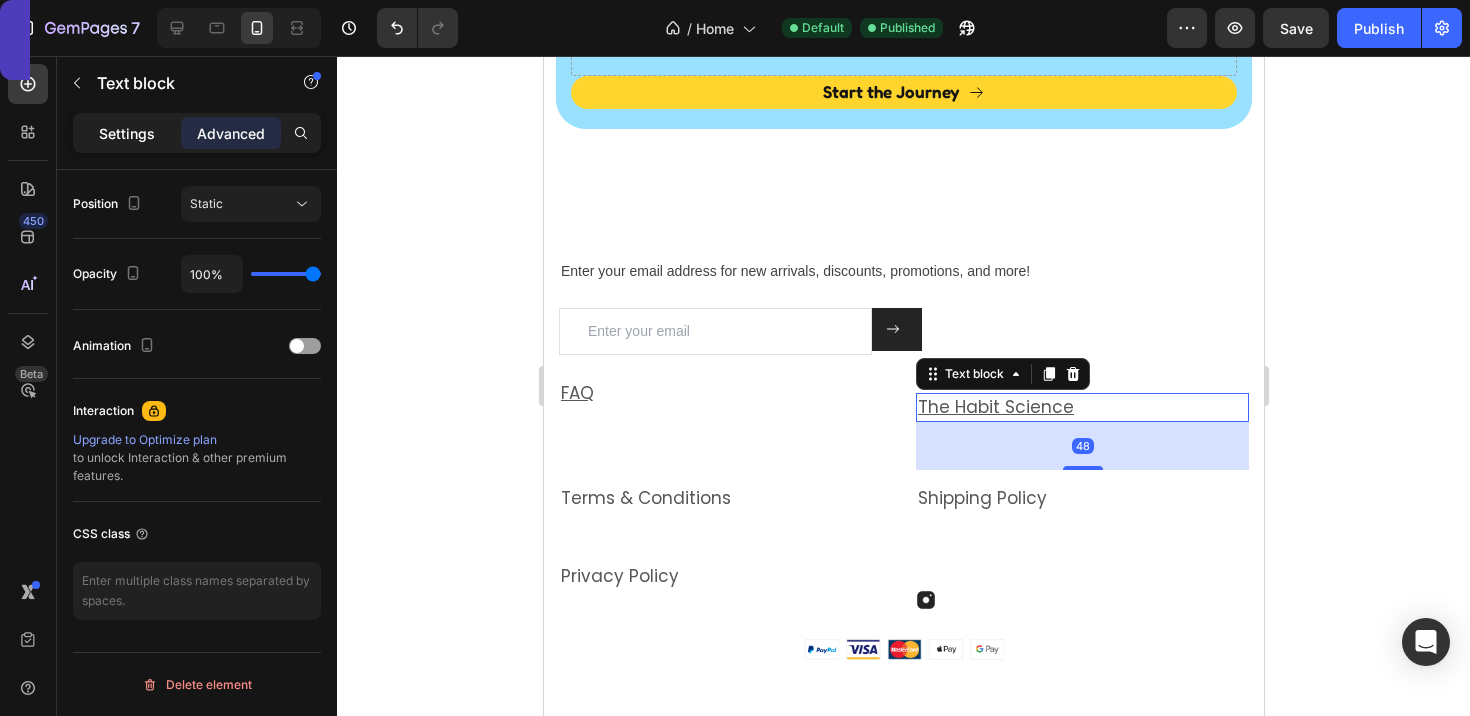 click on "Settings" 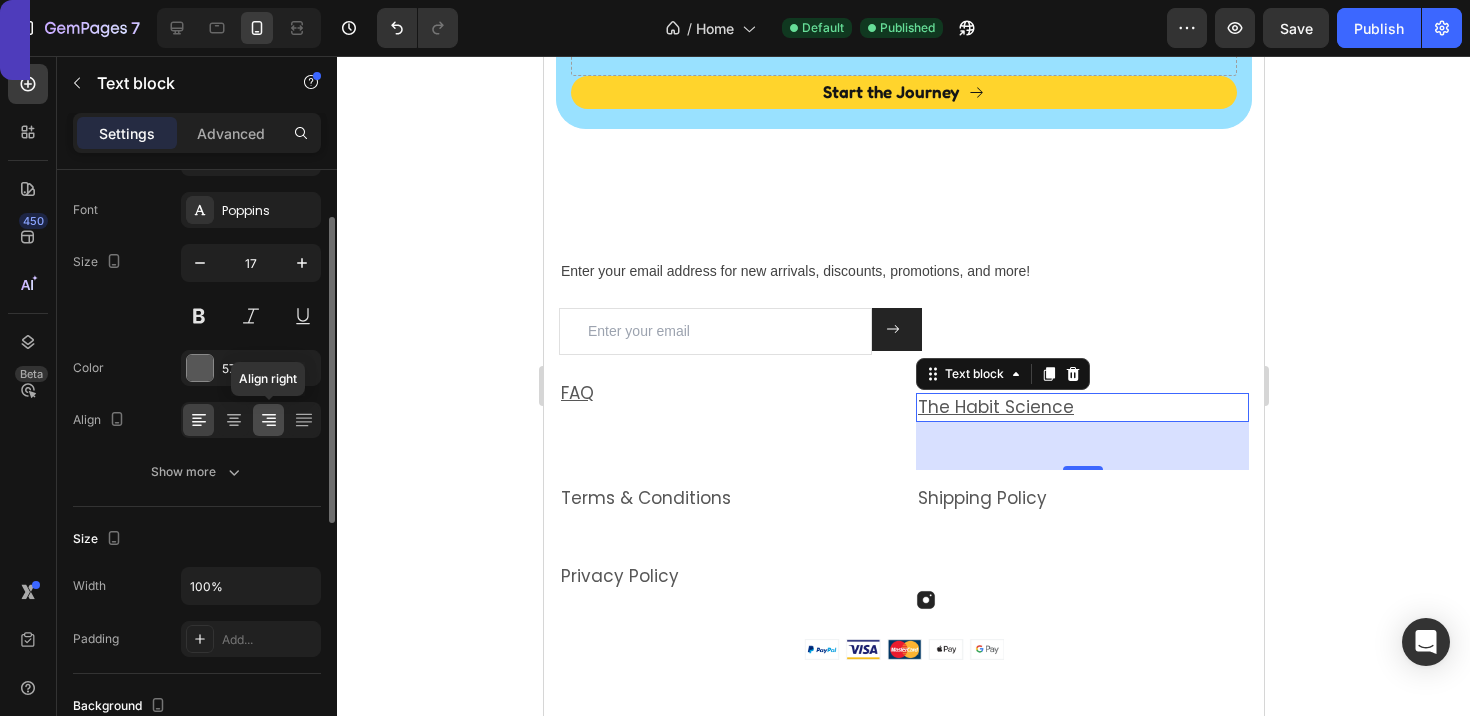 scroll, scrollTop: 0, scrollLeft: 0, axis: both 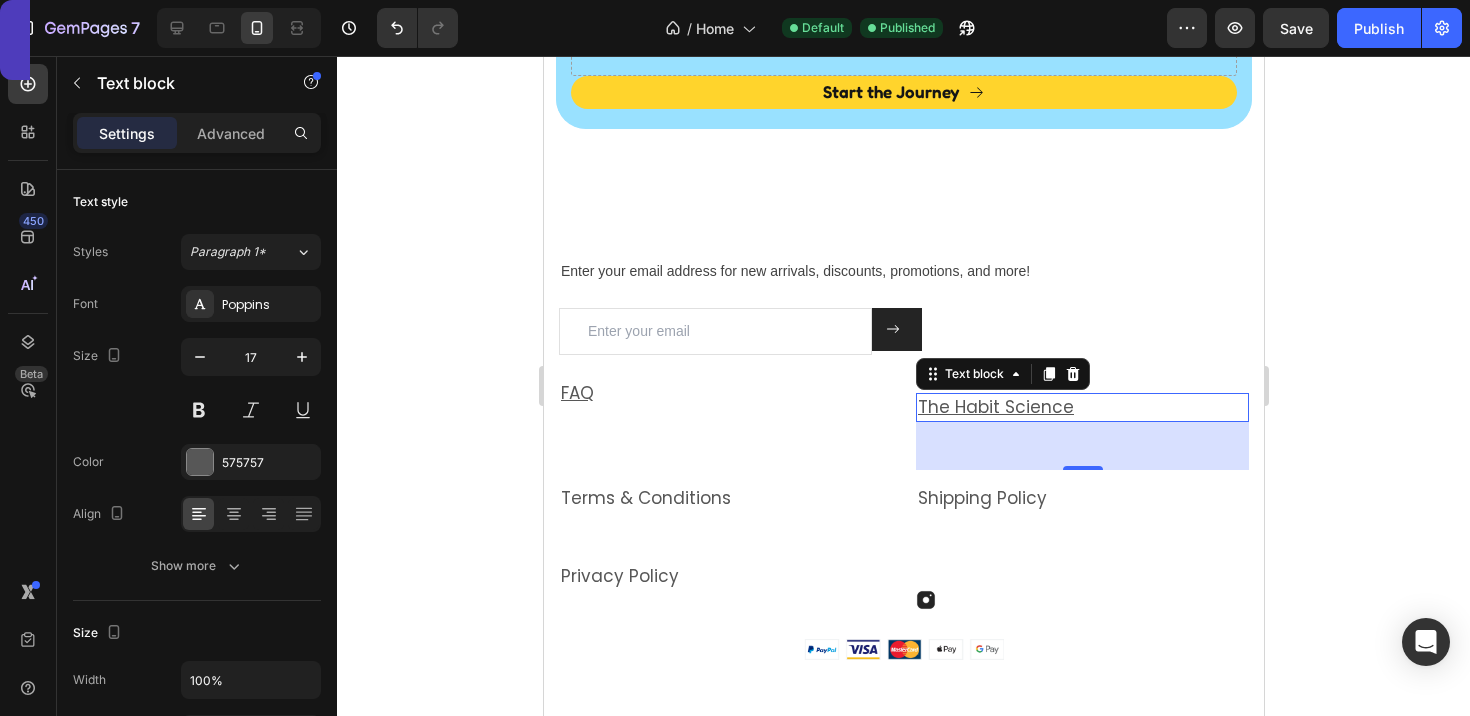 click 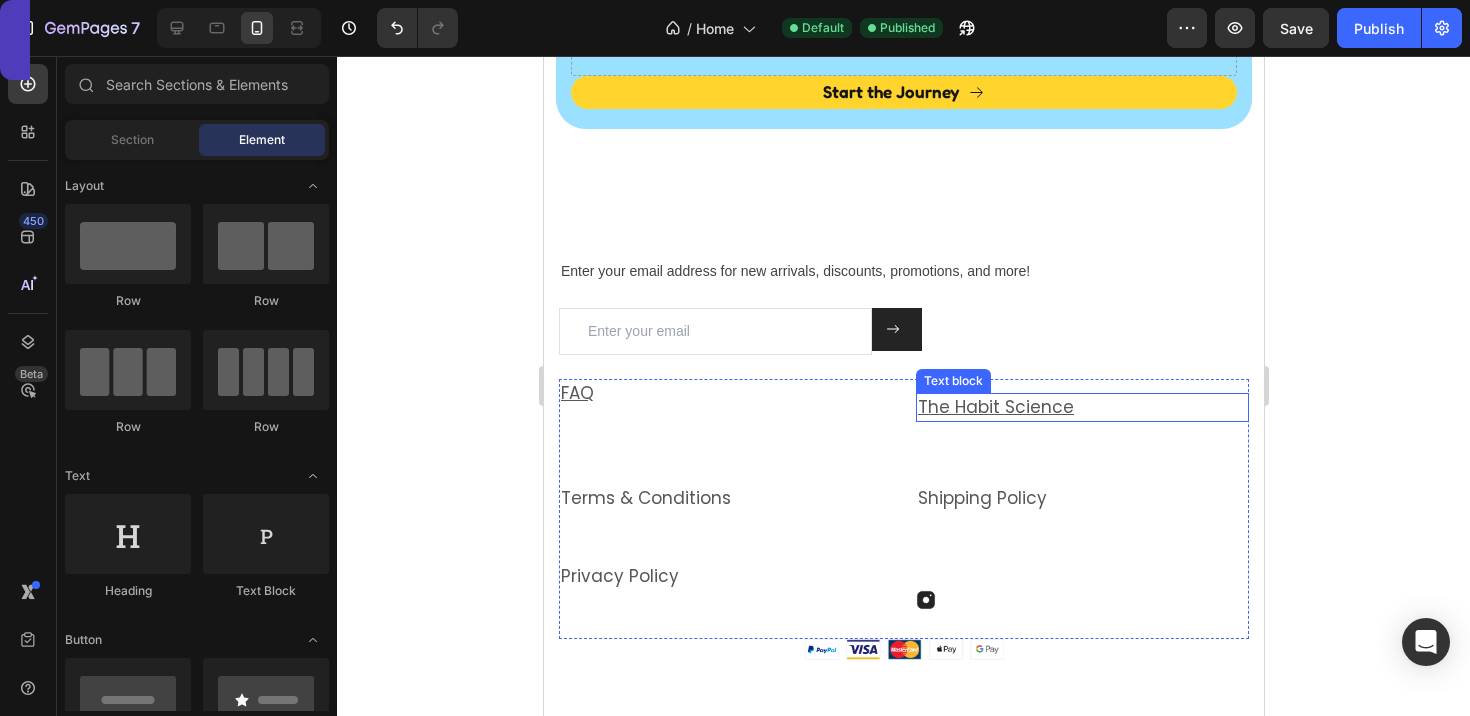 click on "The Habit Science" at bounding box center [995, 407] 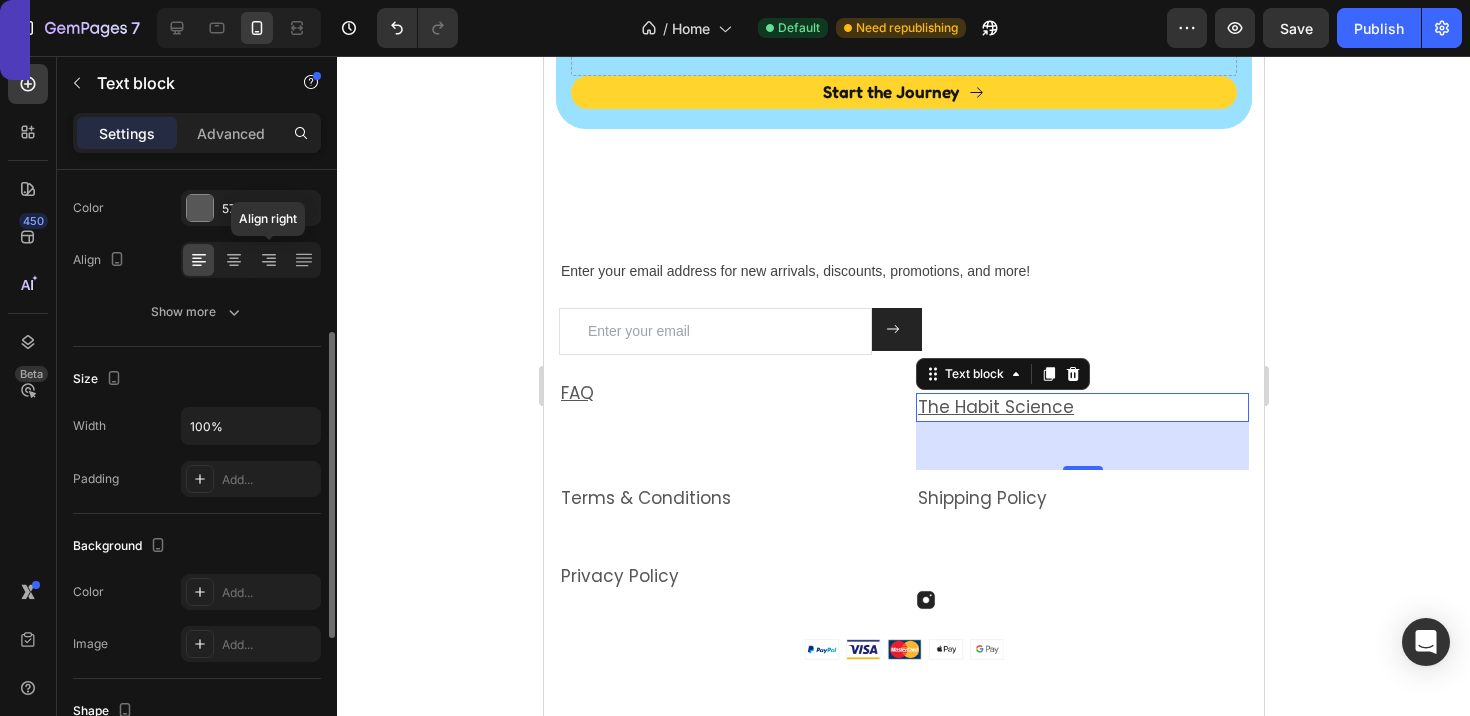 scroll, scrollTop: 198, scrollLeft: 0, axis: vertical 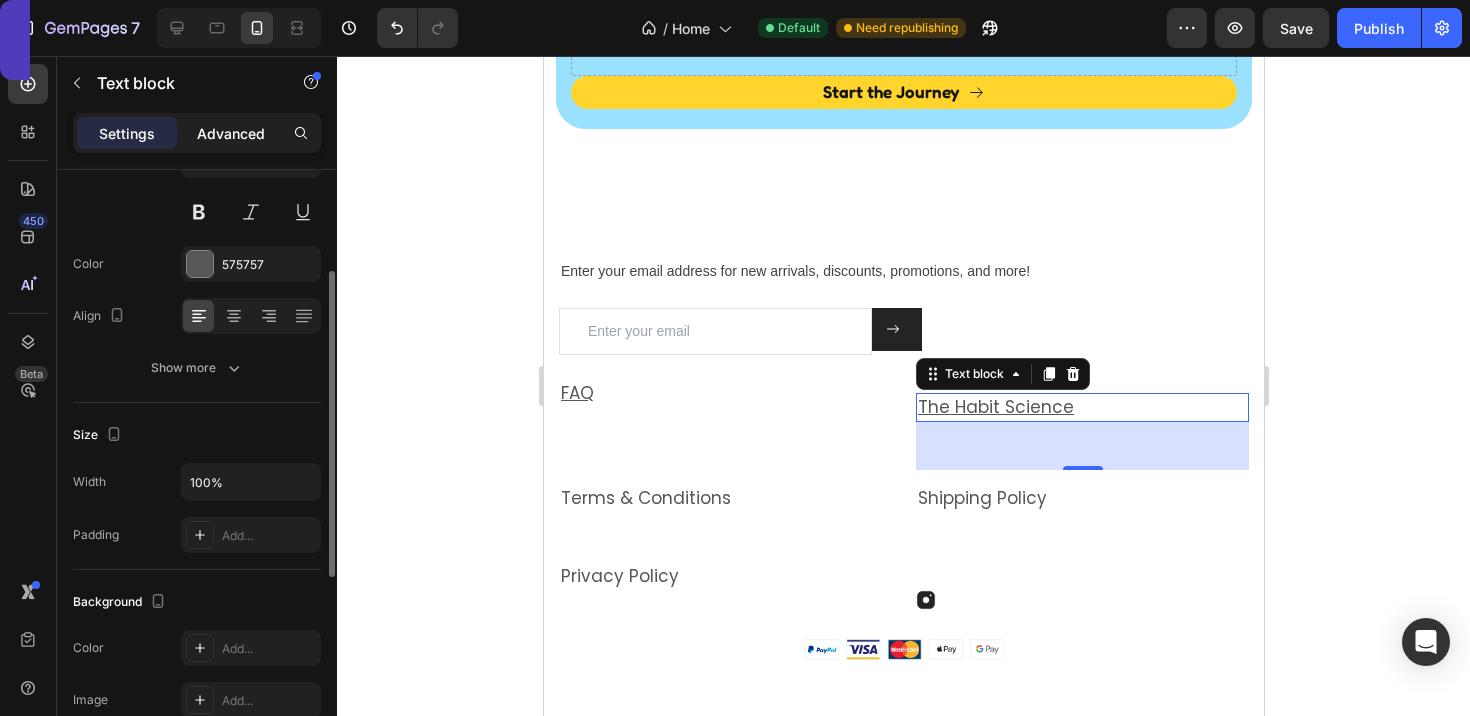 click on "Advanced" at bounding box center [231, 133] 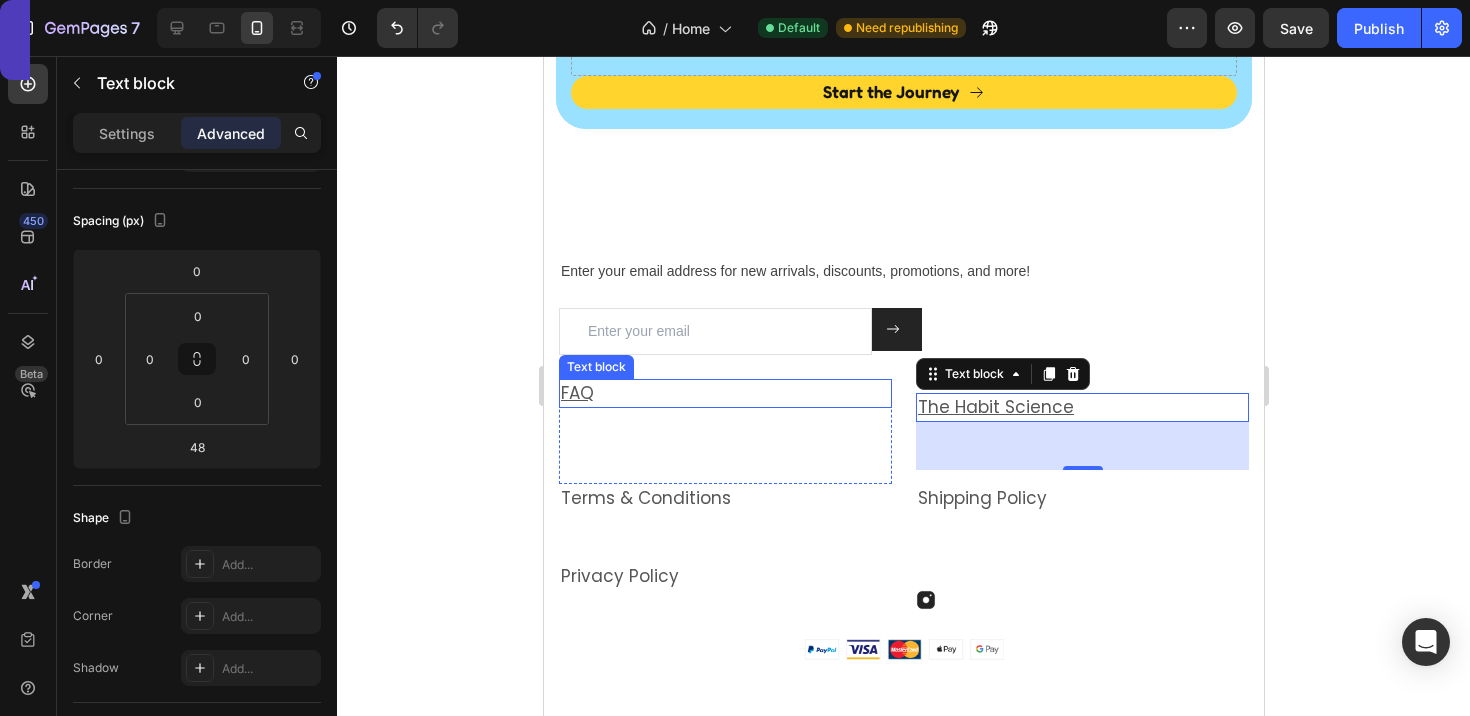 click on "FAQ" at bounding box center [576, 393] 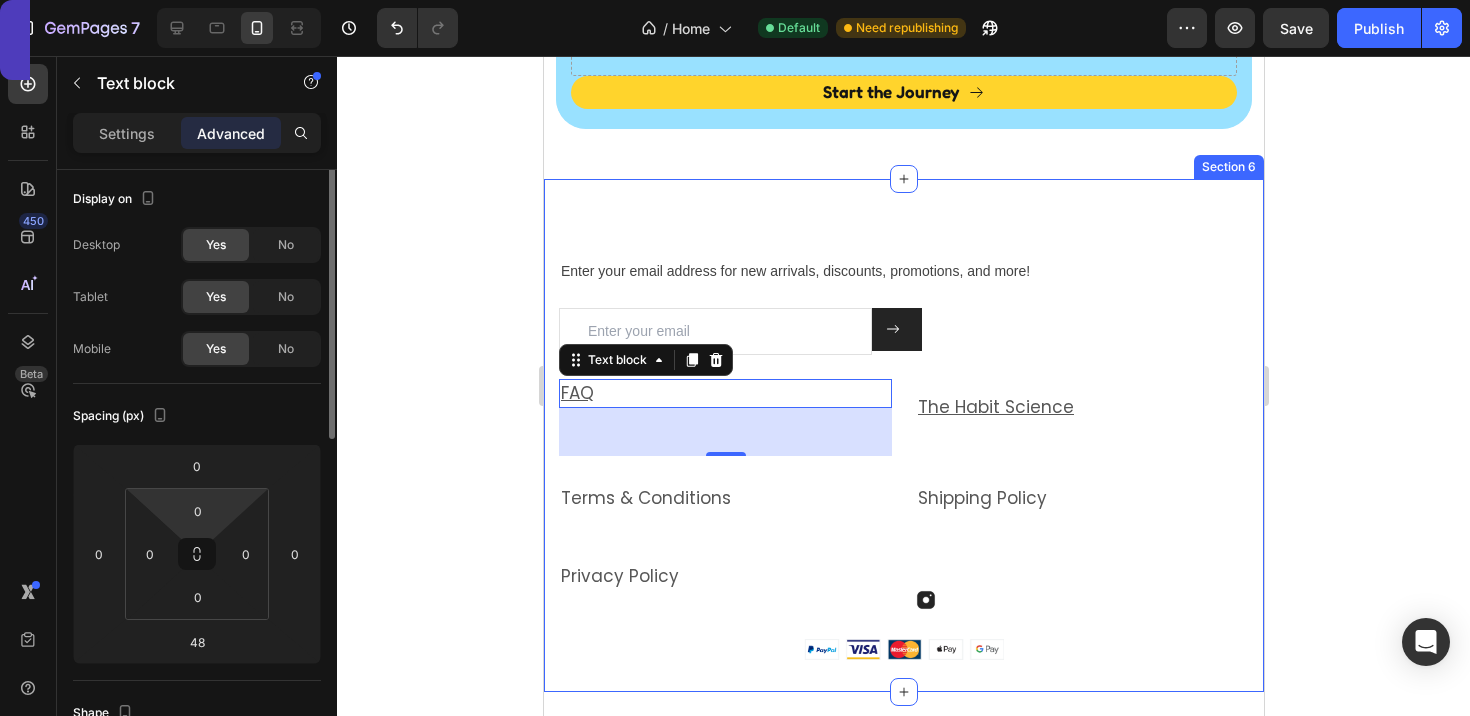 scroll, scrollTop: 0, scrollLeft: 0, axis: both 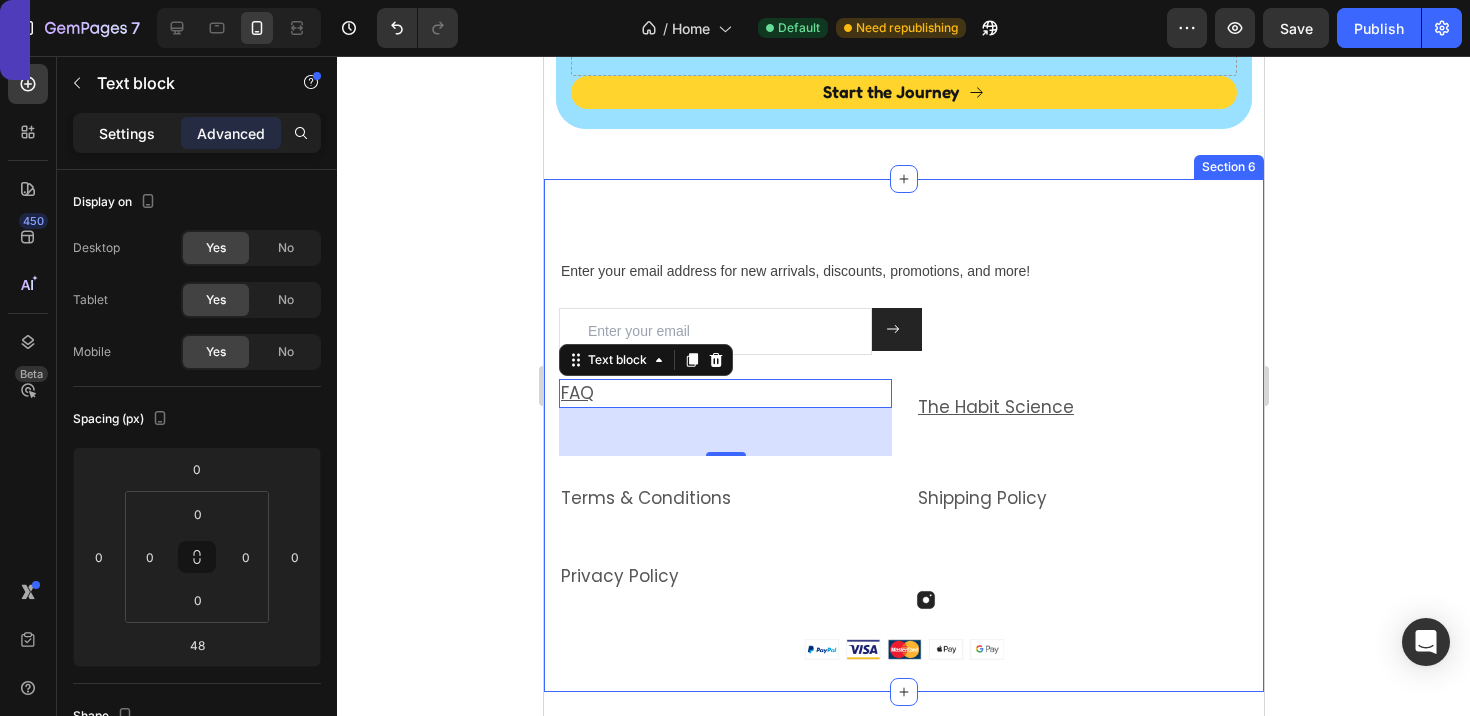 click on "Settings" at bounding box center [127, 133] 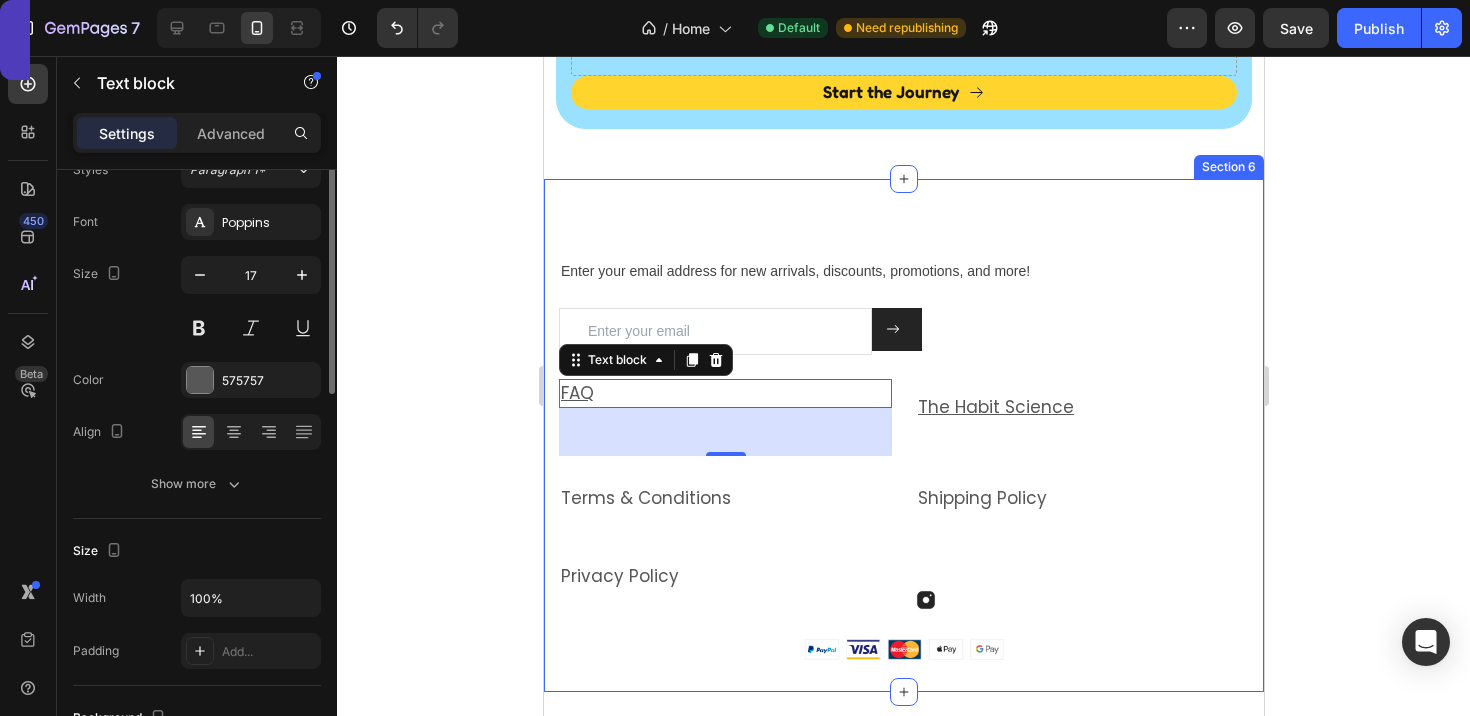 scroll, scrollTop: 0, scrollLeft: 0, axis: both 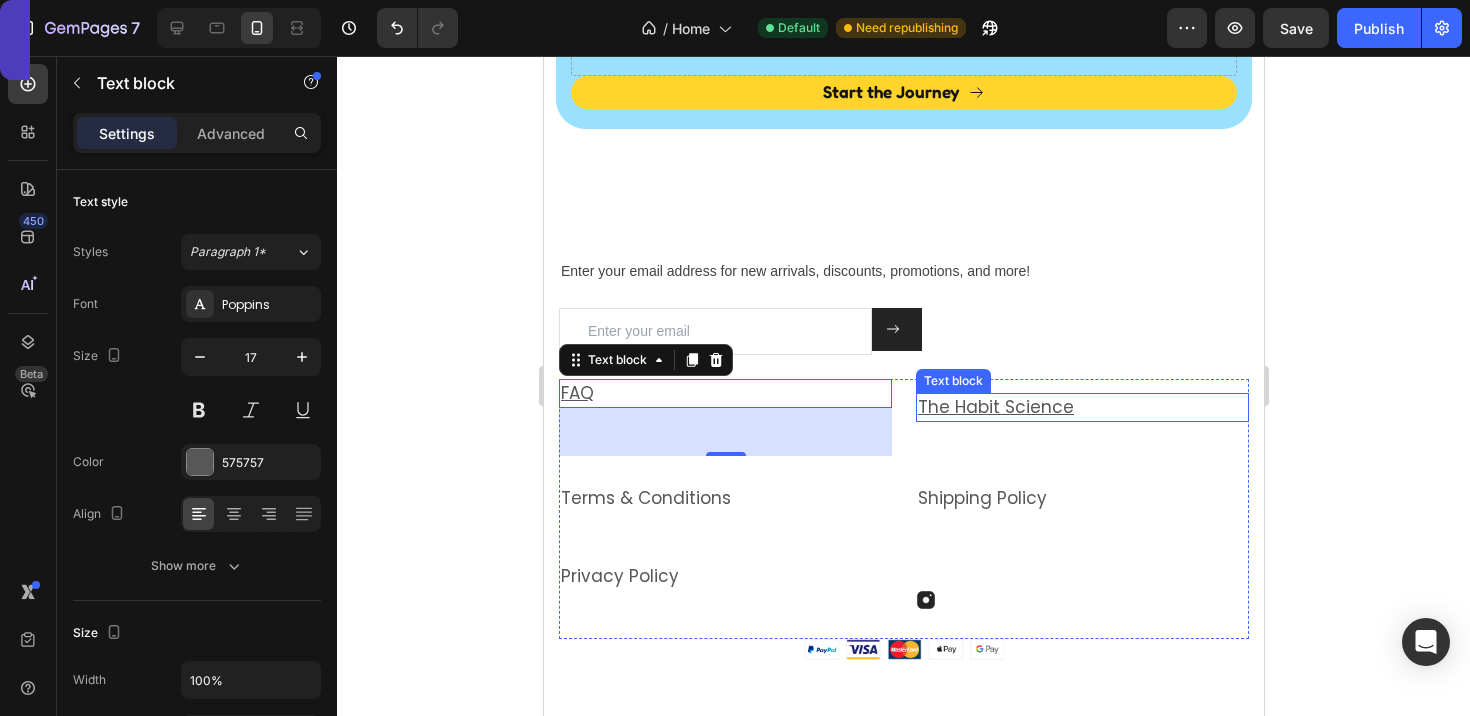 click 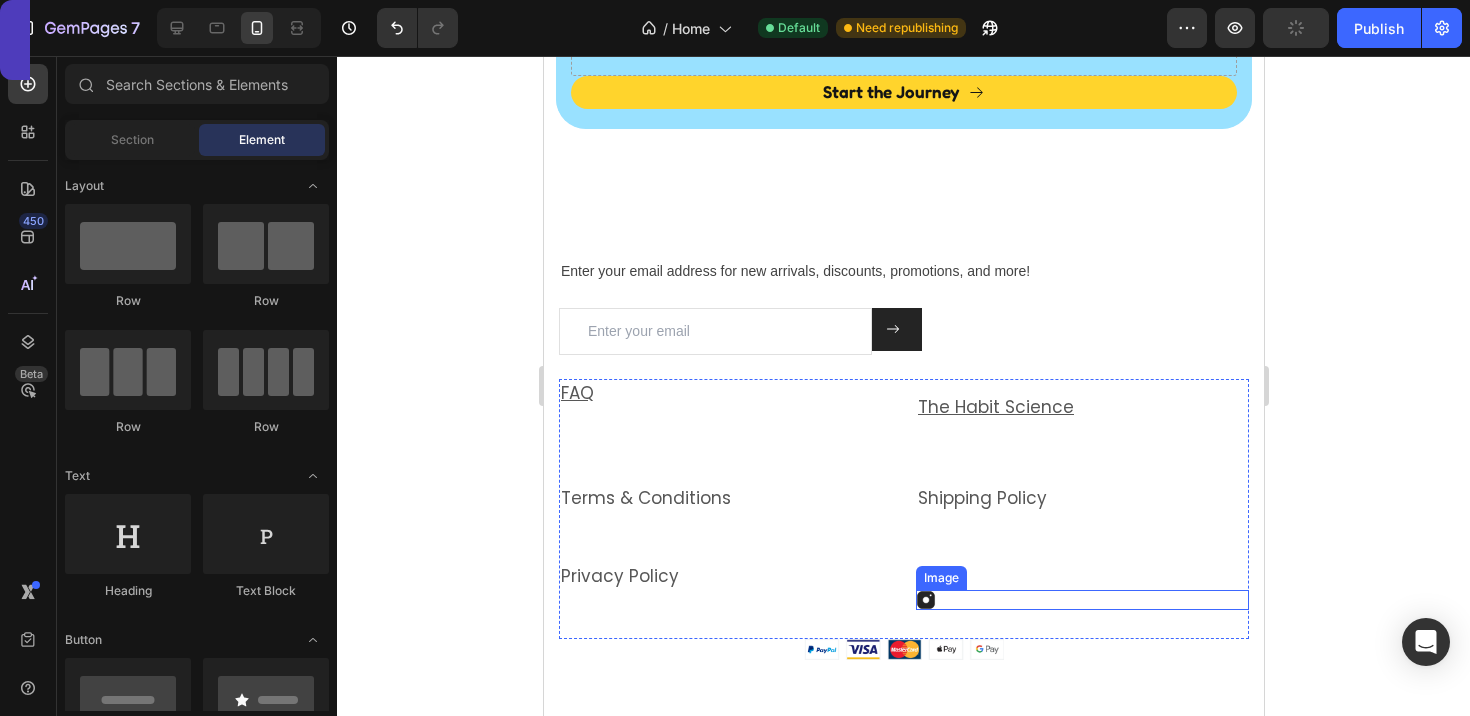 click at bounding box center [925, 600] 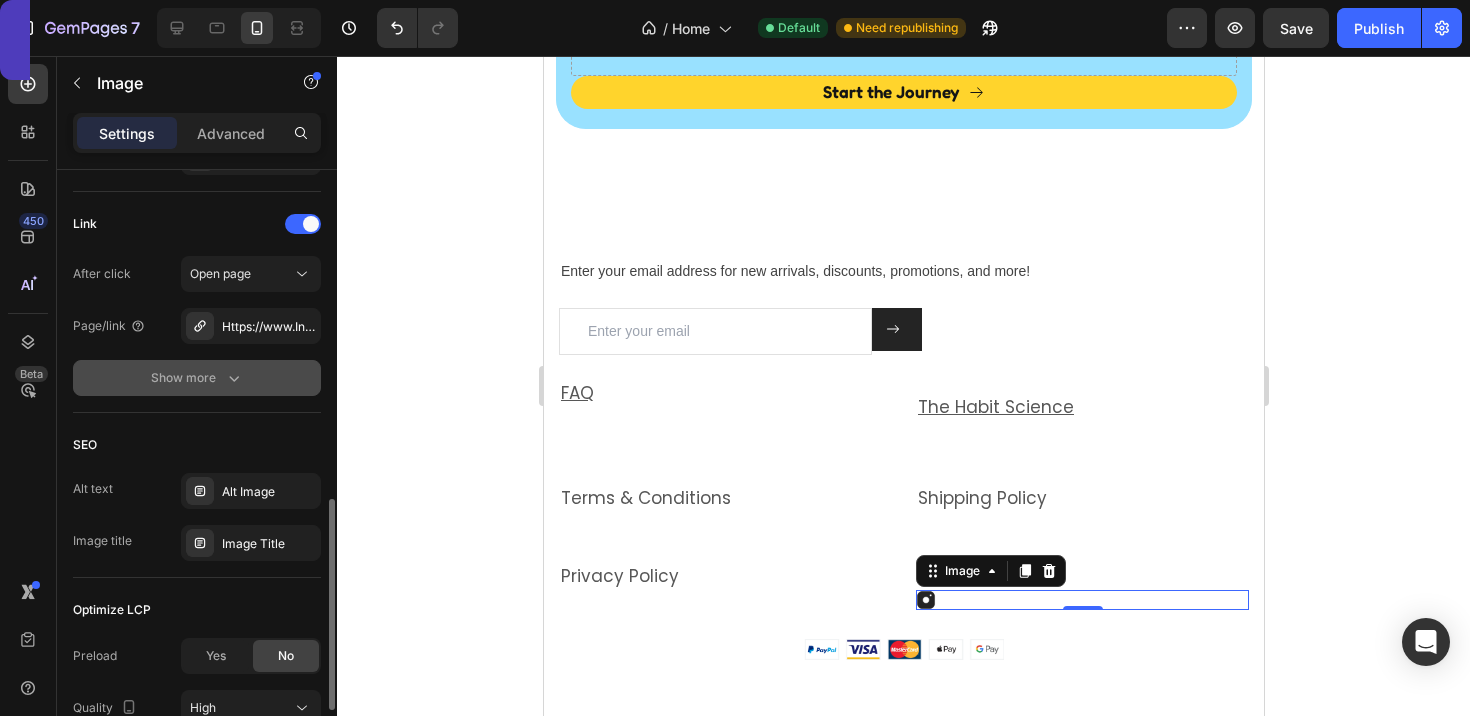 scroll, scrollTop: 937, scrollLeft: 0, axis: vertical 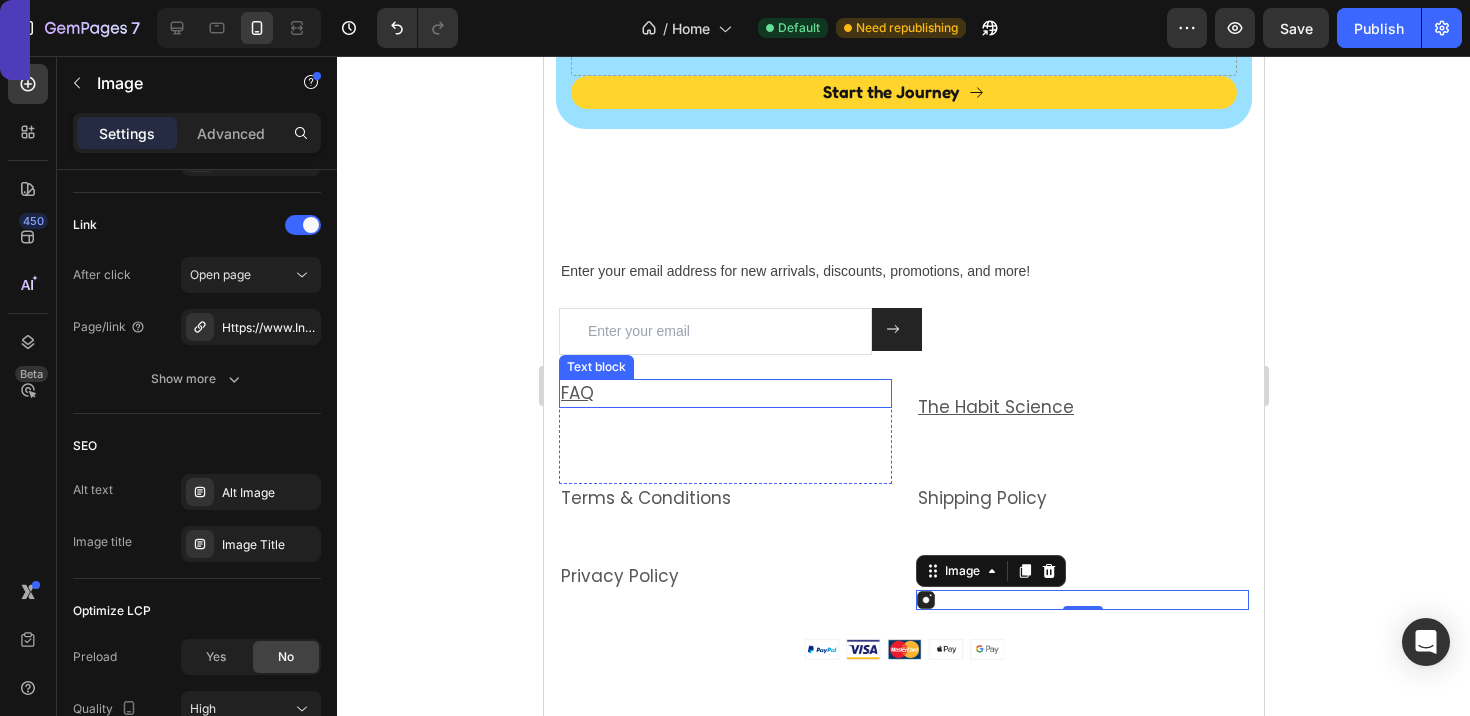 click on "FAQ" at bounding box center (576, 393) 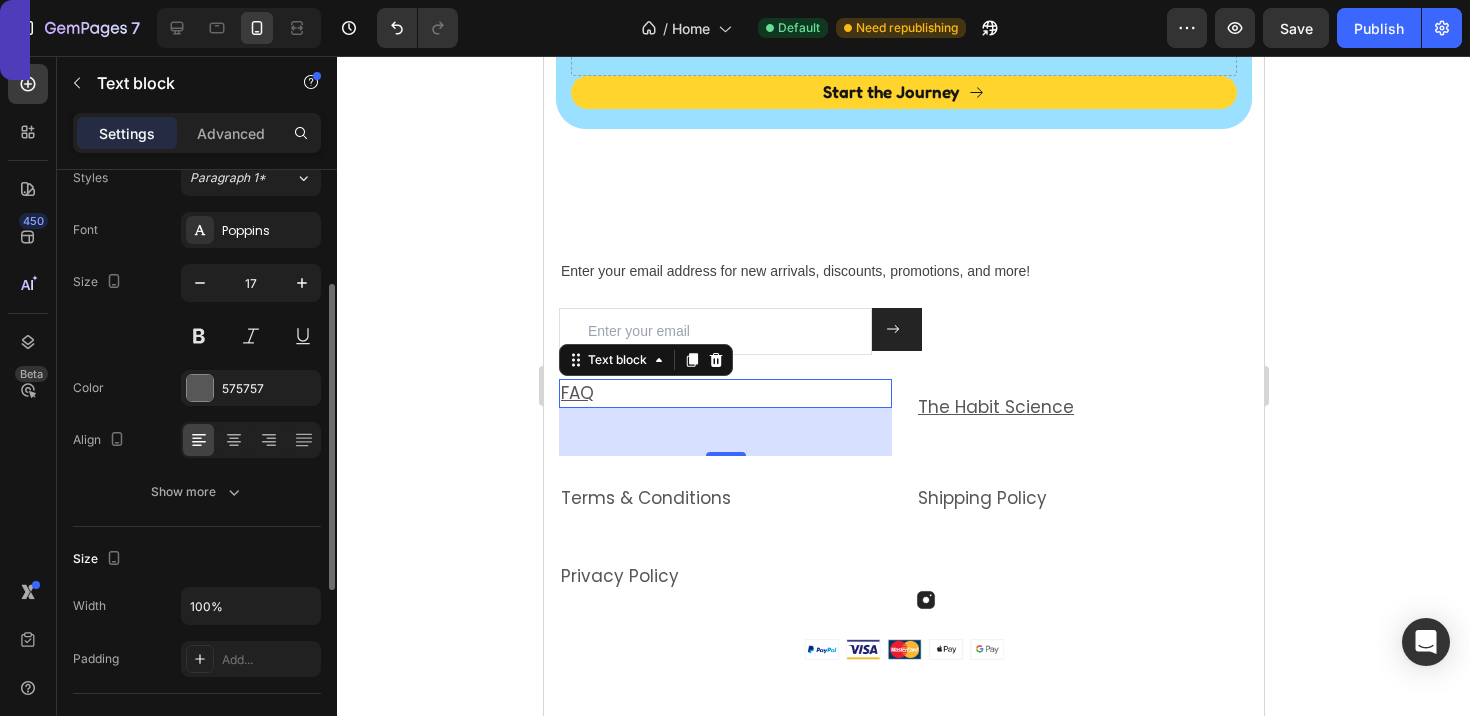 scroll, scrollTop: 0, scrollLeft: 0, axis: both 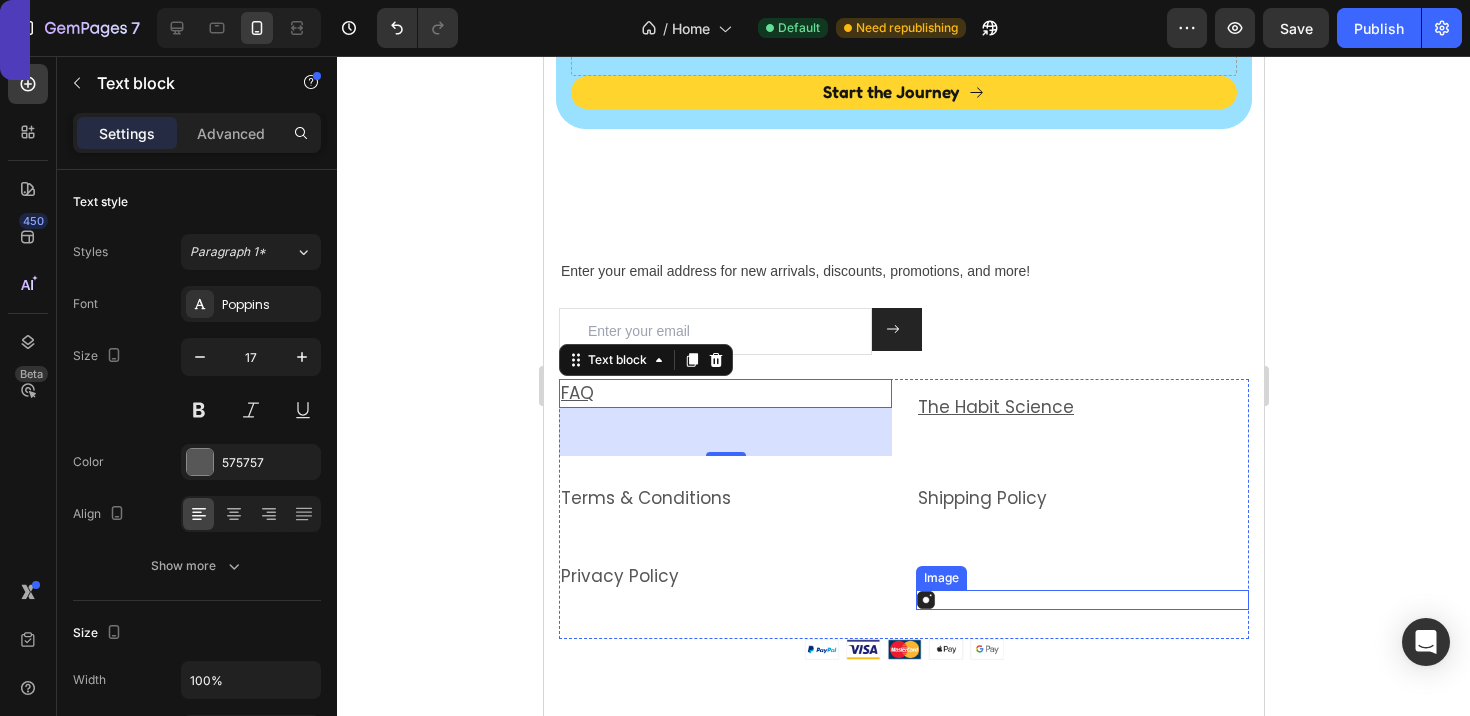 click at bounding box center (925, 600) 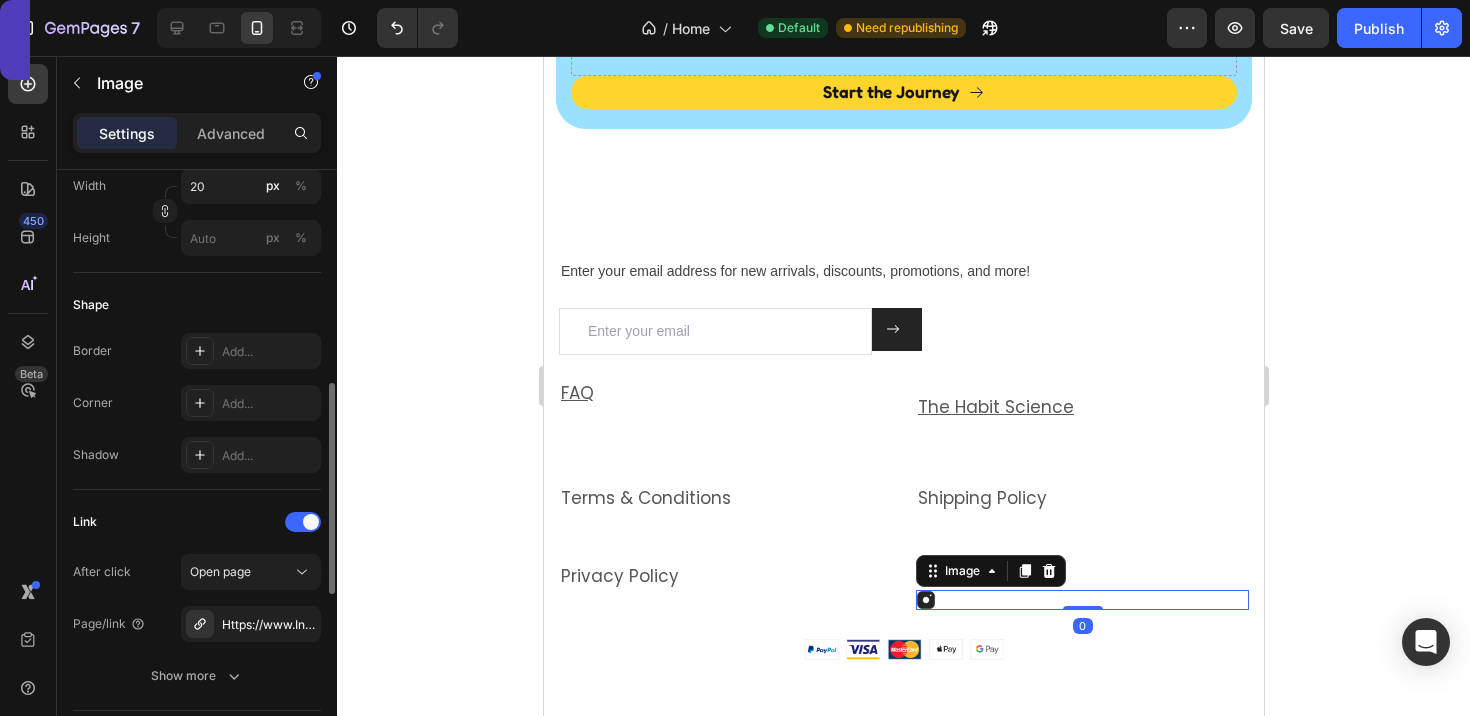 scroll, scrollTop: 648, scrollLeft: 0, axis: vertical 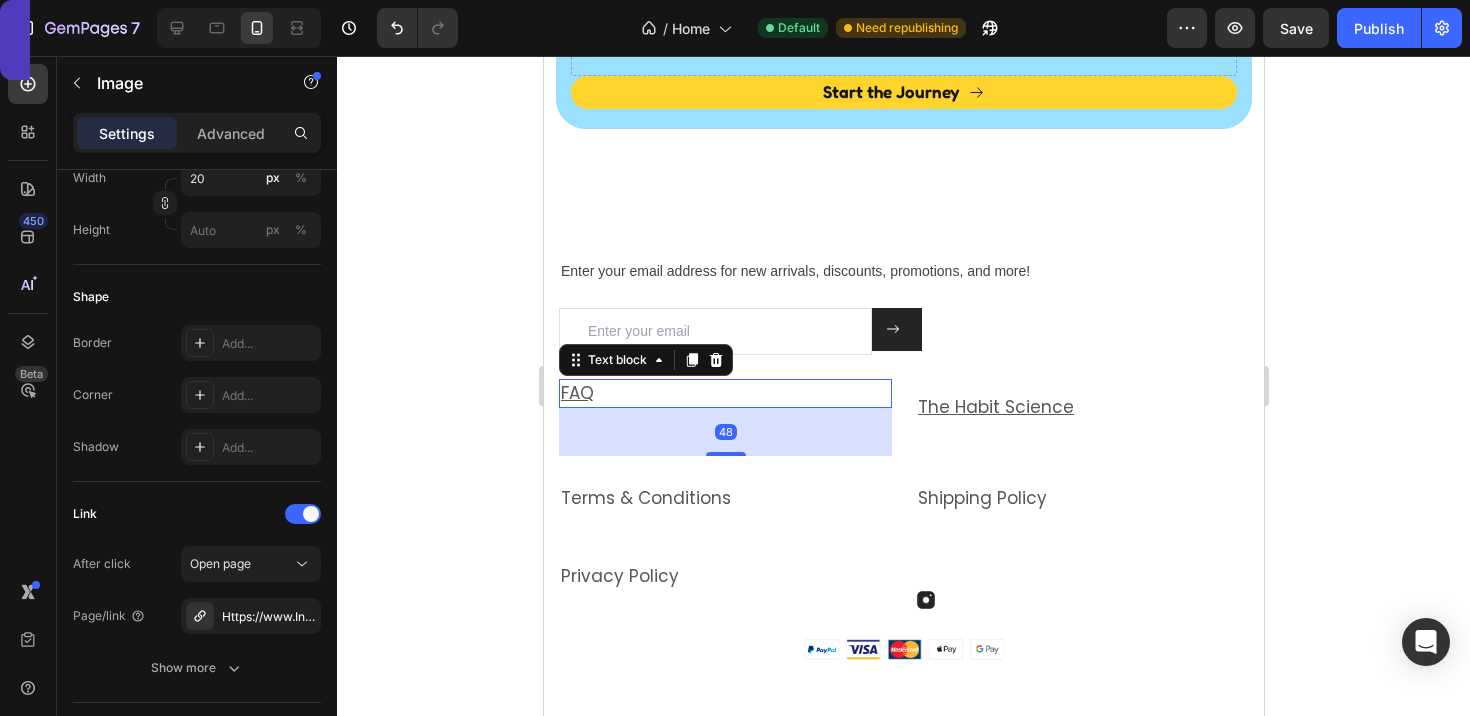 click on "FAQ" at bounding box center [576, 393] 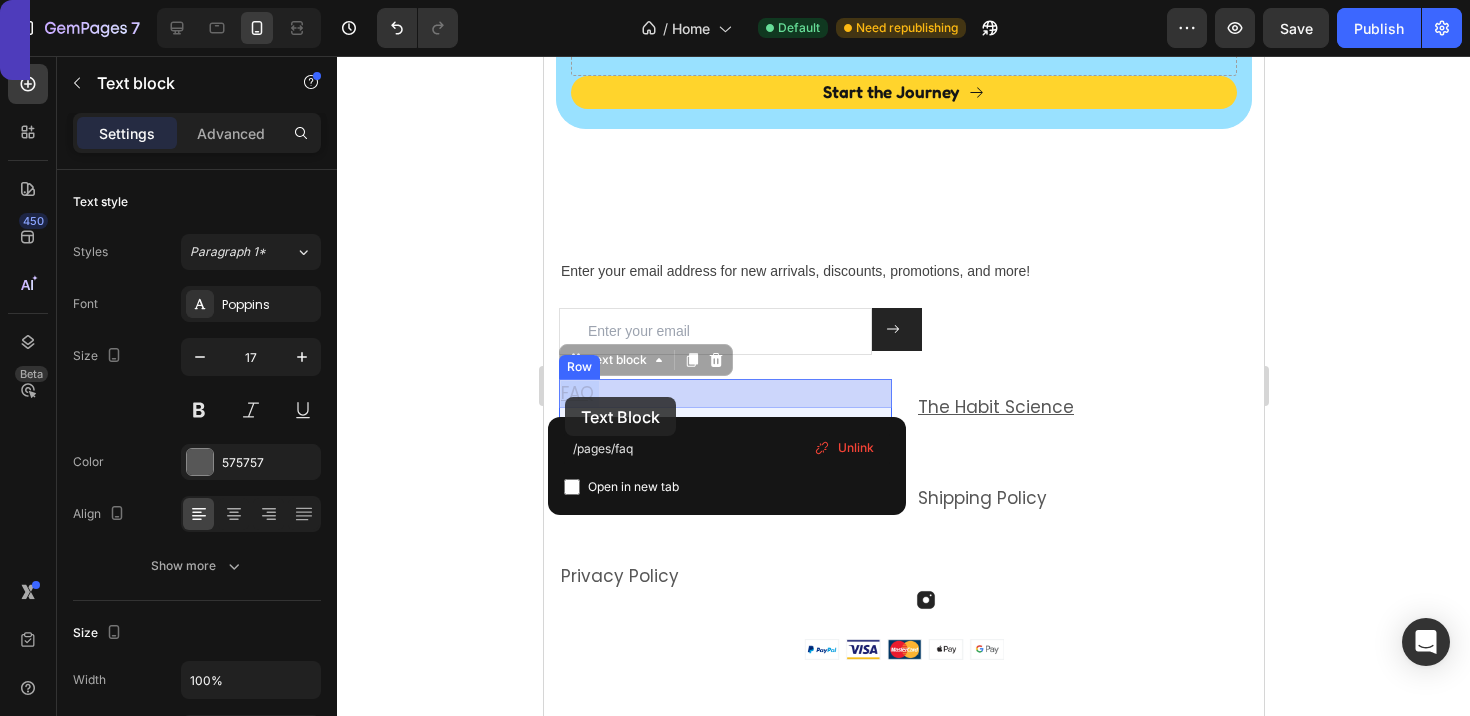 drag, startPoint x: 627, startPoint y: 400, endPoint x: 564, endPoint y: 397, distance: 63.07139 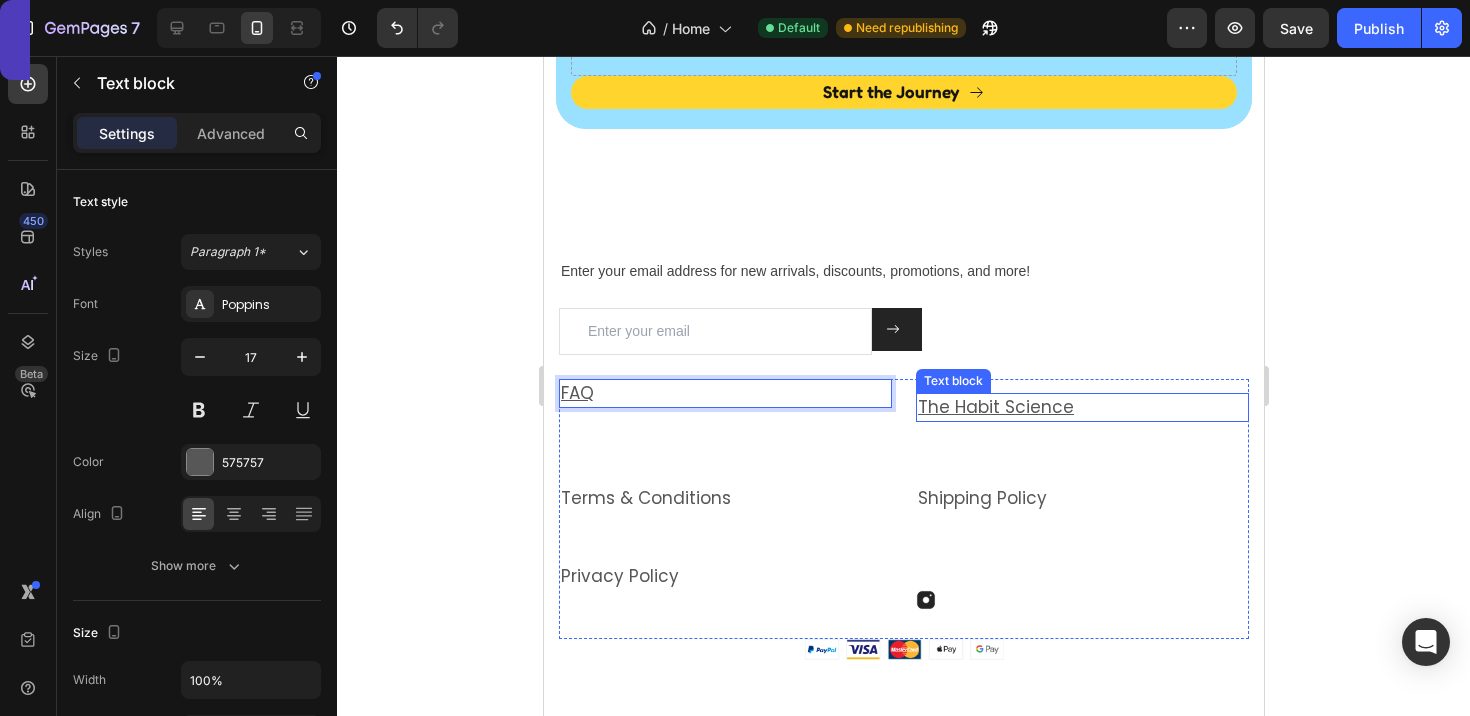click on "The Habit Science" at bounding box center [995, 407] 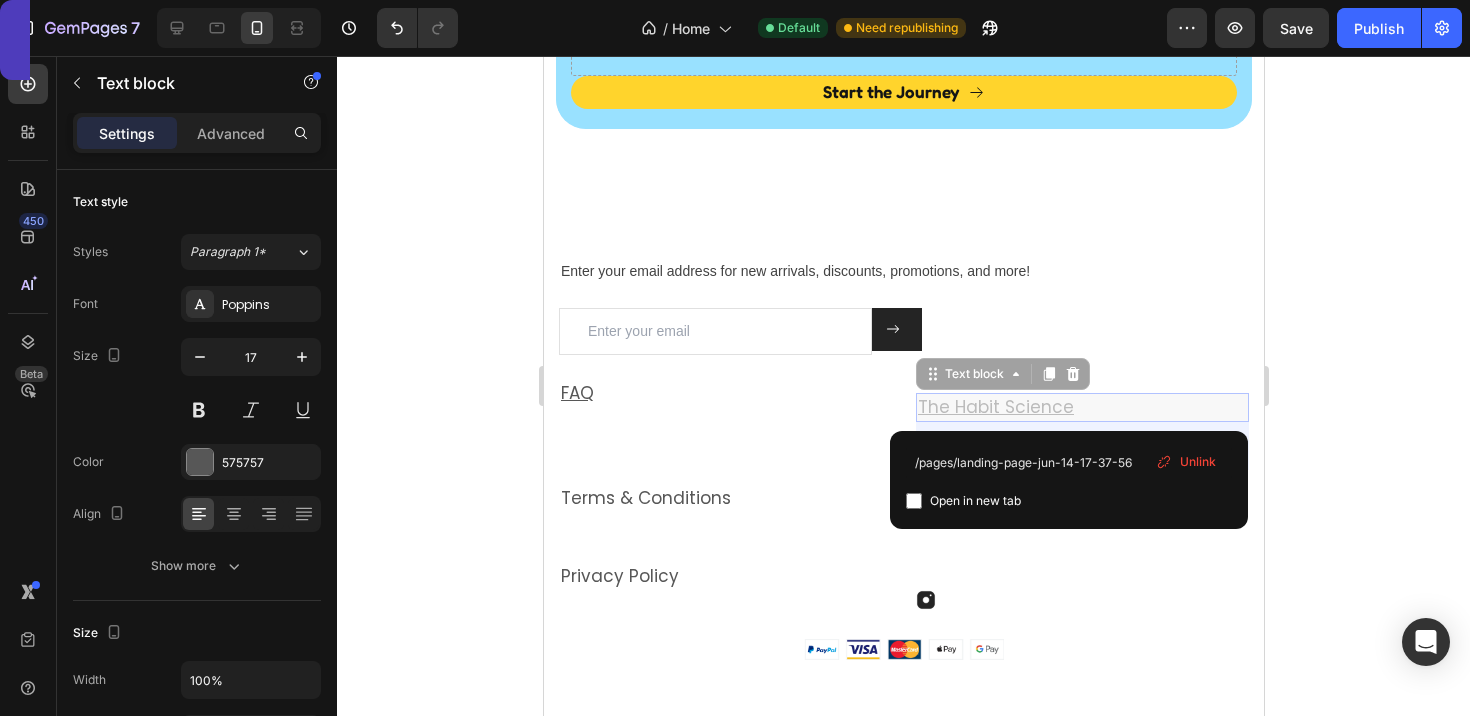 scroll, scrollTop: 5509, scrollLeft: 0, axis: vertical 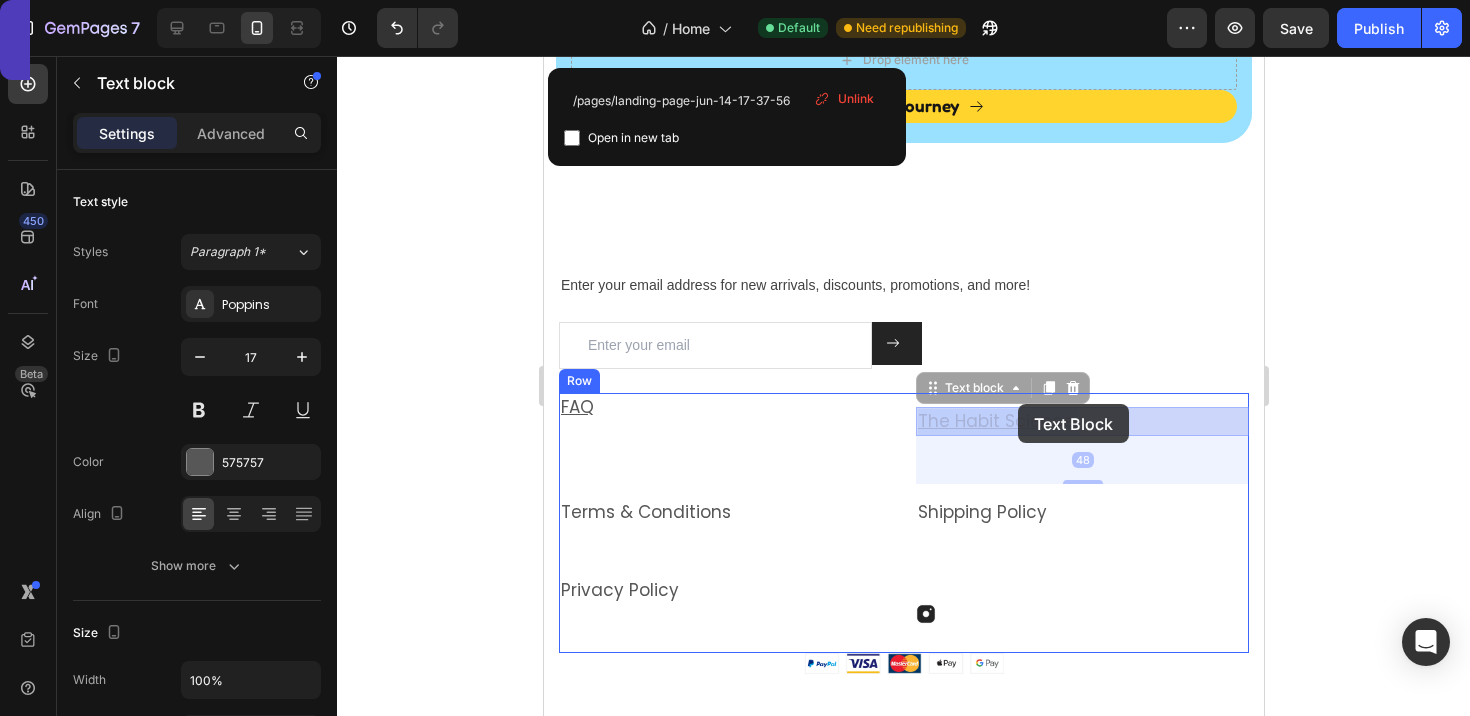 drag, startPoint x: 1104, startPoint y: 404, endPoint x: 1017, endPoint y: 404, distance: 87 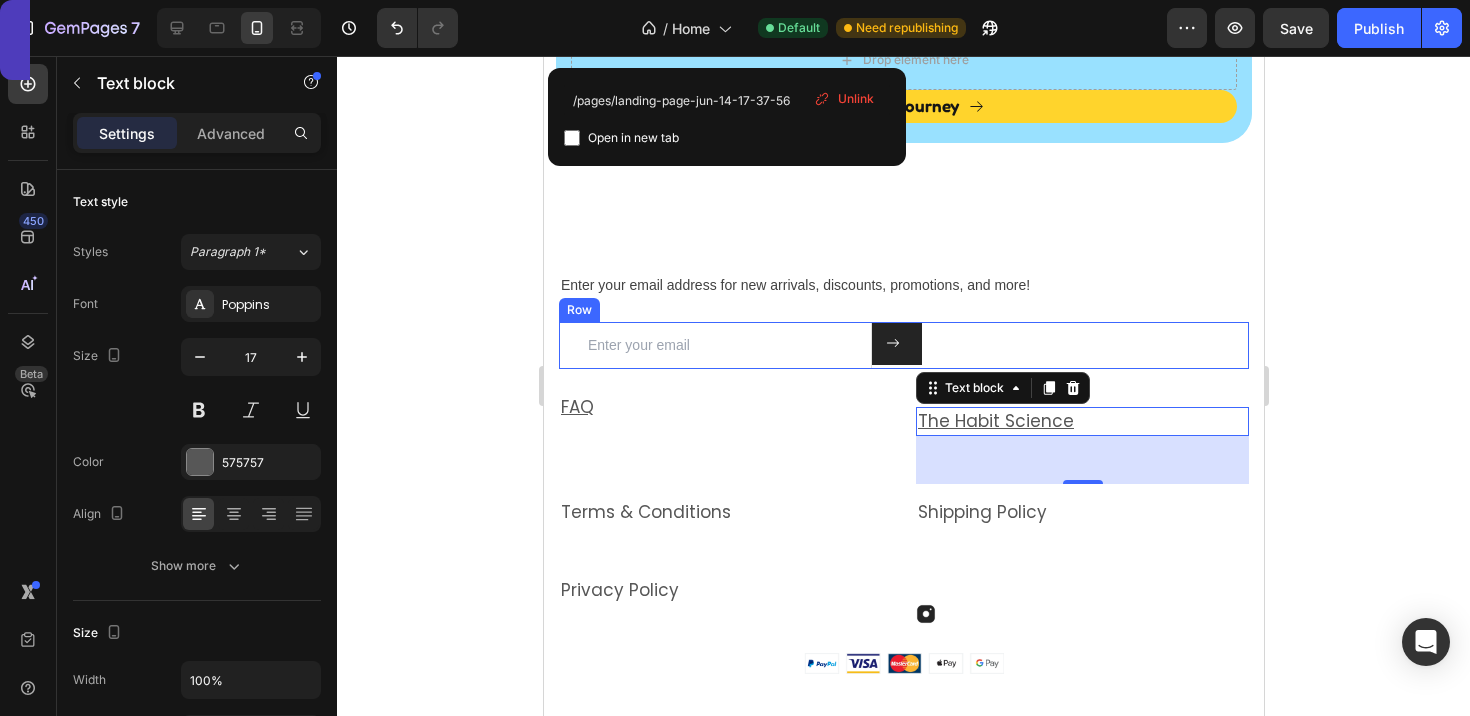 click on "Email Field
Submit Button Row" at bounding box center [903, 345] 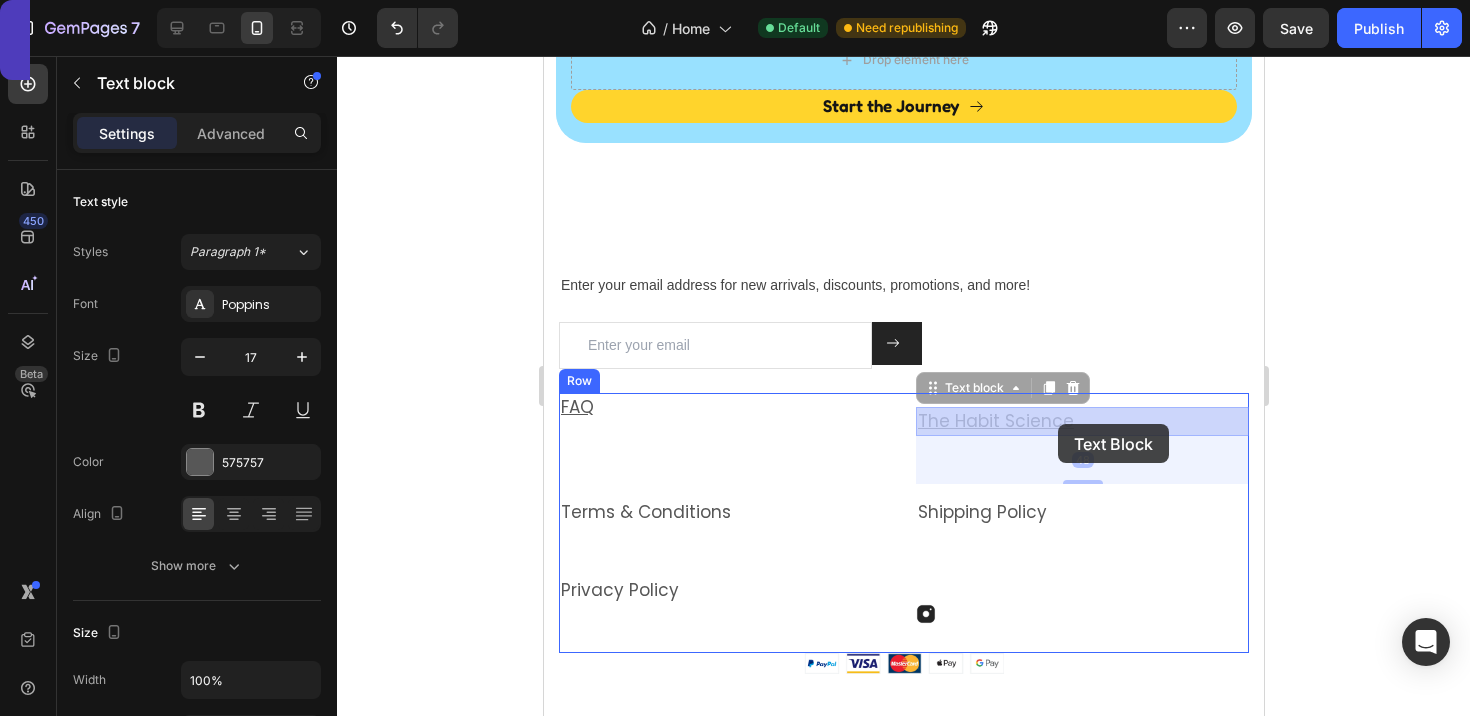 drag, startPoint x: 1089, startPoint y: 423, endPoint x: 1057, endPoint y: 424, distance: 32.01562 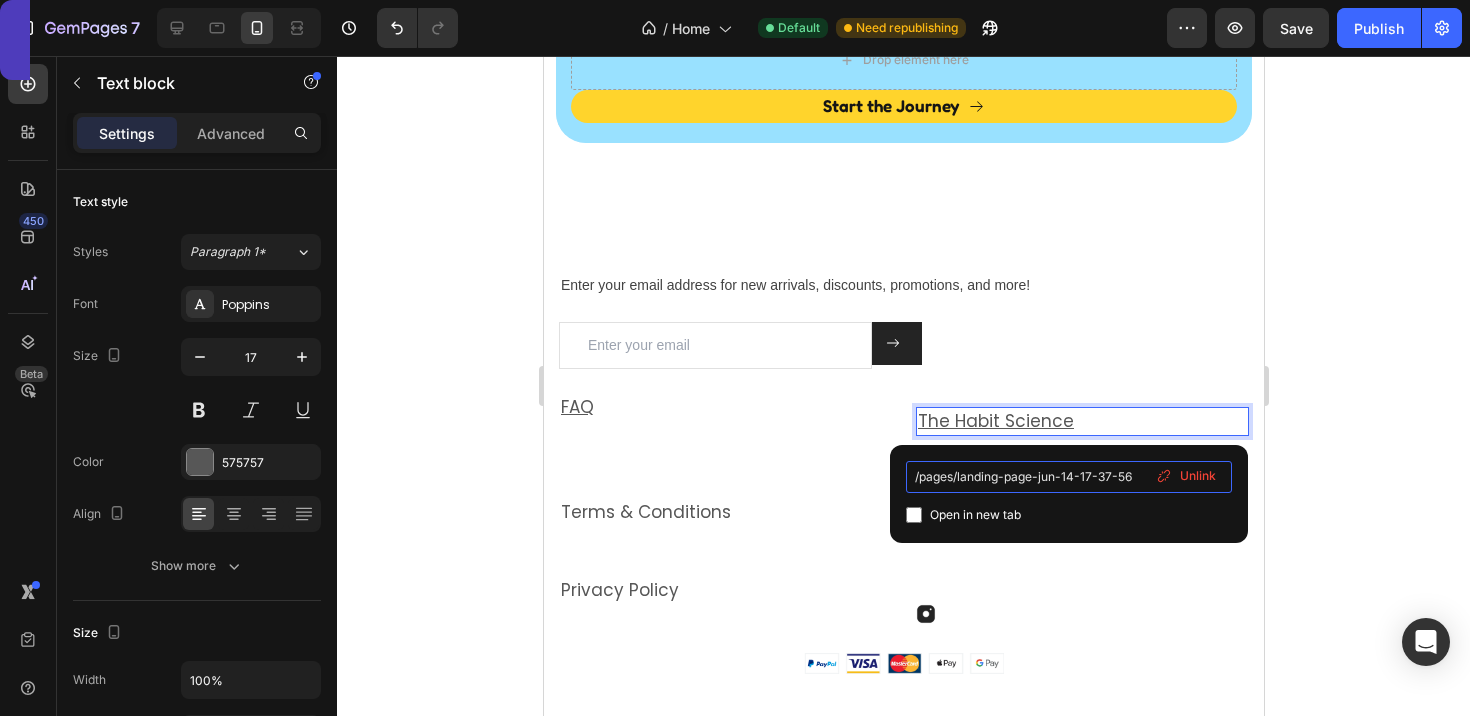 click on "/pages/landing-page-jun-14-17-37-56" at bounding box center [1069, 477] 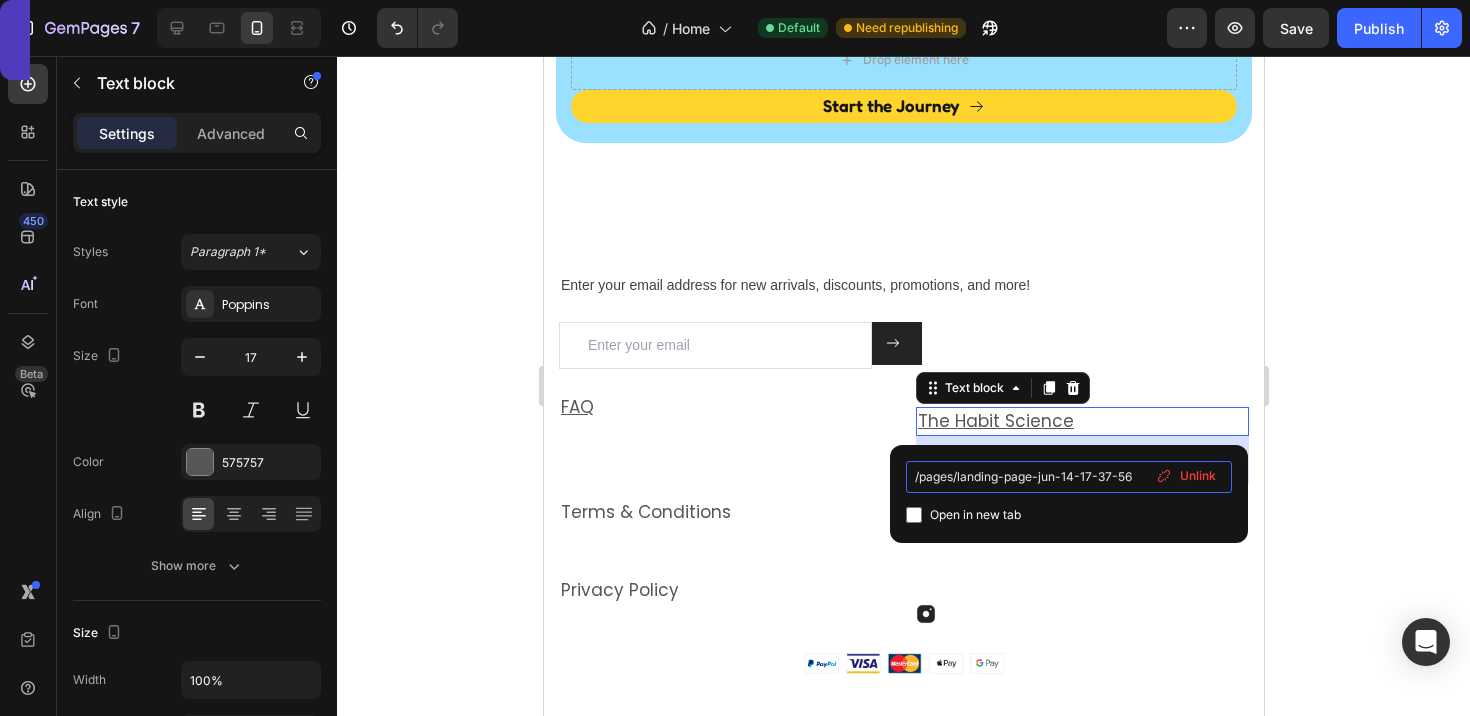 drag, startPoint x: 1134, startPoint y: 472, endPoint x: 962, endPoint y: 473, distance: 172.00291 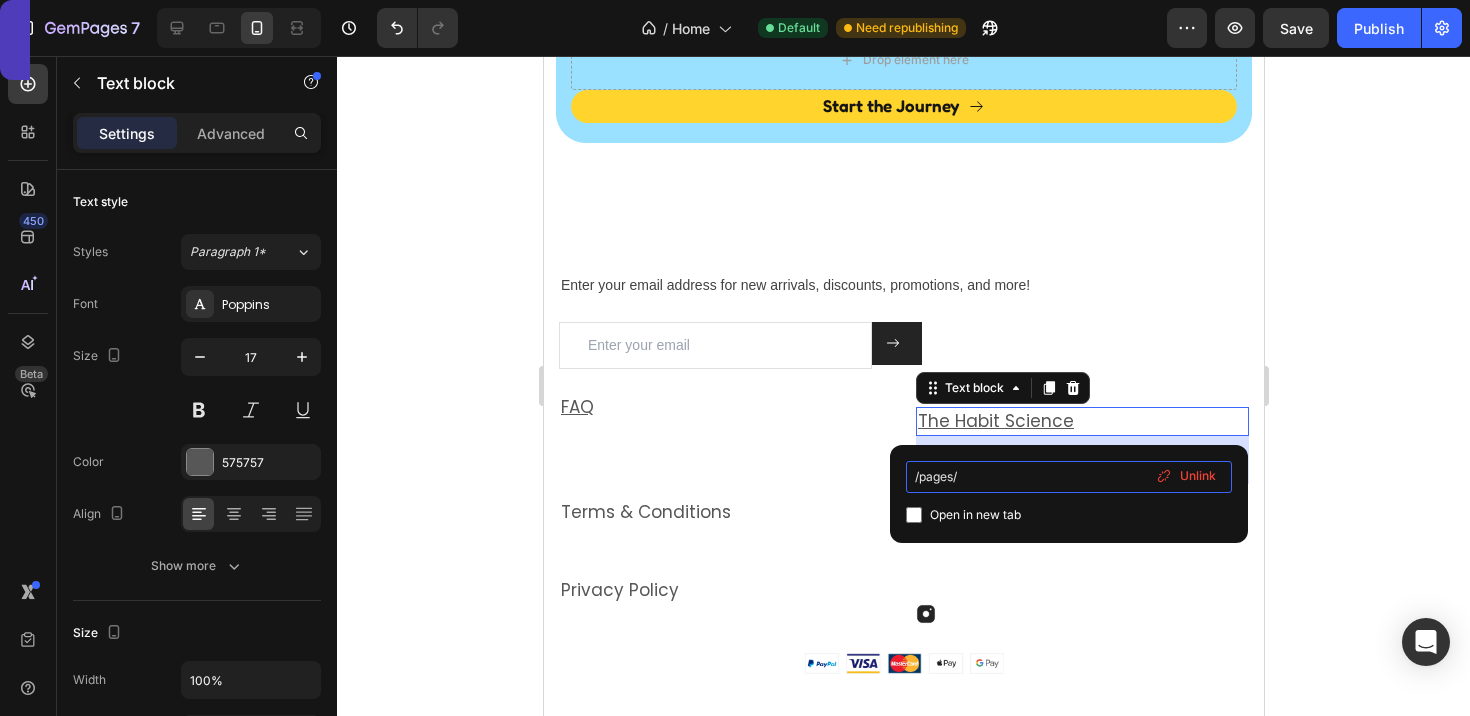 type on "/pages/" 